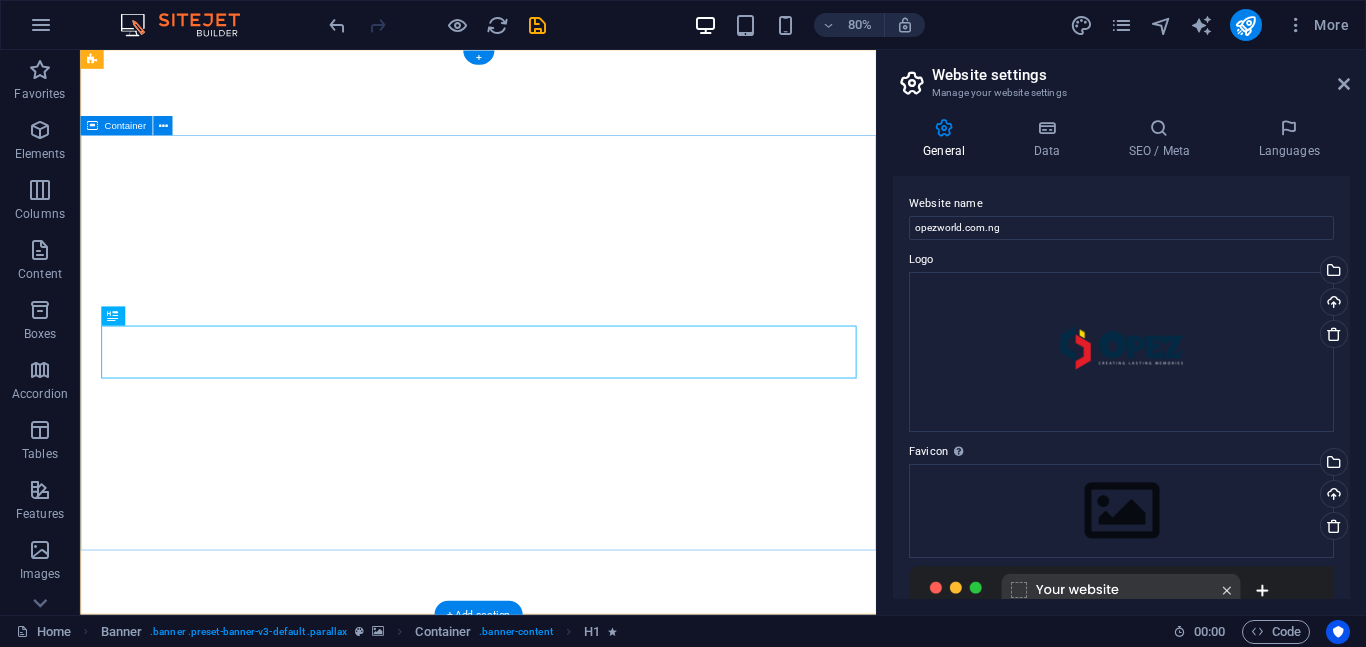 scroll, scrollTop: 0, scrollLeft: 0, axis: both 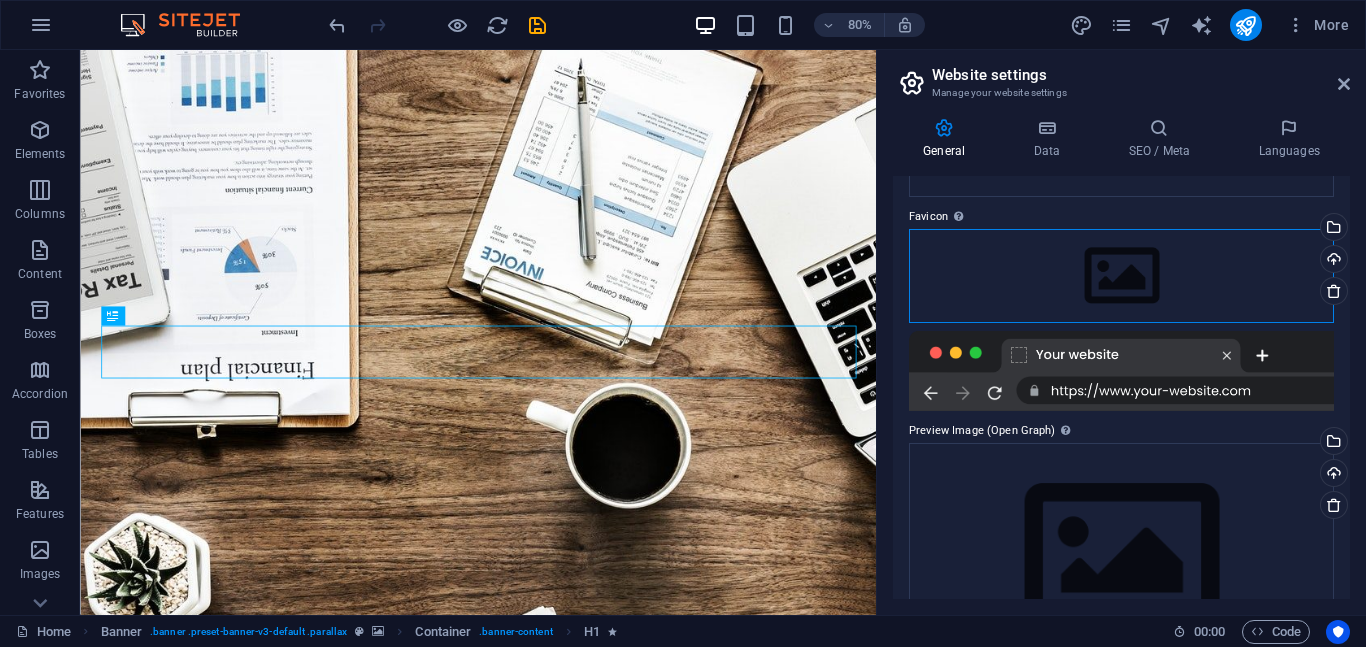 click on "Drag files here, click to choose files or select files from Files or our free stock photos & videos" at bounding box center [1121, 276] 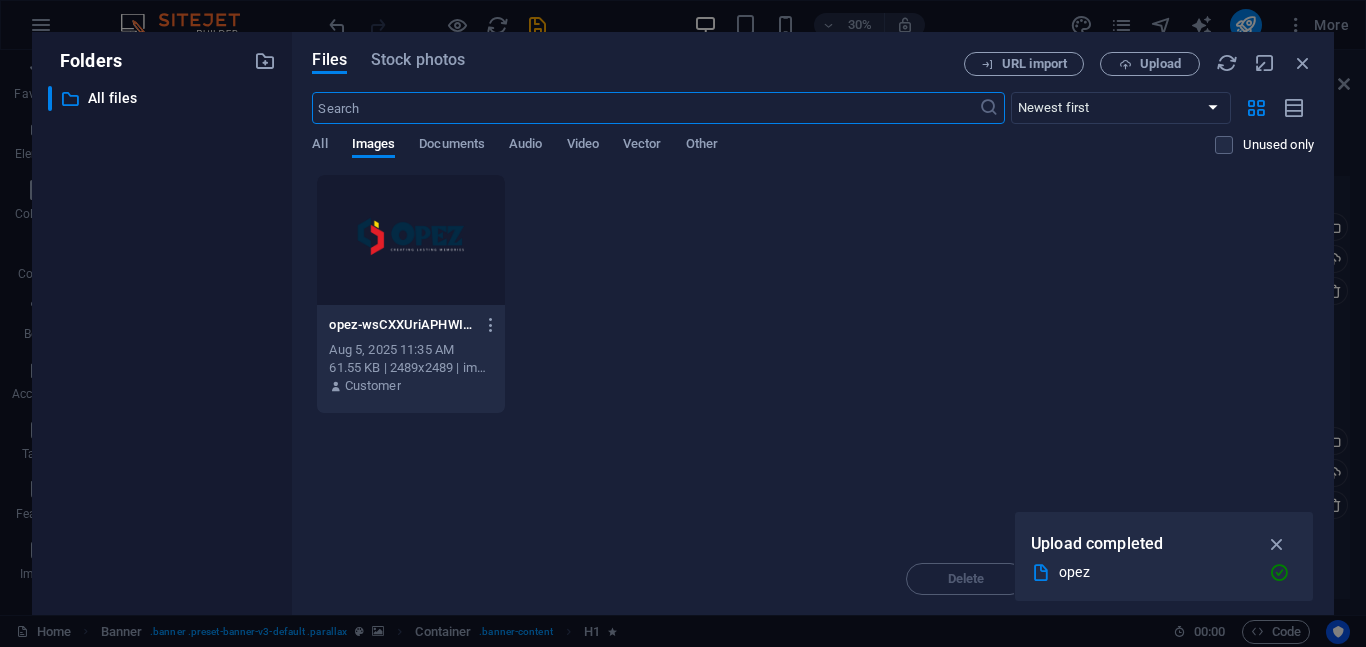 click at bounding box center [410, 240] 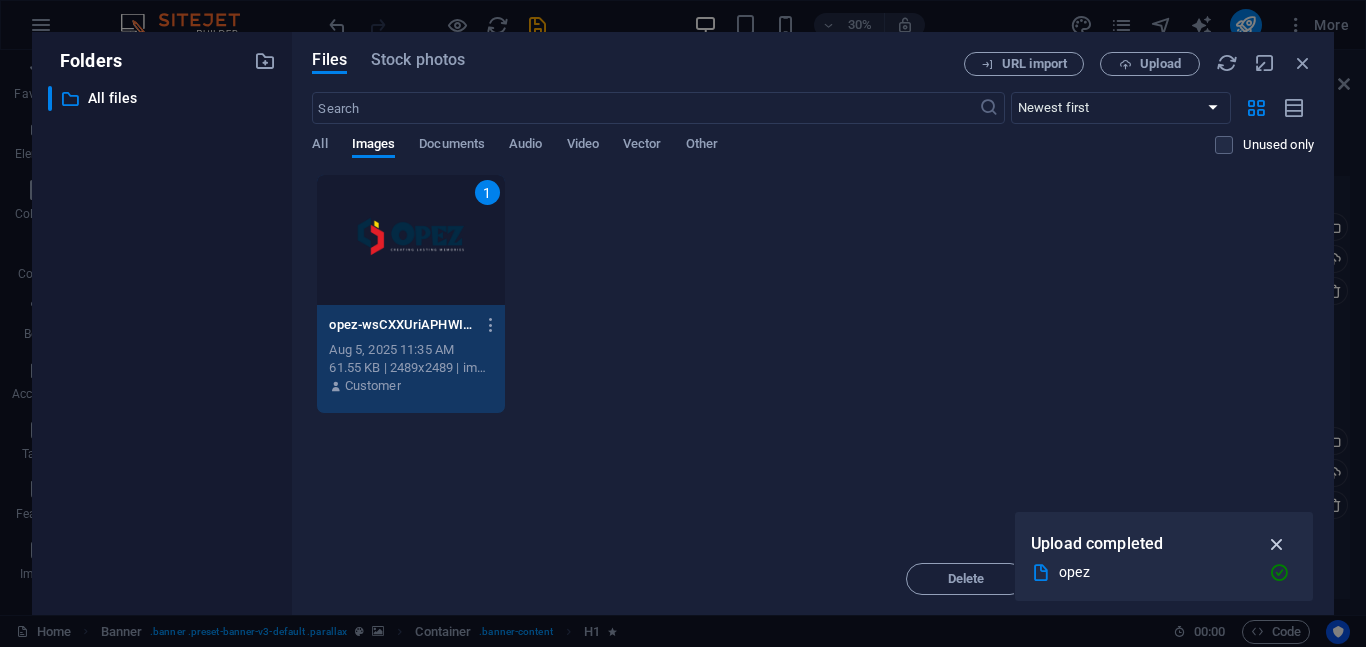 click at bounding box center [1277, 544] 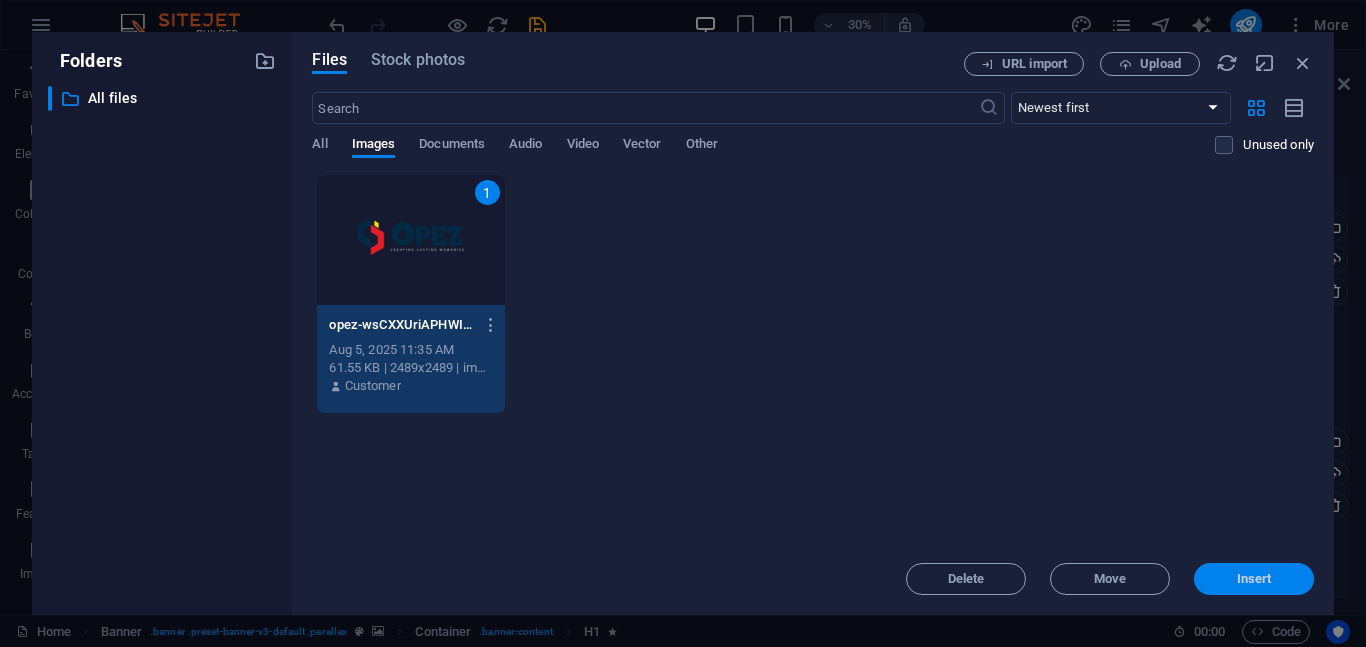 click on "Insert" at bounding box center (1254, 579) 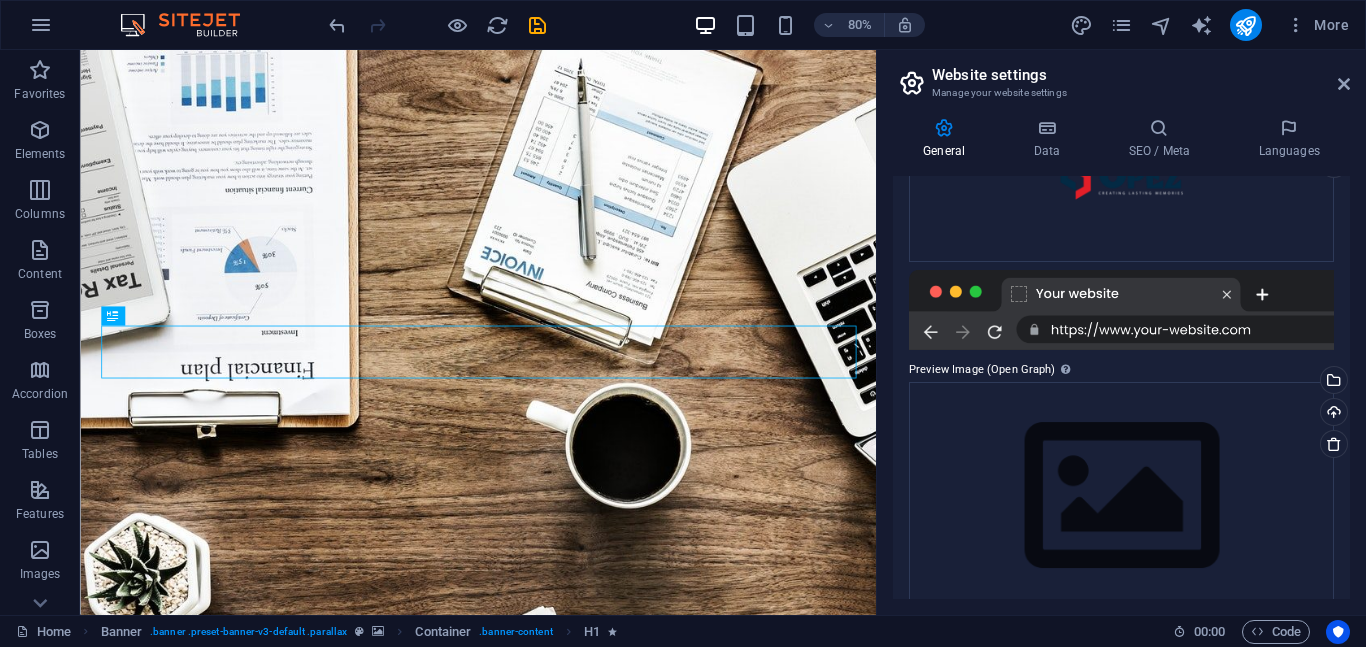 scroll, scrollTop: 390, scrollLeft: 0, axis: vertical 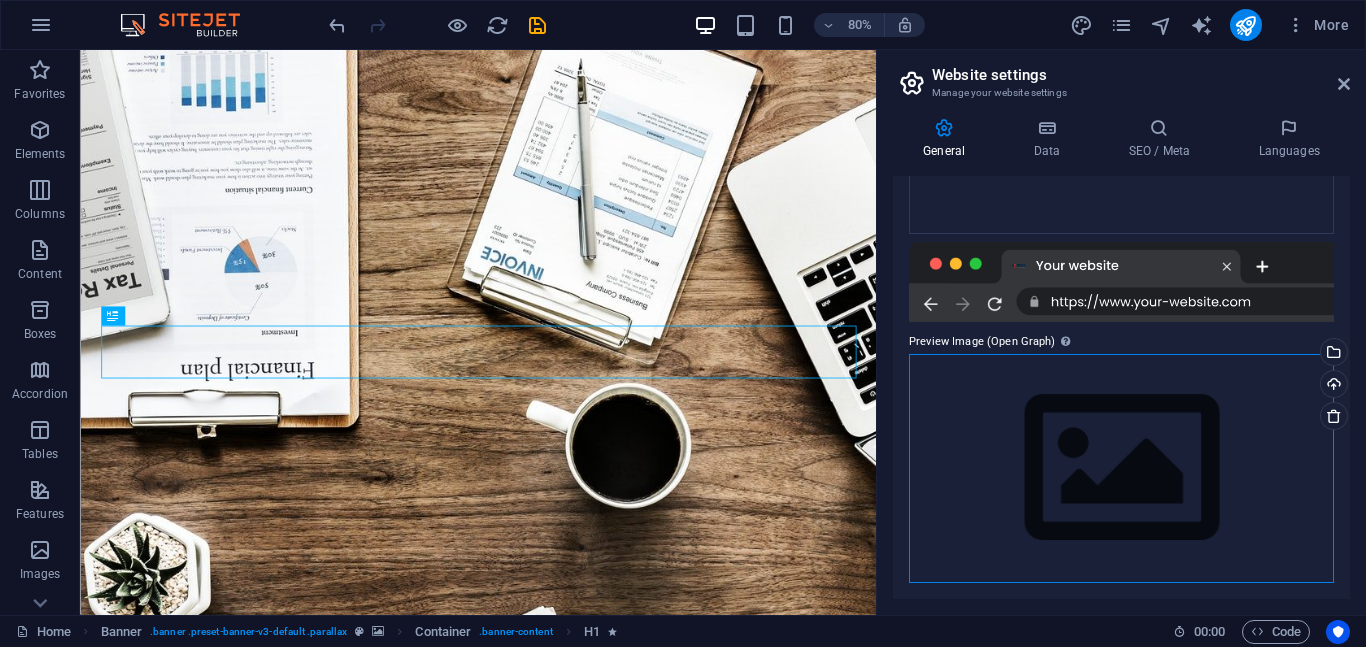 click on "Drag files here, click to choose files or select files from Files or our free stock photos & videos" at bounding box center [1121, 468] 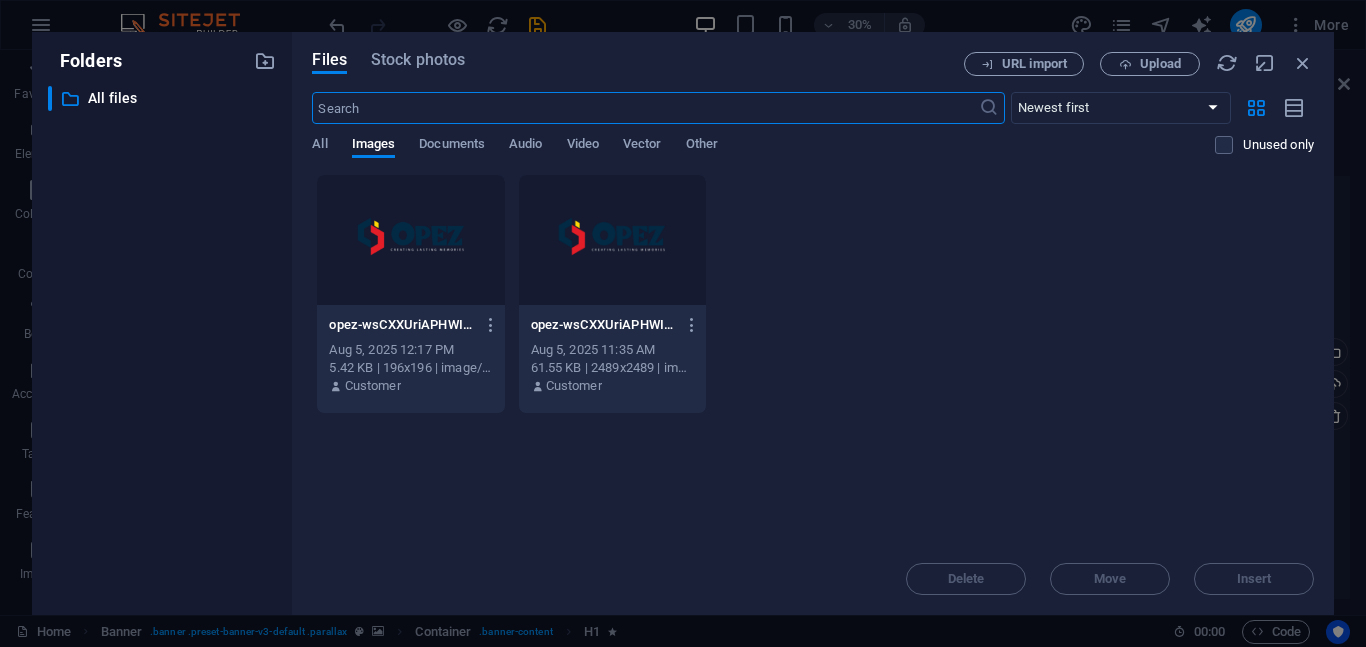 click at bounding box center [612, 240] 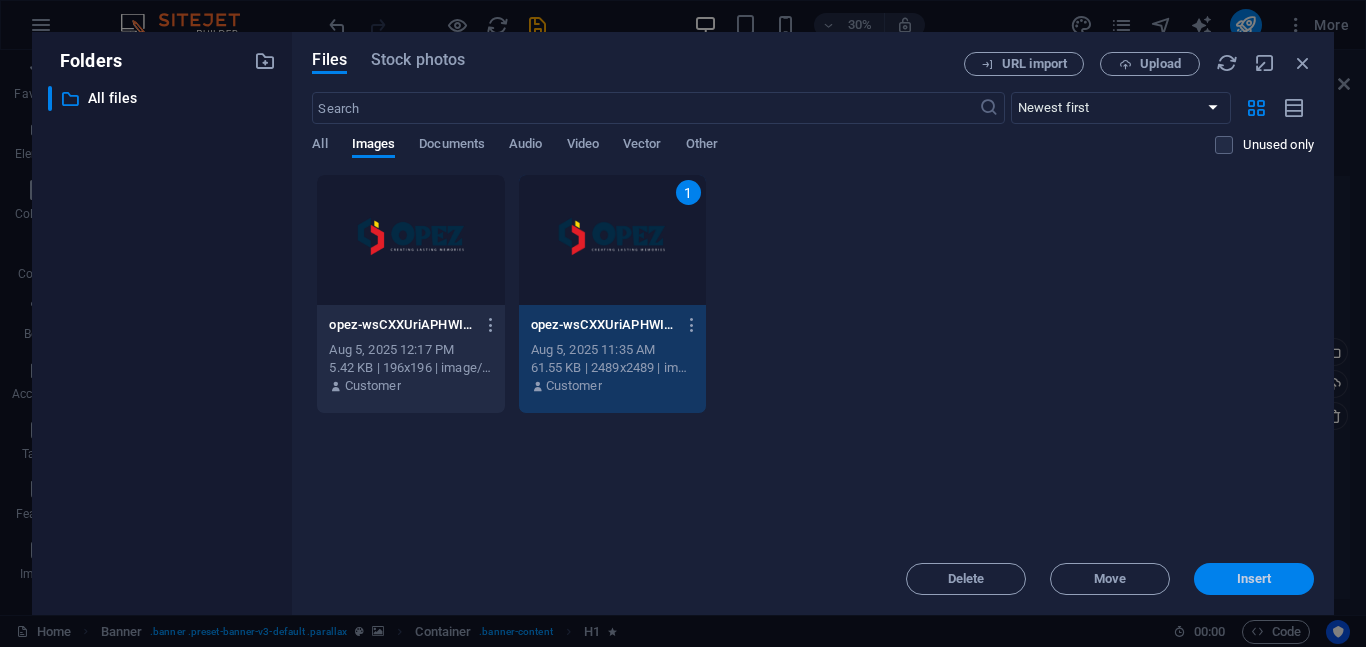 click on "Insert" at bounding box center (1254, 579) 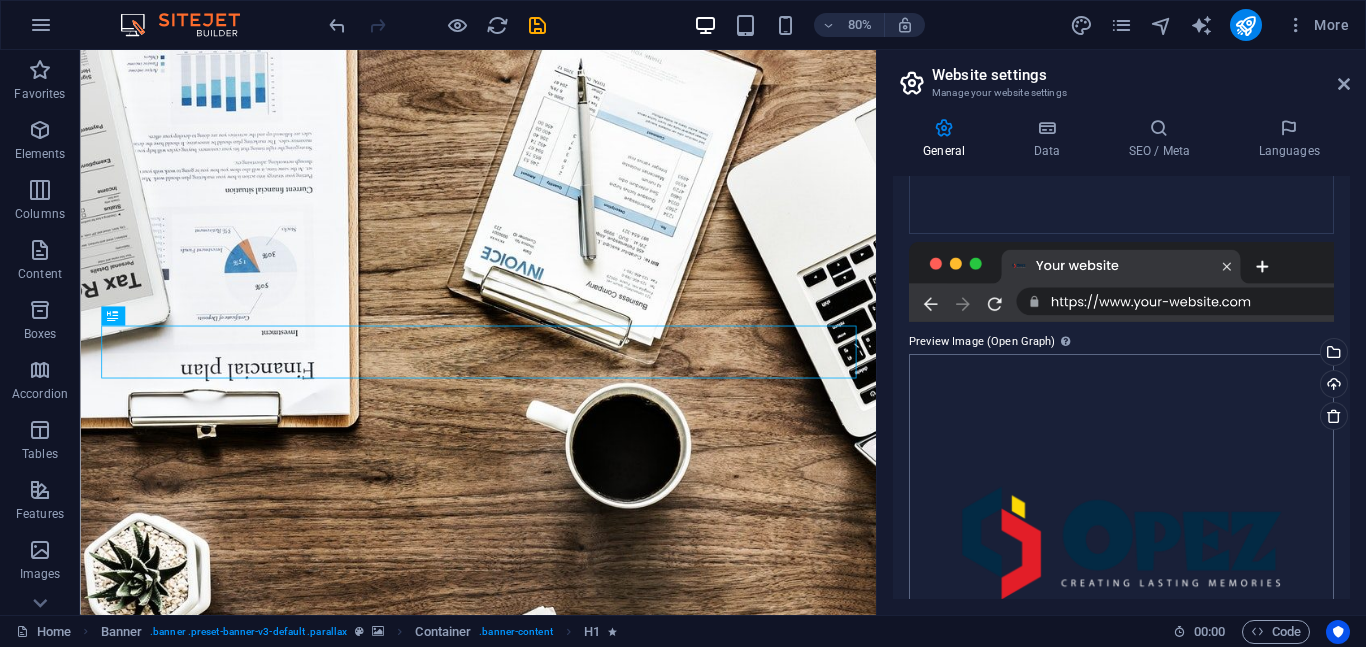 scroll, scrollTop: 561, scrollLeft: 0, axis: vertical 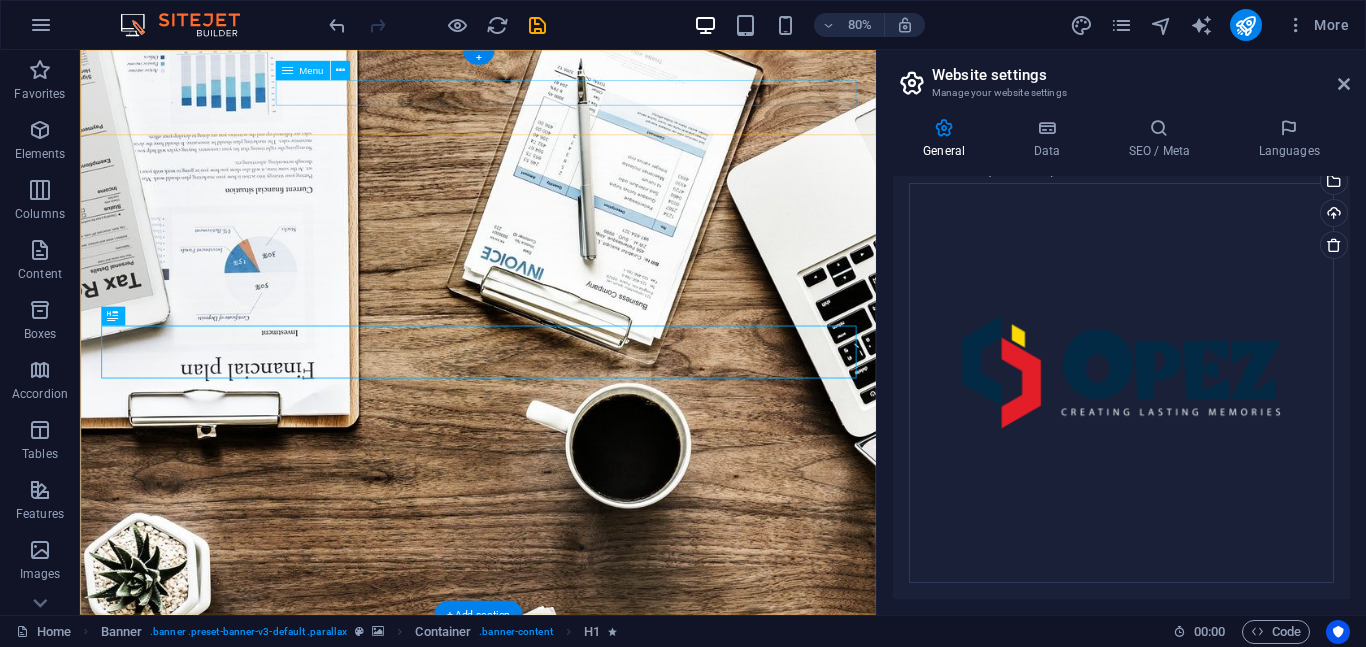 click on "Home About us Services Projects Team Contact" at bounding box center (578, 1413) 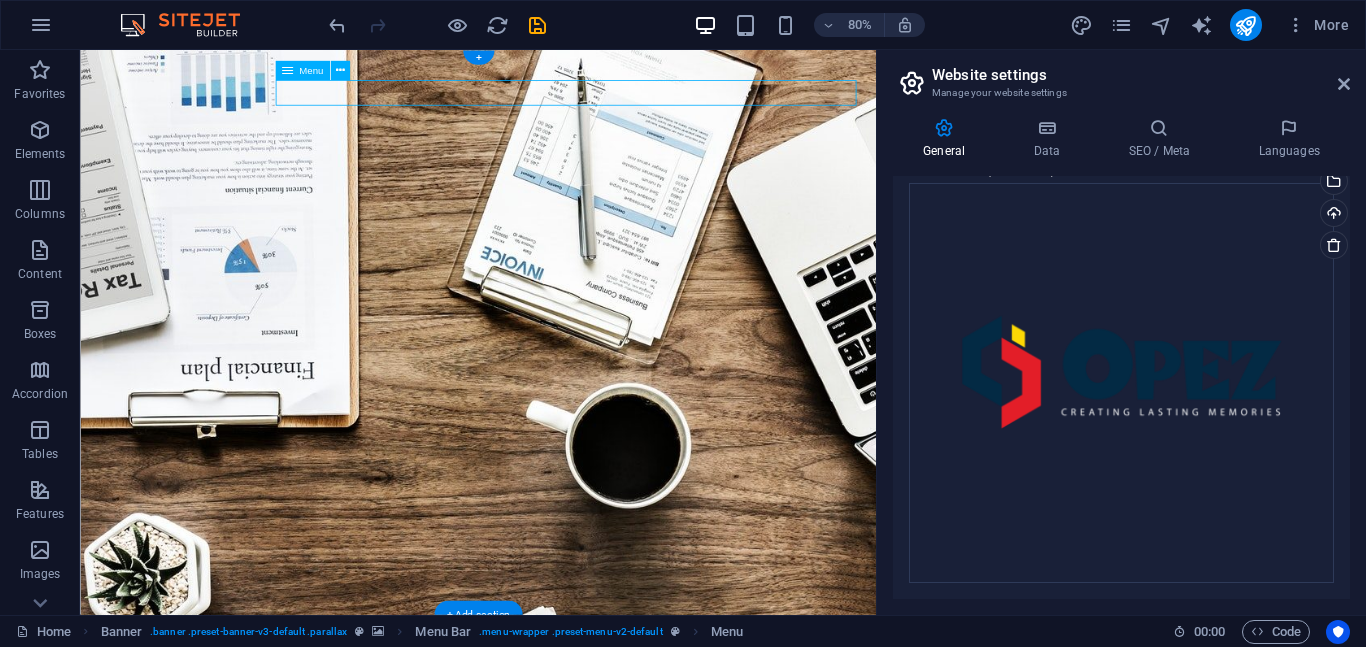 click on "Home About us Services Projects Team Contact" at bounding box center (578, 1413) 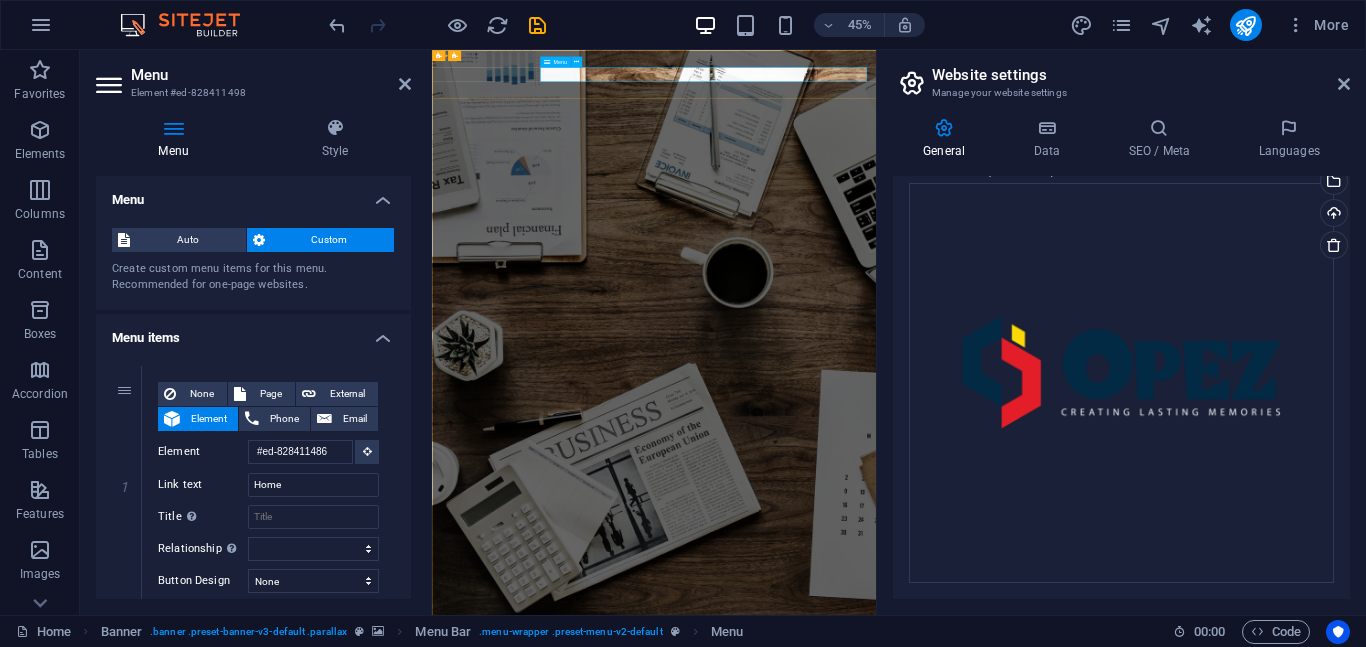click on "Home About us Services Projects Team Contact" at bounding box center [926, 1413] 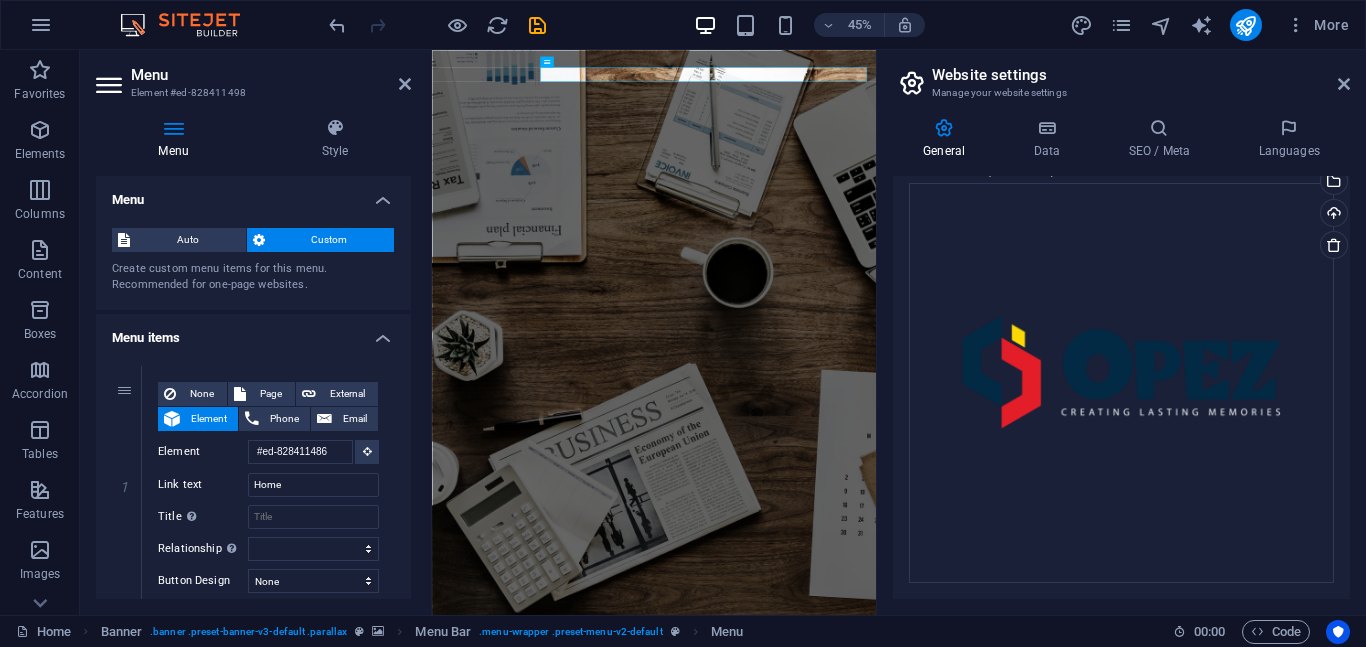 drag, startPoint x: 412, startPoint y: 242, endPoint x: 409, endPoint y: 283, distance: 41.109608 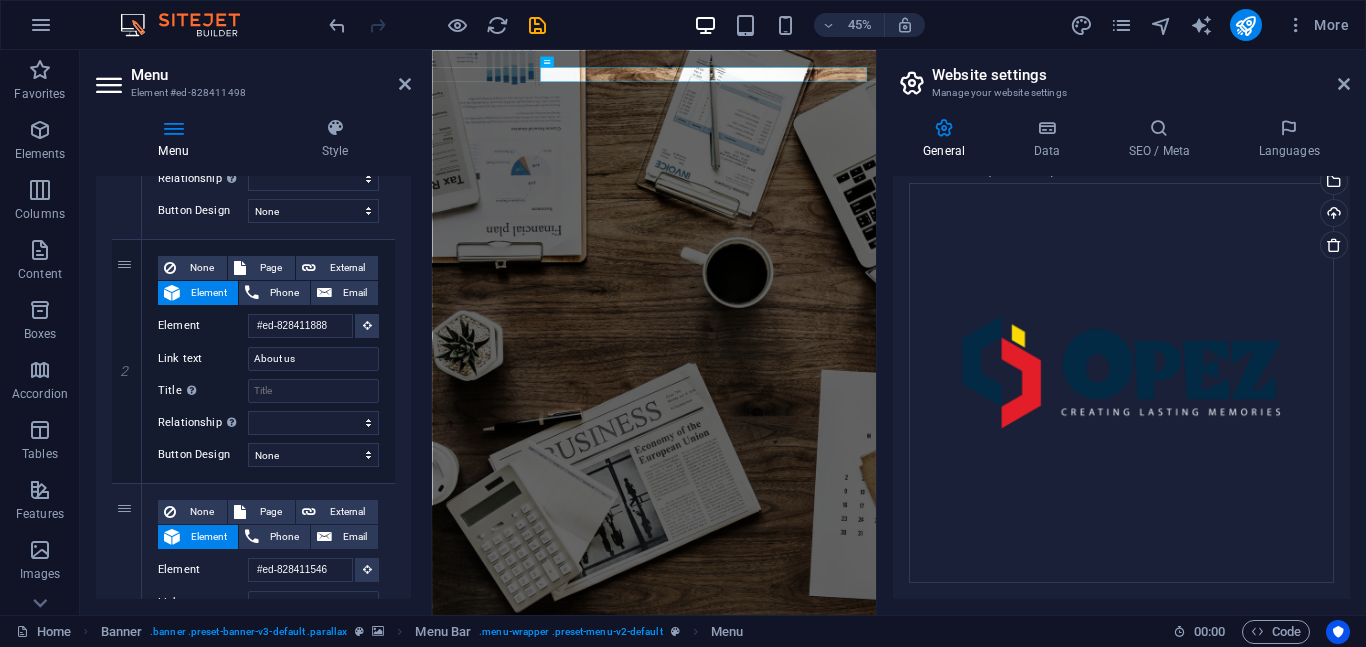 drag, startPoint x: 409, startPoint y: 283, endPoint x: 408, endPoint y: 247, distance: 36.013885 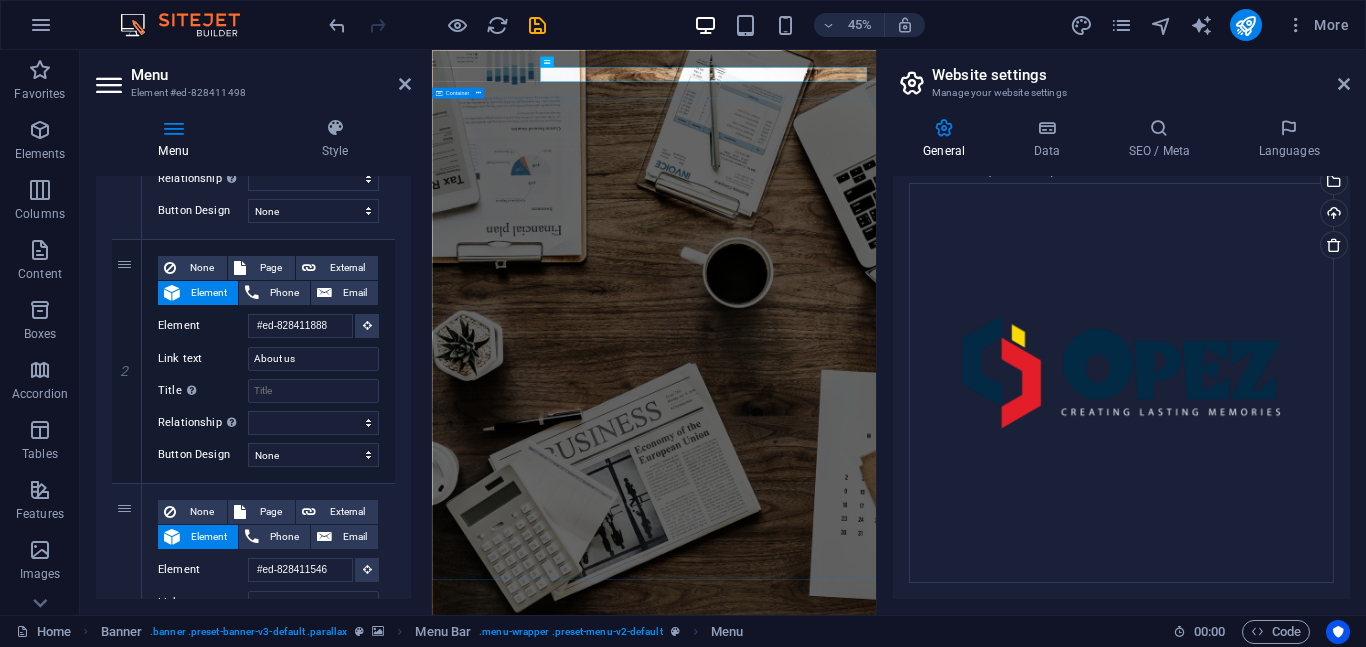 click on "E vent Production E quipment rental R EVIEW & STATISTICS Learn more" at bounding box center [925, 1633] 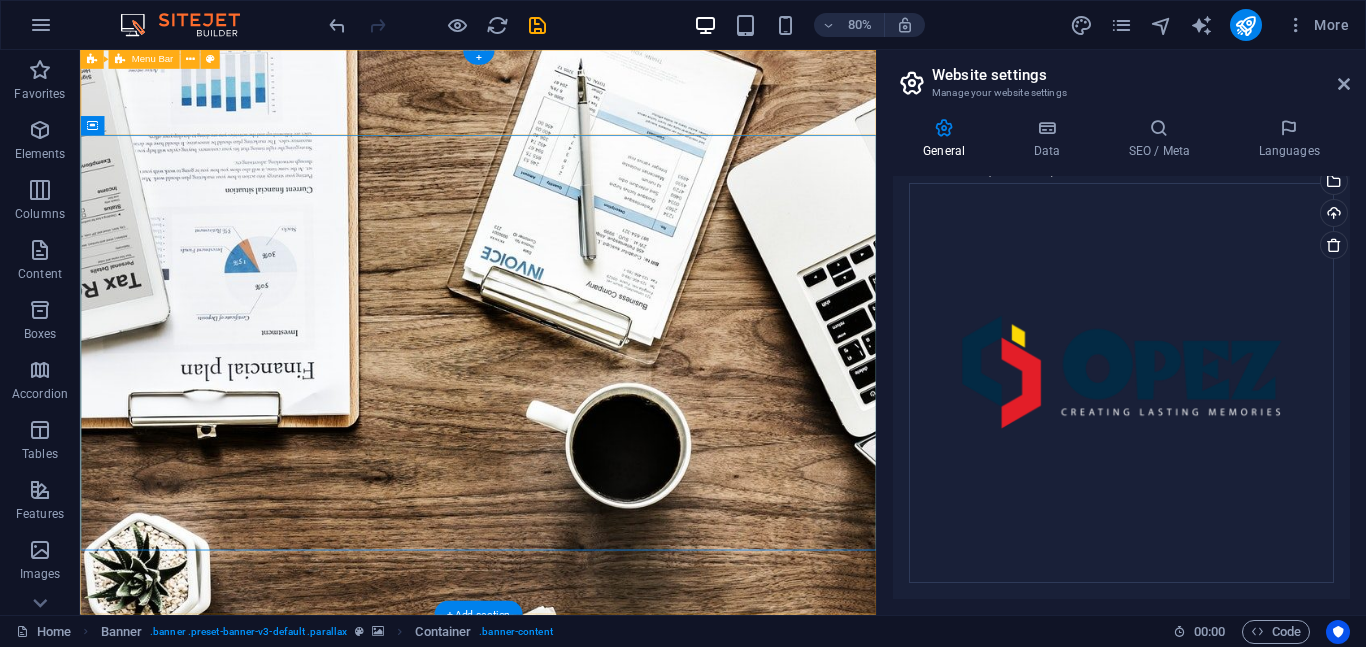 click on "Home About us Services Projects Team Contact" at bounding box center (577, 1375) 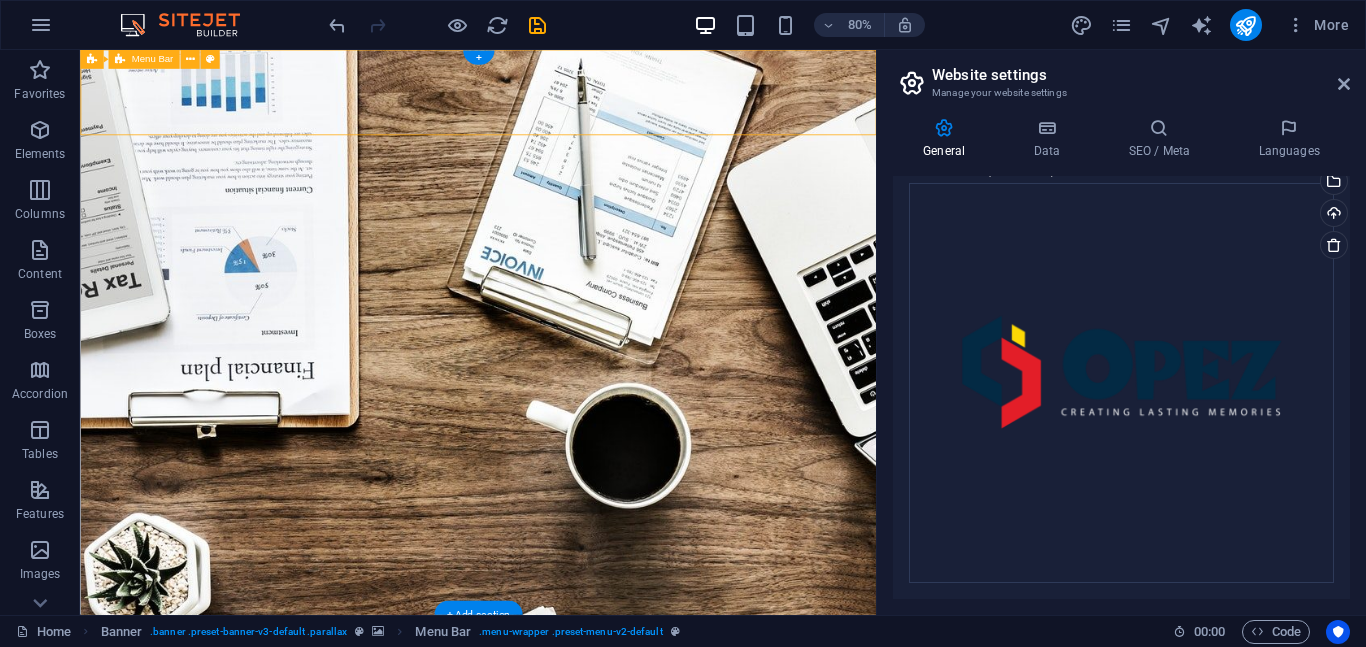 click on "Home About us Services Projects Team Contact" at bounding box center [577, 1375] 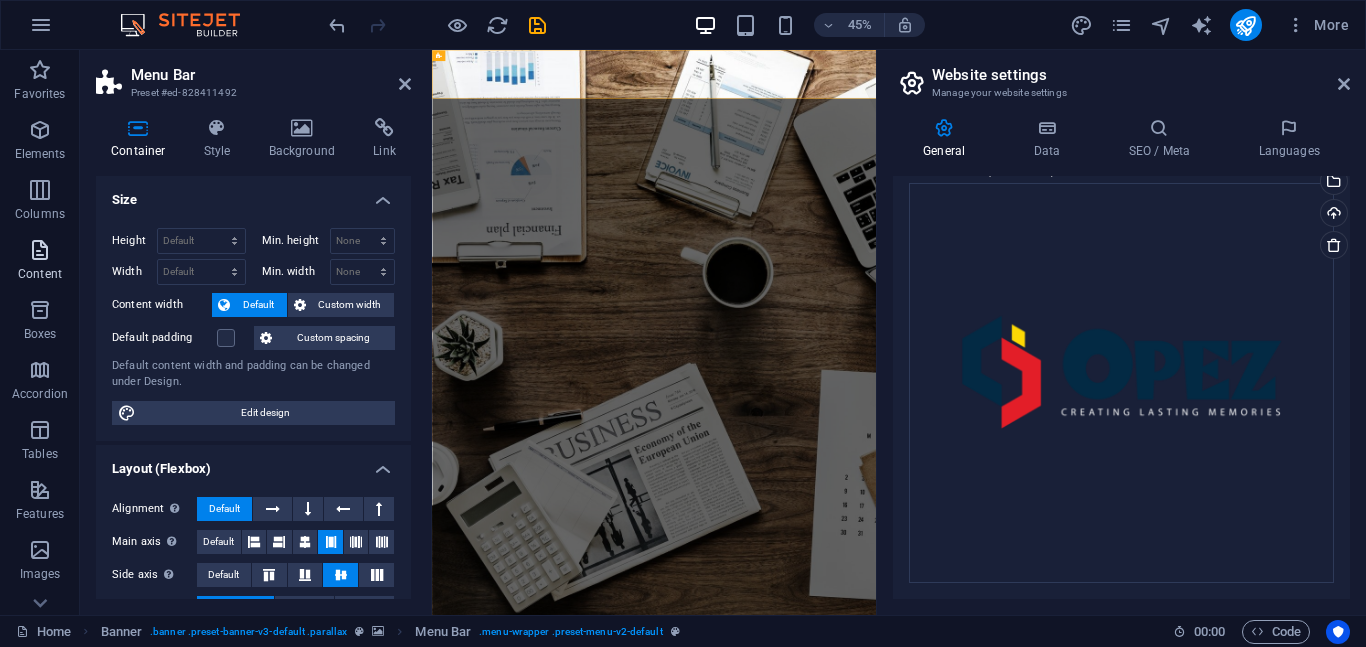 click at bounding box center (40, 250) 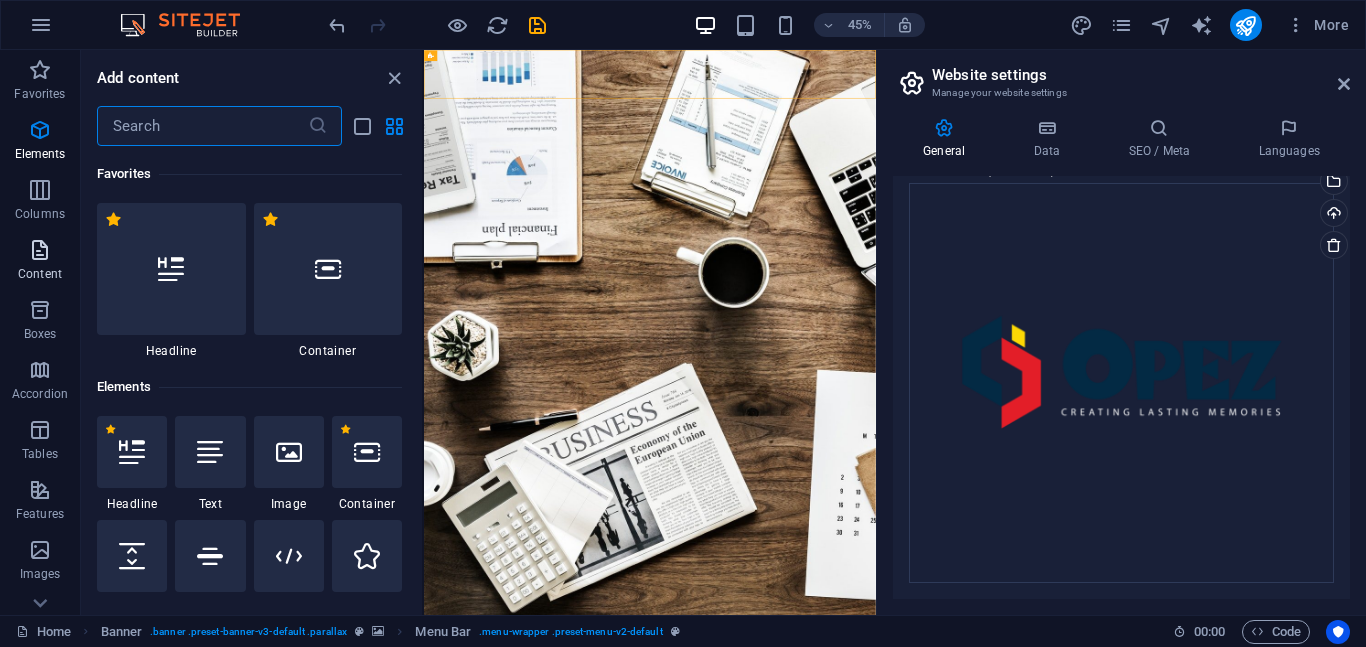 scroll, scrollTop: 3499, scrollLeft: 0, axis: vertical 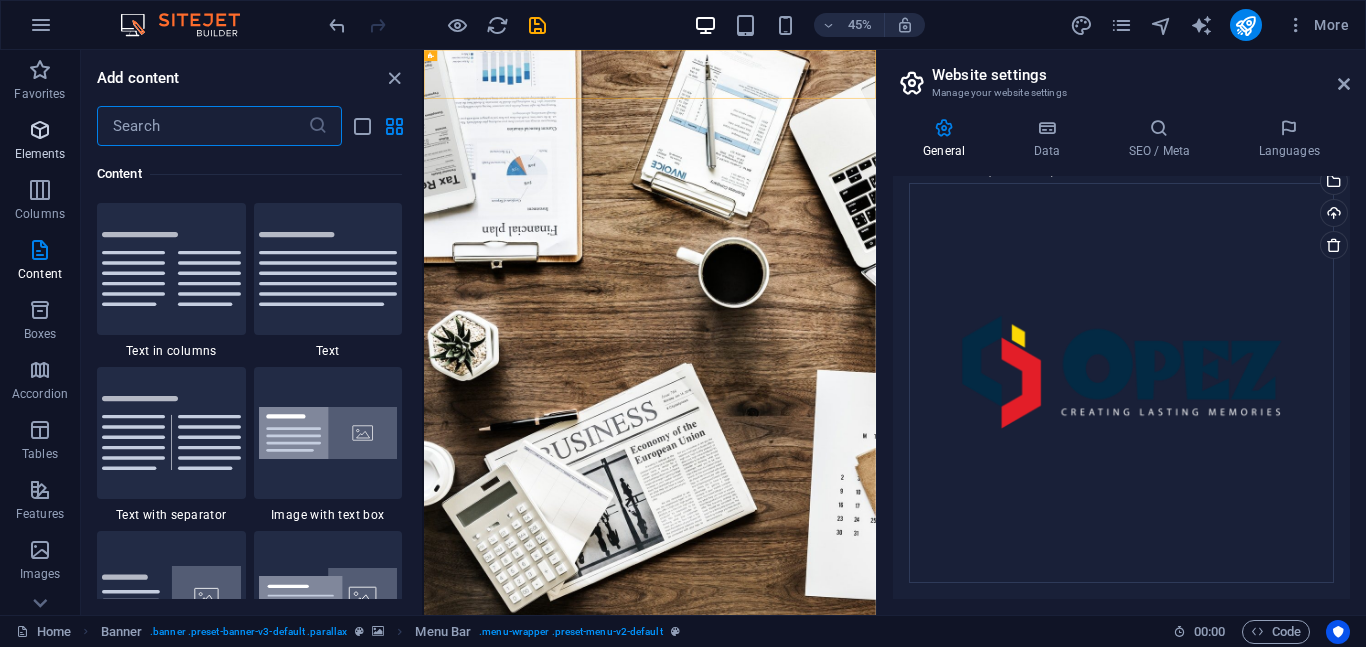 click at bounding box center (40, 130) 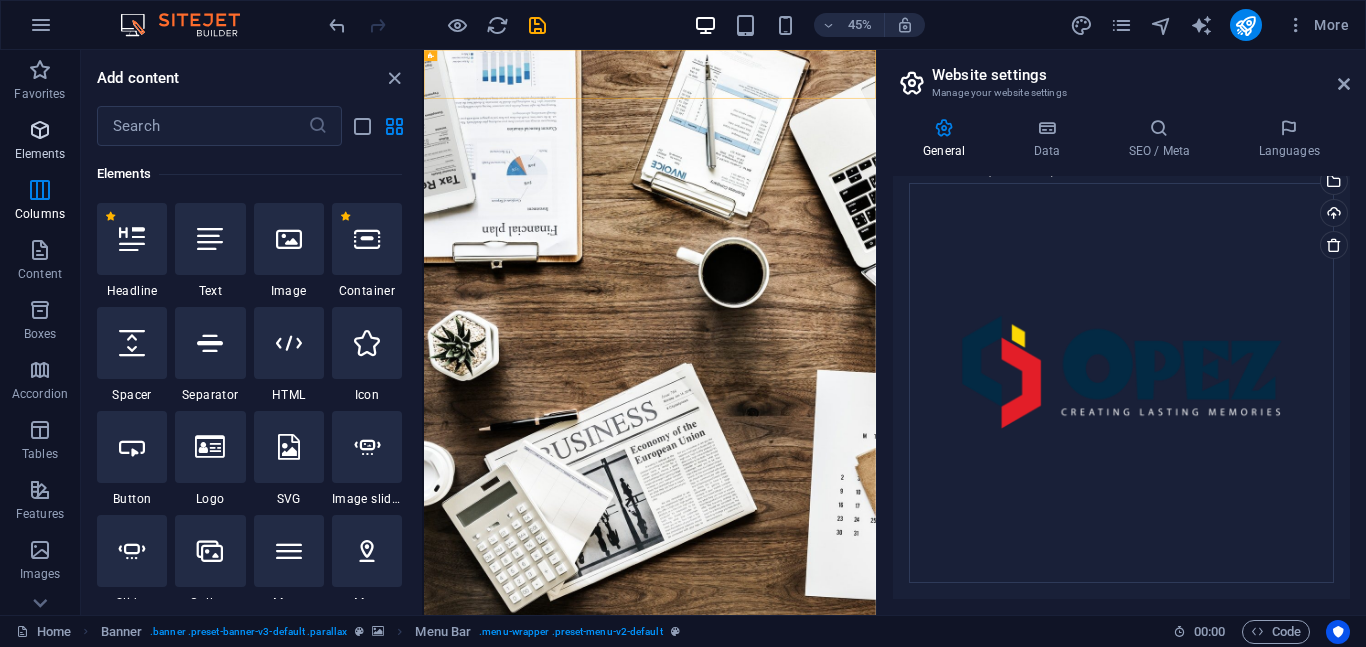 scroll, scrollTop: 213, scrollLeft: 0, axis: vertical 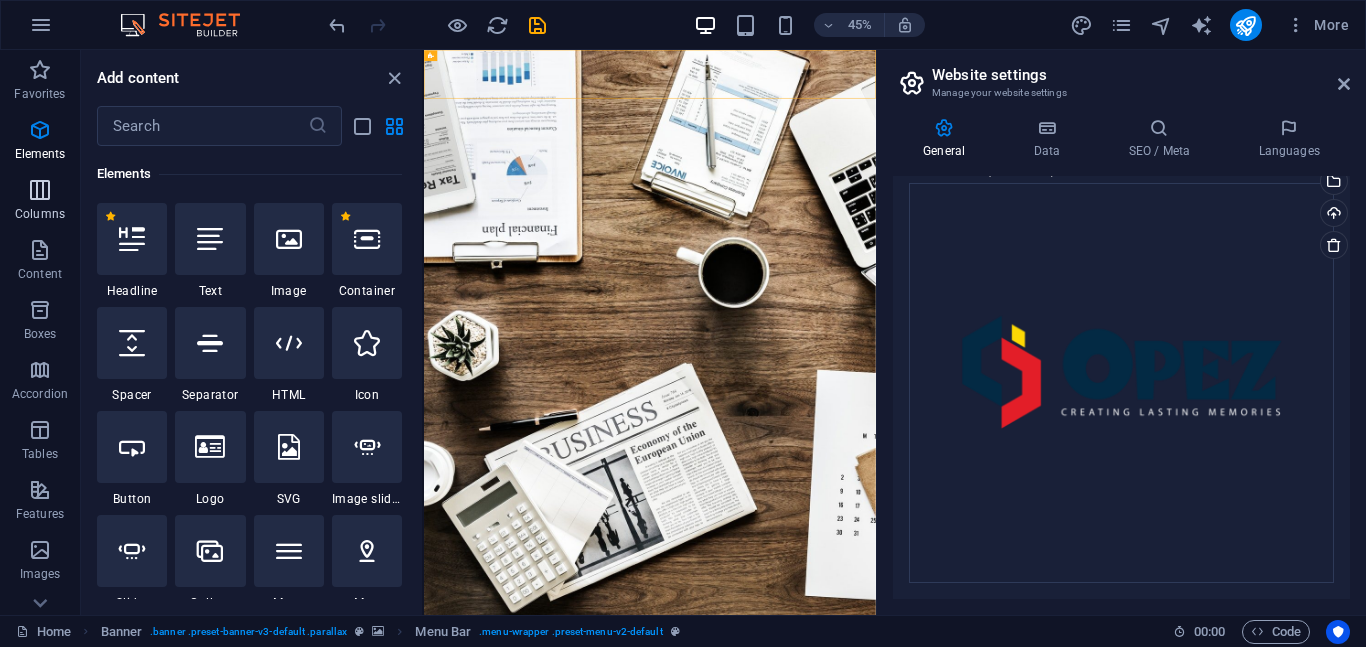 click at bounding box center [40, 190] 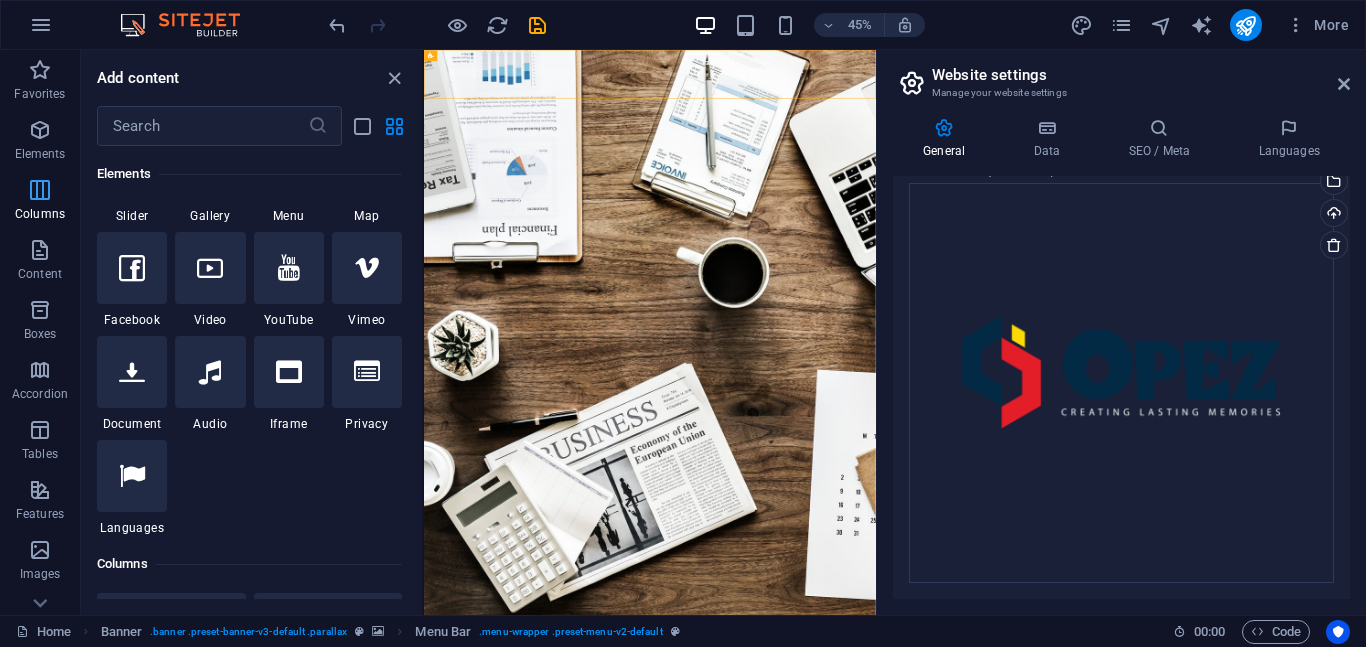 scroll, scrollTop: 990, scrollLeft: 0, axis: vertical 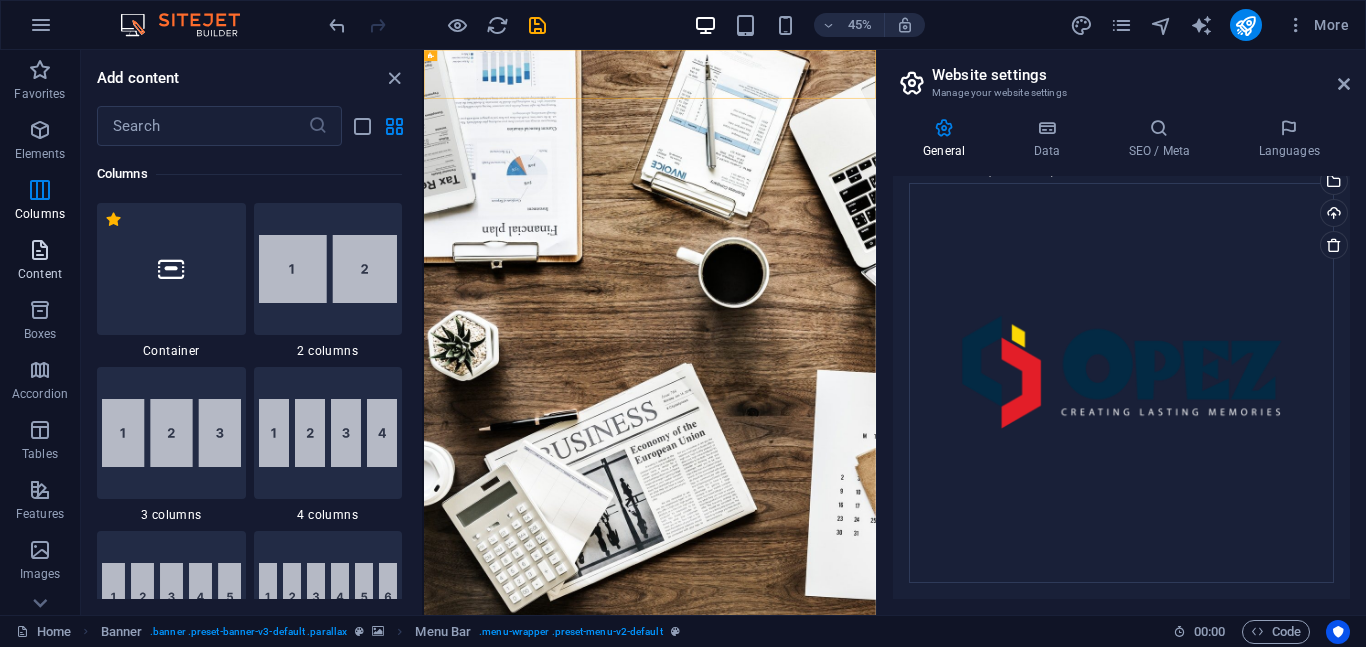 click on "Content" at bounding box center [40, 274] 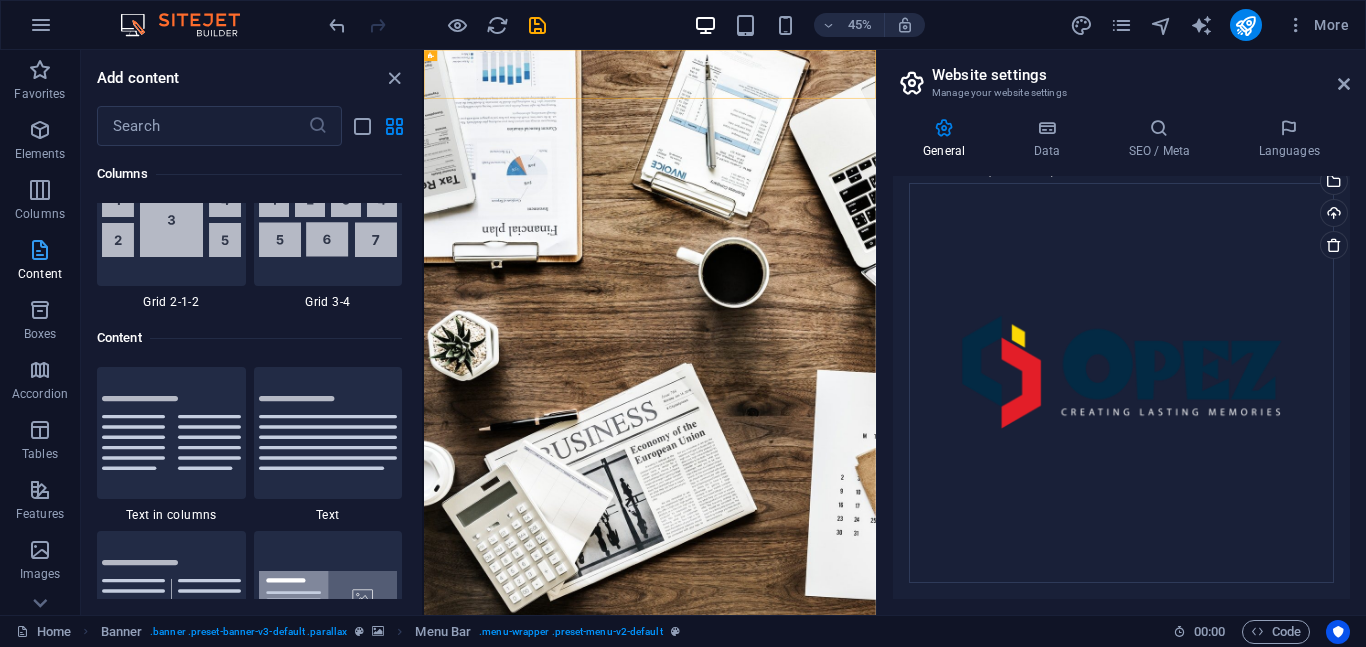 scroll, scrollTop: 3499, scrollLeft: 0, axis: vertical 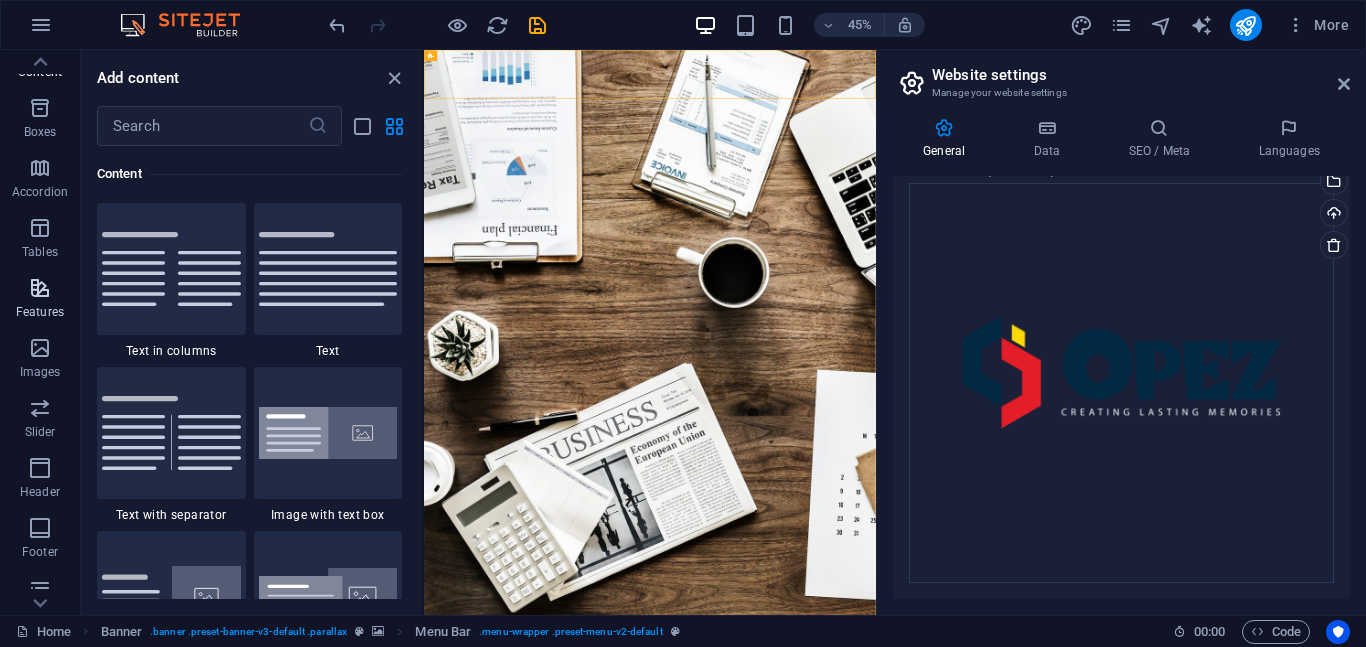 click on "Header" at bounding box center (40, 480) 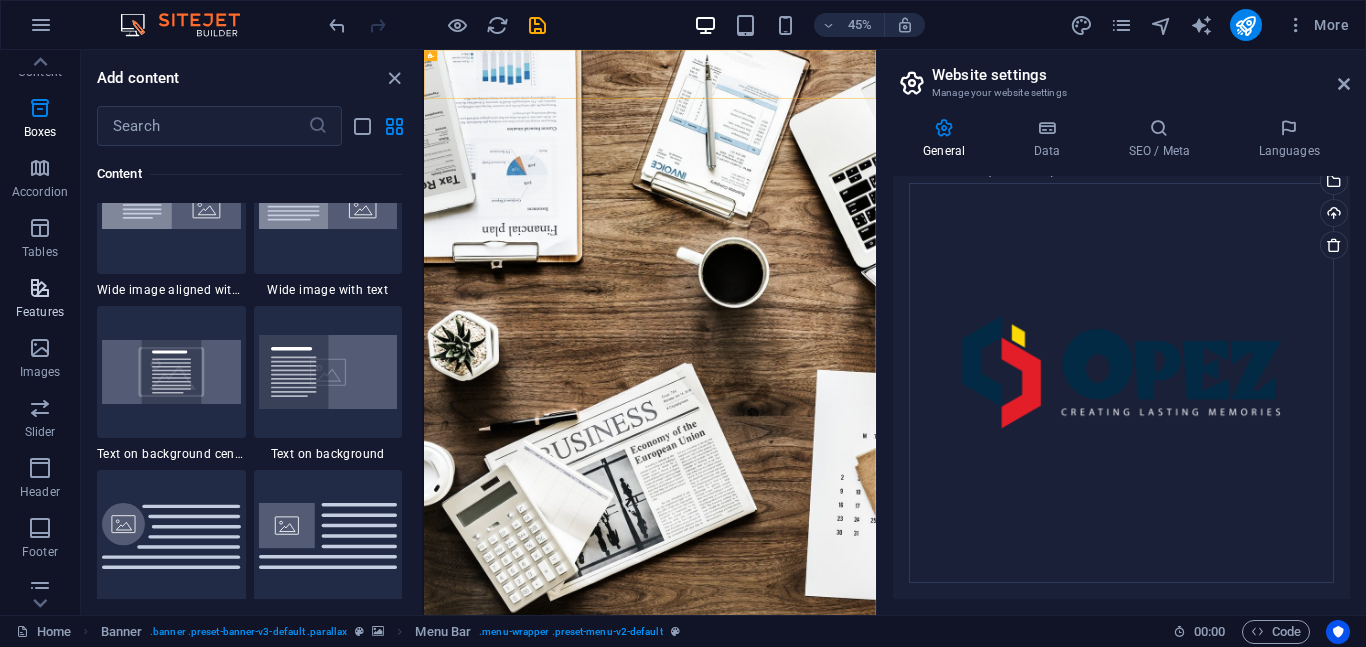 scroll, scrollTop: 12042, scrollLeft: 0, axis: vertical 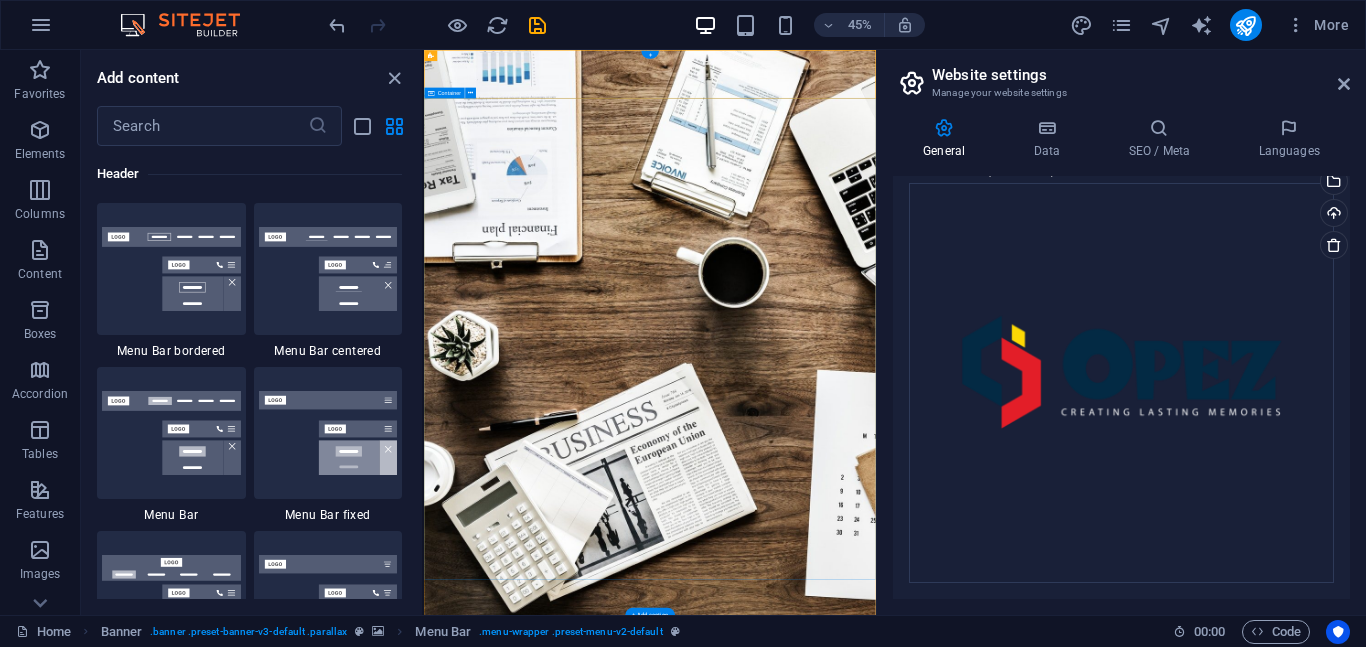 click on "E vent Production E quipment rental R EVIEW & STATISTICS Learn more" at bounding box center (926, 1633) 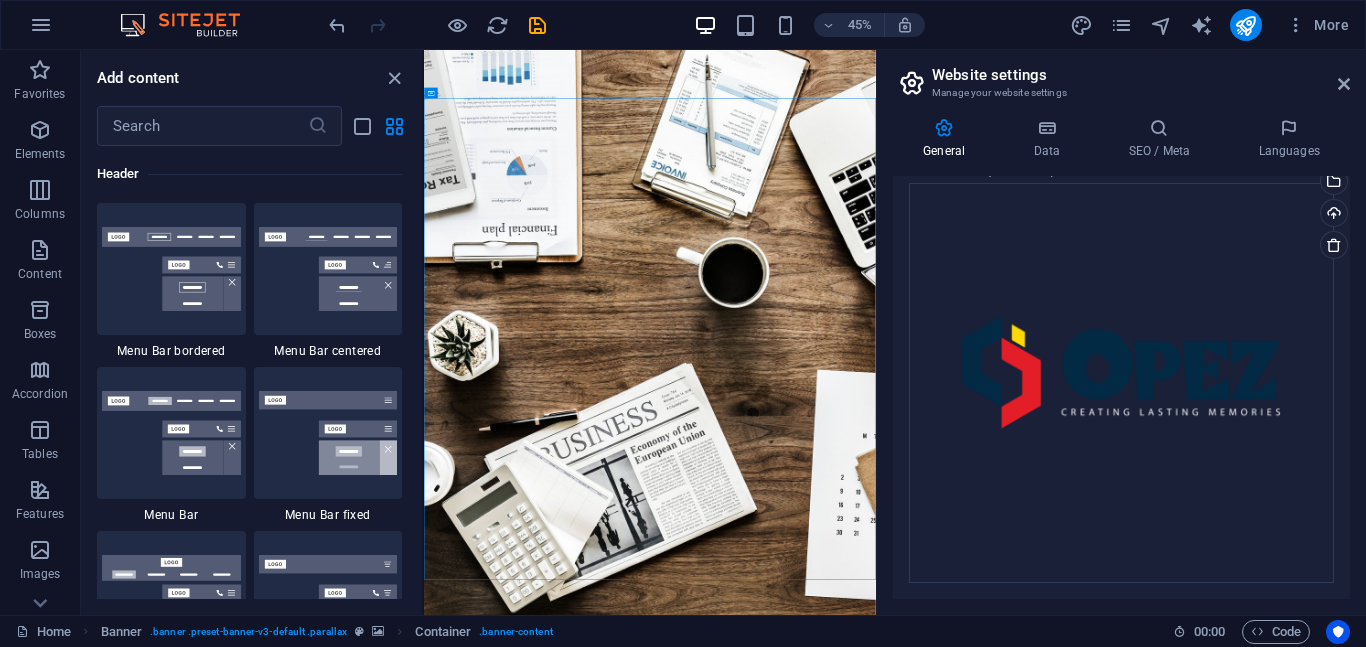 click on "Website settings Manage your website settings  General  Data  SEO / Meta  Languages Website name opezworld.com.ng Logo Drag files here, click to choose files or select files from Files or our free stock photos & videos Select files from the file manager, stock photos, or upload file(s) Upload Favicon Set the favicon of your website here. A favicon is a small icon shown in the browser tab next to your website title. It helps visitors identify your website. Drag files here, click to choose files or select files from Files or our free stock photos & videos Select files from the file manager, stock photos, or upload file(s) Upload Preview Image (Open Graph) This image will be shown when the website is shared on social networks Drag files here, click to choose files or select files from Files or our free stock photos & videos Select files from the file manager, stock photos, or upload file(s) Upload Contact data for this website. This can be used everywhere on the website and will update automatically. Company Fax" at bounding box center [1121, 332] 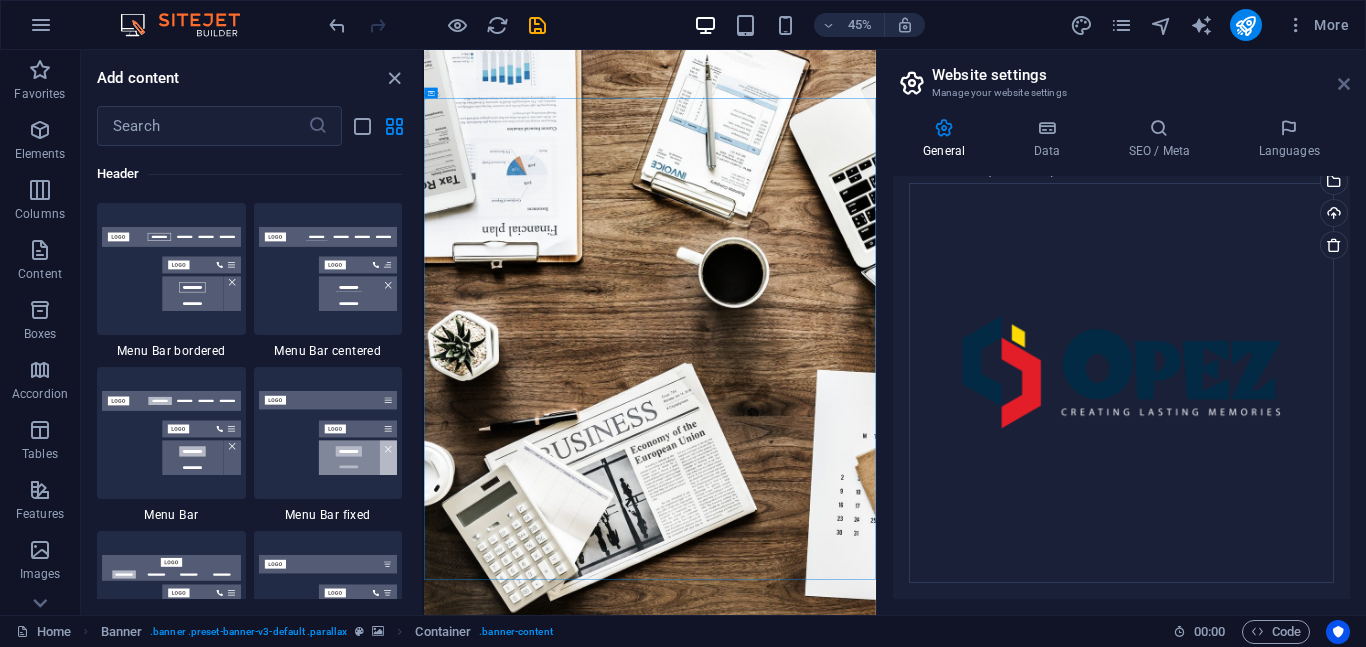 click at bounding box center (1344, 84) 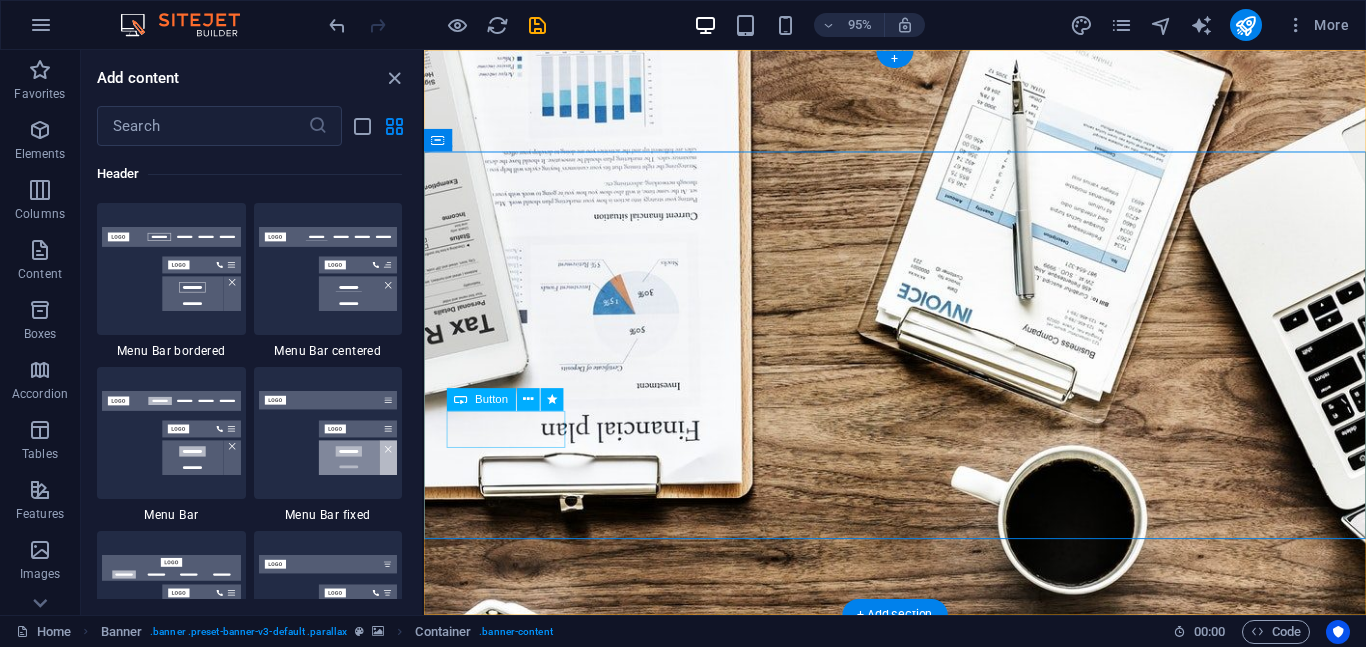 click on "Learn more" at bounding box center [920, 1721] 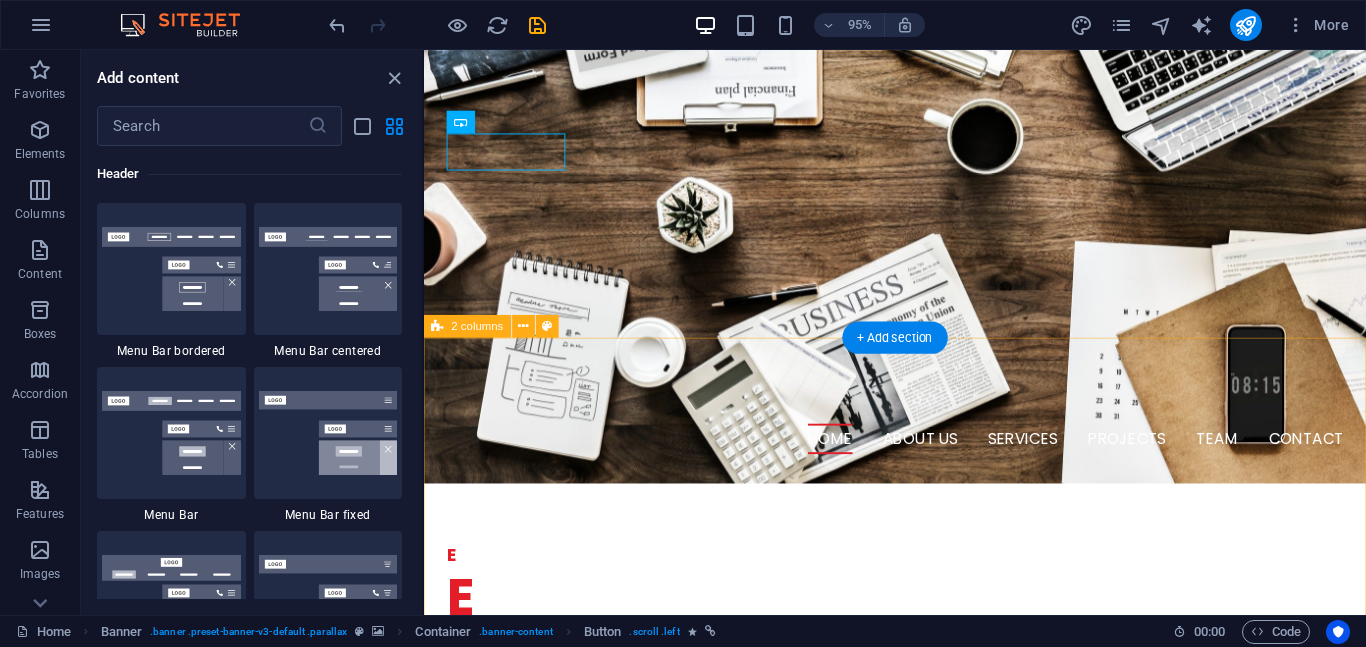 scroll, scrollTop: 308, scrollLeft: 0, axis: vertical 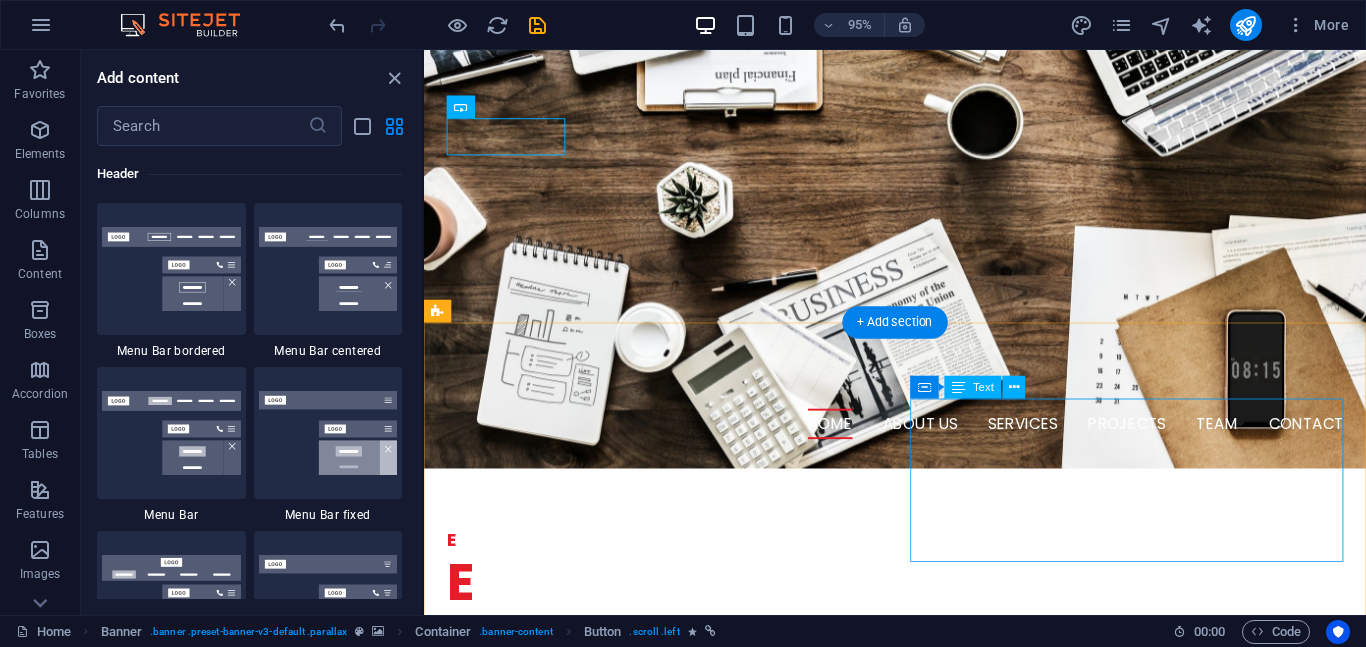 click on "Lorem ipsum dolor sit amet, consetetur sadipscing elitr, sed diam nonumy eirmod tempor invidunt ut labore et dolore magna aliquyam erat, sed diam voluptua.  At vero eos et accusam et justo duo dolores. Et otea rebum stet clita kasd gubergren, no sea takimata sanctus est Lorem ipsum dolor sit amet." at bounding box center [668, 1222] 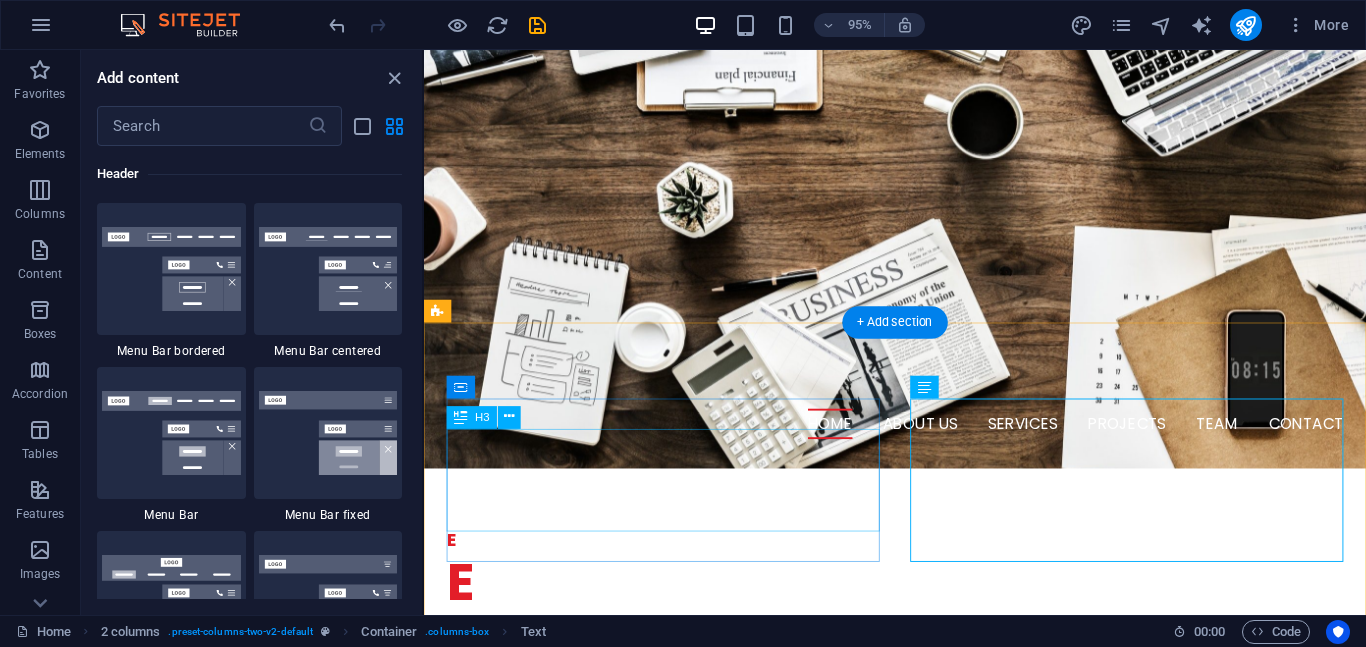 click on "W e are a dynamic team of creative people and Marketing Experts." at bounding box center [668, 1066] 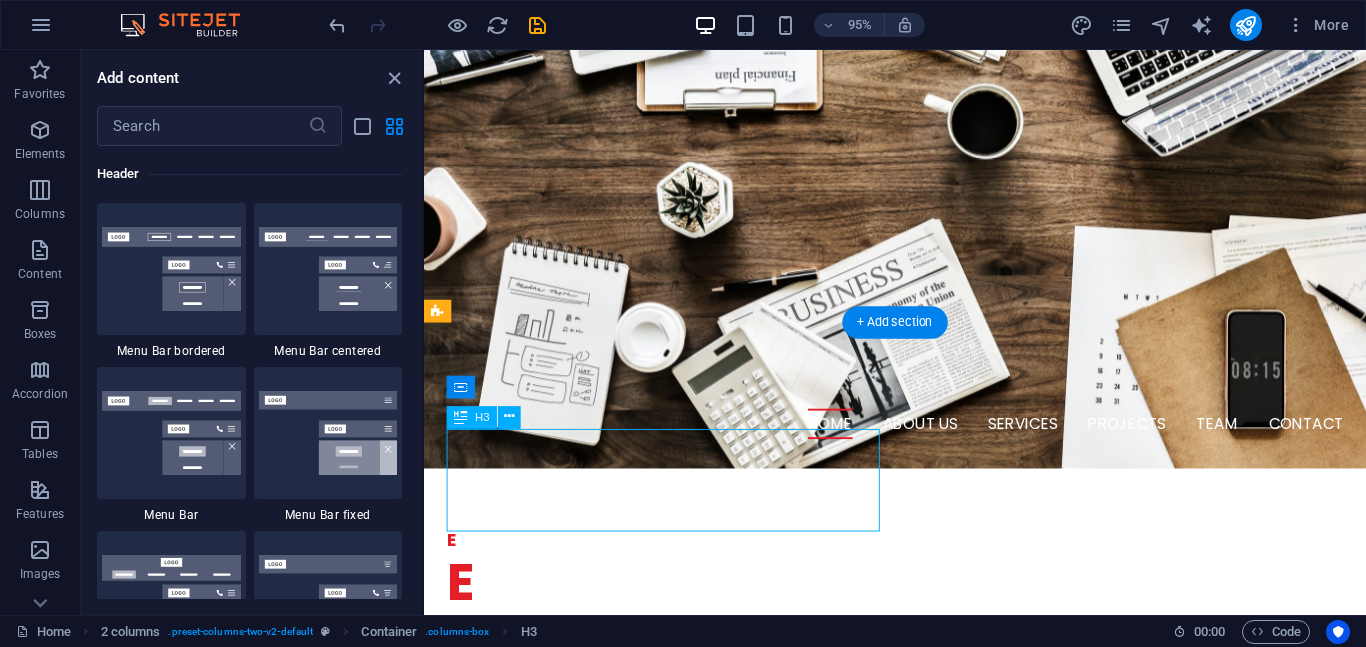 click on "W e are a dynamic team of creative people and Marketing Experts." at bounding box center (668, 1066) 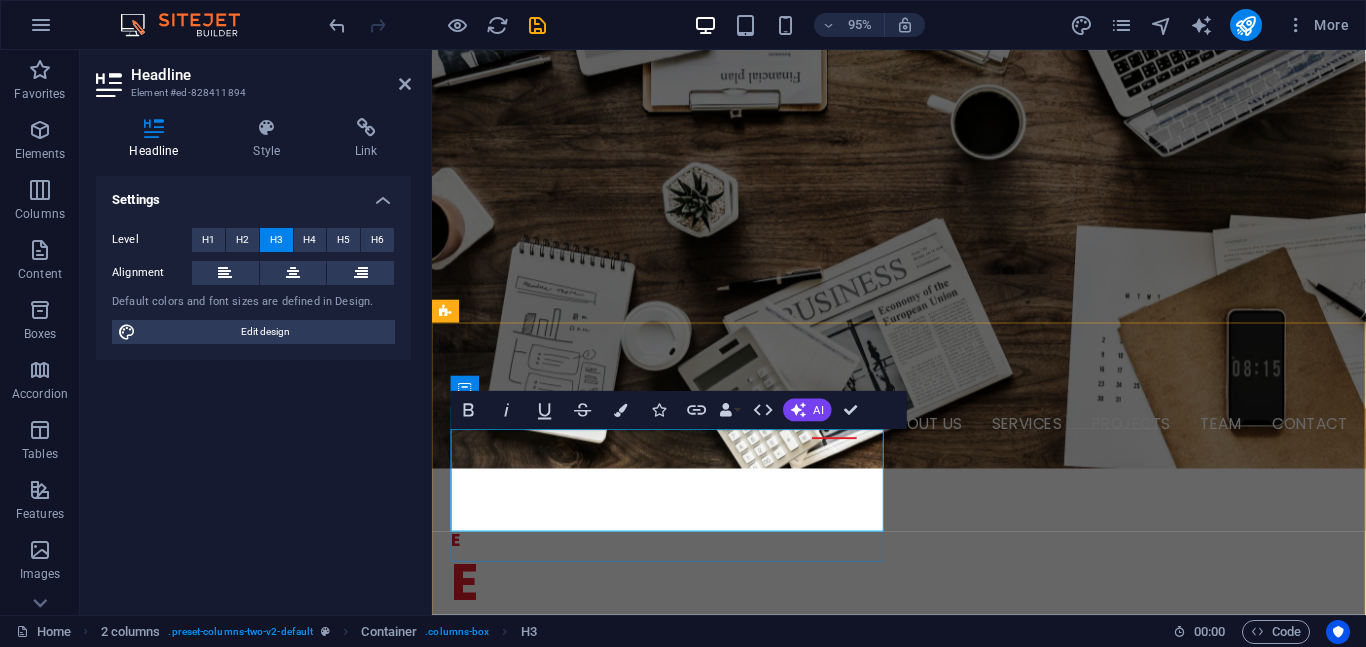 type 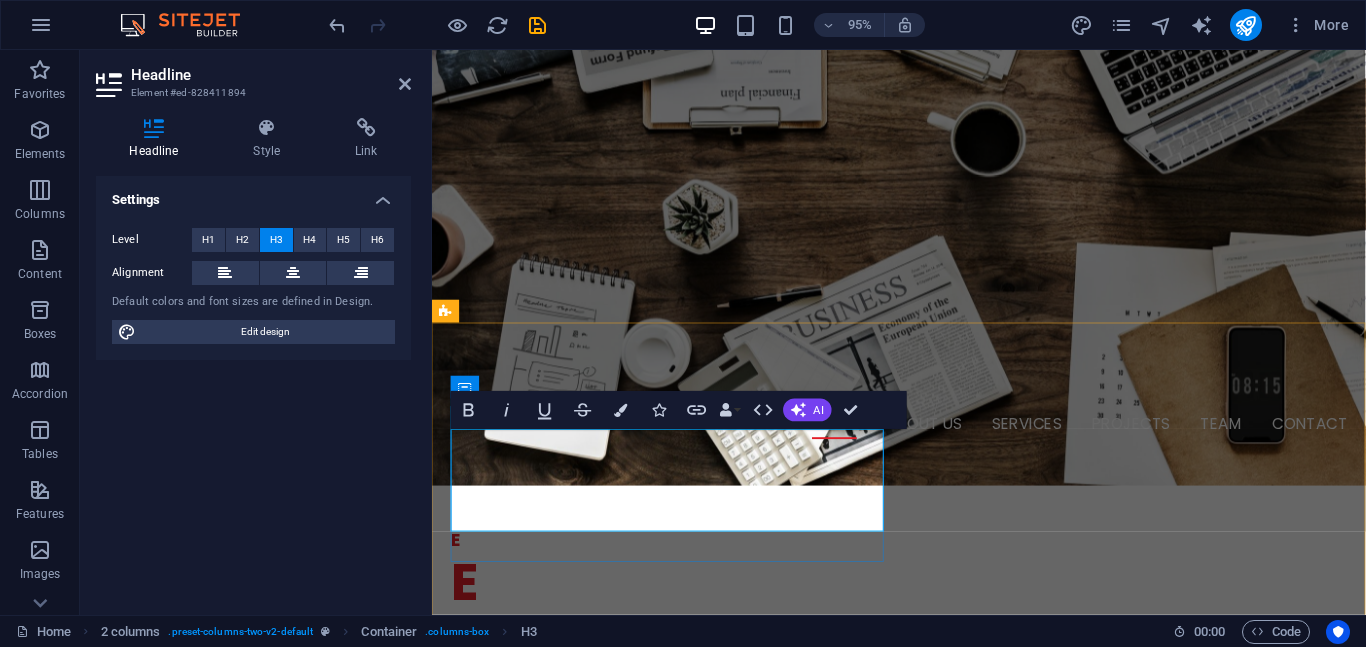 scroll, scrollTop: 344, scrollLeft: 0, axis: vertical 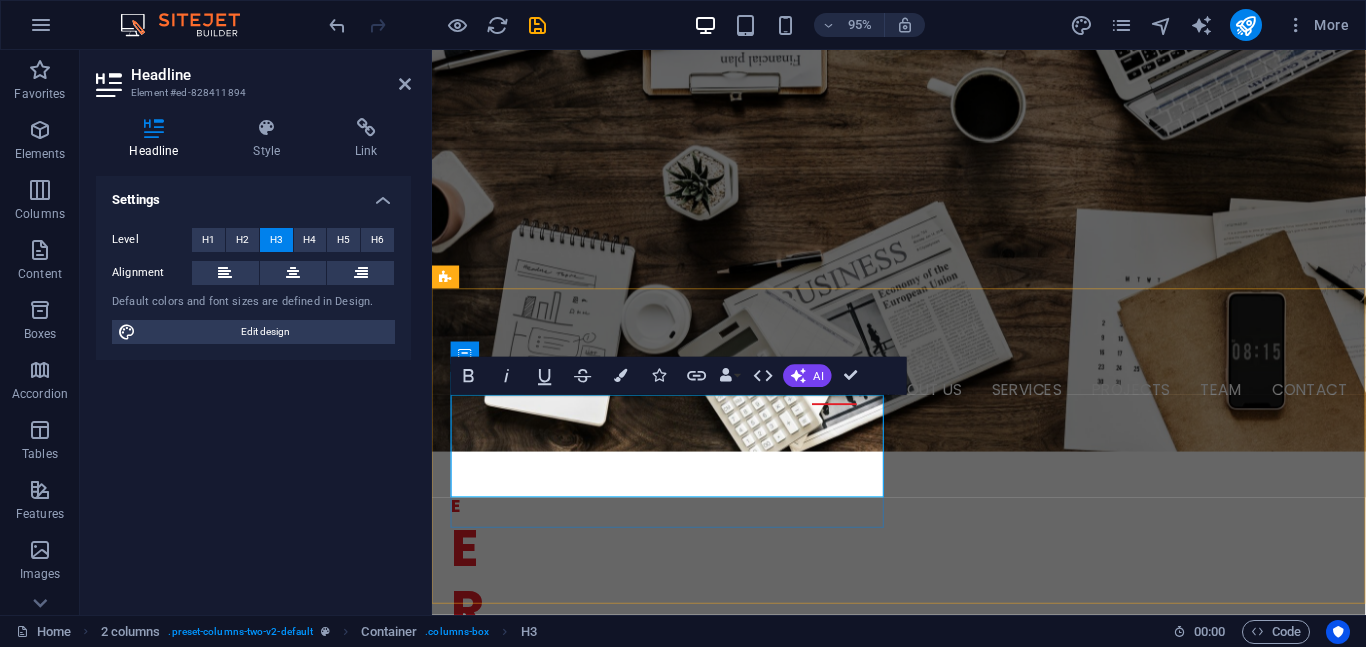 click on "W e are a dynamic team of creative people and Marketing Experts." at bounding box center (676, 1030) 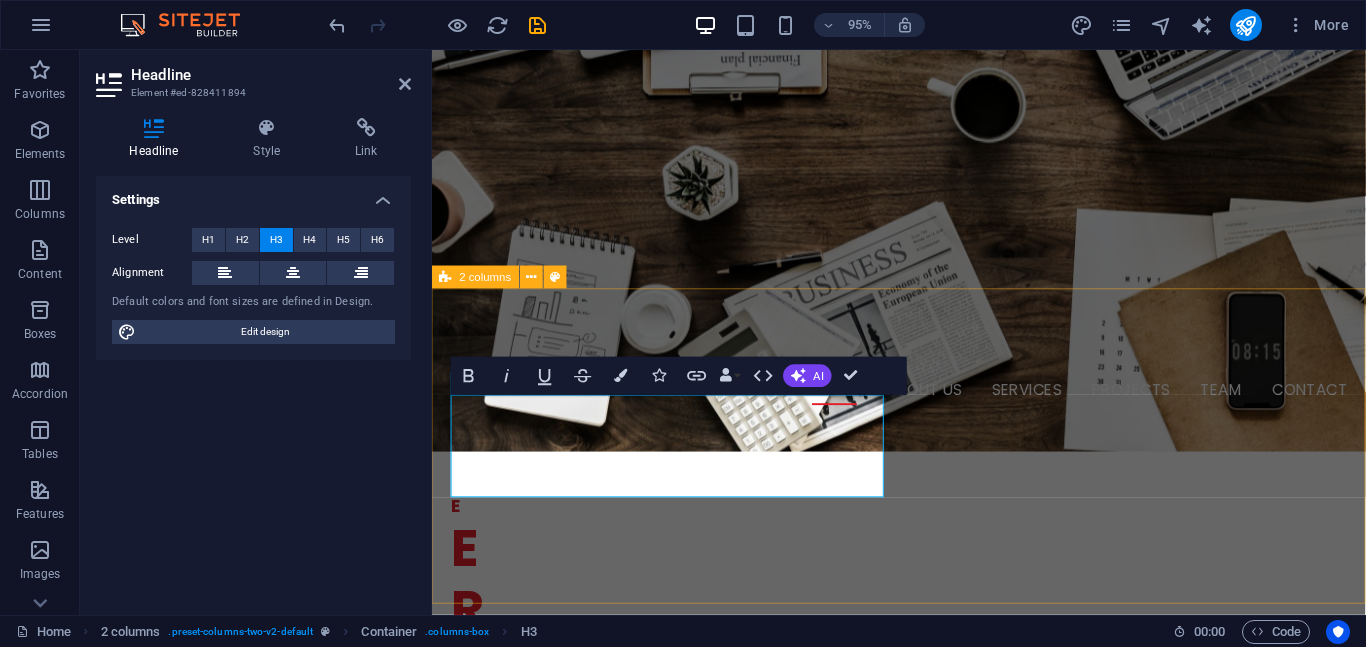 drag, startPoint x: 476, startPoint y: 431, endPoint x: 442, endPoint y: 429, distance: 34.058773 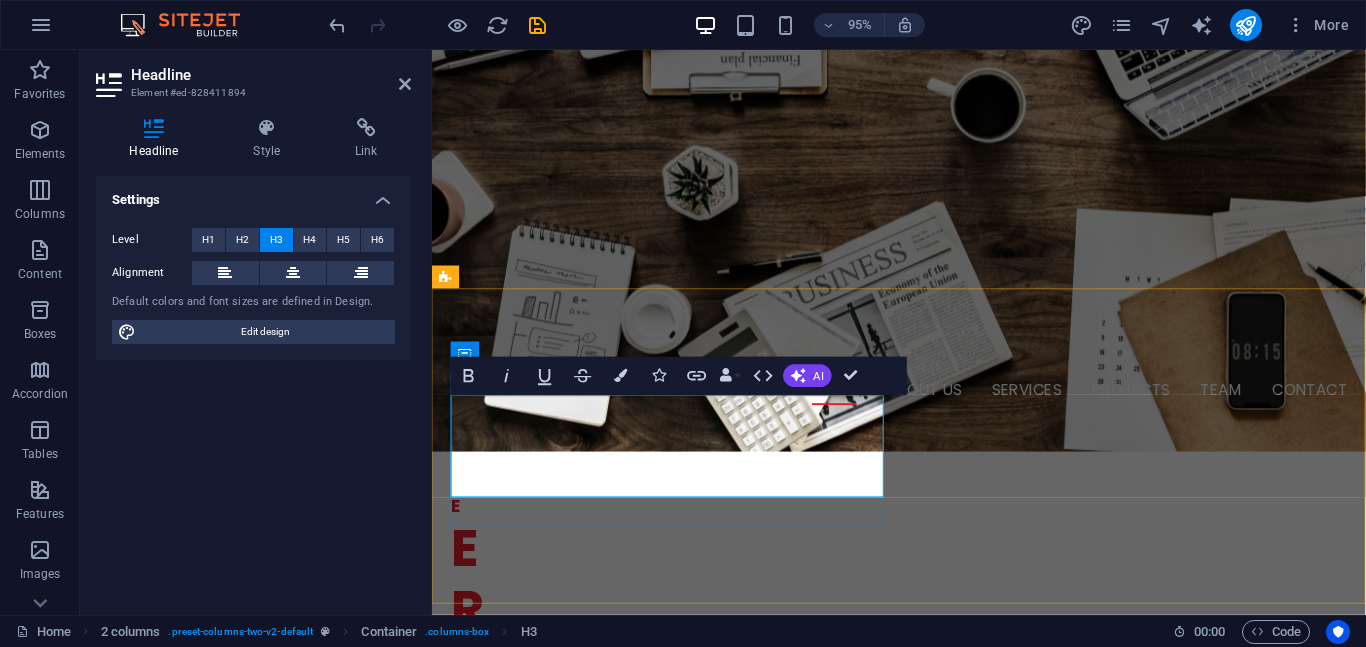 drag, startPoint x: 718, startPoint y: 506, endPoint x: 475, endPoint y: 427, distance: 255.51907 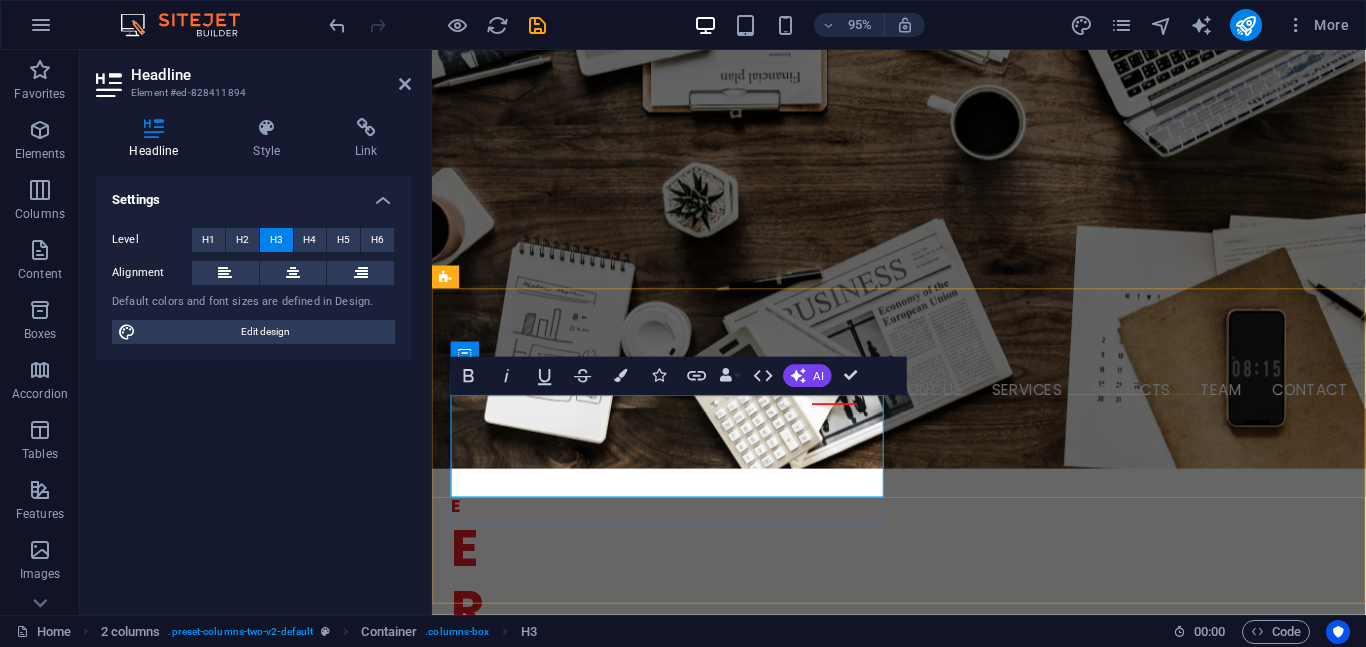 scroll, scrollTop: 380, scrollLeft: 0, axis: vertical 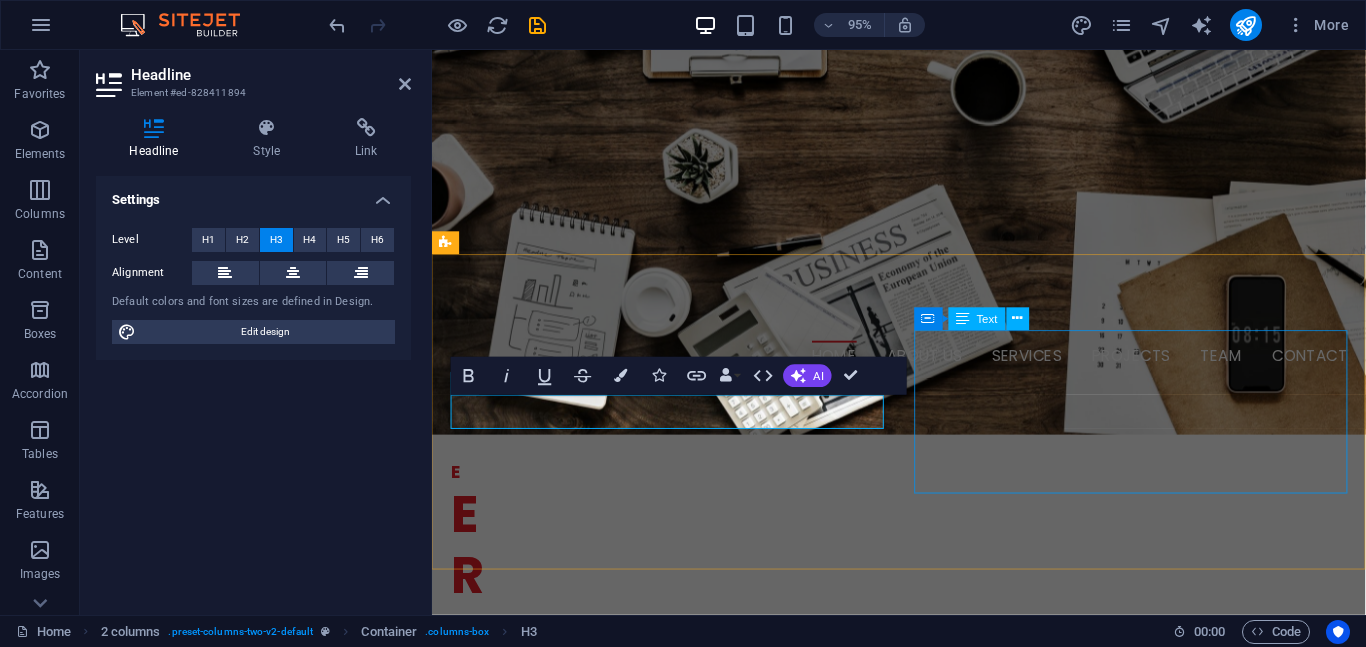 click on "Lorem ipsum dolor sit amet, consetetur sadipscing elitr, sed diam nonumy eirmod tempor invidunt ut labore et dolore magna aliquyam erat, sed diam voluptua.  At vero eos et accusam et justo duo dolores. Et otea rebum stet clita kasd gubergren, no sea takimata sanctus est Lorem ipsum dolor sit amet." at bounding box center [676, 1078] 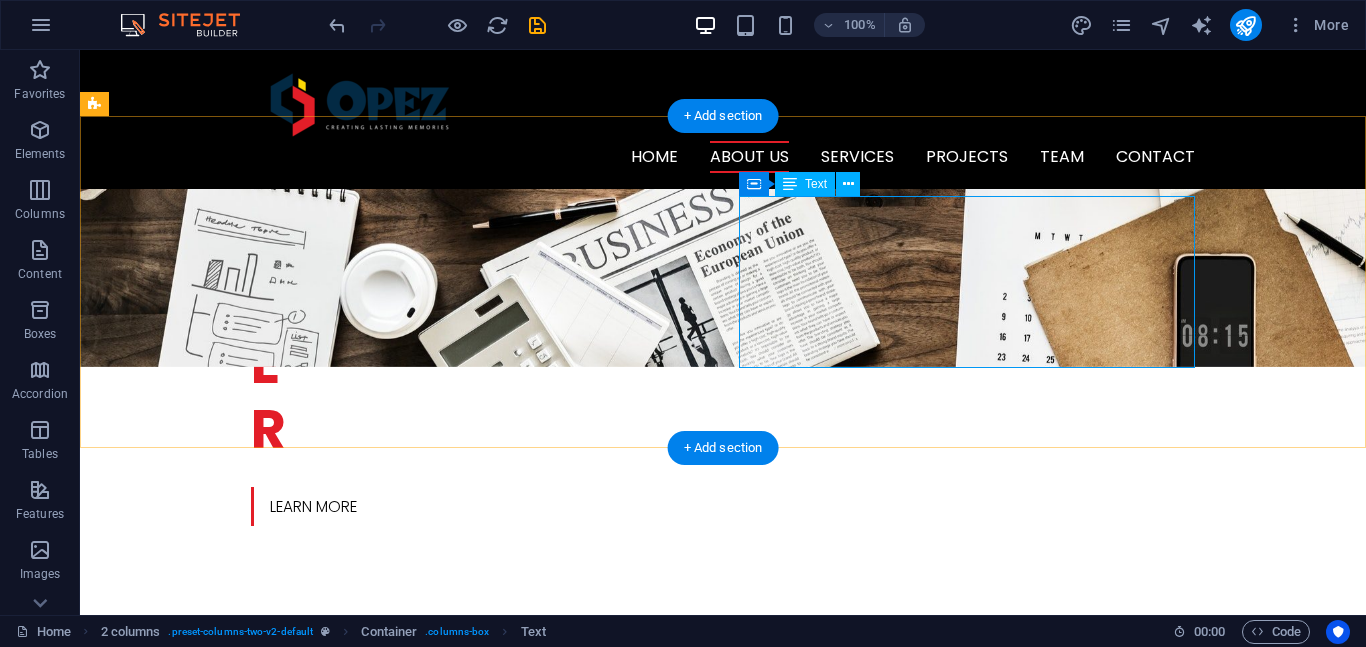 scroll, scrollTop: 488, scrollLeft: 0, axis: vertical 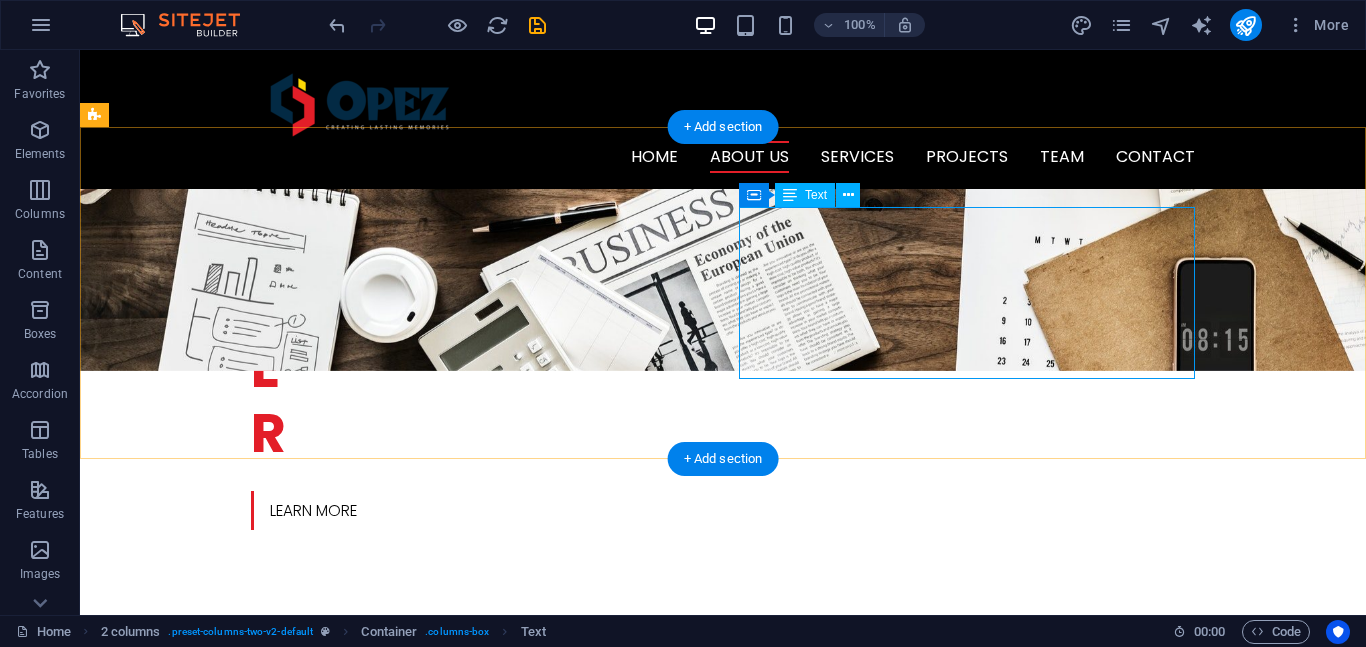 click on "Lorem ipsum dolor sit amet, consetetur sadipscing elitr, sed diam nonumy eirmod tempor invidunt ut labore et dolore magna aliquyam erat, sed diam voluptua.  At vero eos et accusam et justo duo dolores. Et otea rebum stet clita kasd gubergren, no sea takimata sanctus est Lorem ipsum dolor sit amet." at bounding box center (324, 908) 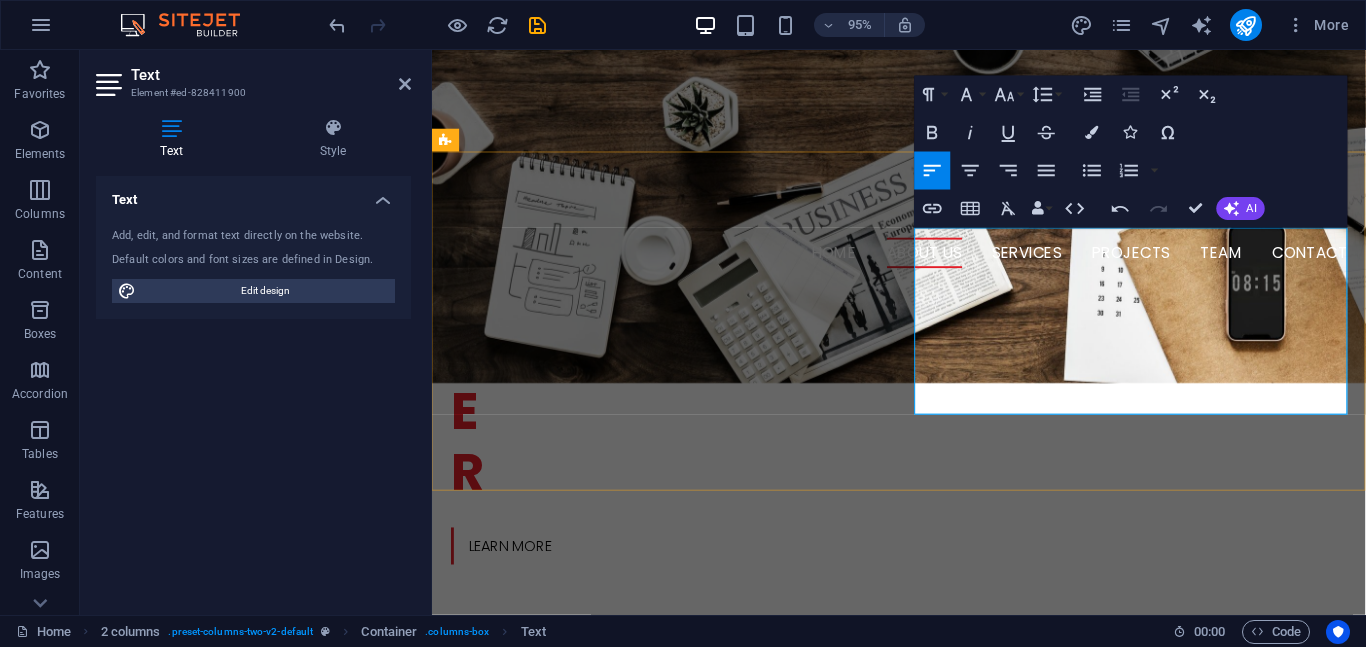 scroll, scrollTop: 4629, scrollLeft: 1, axis: both 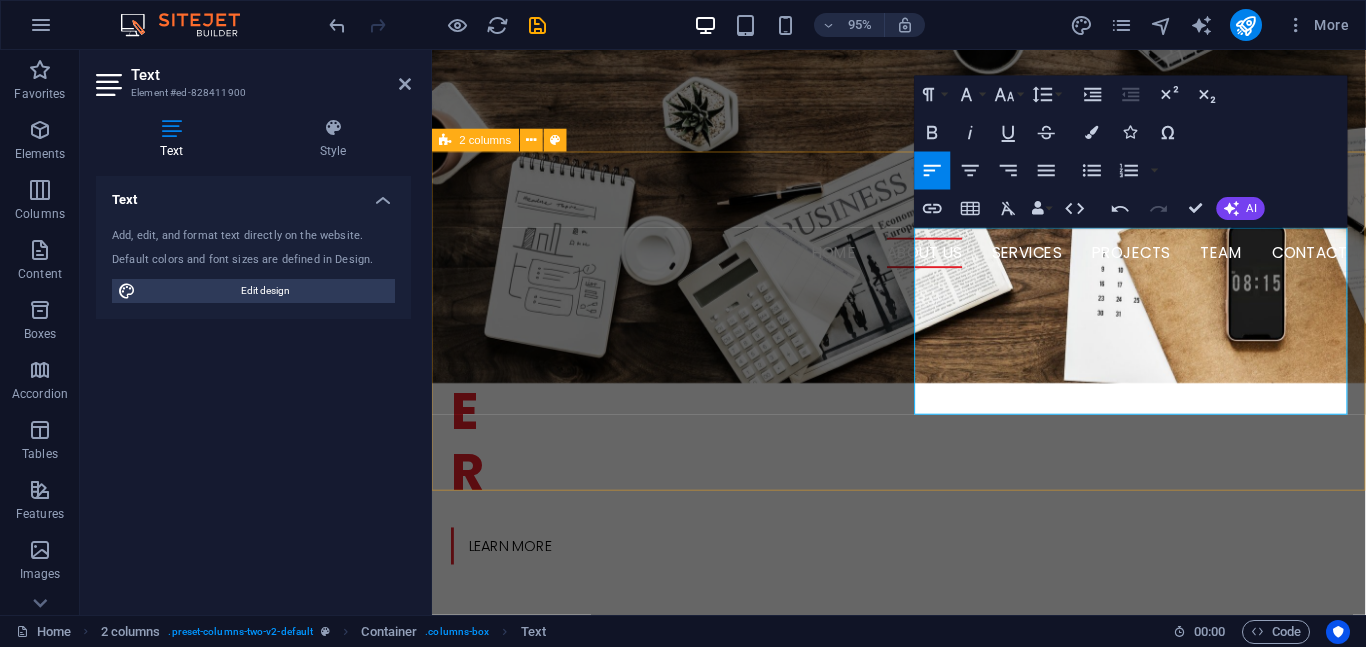 click on "O ur vision and mision Our VISION To be the Lead Audiovisual service provider for corporate events worldwide. Our MISSON Creating captivating and transformational events for our clients at worldclass standards by leveraging innovative technologies, exceptional teamwork and great client relationships. Our VISION To be the Lead Audiovisual service provider for corporate events worldwide. Our MISSON Creating captivating and transformational events for our clients at worldclass standards by leveraging innovative technologies, exceptional teamwork and great client relationships." at bounding box center (923, 956) 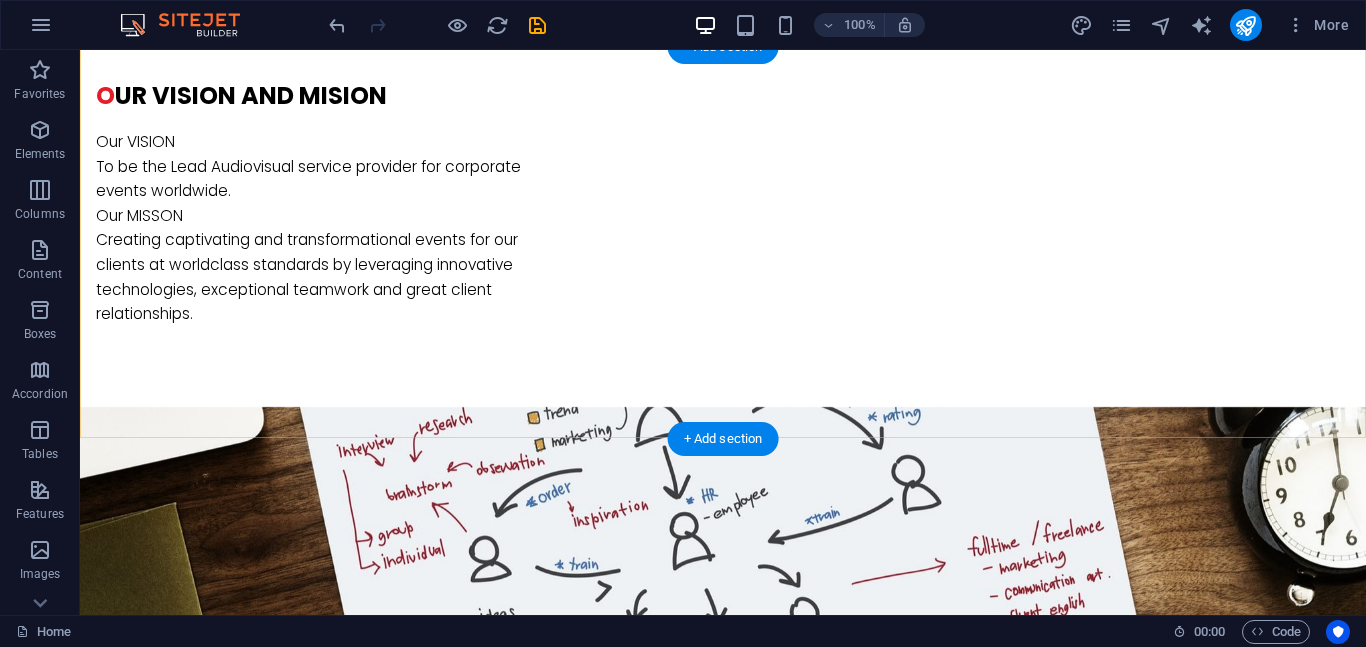 scroll, scrollTop: 1312, scrollLeft: 0, axis: vertical 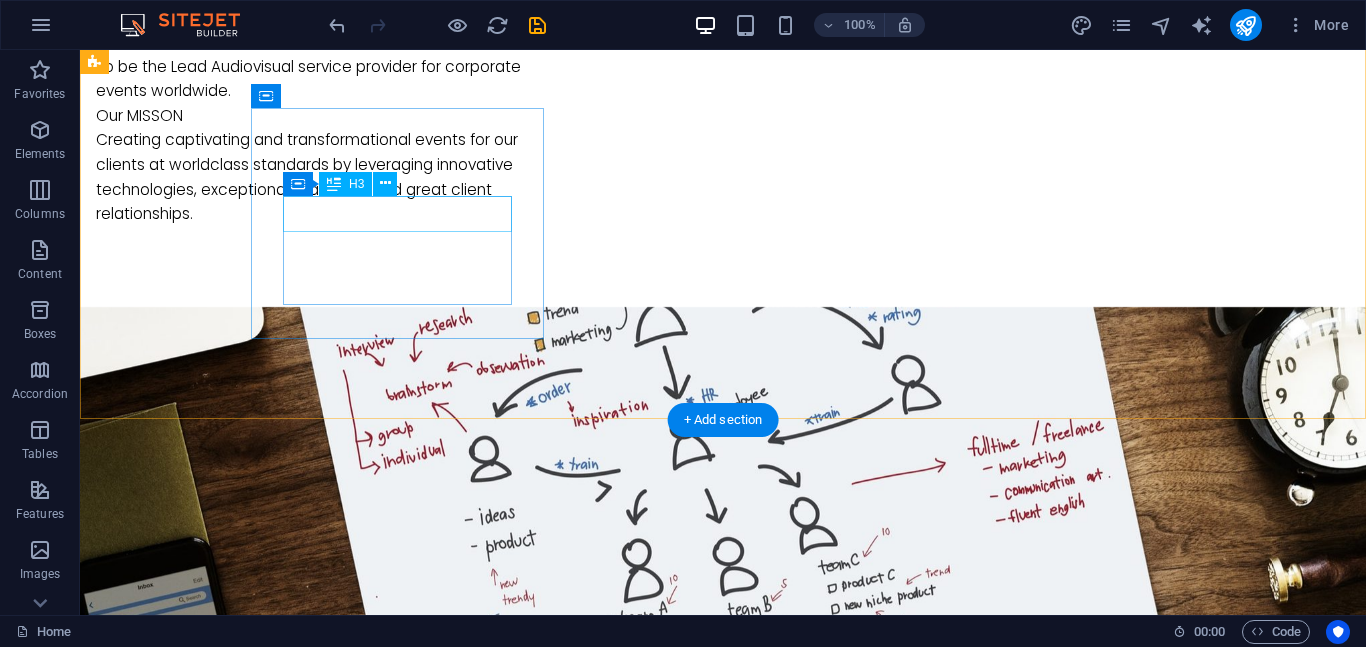 click on "Analytics" at bounding box center (242, 1229) 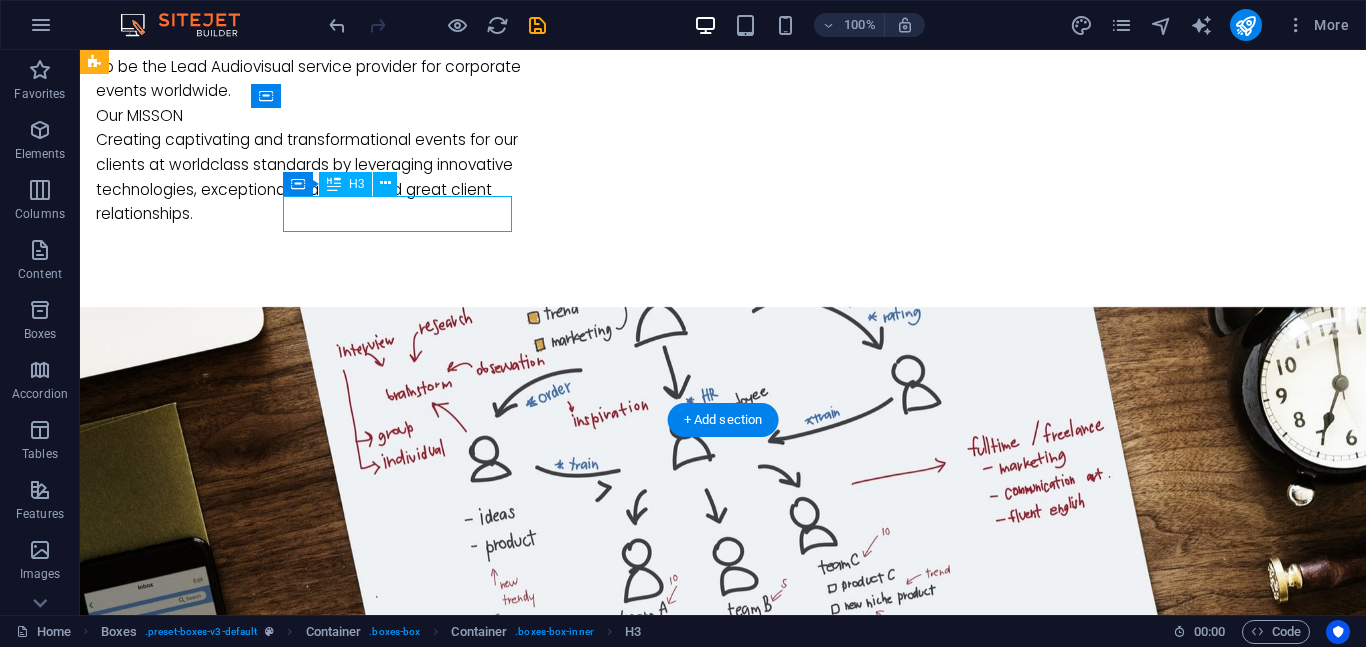 click on "Analytics" at bounding box center (242, 1229) 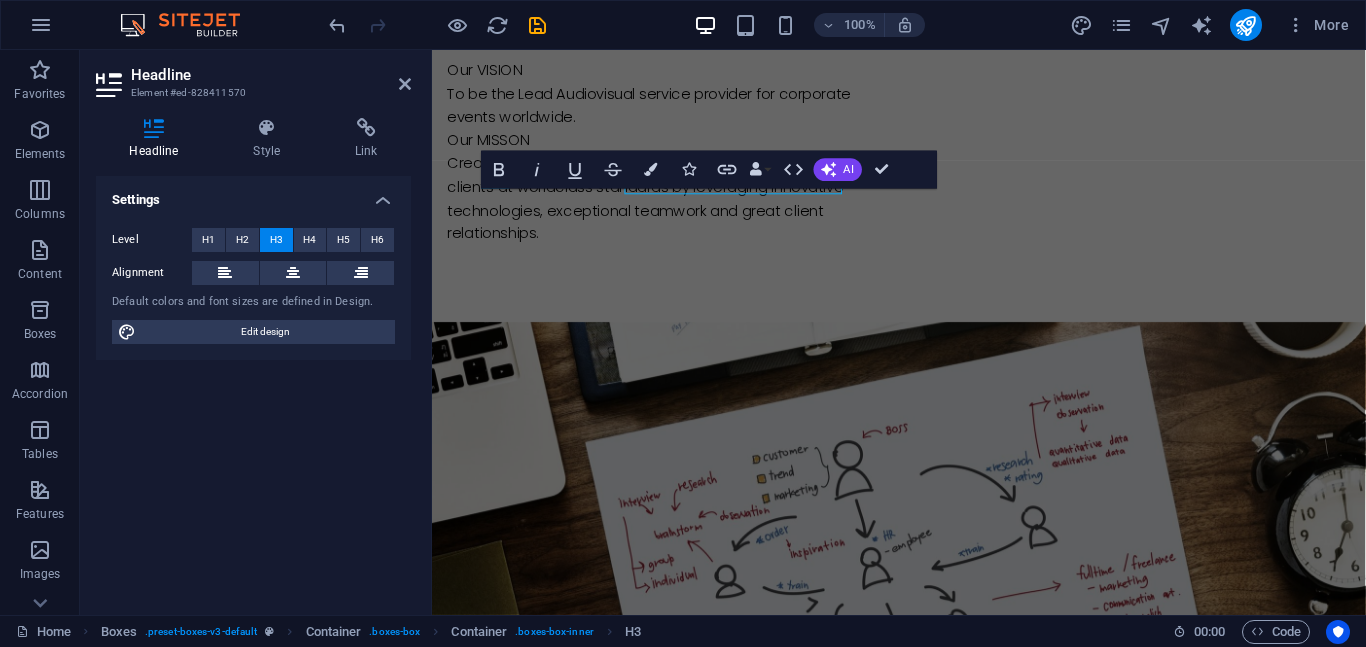 scroll, scrollTop: 1342, scrollLeft: 0, axis: vertical 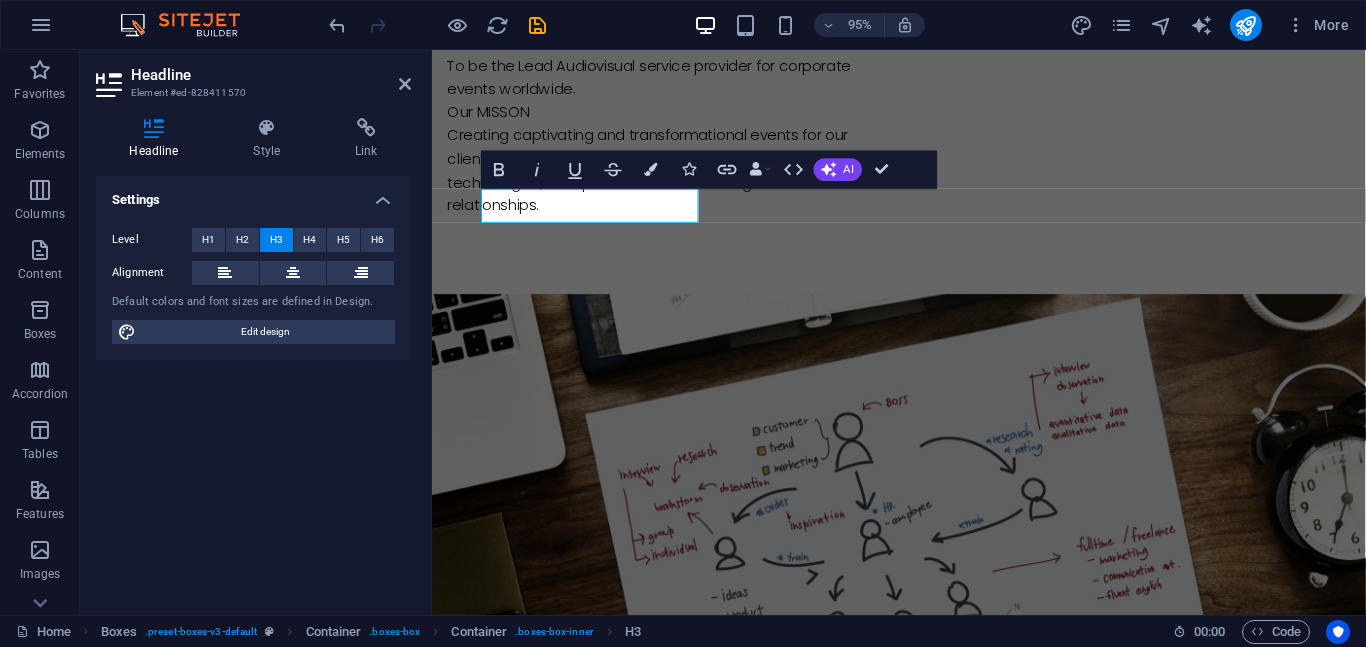 type 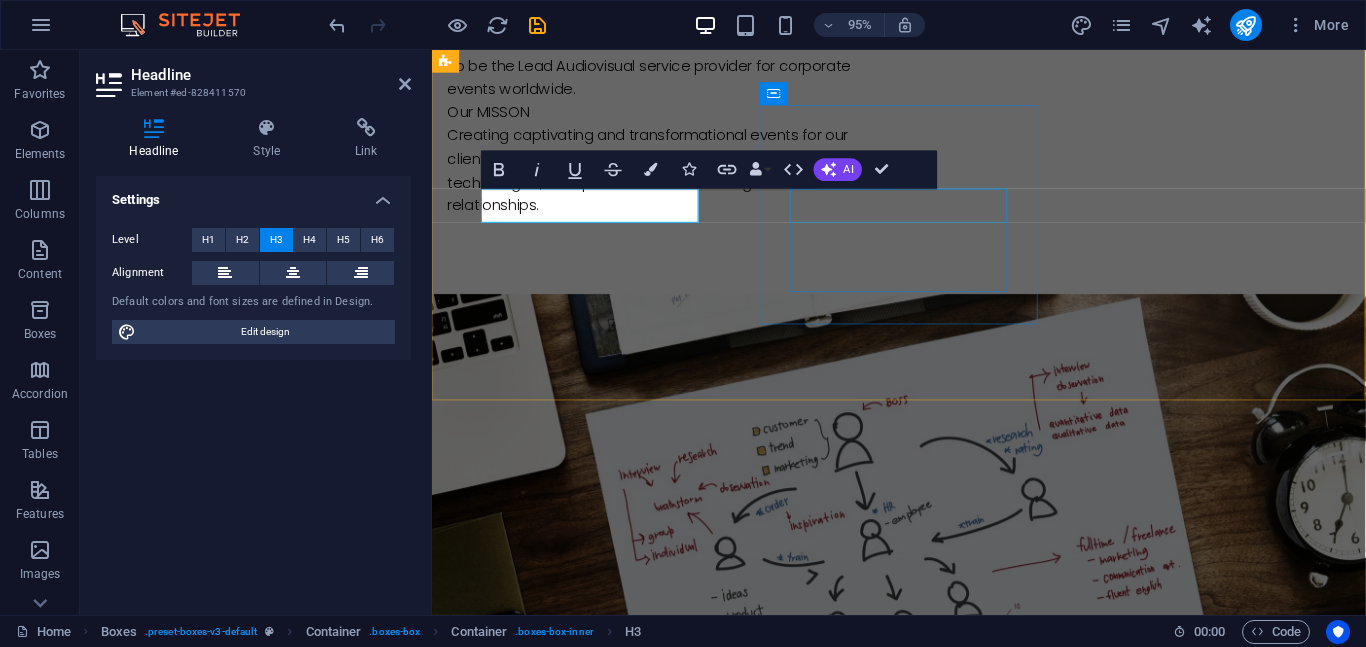 click on "Strategies" at bounding box center (594, 1474) 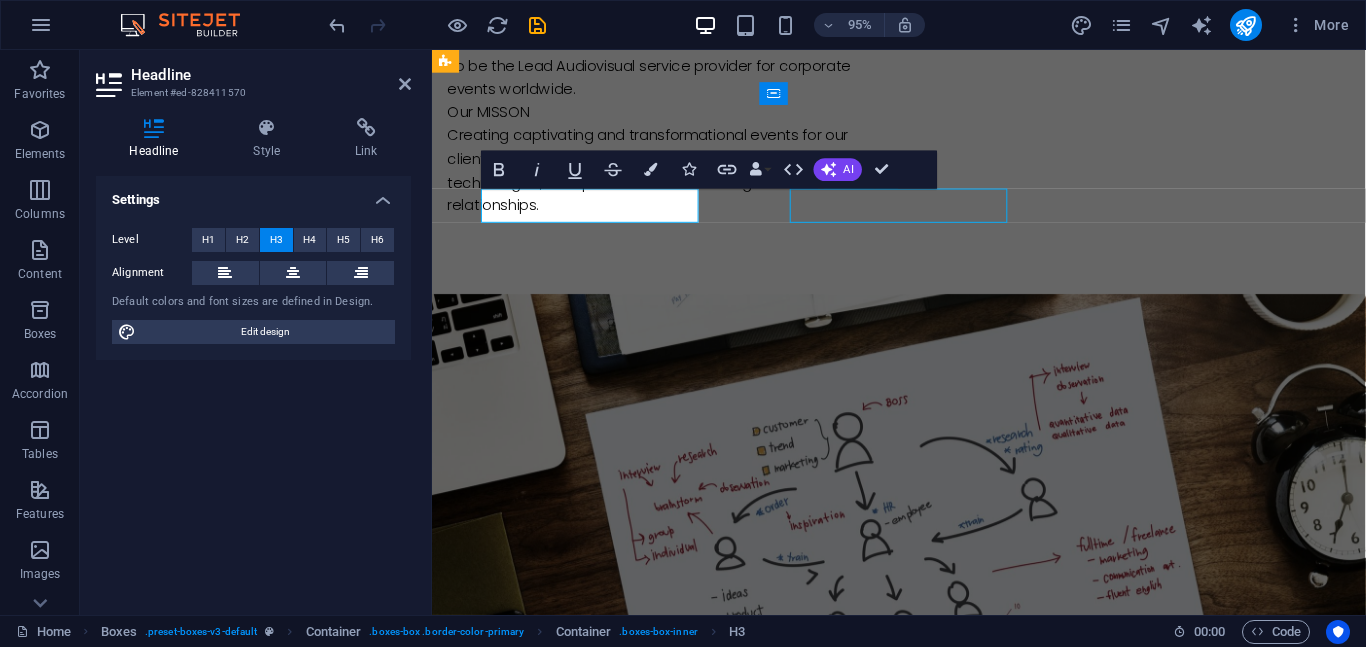 click on "Strategies" at bounding box center [594, 1474] 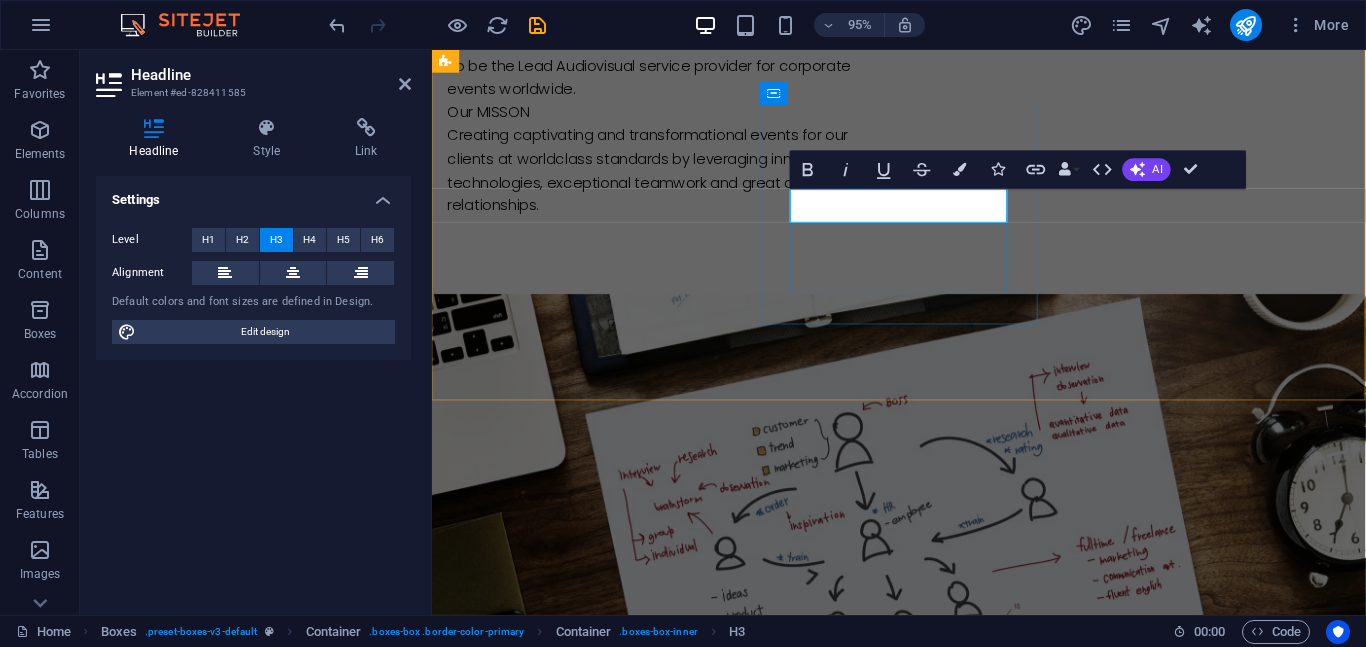 type 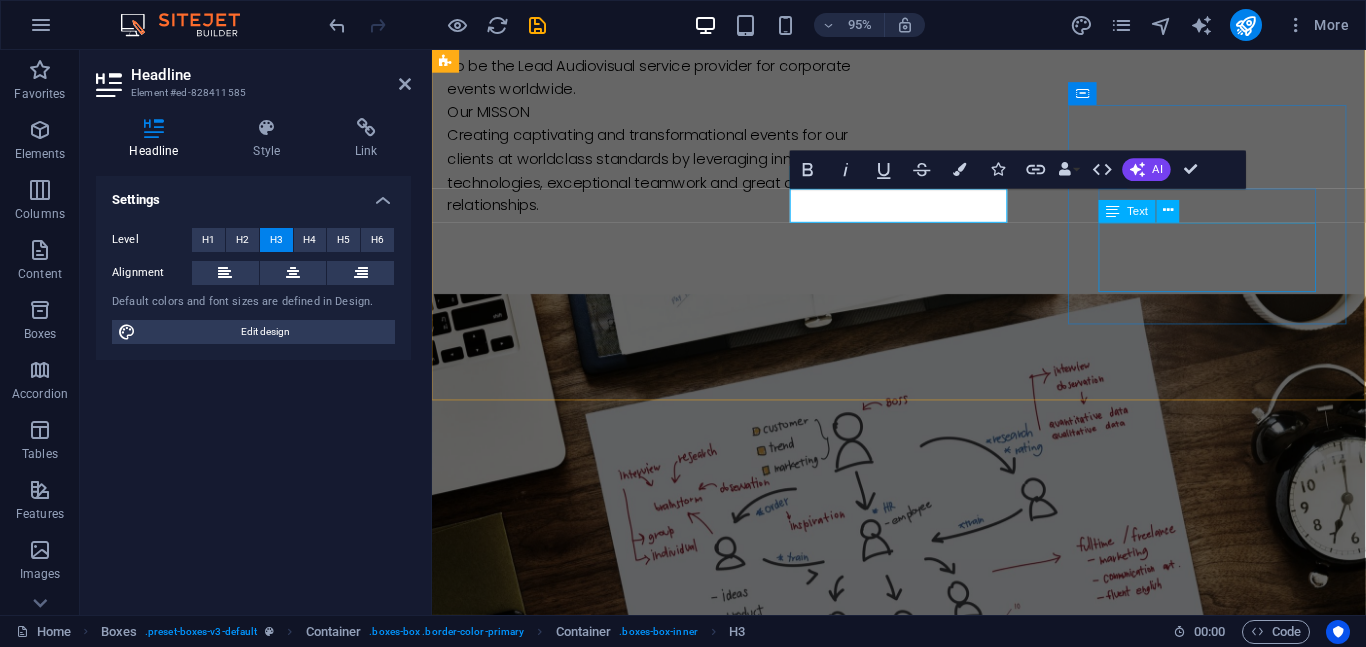 click on "Text" at bounding box center (1145, 212) 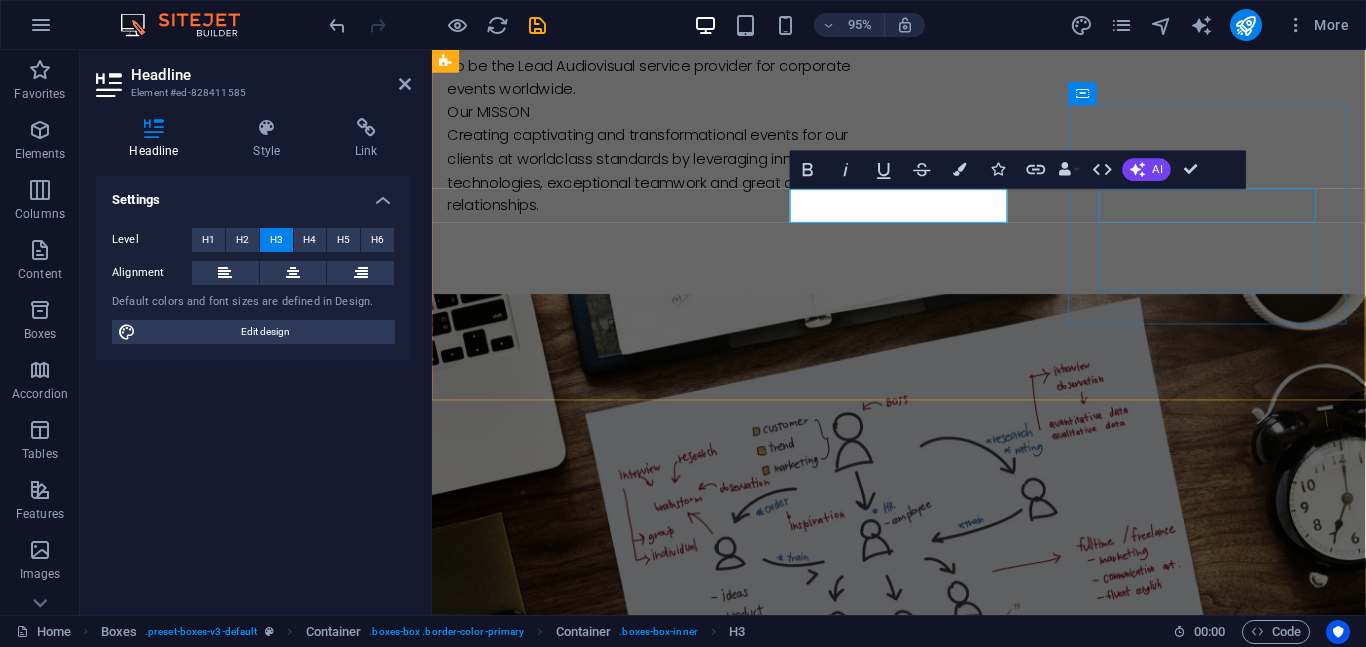 click on "Great Results" at bounding box center [594, 1722] 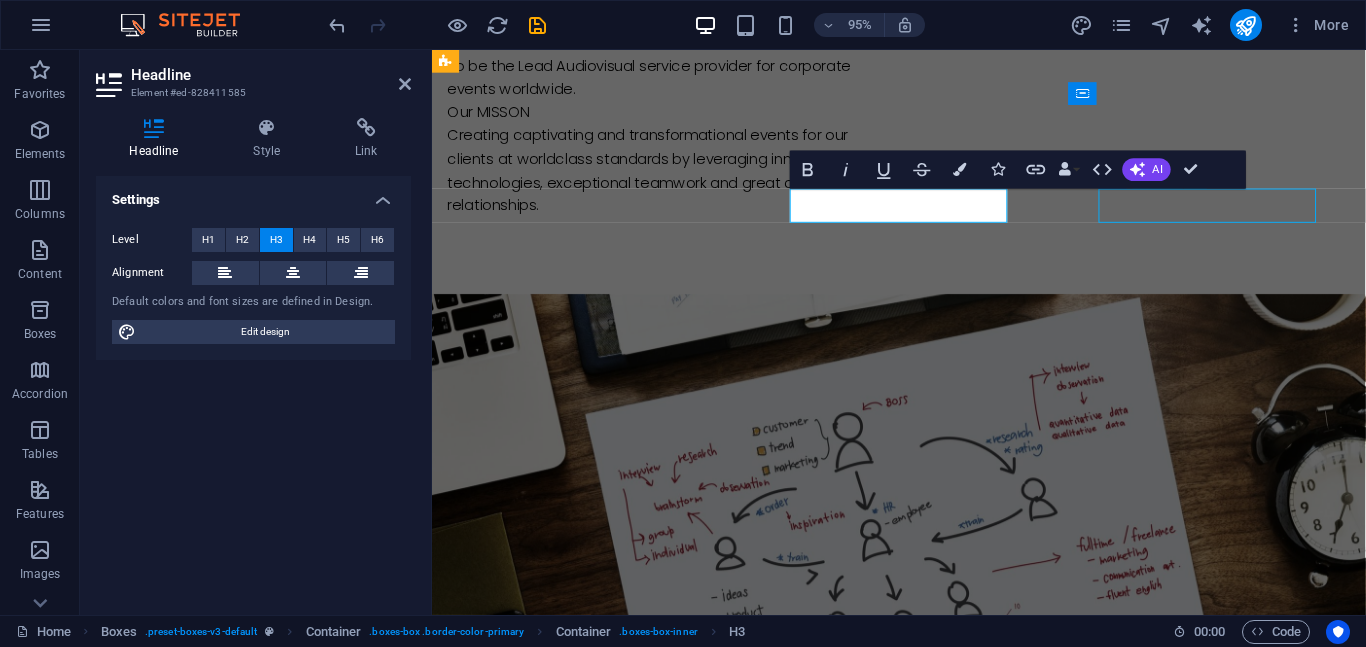 click on "Great Results" at bounding box center [594, 1722] 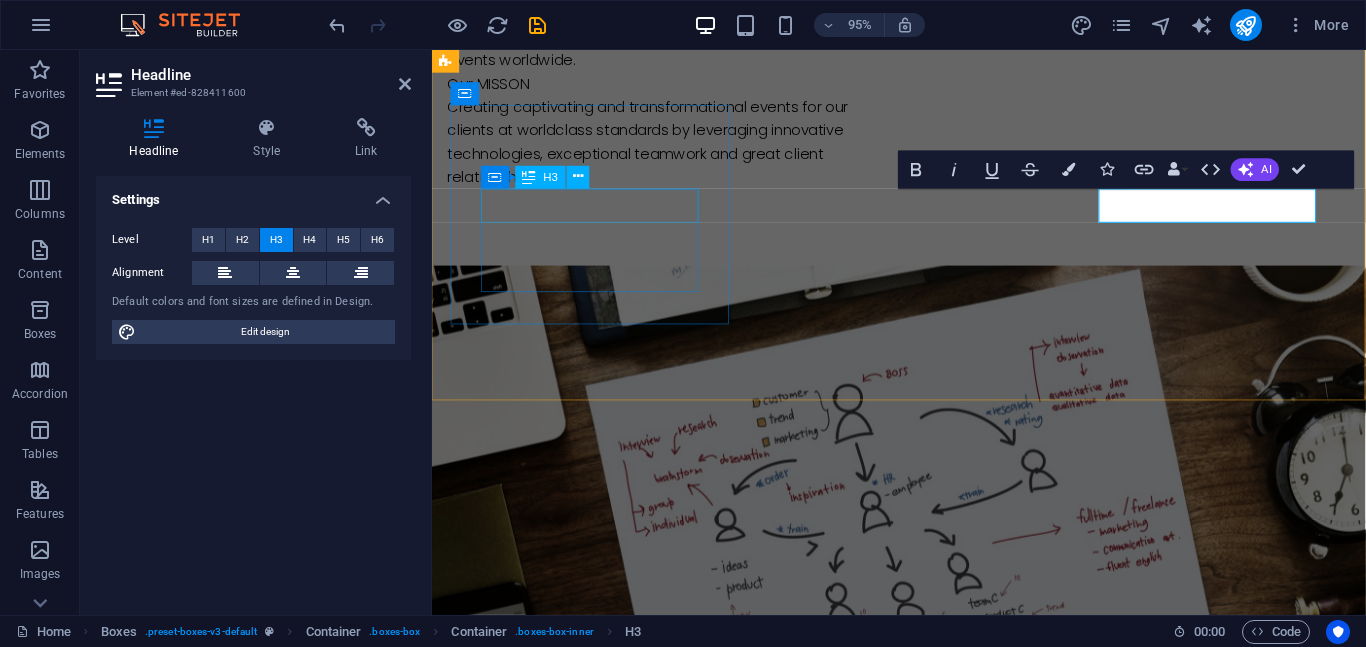 click on "Screen" at bounding box center (594, 1199) 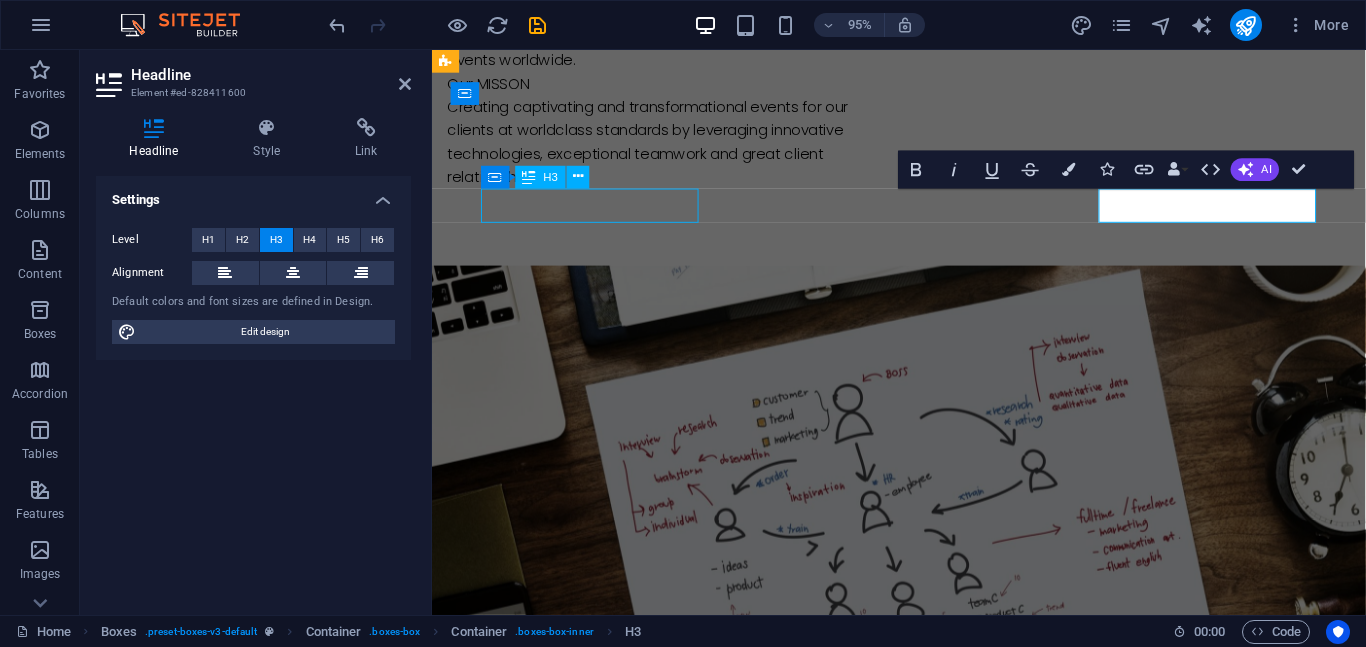 click on "Screen" at bounding box center (594, 1199) 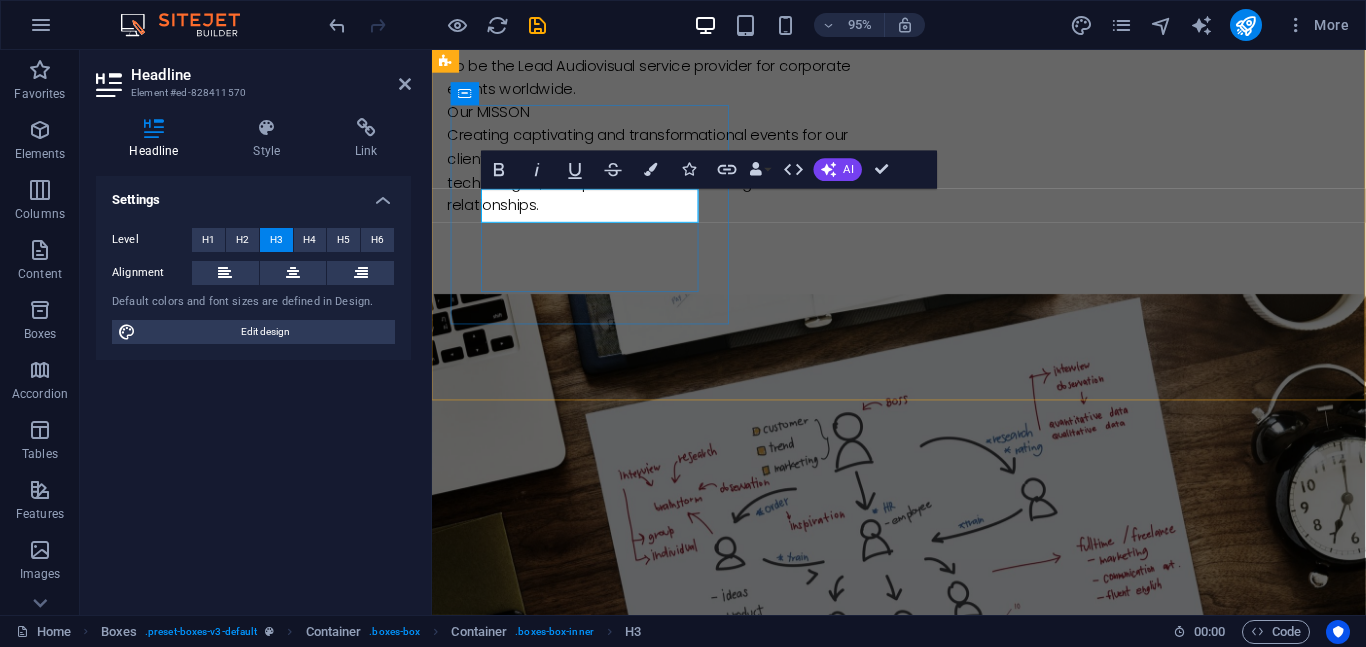 type 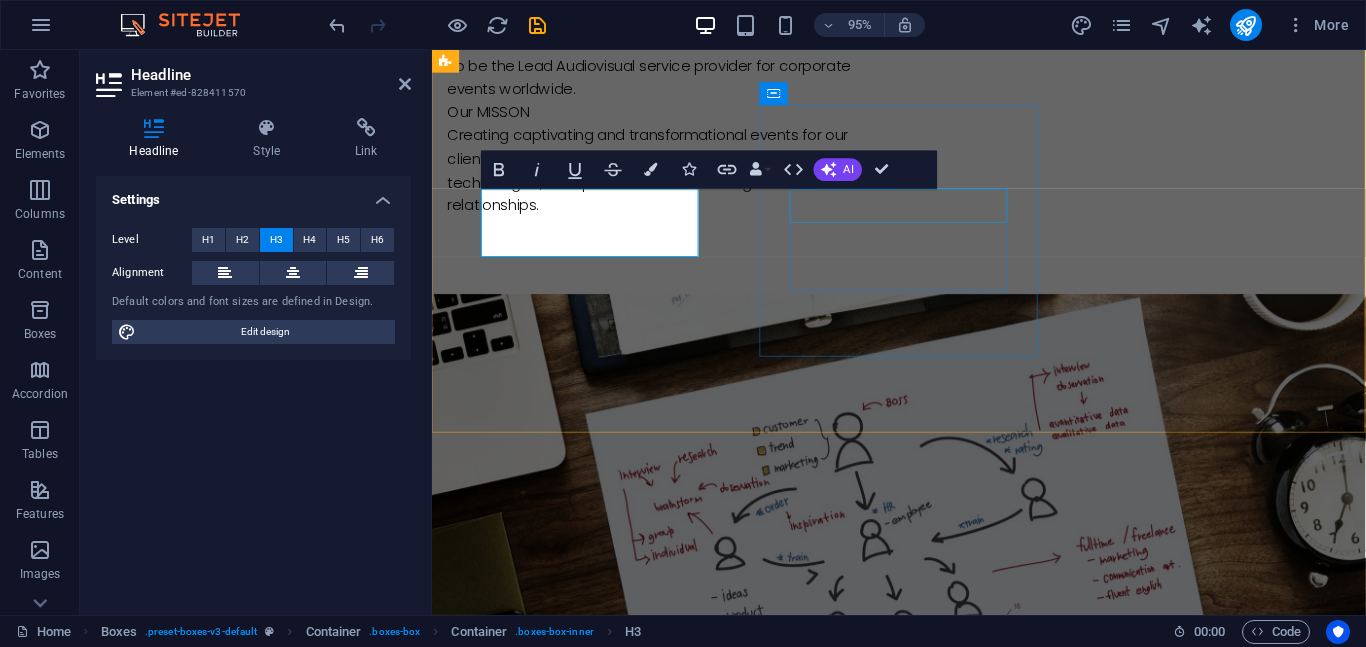 click on "light" at bounding box center [594, 1510] 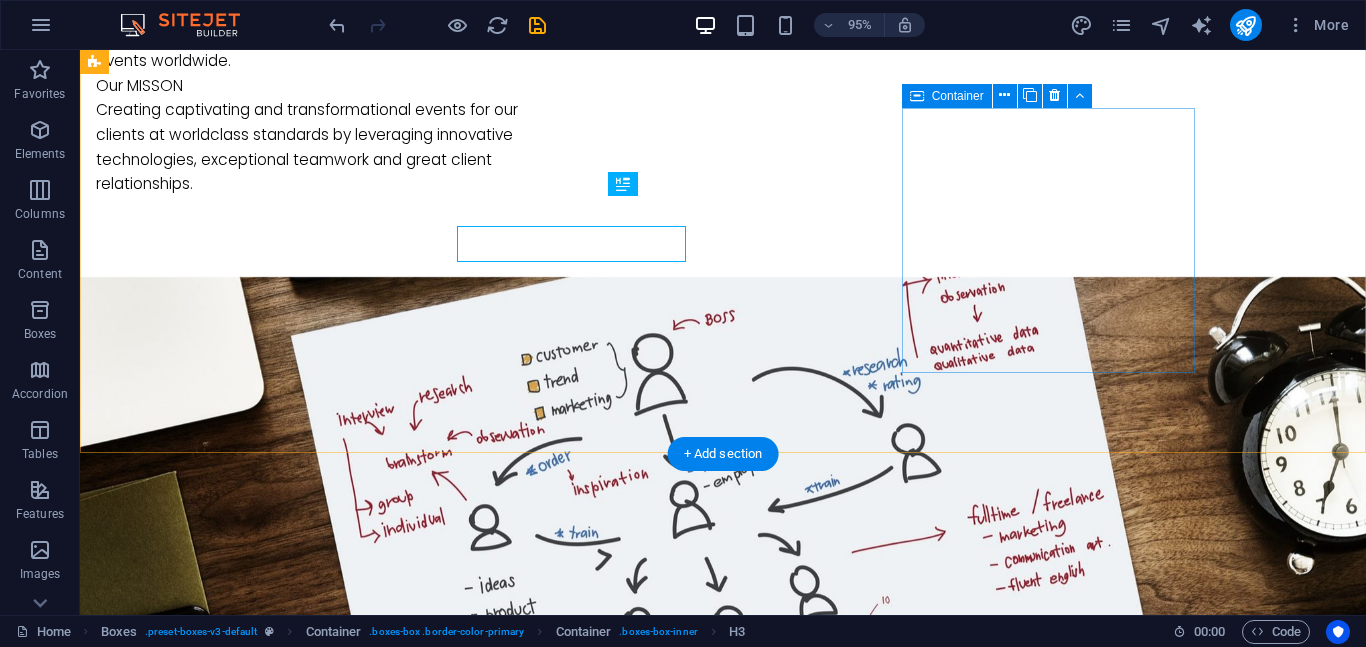 scroll, scrollTop: 1312, scrollLeft: 0, axis: vertical 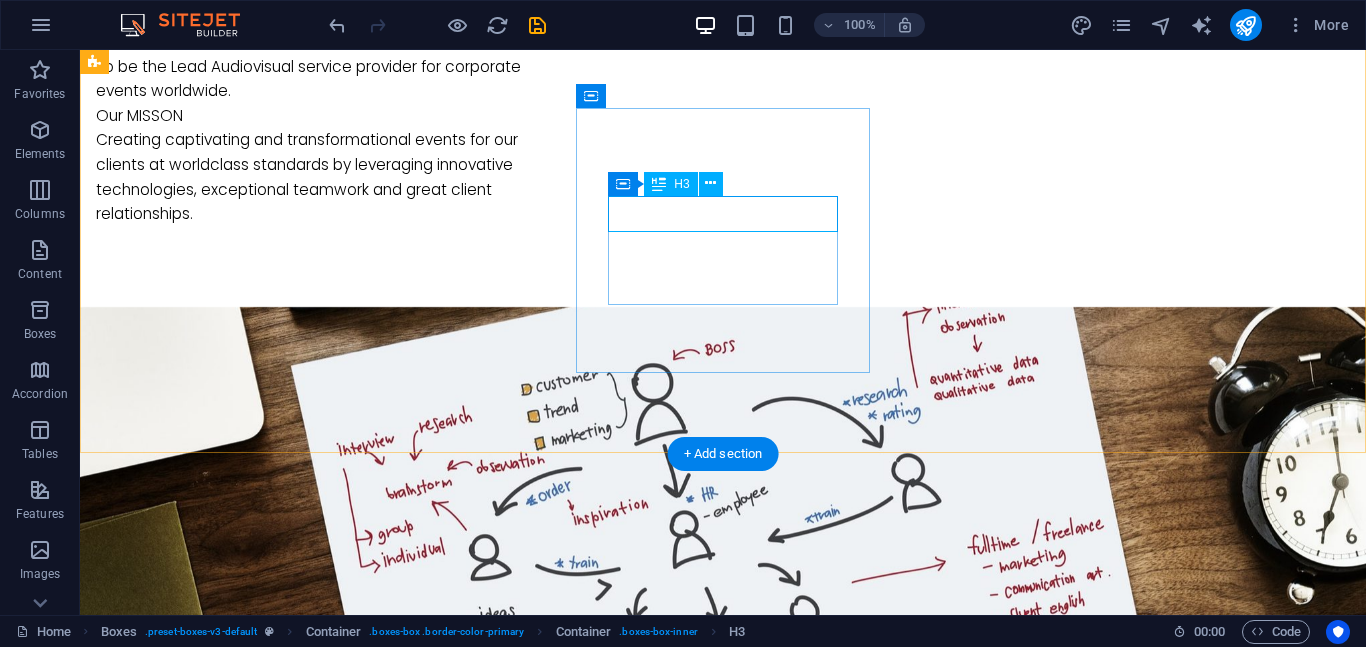 click on "light" at bounding box center [242, 1510] 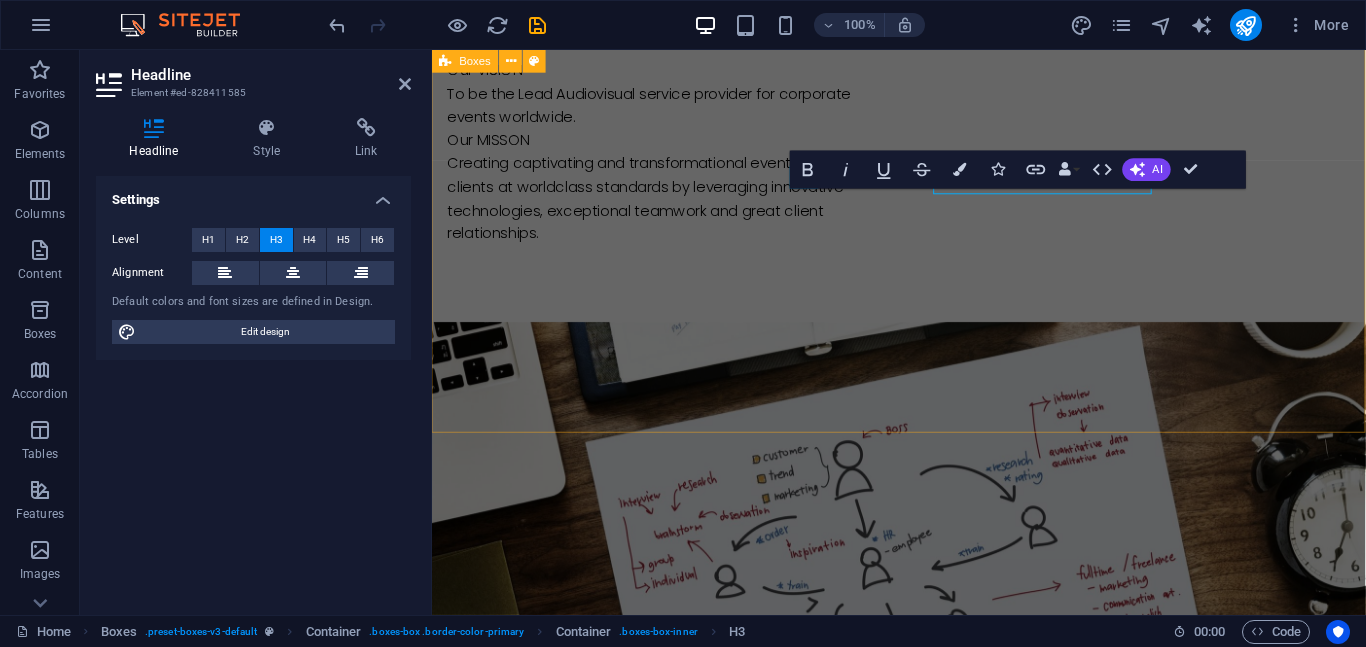 scroll, scrollTop: 1342, scrollLeft: 0, axis: vertical 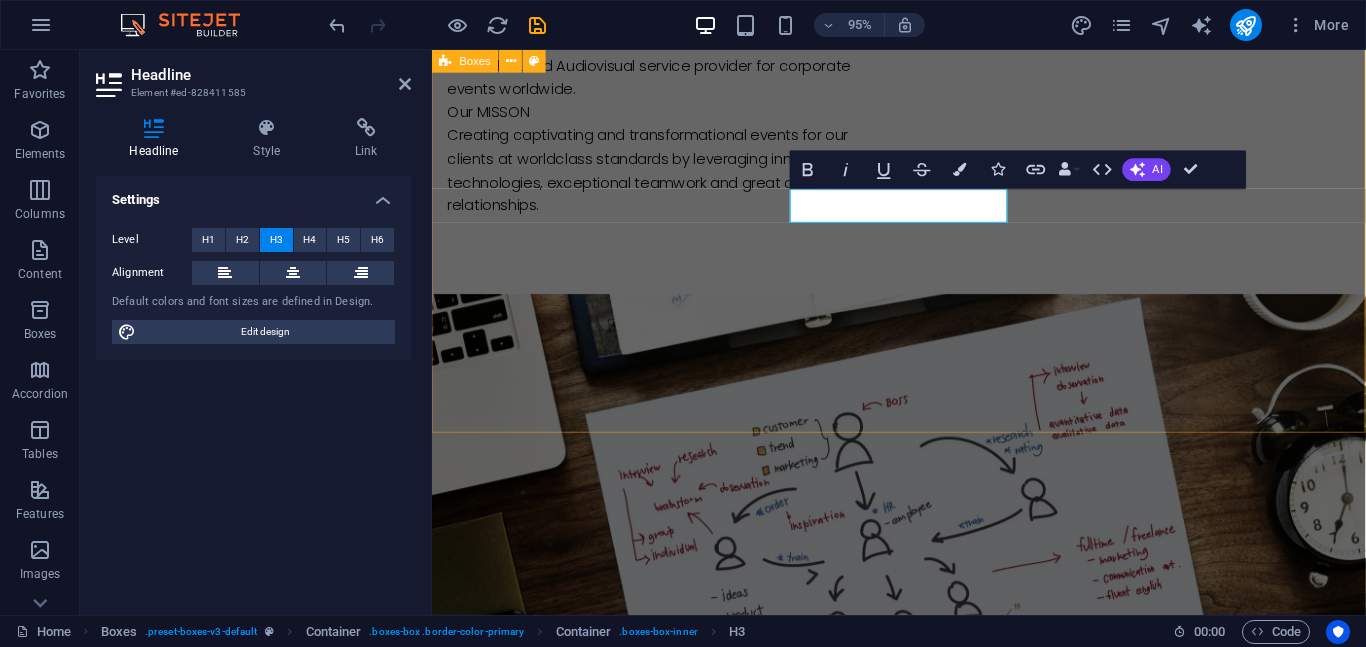 type 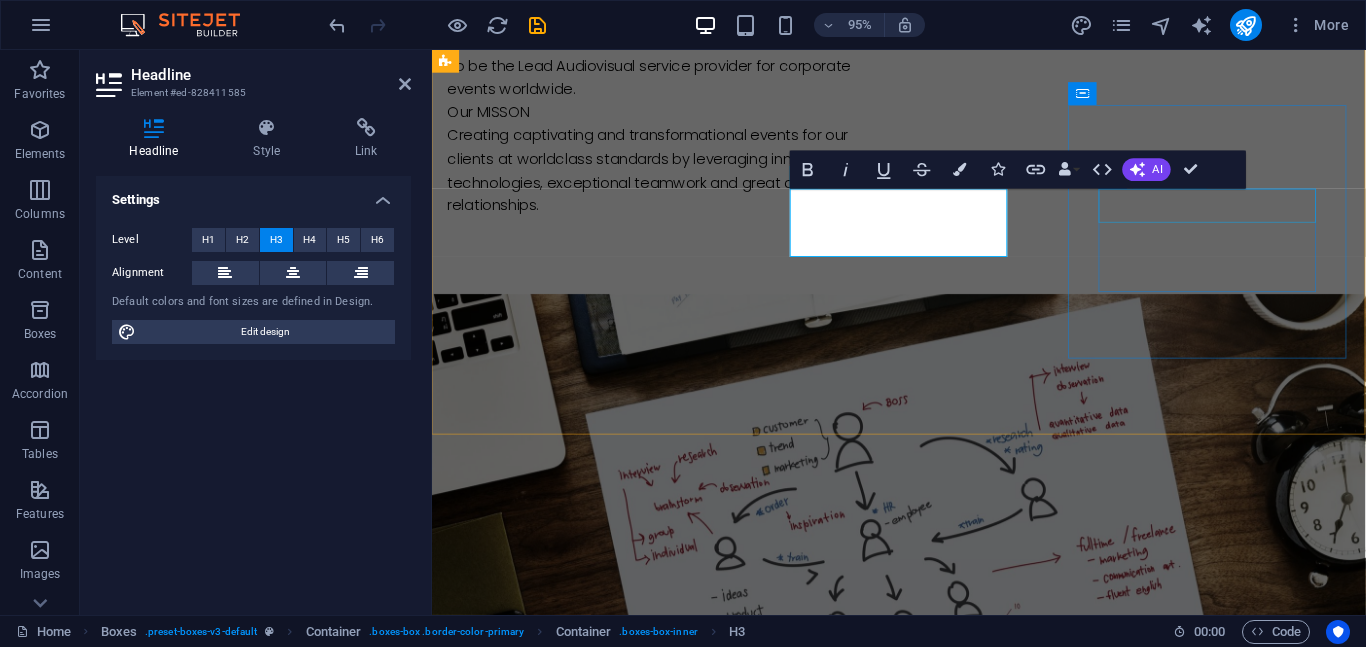 click on "Great Results" at bounding box center [594, 1794] 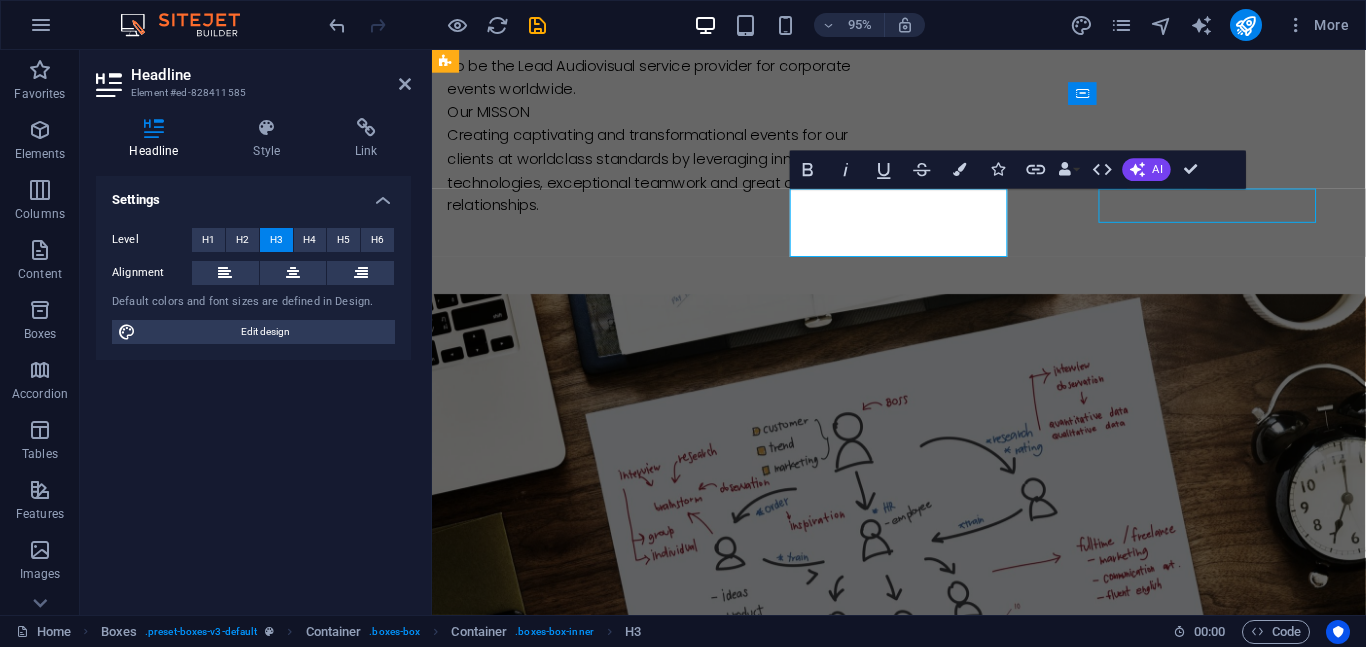 scroll, scrollTop: 1312, scrollLeft: 0, axis: vertical 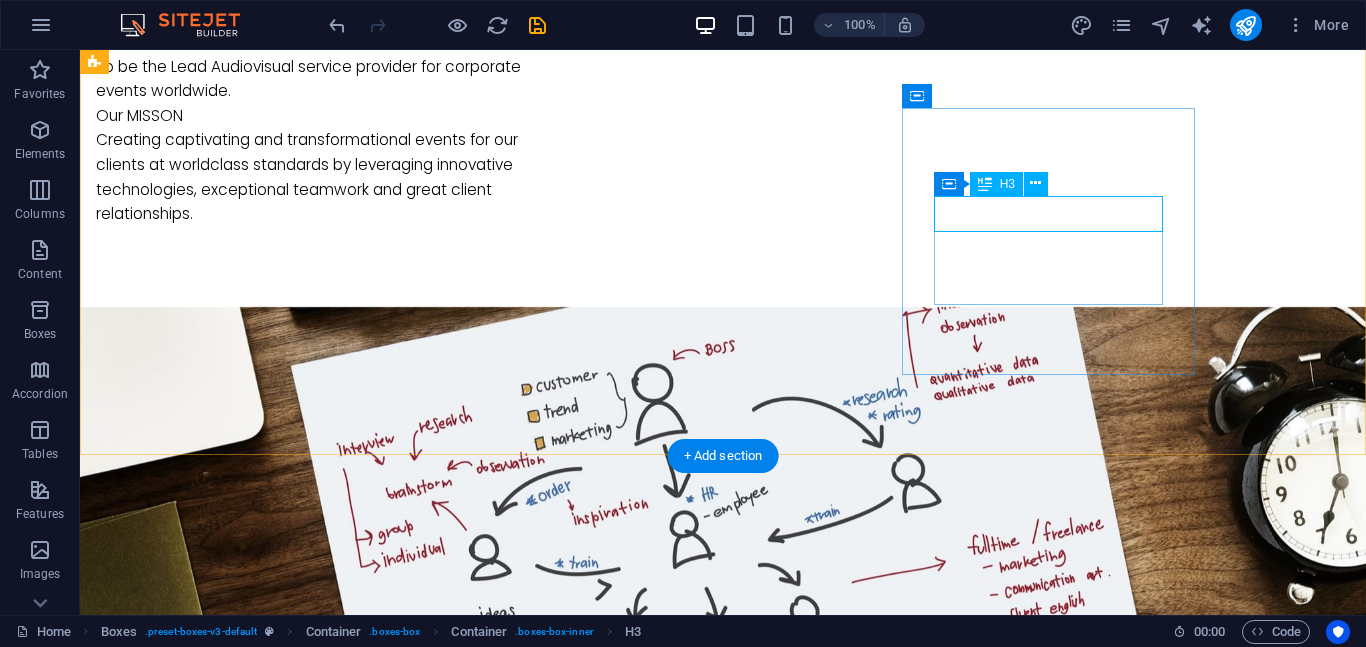 click on "Great Results" at bounding box center (242, 1794) 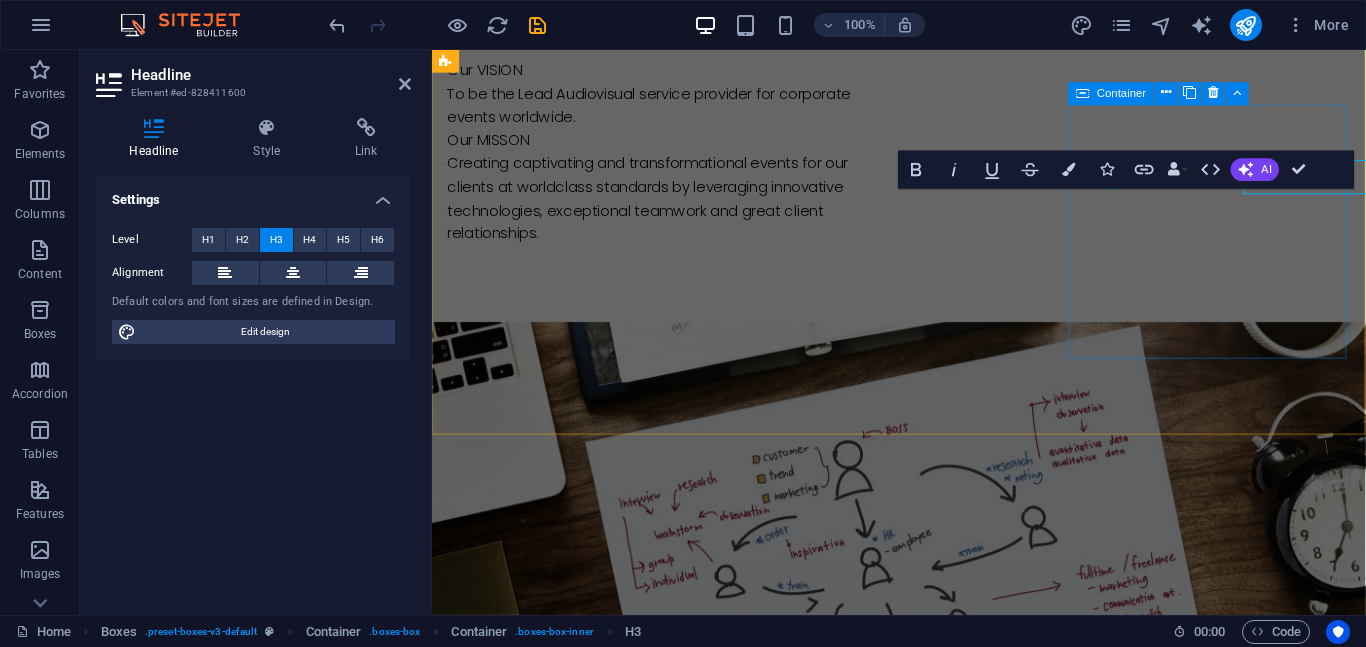 scroll, scrollTop: 1342, scrollLeft: 0, axis: vertical 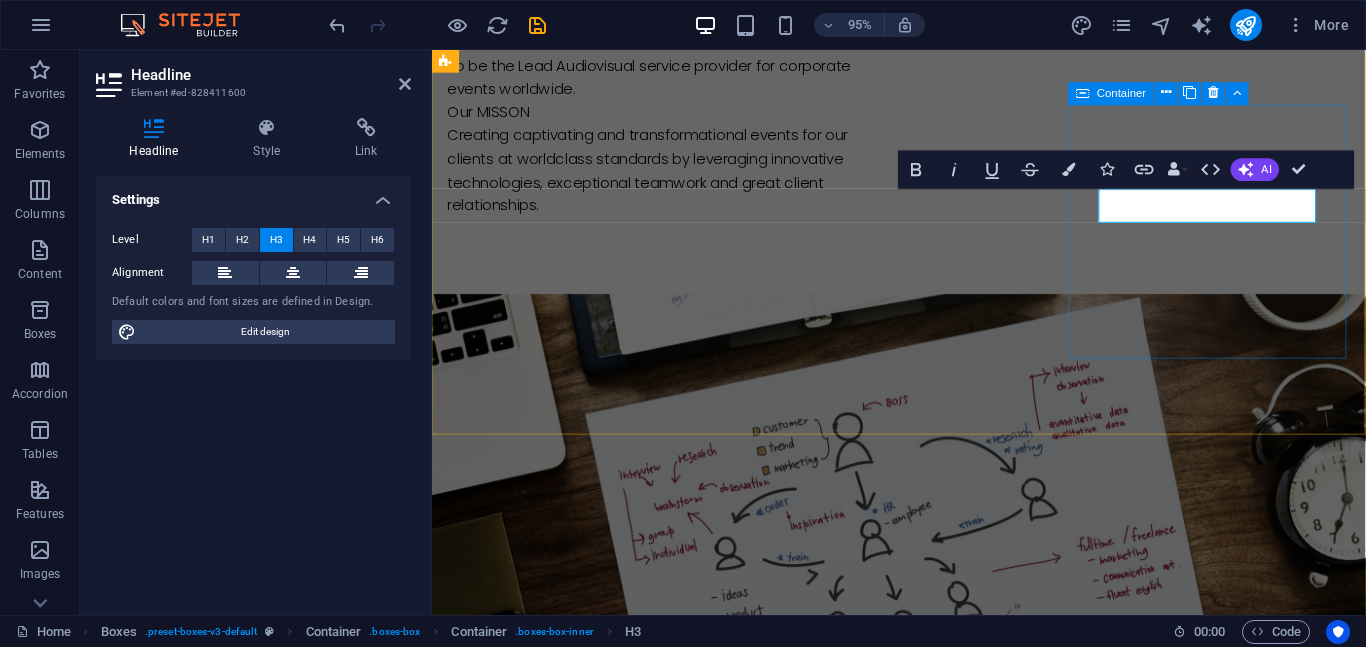 type 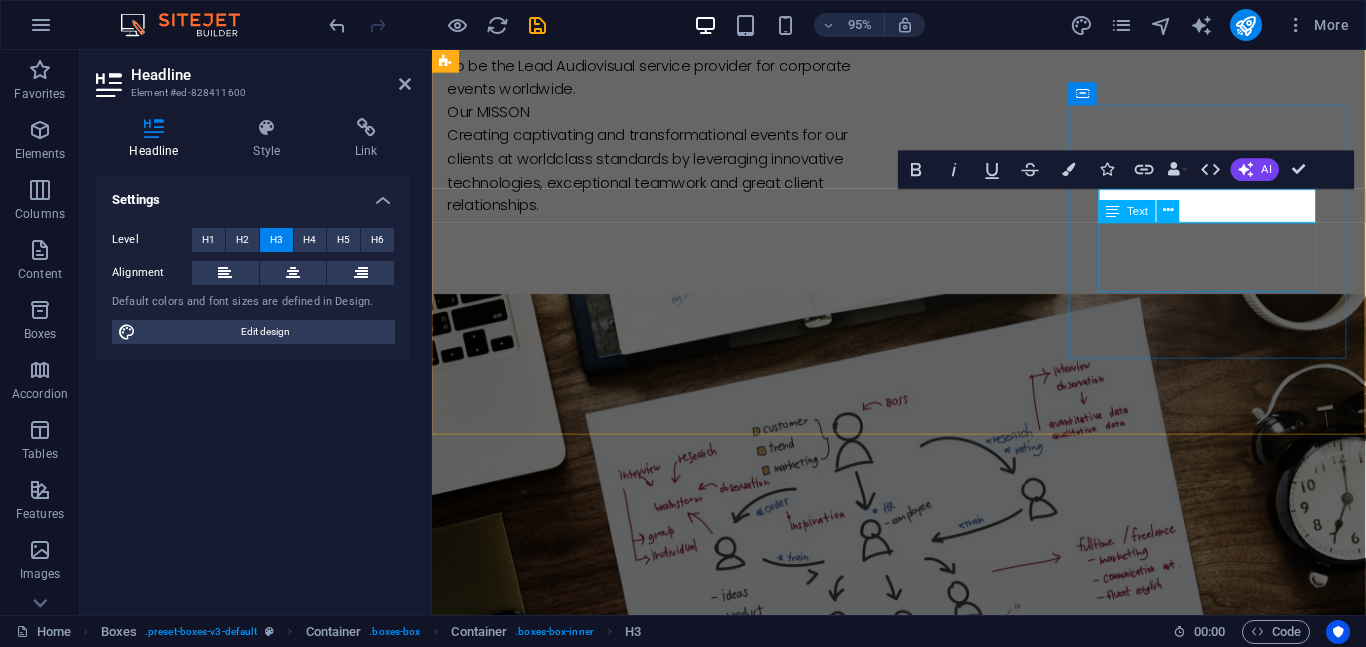 click on "Lorem ipsum dolor sit amet, consectetur adipisicing elit. Veritatis, dolorem!" at bounding box center (594, 1849) 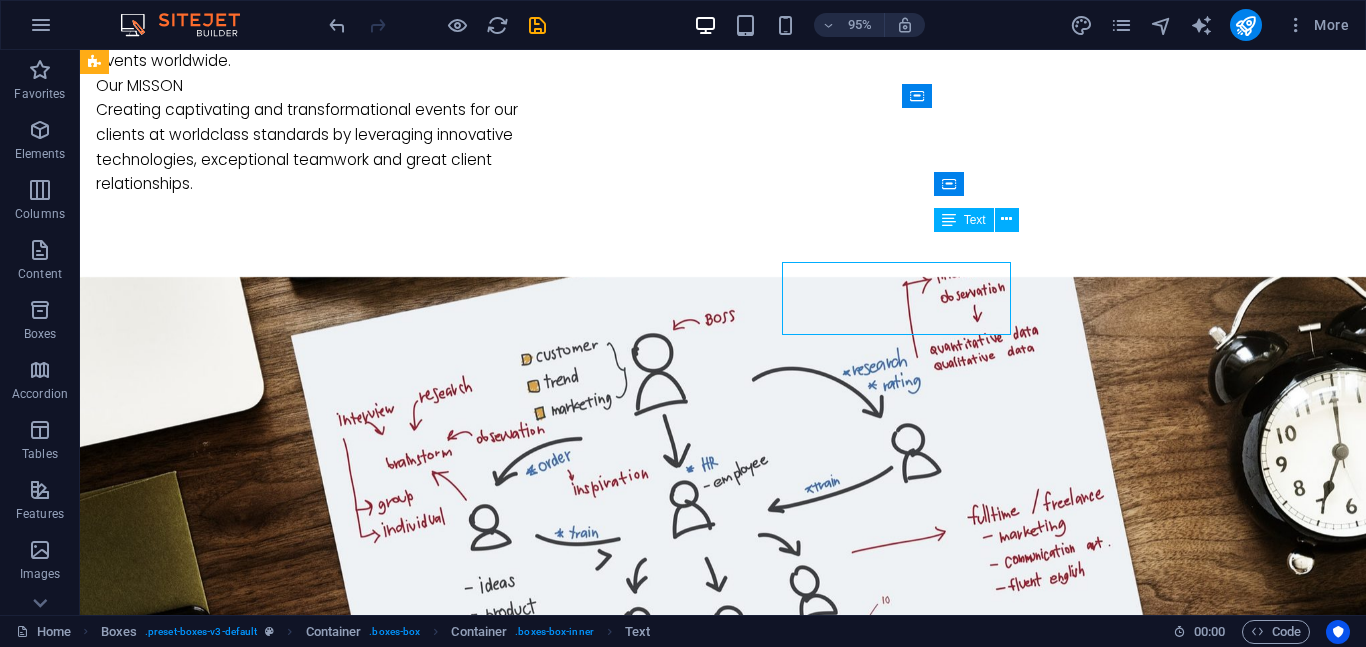 scroll, scrollTop: 1312, scrollLeft: 0, axis: vertical 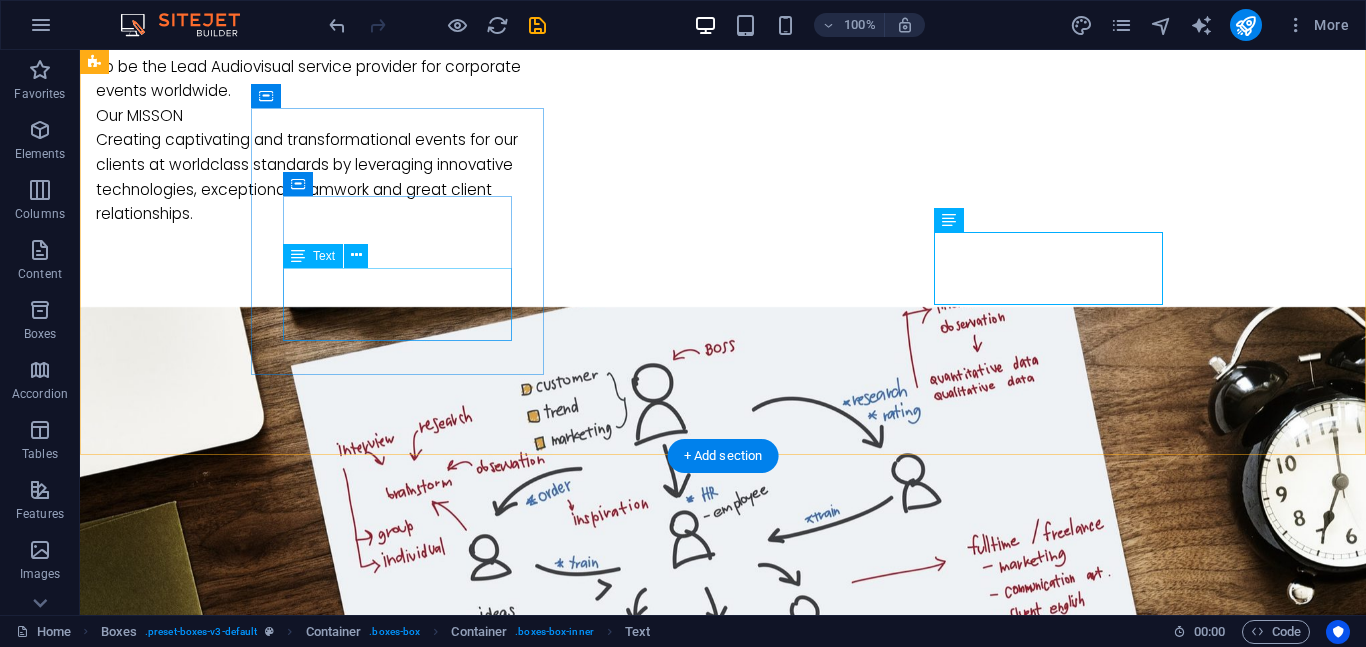 click on "Lorem ipsum dolor sit amet, consectetur adipisicing elit. Veritatis, dolorem!" at bounding box center [242, 1320] 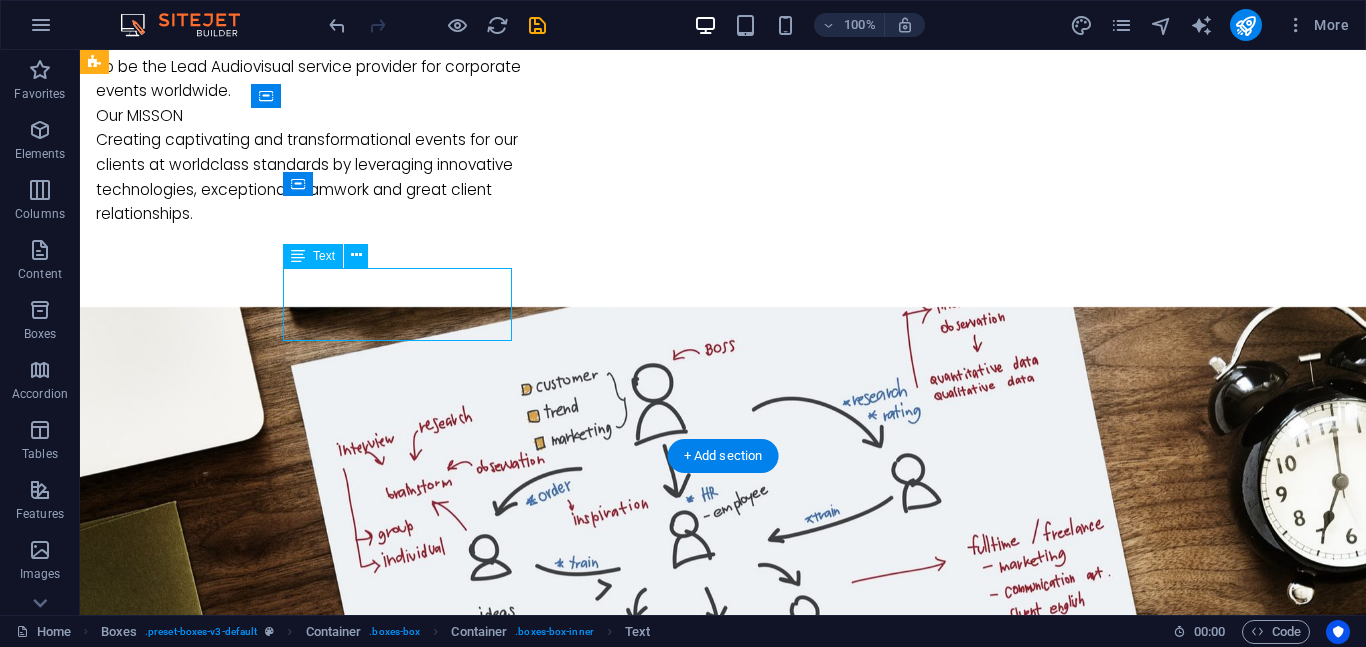 click on "Lorem ipsum dolor sit amet, consectetur adipisicing elit. Veritatis, dolorem!" at bounding box center [242, 1320] 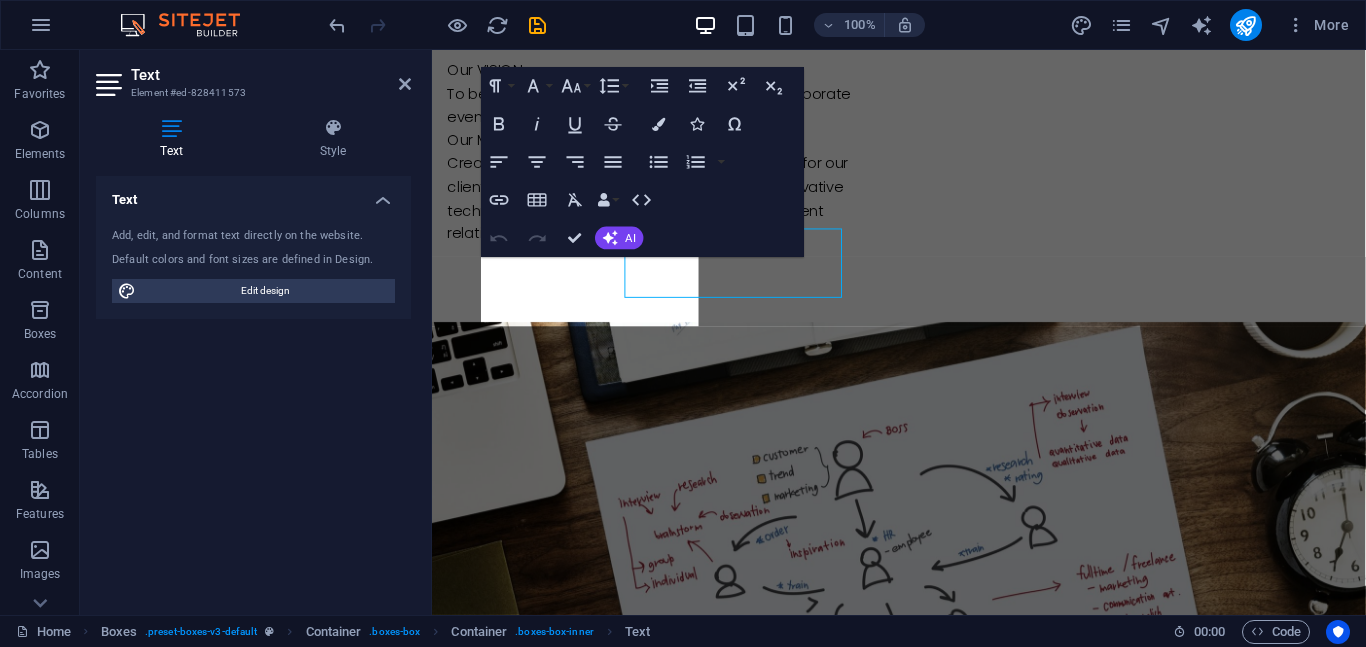 scroll, scrollTop: 1342, scrollLeft: 0, axis: vertical 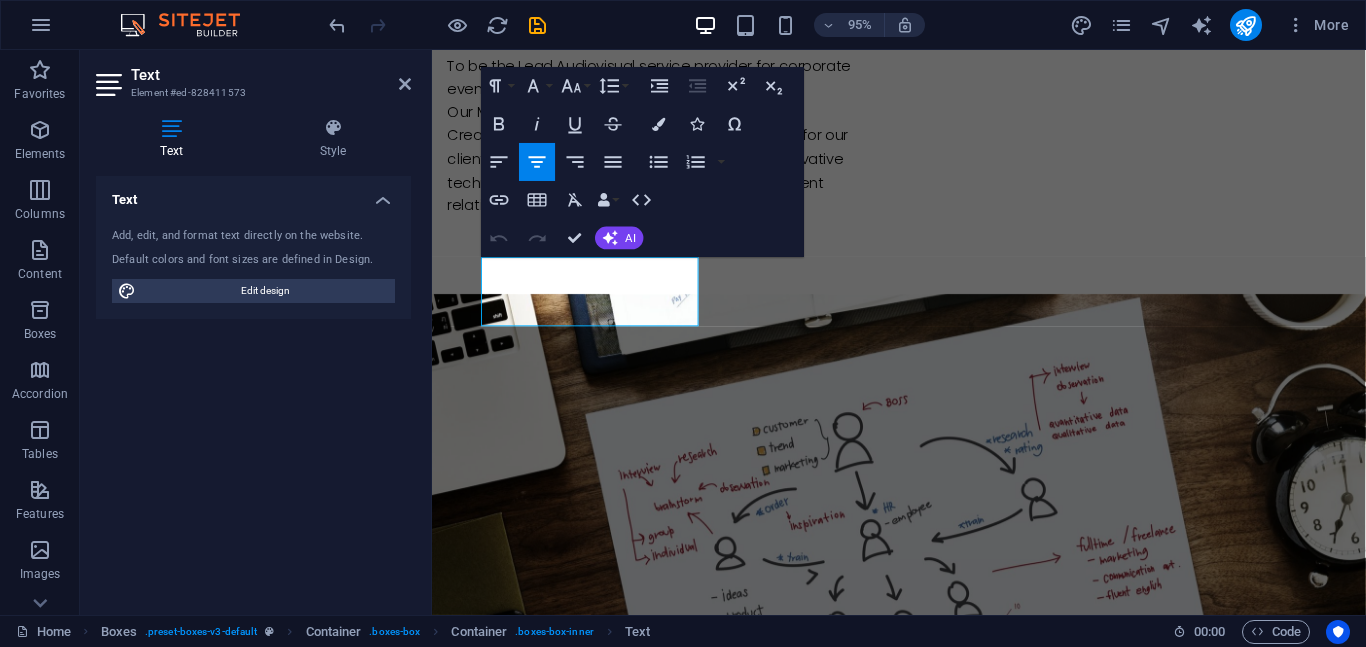 type 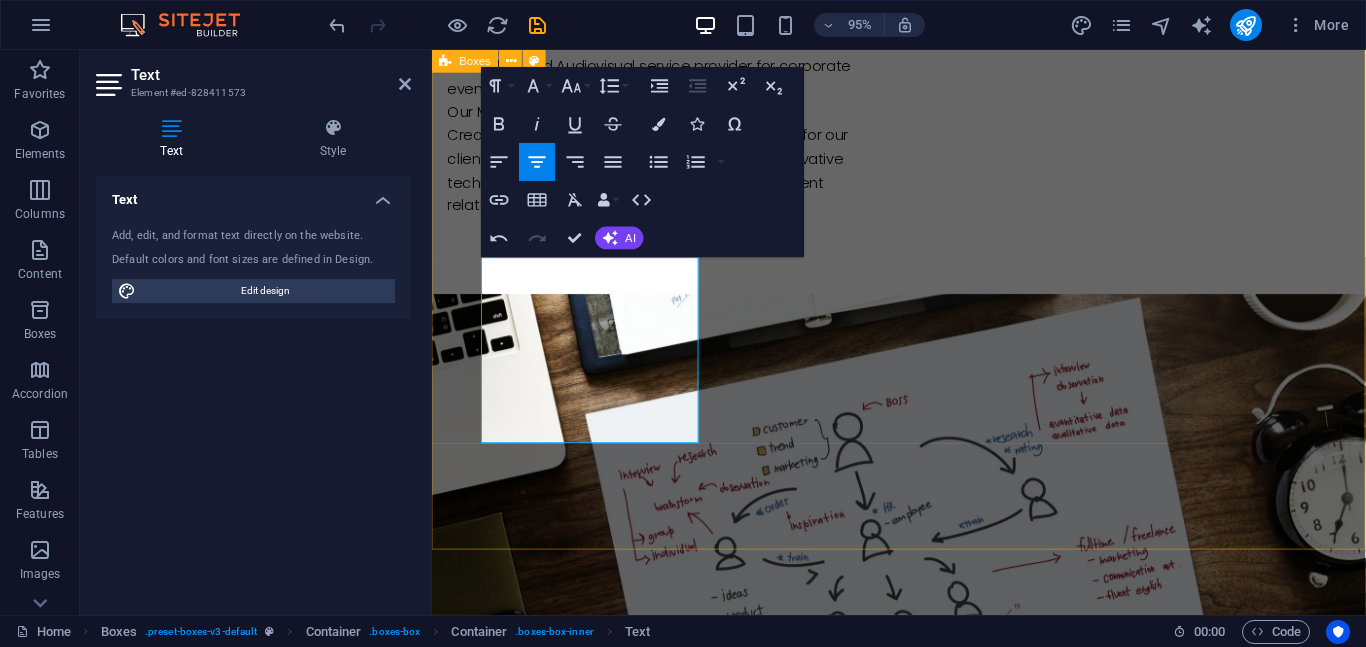 scroll, scrollTop: 2802, scrollLeft: 0, axis: vertical 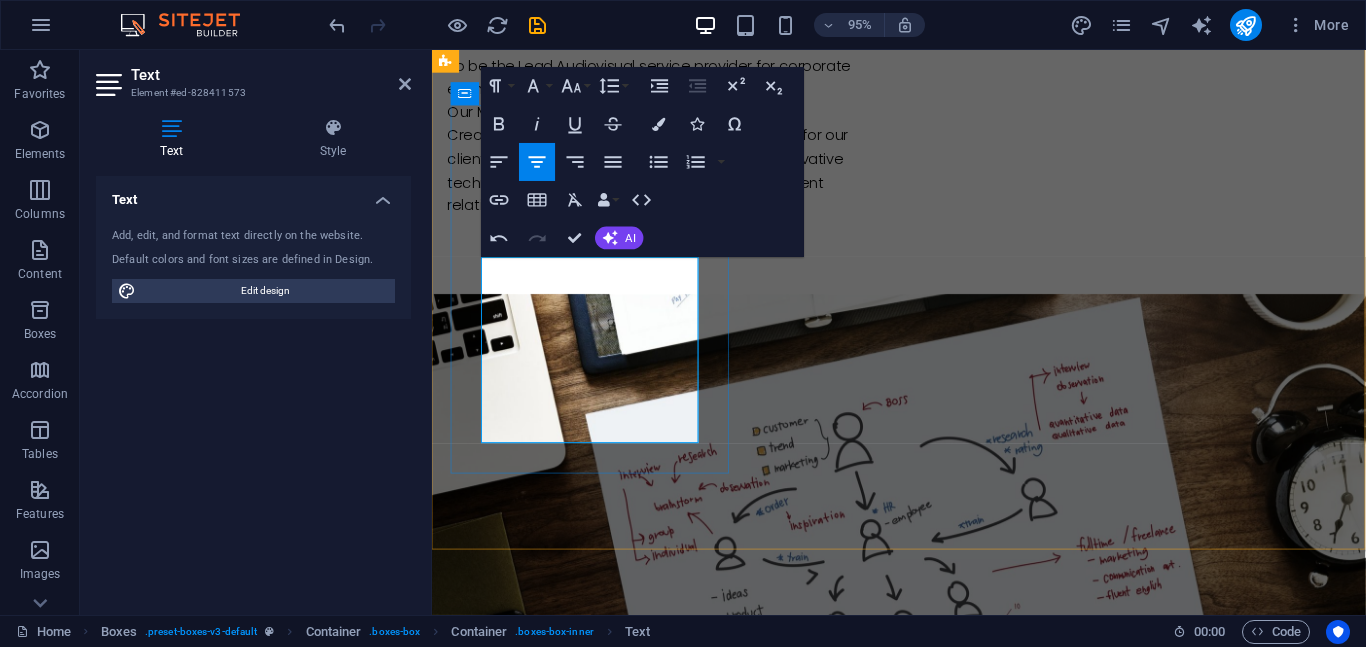 click on "We provide exceptional and reliable services leveraging efficient logistics and cutting-edge technologies in event production for corporate events and high-networth individuals." at bounding box center [594, 1369] 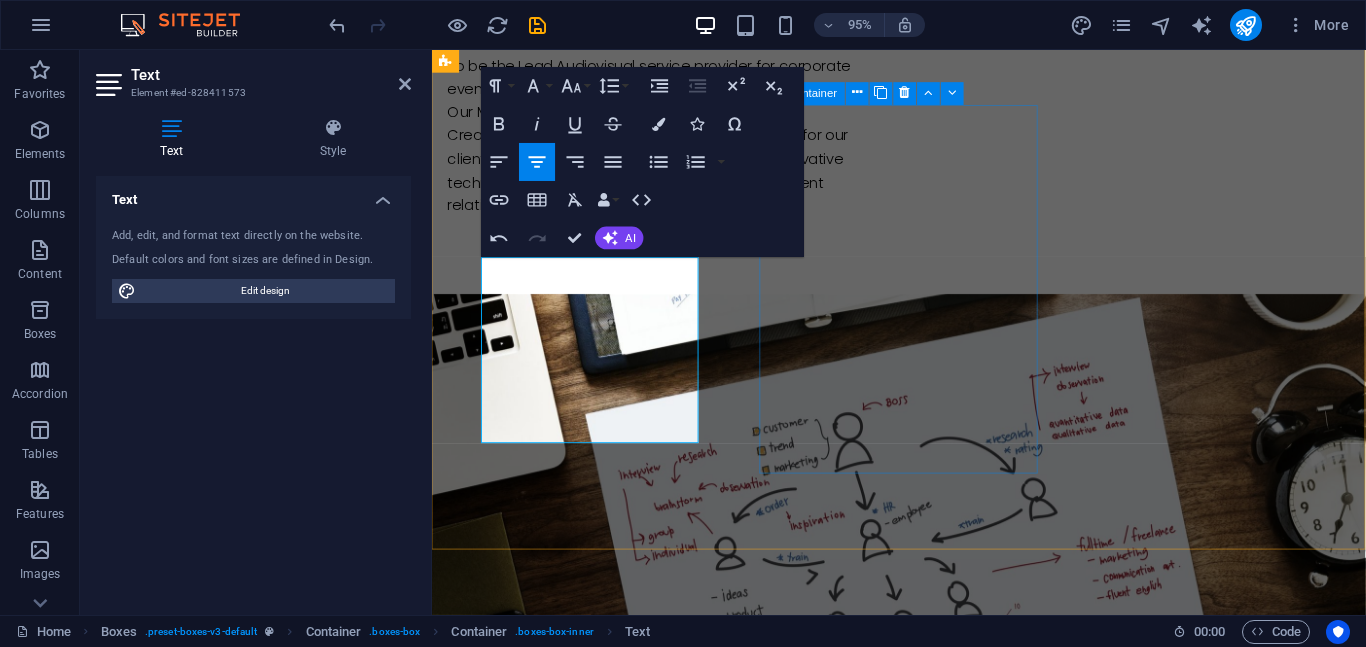 click on "procurement & installation Lorem ipsum dolor sit amet, consectetur adipisicing elit. Veritatis, dolorem!" at bounding box center (594, 1661) 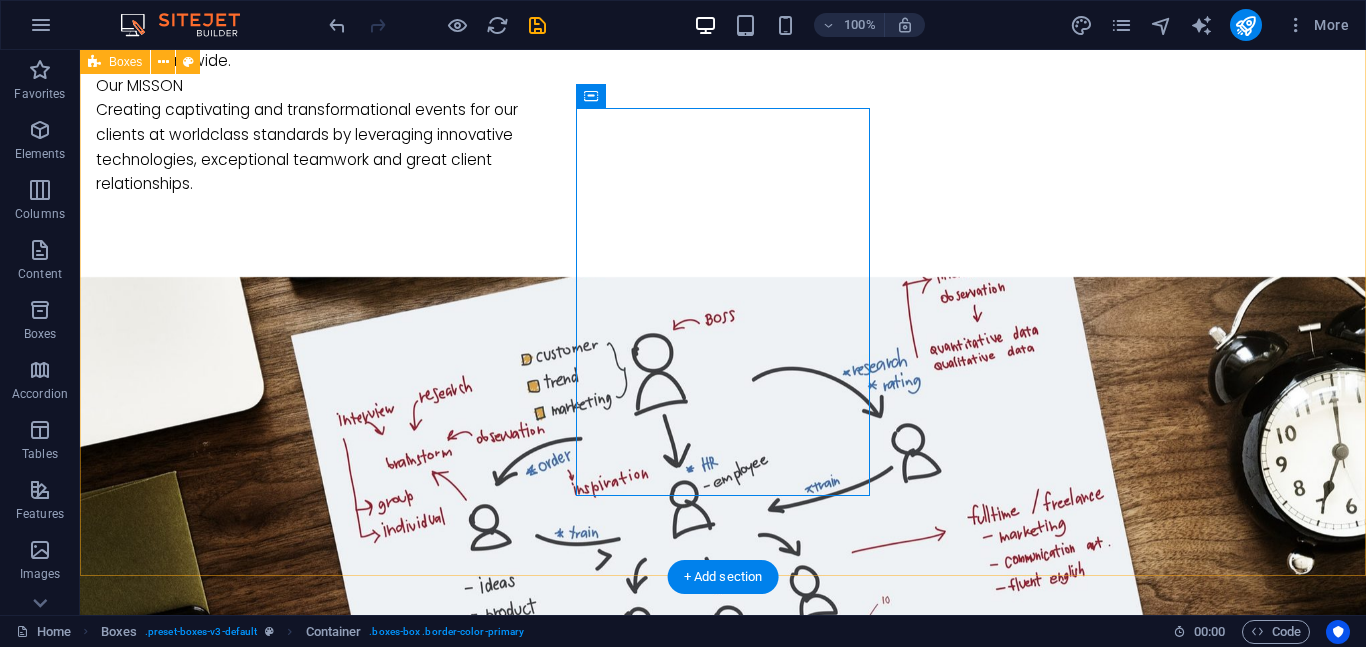 scroll, scrollTop: 1312, scrollLeft: 0, axis: vertical 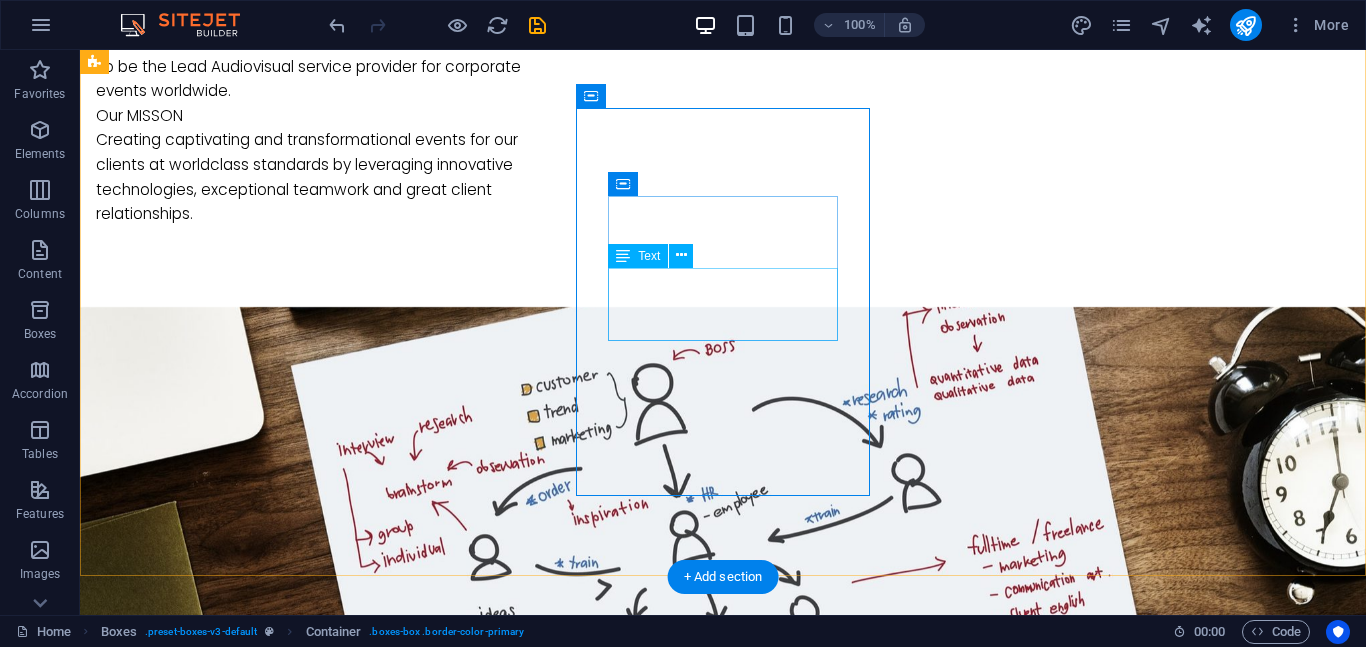 click on "Lorem ipsum dolor sit amet, consectetur adipisicing elit. Veritatis, dolorem!" at bounding box center (242, 1724) 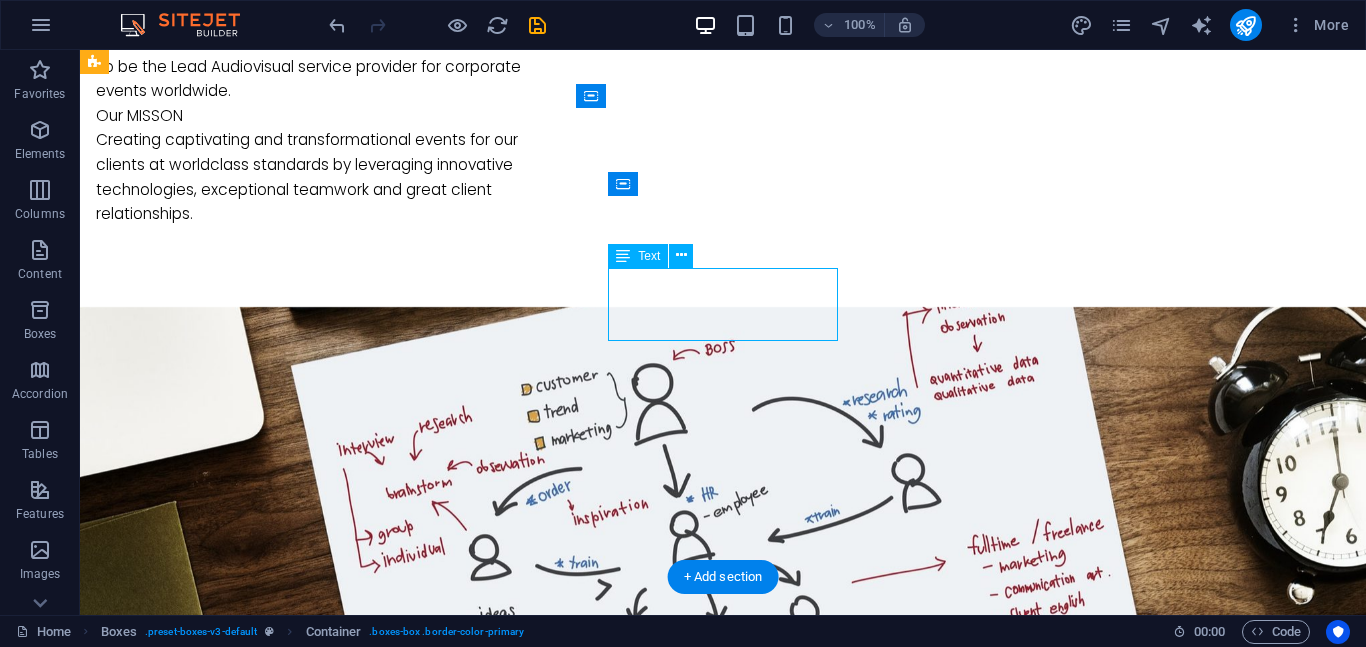 click on "Lorem ipsum dolor sit amet, consectetur adipisicing elit. Veritatis, dolorem!" at bounding box center (242, 1724) 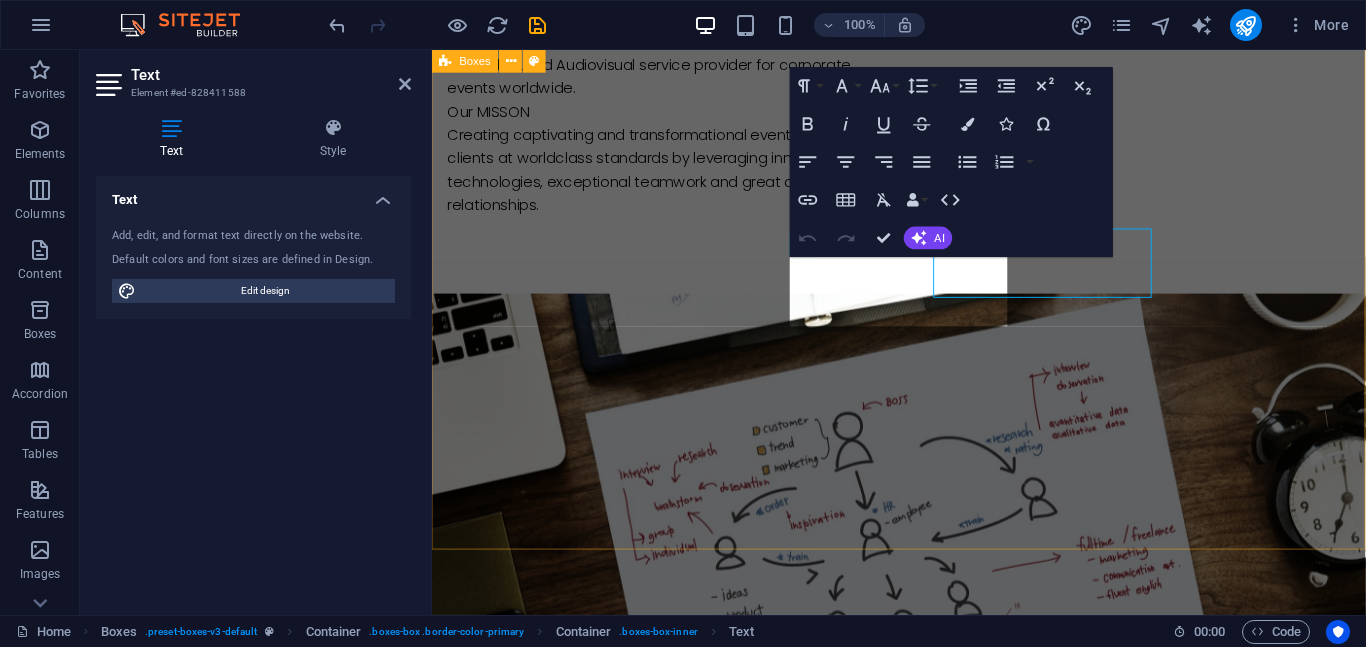 scroll, scrollTop: 1342, scrollLeft: 0, axis: vertical 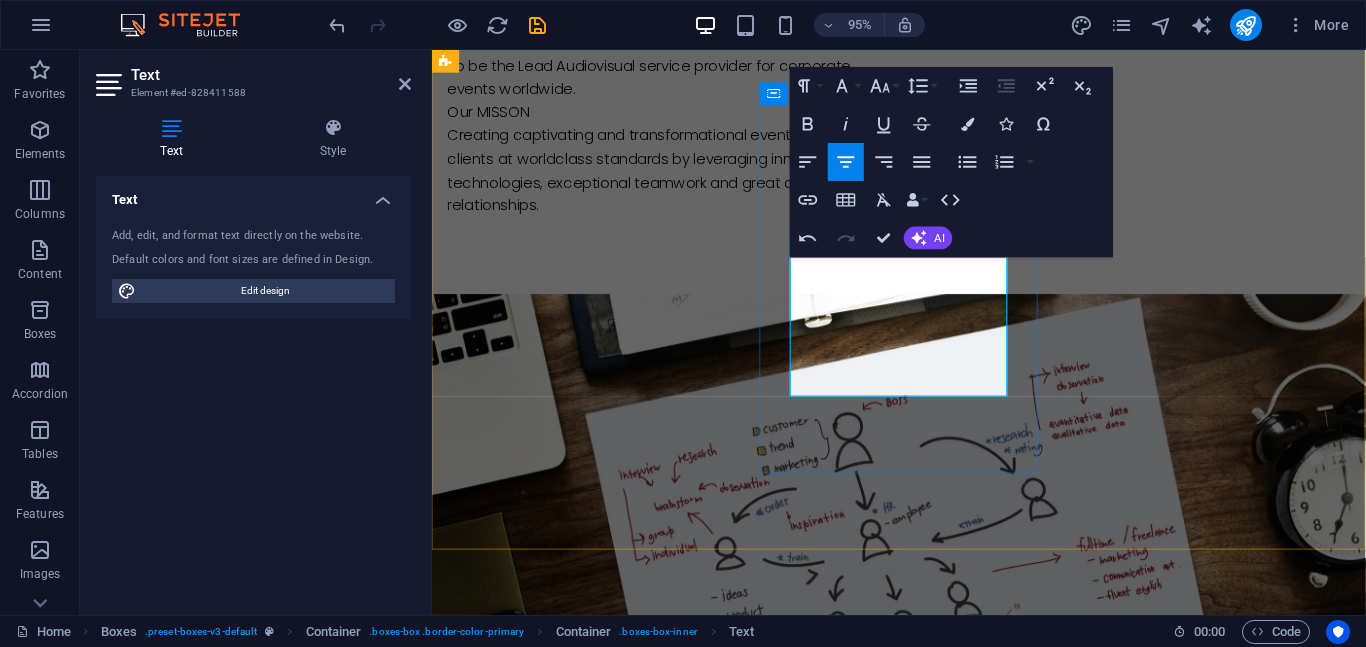 type 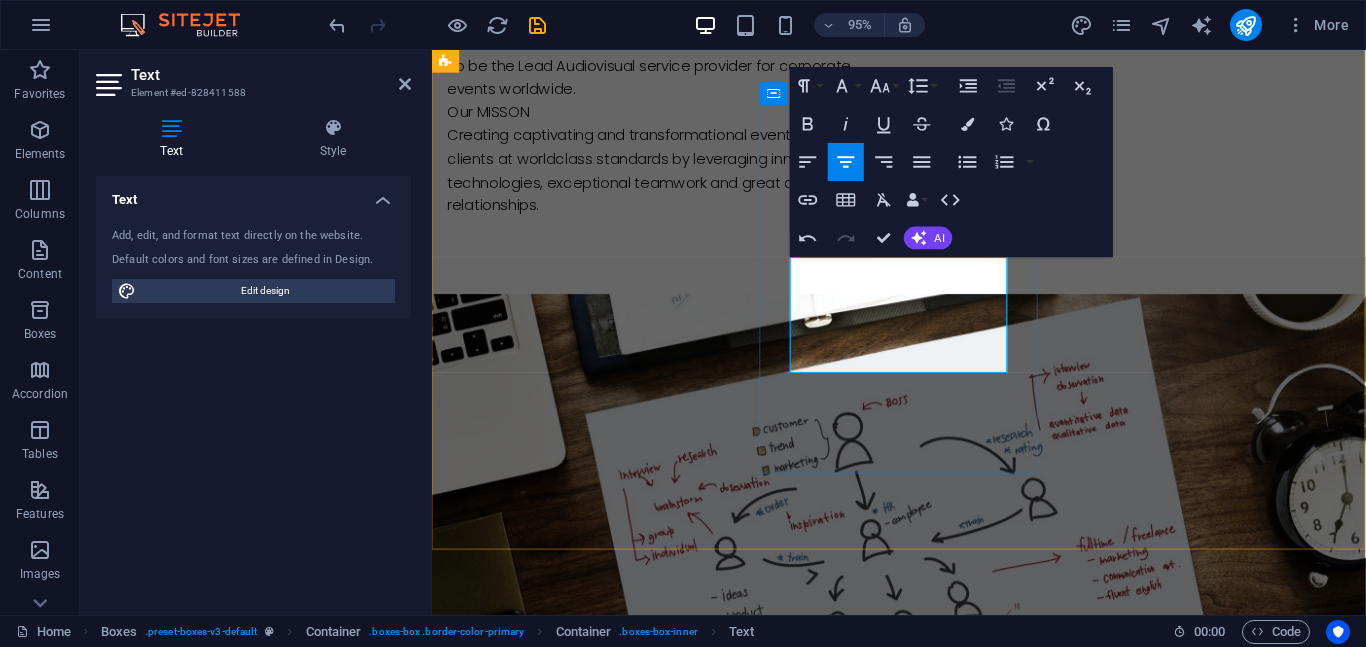 click on "We create great and unforgettable memories for our clients by blending our diverse talents seasoned with our passion for excellence." at bounding box center [594, 1748] 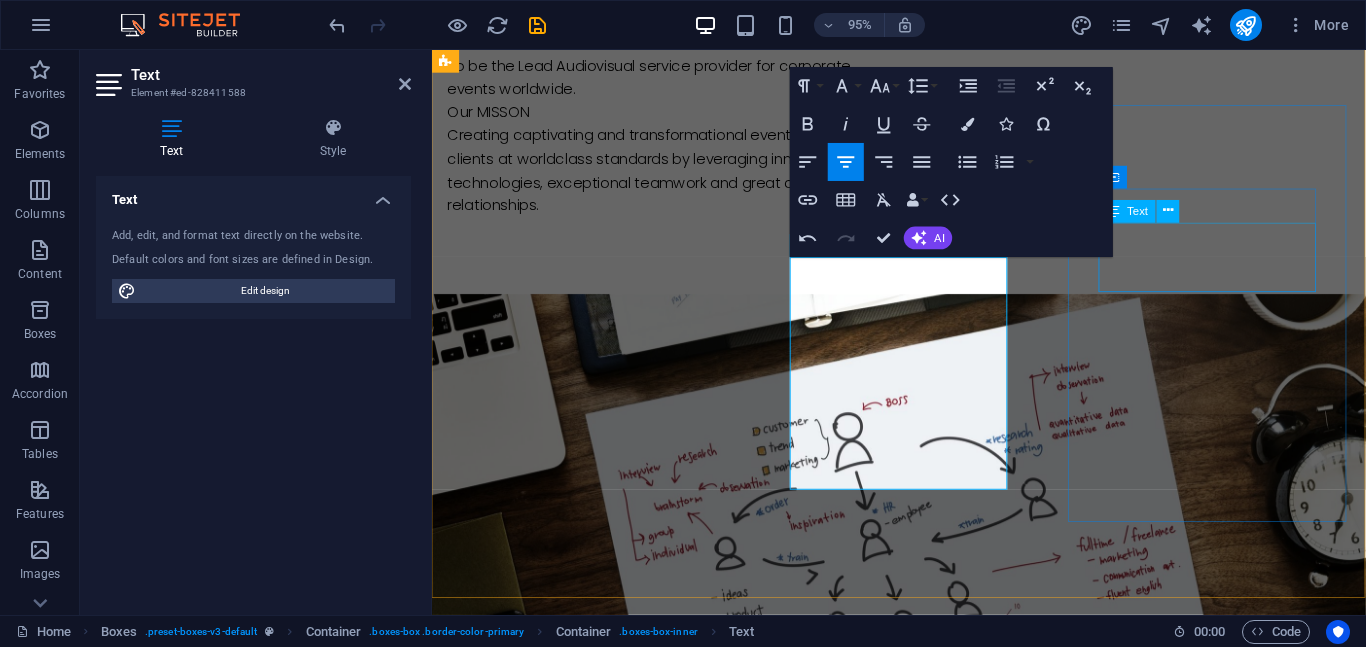 click on "Lorem ipsum dolor sit amet, consectetur adipisicing elit. Veritatis, dolorem!" at bounding box center [594, 2144] 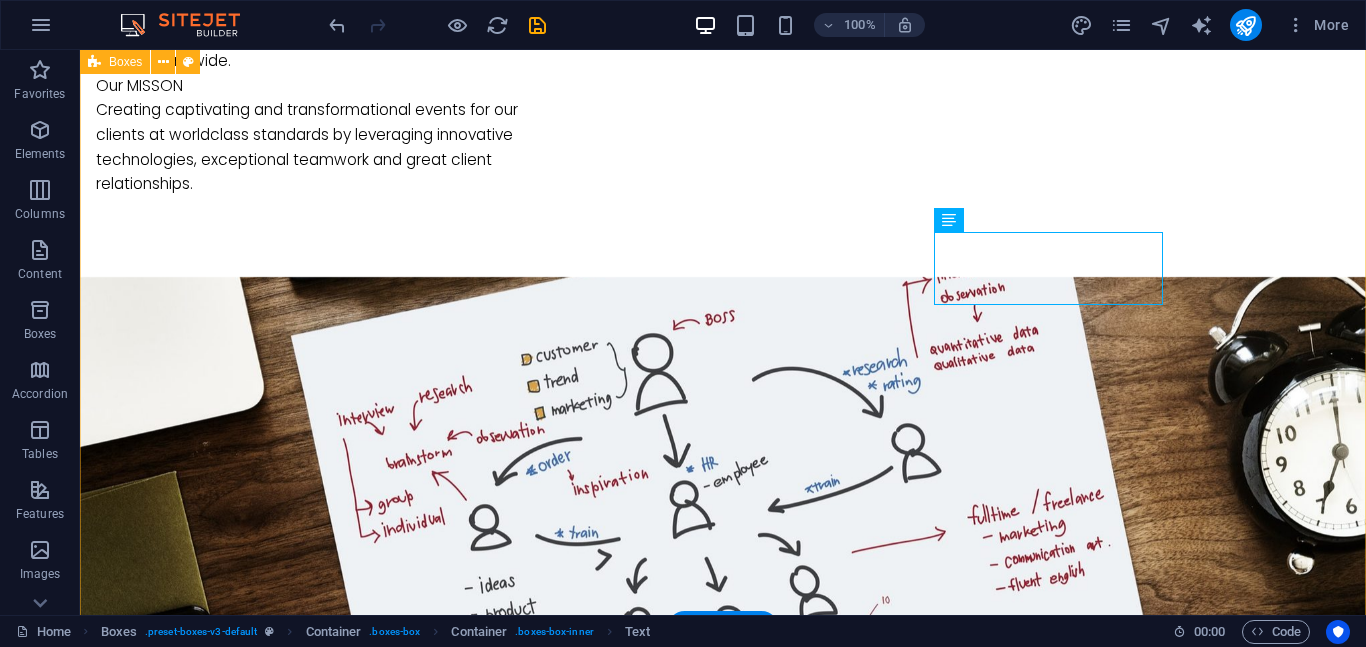 scroll, scrollTop: 1312, scrollLeft: 0, axis: vertical 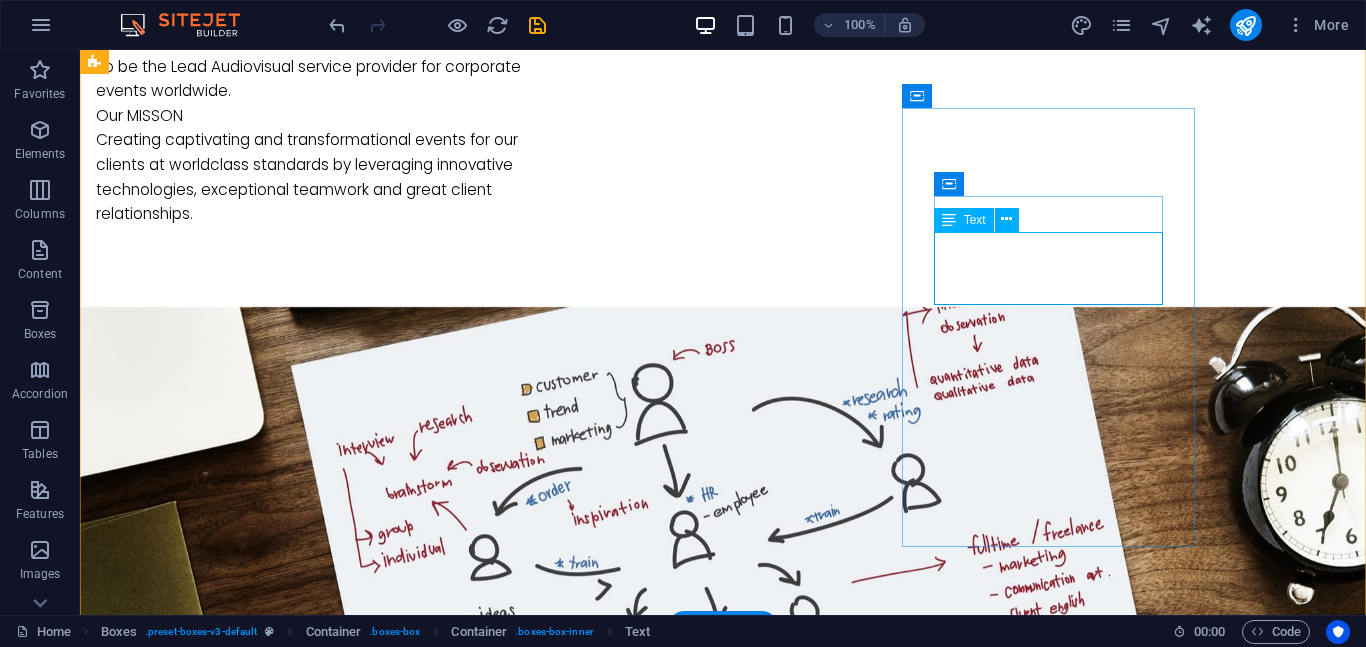 click on "Lorem ipsum dolor sit amet, consectetur adipisicing elit. Veritatis, dolorem!" at bounding box center (242, 2144) 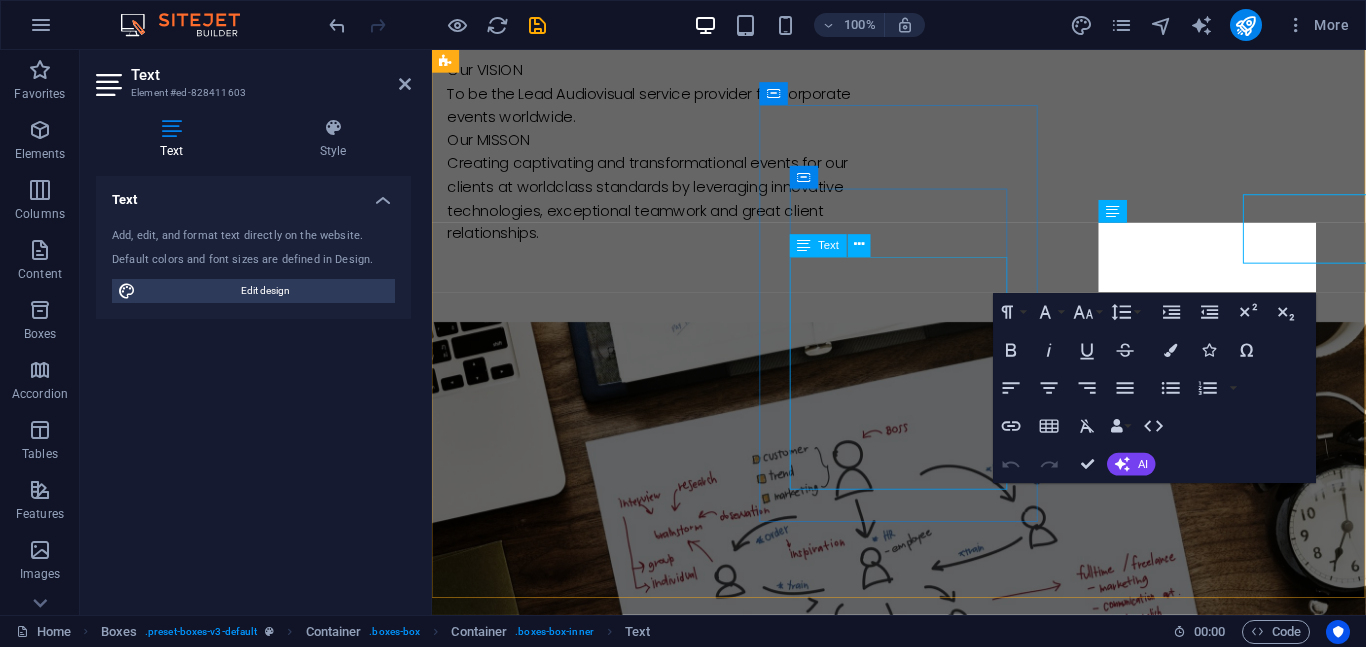 scroll, scrollTop: 1342, scrollLeft: 0, axis: vertical 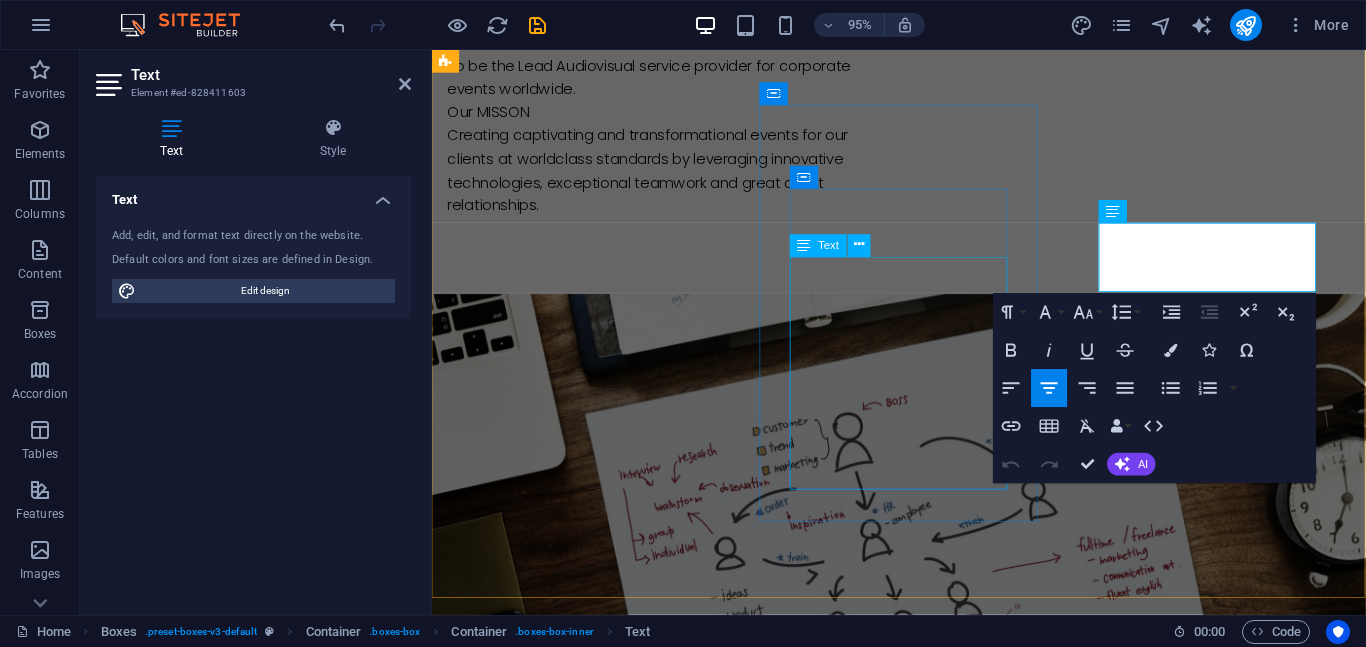 type 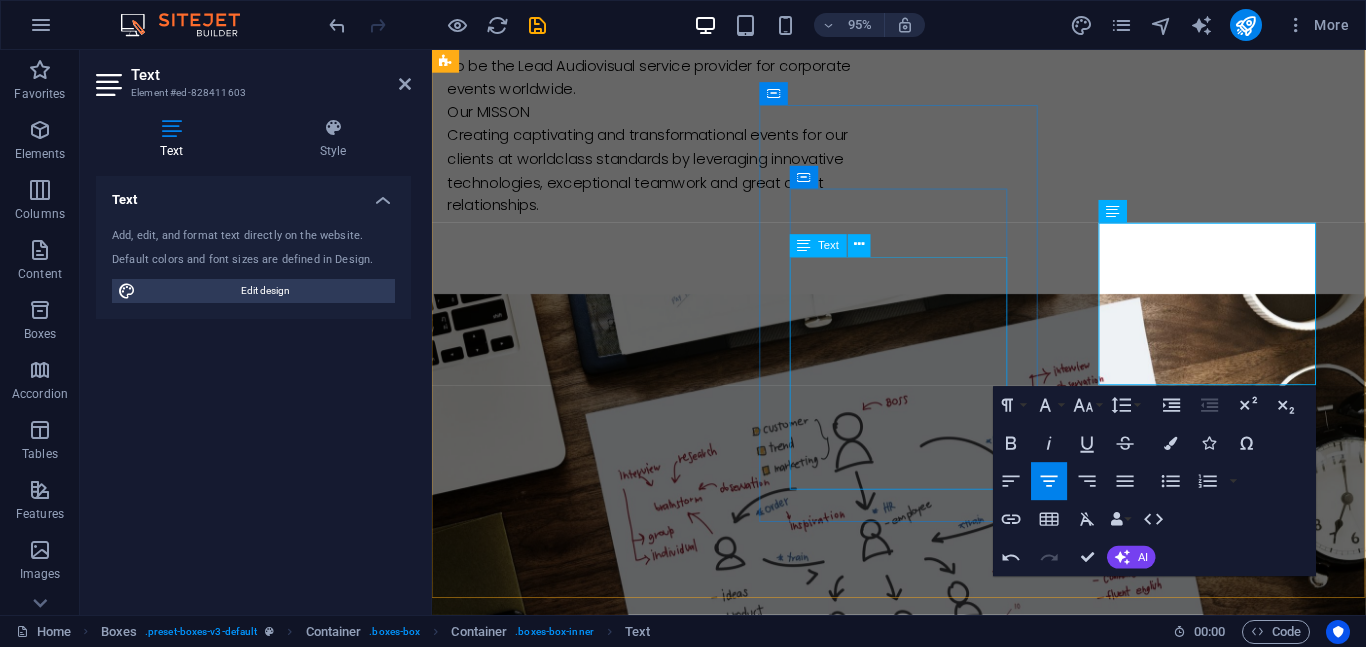 scroll, scrollTop: 523, scrollLeft: 8, axis: both 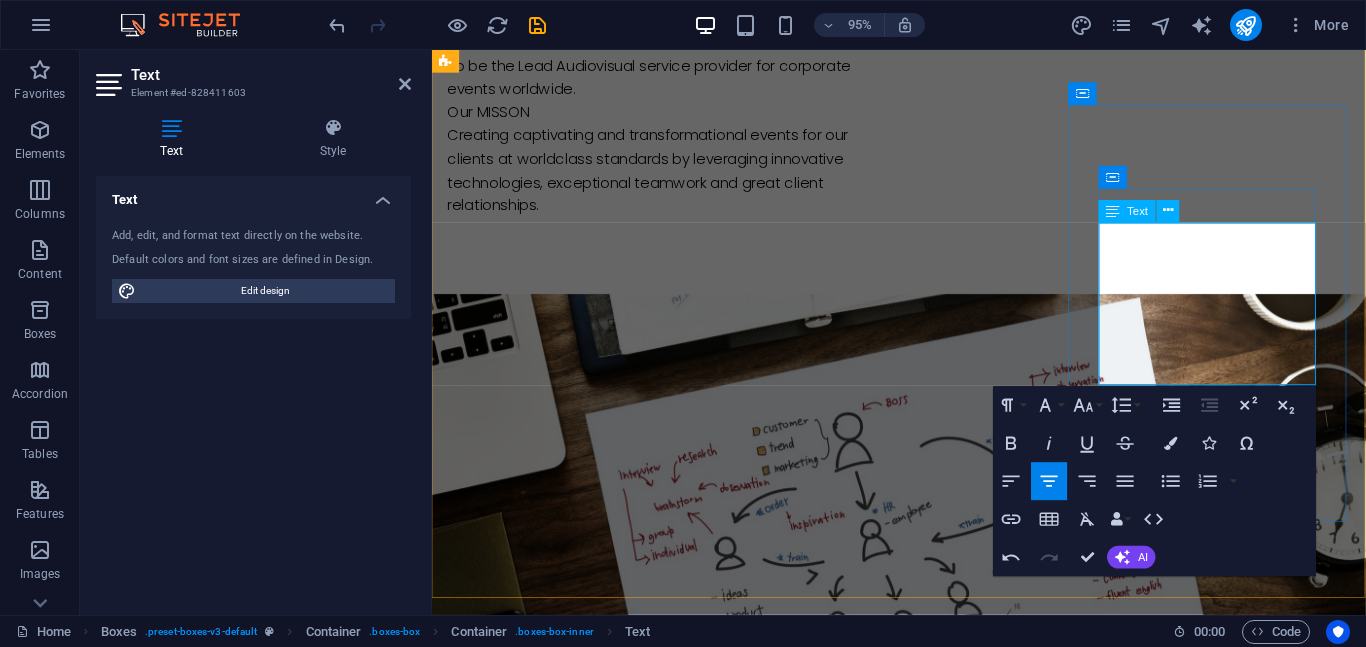 click on "We provide aftersale services, consultancy services for events and companies aquiring event equipment. Relable and consistent one stop company for event production" at bounding box center [594, 2193] 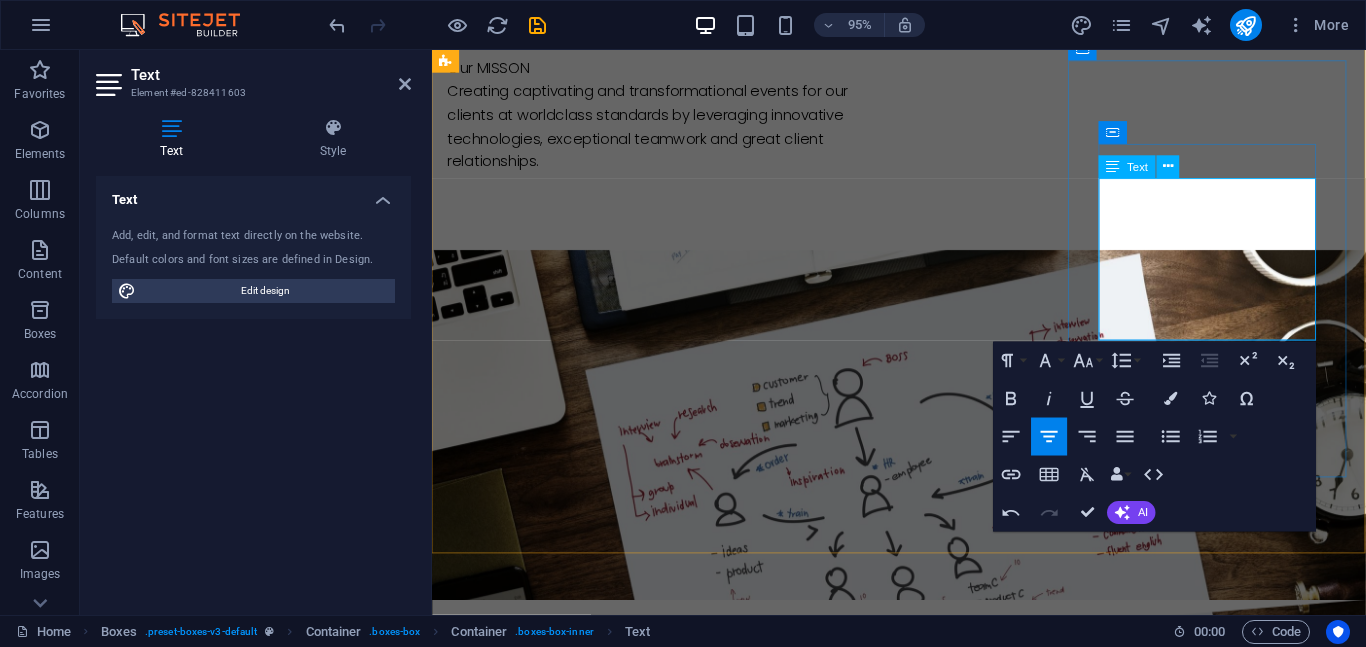 scroll, scrollTop: 1394, scrollLeft: 0, axis: vertical 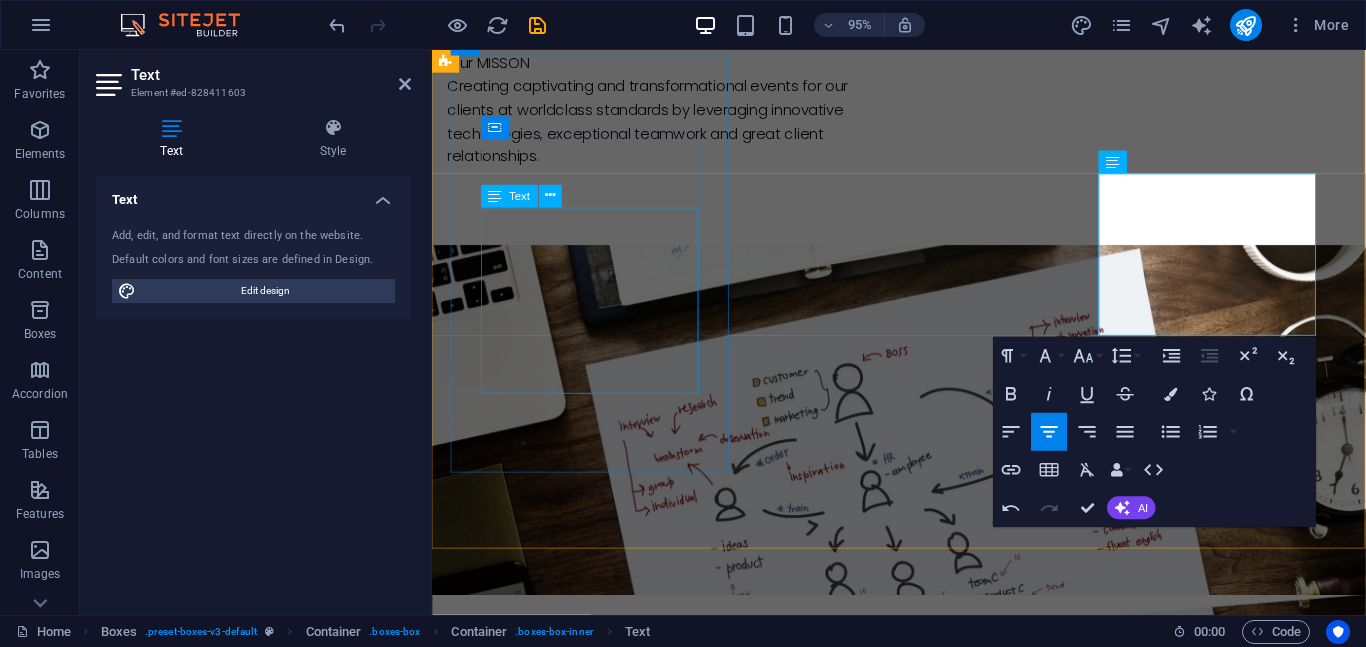 click on "We provide exceptional and reliable services leveraging efficient logistics and cutting-edge technologies in event production for corporate events and high-networth individuals." at bounding box center (594, 1329) 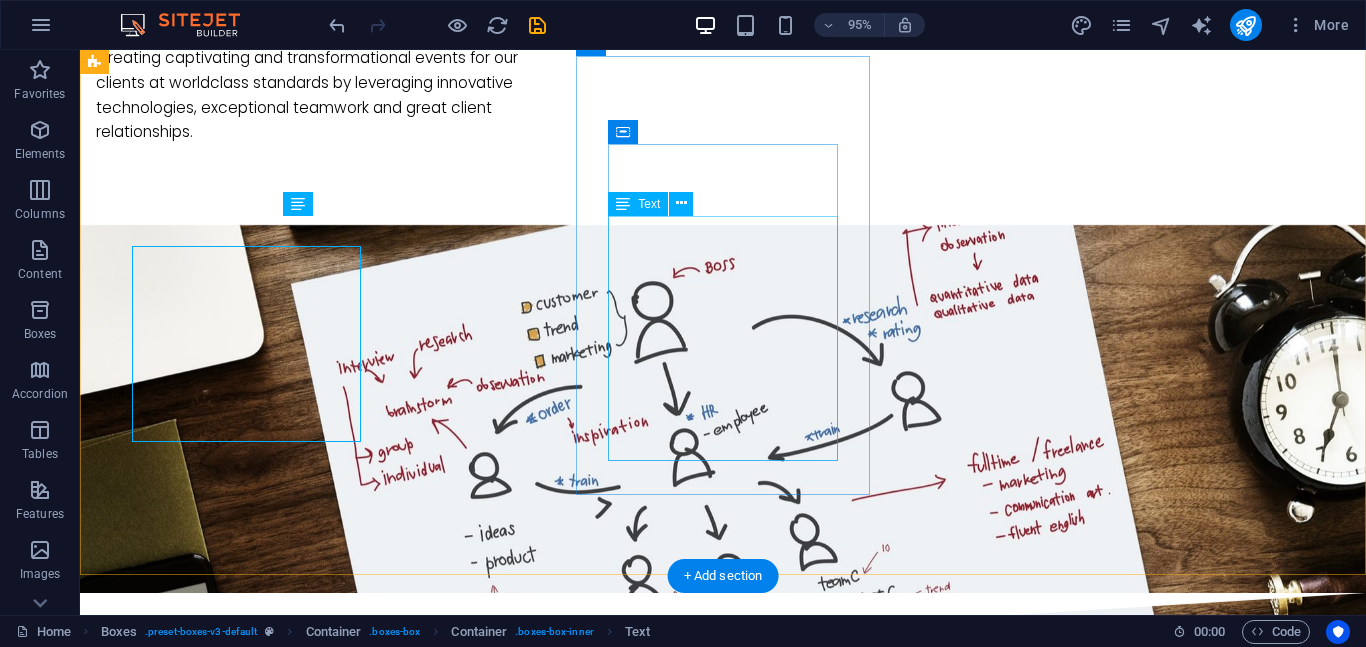 click on "We provide procurement and installation services for screen, sound and lighting equipment for churches, organisations, etc We create great and unforgettable memories for our clients by blending our diverse talents seasoned with our passion for excellence." at bounding box center [242, 1728] 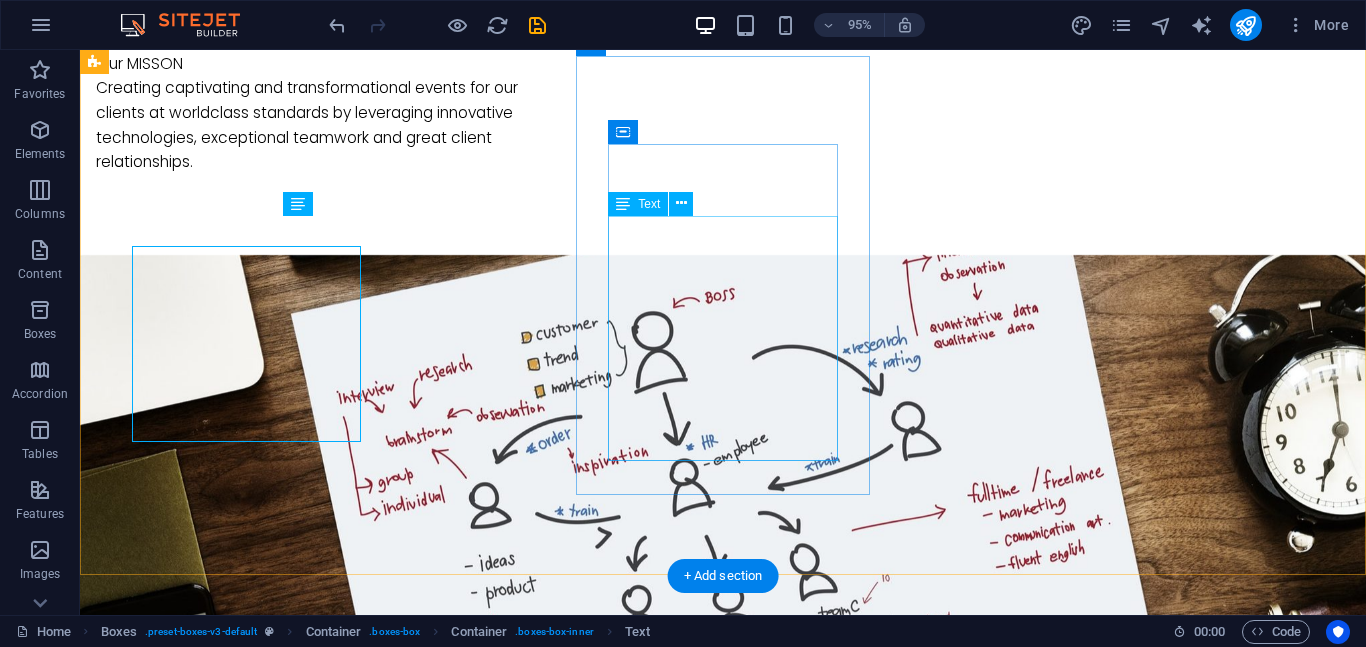 click on "We provide procurement and installation services for screen, sound and lighting equipment for churches, organisations, etc We create great and unforgettable memories for our clients by blending our diverse talents seasoned with our passion for excellence." at bounding box center [242, 1758] 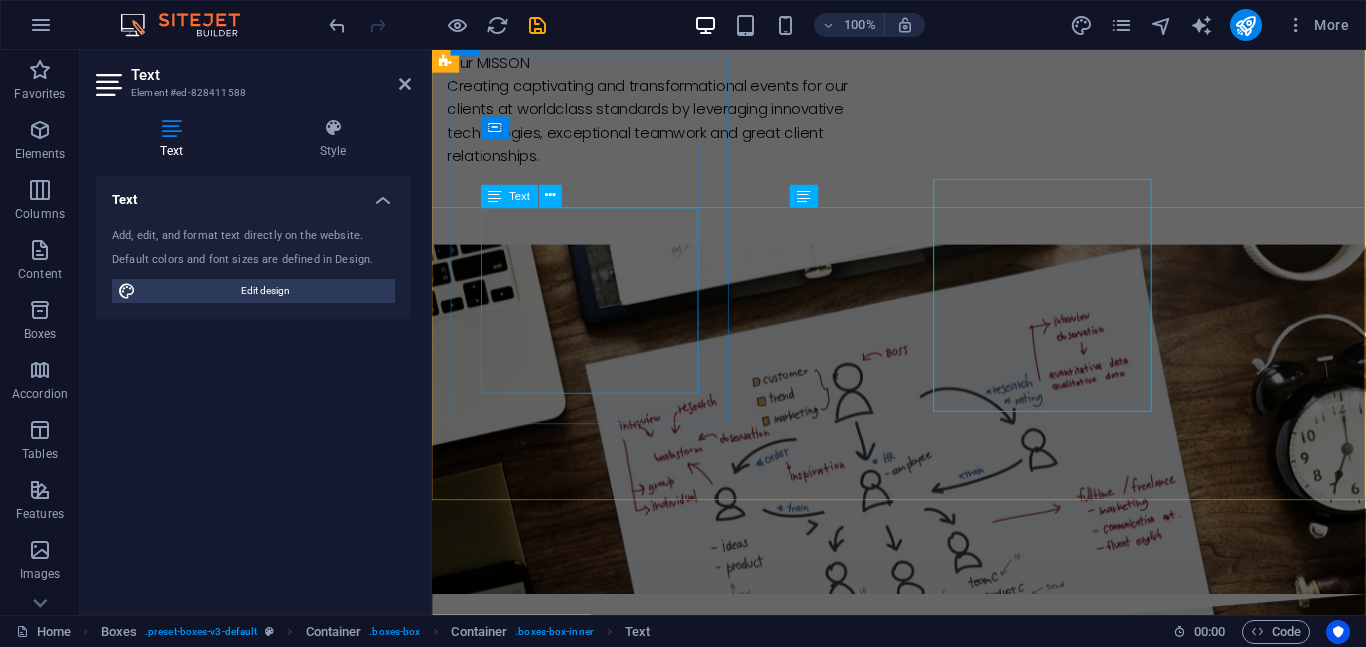 scroll, scrollTop: 1394, scrollLeft: 0, axis: vertical 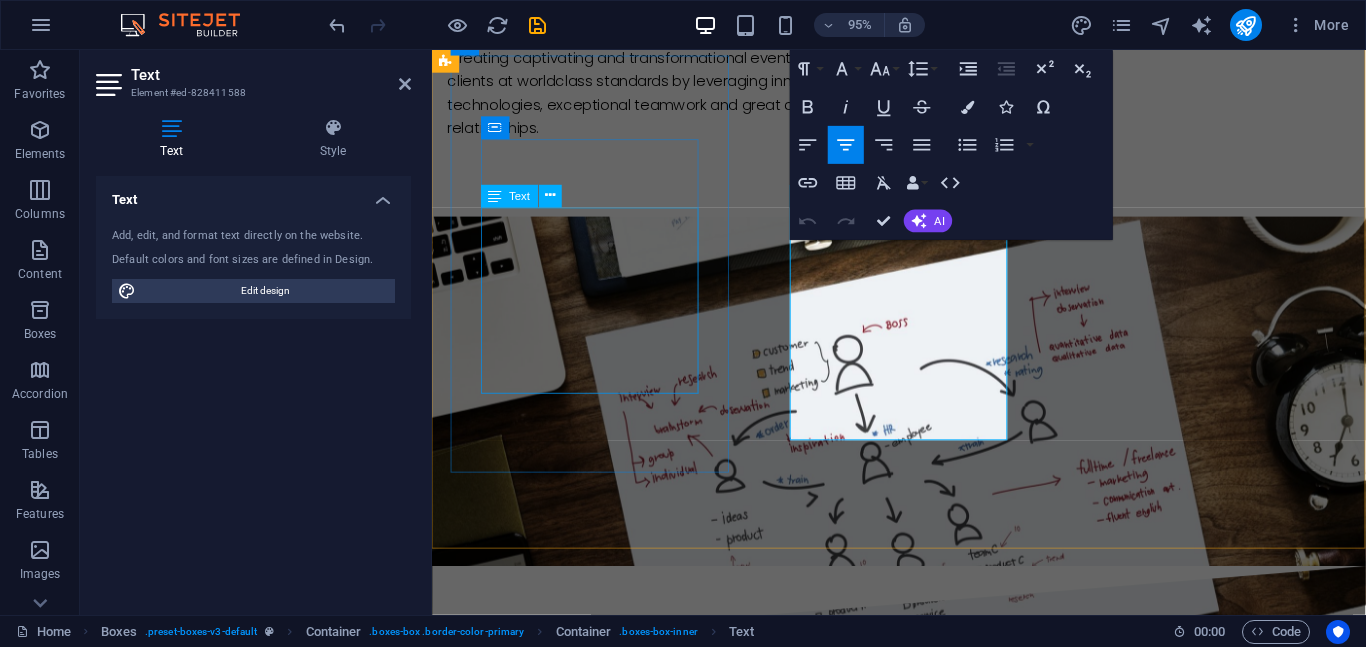 click on "We provide exceptional and reliable services leveraging efficient logistics and cutting-edge technologies in event production for corporate events and high-networth individuals." at bounding box center (594, 1299) 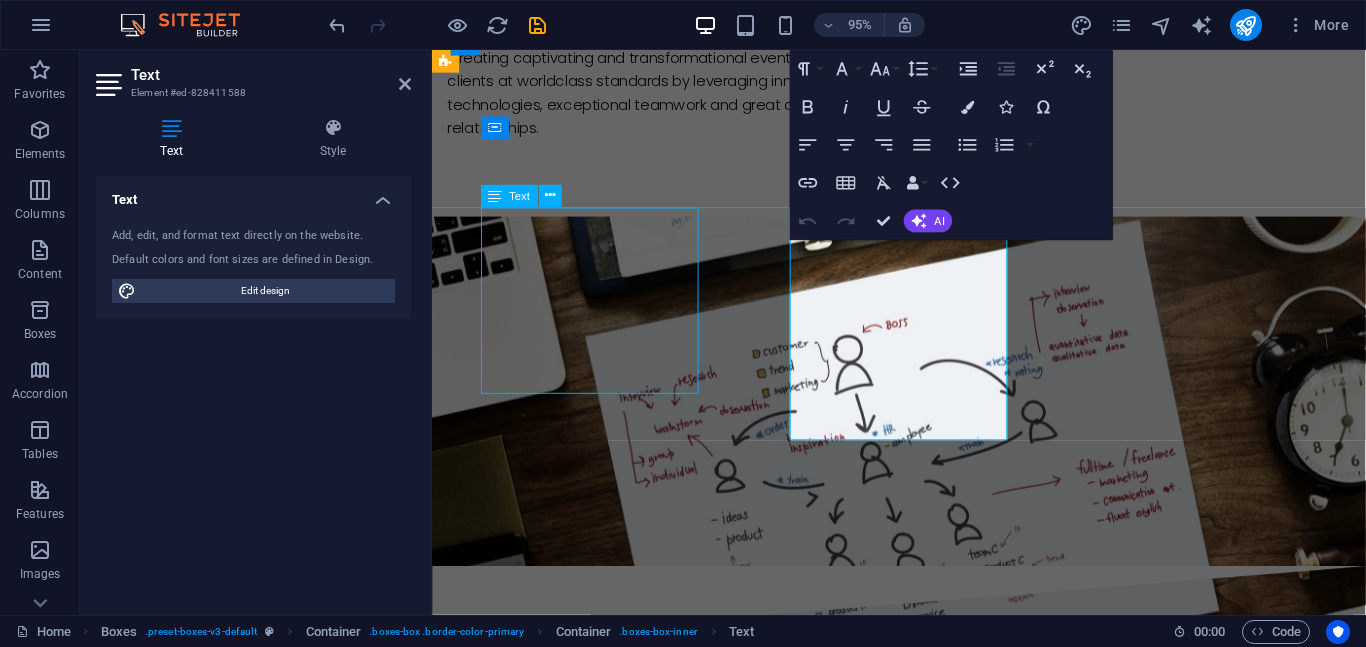 click on "We provide exceptional and reliable services leveraging efficient logistics and cutting-edge technologies in event production for corporate events and high-networth individuals." at bounding box center (594, 1299) 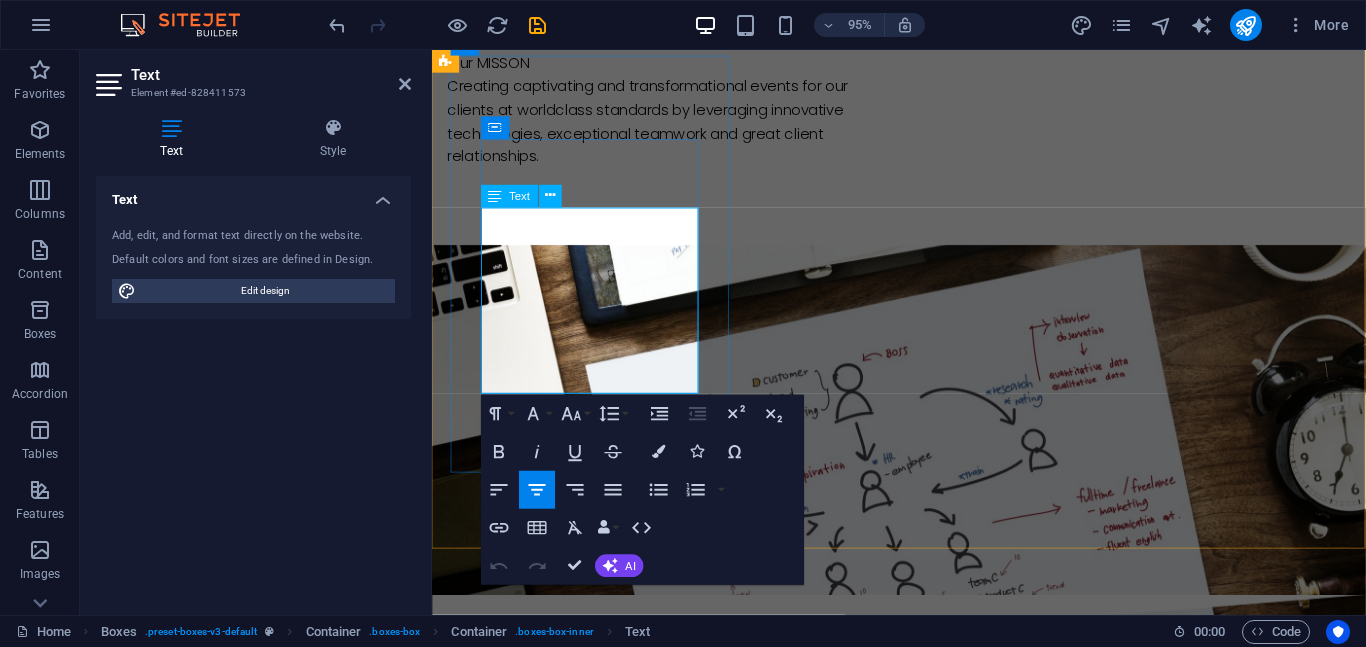 type 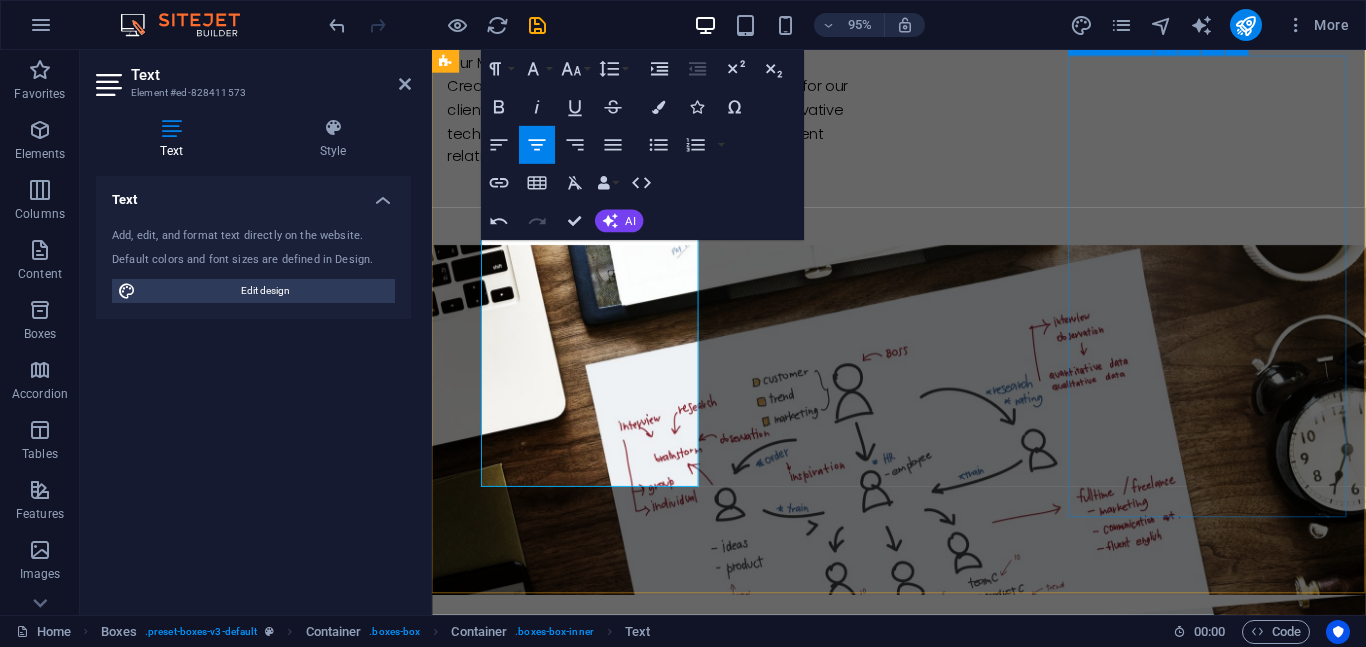 click on "consultancy We provide aftersale services, consultancy services for events and companies aquiring event equipment. We are a reliable and consistent one stop company for event production" at bounding box center [594, 2193] 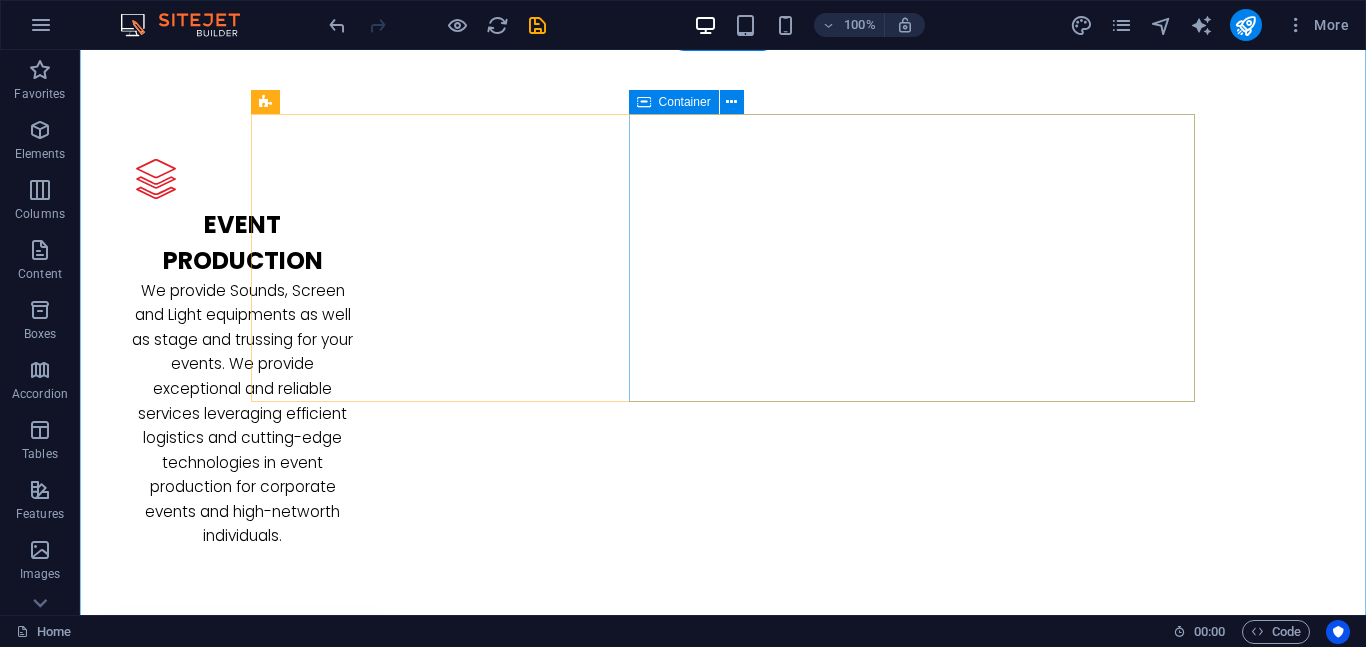 scroll, scrollTop: 2332, scrollLeft: 0, axis: vertical 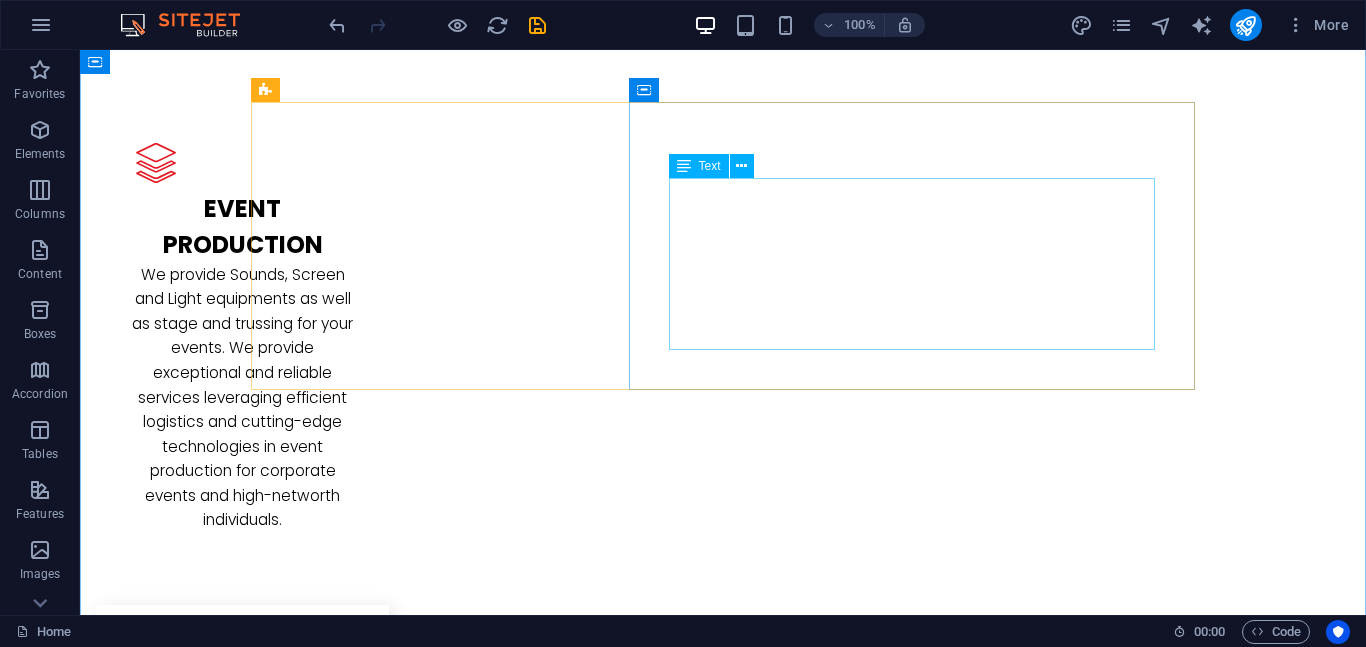 click on "Lorem ipsum dolor sit amet, consectetuer adipiscing elit. Aenean commodo ligula eget dolor. Lorem ipsum dolor sit amet, consectetuer adipiscing elit leget dolor. Lorem ipsum dolor sit amet, consectetuer adipiscing elit. Aenean commodo ligula eget dolor. Lorem ipsum dolor sit amet, consectetuer adipiscing elit dolor consectetuer adipiscing elit leget dolor. Lorem elit saget ipsum dolor sit amet, consectetuer." at bounding box center (723, 2592) 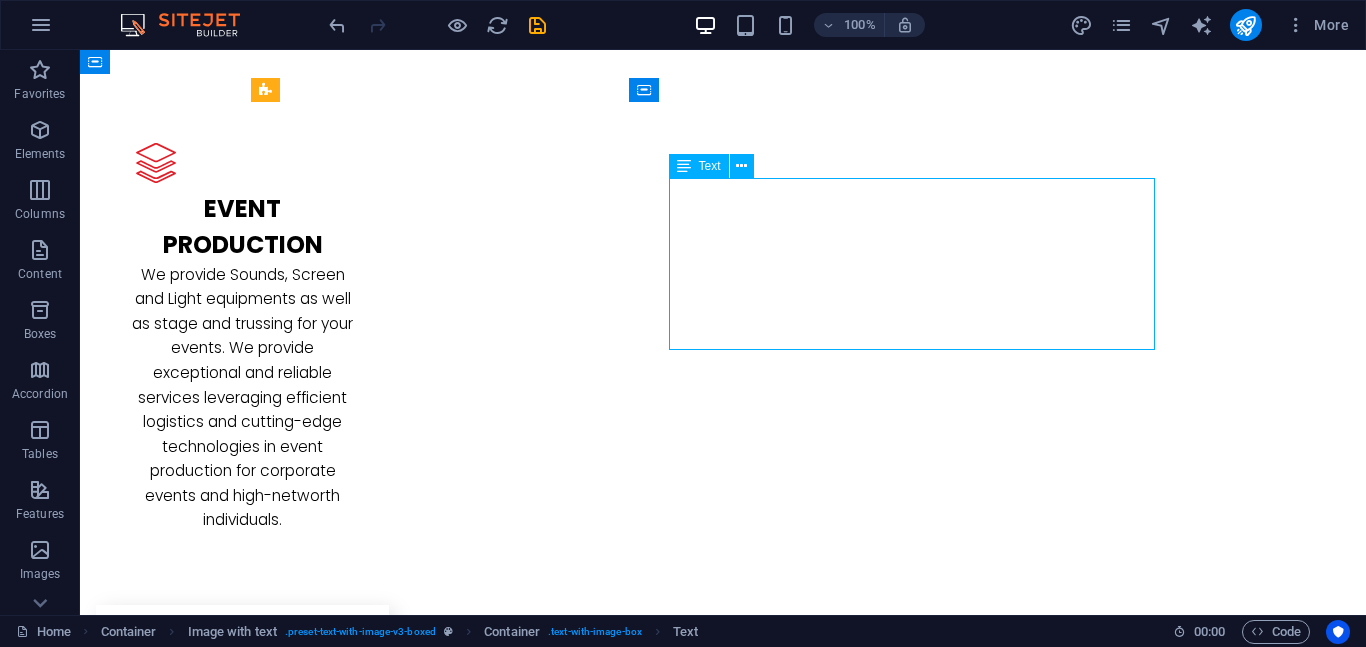 click on "Lorem ipsum dolor sit amet, consectetuer adipiscing elit. Aenean commodo ligula eget dolor. Lorem ipsum dolor sit amet, consectetuer adipiscing elit leget dolor. Lorem ipsum dolor sit amet, consectetuer adipiscing elit. Aenean commodo ligula eget dolor. Lorem ipsum dolor sit amet, consectetuer adipiscing elit dolor consectetuer adipiscing elit leget dolor. Lorem elit saget ipsum dolor sit amet, consectetuer." at bounding box center (723, 2592) 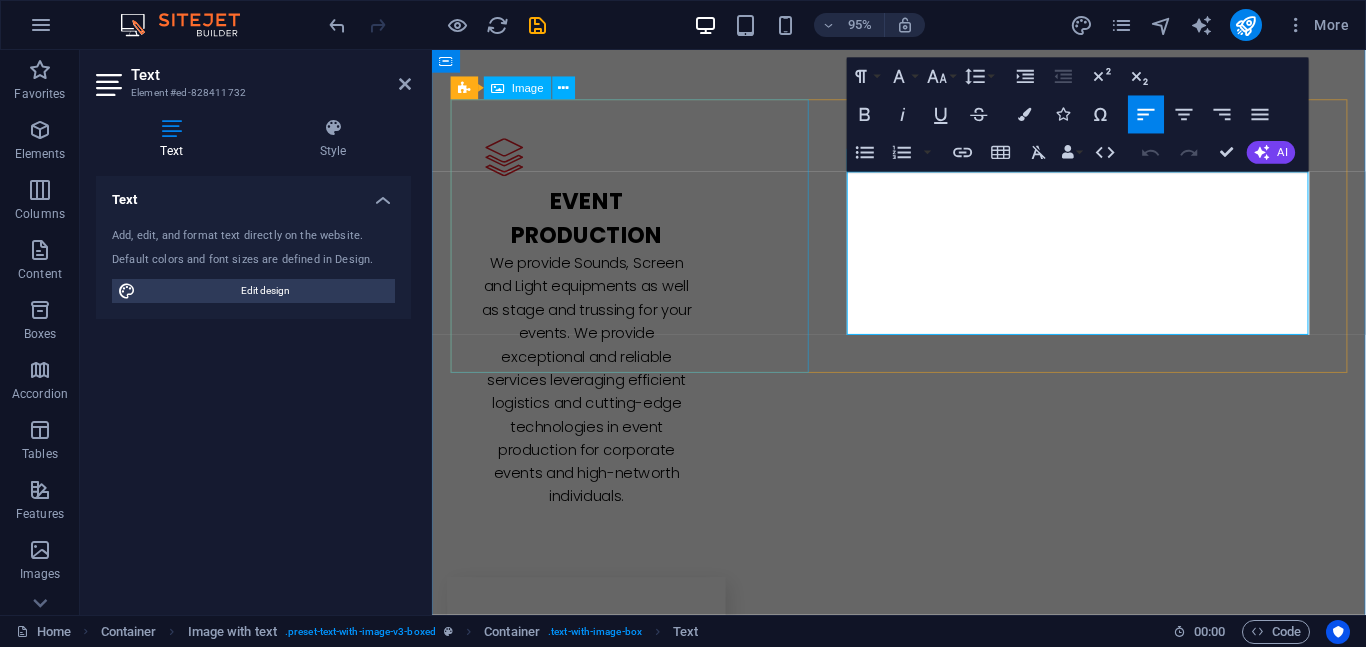 scroll, scrollTop: 2332, scrollLeft: 0, axis: vertical 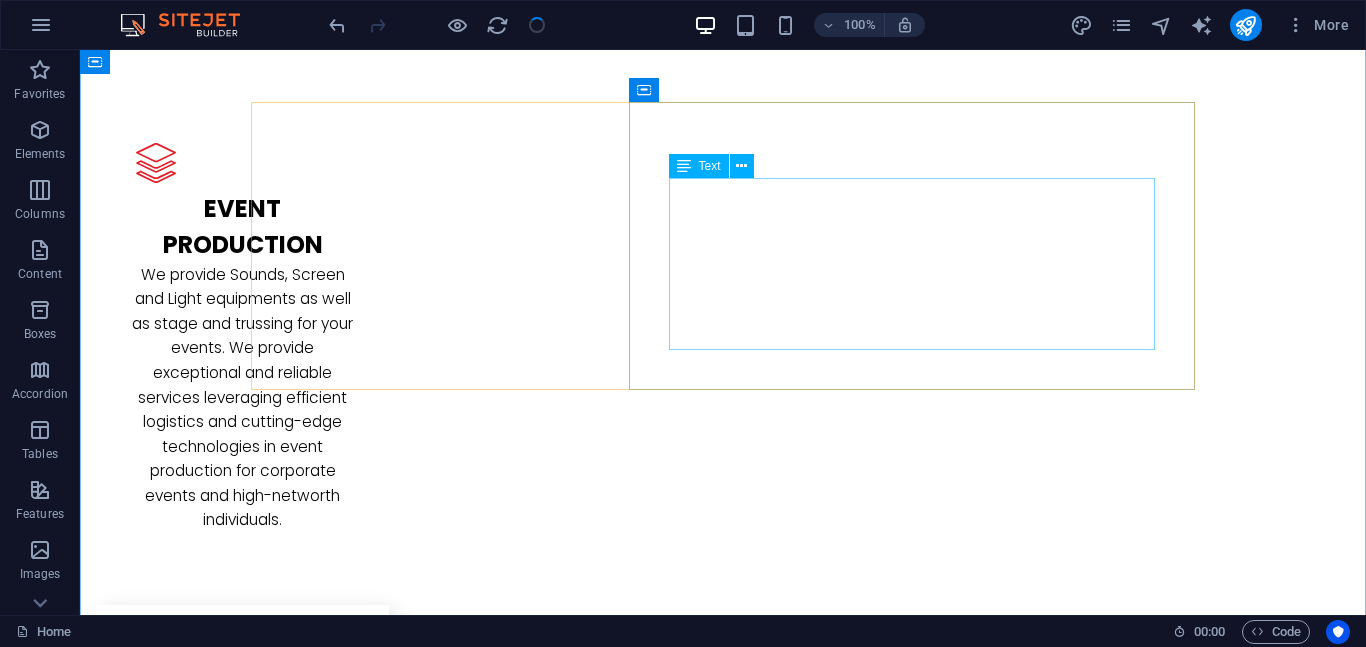 click on "Lorem ipsum dolor sit amet, consectetuer adipiscing elit. Aenean commodo ligula eget dolor. Lorem ipsum dolor sit amet, consectetuer adipiscing elit leget dolor. Lorem ipsum dolor sit amet, consectetuer adipiscing elit. Aenean commodo ligula eget dolor. Lorem ipsum dolor sit amet, consectetuer adipiscing elit dolor consectetuer adipiscing elit leget dolor. Lorem elit saget ipsum dolor sit amet, consectetuer." at bounding box center [723, 2592] 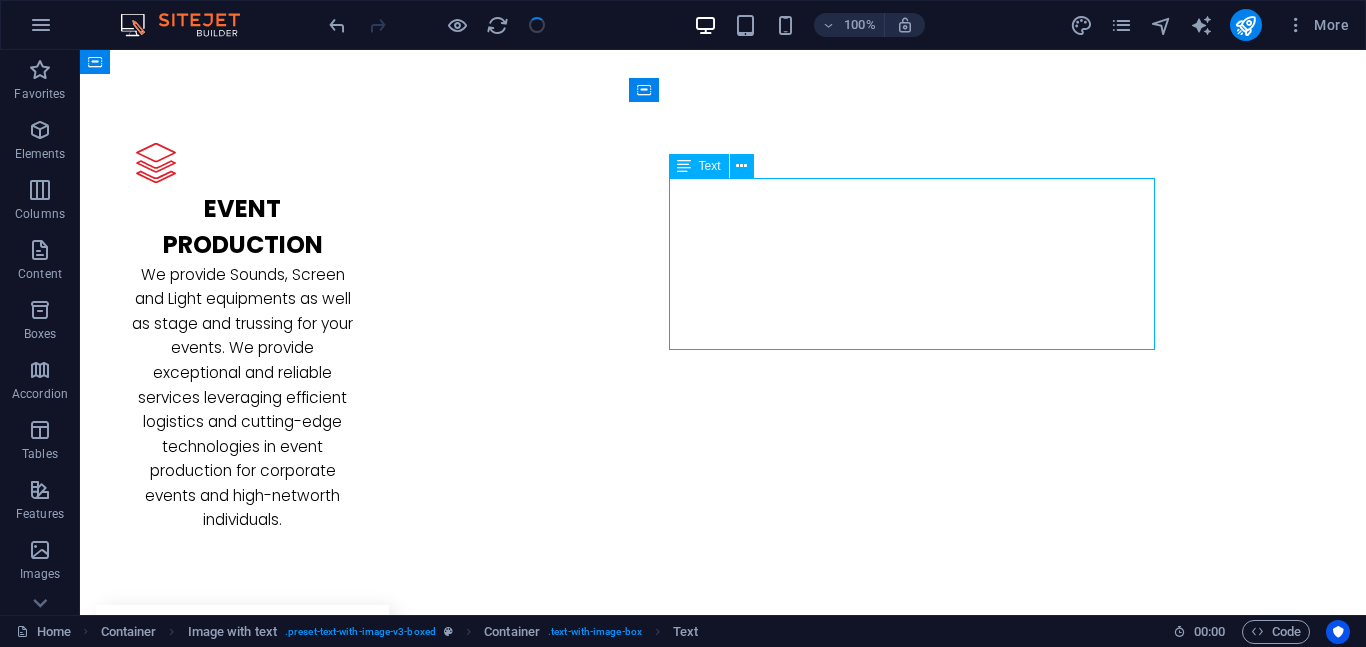 click on "Lorem ipsum dolor sit amet, consectetuer adipiscing elit. Aenean commodo ligula eget dolor. Lorem ipsum dolor sit amet, consectetuer adipiscing elit leget dolor. Lorem ipsum dolor sit amet, consectetuer adipiscing elit. Aenean commodo ligula eget dolor. Lorem ipsum dolor sit amet, consectetuer adipiscing elit dolor consectetuer adipiscing elit leget dolor. Lorem elit saget ipsum dolor sit amet, consectetuer." at bounding box center (723, 2592) 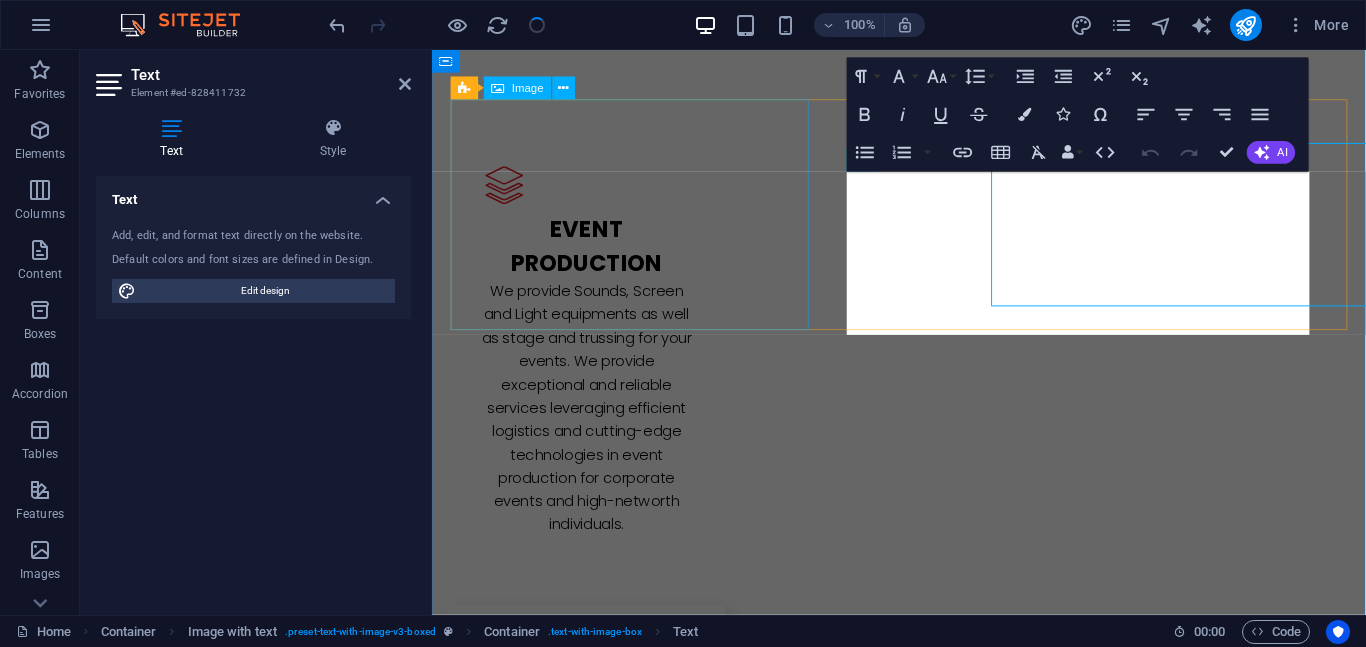 scroll, scrollTop: 2362, scrollLeft: 0, axis: vertical 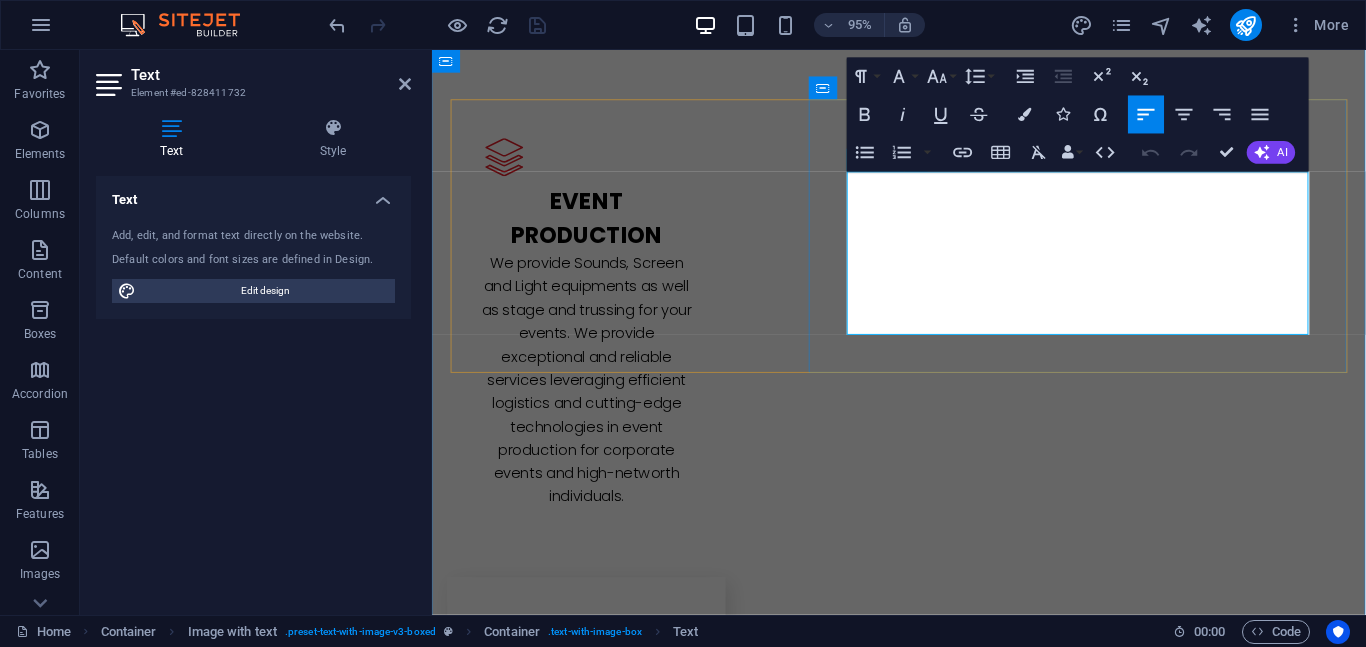 type 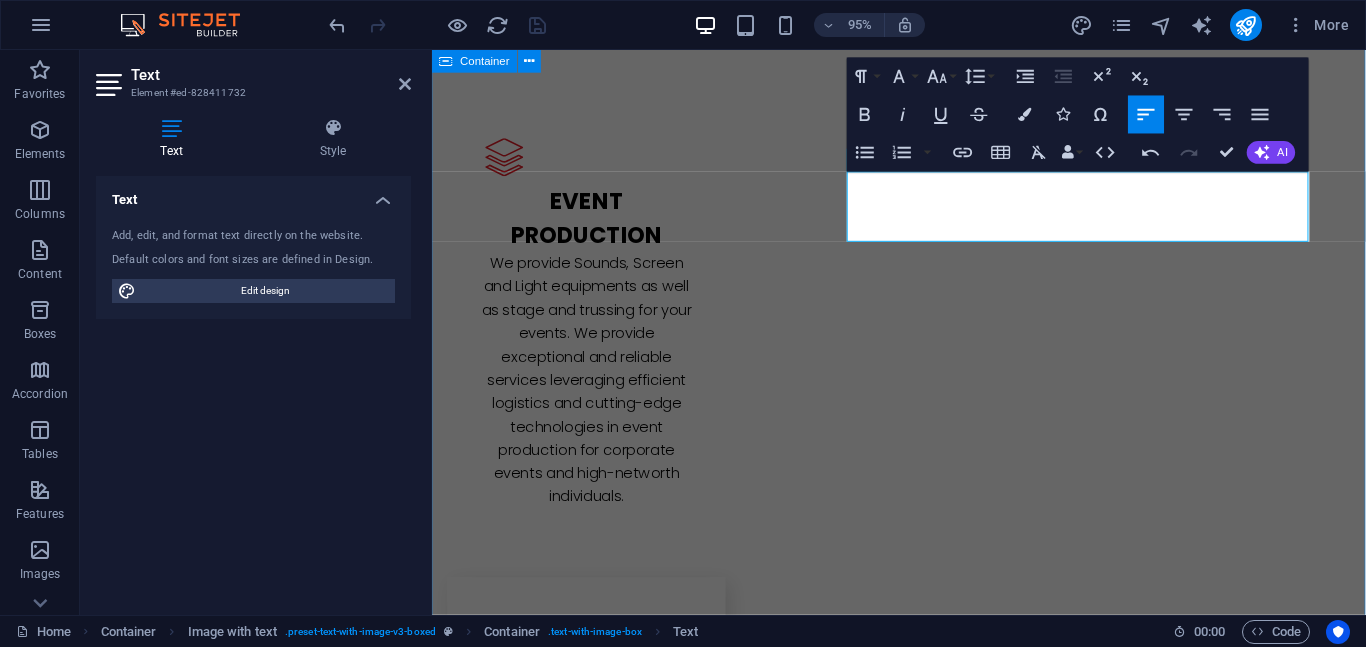 scroll, scrollTop: 157, scrollLeft: 6, axis: both 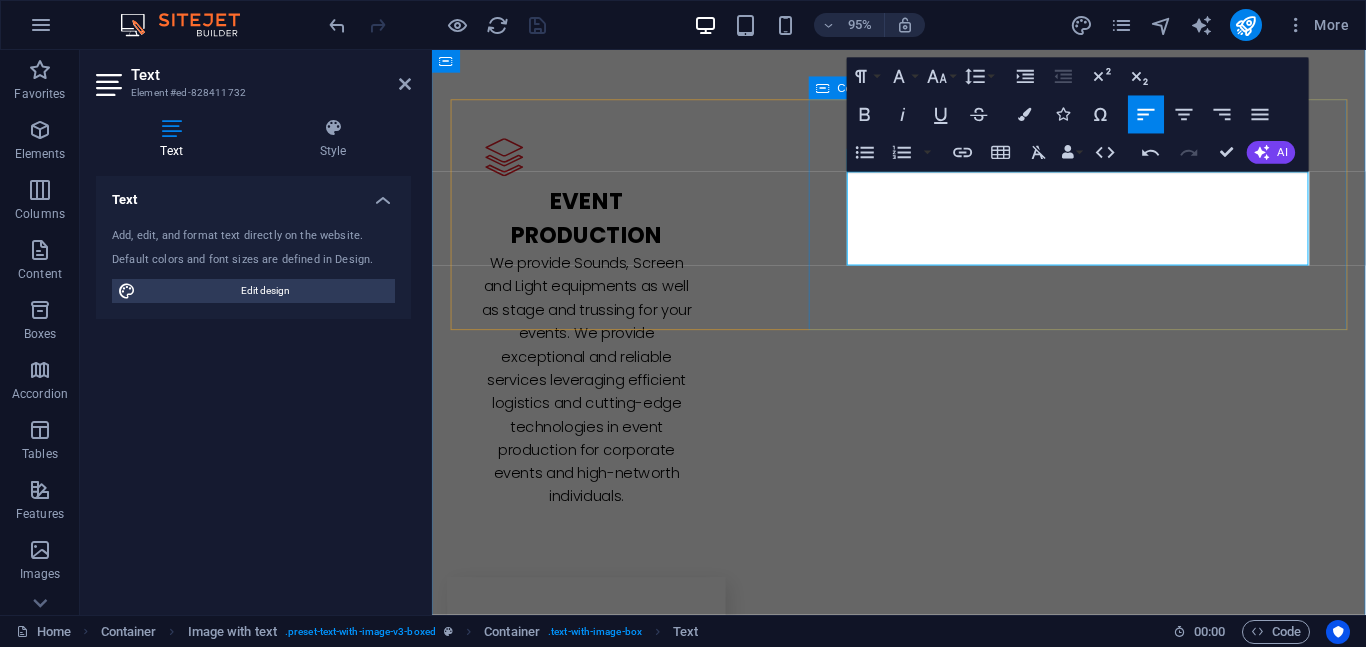 click on "L atest Project We have planned and executed several high-profile event project. We work with our clients to create great and unforgettable memories. Find out about about our projects below. create great and unforgettable memories" at bounding box center [924, 2549] 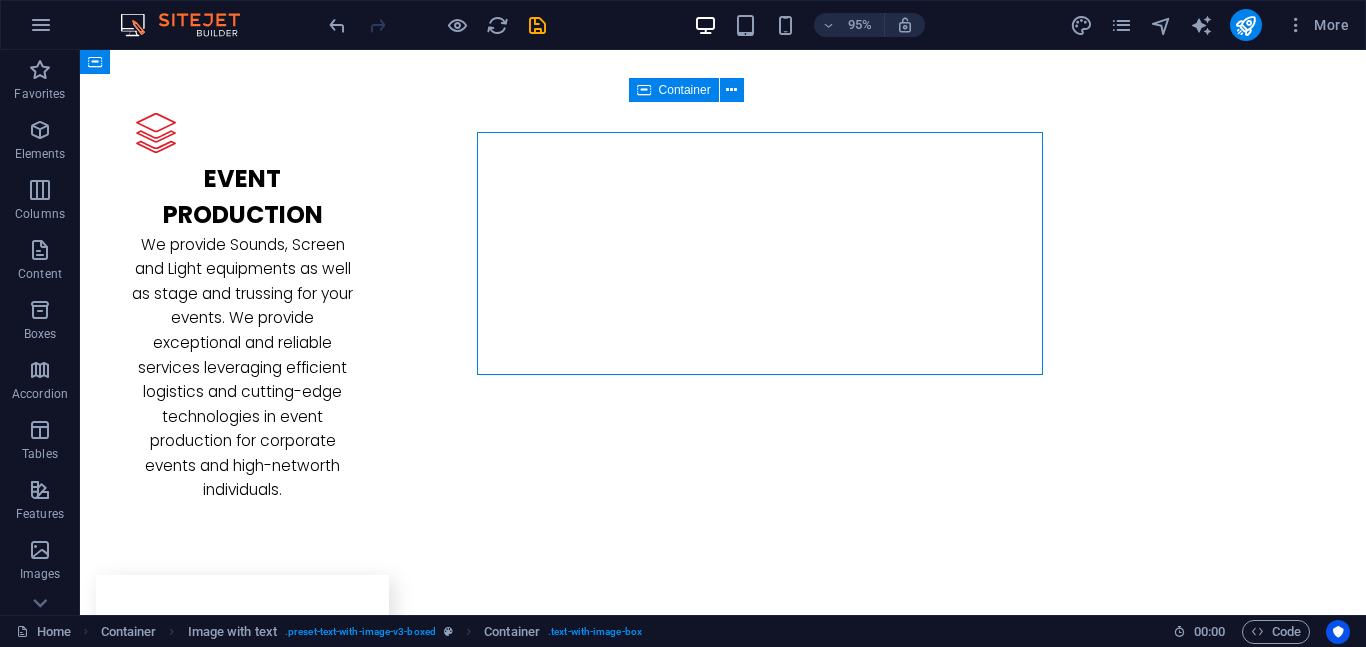 scroll, scrollTop: 2332, scrollLeft: 0, axis: vertical 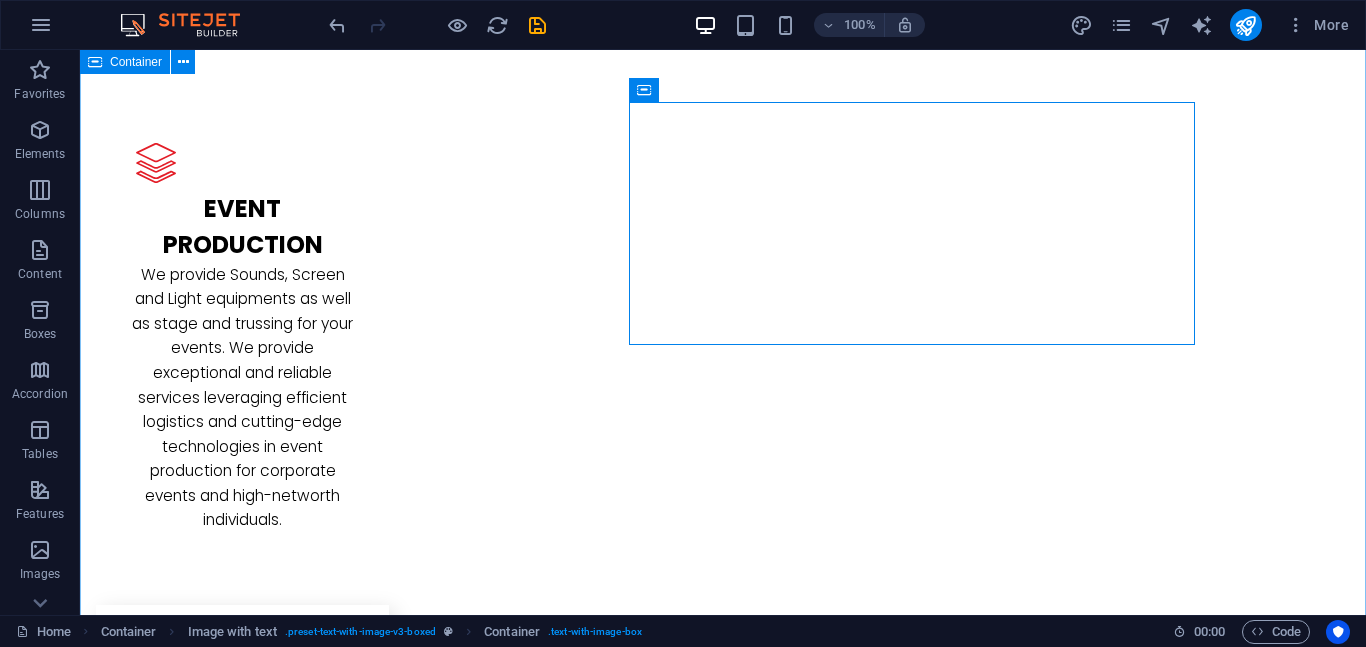click on "L atest Project We have planned and executed several high-profile event project. We work with our clients to create great and unforgettable memories. Find out about about our projects below. L atest Project Lorem ipsum dolor sit amet, consectetuer adipiscing elit. Aenean commodo ligula eget dolor. Lorem ipsum dolor sit amet, consectetuer adipiscing elit leget dolor. Lorem ipsum dolor sit amet, consectetuer adipiscing elit. Aenean commodo ligula eget dolor. Lorem ipsum dolor sit amet, consectetuer adipiscing elit dolor consectetuer adipiscing elit leget dolor. Lorem elit saget ipsum dolor sit amet, consectetuer. L atest Project L atest Project" at bounding box center (723, 3111) 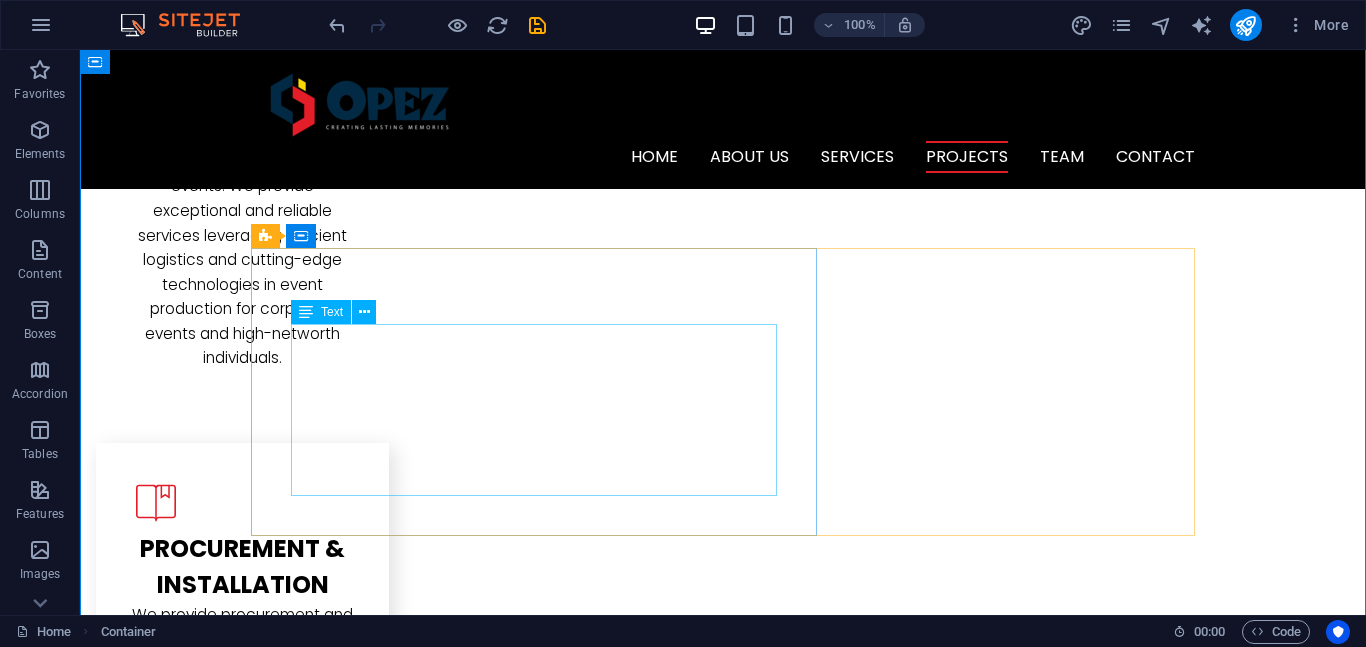 scroll, scrollTop: 2460, scrollLeft: 0, axis: vertical 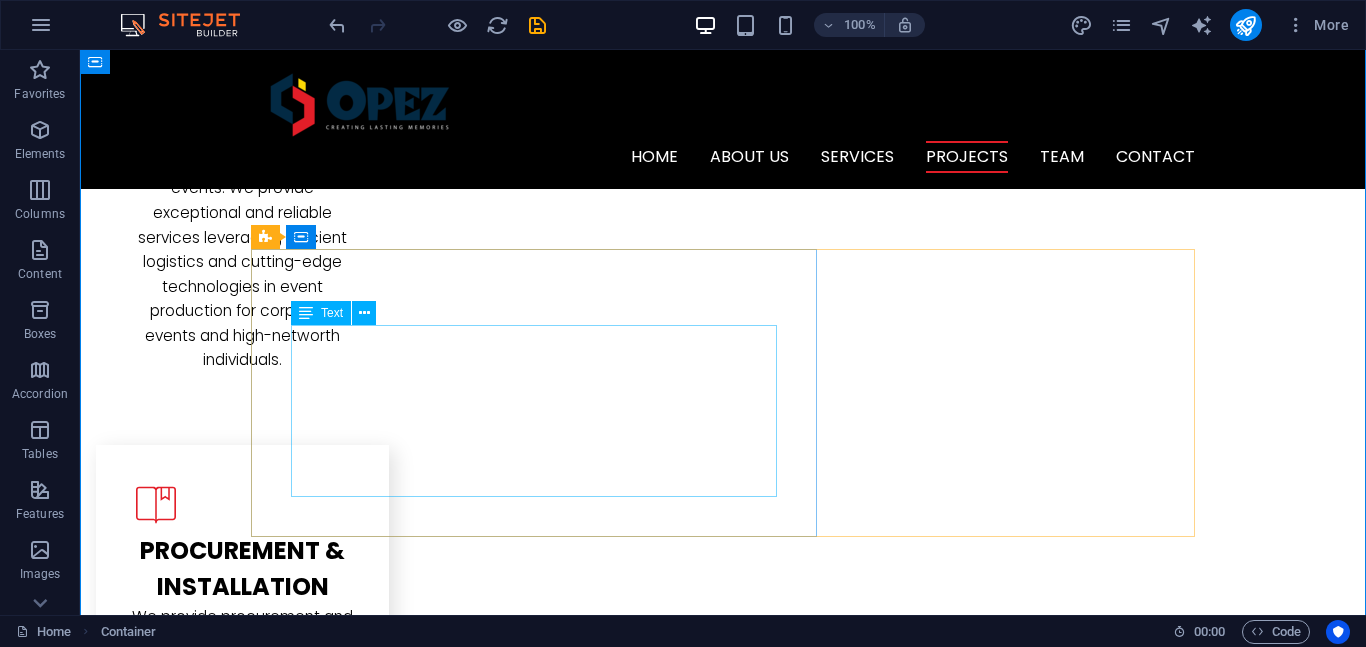 click on "Lorem ipsum dolor sit amet, consectetuer adipiscing elit. Aenean commodo ligula eget dolor. Lorem ipsum dolor sit amet, consectetuer adipiscing elit leget dolor. Lorem ipsum dolor sit amet, consectetuer adipiscing elit. Aenean commodo ligula eget dolor. Lorem ipsum dolor sit amet, consectetuer adipiscing elit dolor consectetuer adipiscing elit leget dolor. Lorem elit saget ipsum dolor sit amet, consectetuer." at bounding box center [723, 2629] 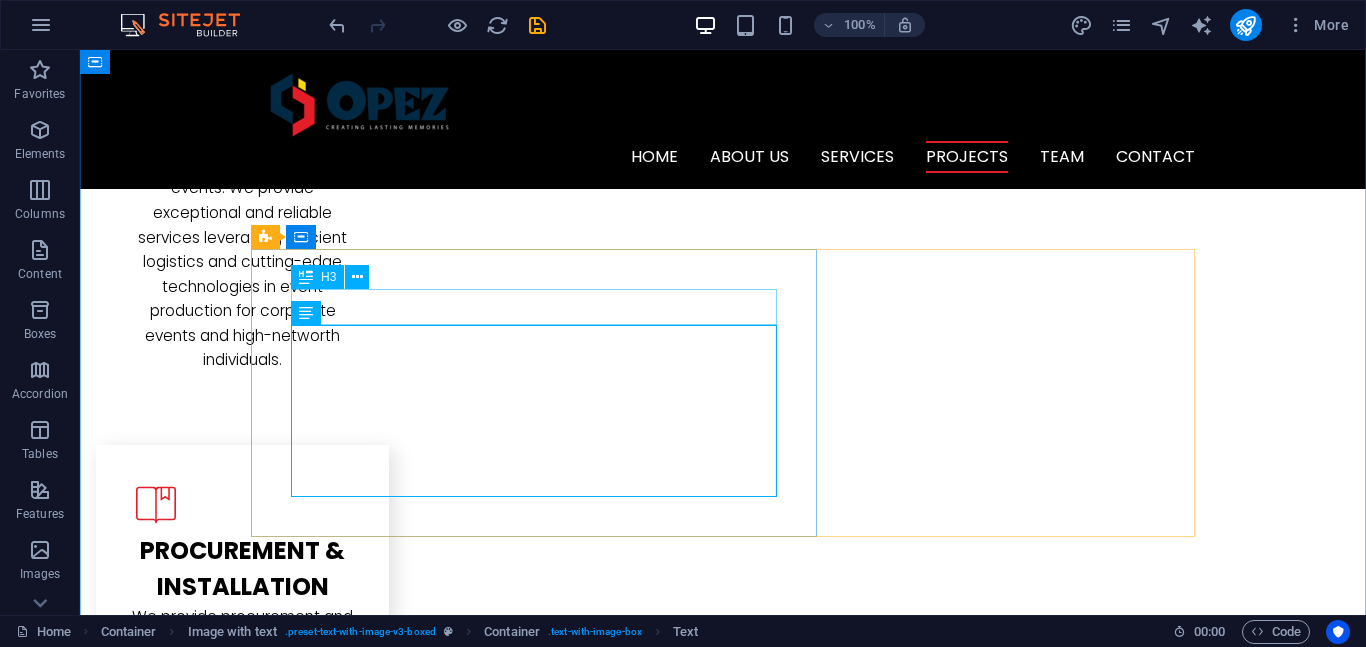 click on "L atest Project" at bounding box center [723, 2562] 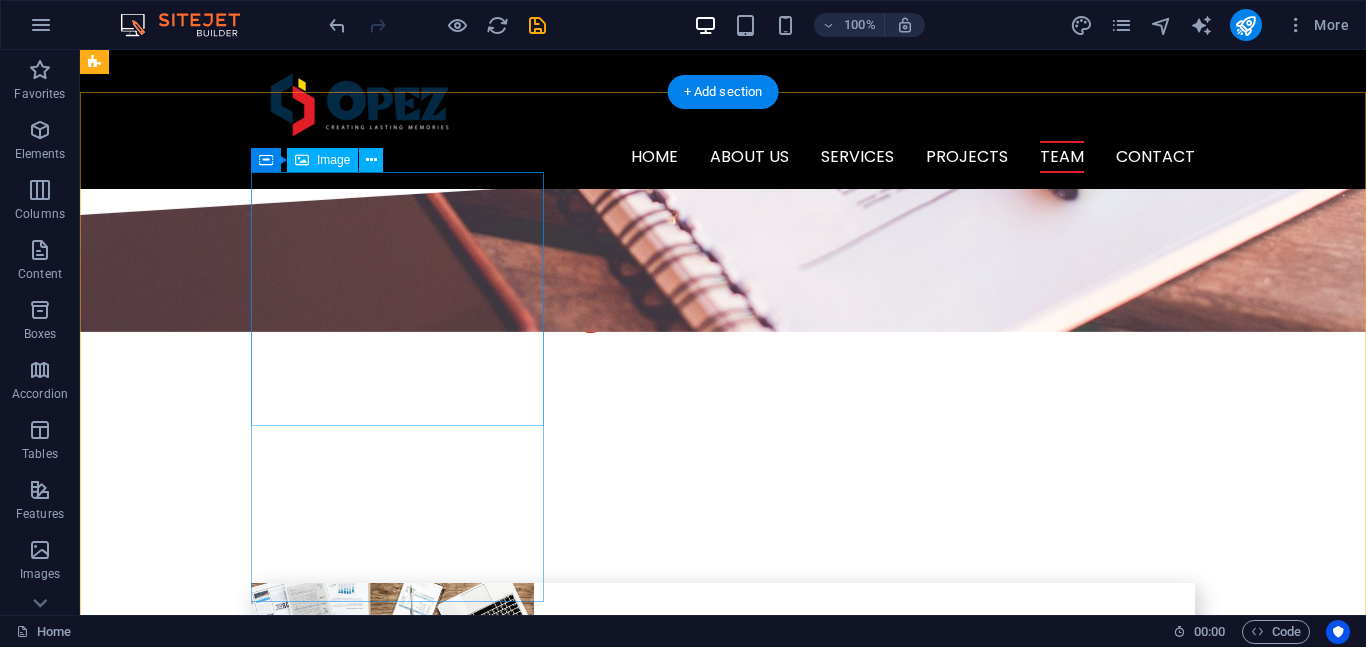 scroll, scrollTop: 3989, scrollLeft: 0, axis: vertical 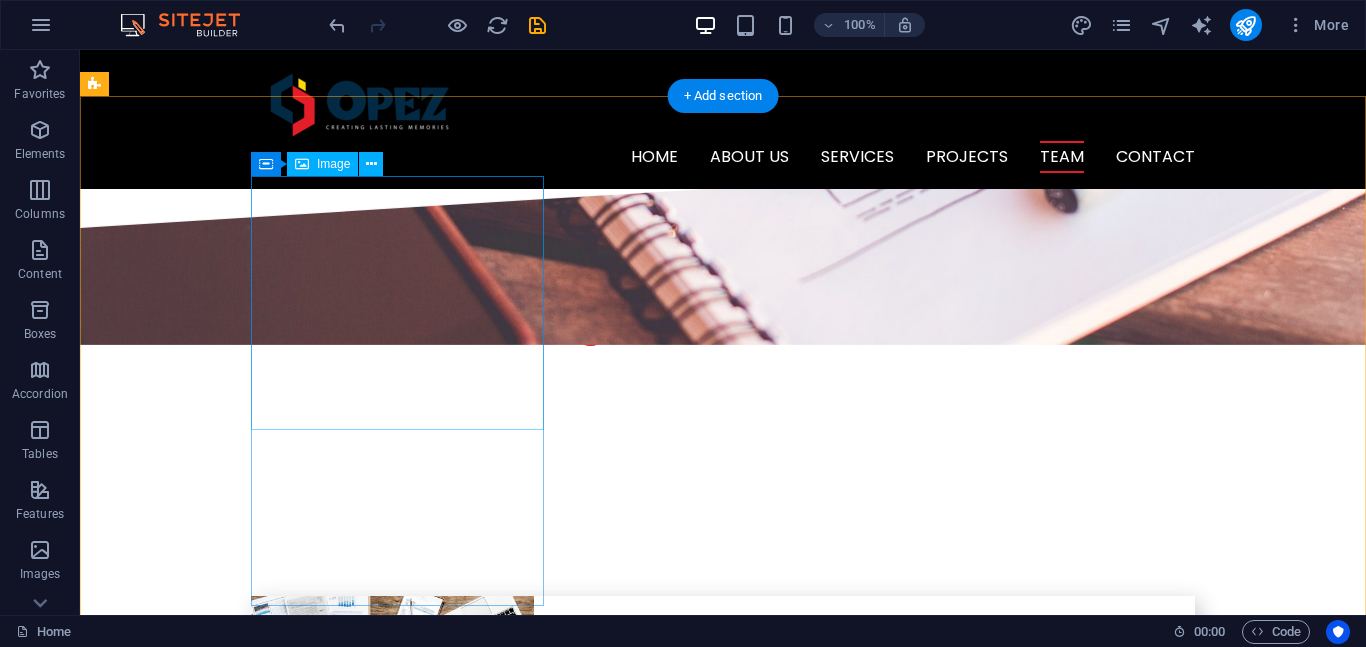 click at bounding box center [242, 3272] 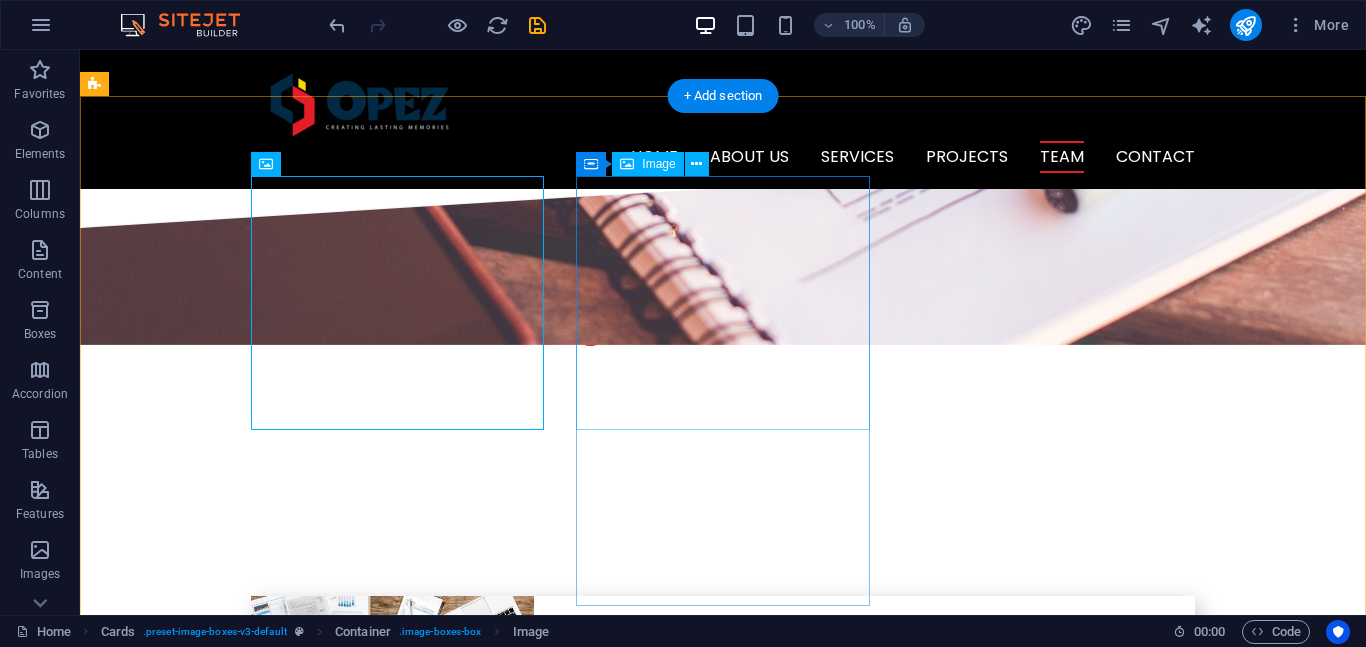 click at bounding box center [242, 3717] 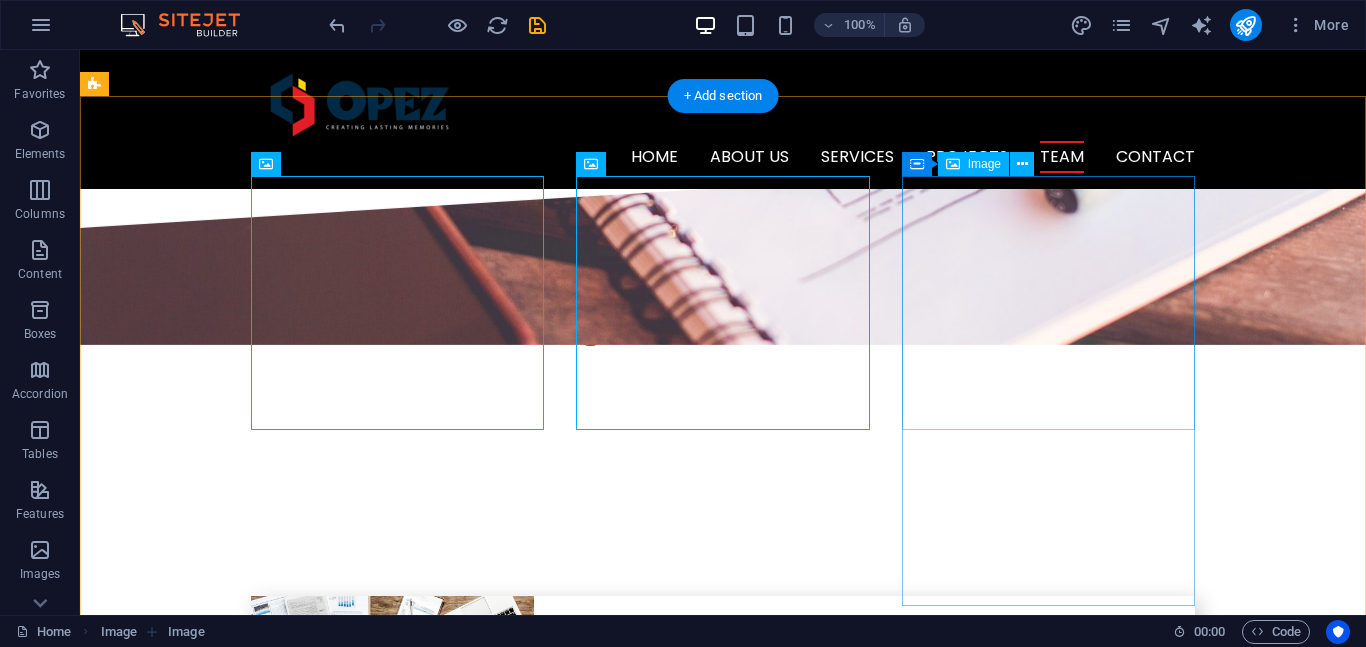 click at bounding box center [242, 4163] 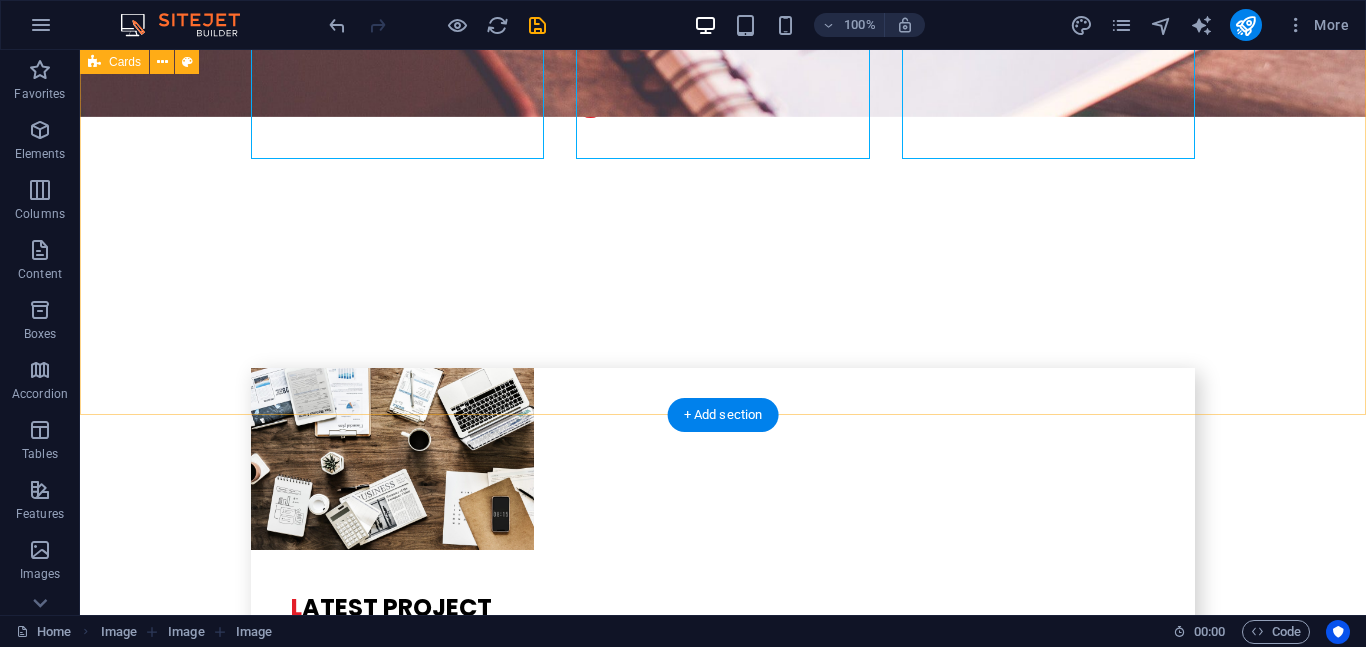 scroll, scrollTop: 4260, scrollLeft: 0, axis: vertical 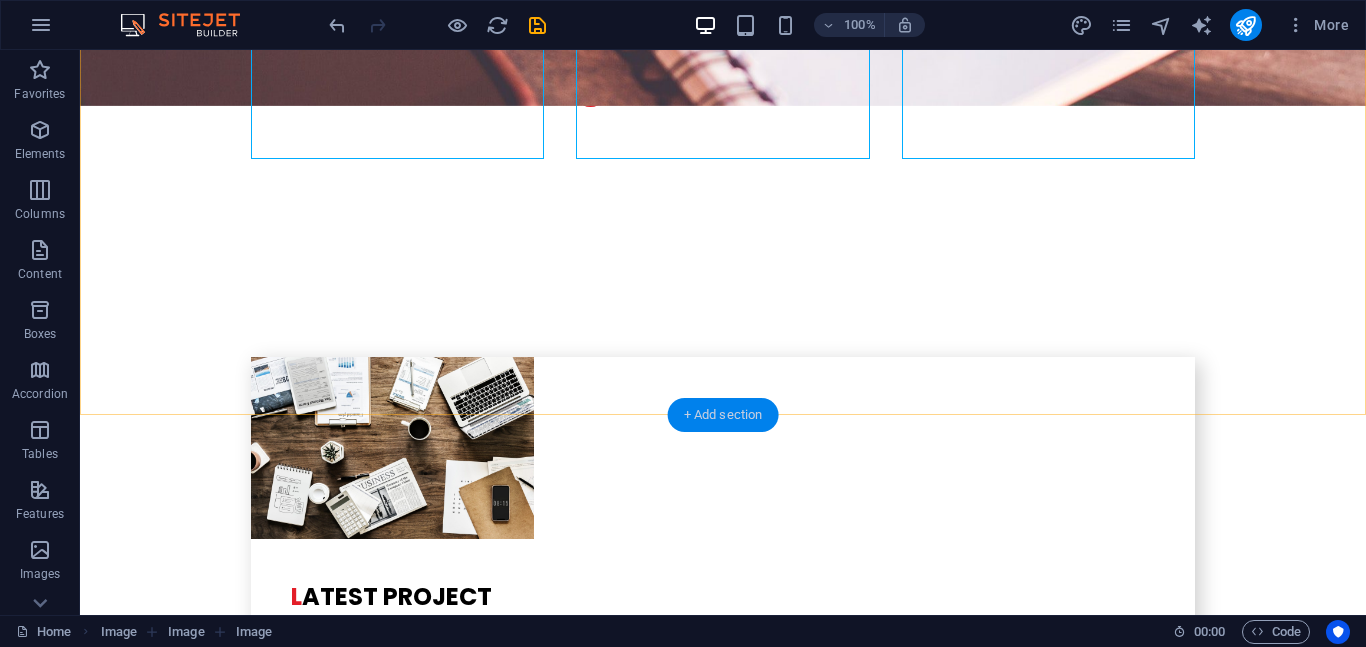 click on "+ Add section" at bounding box center (723, 415) 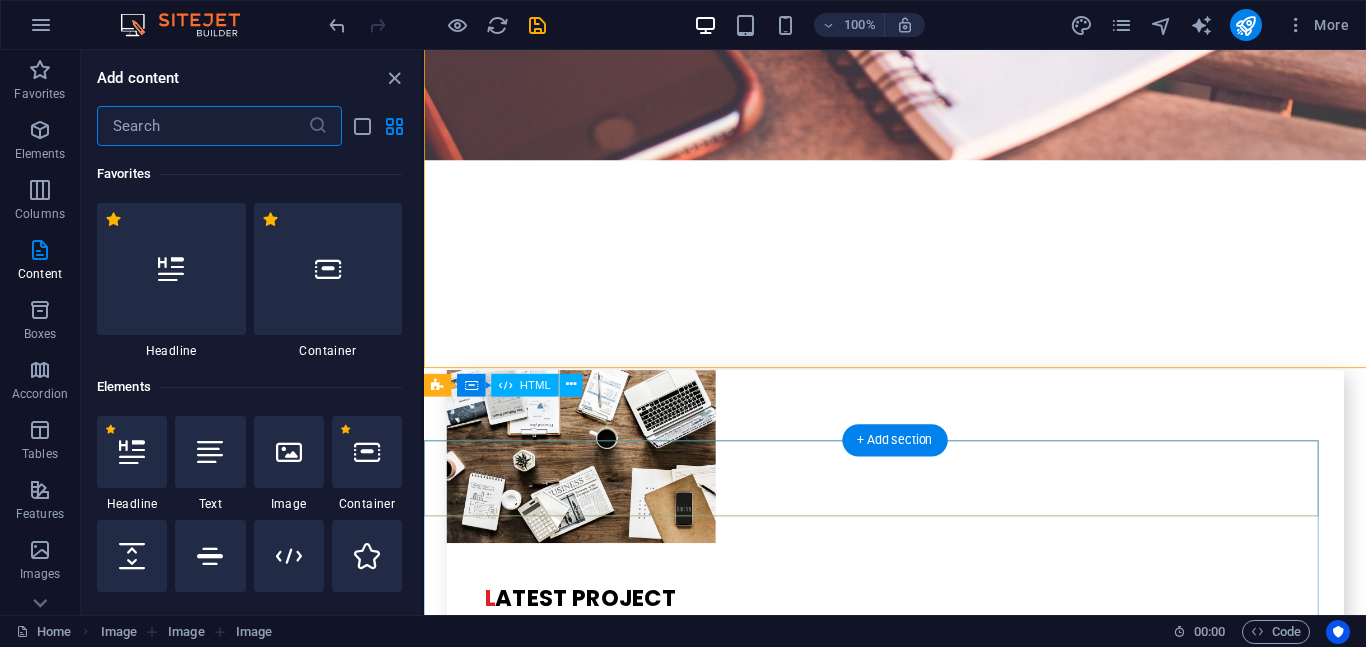 scroll, scrollTop: 4290, scrollLeft: 0, axis: vertical 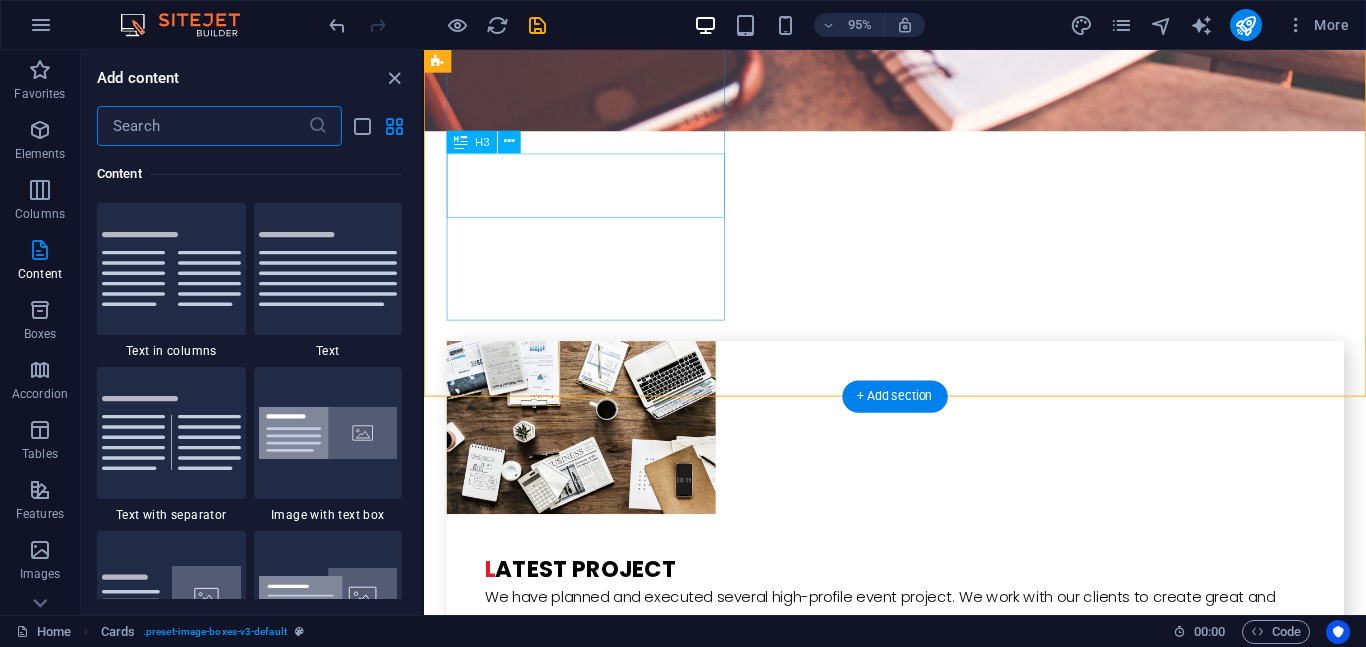 click on "Thomas Green" at bounding box center (586, 3194) 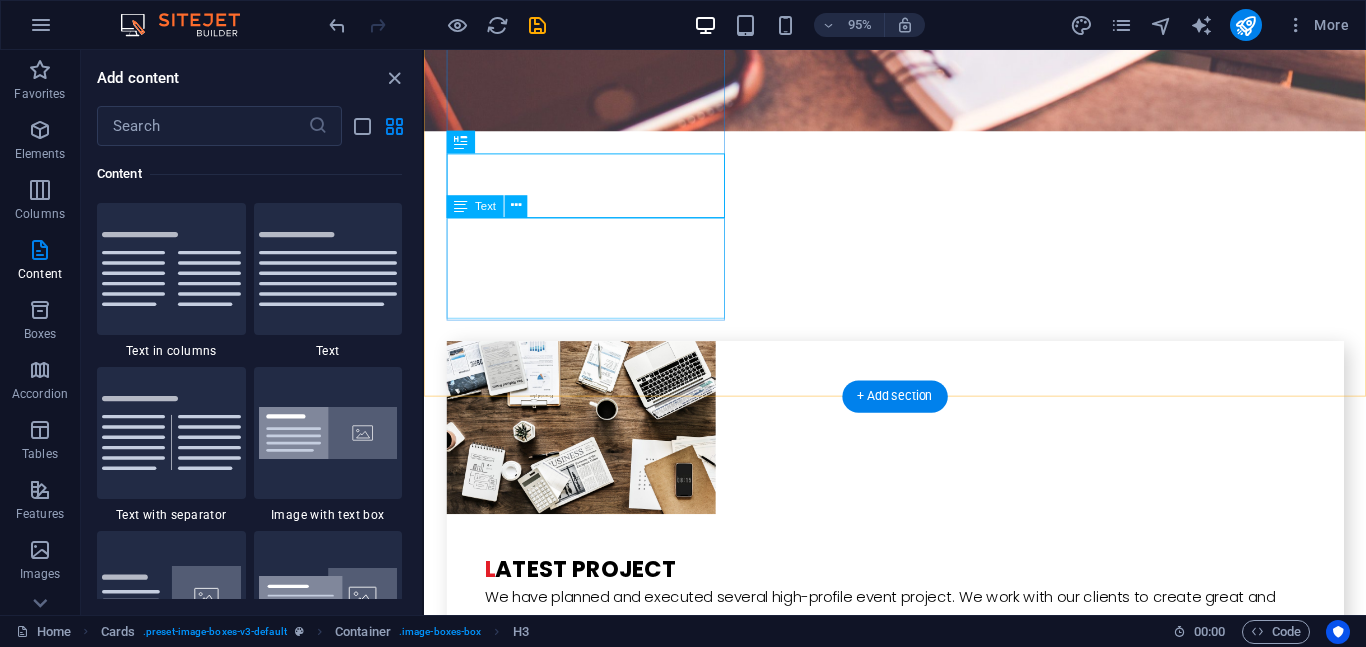 click on "Lorem ipsum dolor sit amet, consectetur adipisicing elit. Veritatis, dolorem!" at bounding box center [586, 3281] 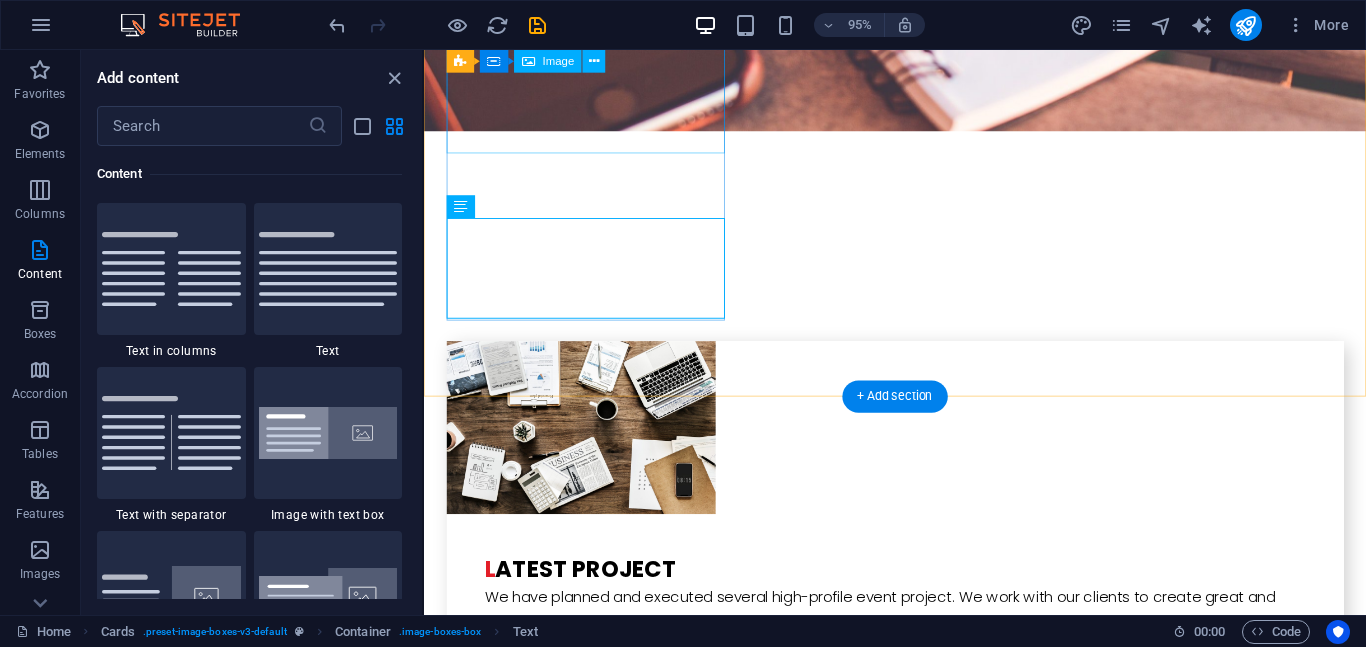 click at bounding box center (586, 3033) 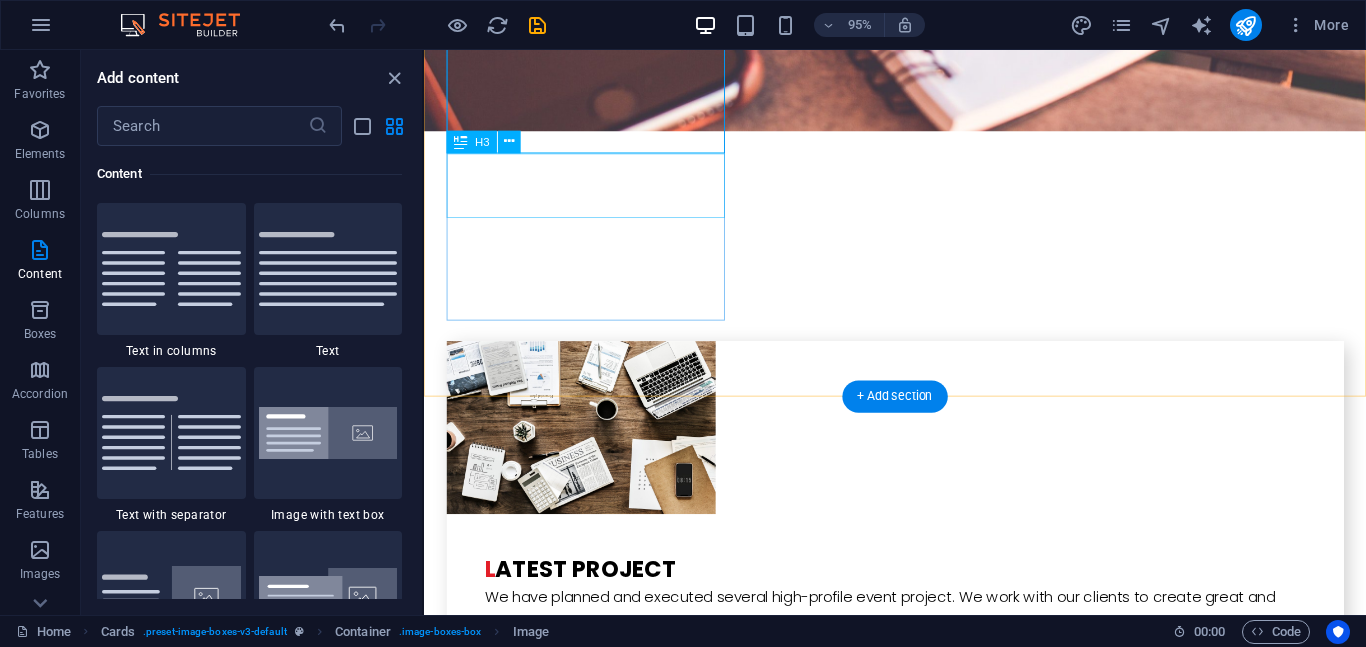 click on "Thomas Green" at bounding box center [586, 3194] 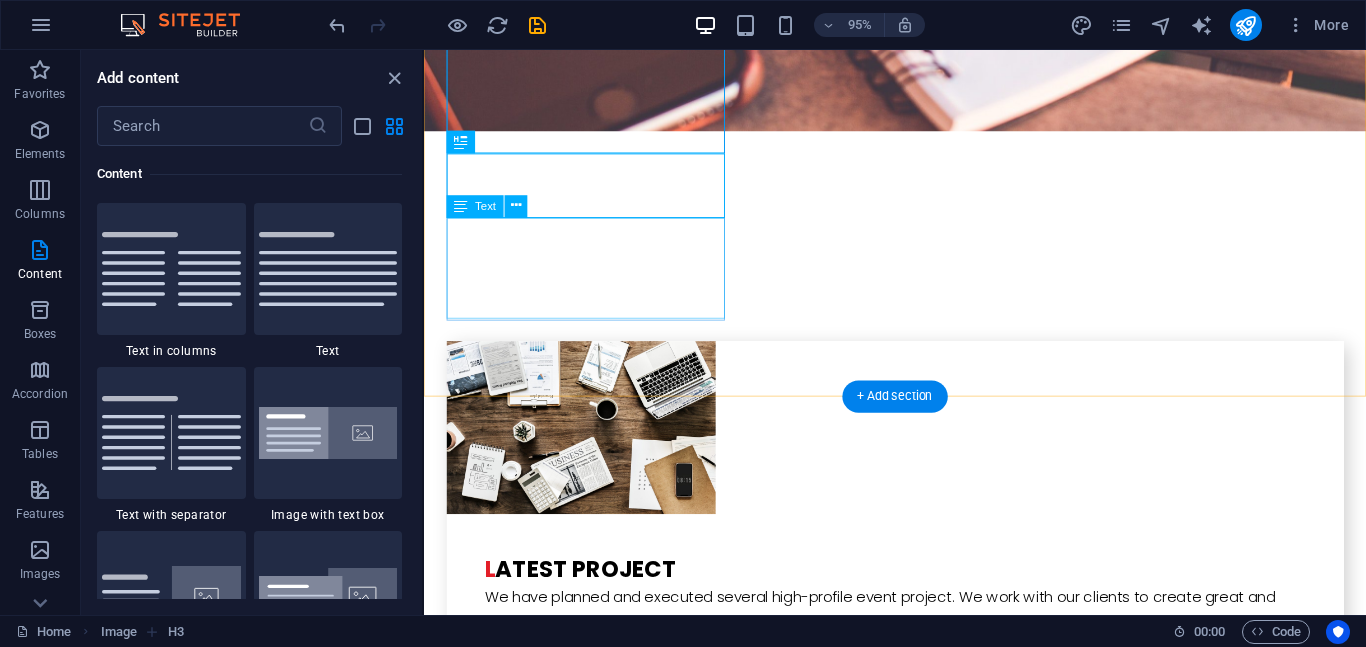 click on "Lorem ipsum dolor sit amet, consectetur adipisicing elit. Veritatis, dolorem!" at bounding box center [586, 3281] 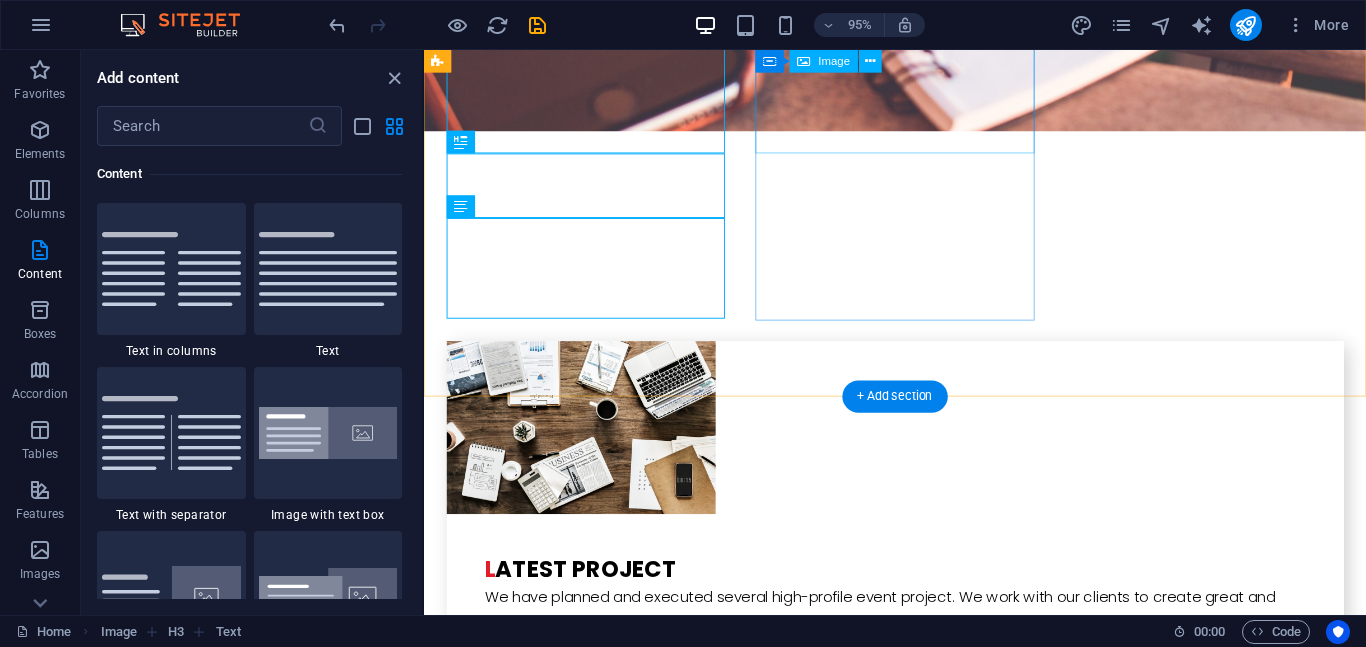 click at bounding box center (586, 3478) 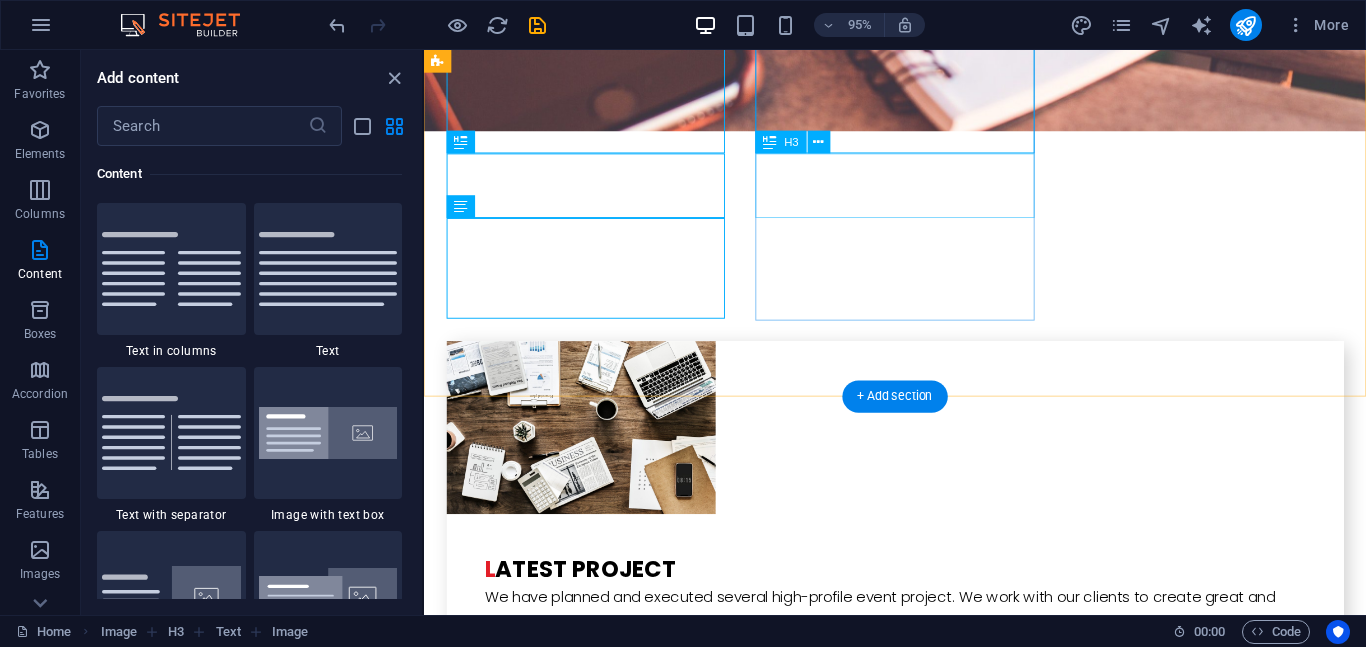 click on "Melissa Doe" at bounding box center [586, 3639] 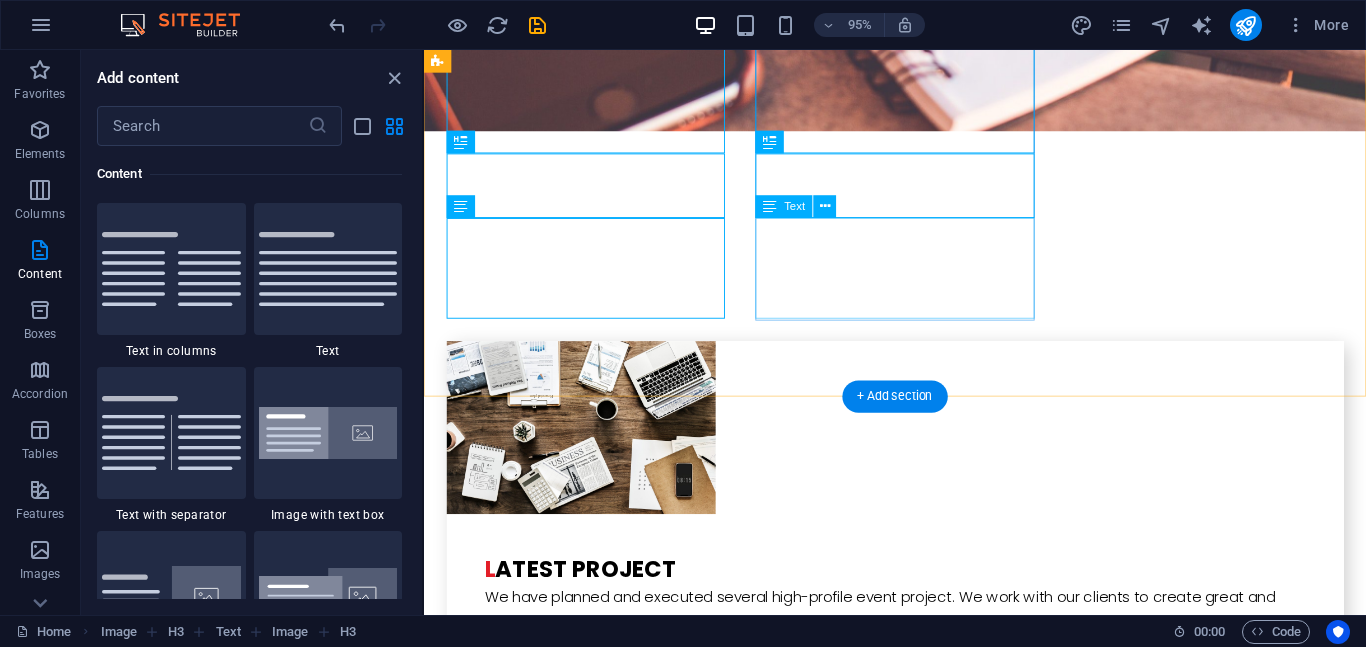 click on "Lorem ipsum dolor sit amet, consectetur adipisicing elit. Veritatis, dolorem!" at bounding box center (586, 3726) 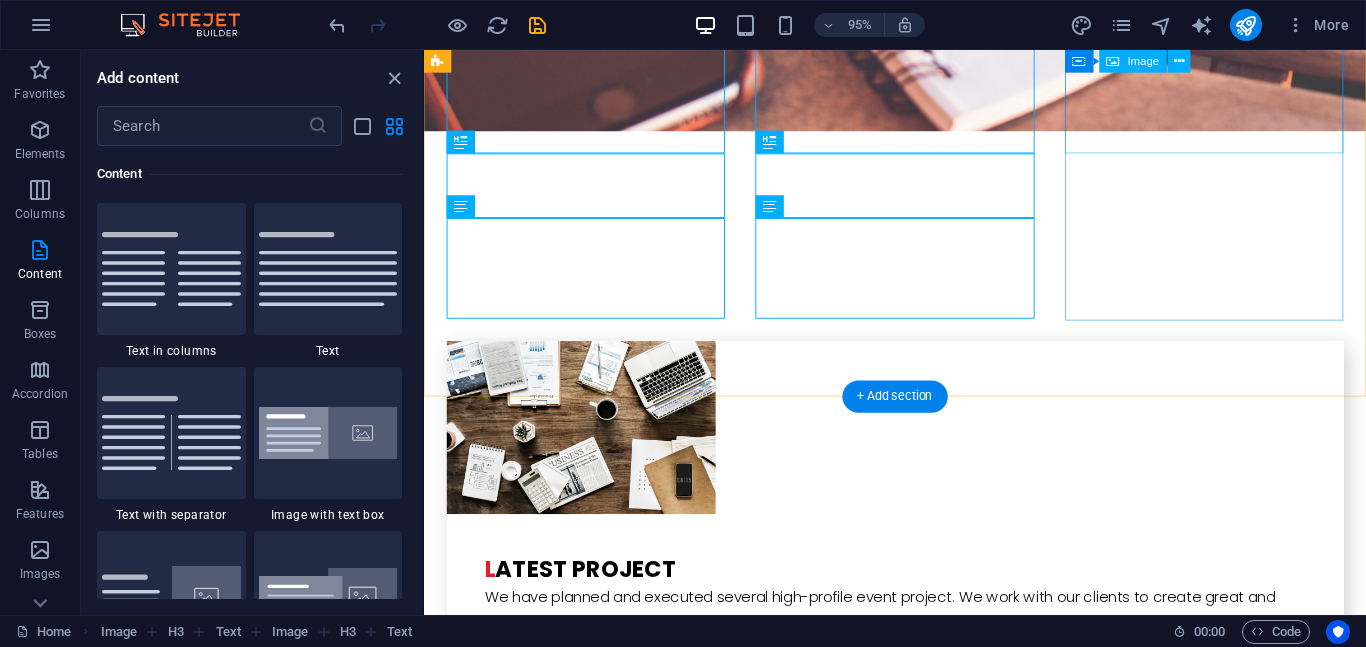 click at bounding box center (586, 3924) 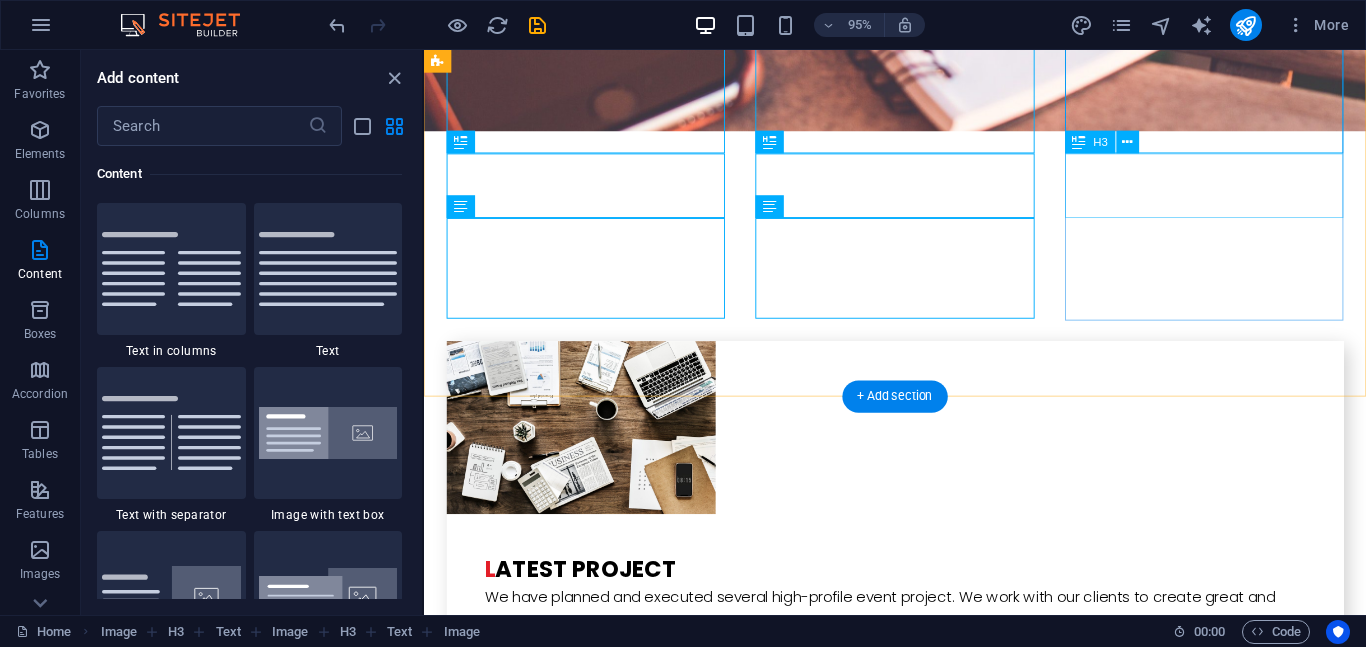 click on "Alex Samok" at bounding box center [586, 4085] 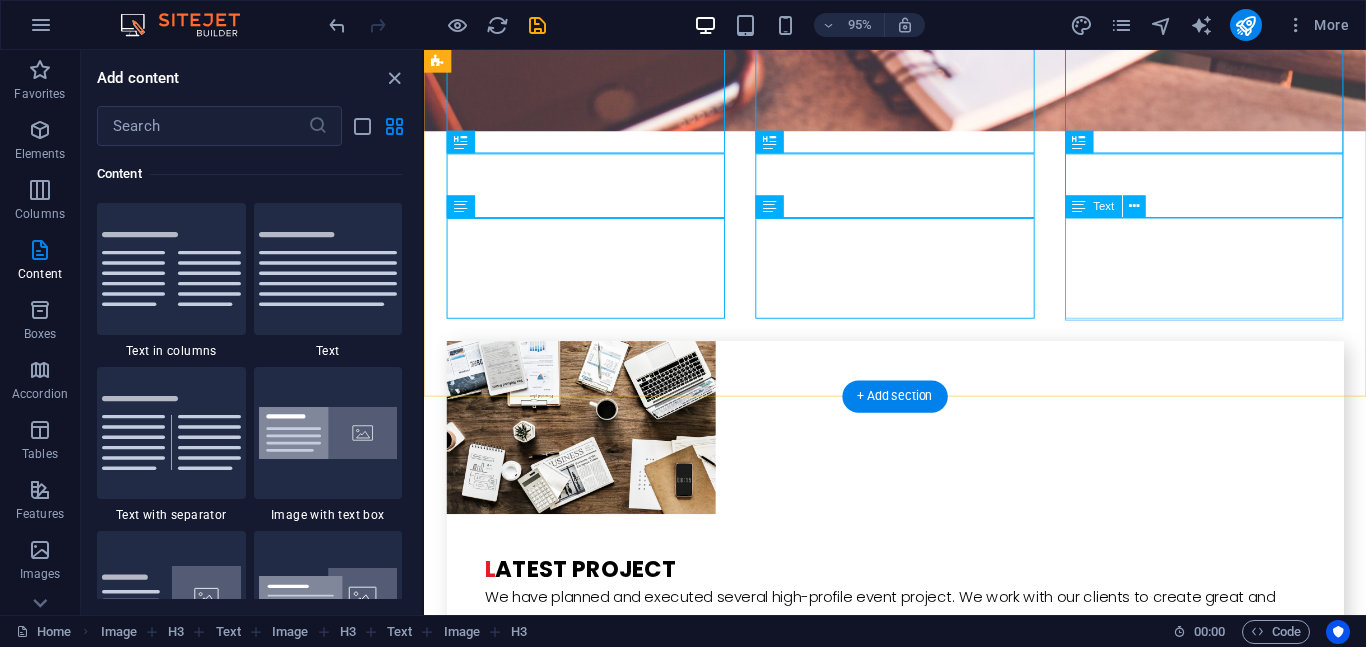 click on "Lorem ipsum dolor sit amet, consectetur adipisicing elit. Veritatis, dolorem!" at bounding box center (586, 4172) 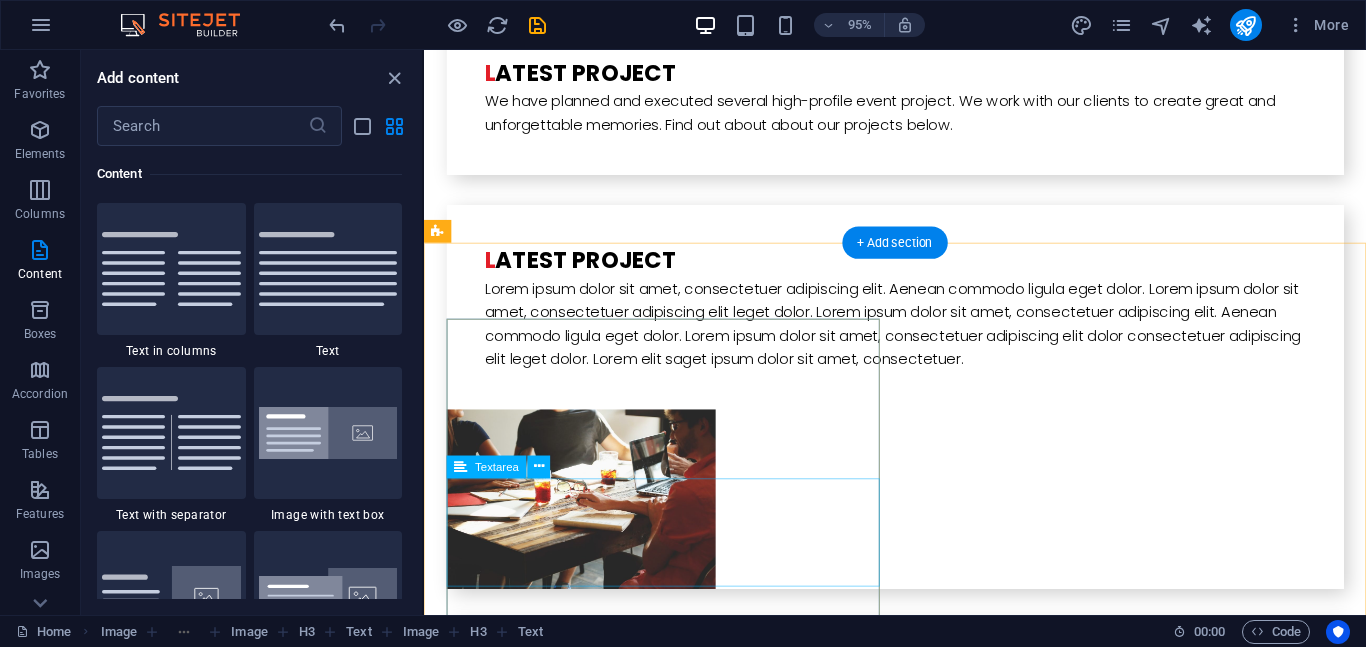 scroll, scrollTop: 4820, scrollLeft: 0, axis: vertical 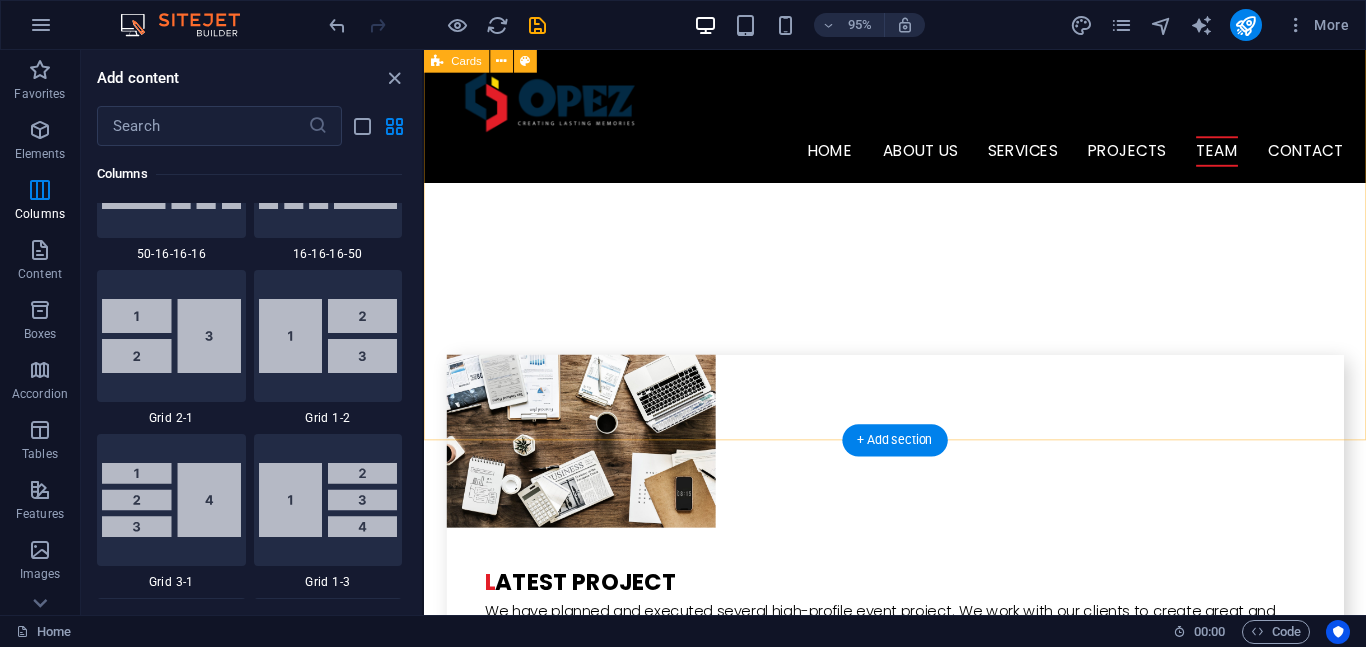 click on "Thomas Green Lorem ipsum dolor sit amet, consectetur adipisicing elit. Veritatis, dolorem! Melissa Doe Lorem ipsum dolor sit amet, consectetur adipisicing elit. Veritatis, dolorem! Alex Samok Lorem ipsum dolor sit amet, consectetur adipisicing elit. Veritatis, dolorem!" at bounding box center [920, 3580] 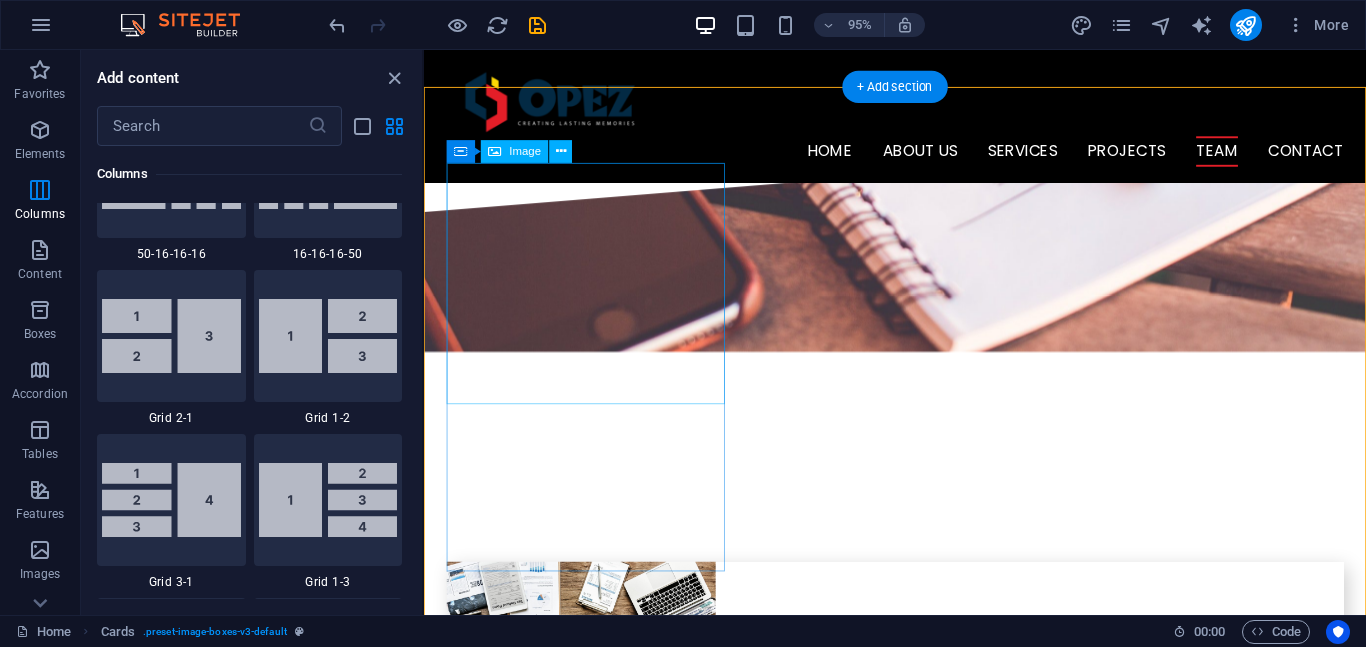 scroll, scrollTop: 4023, scrollLeft: 0, axis: vertical 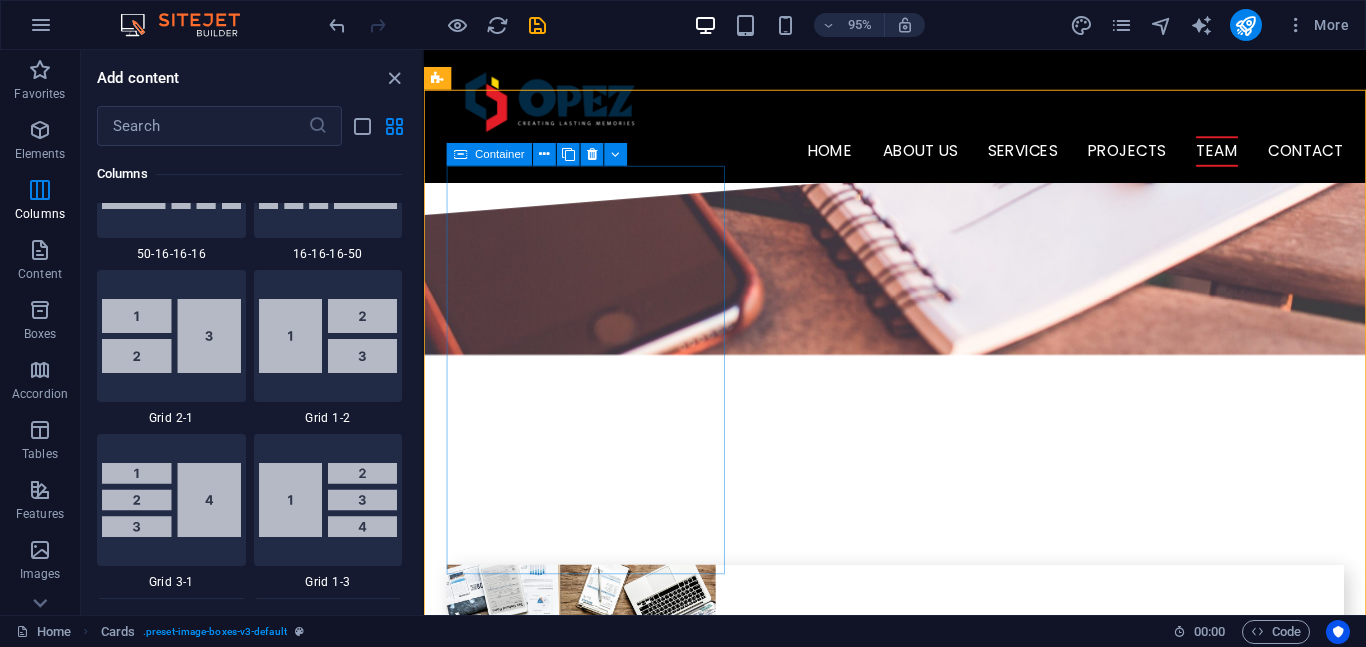 click on "Container" at bounding box center [499, 154] 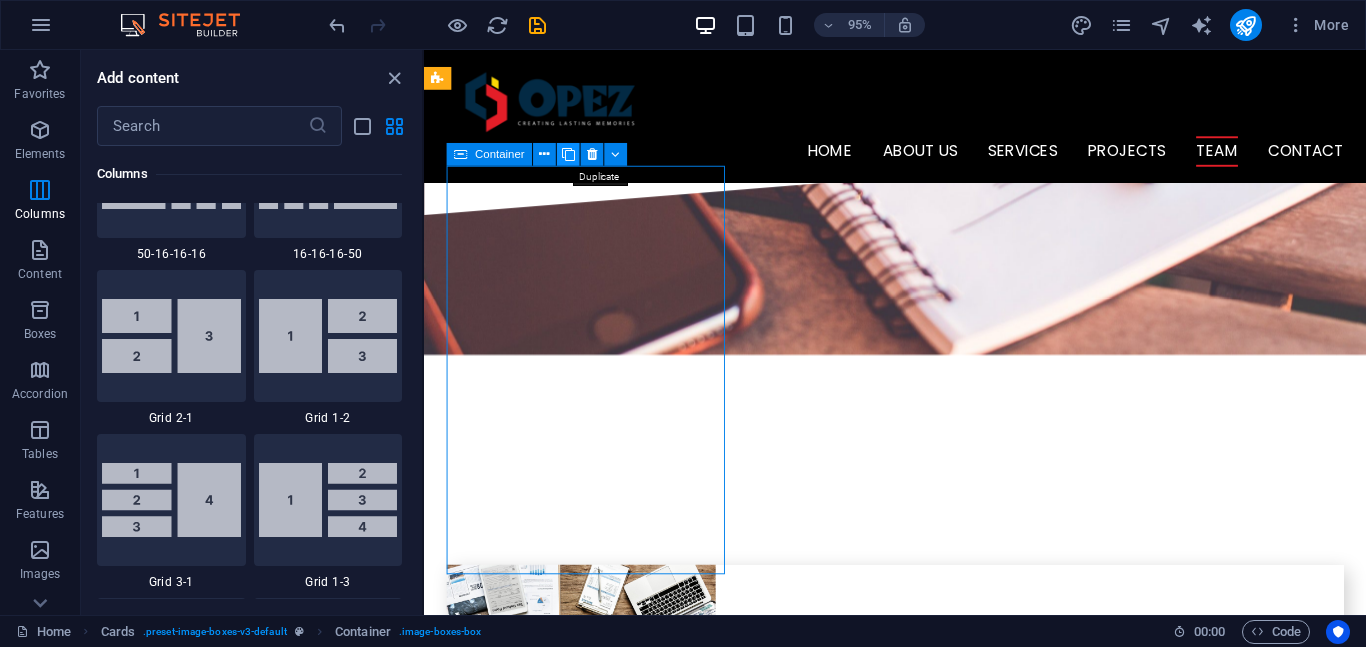 click at bounding box center (568, 155) 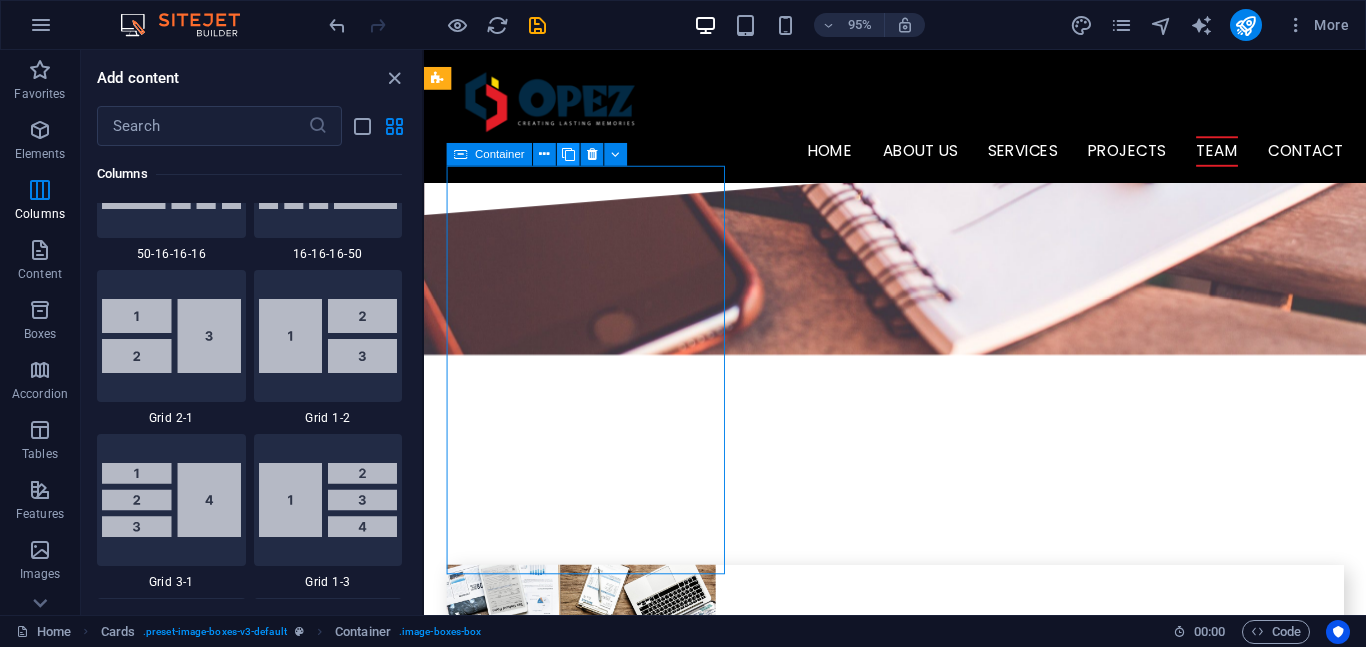 click at bounding box center (568, 155) 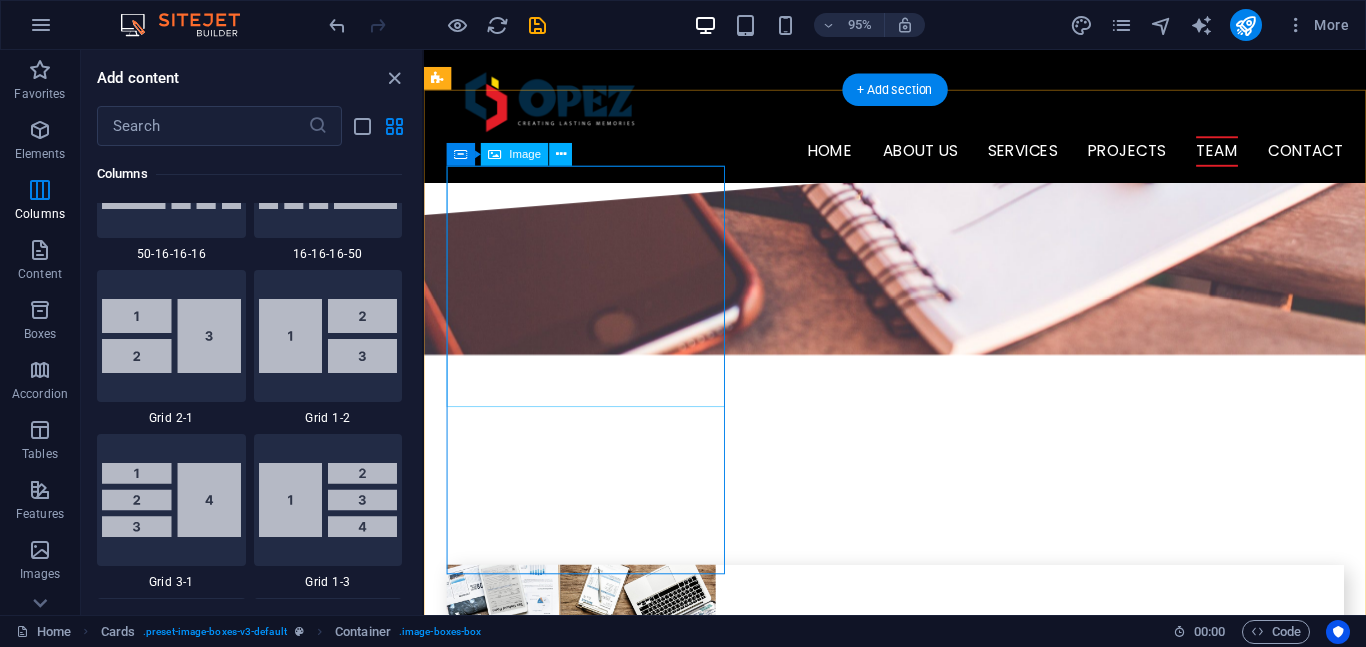 click at bounding box center [586, 3268] 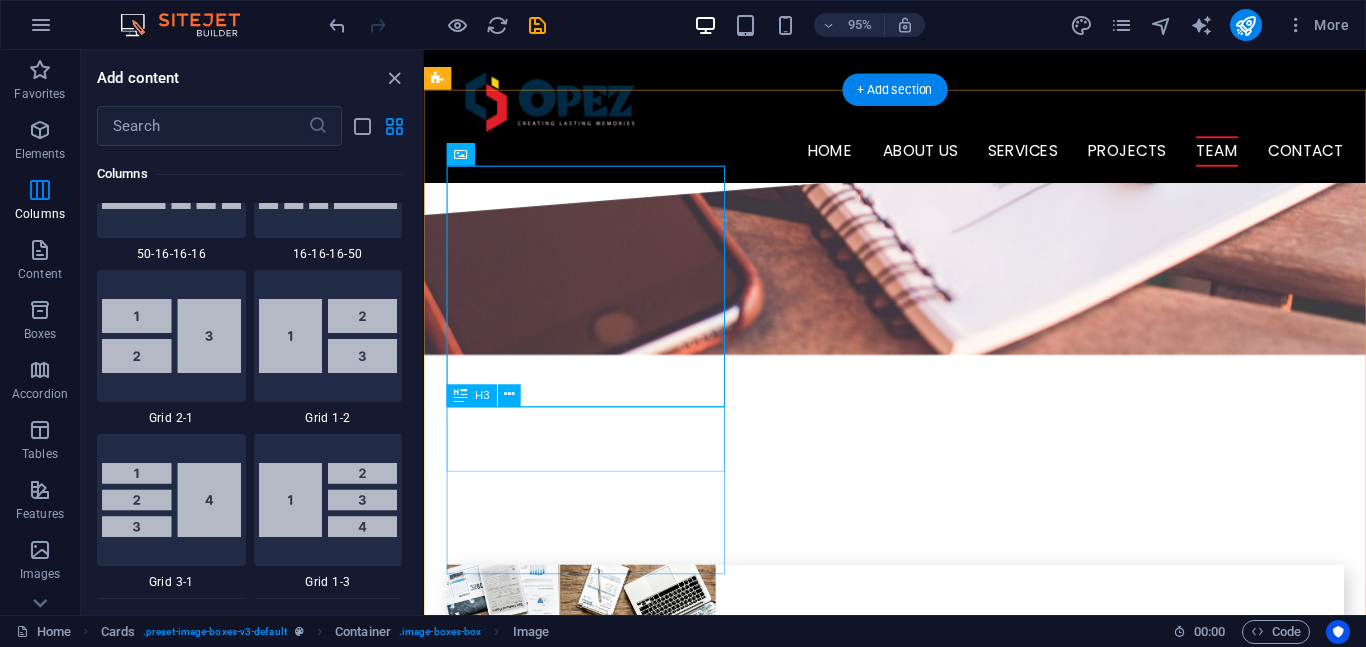 click on "Thomas Green" at bounding box center (586, 3429) 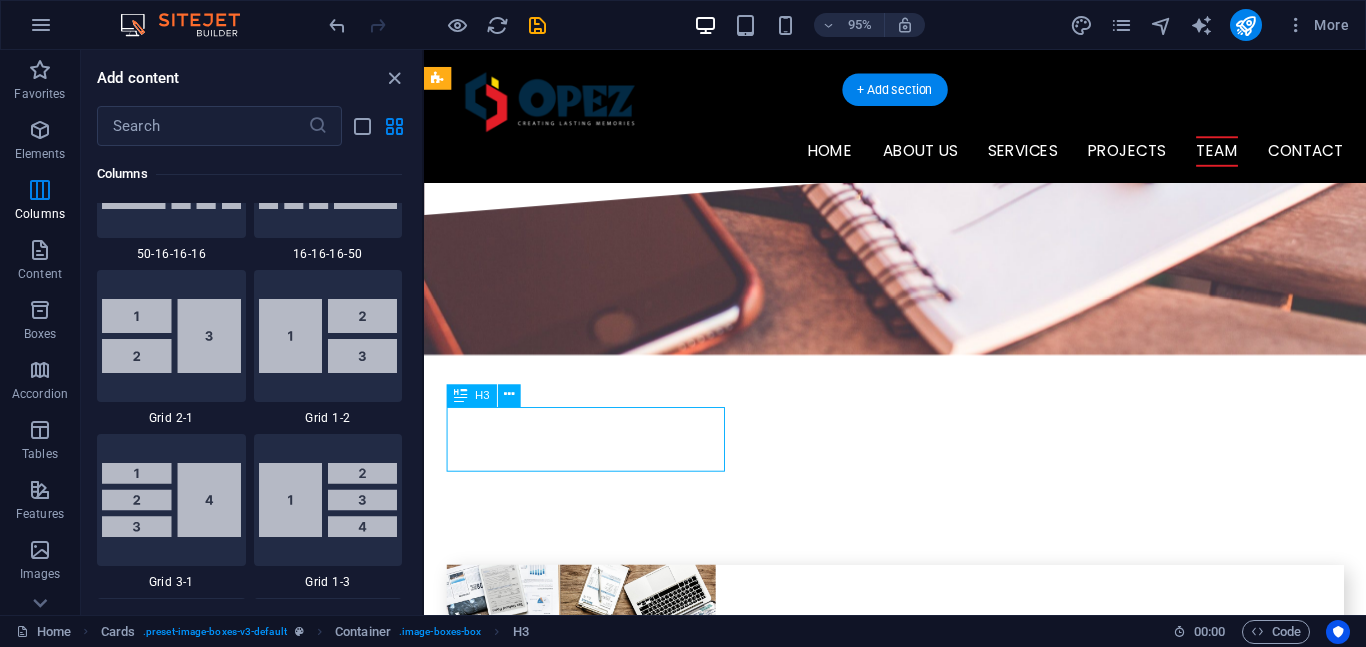 click on "Thomas Green" at bounding box center [586, 3429] 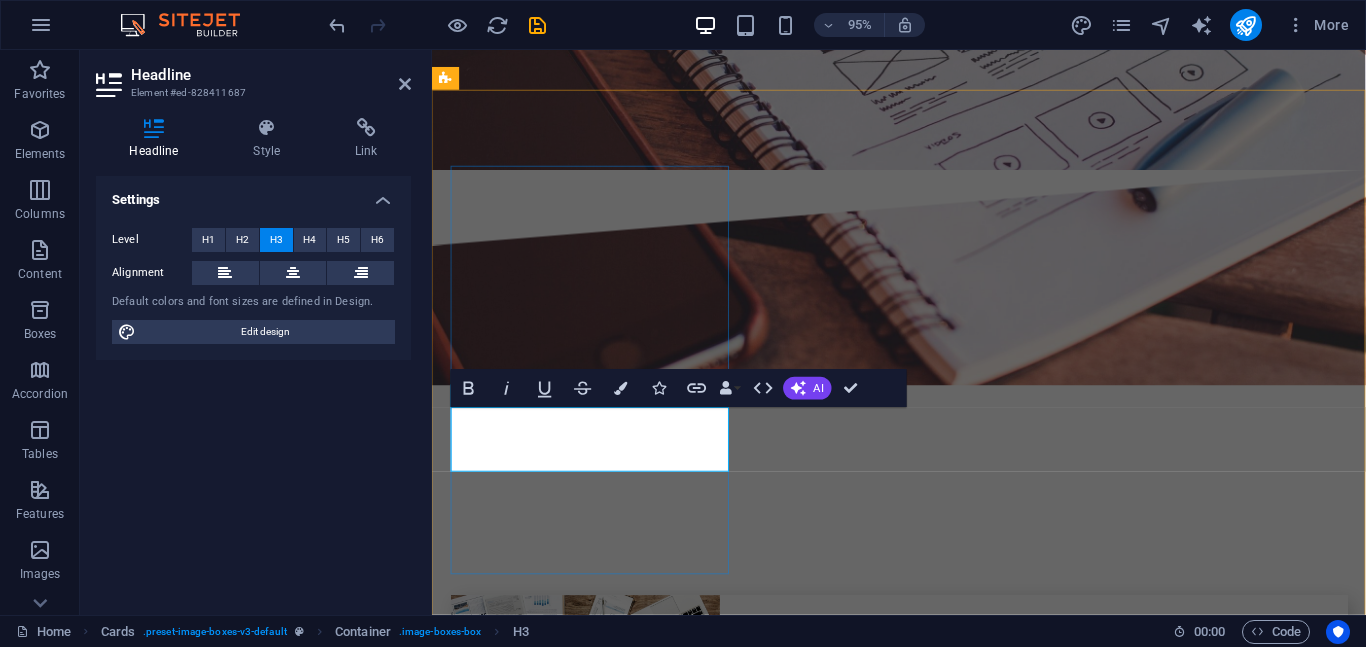 type 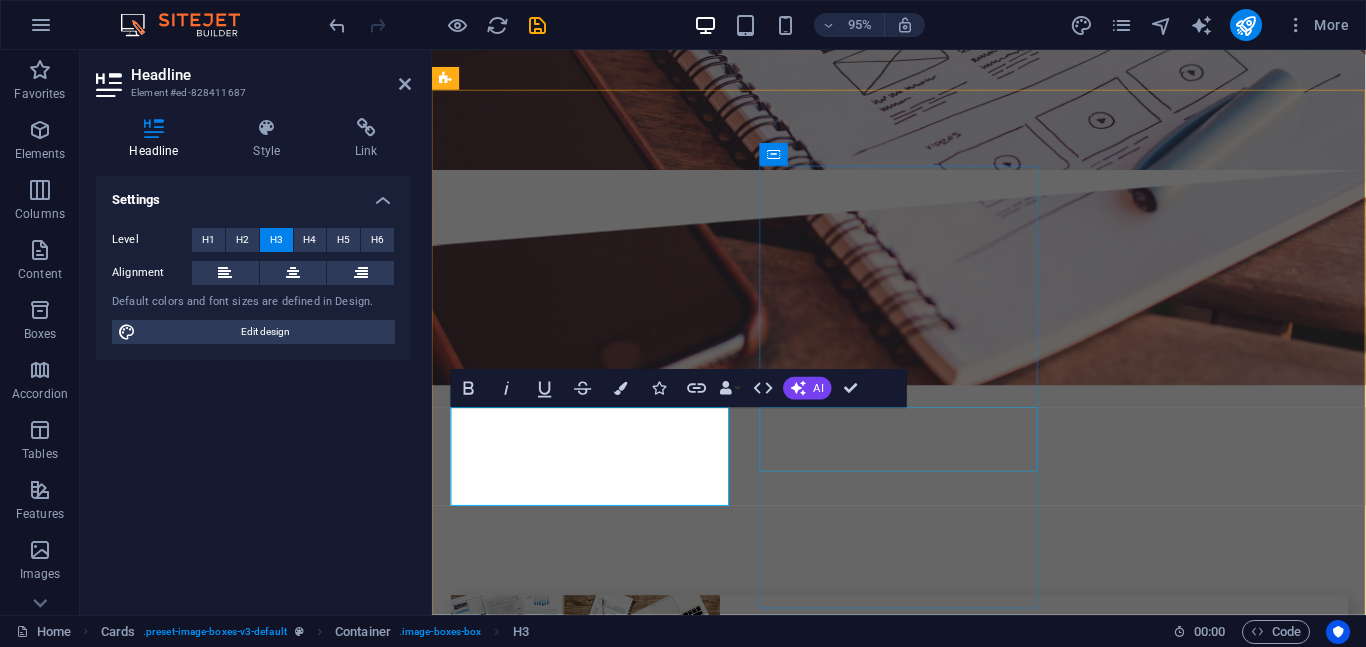 click on "Thomas Green" at bounding box center (594, 3942) 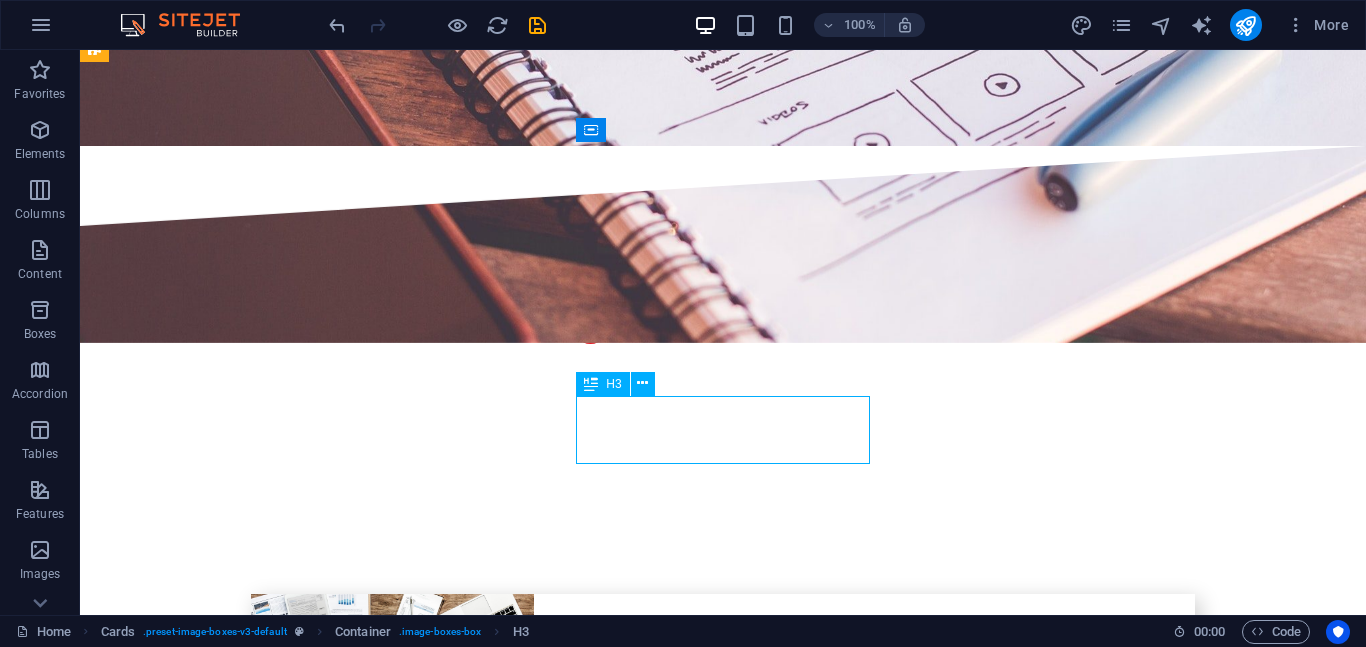 click on "Thomas Green" at bounding box center (242, 3912) 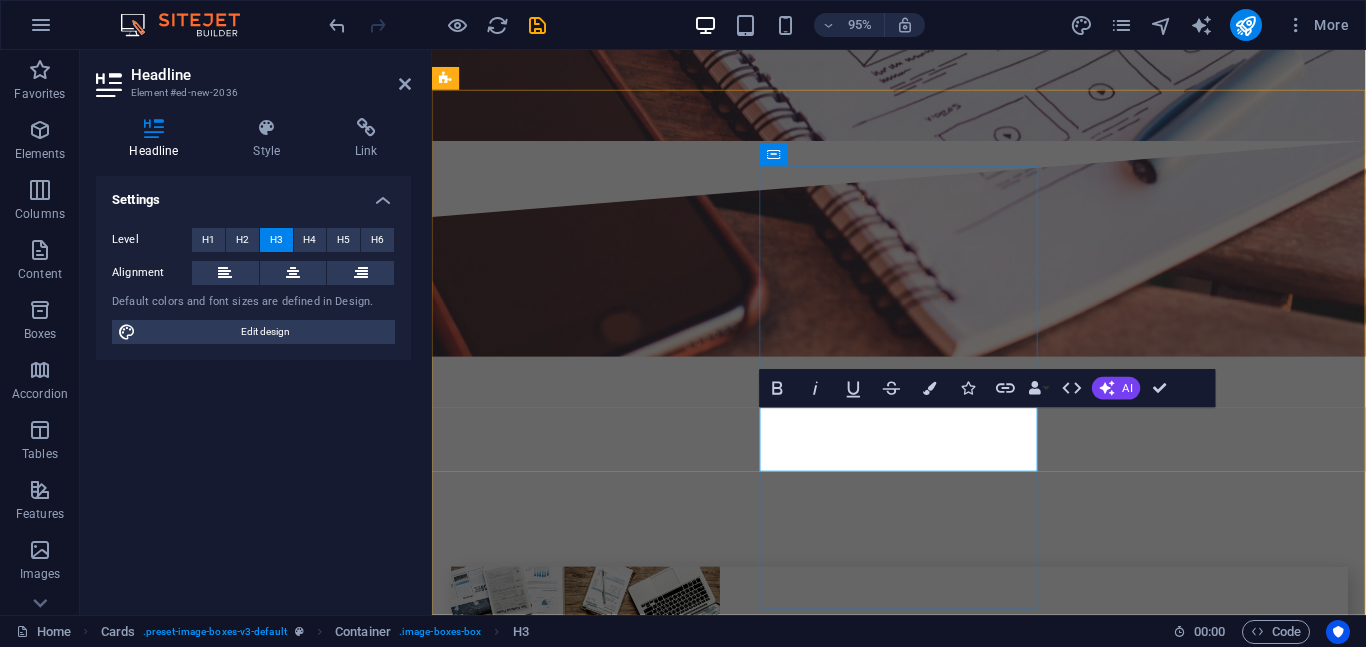 type 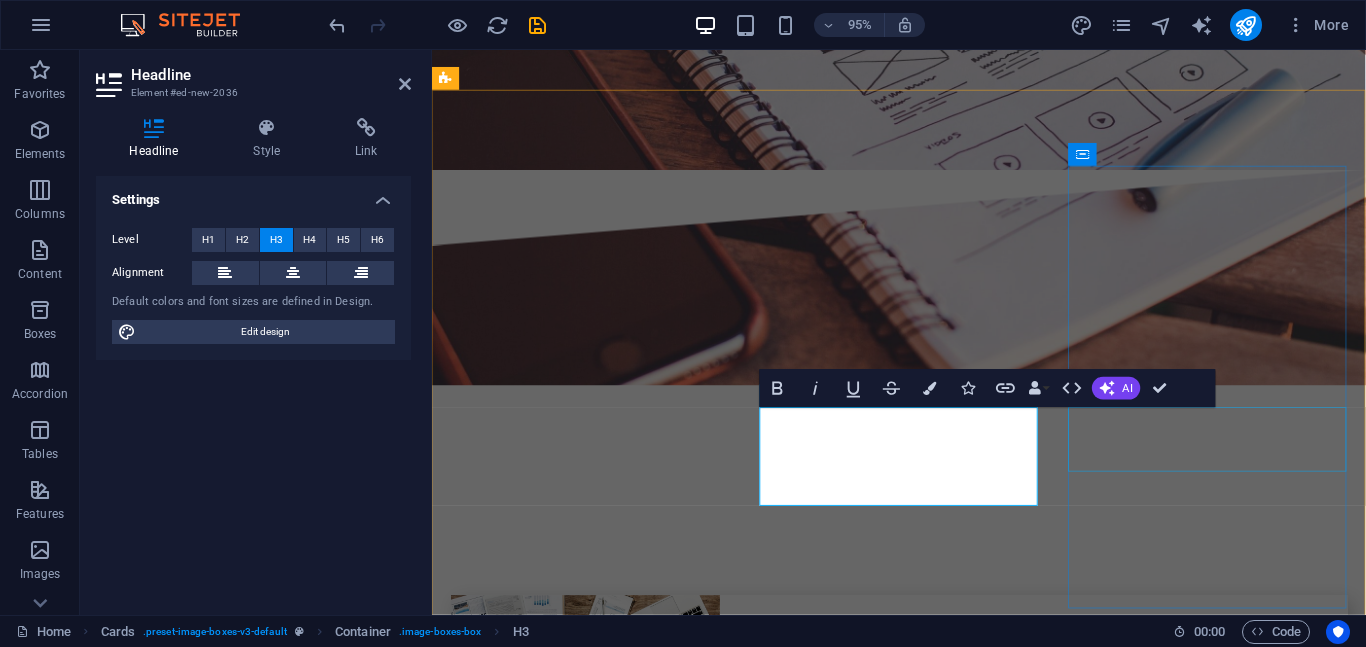 click on "Thomas Green" at bounding box center (594, 4424) 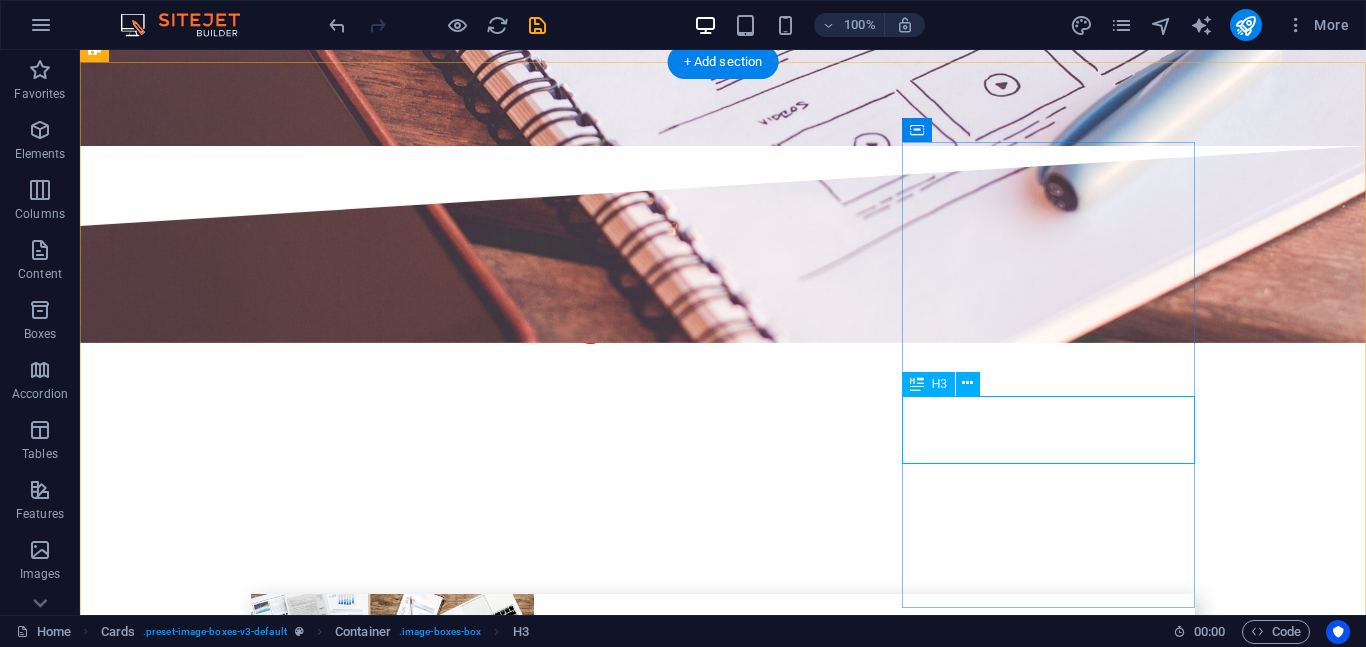 click on "Thomas Green" at bounding box center (242, 4394) 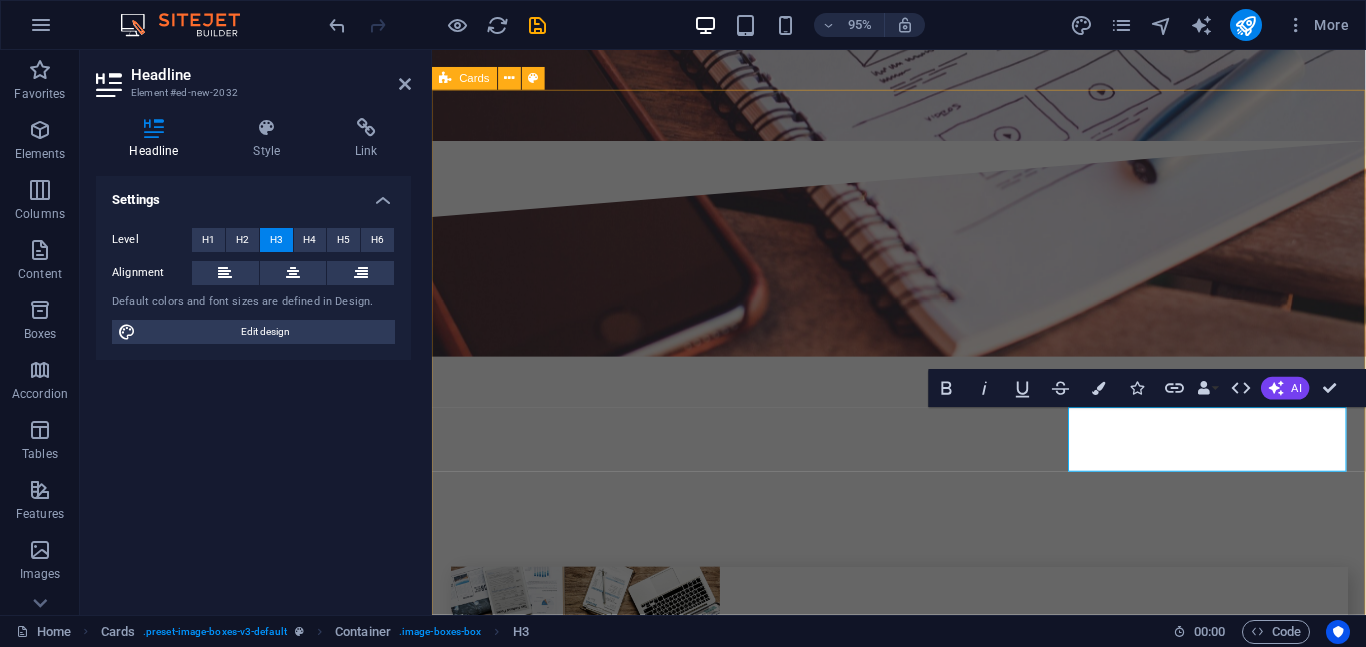 type 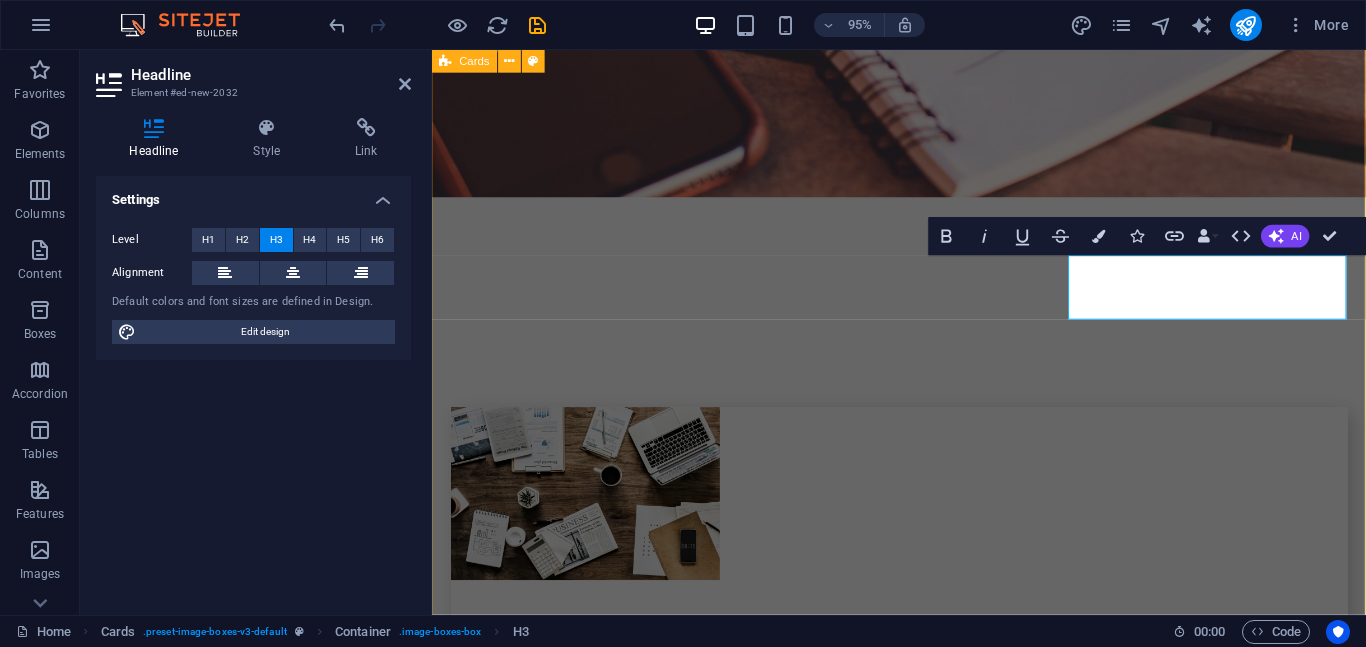 scroll, scrollTop: 4223, scrollLeft: 0, axis: vertical 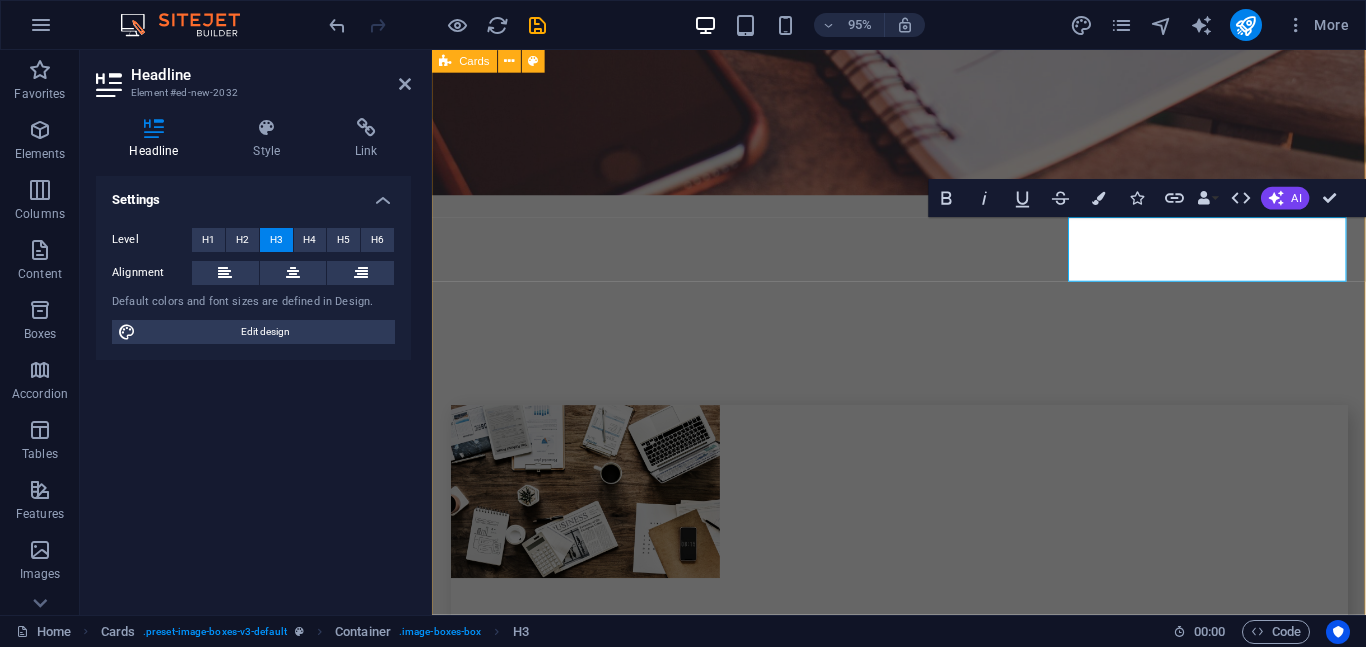 click on "[FIRST] [LAST] Lorem ipsum dolor sit amet, consectetur adipisicing elit. Veritatis, dolorem! [FIRST] [LAST] Lorem ipsum dolor sit amet, consectetur adipisicing elit. Veritatis, dolorem! [FIRST] [LAST] Lorem ipsum dolor sit amet, consectetur adipisicing elit. Veritatis, dolorem! [FIRST] Lorem ipsum dolor sit amet, consectetur adipisicing elit. Veritatis, dolorem! [FIRST] [CITY] Lorem ipsum dolor sit amet, consectetur adipisicing elit. Veritatis, dolorem! [FIRST] [LAST] Lorem ipsum dolor sit amet, consectetur adipisicing elit. Veritatis, dolorem!" at bounding box center (923, 4337) 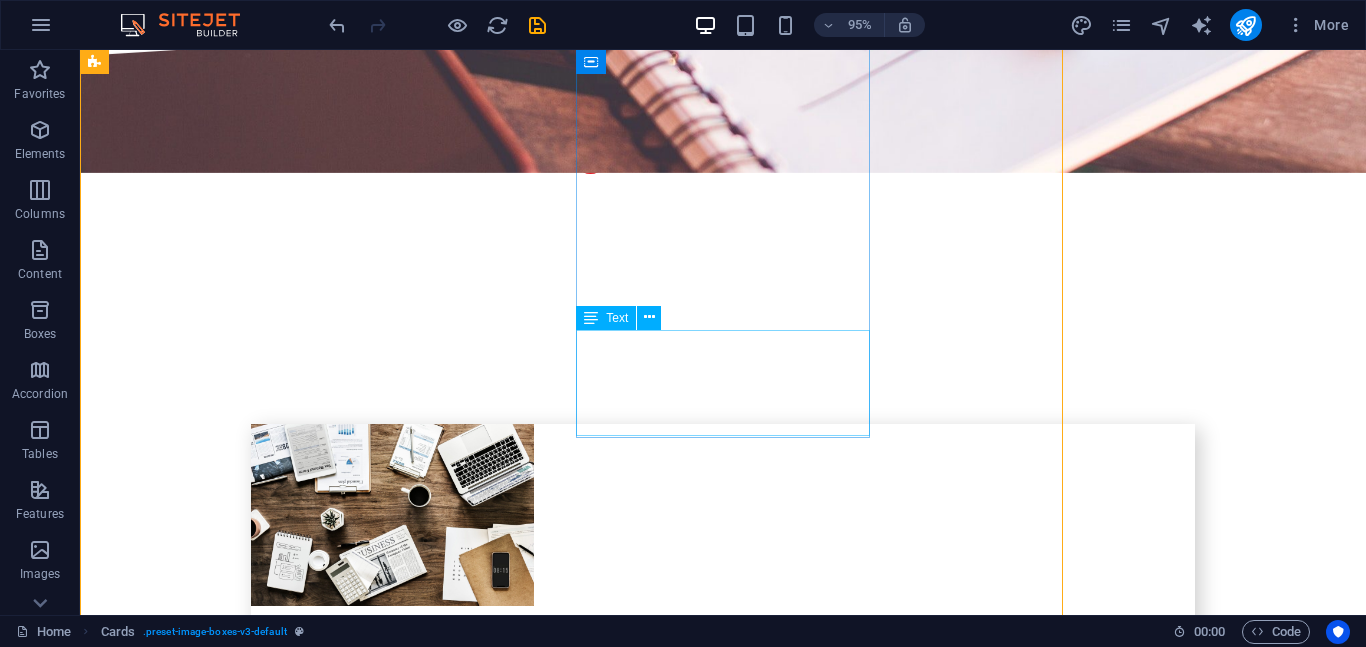 click on "Lorem ipsum dolor sit amet, consectetur adipisicing elit. Veritatis, dolorem!" at bounding box center [242, 3865] 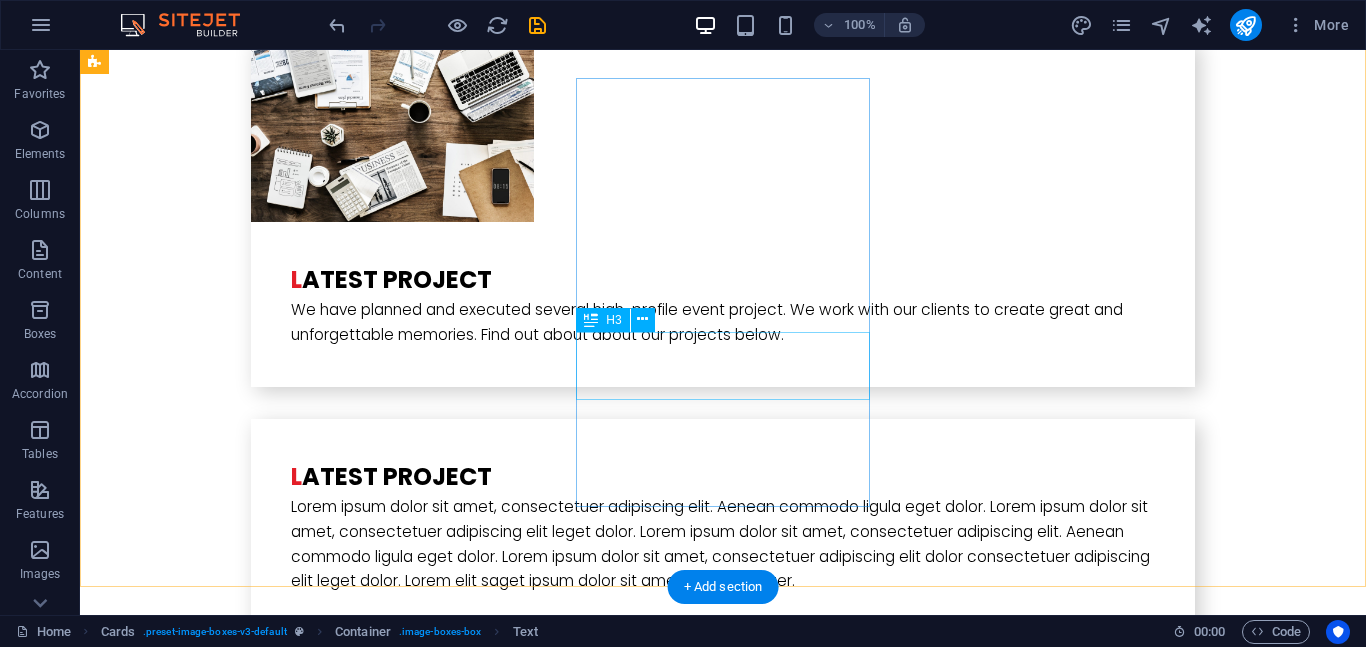 scroll, scrollTop: 4592, scrollLeft: 0, axis: vertical 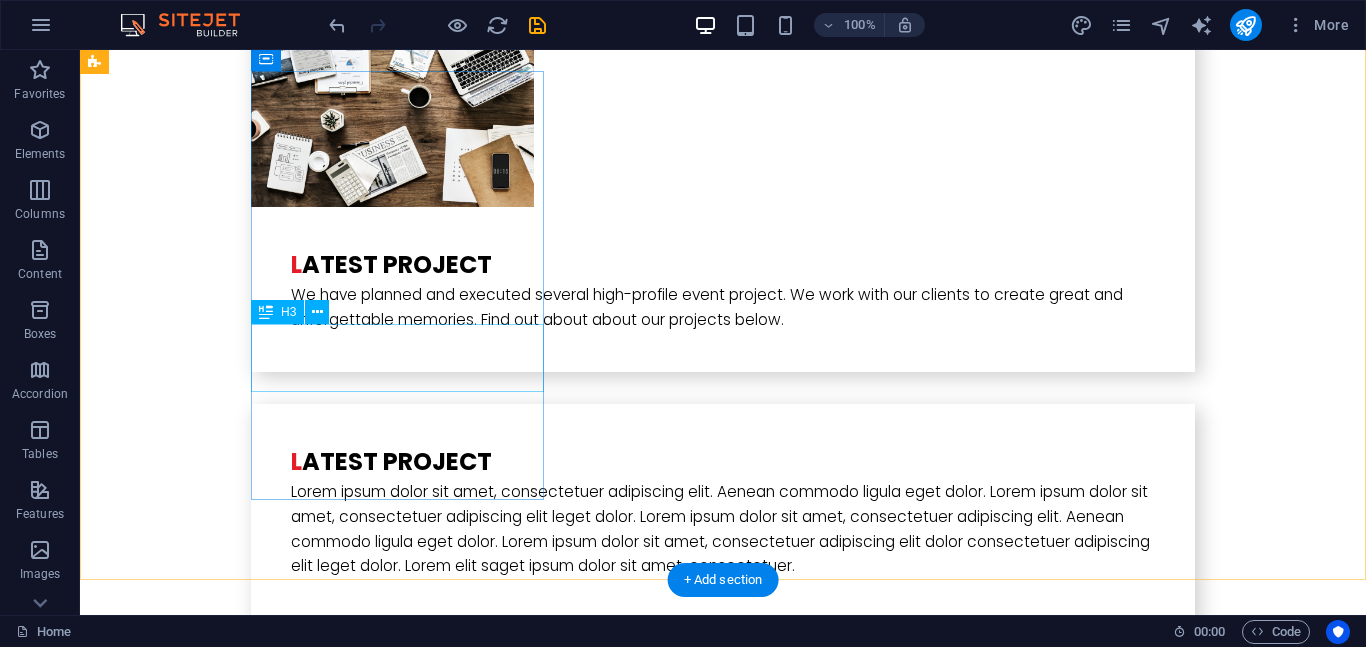 click on "Thomas Green" at bounding box center [242, 4270] 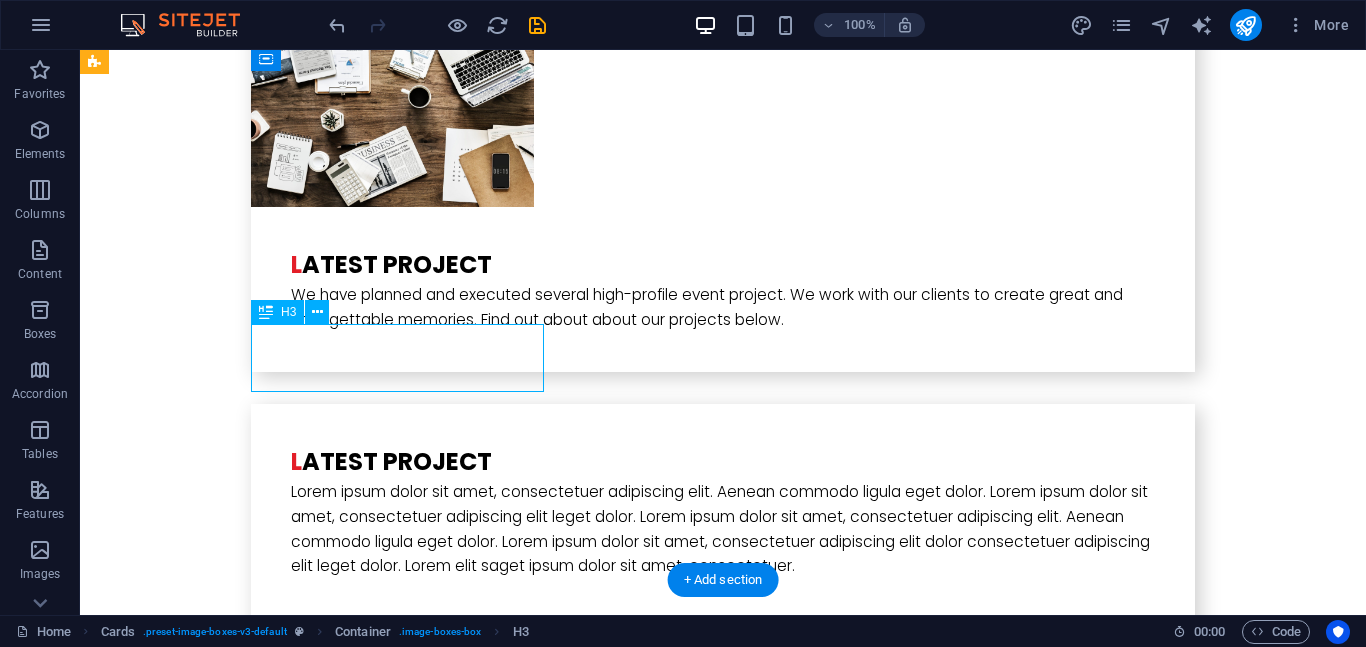 click on "Thomas Green" at bounding box center (242, 4270) 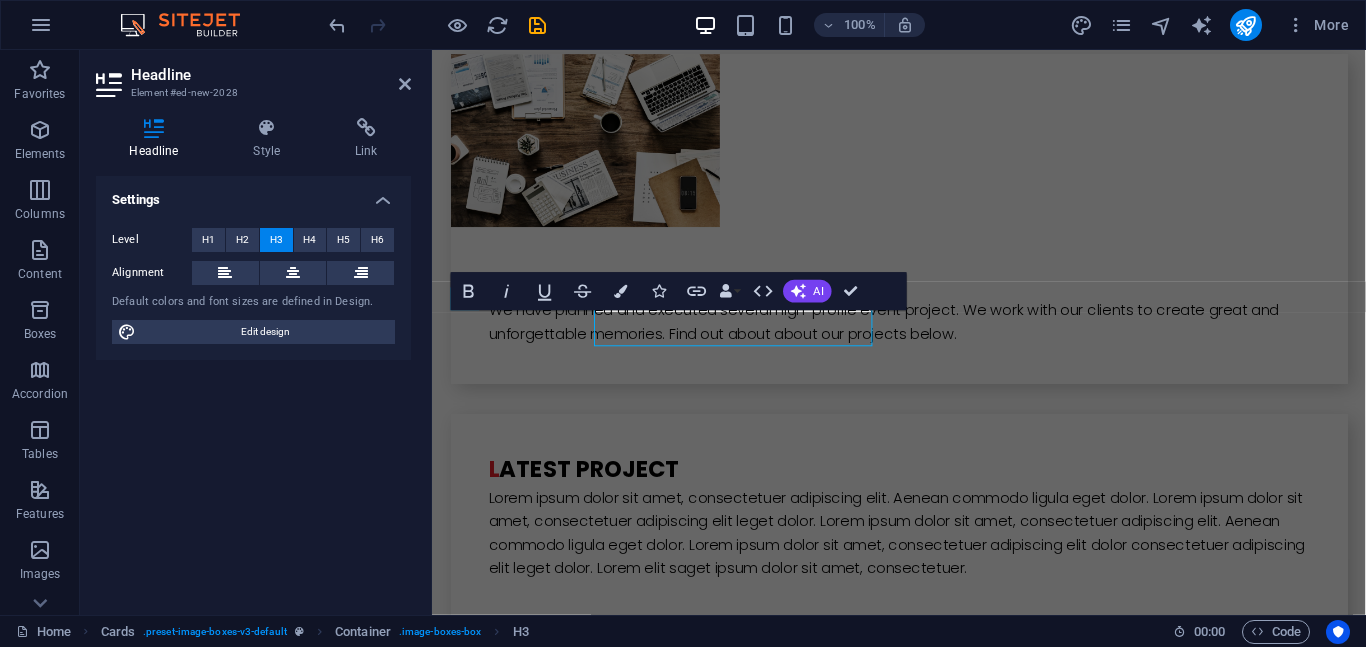 scroll, scrollTop: 4622, scrollLeft: 0, axis: vertical 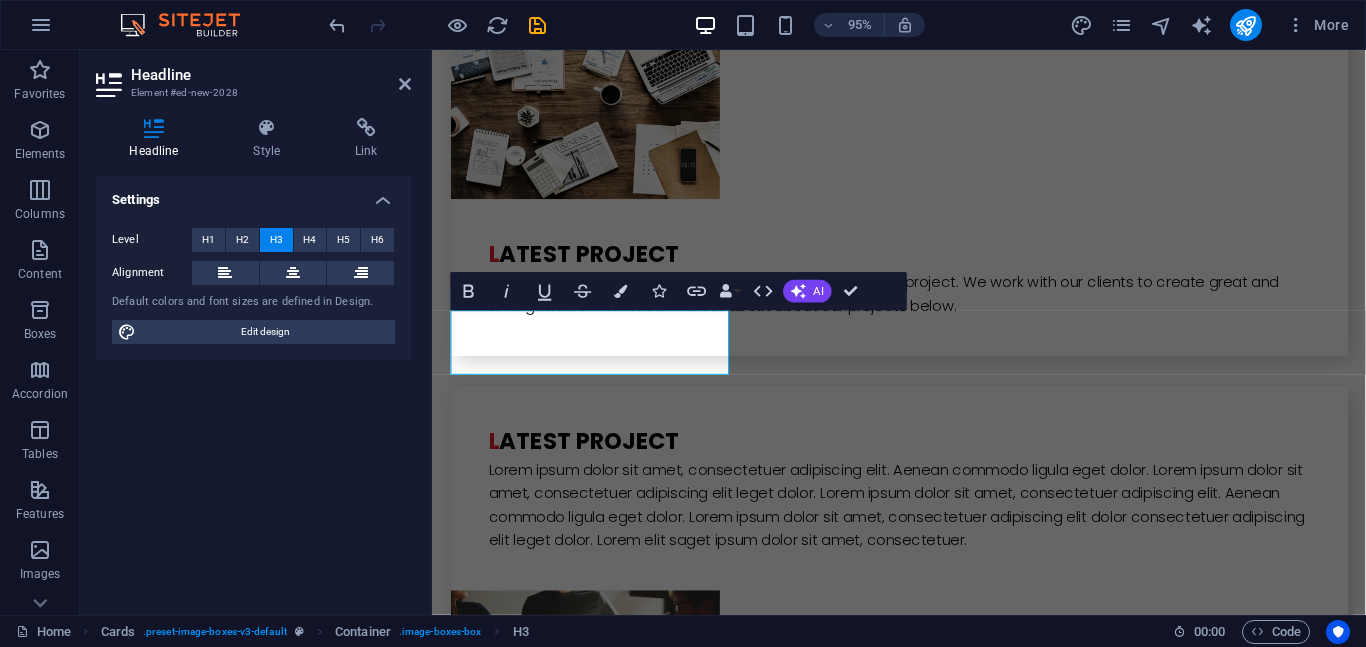 type 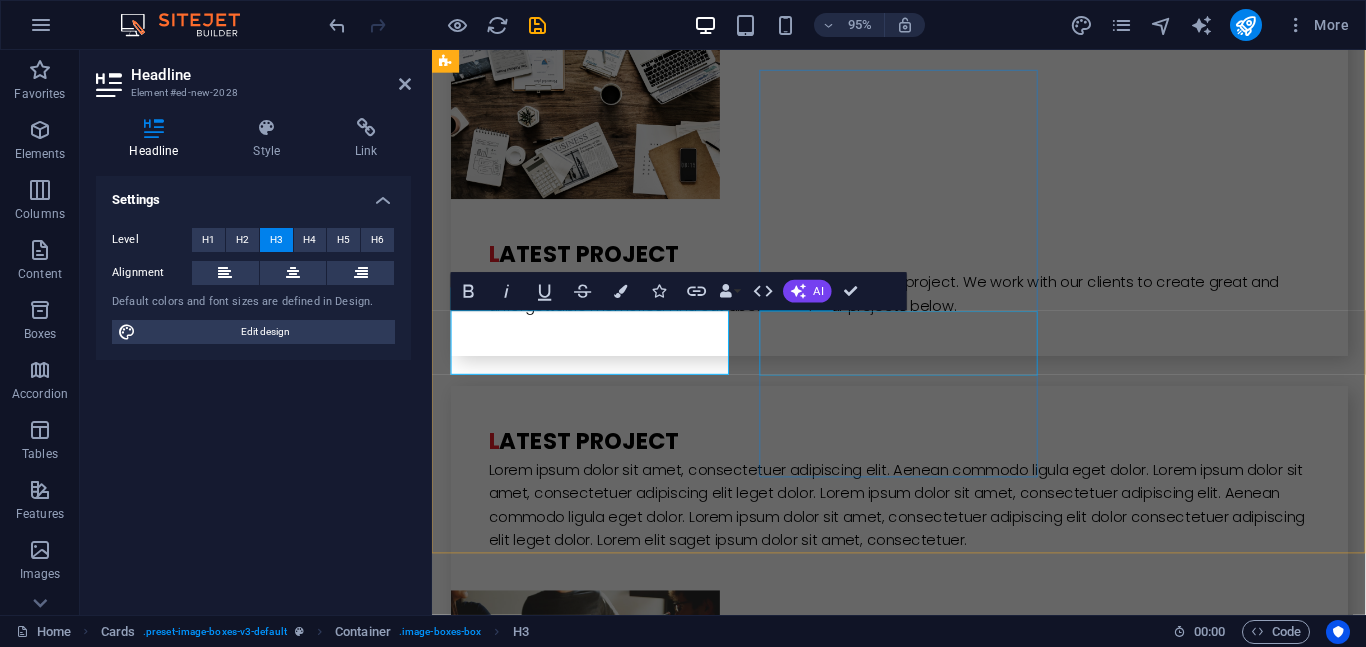 click on "Melissa Doe" at bounding box center [594, 4716] 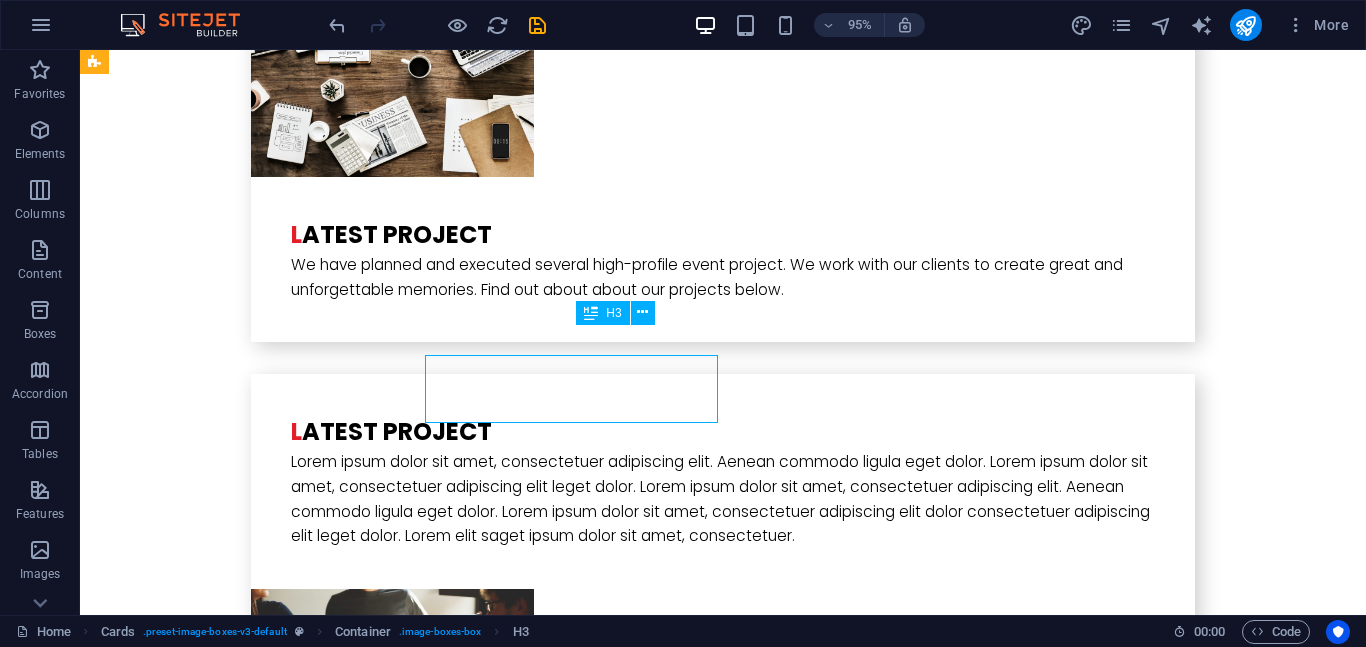 scroll, scrollTop: 4592, scrollLeft: 0, axis: vertical 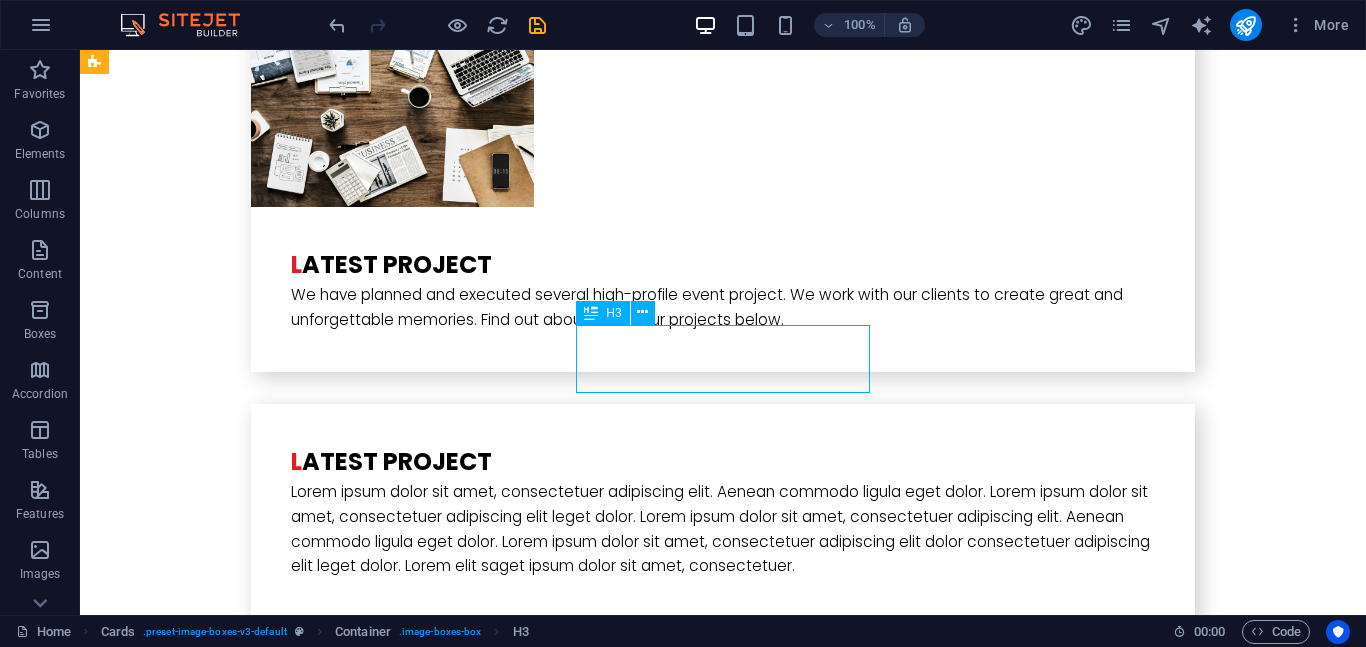 click on "Melissa Doe" at bounding box center (242, 4716) 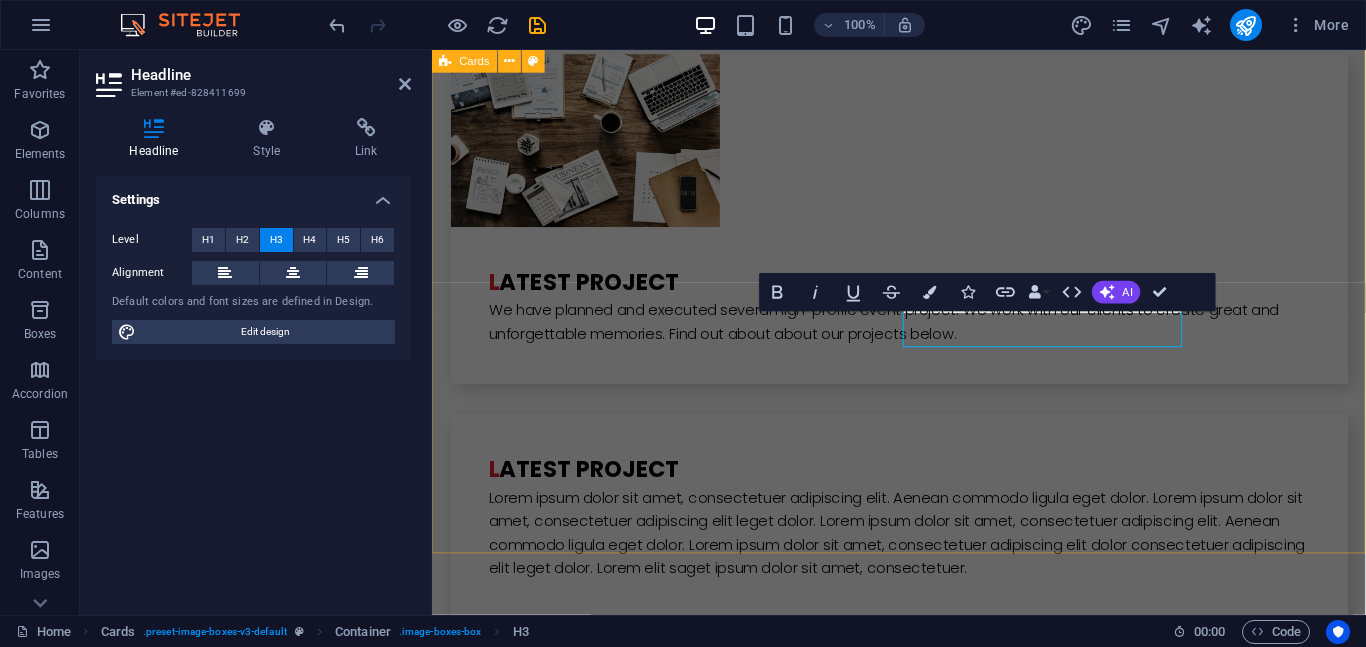 scroll, scrollTop: 4622, scrollLeft: 0, axis: vertical 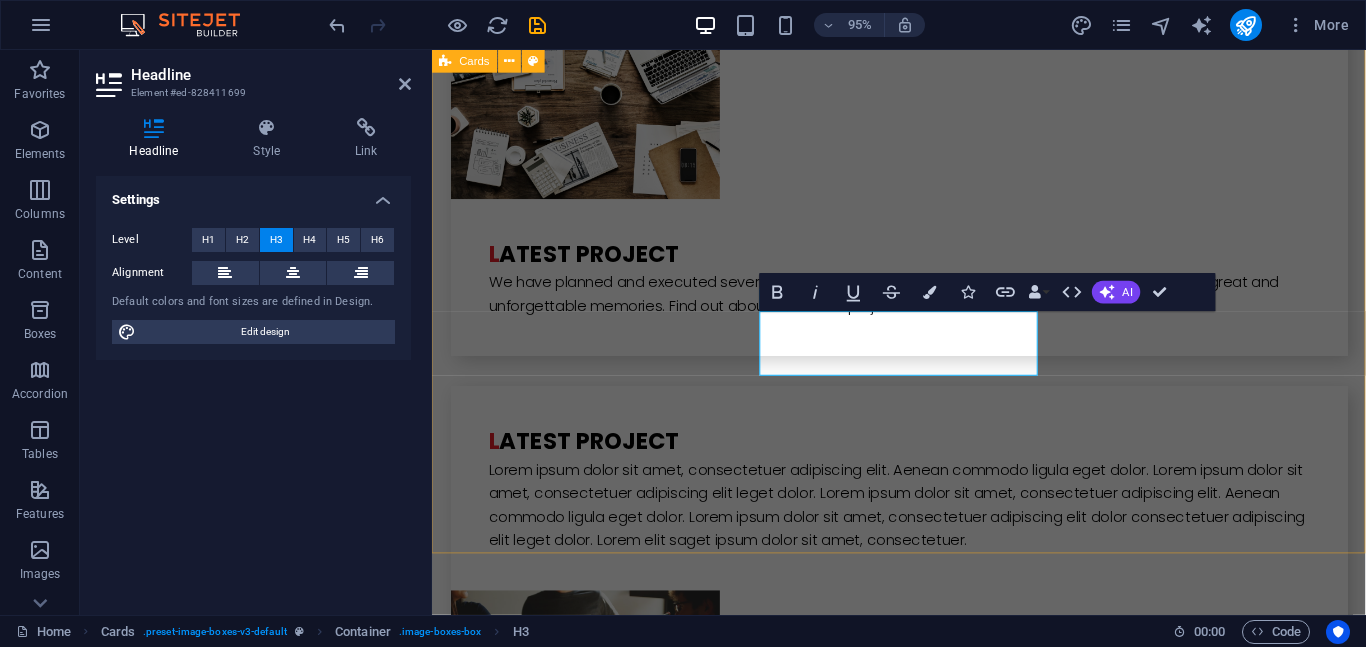 type 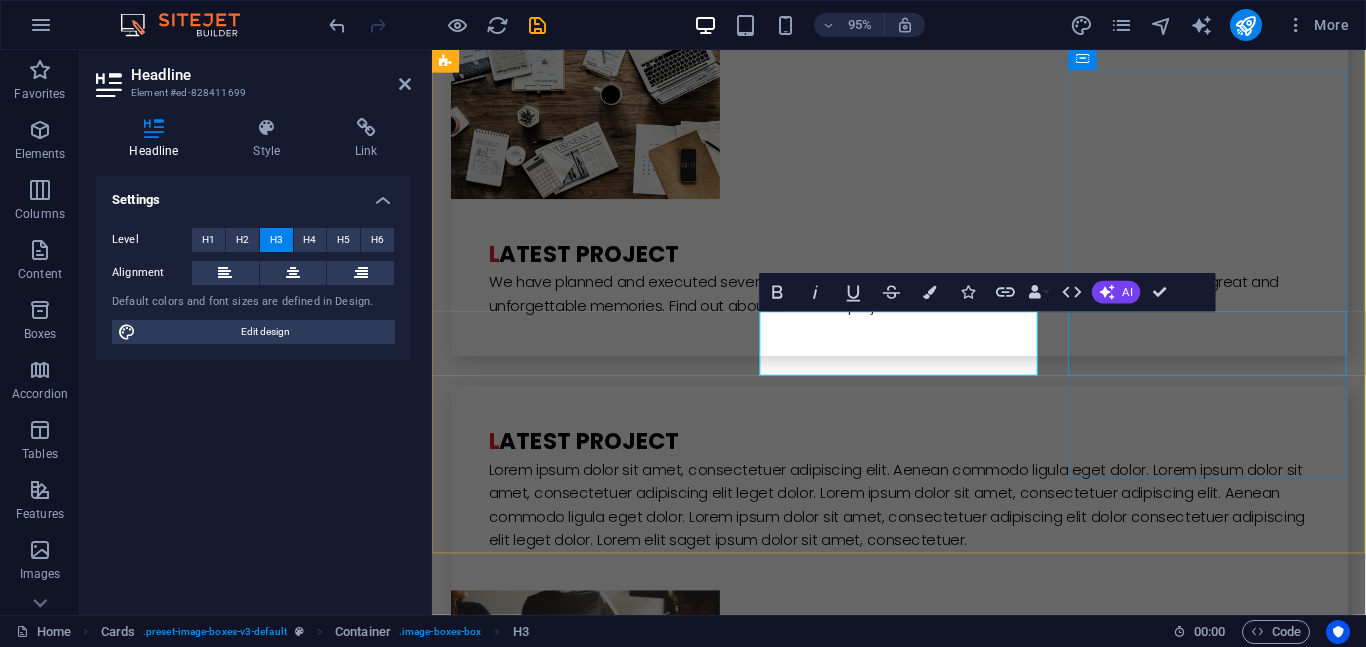 click on "Alex Samok" at bounding box center (594, 5162) 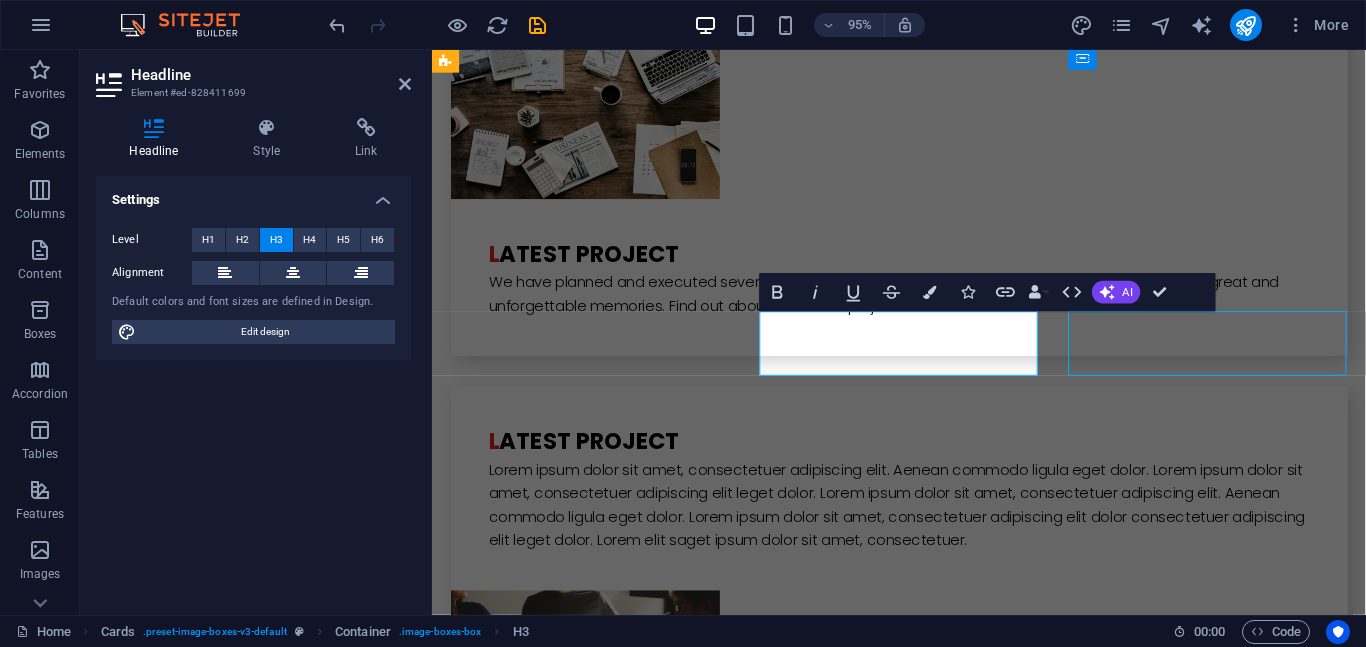 click on "Alex Samok" at bounding box center (594, 5162) 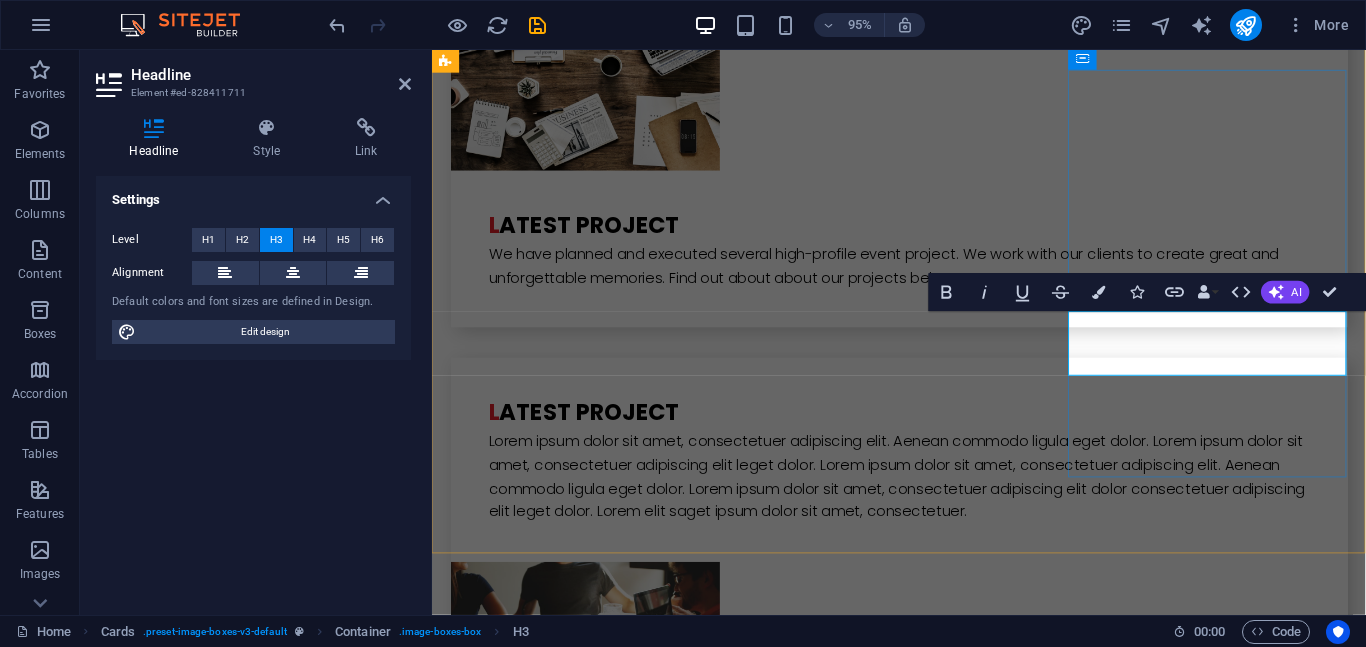 type 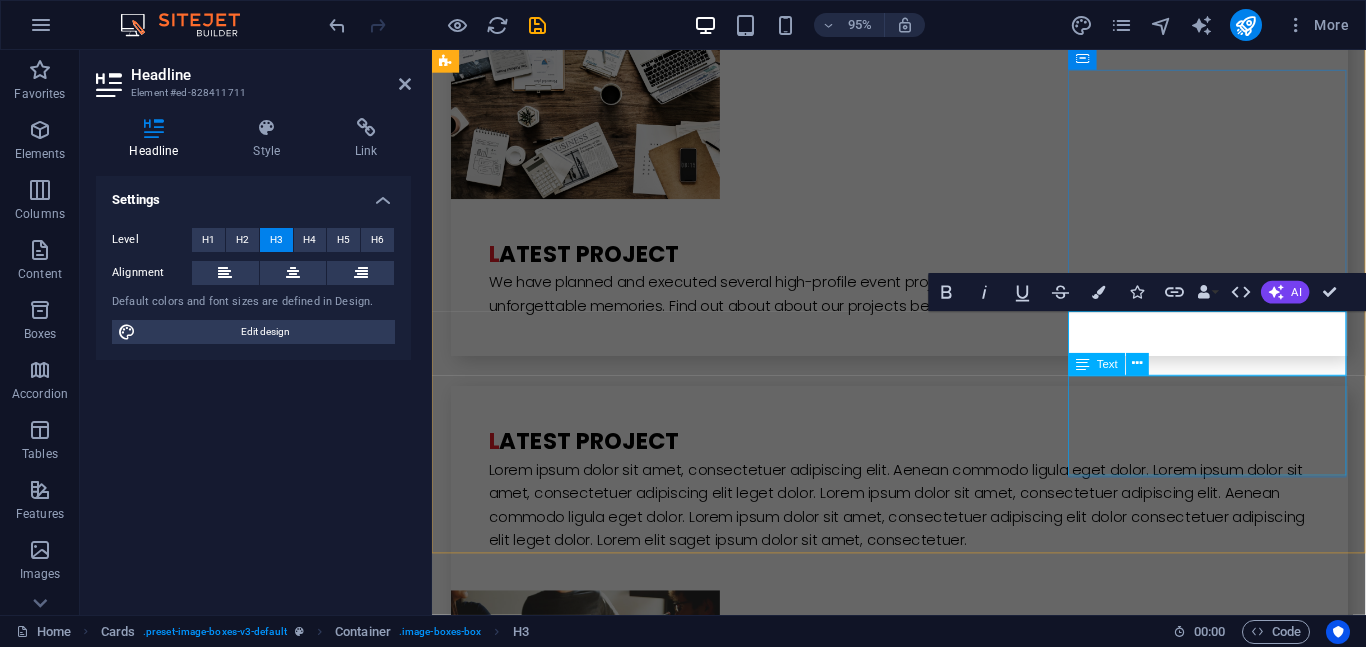 click on "Lorem ipsum dolor sit amet, consectetur adipisicing elit. Veritatis, dolorem!" at bounding box center (594, 5249) 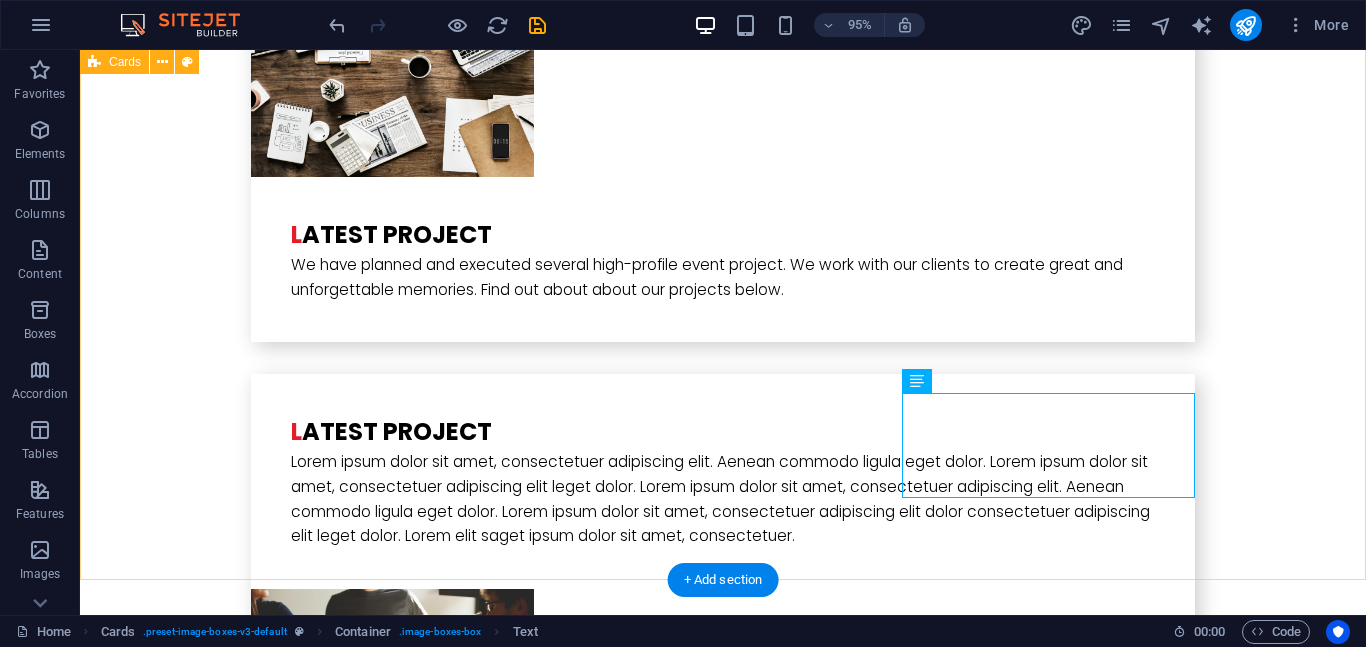 scroll, scrollTop: 4592, scrollLeft: 0, axis: vertical 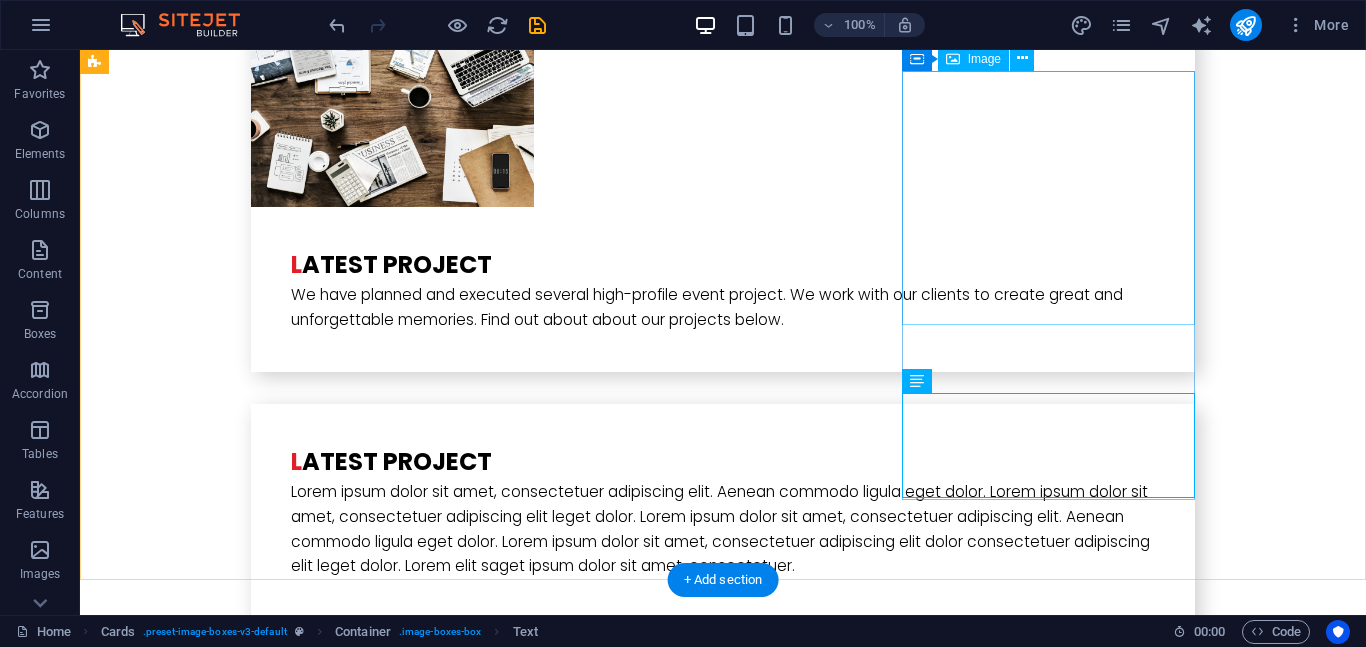 click at bounding box center (242, 5000) 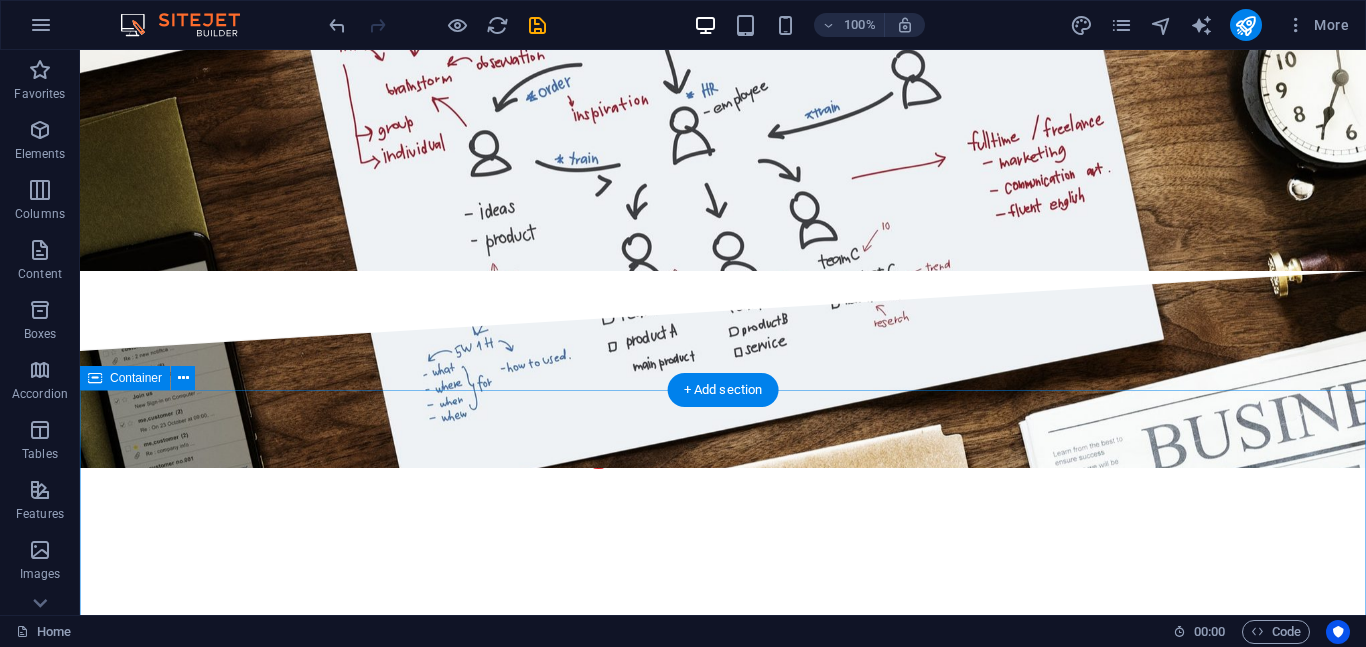 scroll, scrollTop: 1964, scrollLeft: 0, axis: vertical 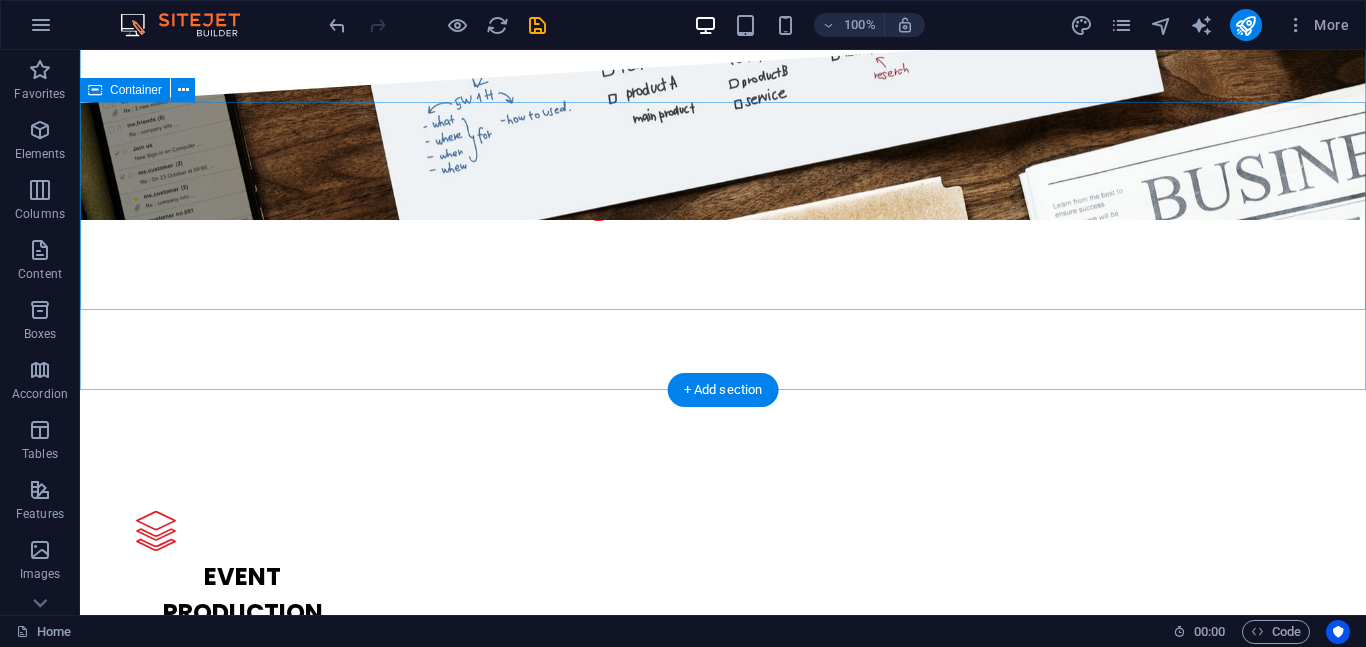 click on "O ur Projects" at bounding box center (723, 2389) 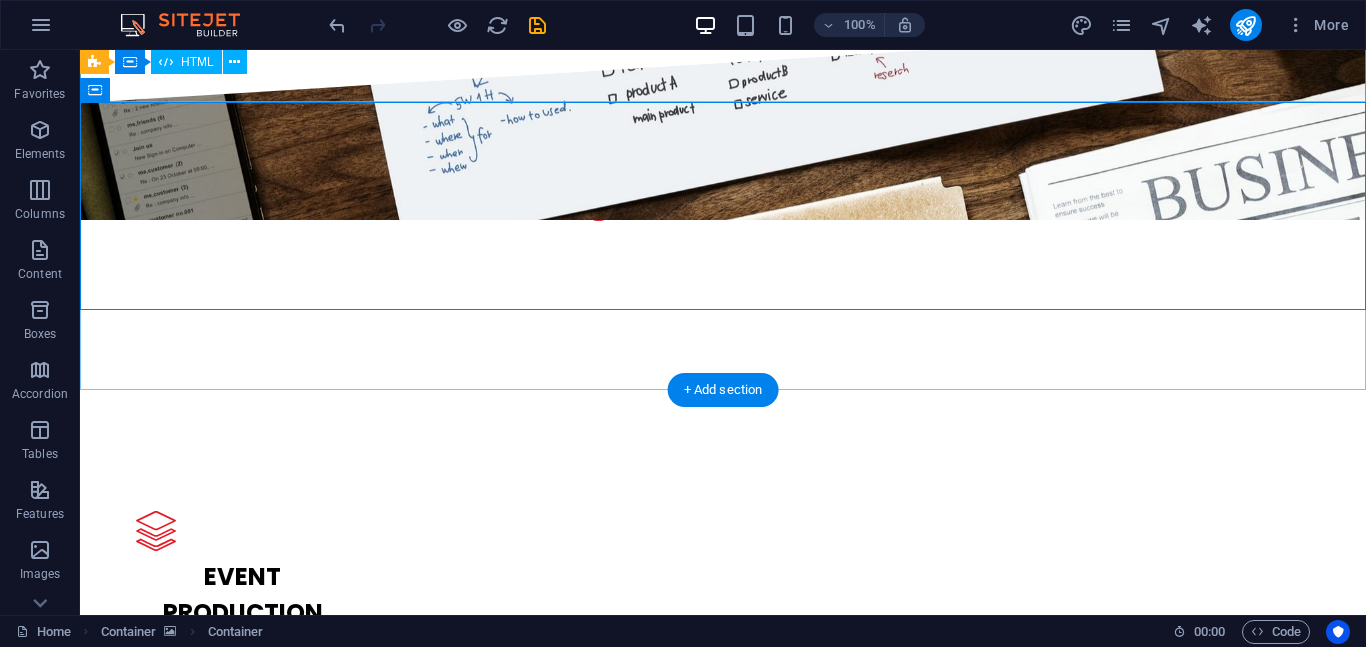 click at bounding box center [723, 2245] 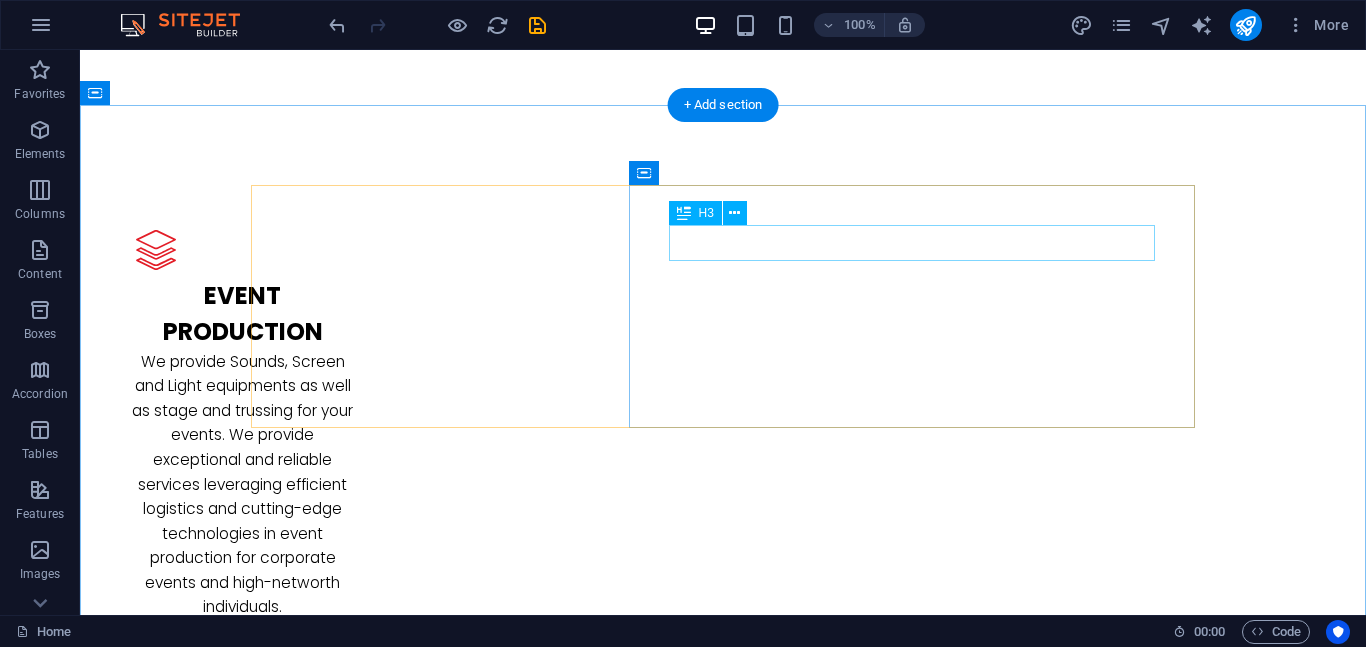scroll, scrollTop: 2249, scrollLeft: 0, axis: vertical 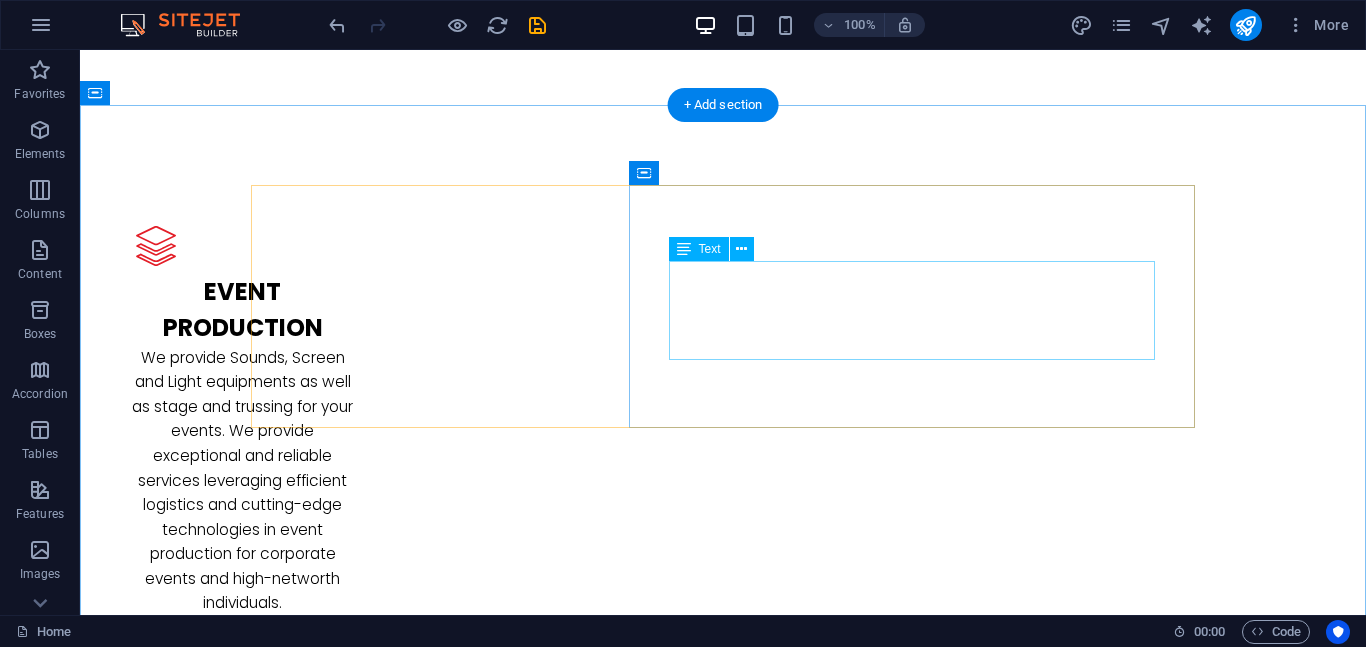 click on "We have planned and executed several high-profile event project. We work with our clients to create great and unforgettable memories. Find out about about our projects below." at bounding box center (723, 2650) 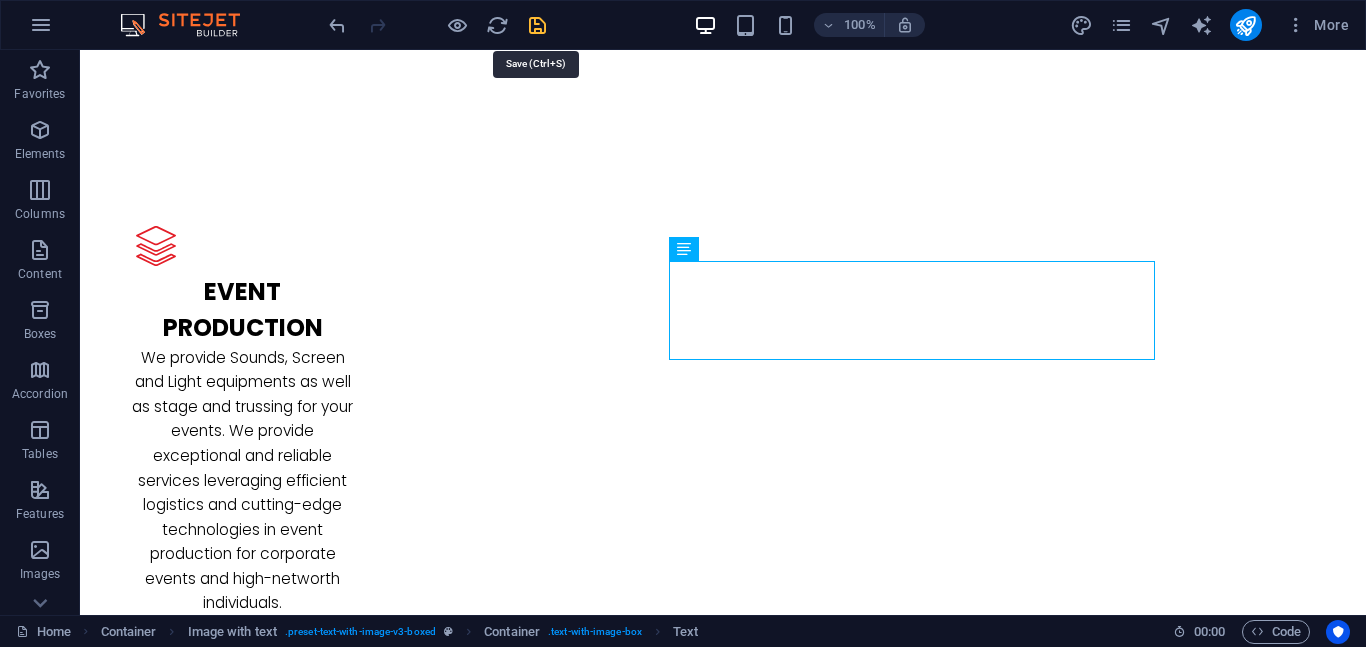 click at bounding box center (537, 25) 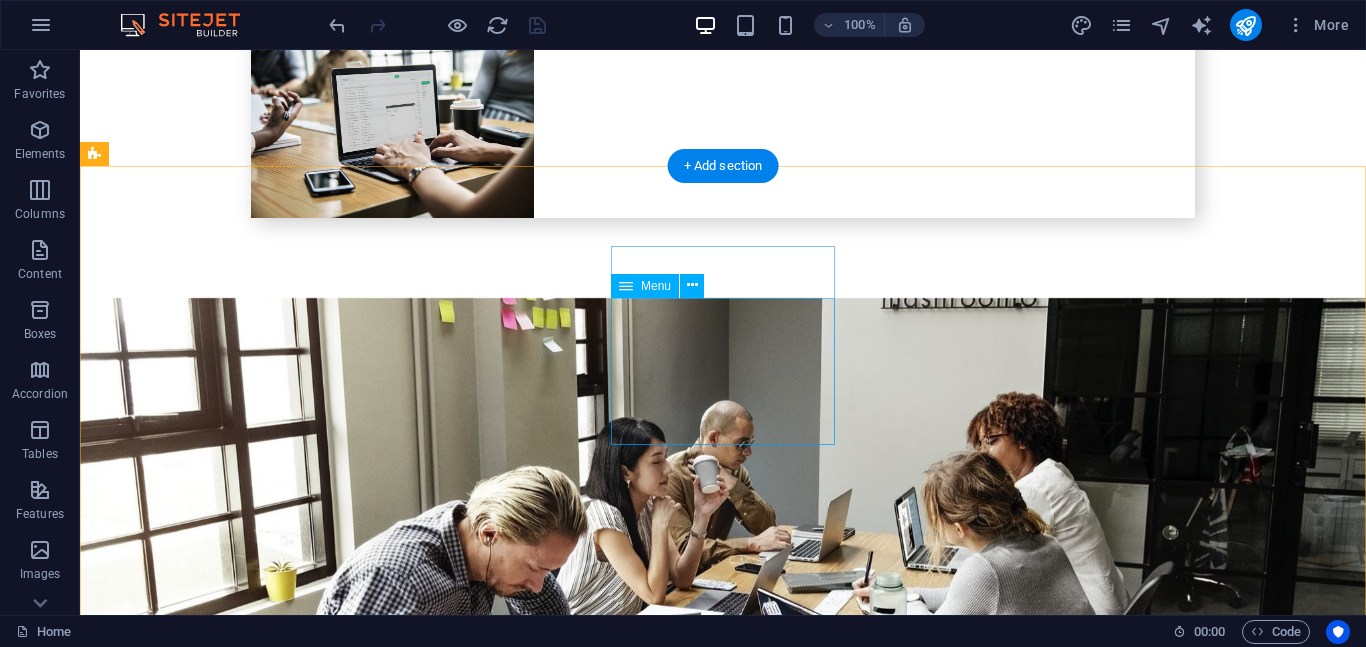 scroll, scrollTop: 6152, scrollLeft: 0, axis: vertical 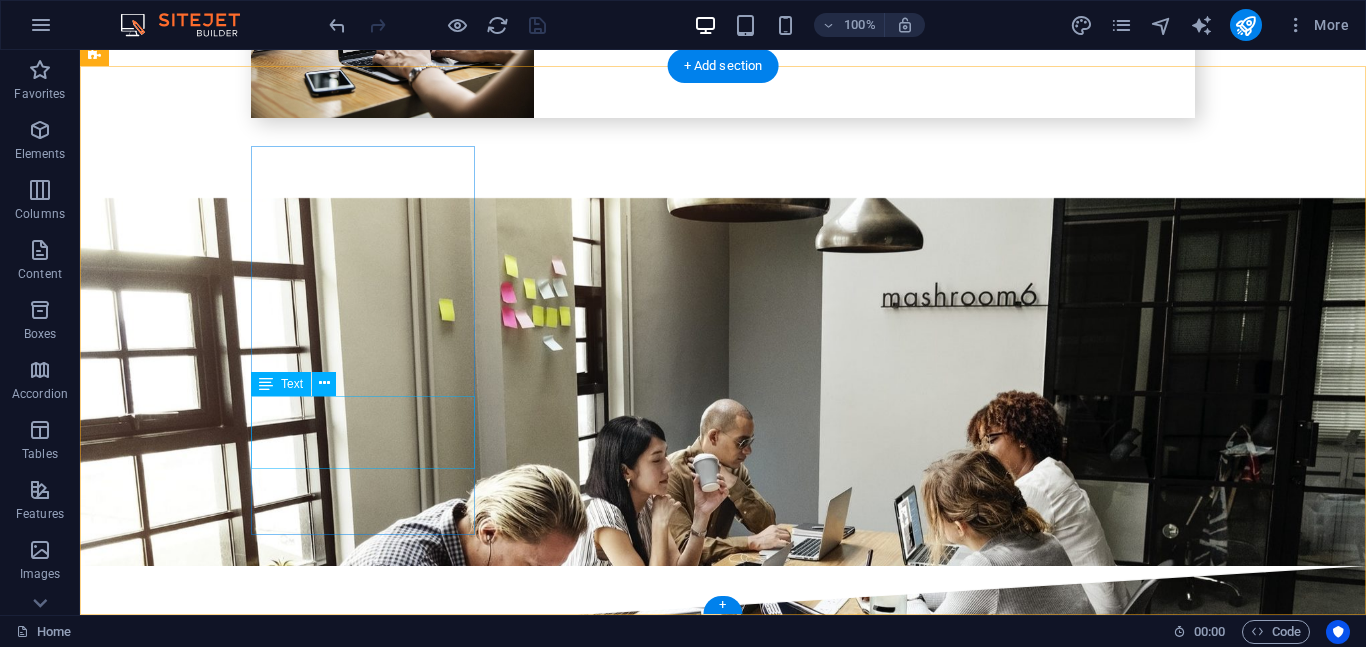 click on "San Francisco" at bounding box center [148, 7007] 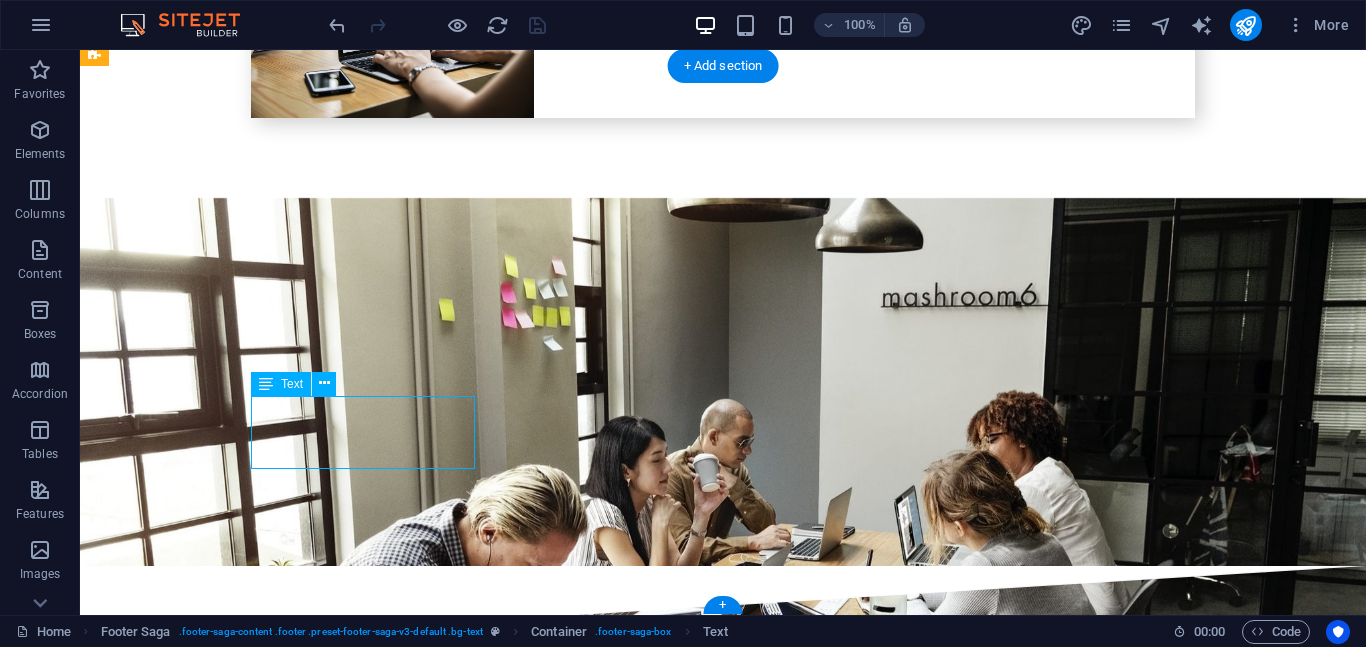 click on "[NUMBER] [STREET] [CITY] [STATE] [ZIP]" at bounding box center [208, 7008] 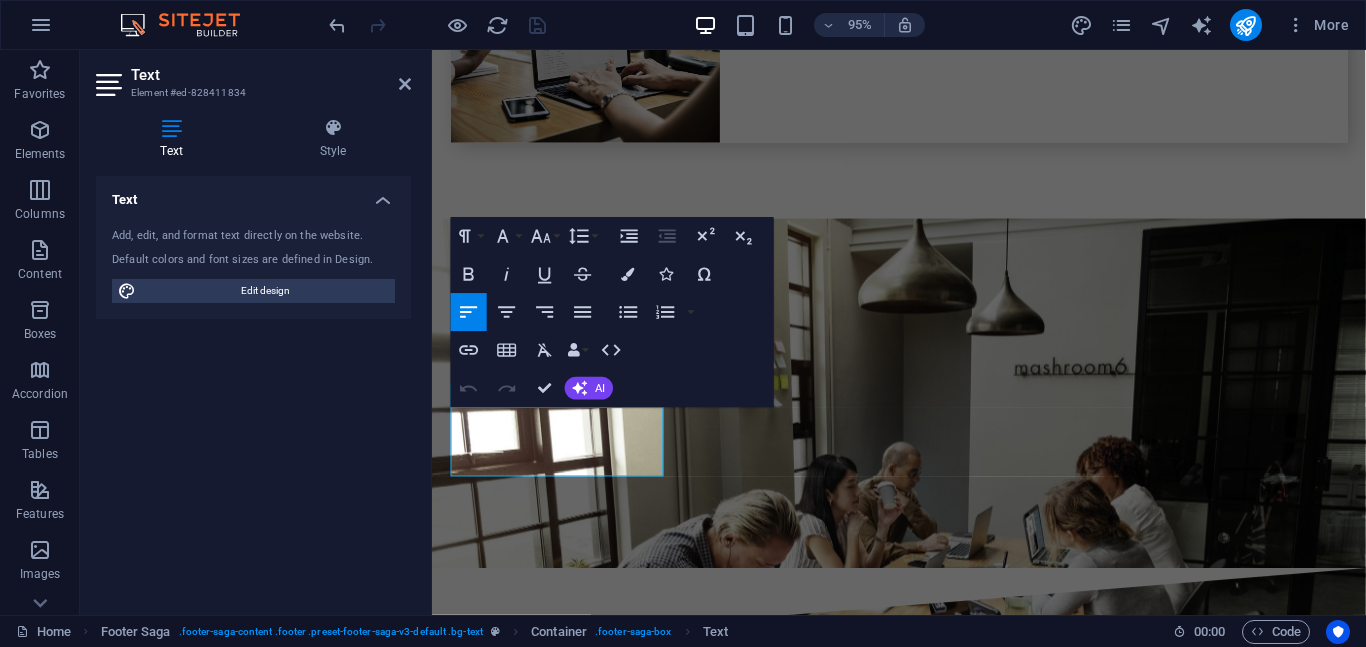 type 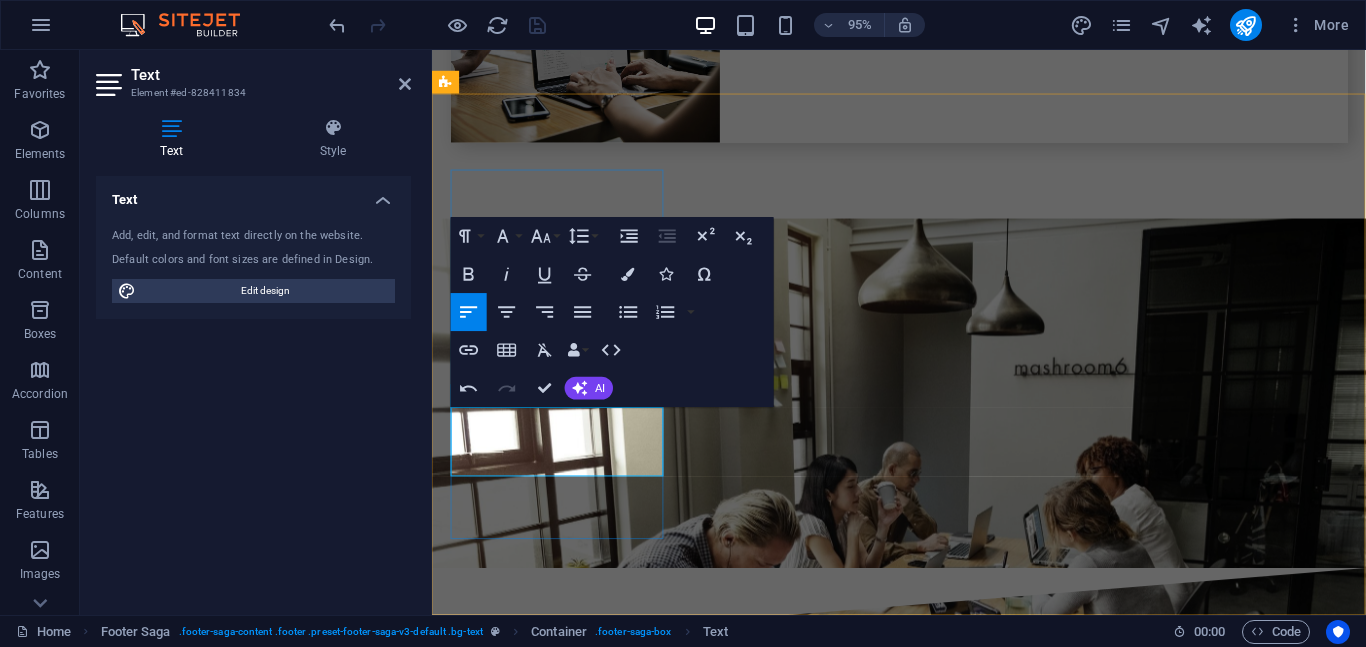 click on "San Francisco" at bounding box center (500, 7037) 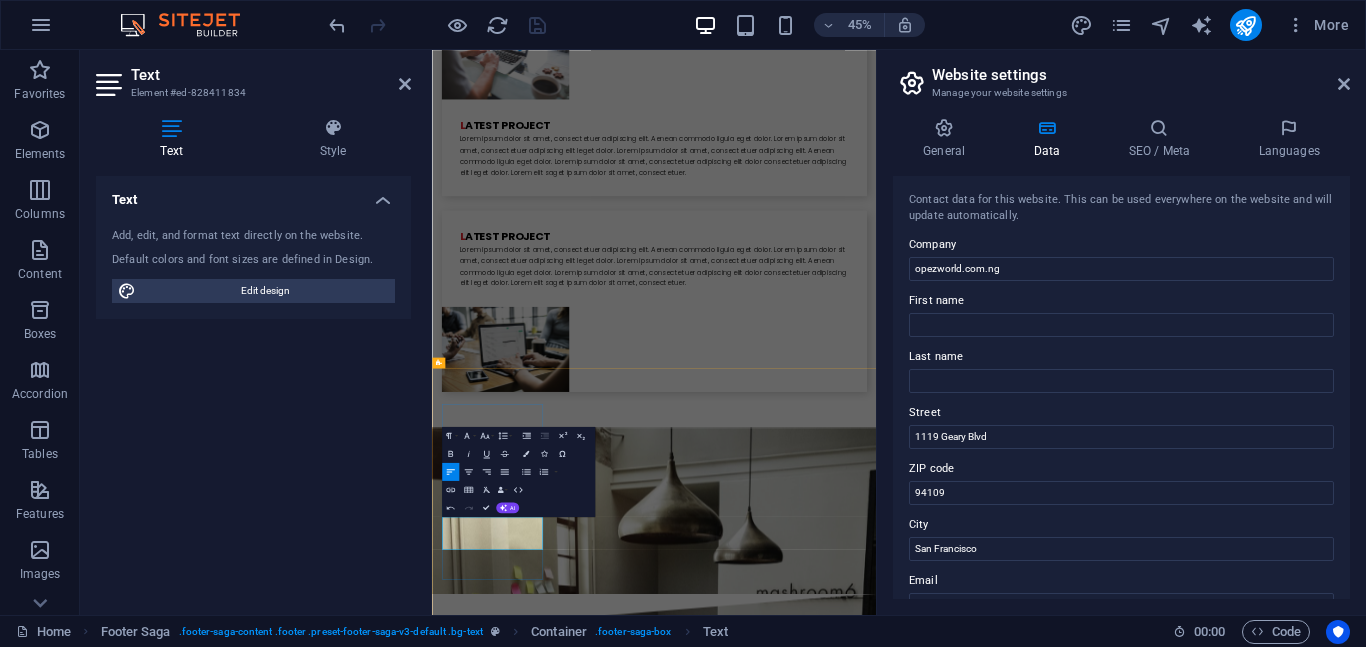 click on "94109" at bounding box center [469, 7723] 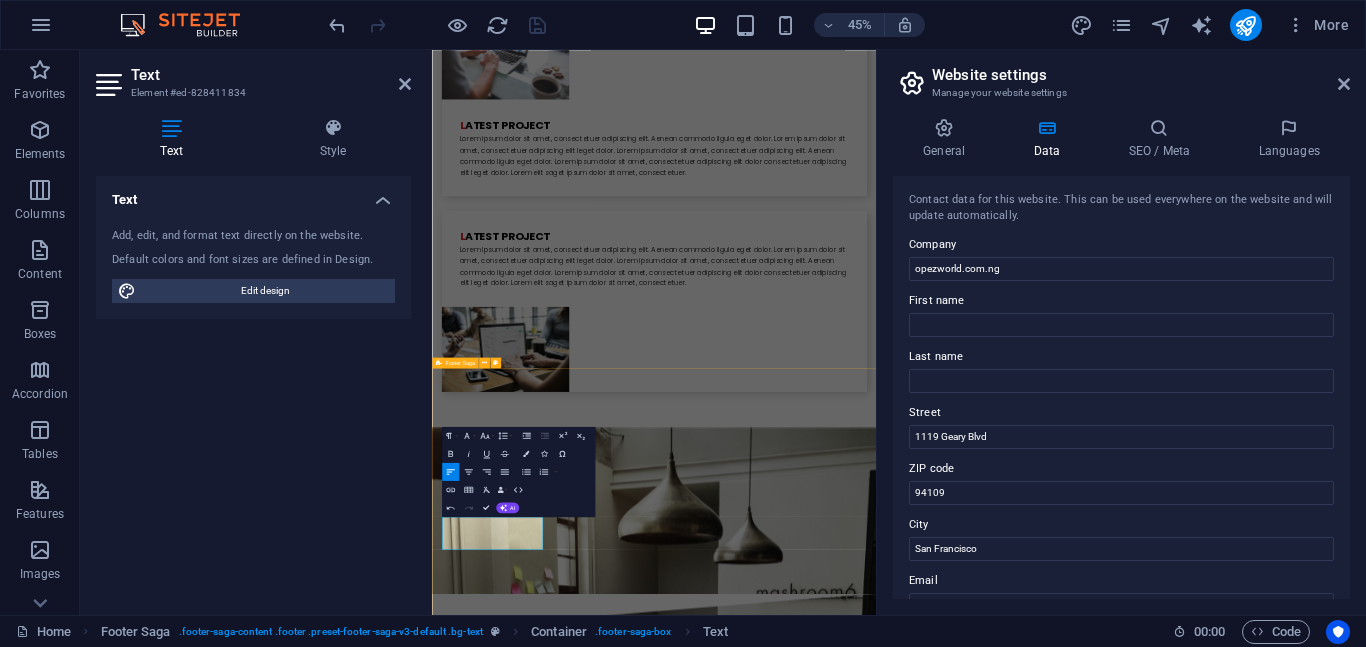 click on "[NUMBER] [STREET], [CITY] [STATE] [COUNTRY] Legal Notice Privacy Policy Navigation Home About us Services Projects Team Contact Social Media Facebook Twitter Instagram" at bounding box center [925, 7414] 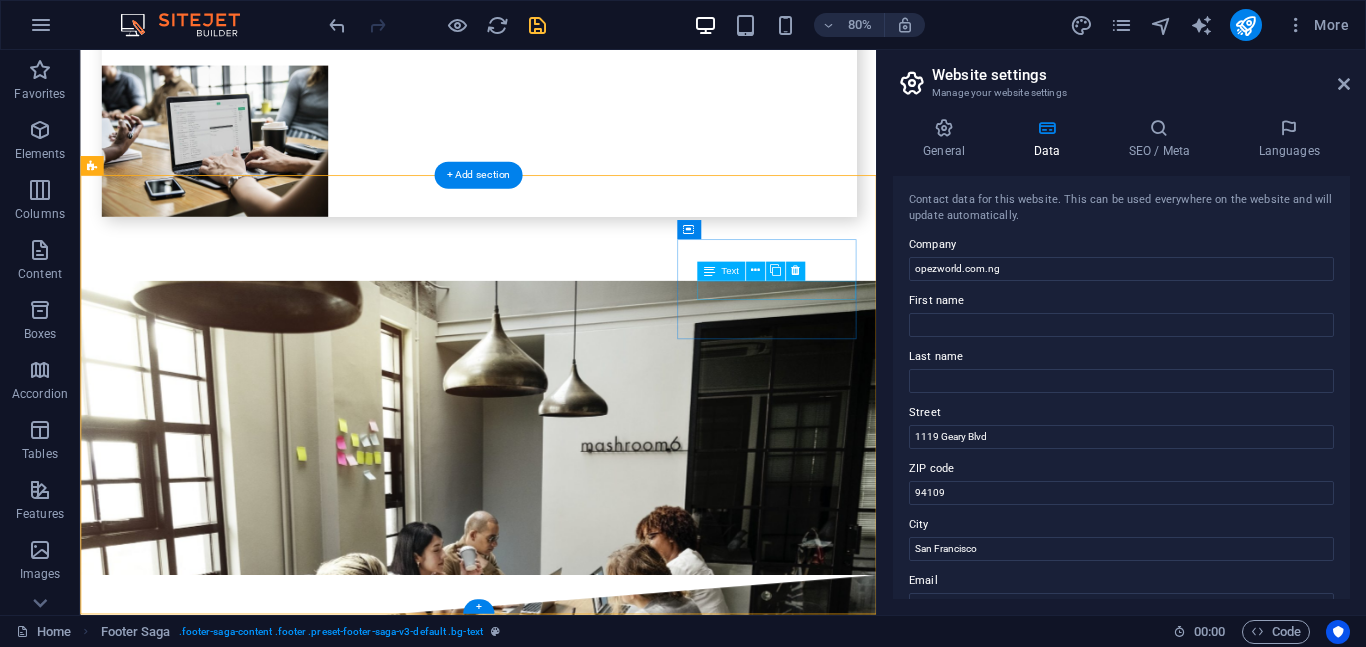 click on "Facebook" at bounding box center (208, 7555) 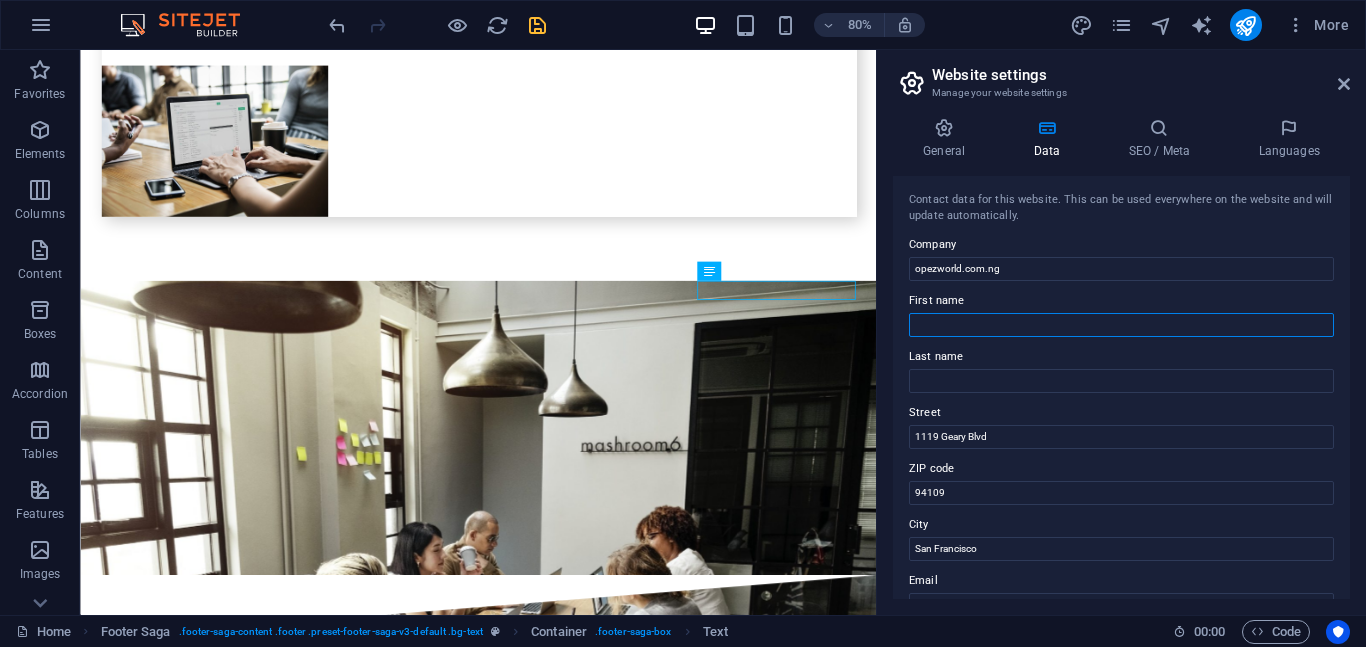 click on "First name" at bounding box center (1121, 325) 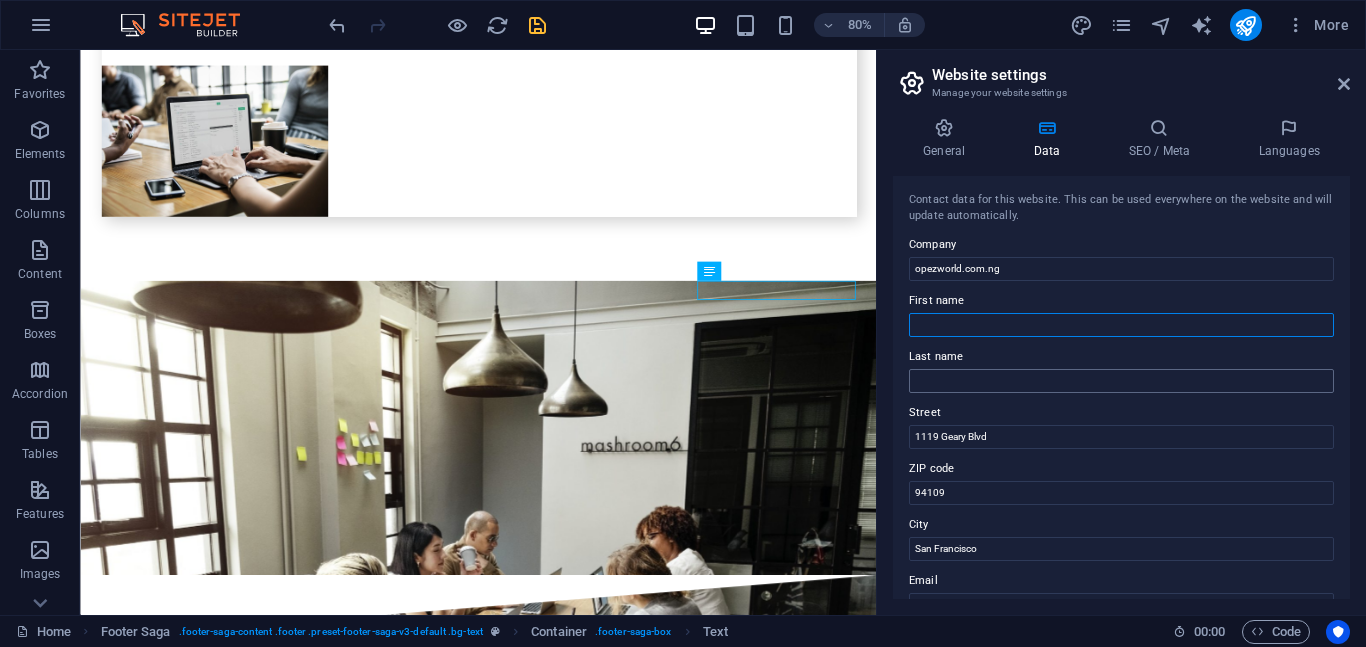 type on "[FIRST]" 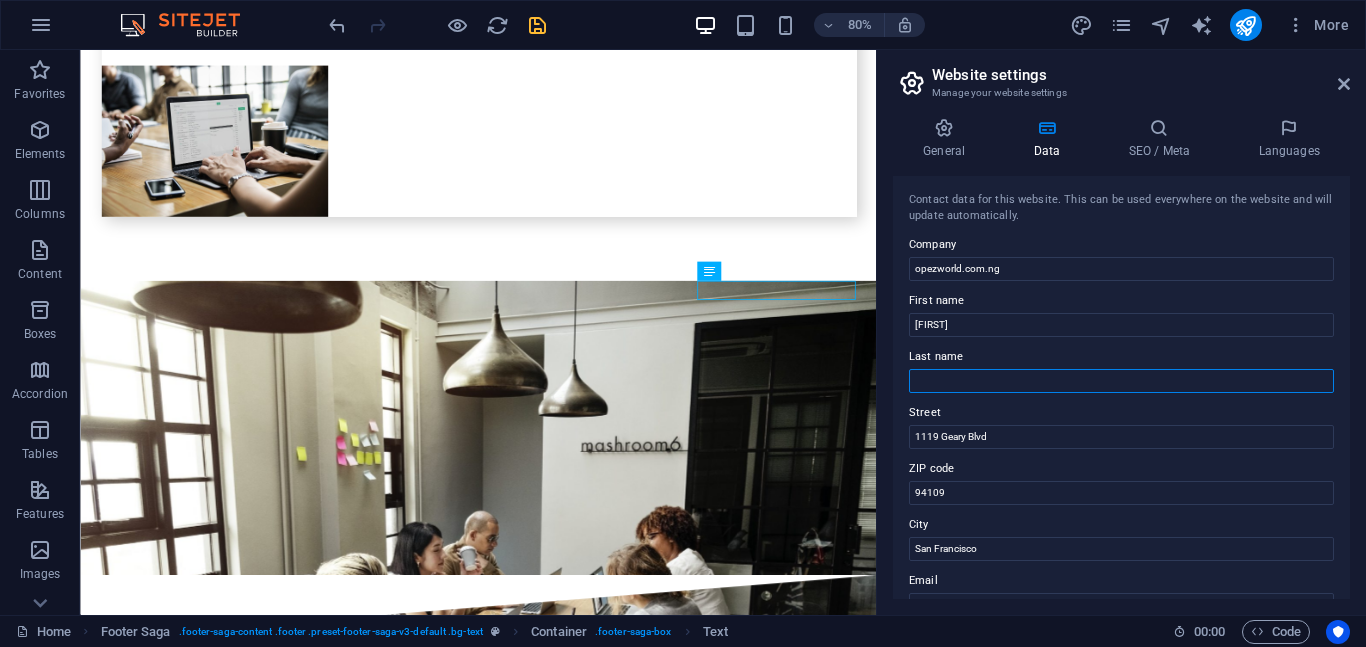 type on "Galaxy" 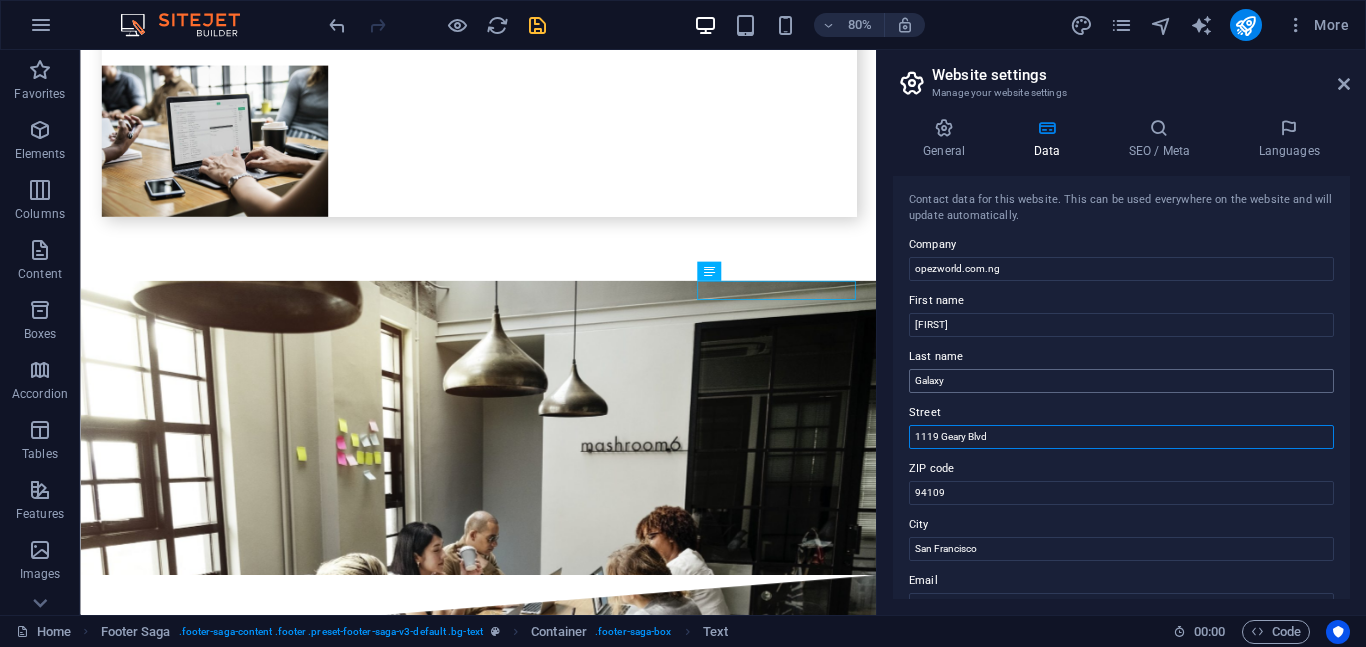 type on "Road 5, Kabusa Gardens Estate" 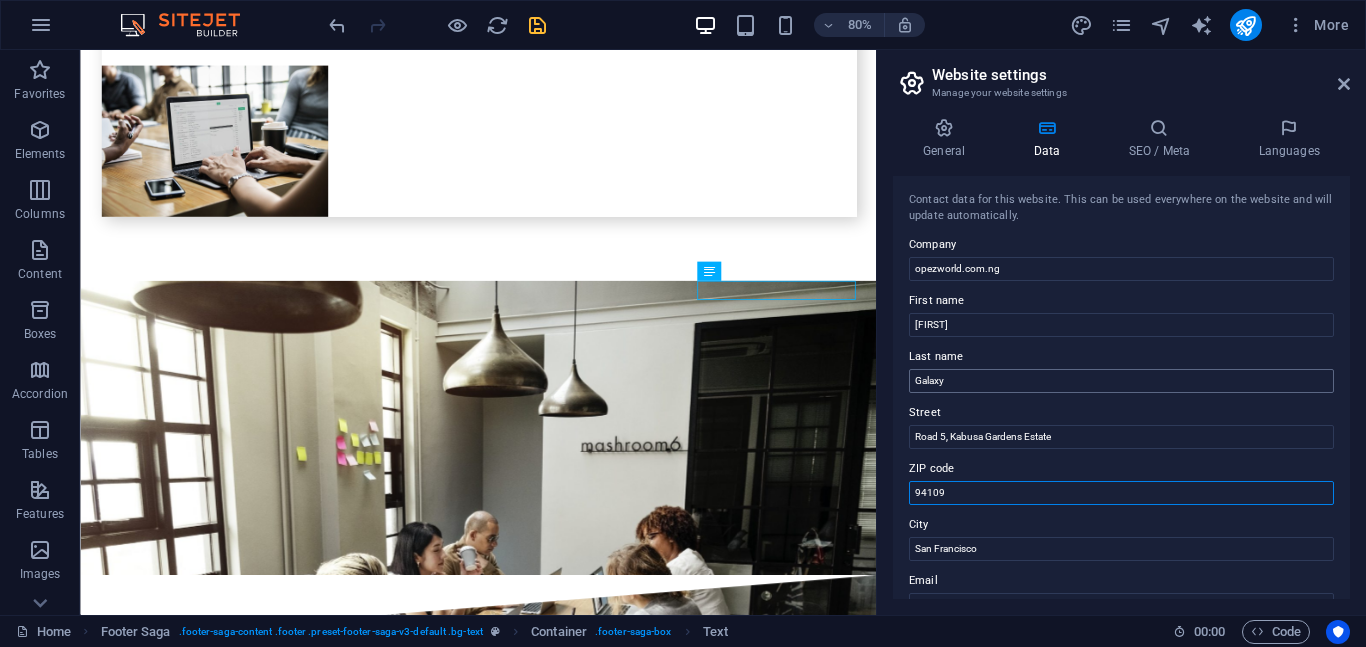 type on "23401" 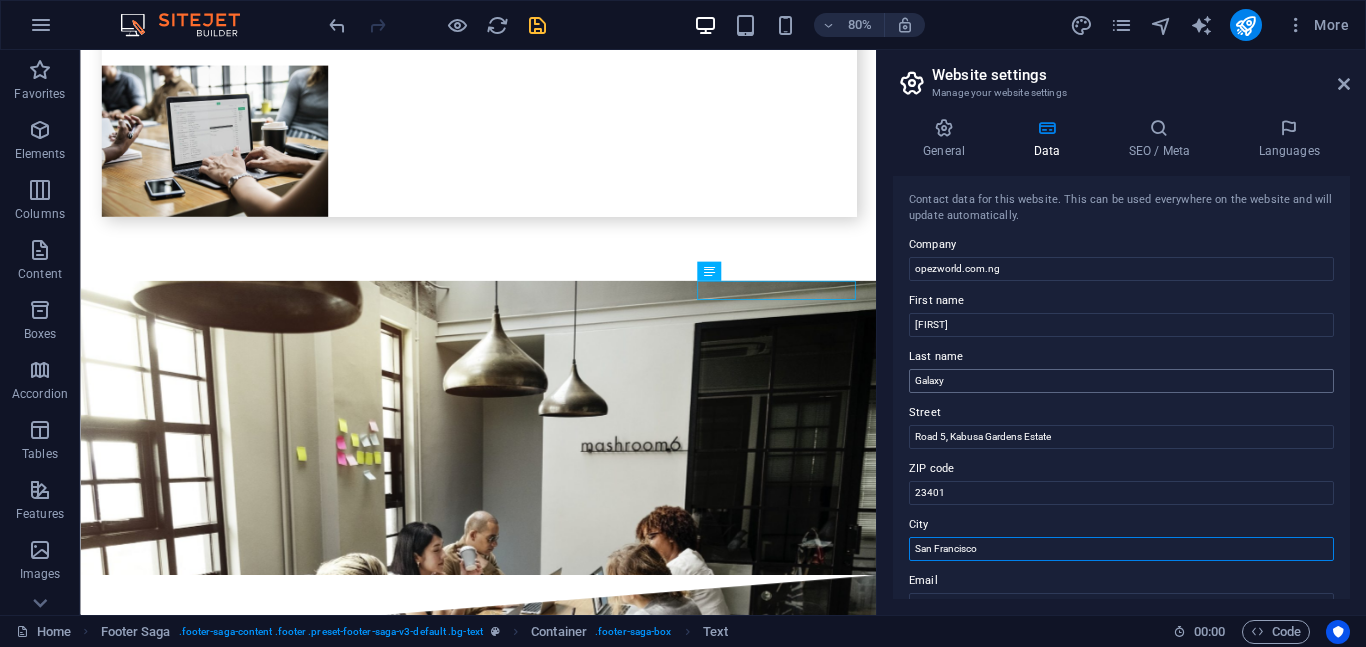 type on "Abuja" 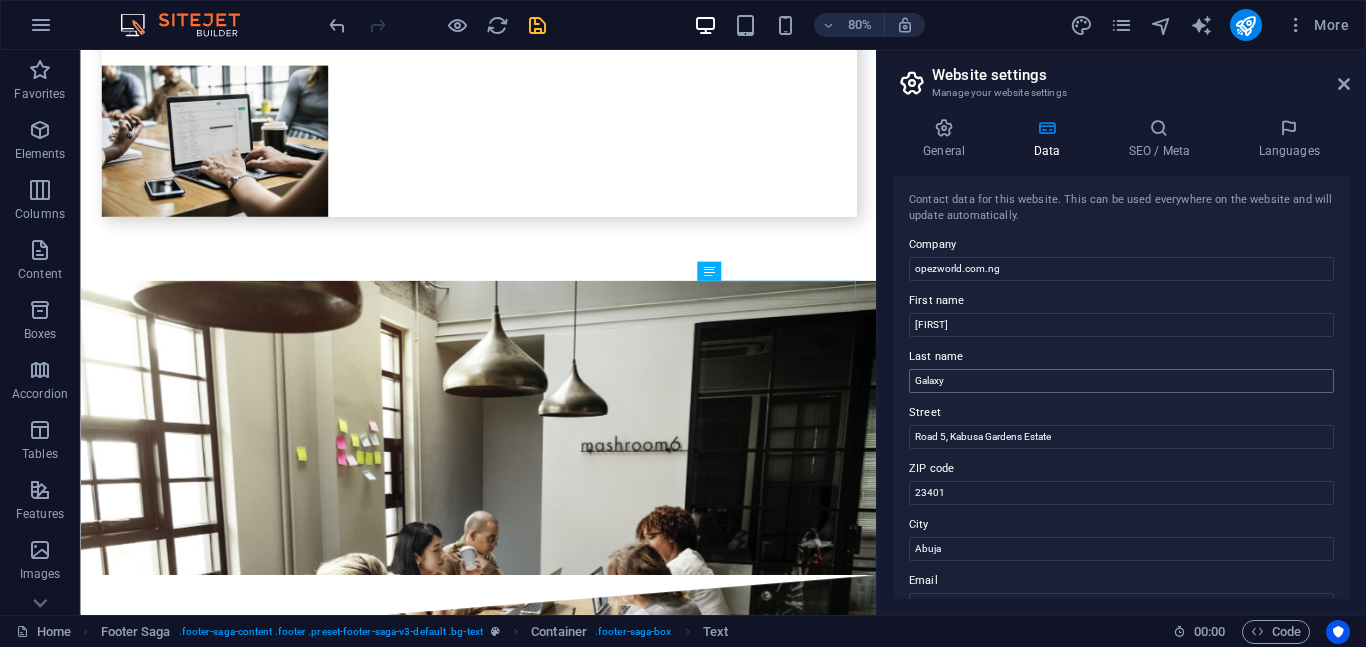 type on "08134454144" 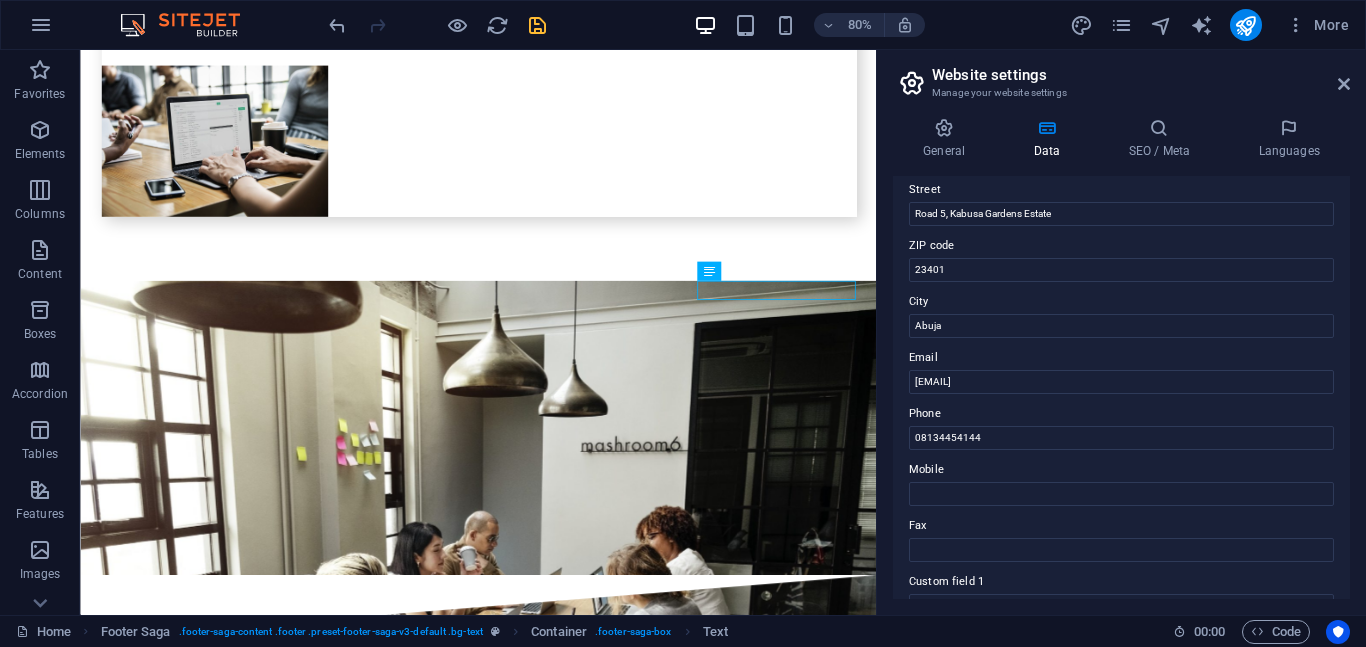 scroll, scrollTop: 228, scrollLeft: 0, axis: vertical 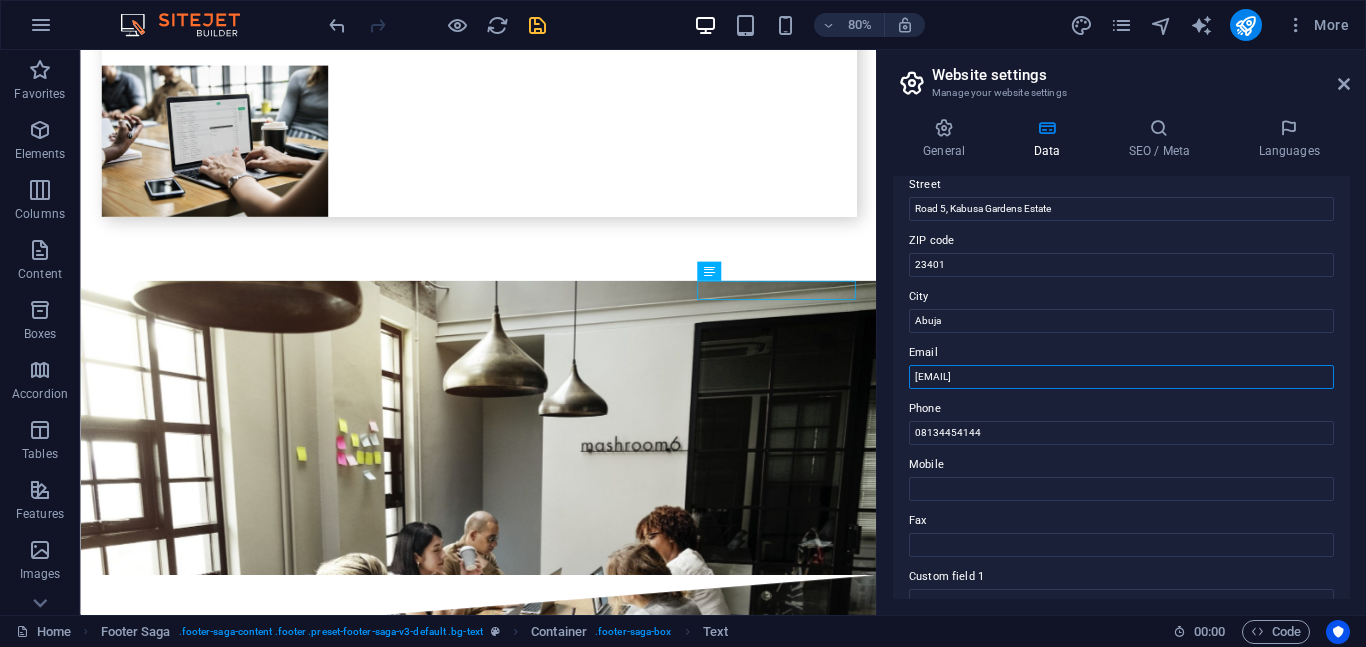 drag, startPoint x: 1156, startPoint y: 377, endPoint x: 878, endPoint y: 375, distance: 278.0072 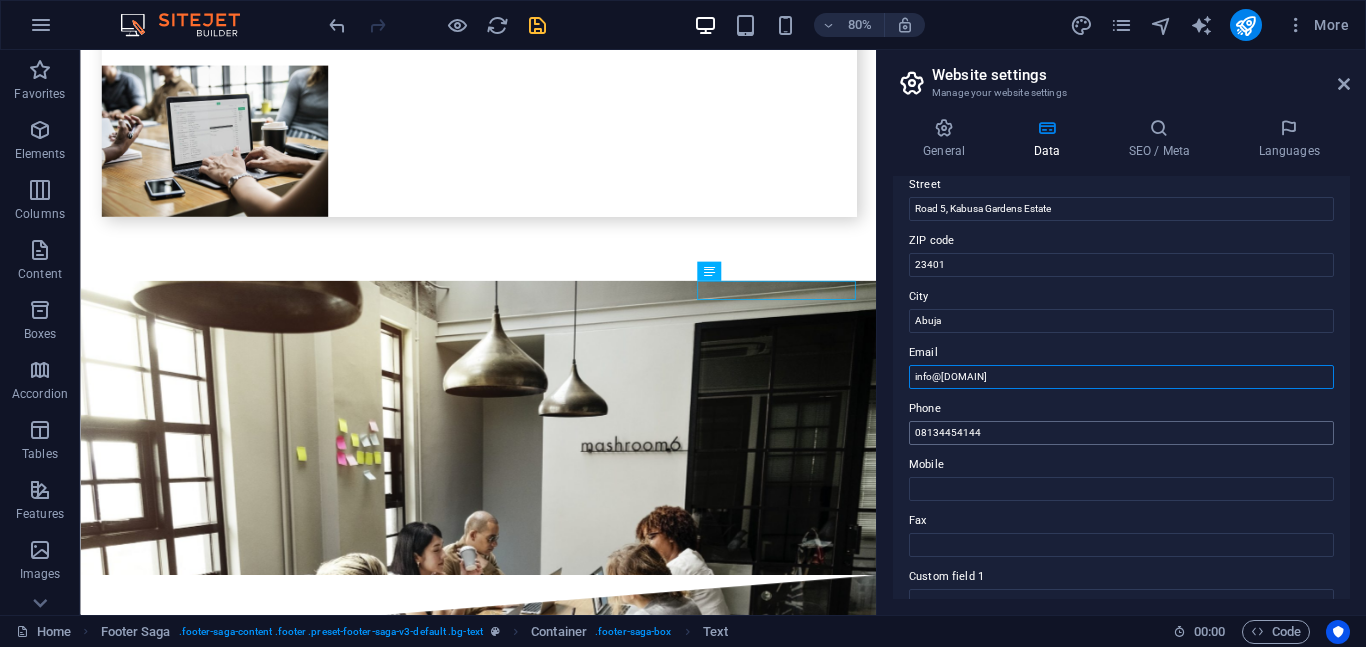 type on "info@[DOMAIN]" 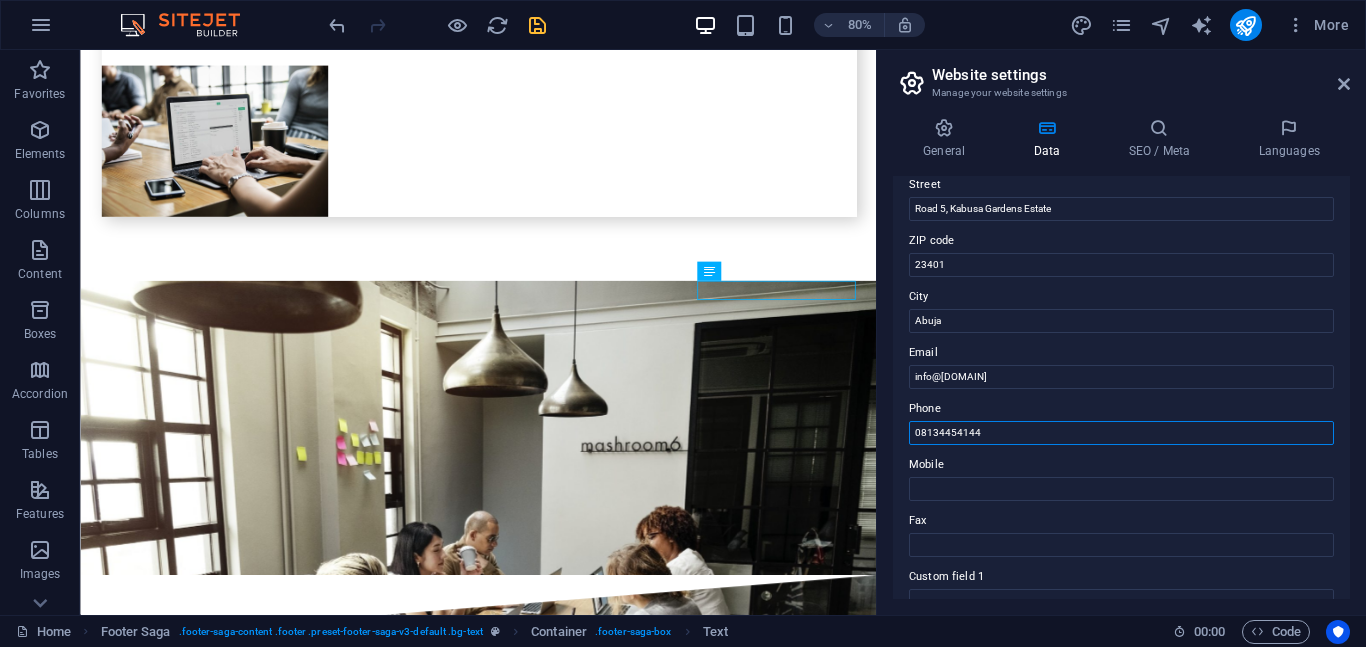 click on "08134454144" at bounding box center (1121, 433) 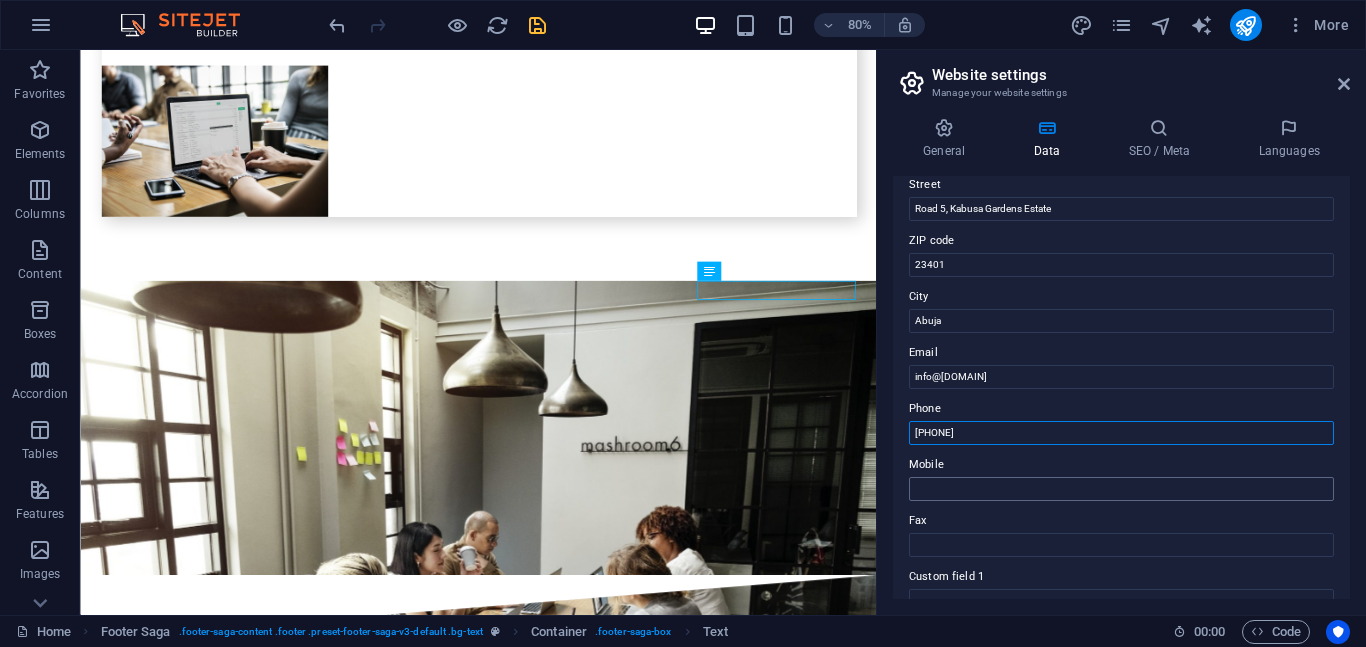 type on "[PHONE]" 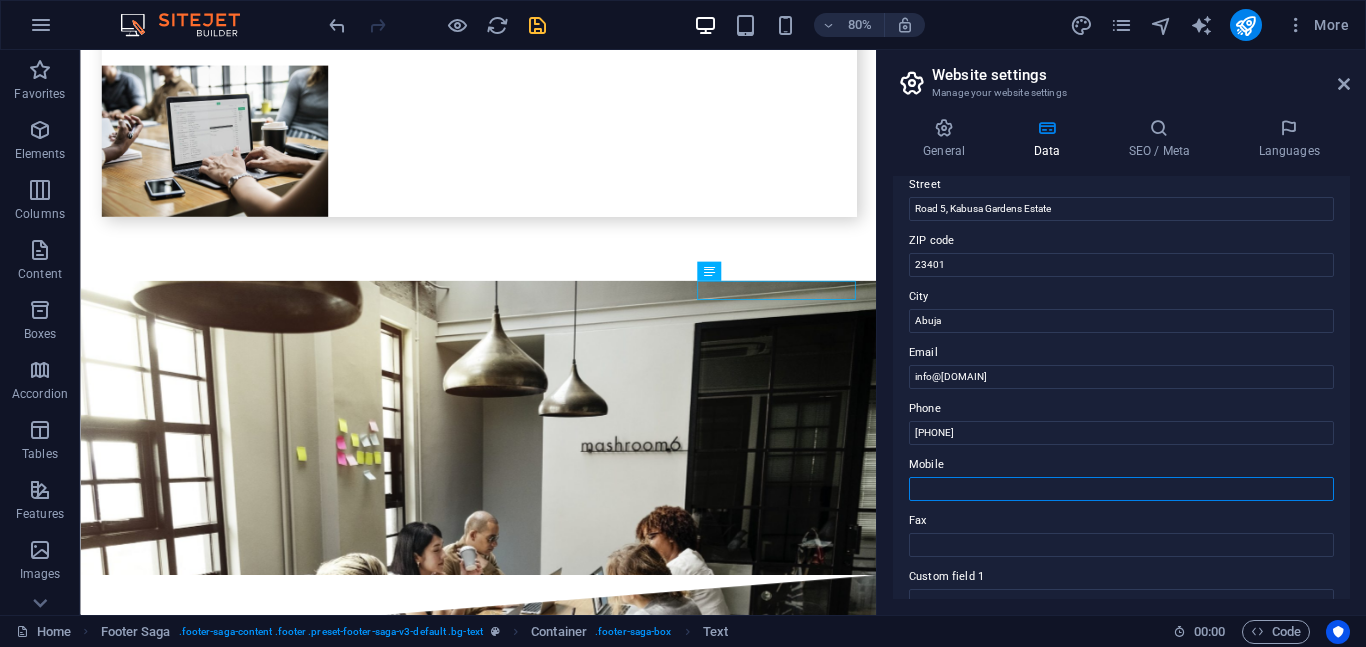click on "Mobile" at bounding box center (1121, 489) 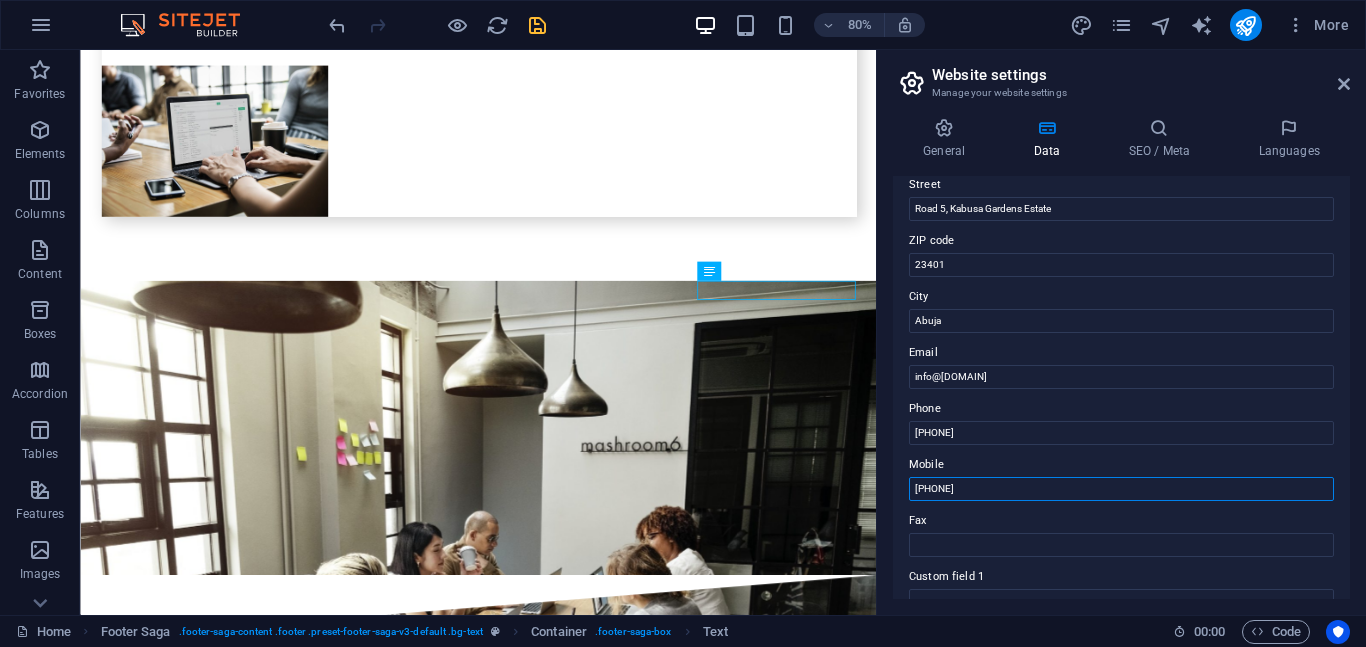 type on "[PHONE]" 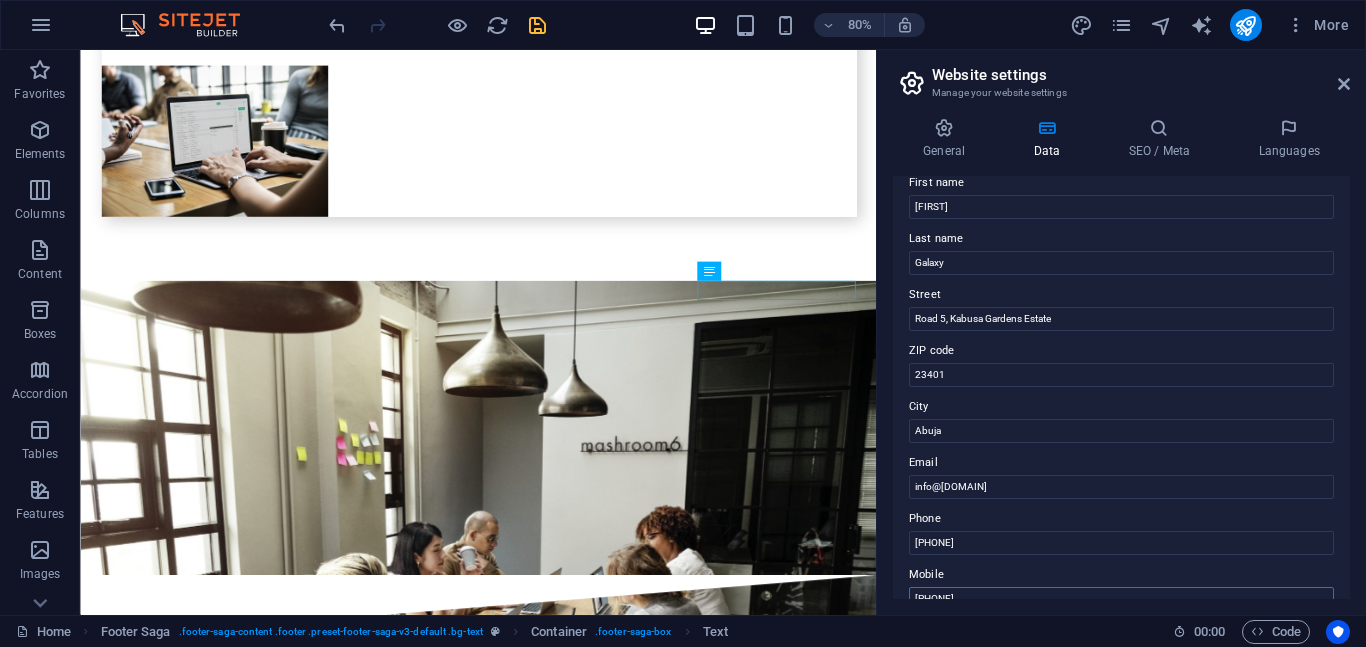 scroll, scrollTop: 0, scrollLeft: 0, axis: both 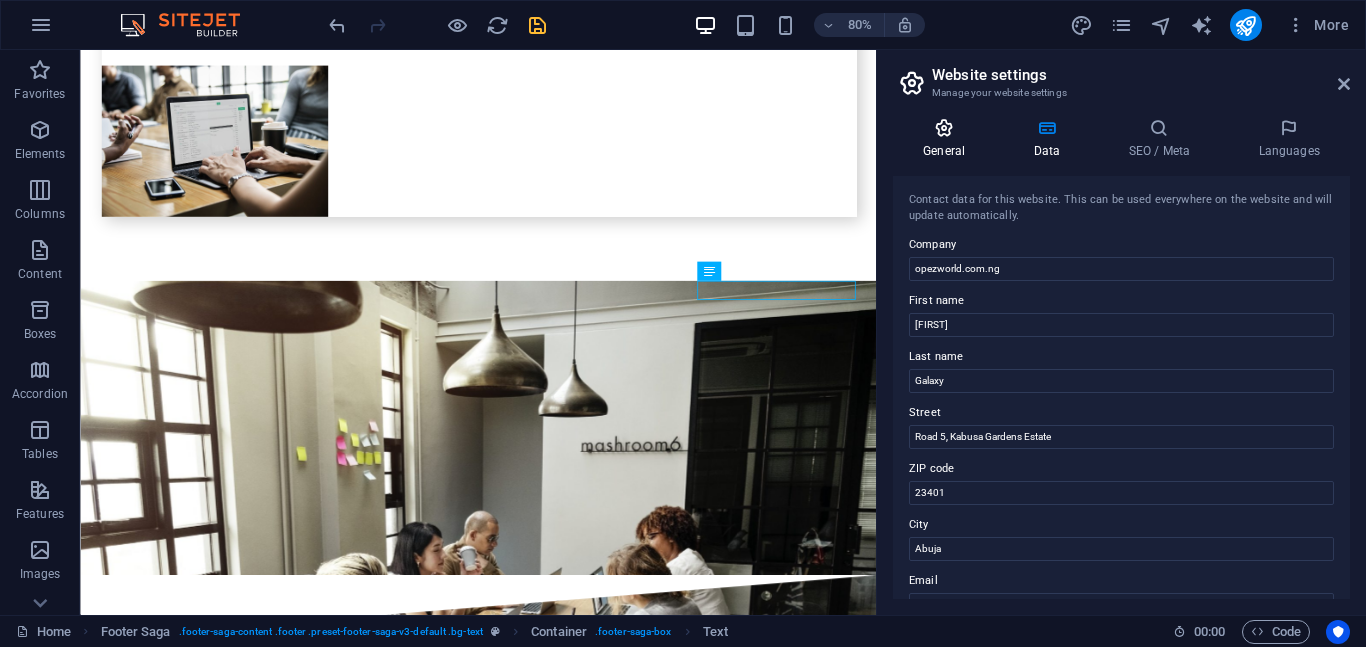 click on "General" at bounding box center (948, 139) 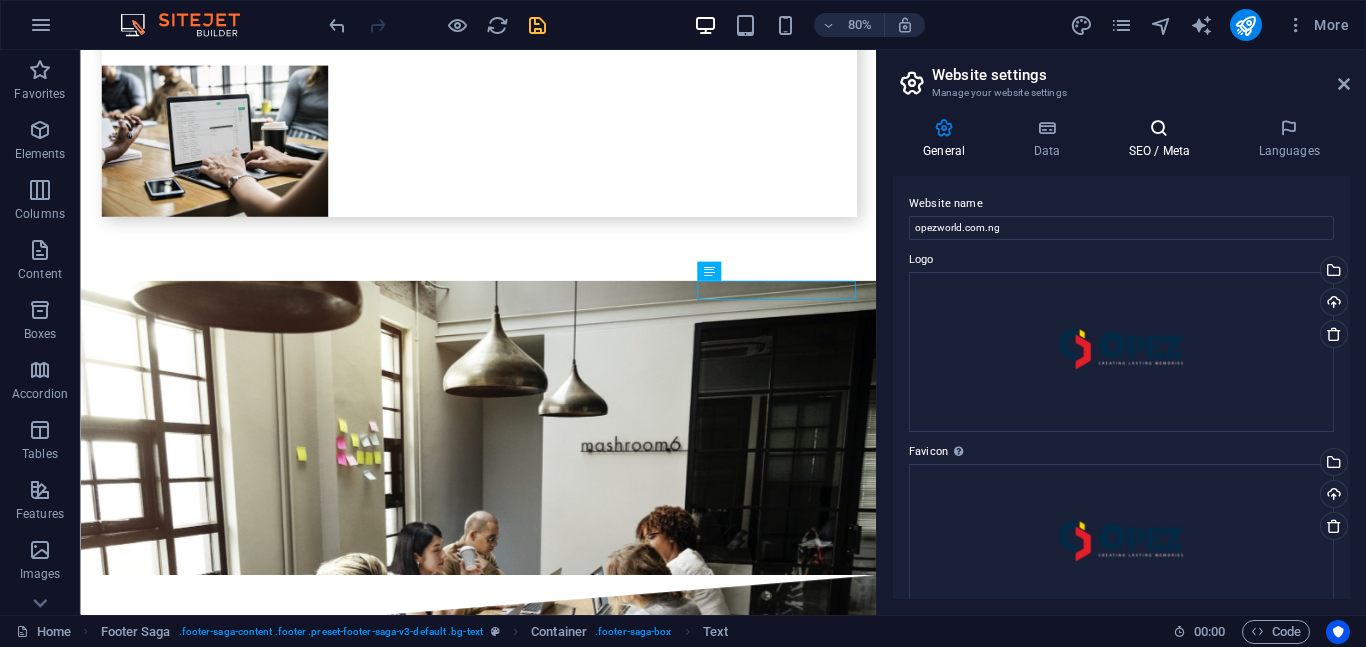click at bounding box center [1159, 128] 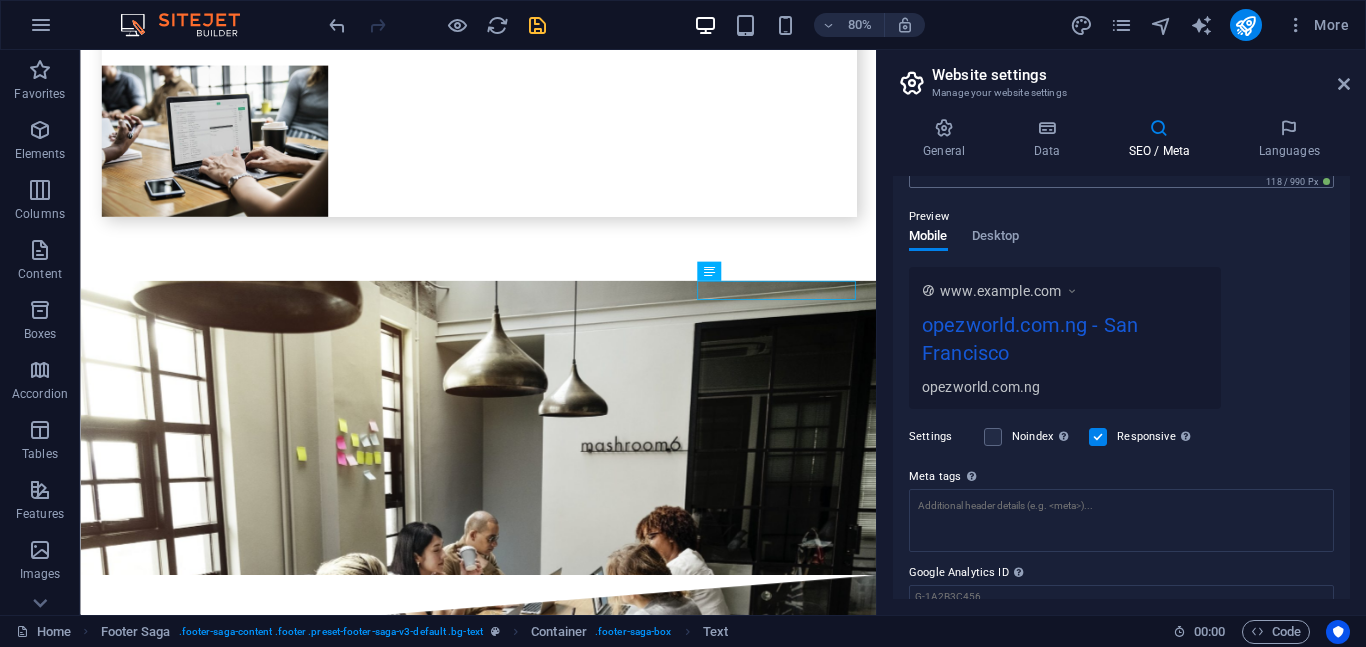 scroll, scrollTop: 341, scrollLeft: 0, axis: vertical 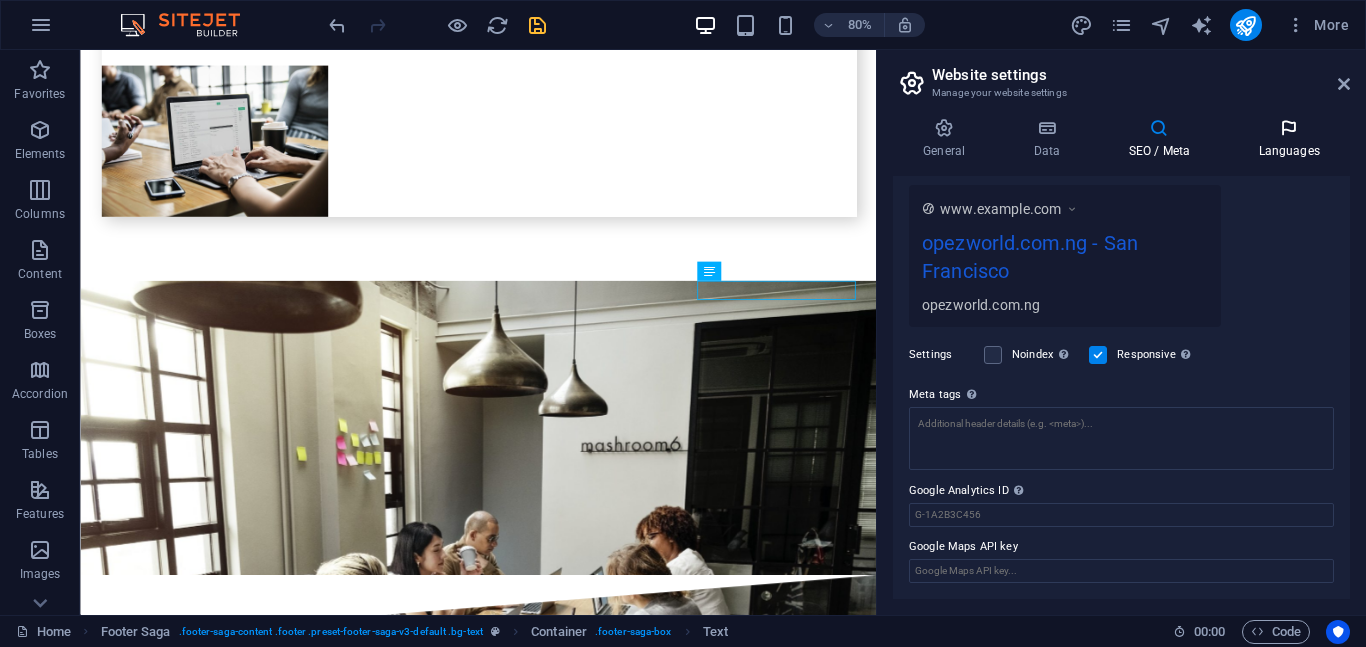 click on "Languages" at bounding box center (1289, 139) 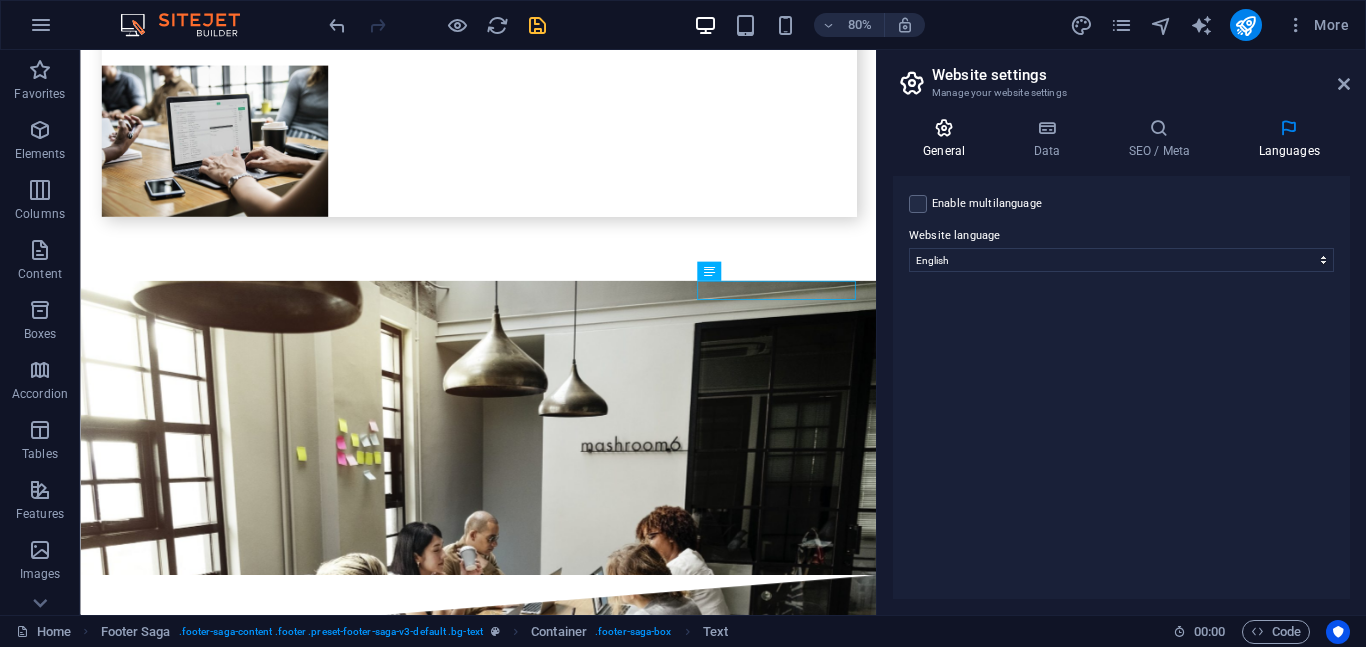 click on "General" at bounding box center [948, 139] 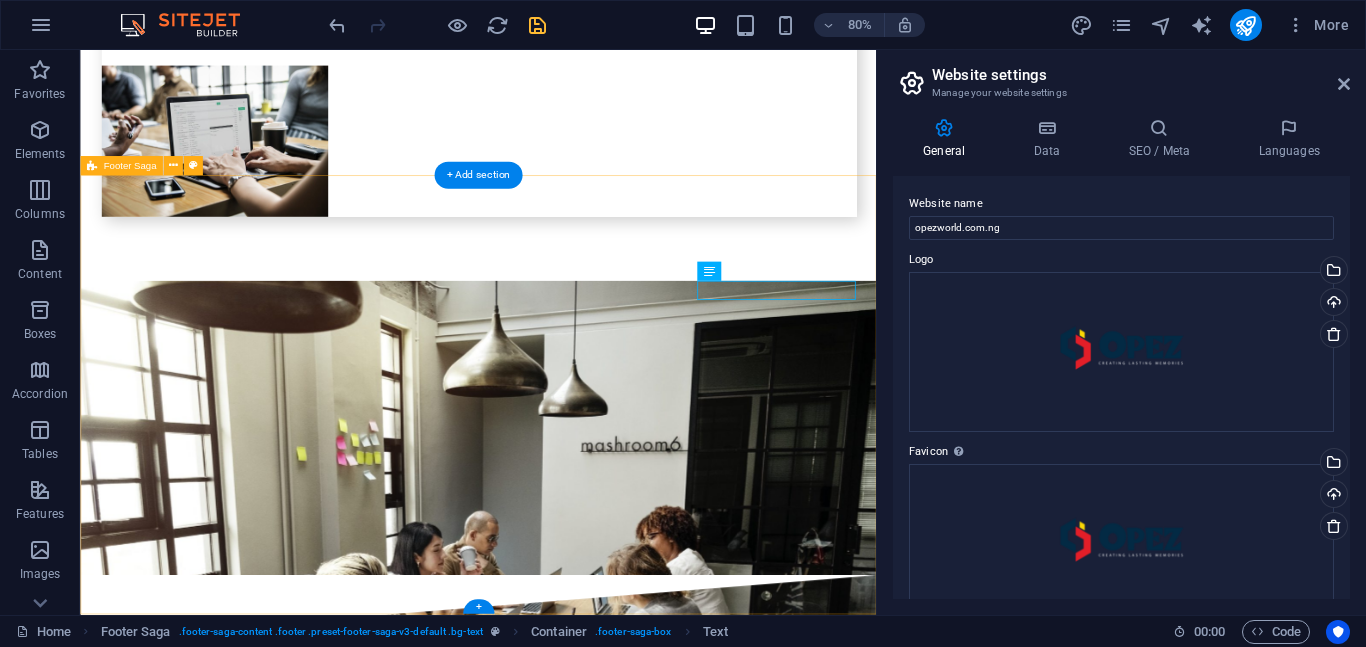 click on "[NUMBER] [STREET], [CITY] [STATE] [COUNTRY] Legal Notice Privacy Policy Navigation Home About us Services Projects Team Contact Social Media Facebook Twitter Instagram" at bounding box center [577, 6864] 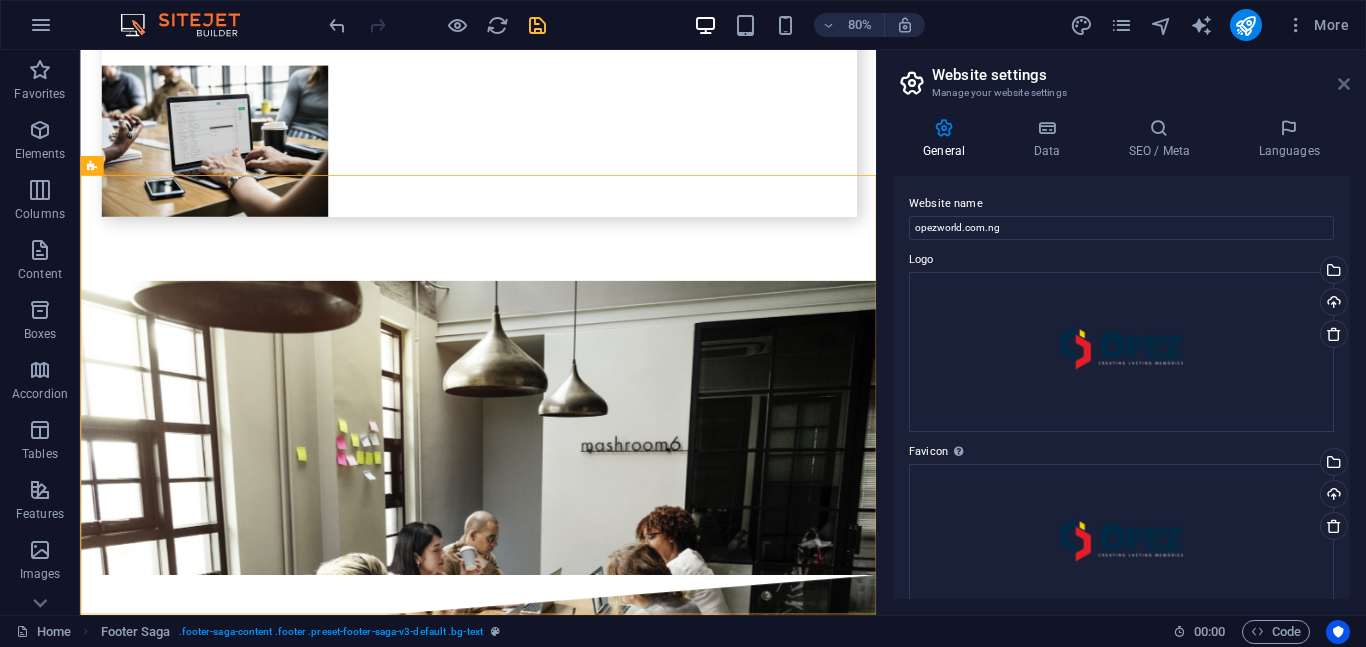 click at bounding box center [1344, 84] 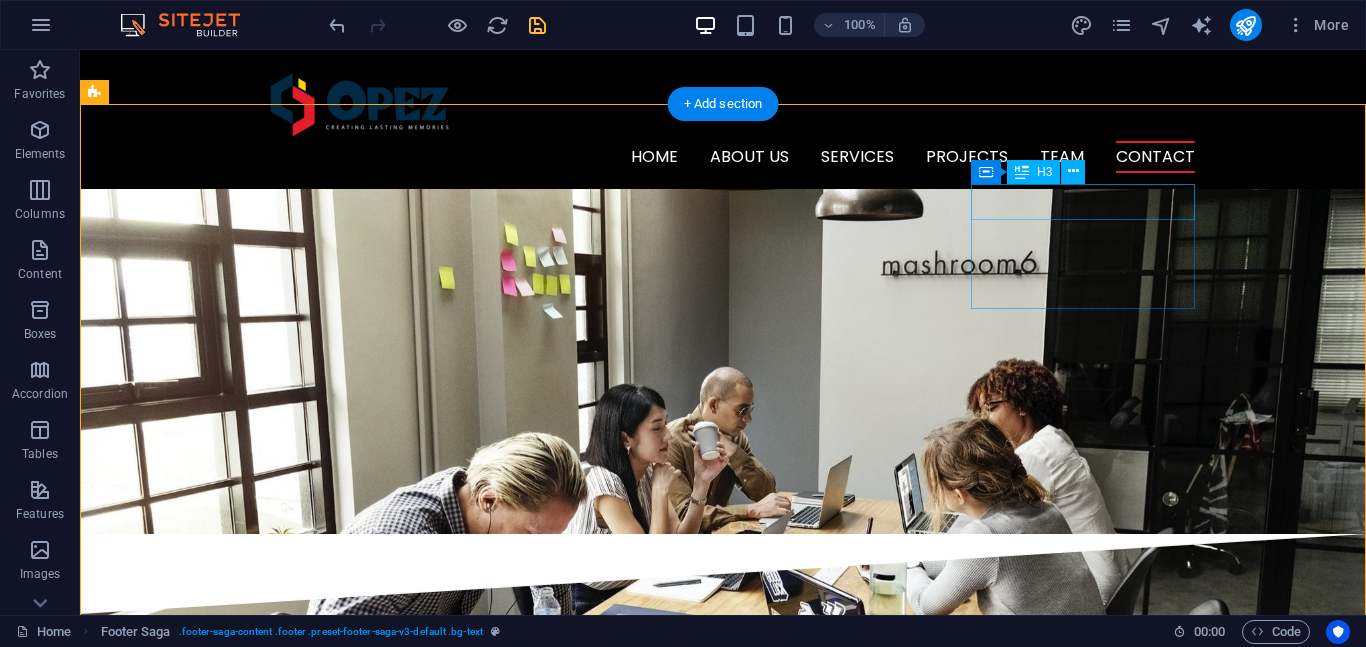 scroll, scrollTop: 6088, scrollLeft: 0, axis: vertical 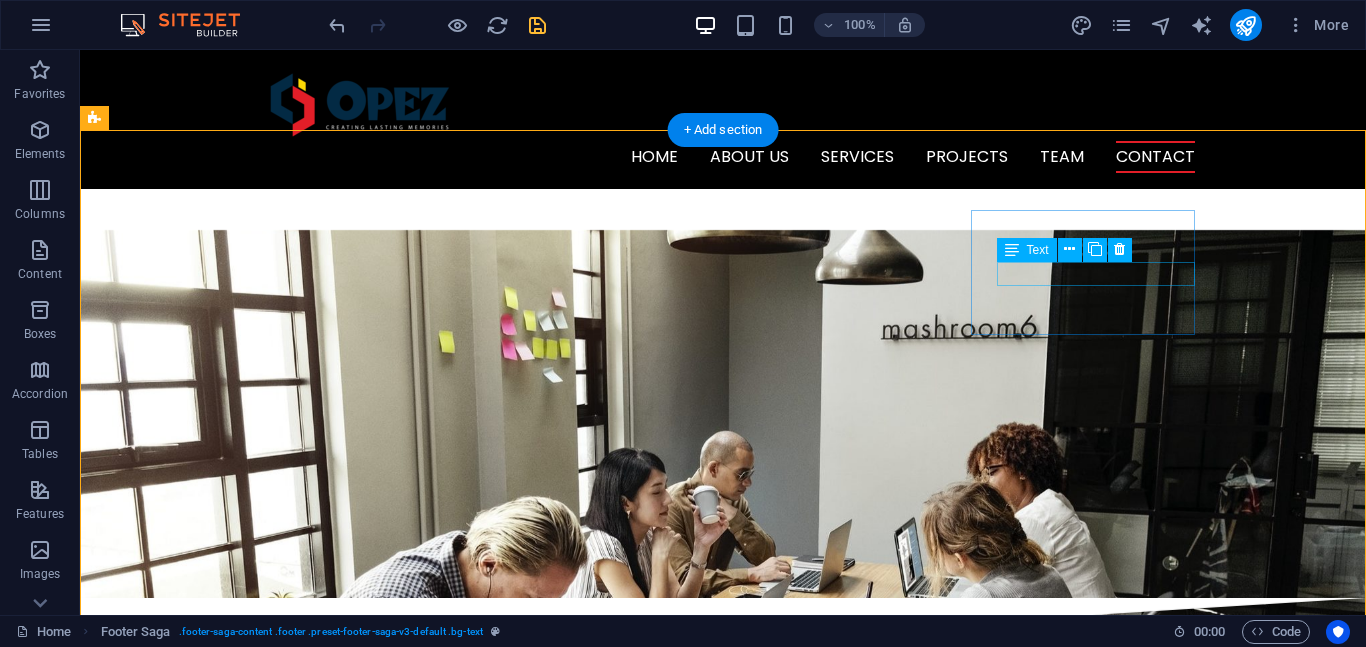 click on "Facebook" at bounding box center [208, 7446] 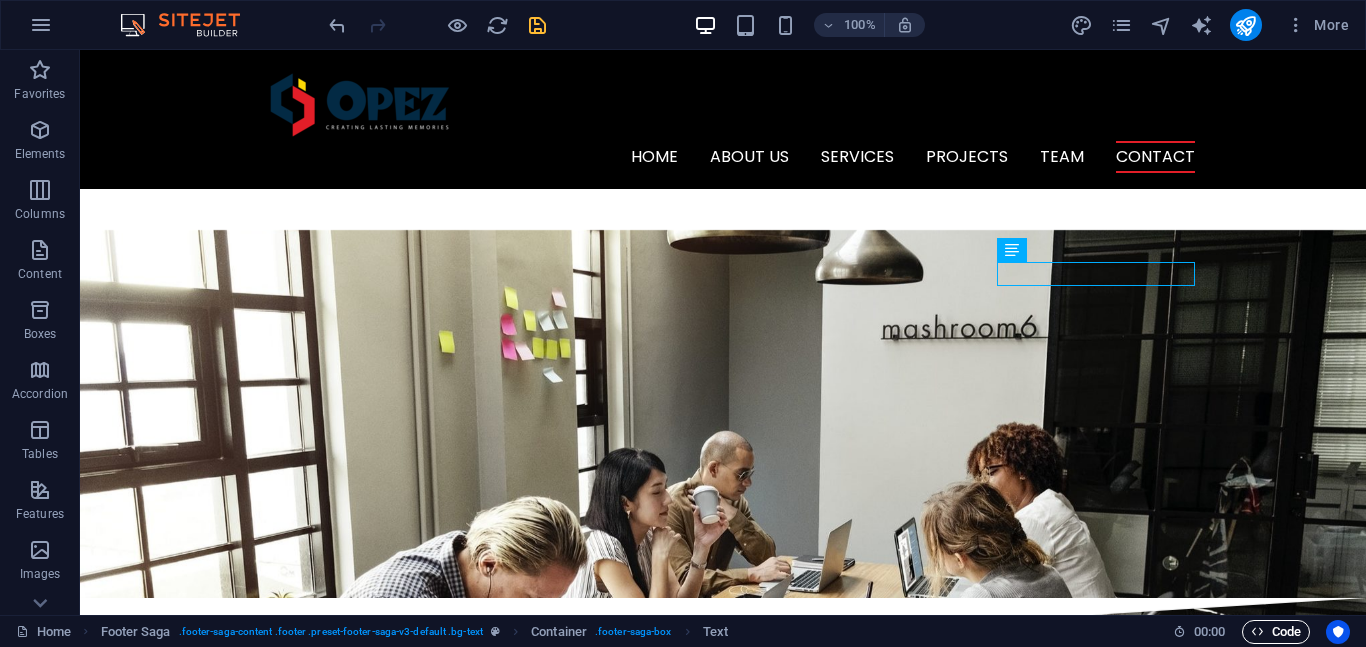 click on "Code" at bounding box center (1276, 632) 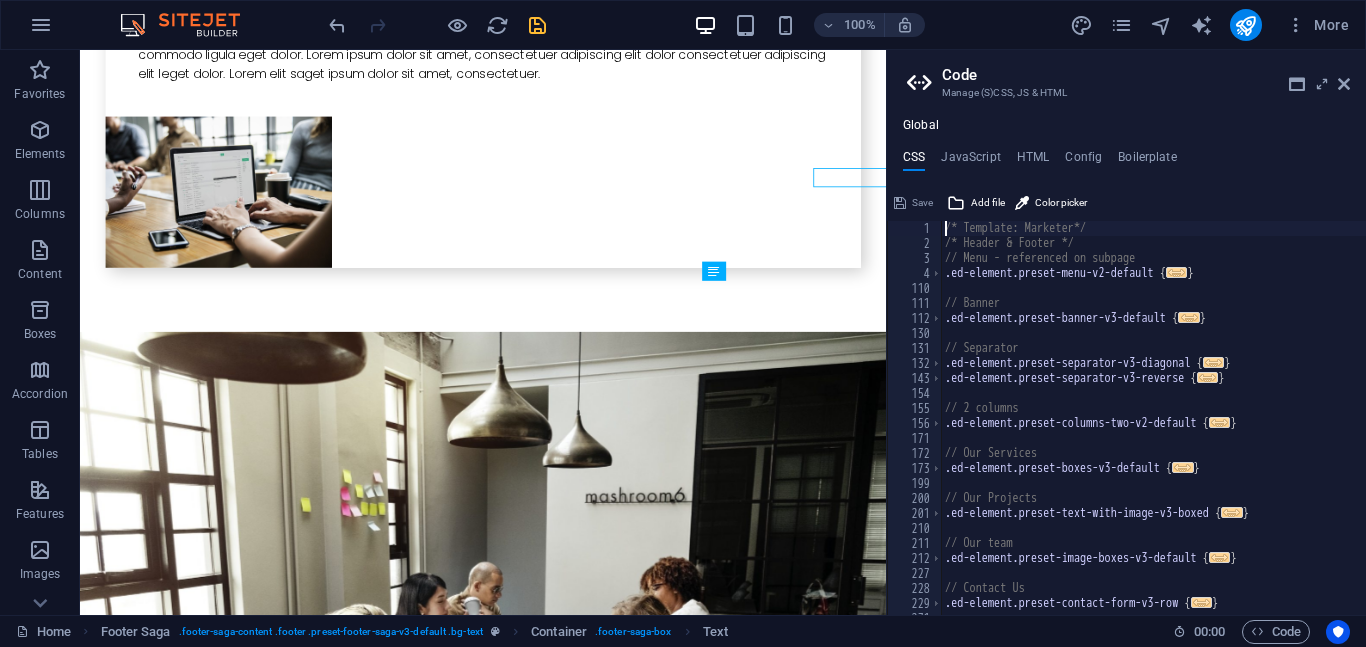 scroll, scrollTop: 6152, scrollLeft: 0, axis: vertical 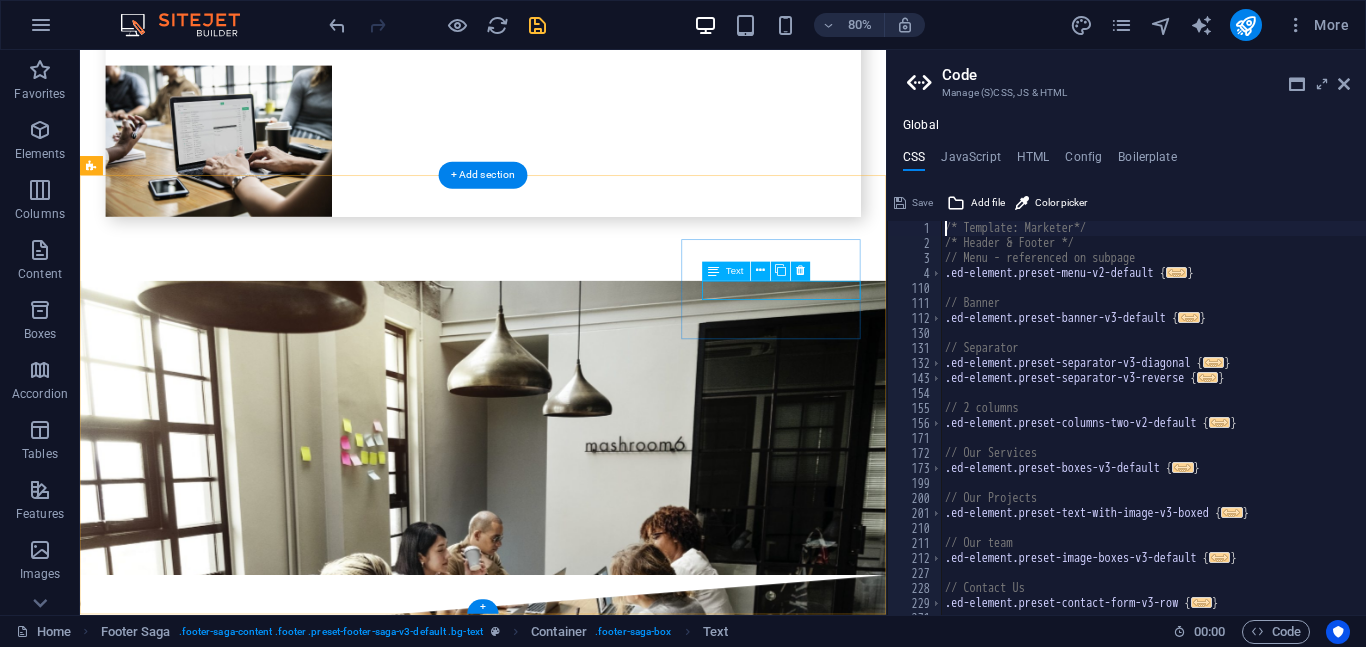 click on "Facebook" at bounding box center [208, 7555] 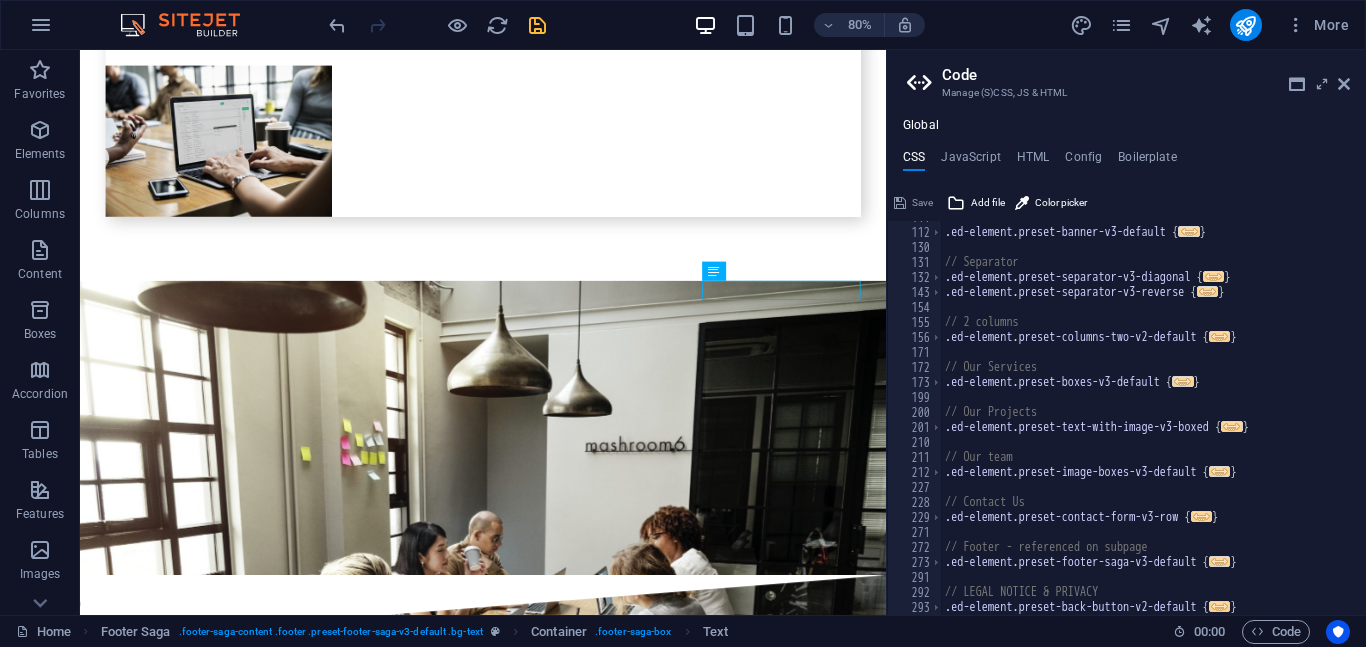 scroll, scrollTop: 86, scrollLeft: 0, axis: vertical 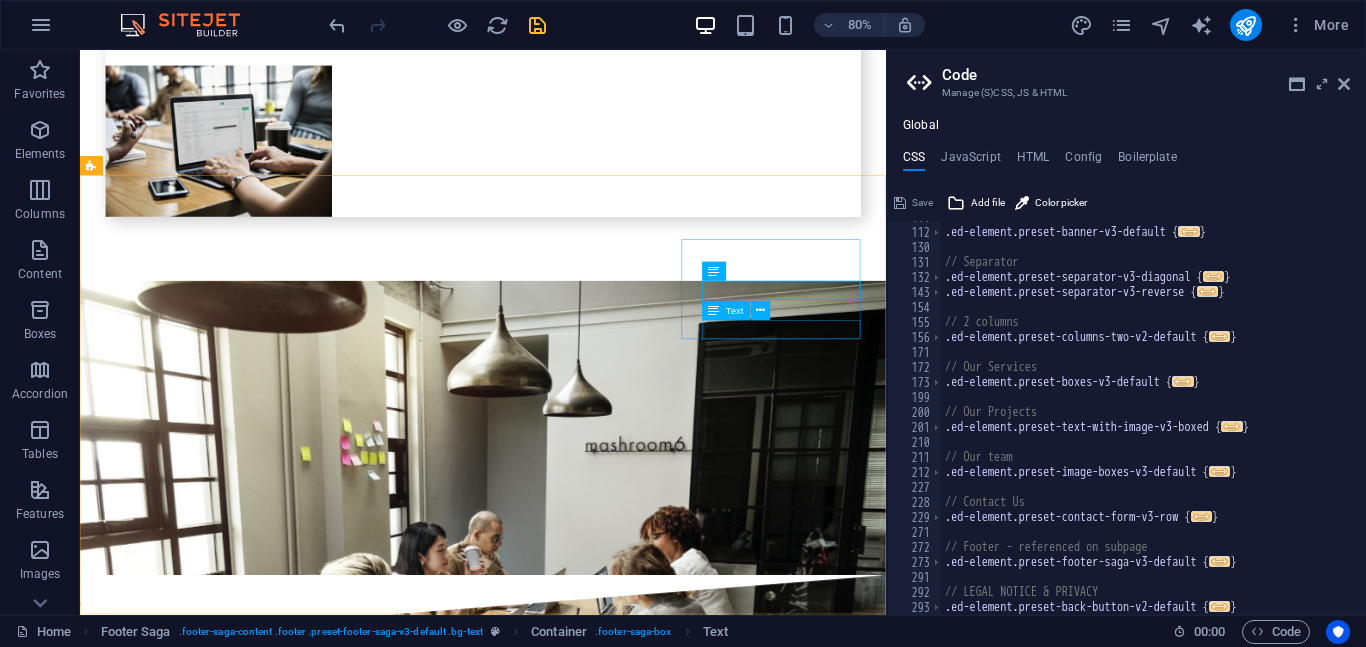 click on "Text" at bounding box center [726, 310] 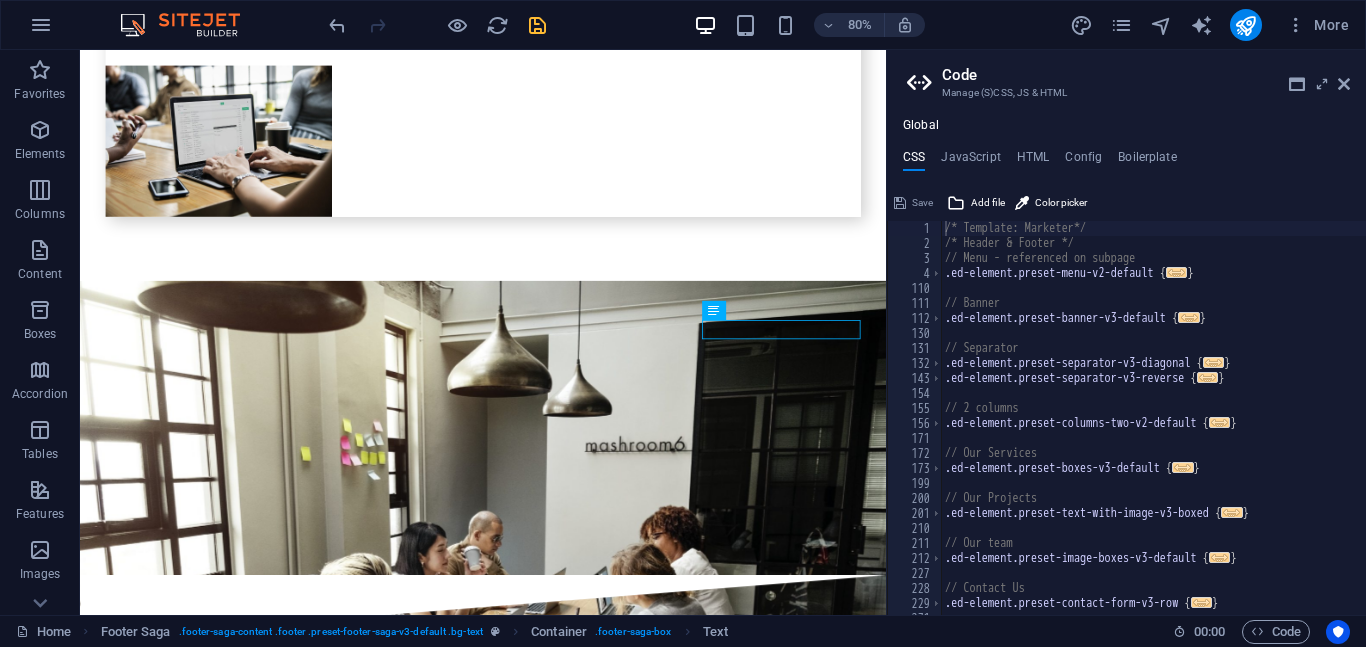 scroll, scrollTop: 0, scrollLeft: 0, axis: both 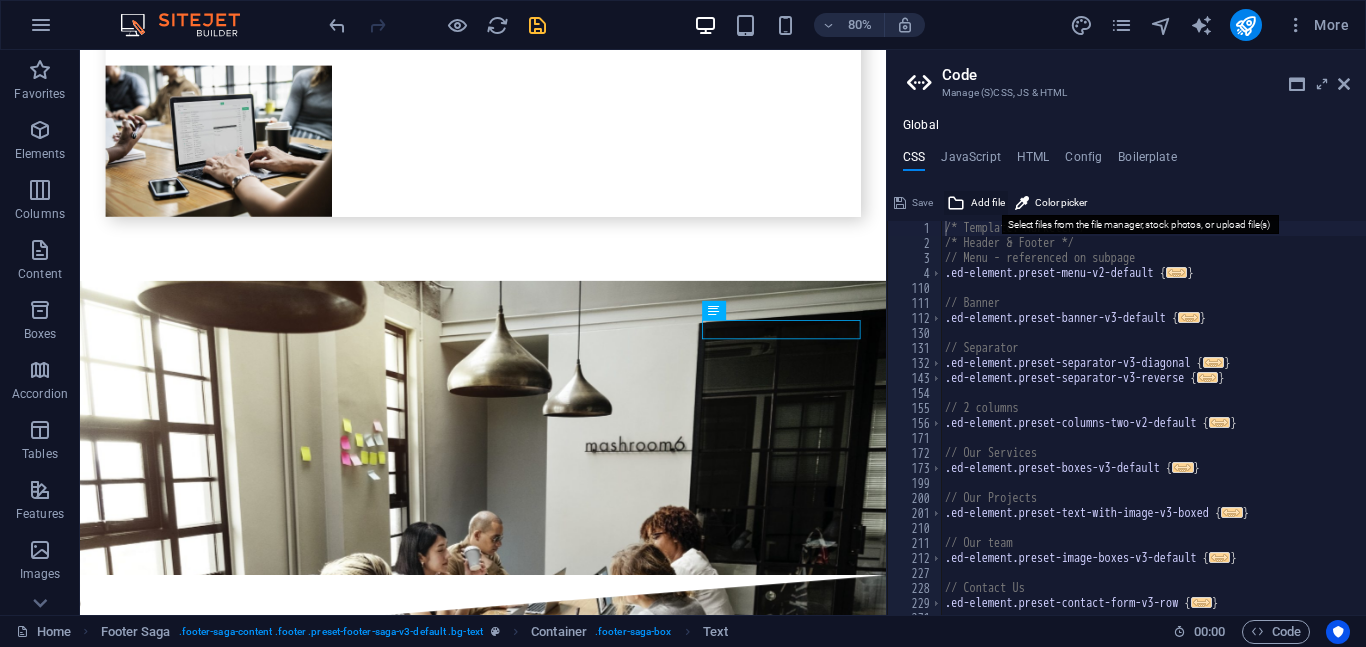 click on "Add file" at bounding box center (988, 203) 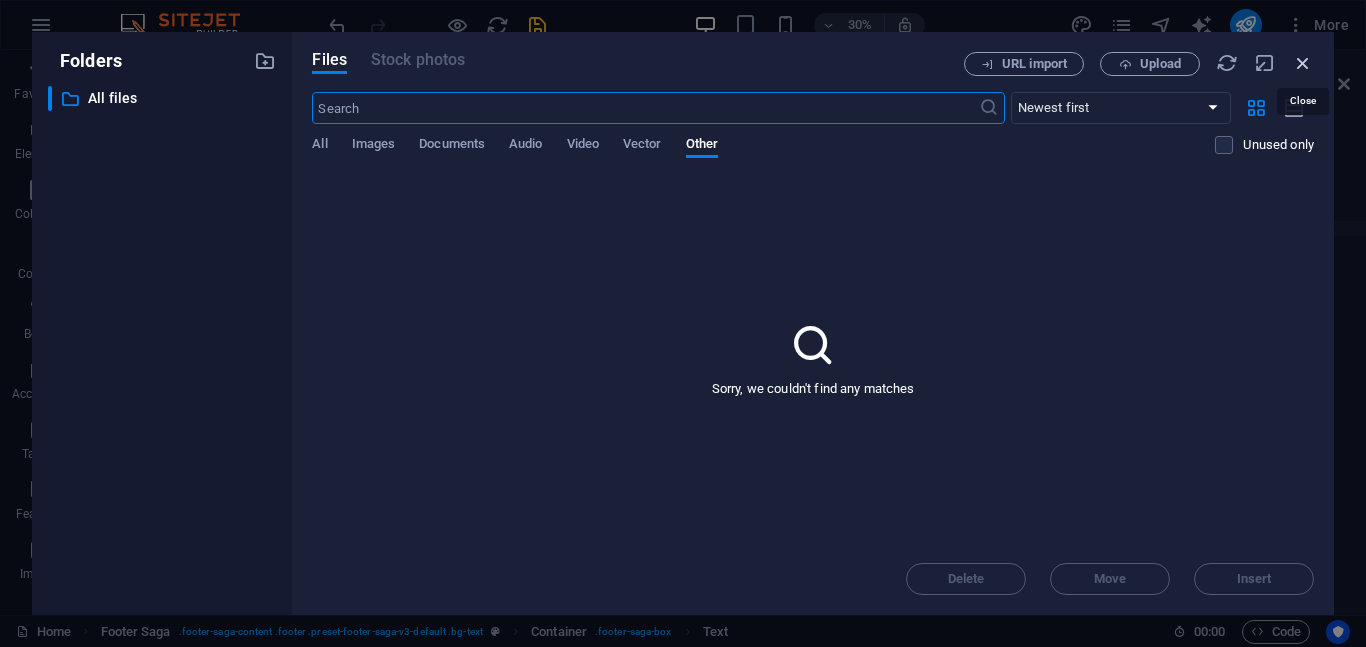click at bounding box center (1303, 63) 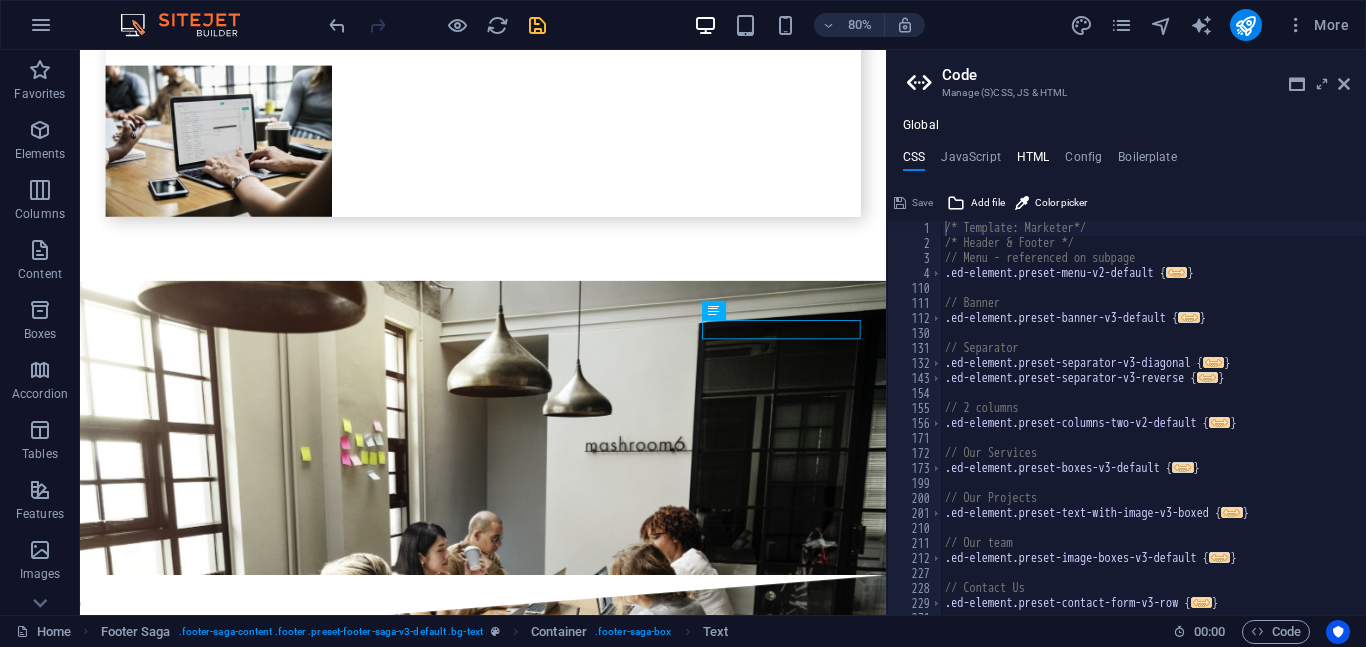 click on "HTML" at bounding box center (1033, 161) 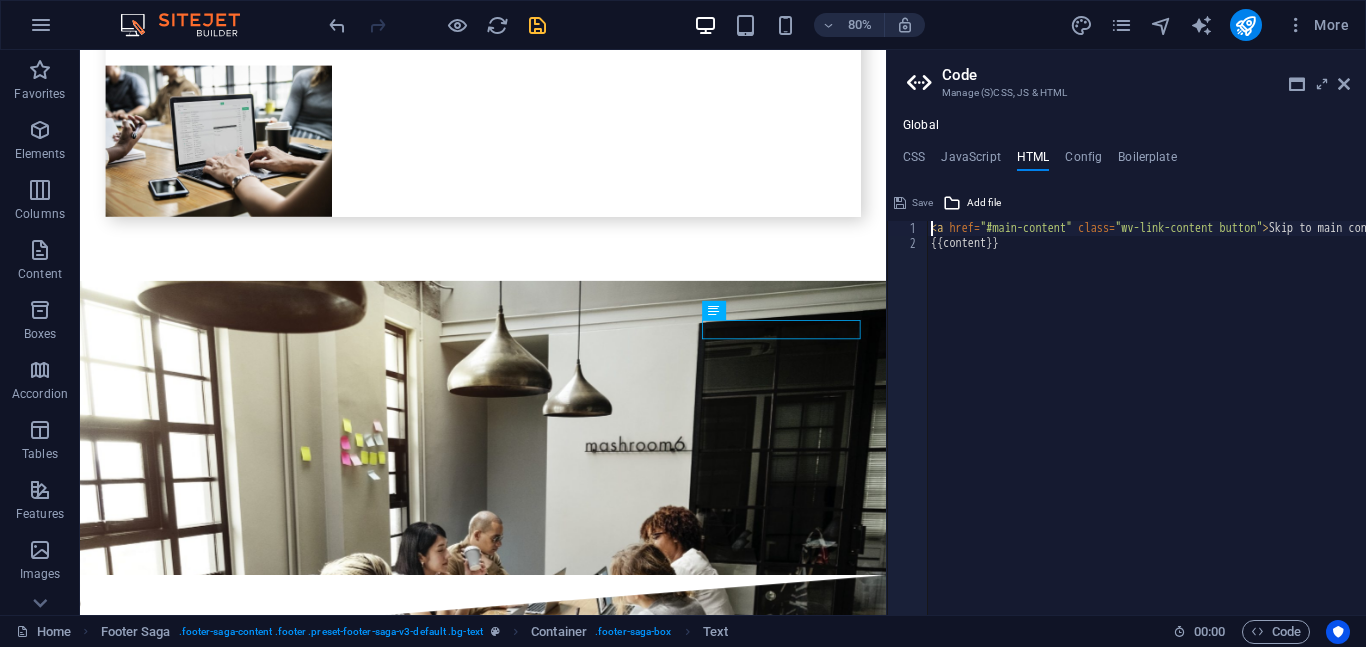 scroll, scrollTop: 0, scrollLeft: 0, axis: both 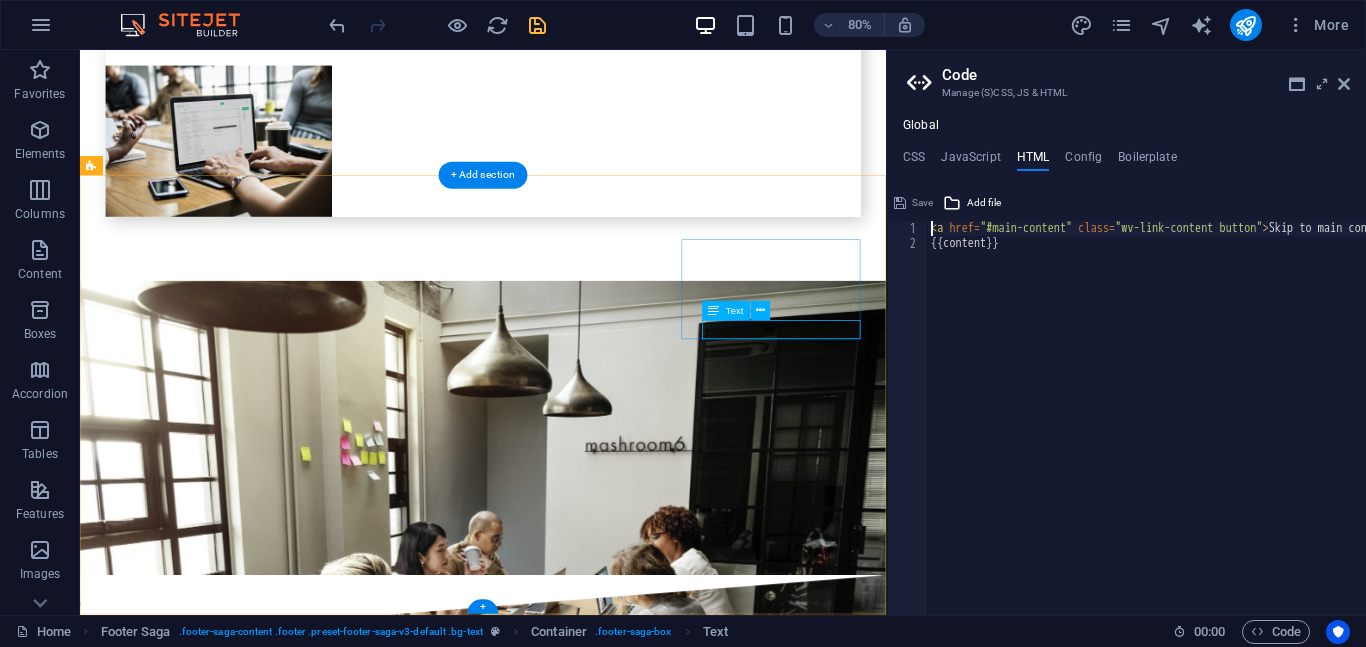 click on "Instagram" at bounding box center (208, 7653) 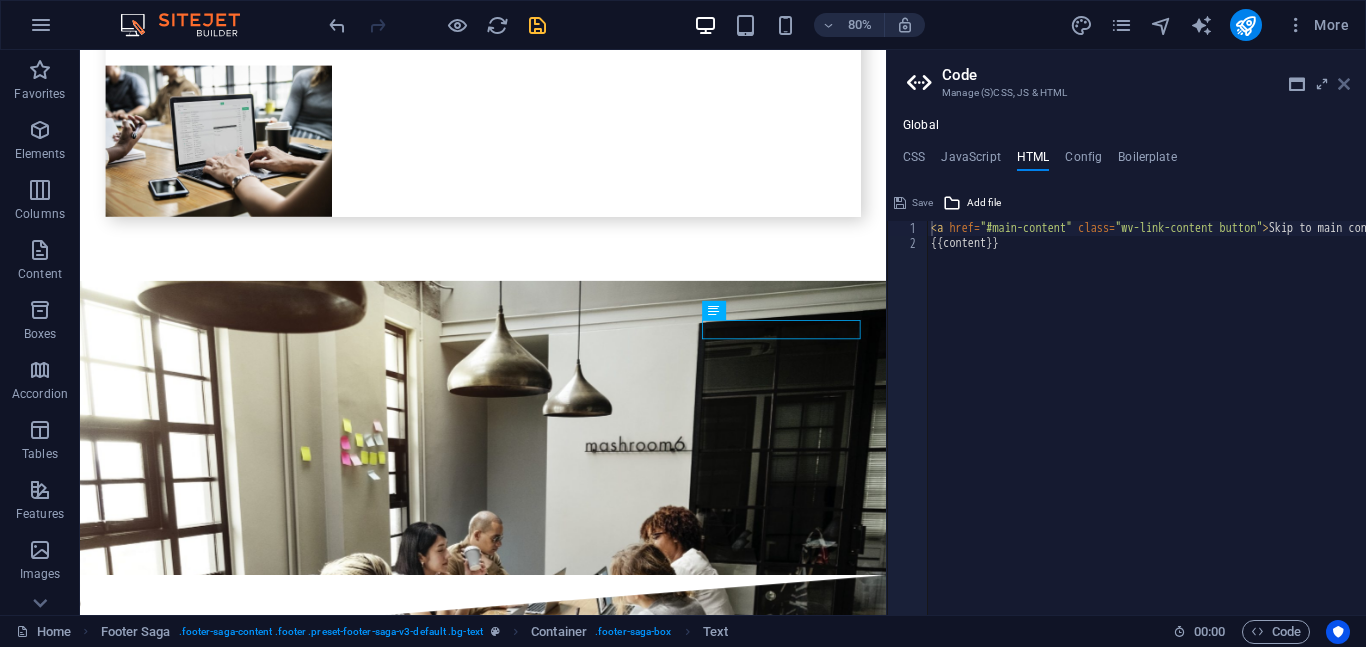 click at bounding box center (1344, 84) 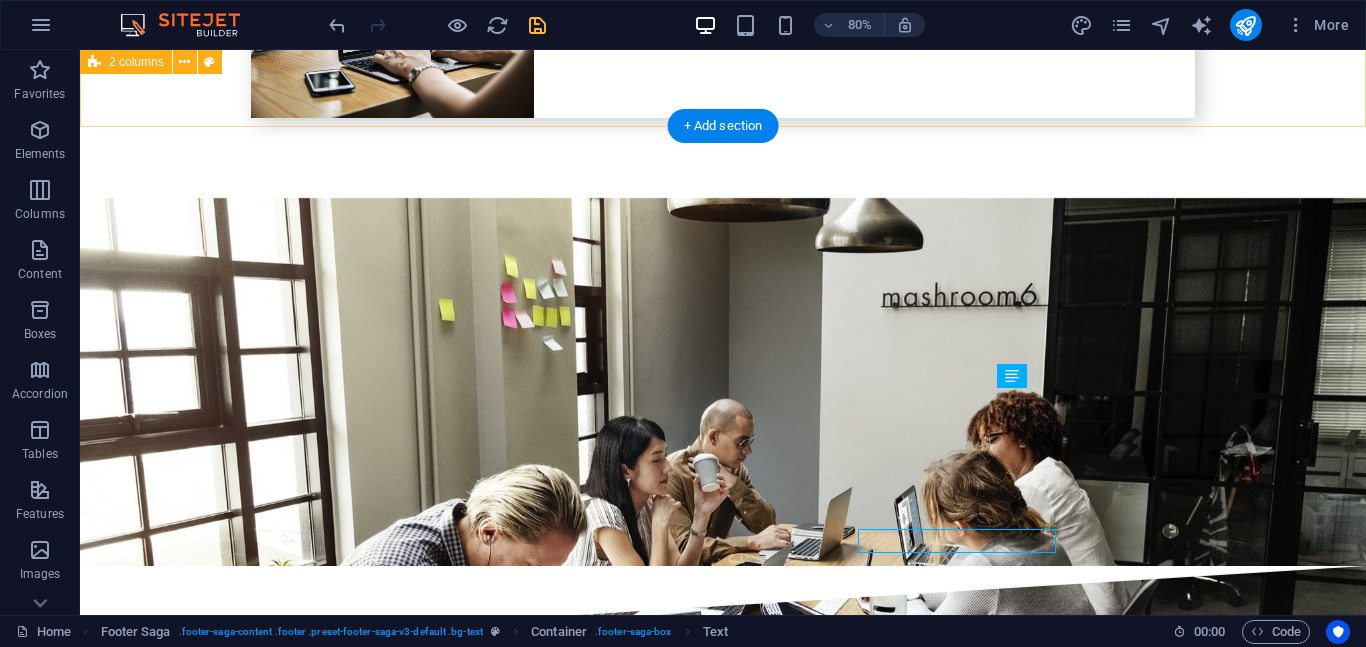scroll, scrollTop: 6011, scrollLeft: 0, axis: vertical 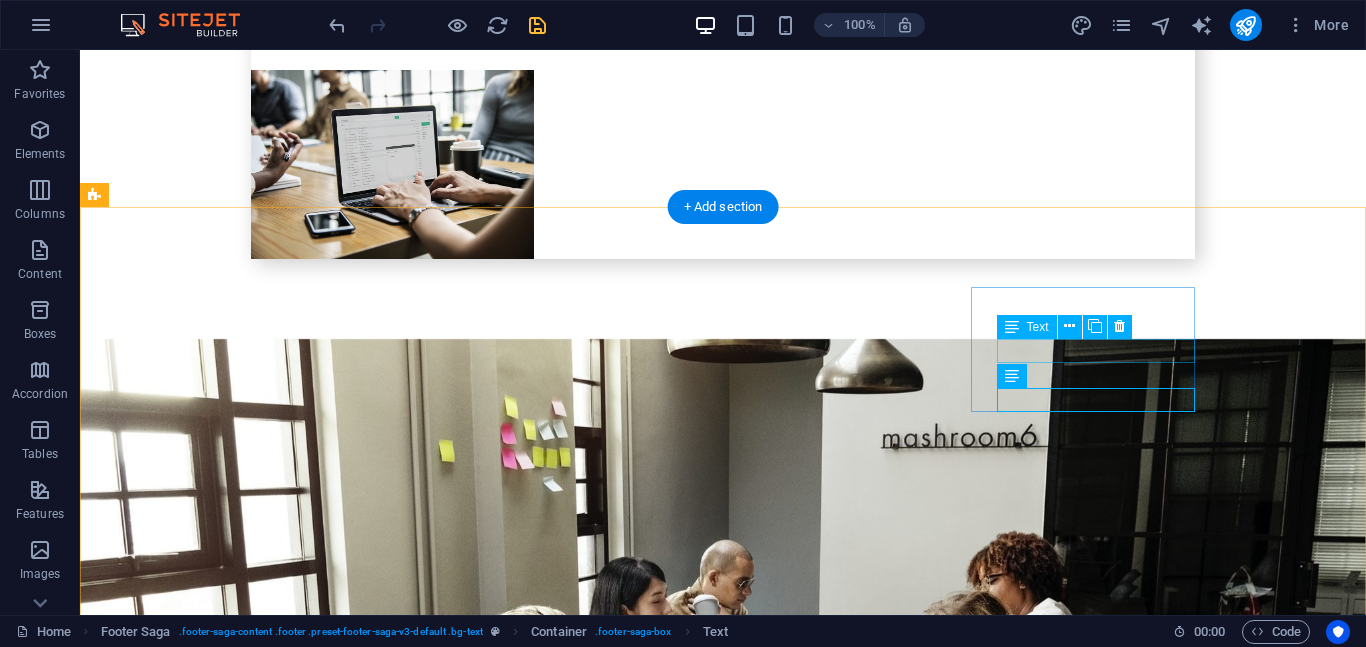 click on "Facebook" at bounding box center [208, 7555] 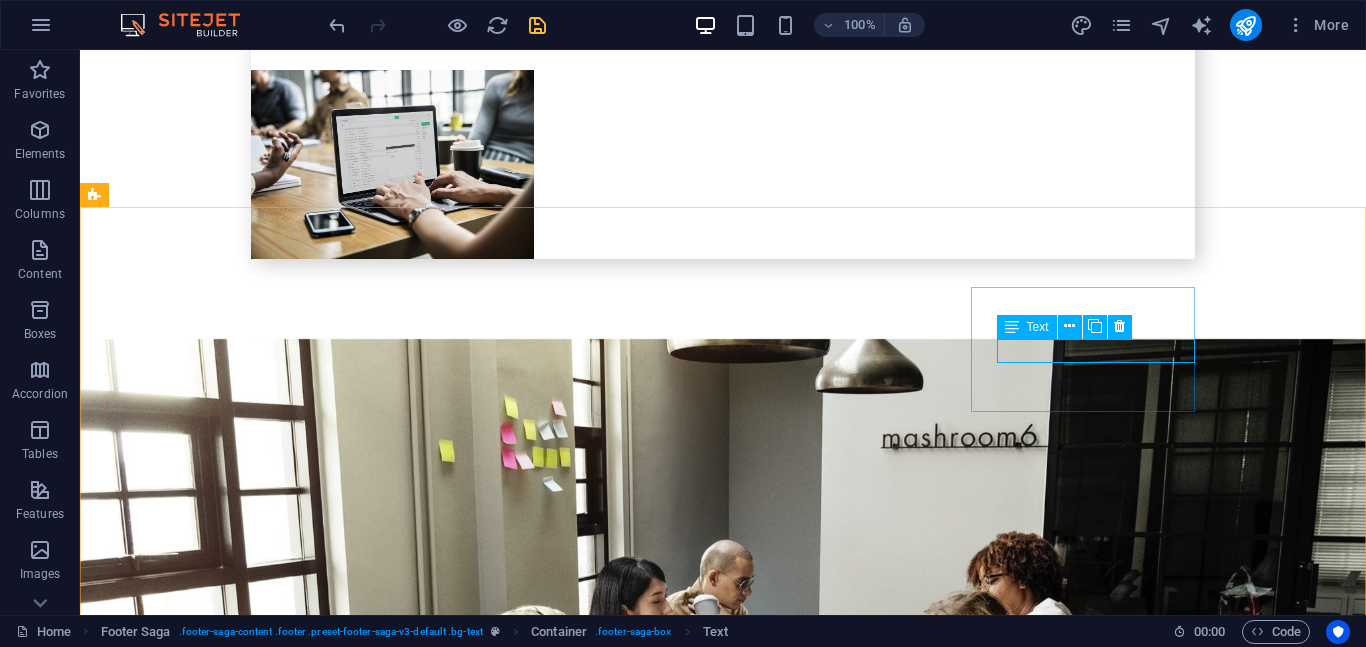click on "Text" at bounding box center (1038, 327) 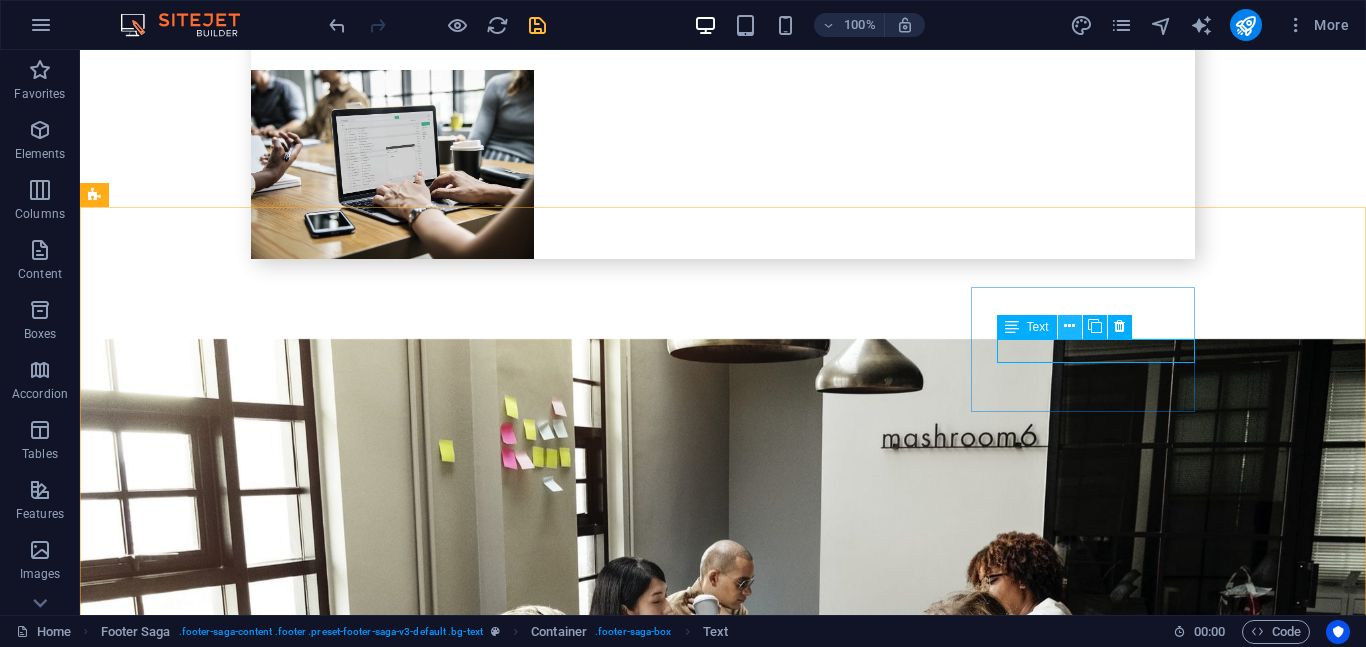 click at bounding box center (1069, 326) 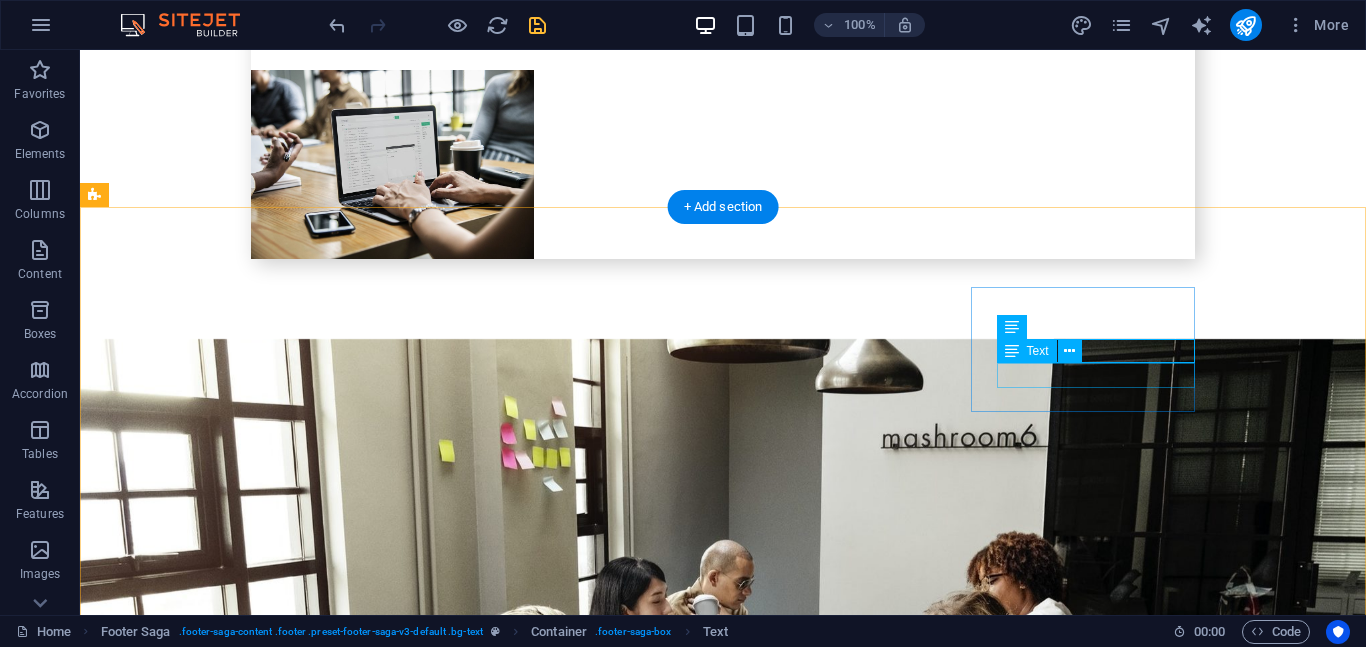 click on "Twitter" at bounding box center (208, 7604) 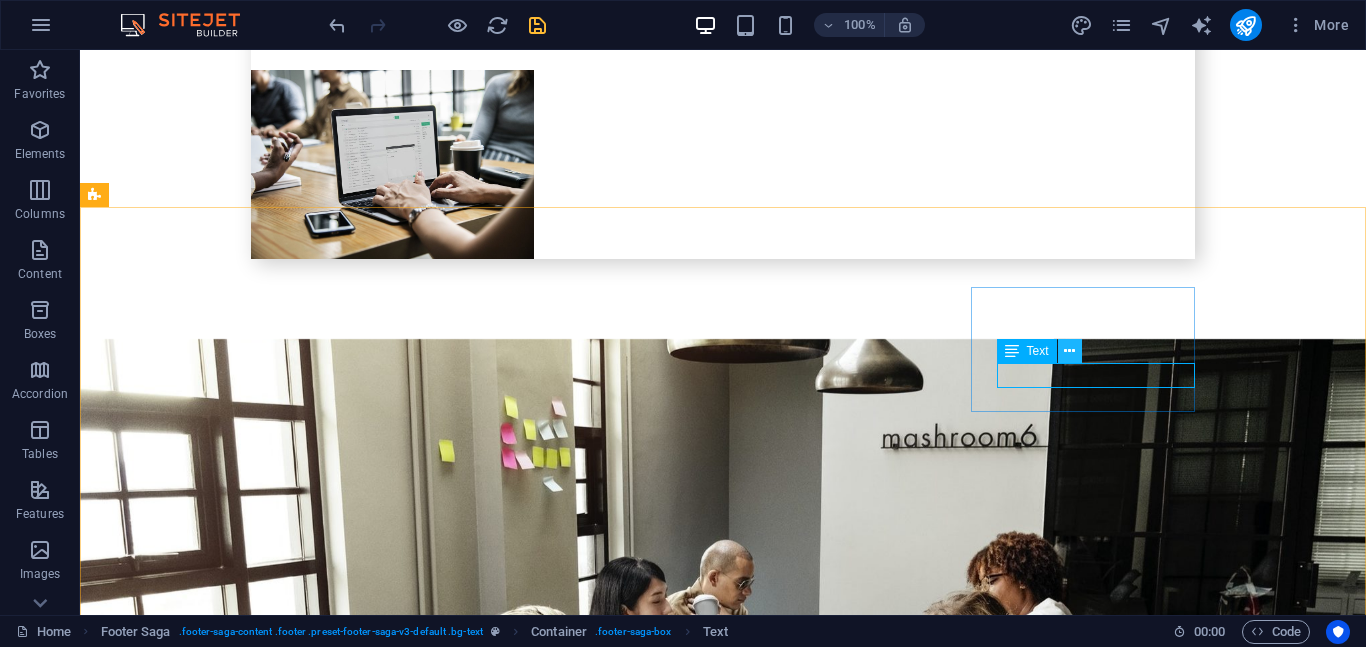 click at bounding box center [1069, 351] 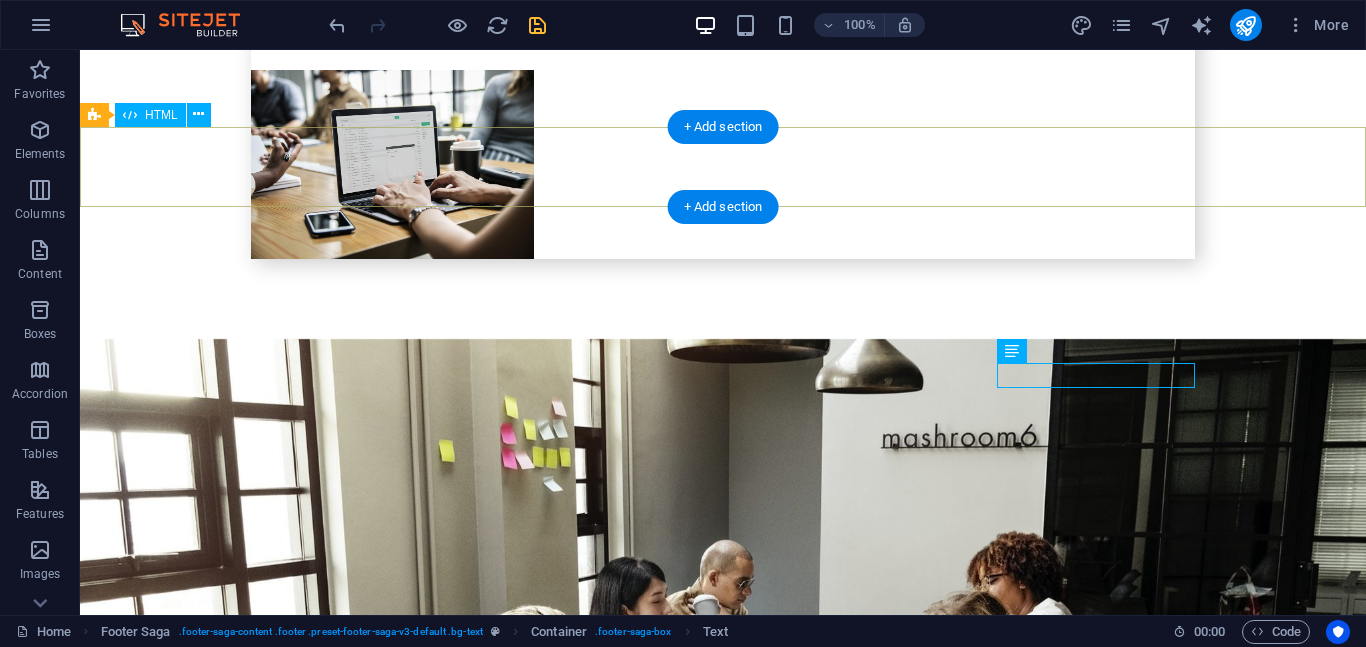 click at bounding box center [723, 5942] 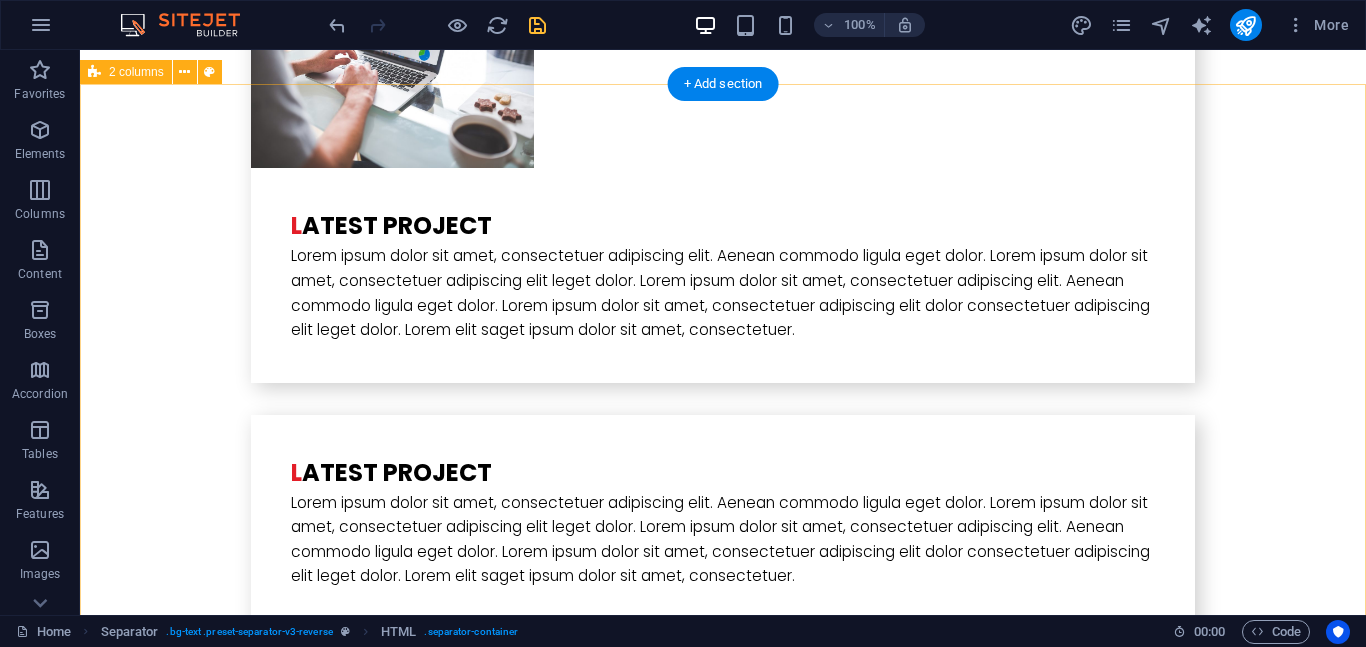 scroll, scrollTop: 5471, scrollLeft: 0, axis: vertical 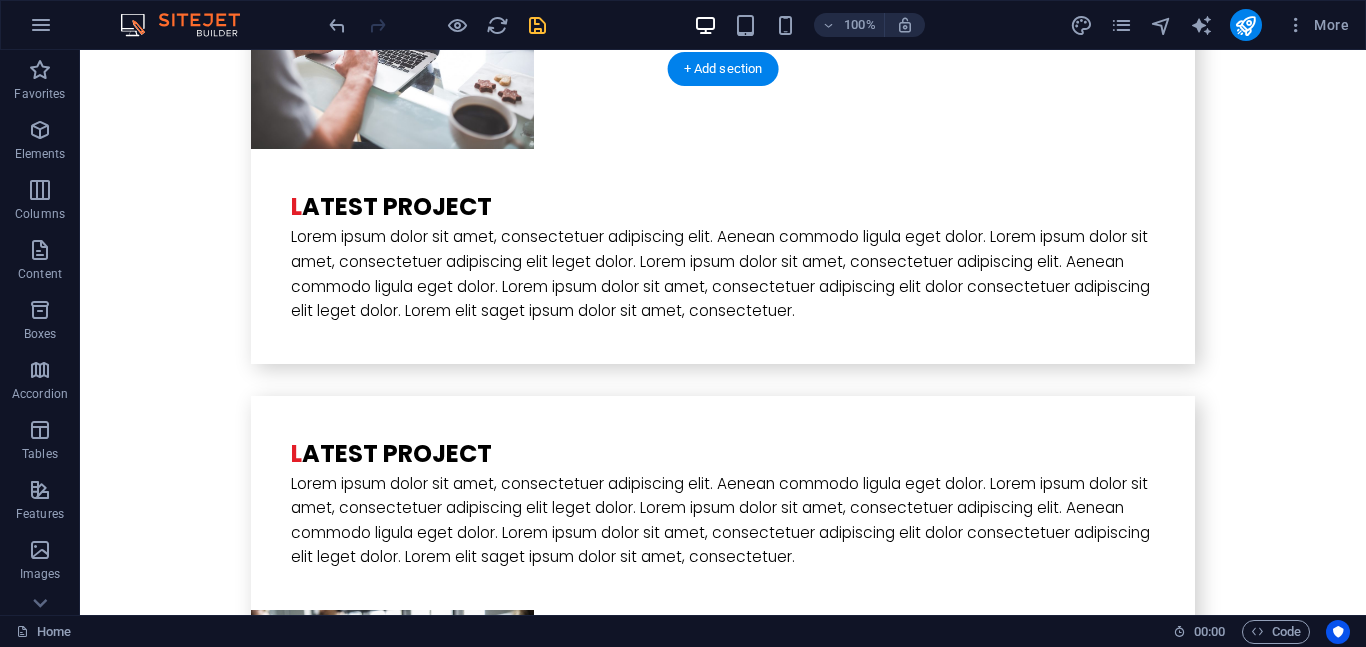 click at bounding box center (324, 6001) 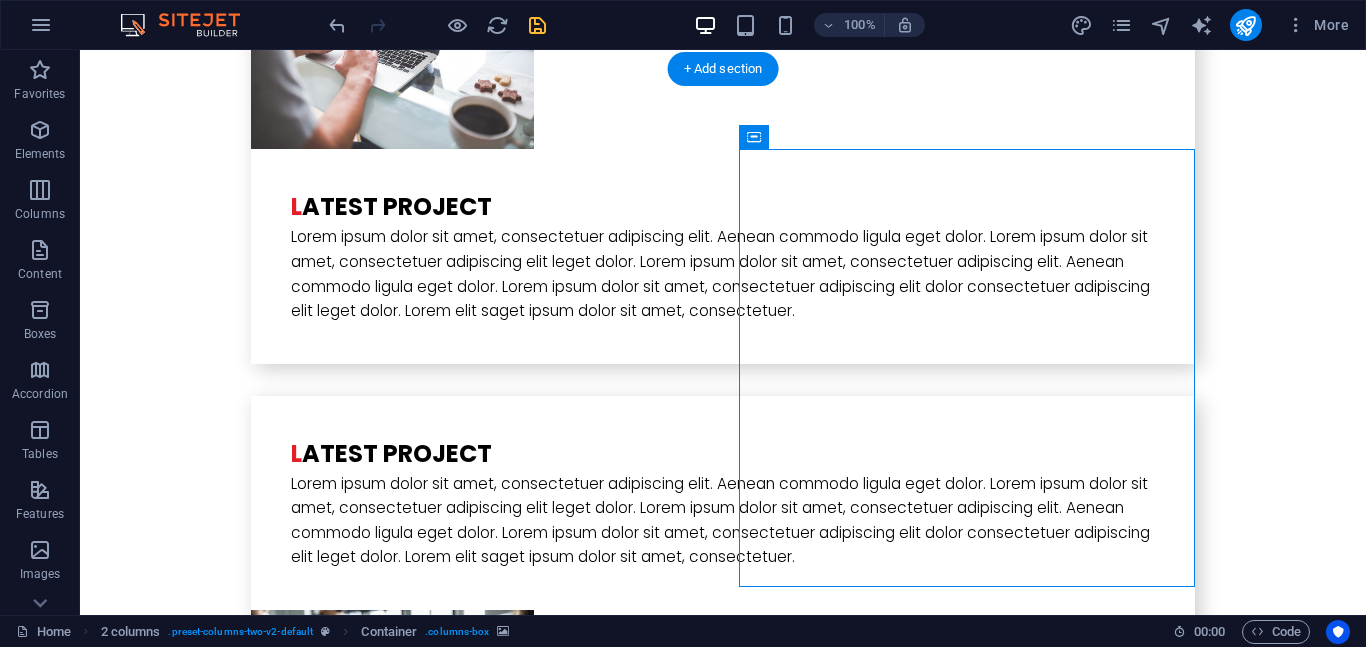 click at bounding box center (324, 6001) 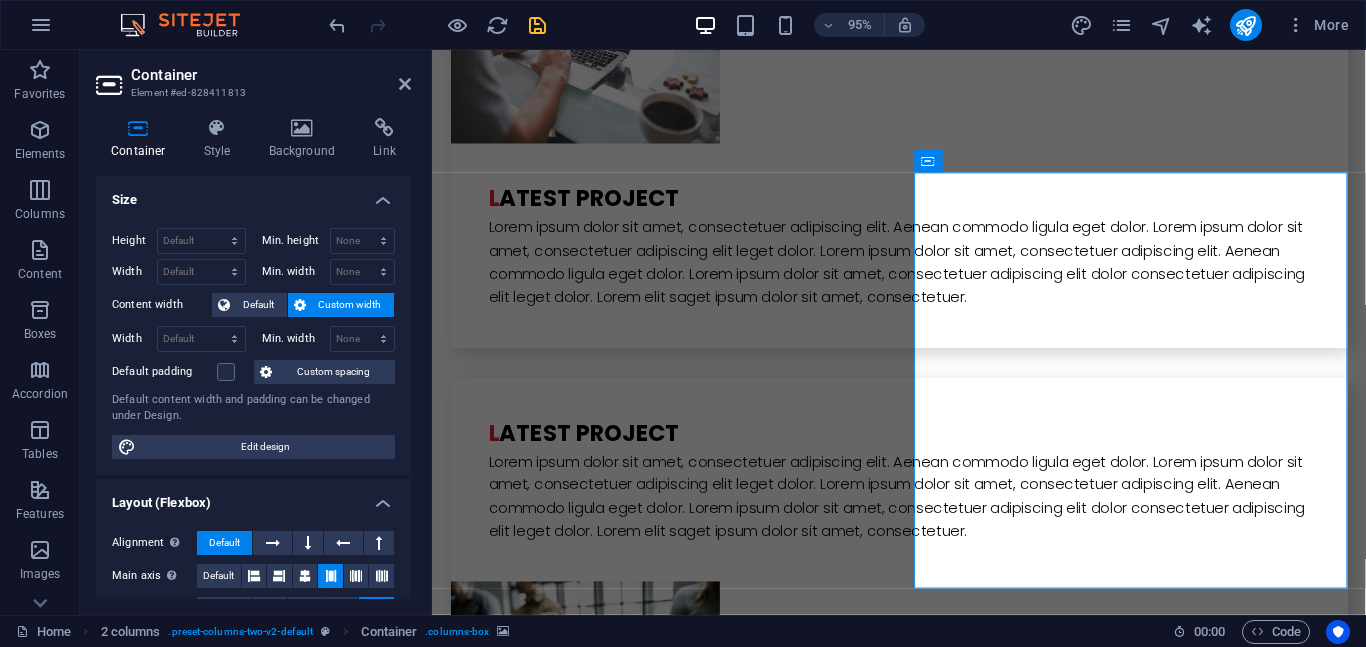 click at bounding box center [676, 6001] 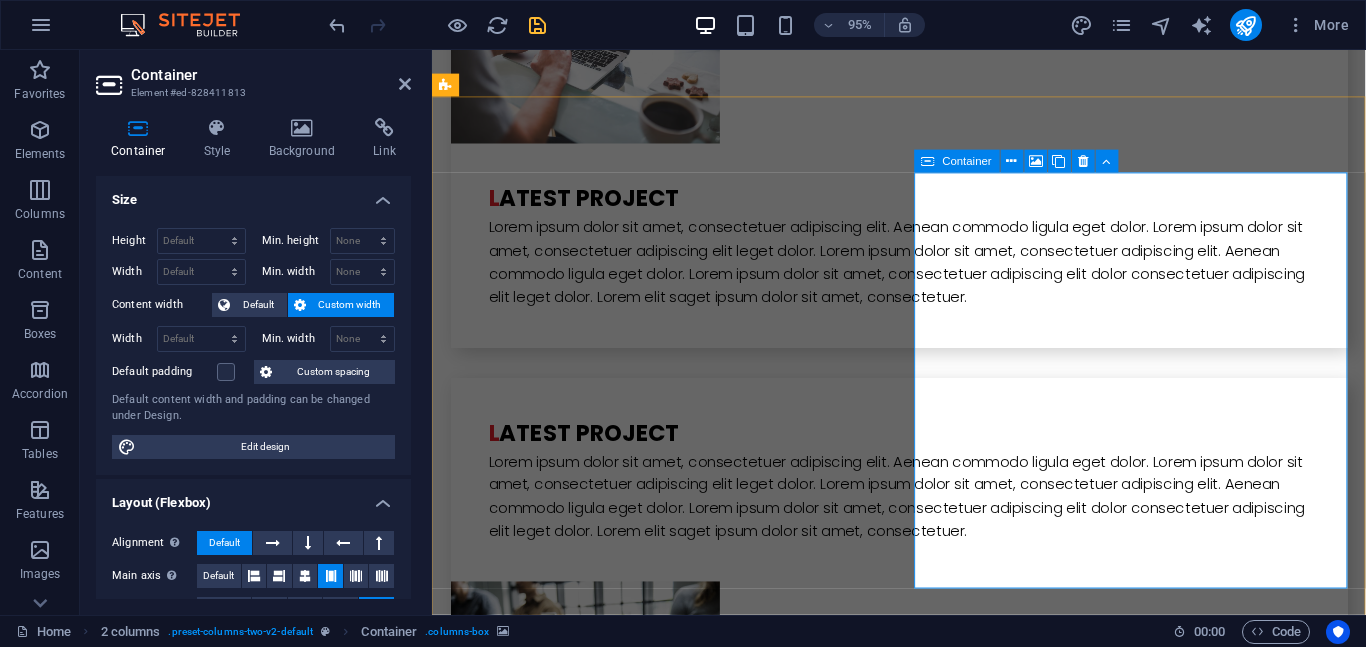 click on "Drop content here or  Add elements  Paste clipboard" at bounding box center (676, 6291) 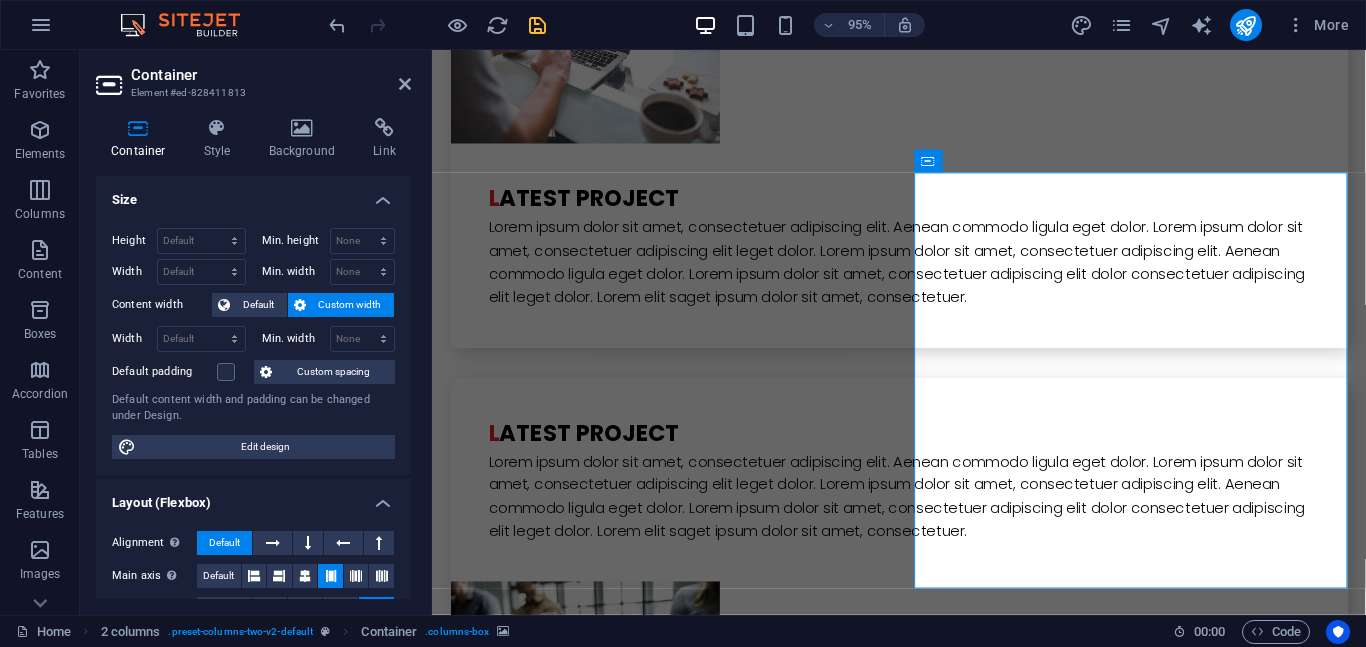 click at bounding box center (676, 6001) 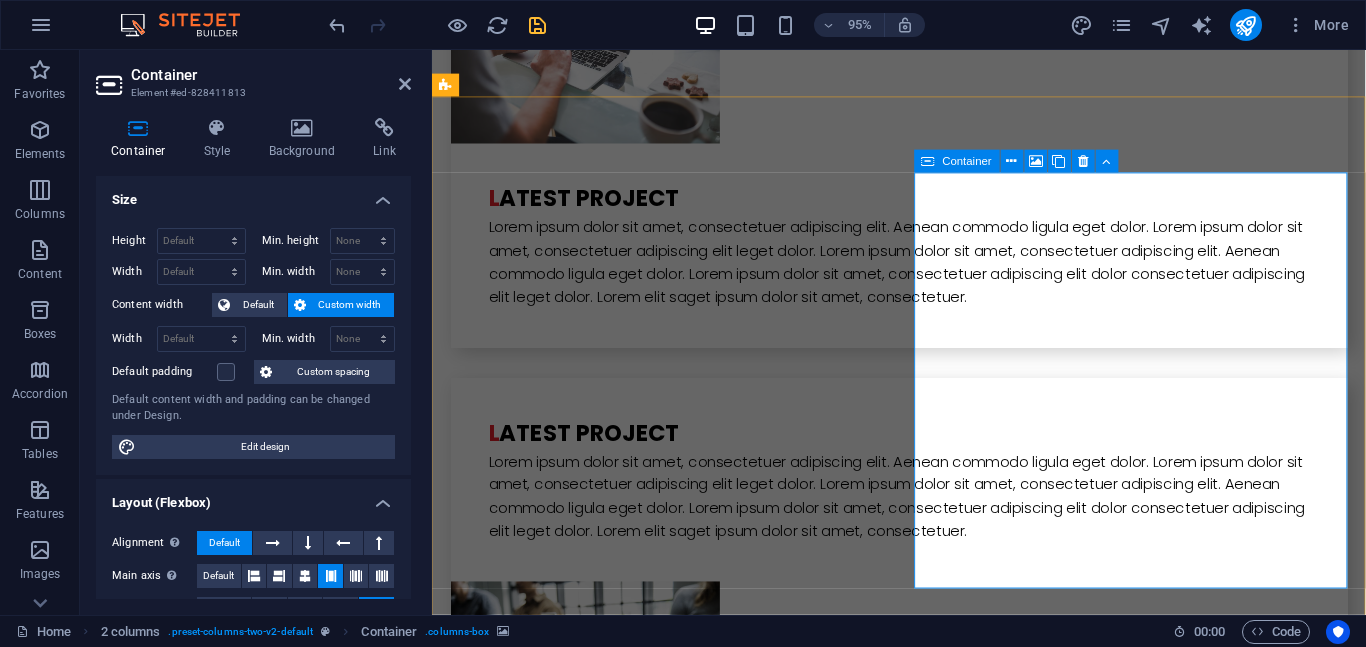 click on "Drop content here or  Add elements  Paste clipboard" at bounding box center (676, 6291) 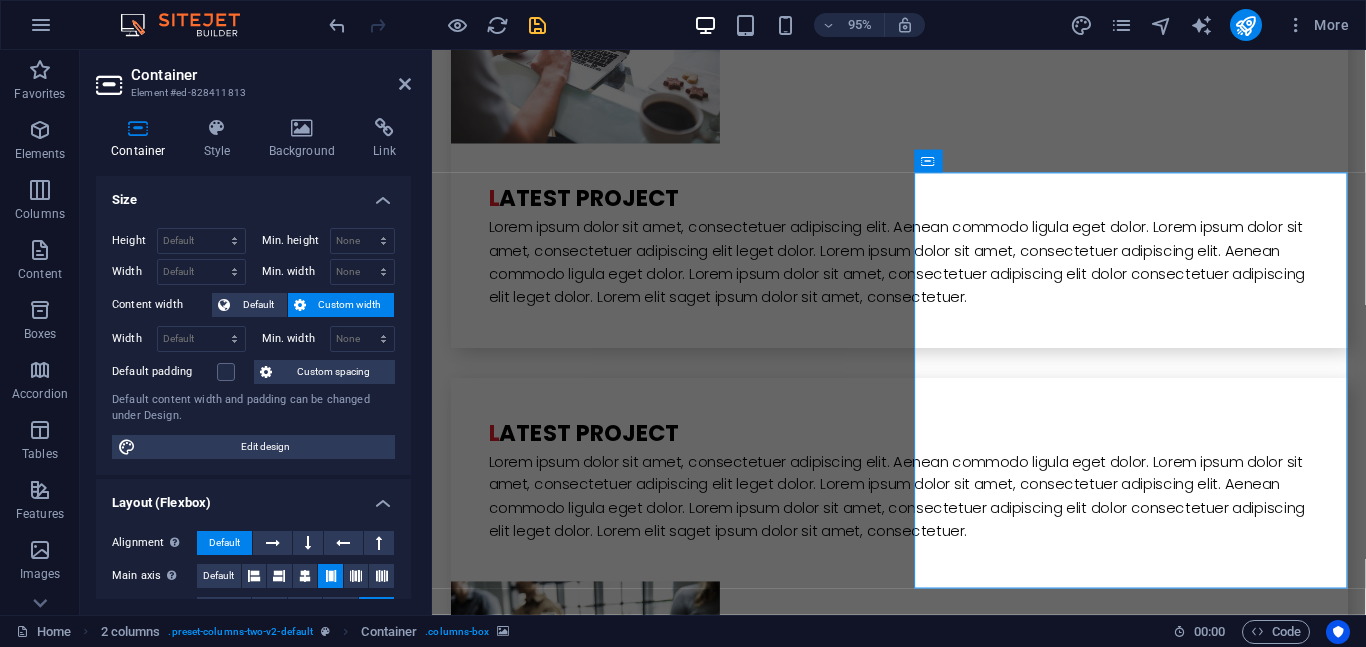 click on "Container Style Background Link Size Height Default px rem % vh vw Min. height None px rem % vh vw Width Default px rem % em vh vw Min. width None px rem % vh vw Content width Default Custom width Width Default px rem % em vh vw Min. width None px rem % vh vw Default padding Custom spacing Default content width and padding can be changed under Design. Edit design Layout (Flexbox) Alignment Determines the flex direction. Default Main axis Determine how elements should behave along the main axis inside this container (justify content). Default Side axis Control the vertical direction of the element inside of the container (align items). Default Wrap Default On Off Fill Controls the distances and direction of elements on the y-axis across several lines (align content). Default Accessibility ARIA helps assistive technologies (like screen readers) to understand the role, state, and behavior of web elements Role The ARIA role defines the purpose of an element.  None Alert Article Banner Comment Fan" at bounding box center (253, 358) 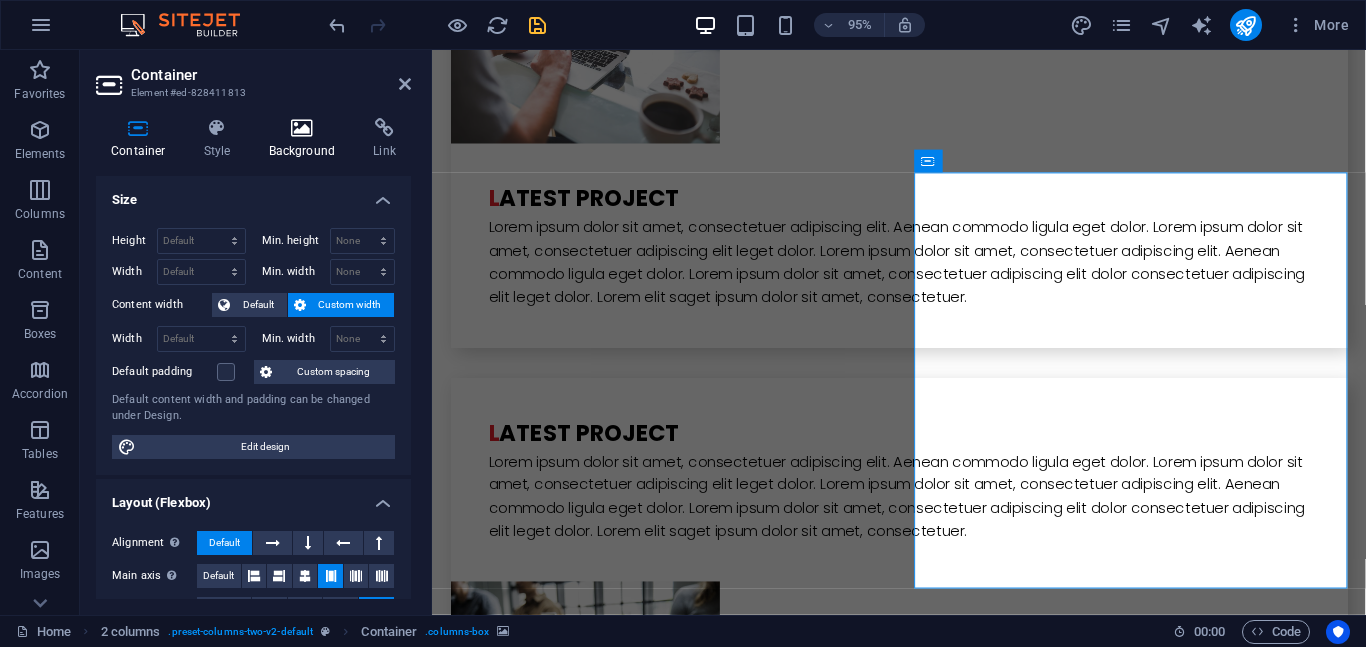 click at bounding box center (302, 128) 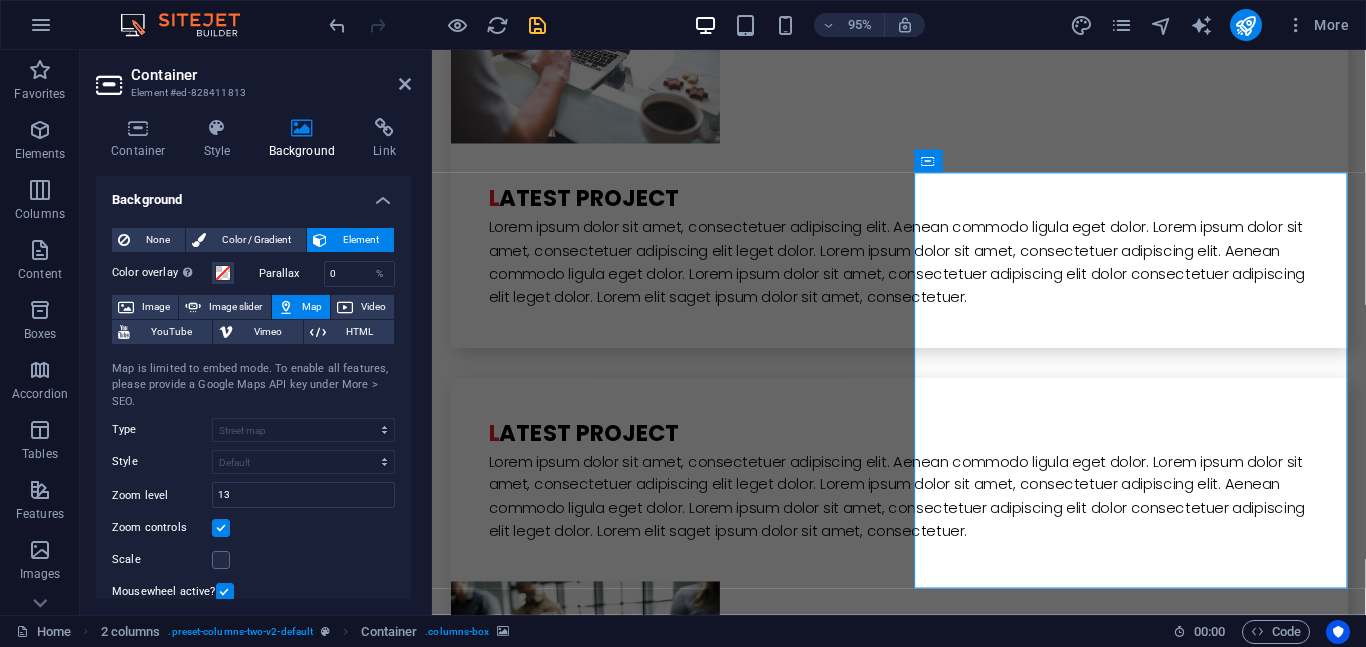 click on "Map" at bounding box center [312, 307] 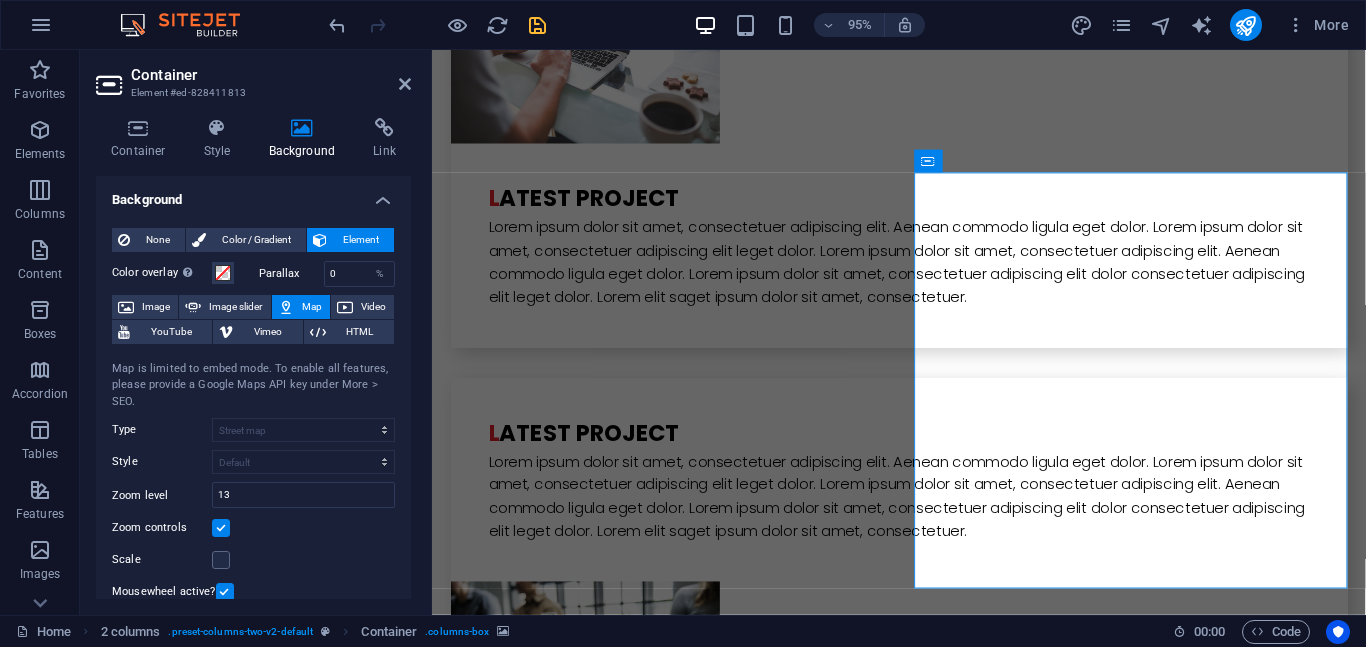 click on "Map" at bounding box center (312, 307) 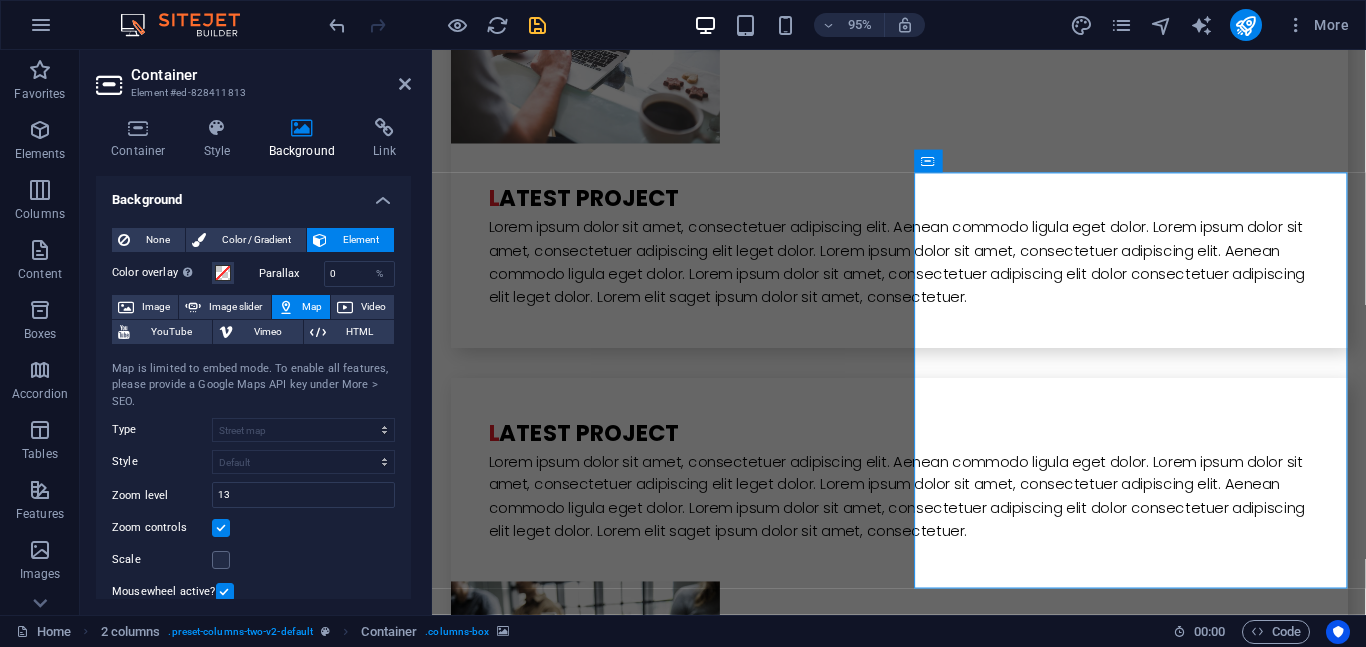 click on "Map" at bounding box center (301, 307) 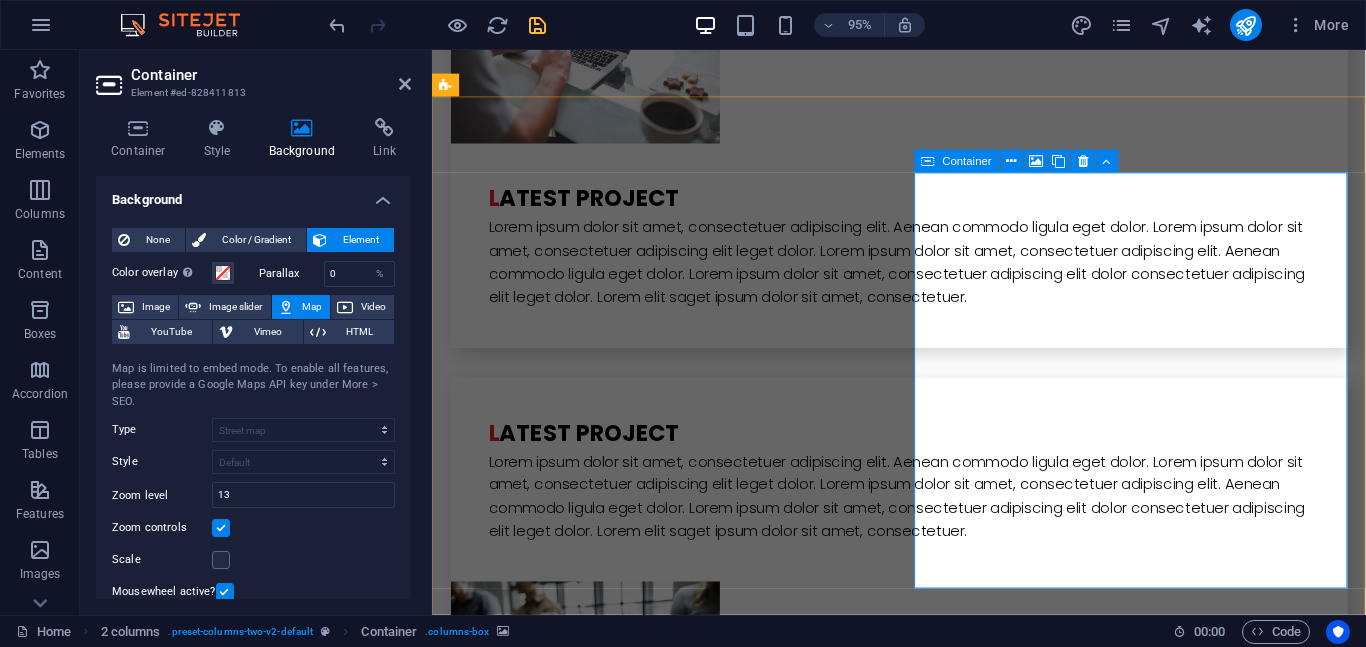 click on "Add elements" at bounding box center [617, 6321] 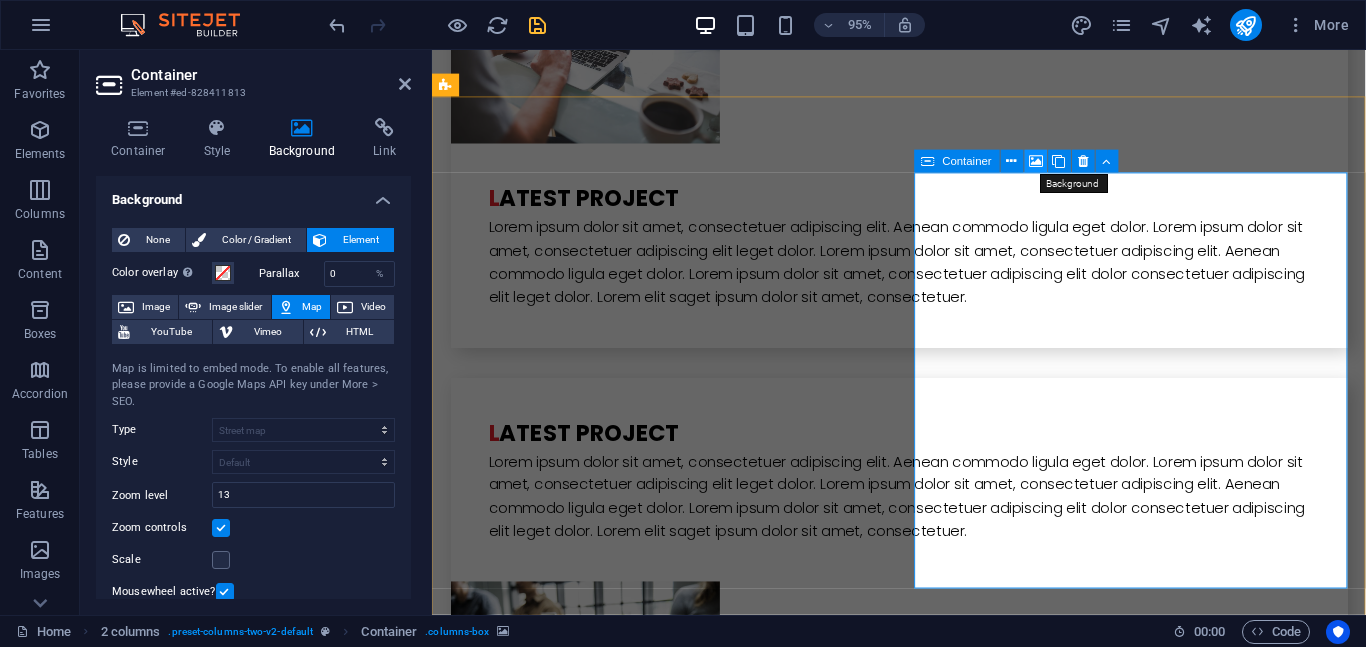 click at bounding box center [1036, 162] 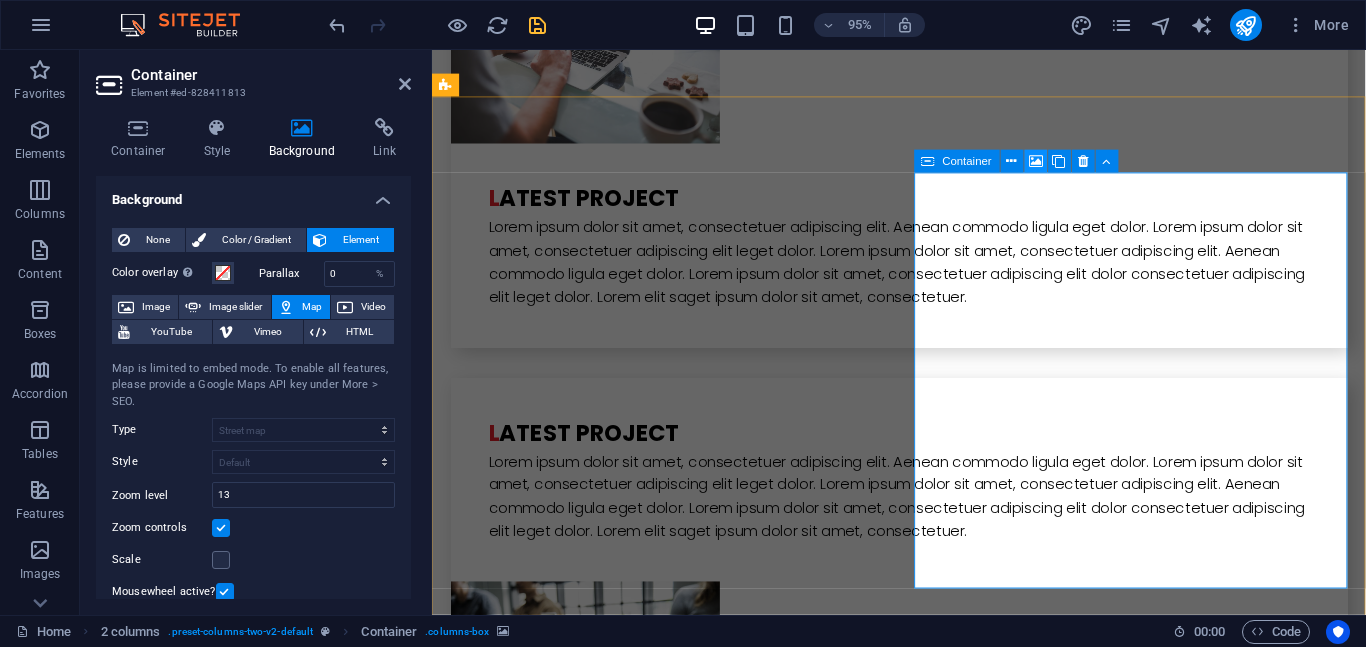 click at bounding box center [1036, 162] 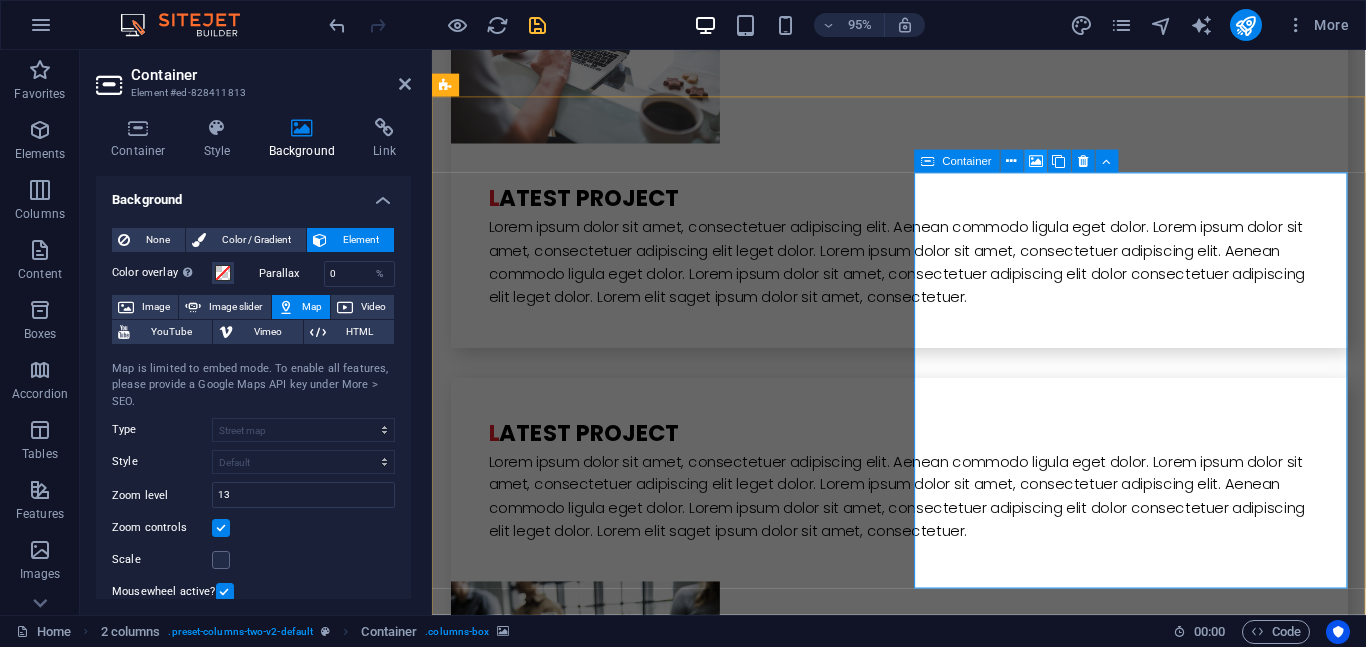 click at bounding box center [1036, 162] 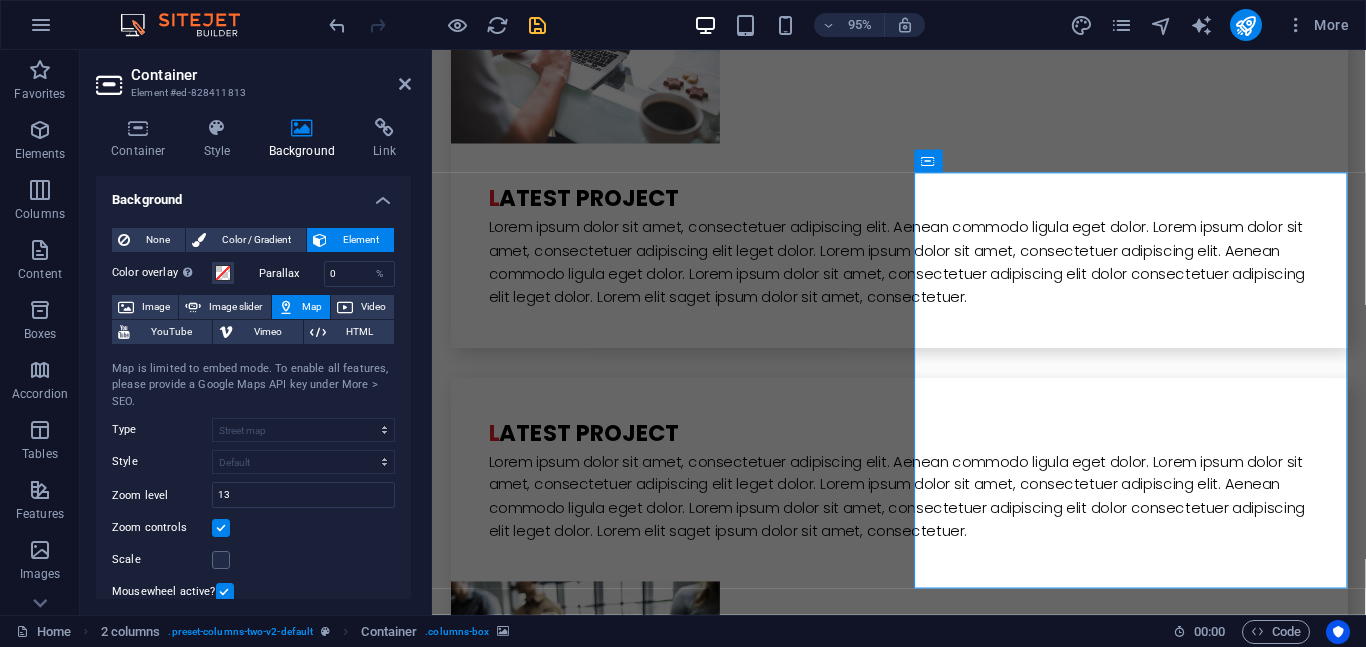 click at bounding box center (676, 6001) 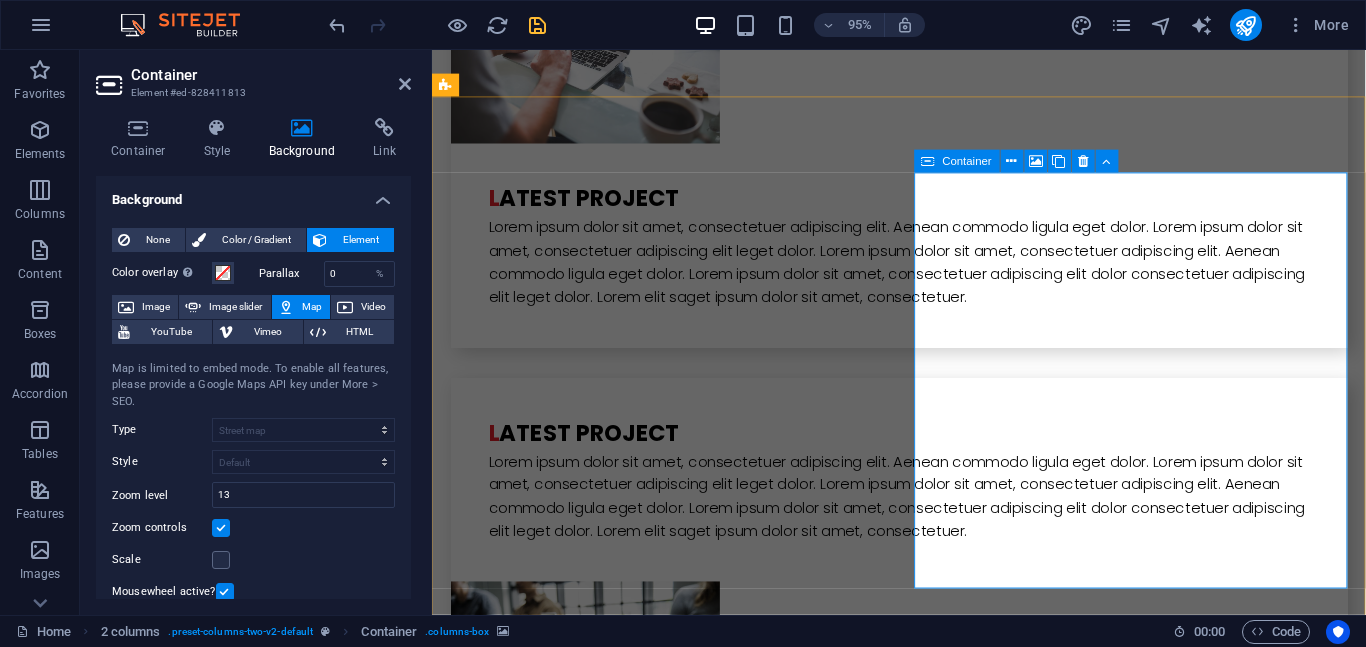 click on "Drop content here or  Add elements  Paste clipboard" at bounding box center (676, 6291) 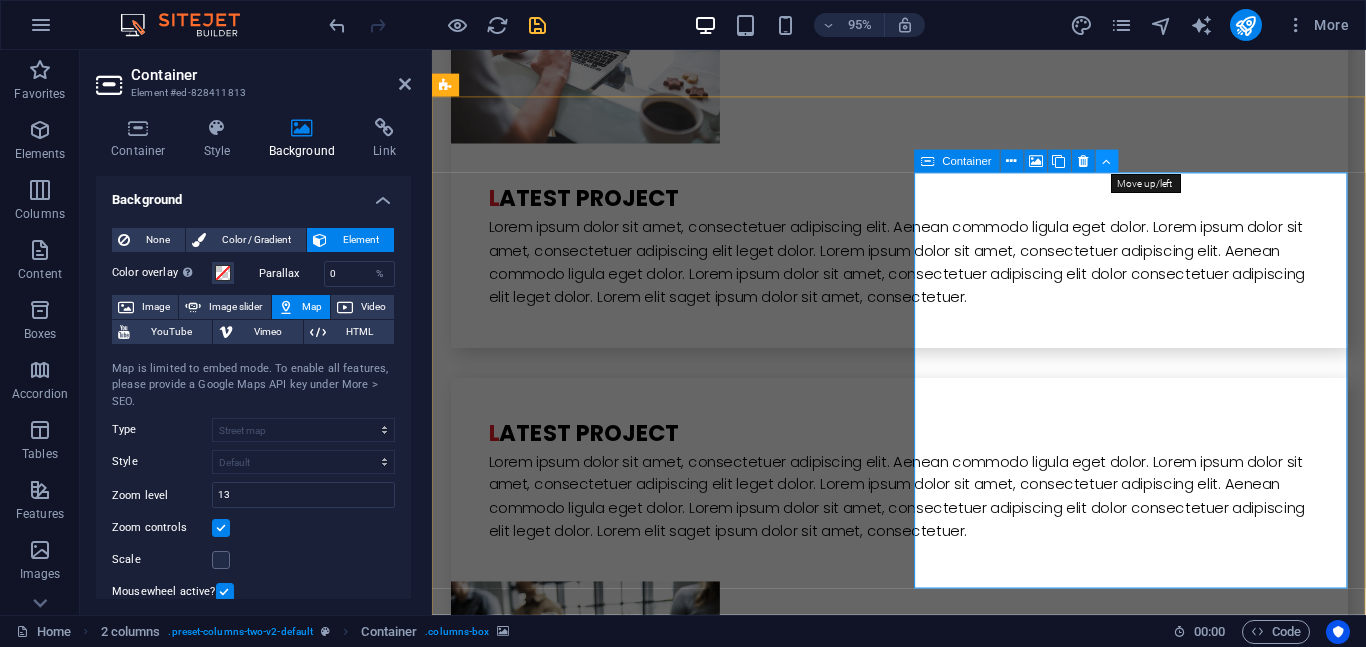 click at bounding box center (1107, 162) 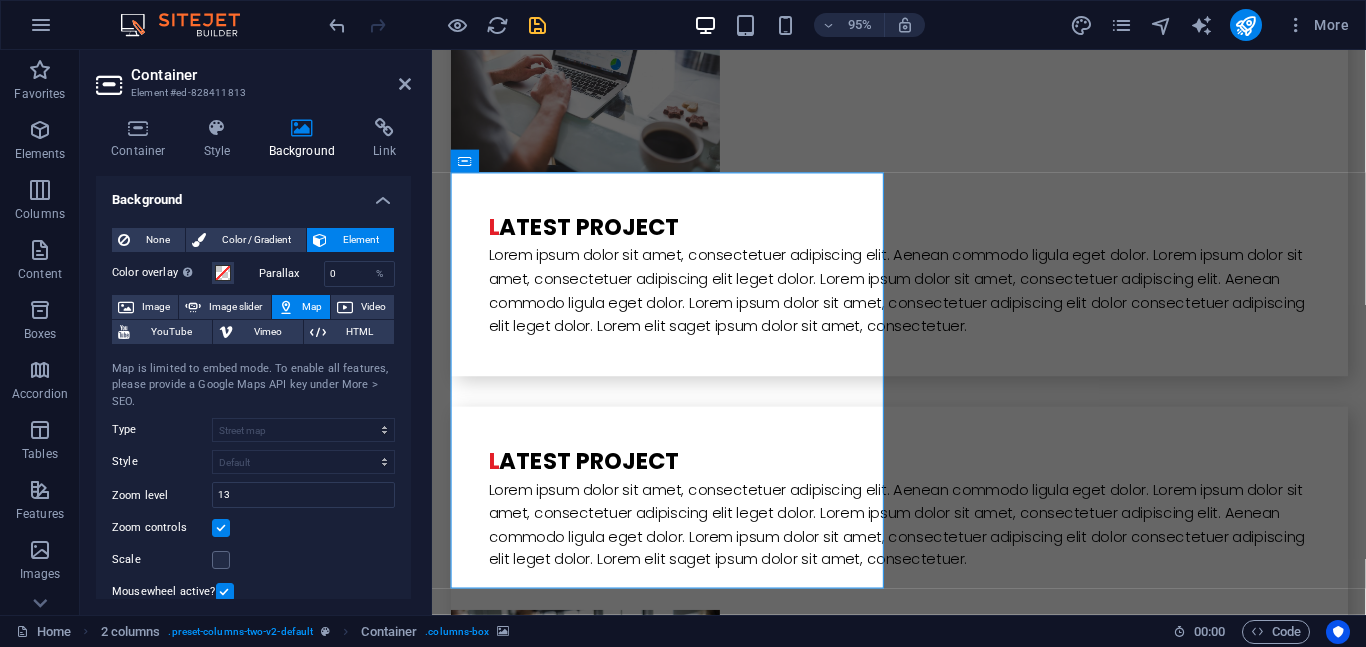 click at bounding box center [676, 5568] 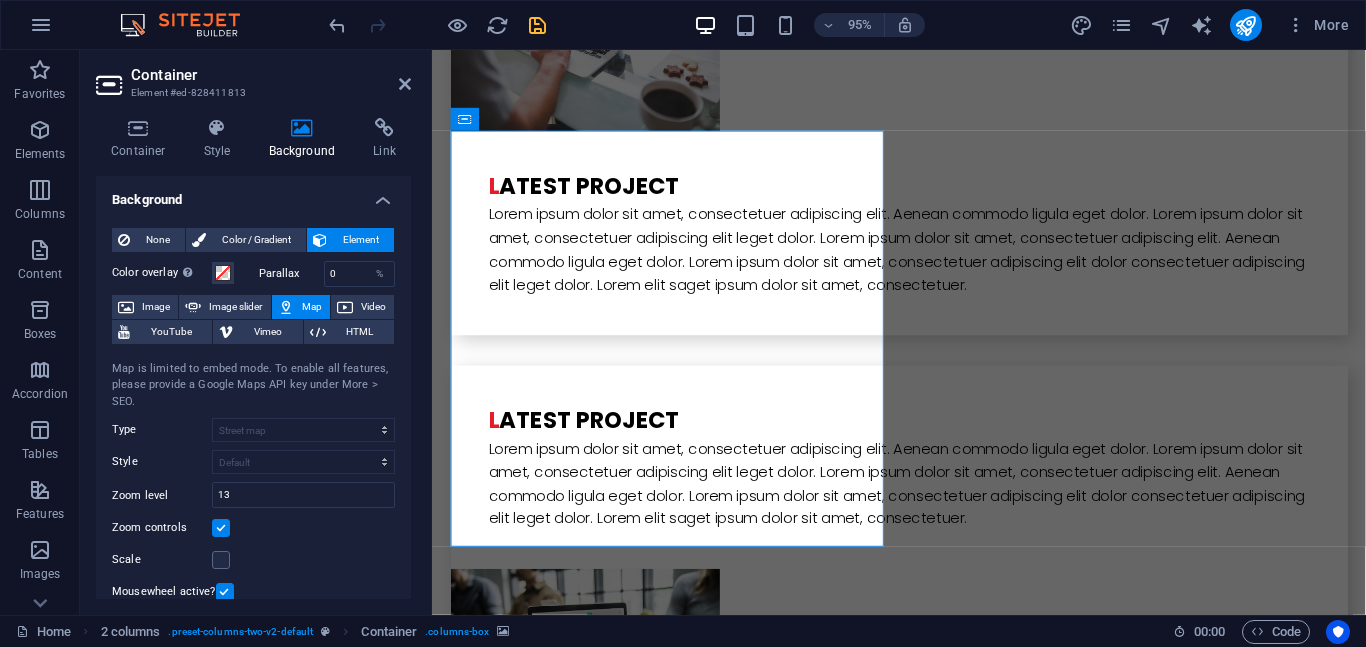 scroll, scrollTop: 5540, scrollLeft: 0, axis: vertical 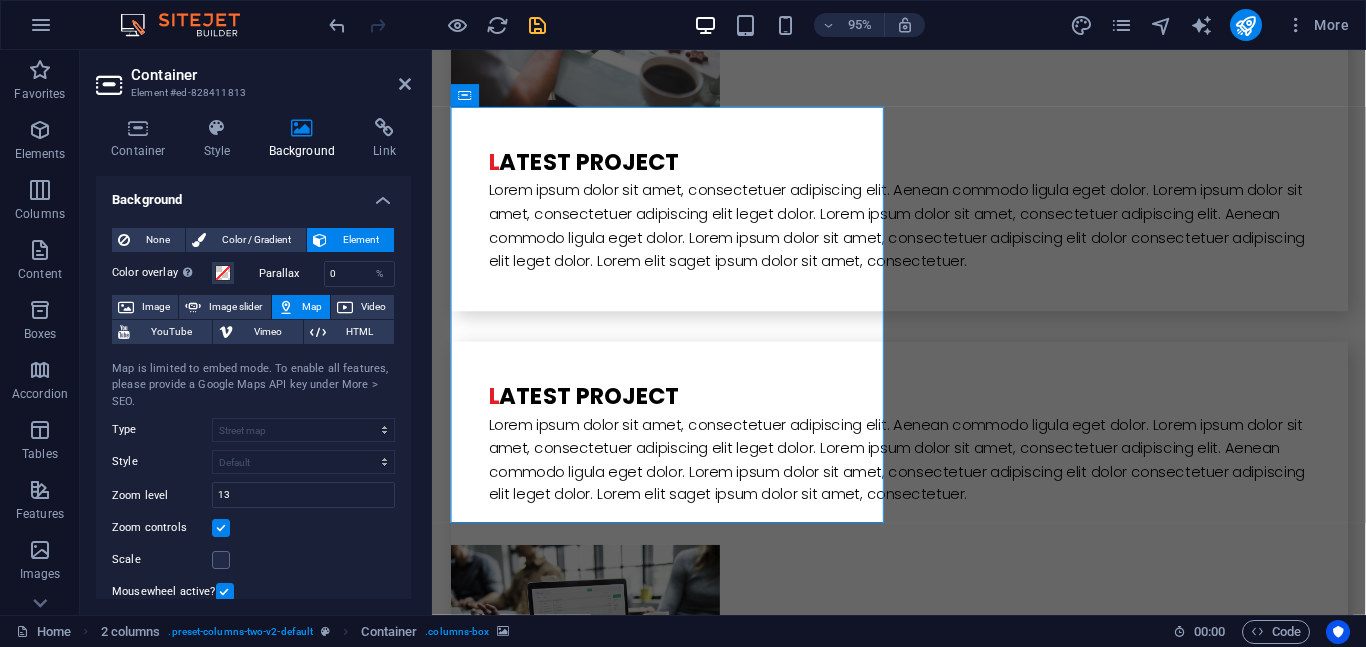 click at bounding box center [676, 5499] 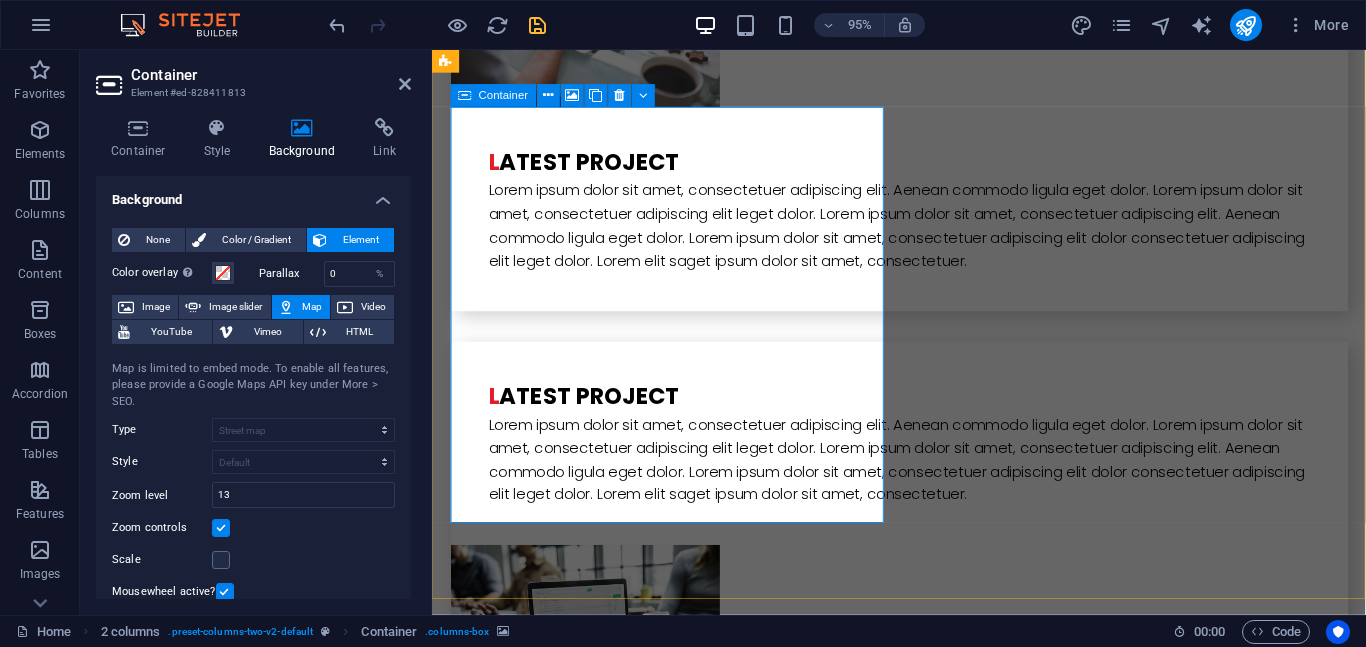 click at bounding box center [676, 5499] 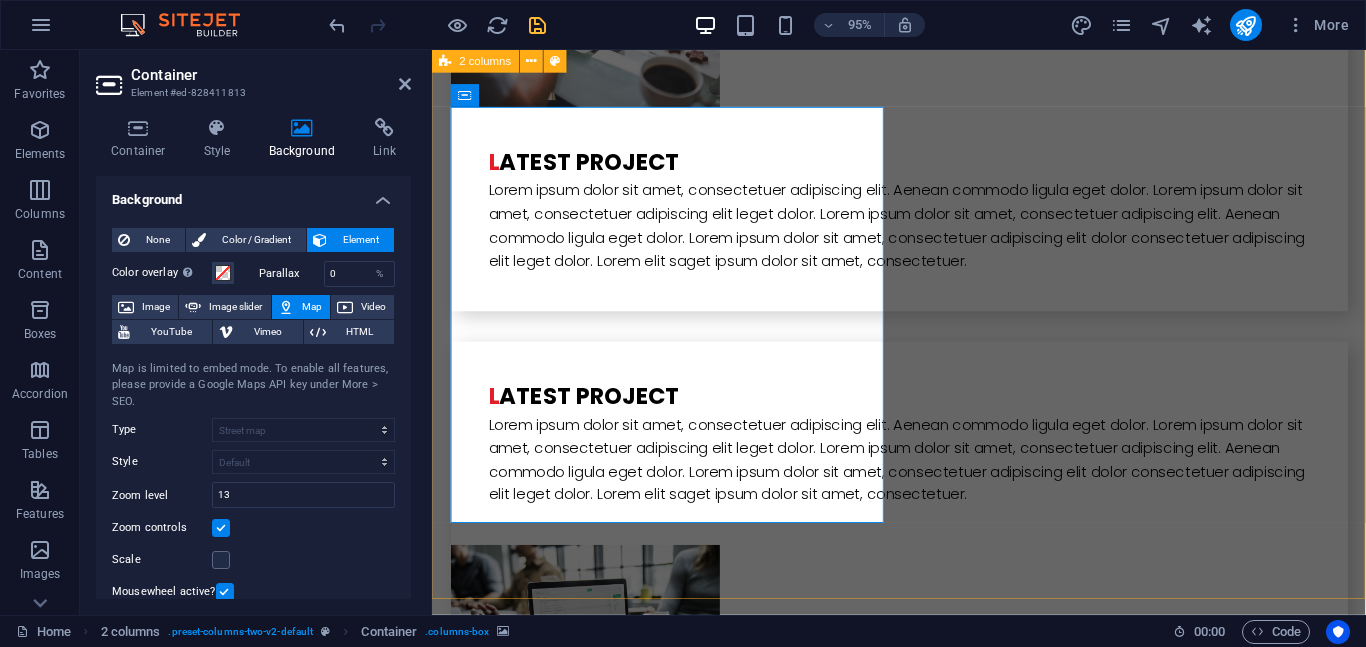 click on "Drop content here or  Add elements  Paste clipboard   I have read and understand the privacy policy. Unreadable? Load new Submit" at bounding box center [923, 5802] 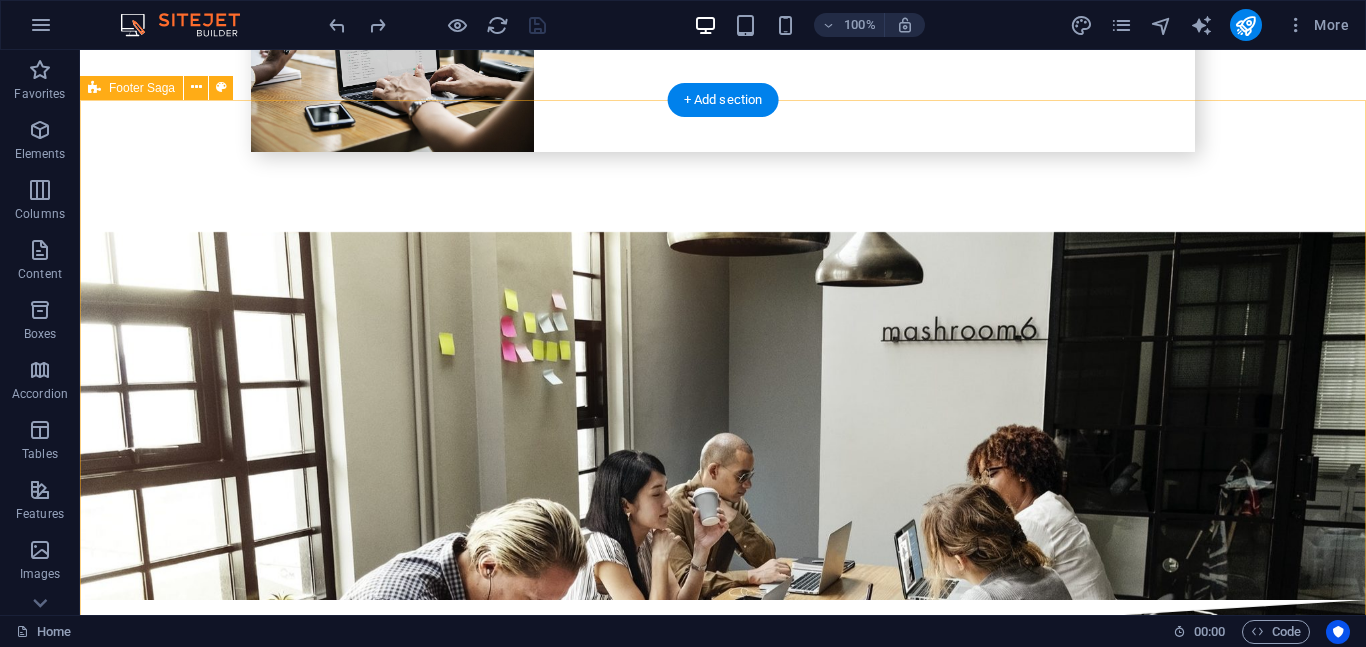 scroll, scrollTop: 6124, scrollLeft: 0, axis: vertical 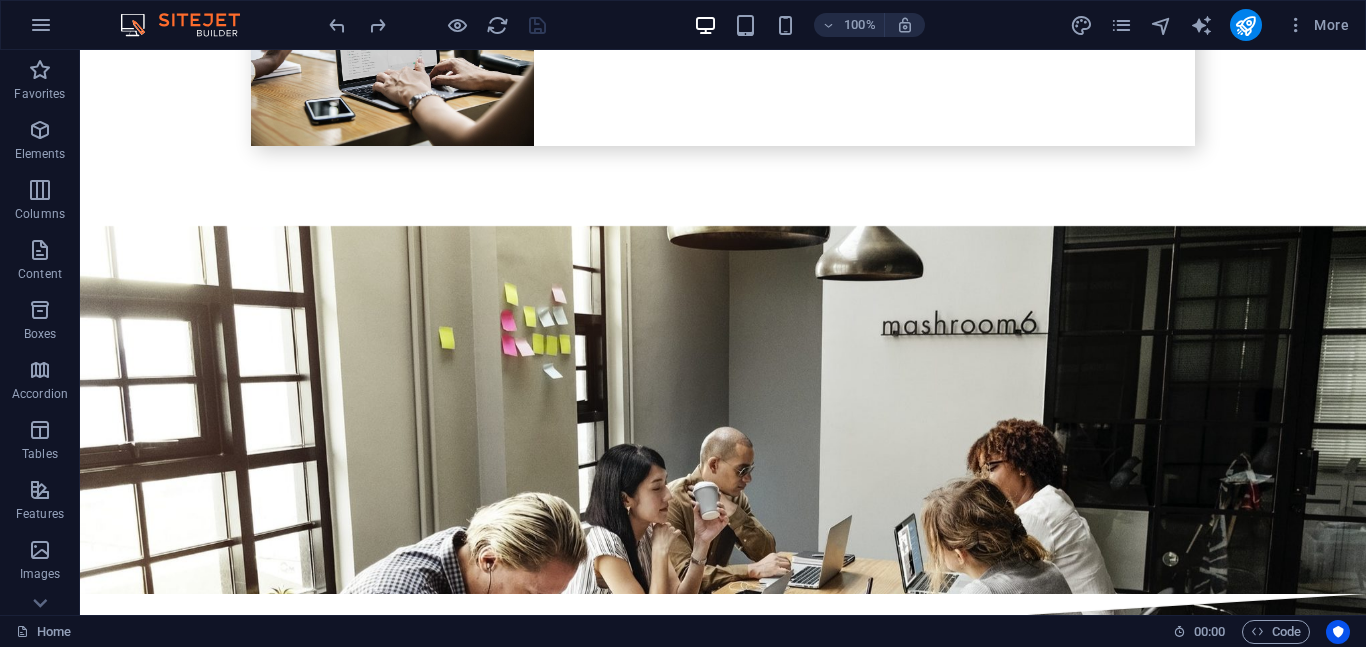 click at bounding box center (437, 25) 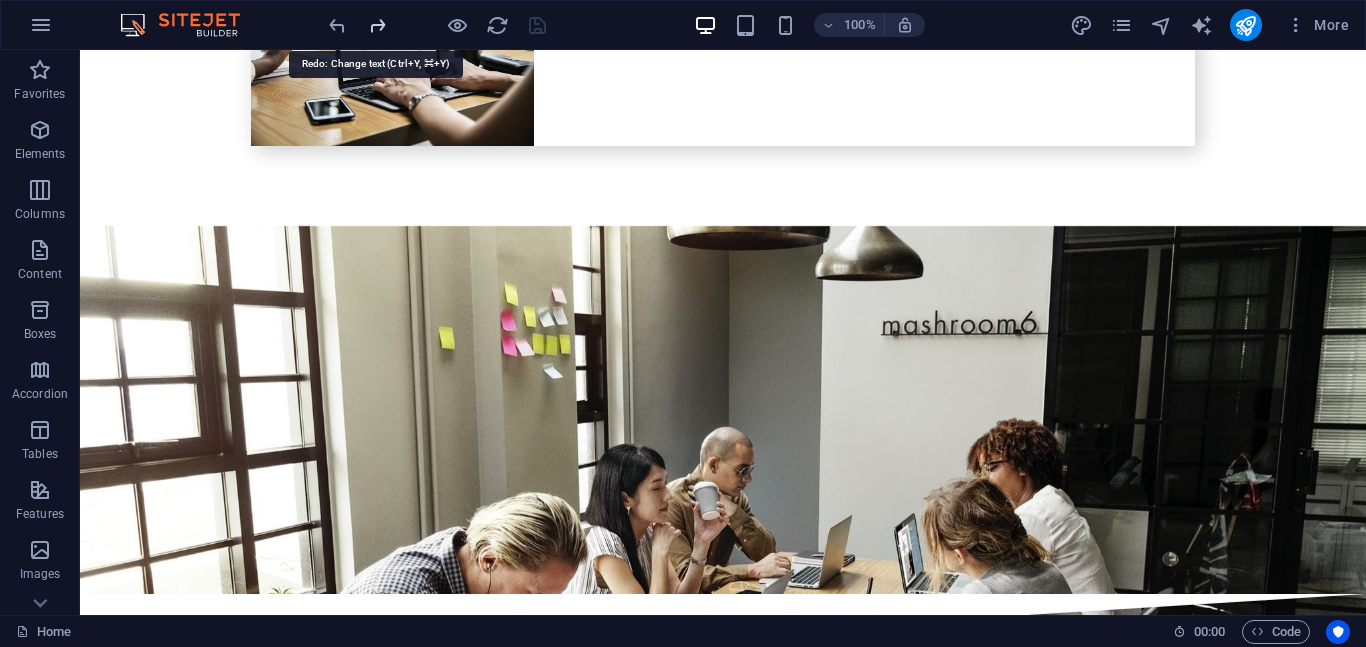 click at bounding box center (377, 25) 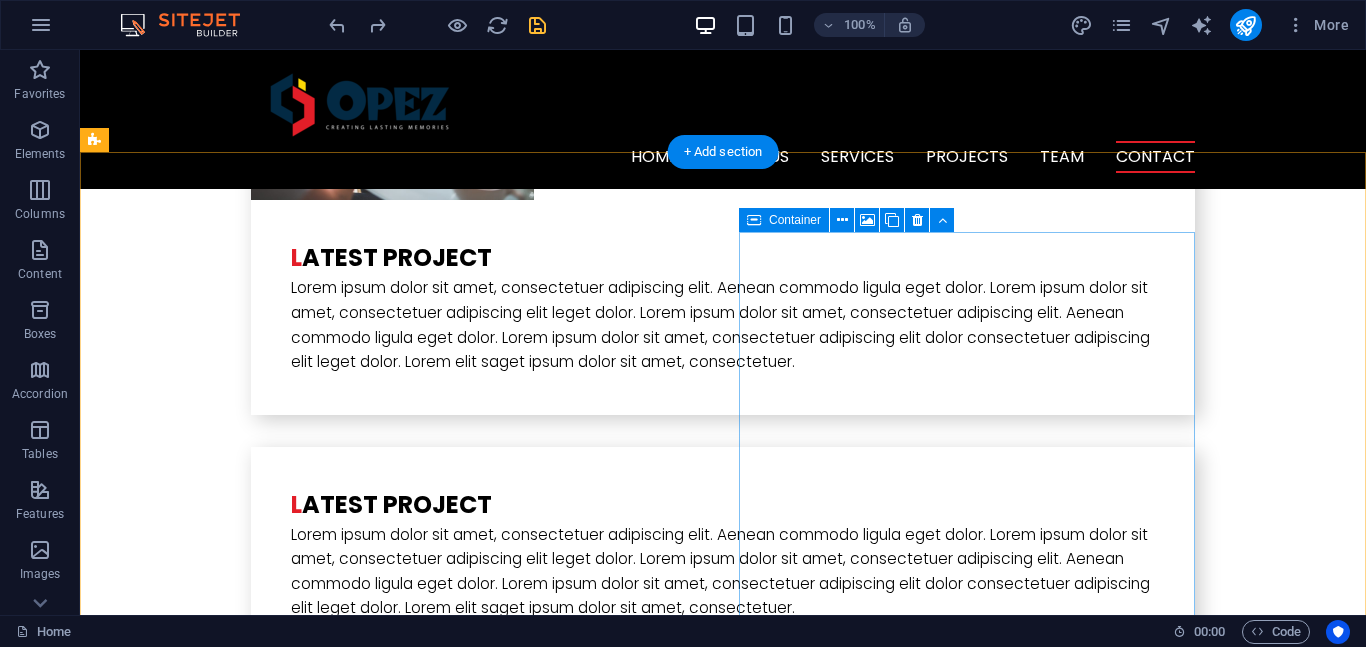 scroll, scrollTop: 5387, scrollLeft: 0, axis: vertical 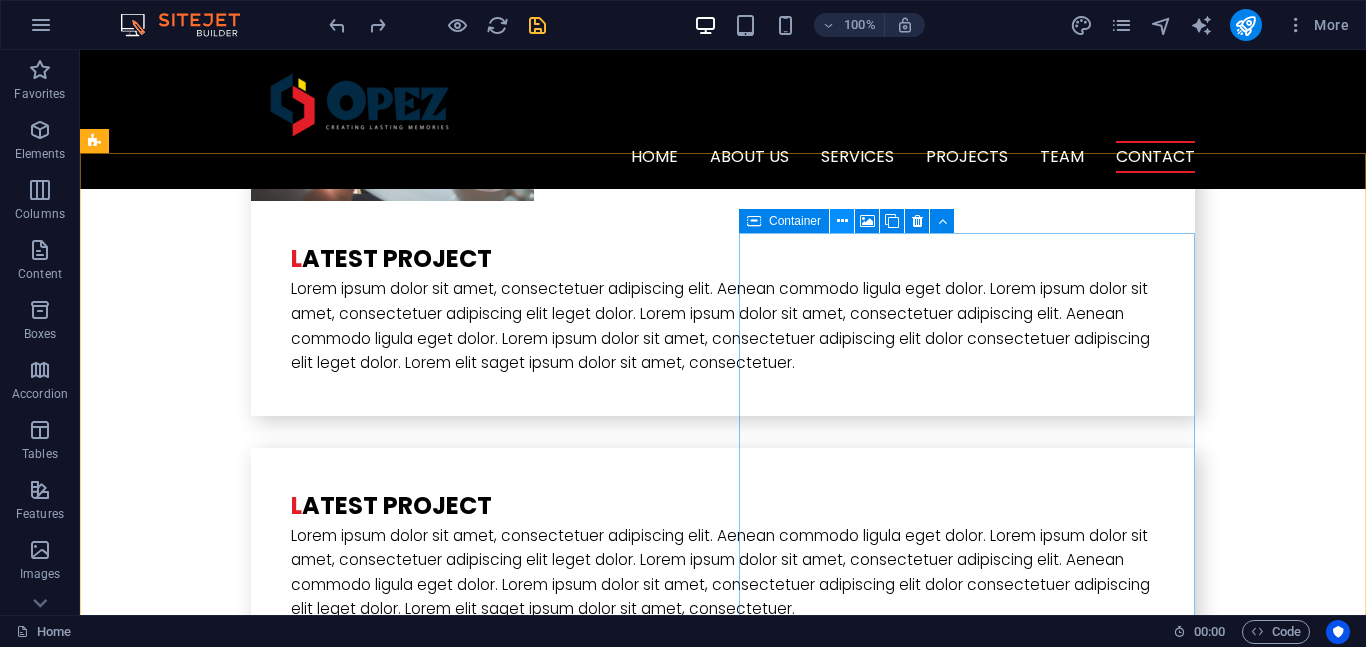 click at bounding box center (842, 221) 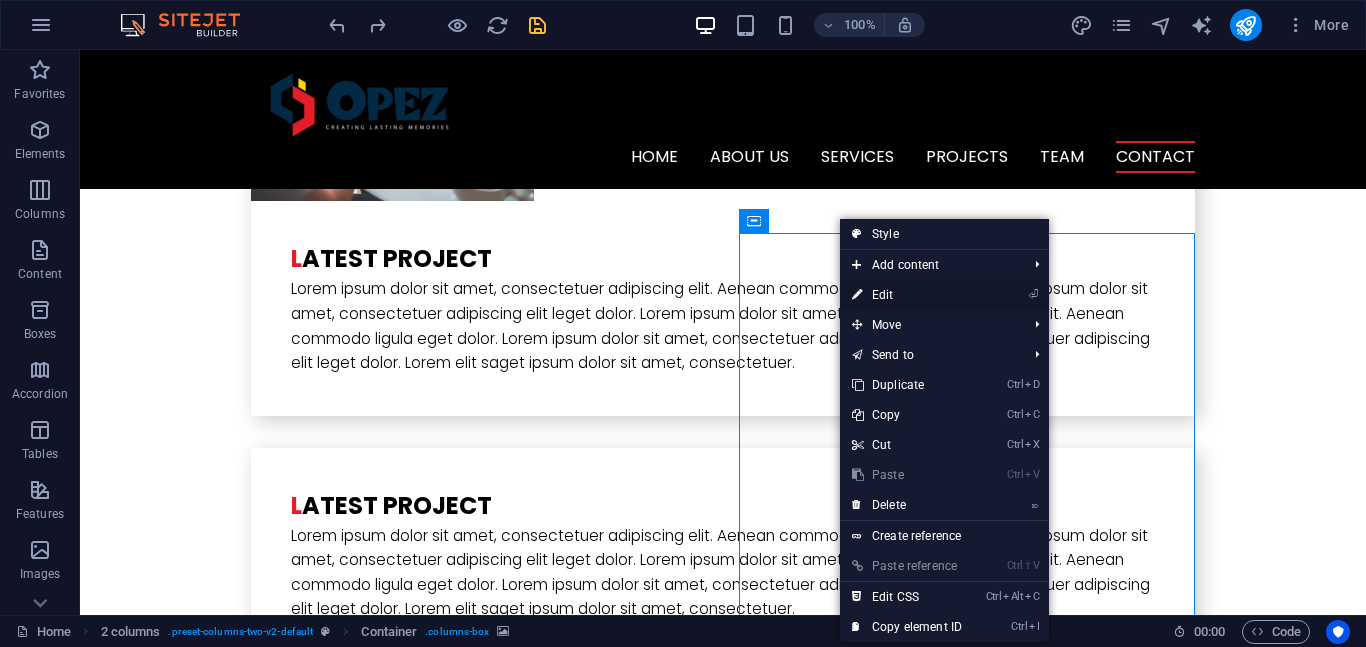 click on "⏎  Edit" at bounding box center (907, 295) 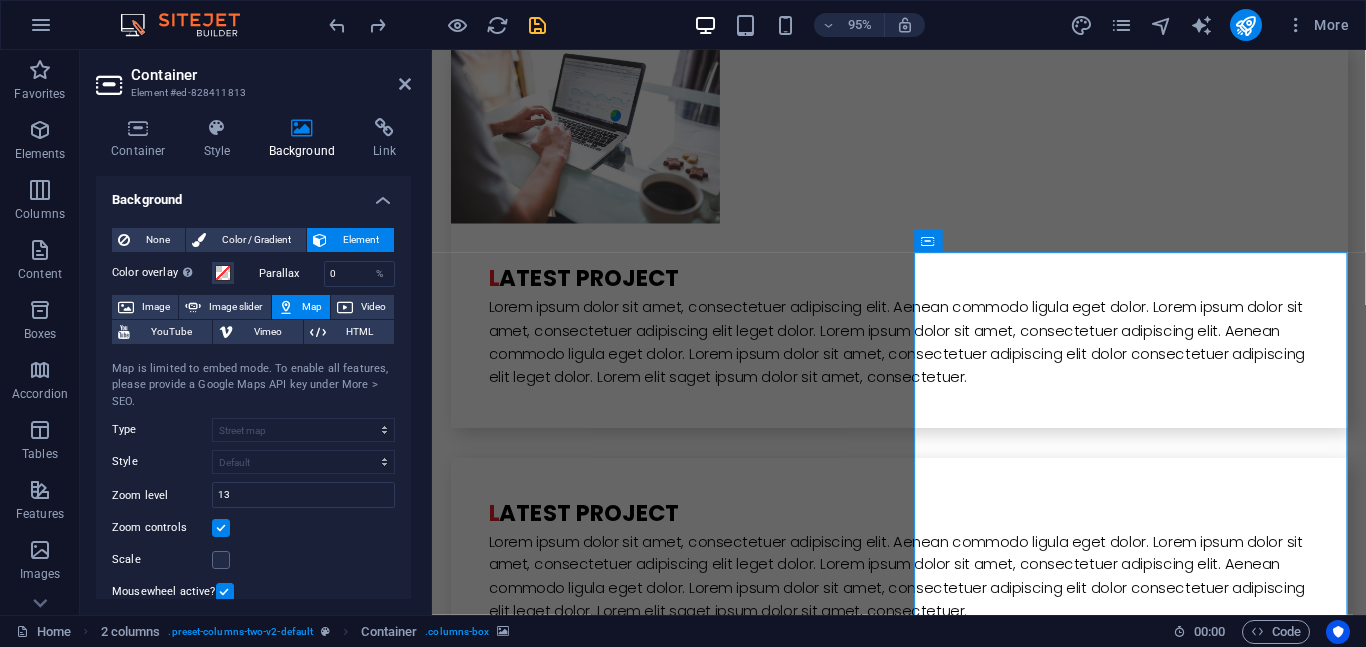click on "Map" at bounding box center (312, 307) 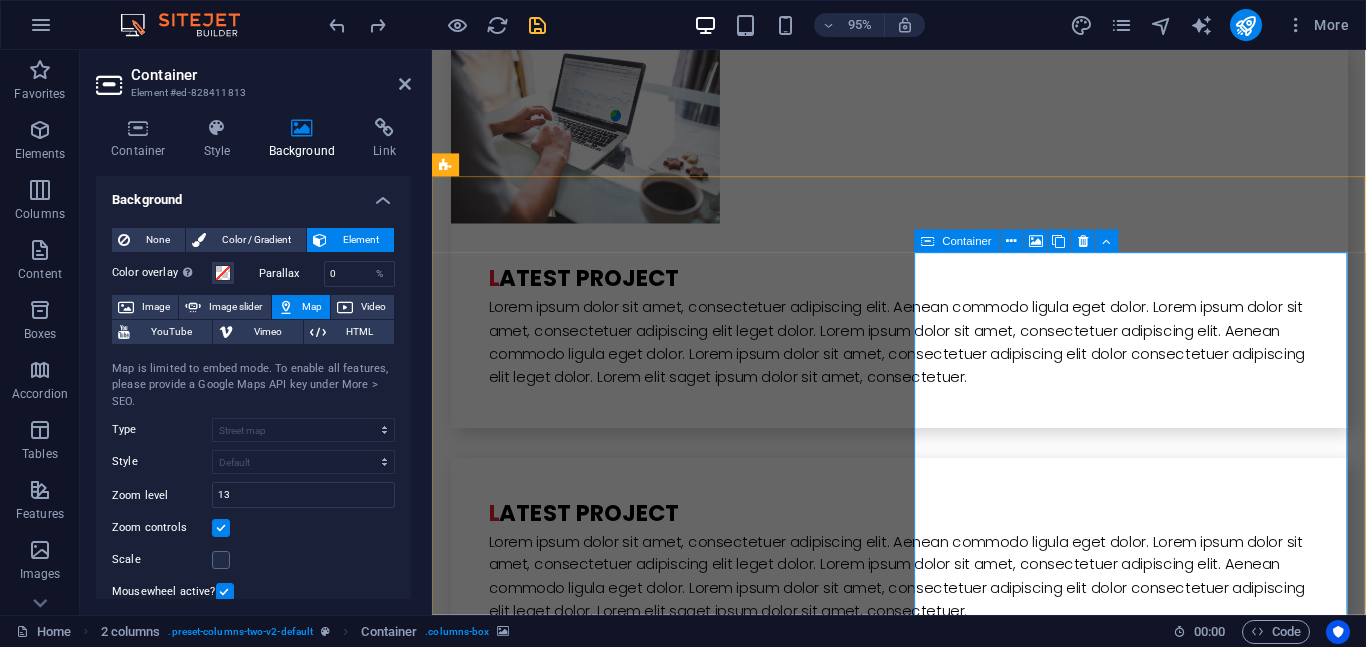 click on "Add elements" at bounding box center (617, 6405) 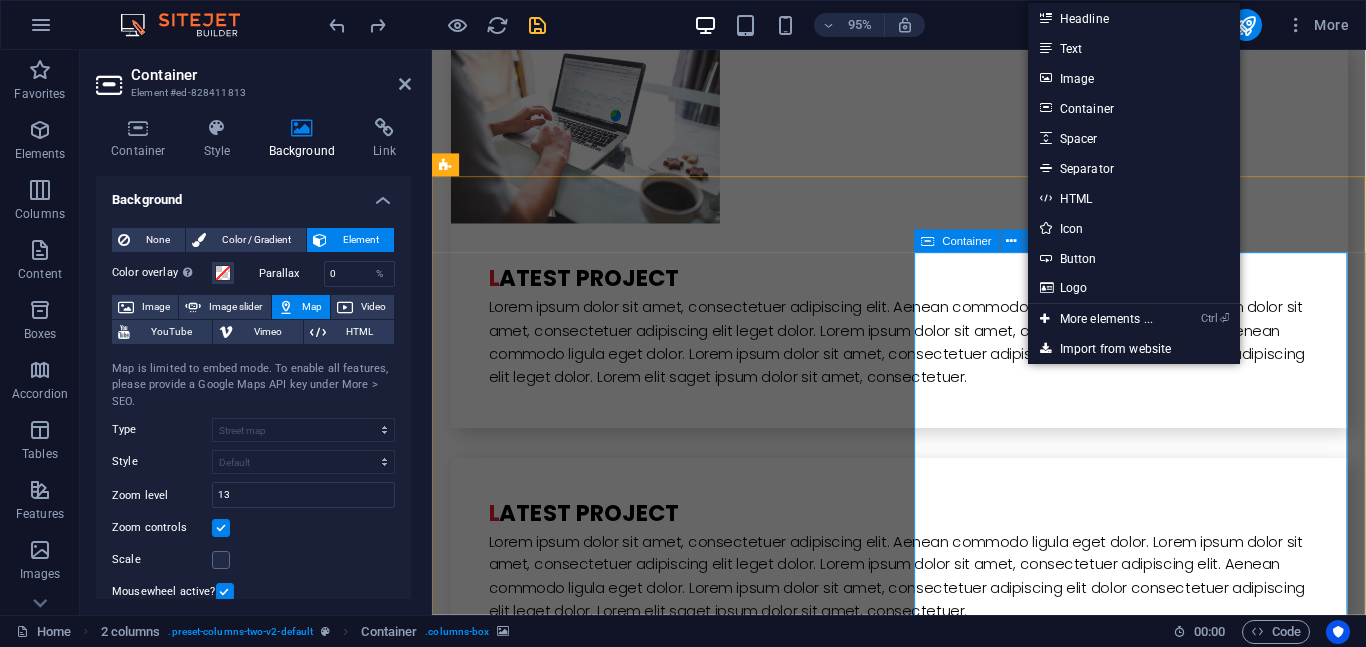 click on "Add elements" at bounding box center (617, 6405) 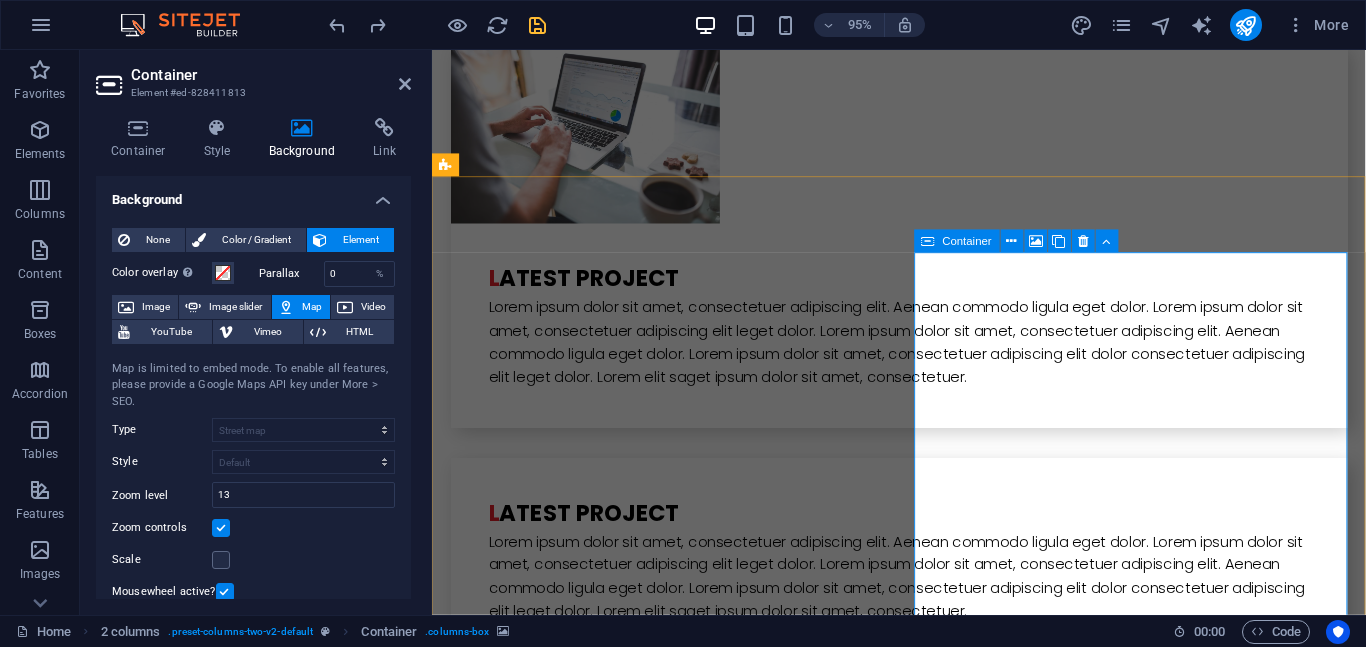 click on "Drop content here or  Add elements  Paste clipboard" at bounding box center (676, 6375) 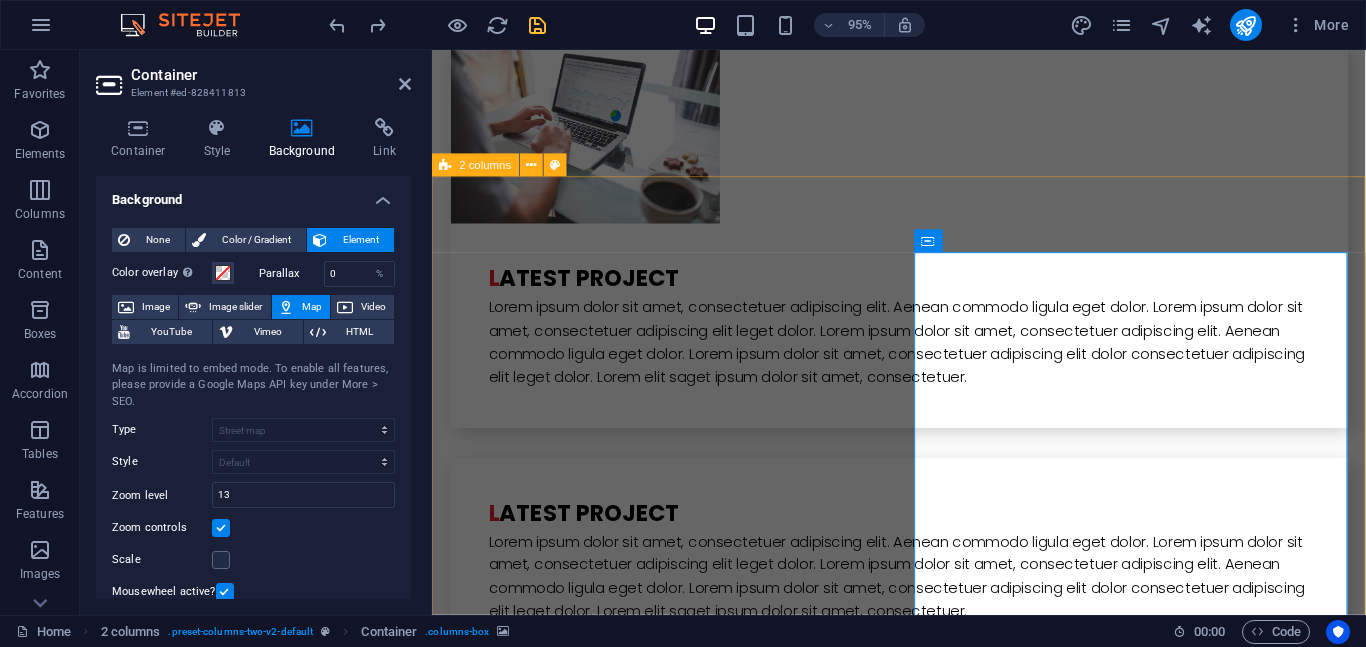 click on "I have read and understand the privacy policy. Unreadable? Load new Submit Drop content here or  Add elements  Paste clipboard" at bounding box center [923, 5925] 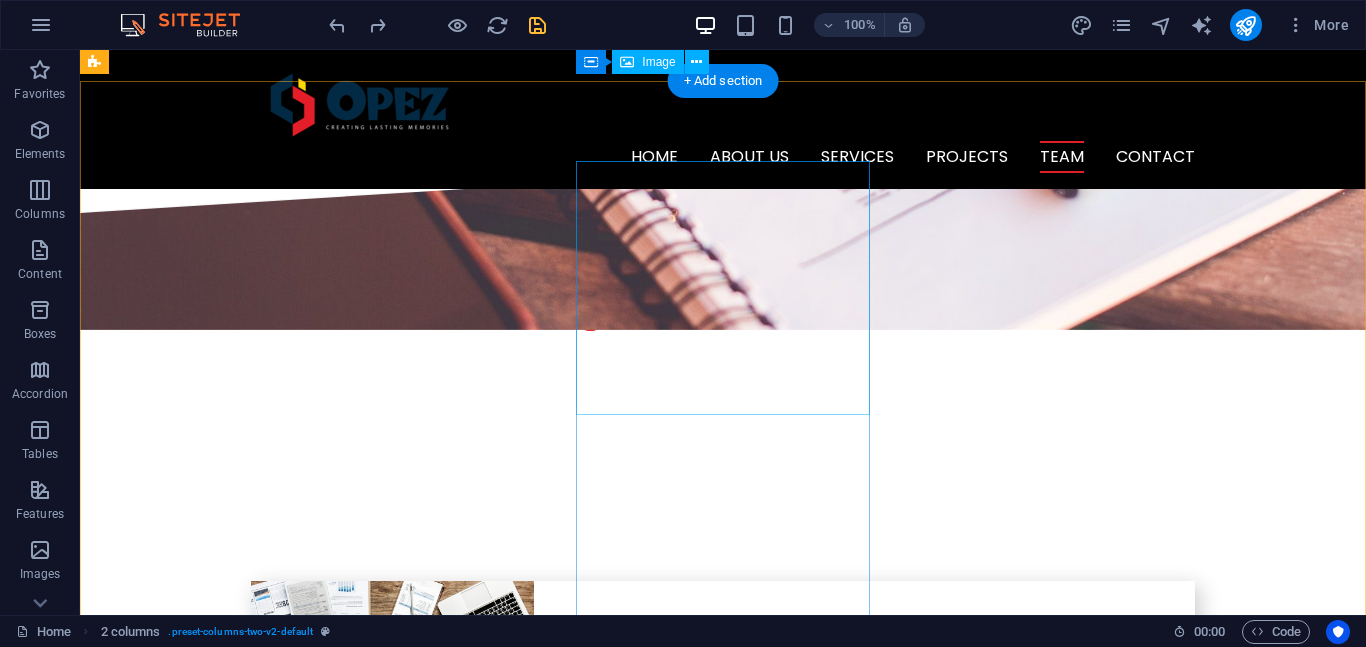 scroll, scrollTop: 4000, scrollLeft: 0, axis: vertical 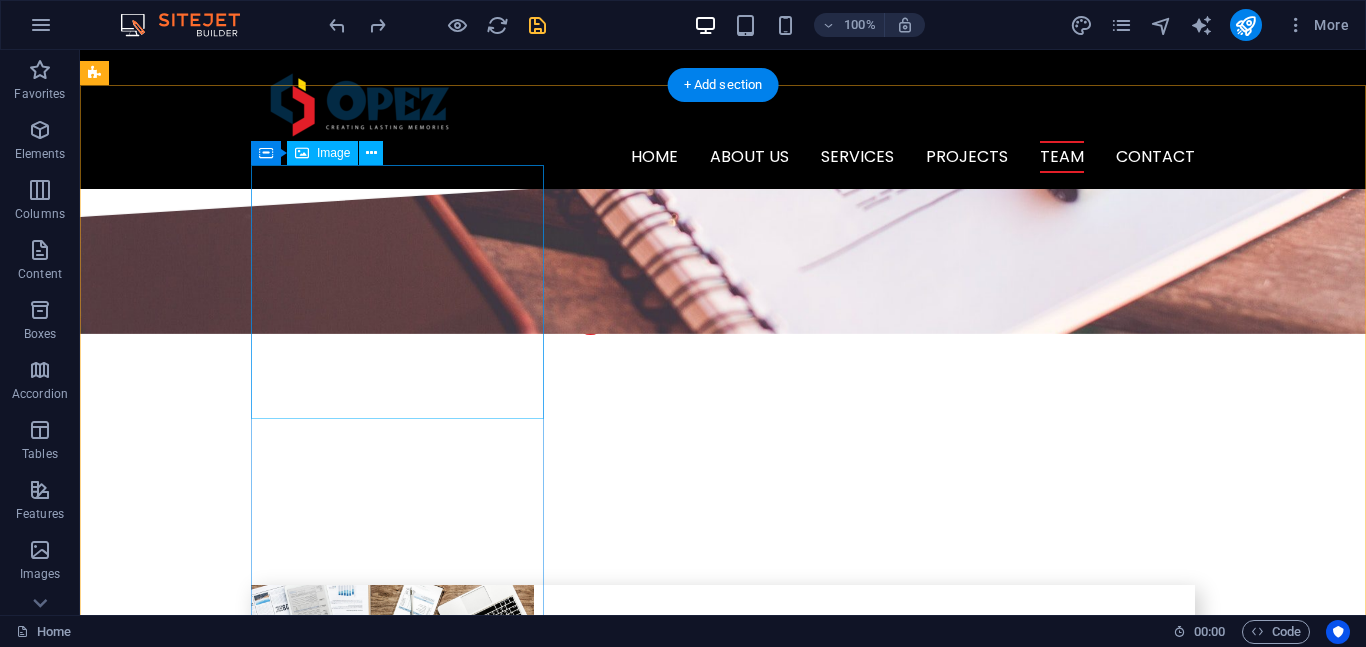 click at bounding box center (242, 3261) 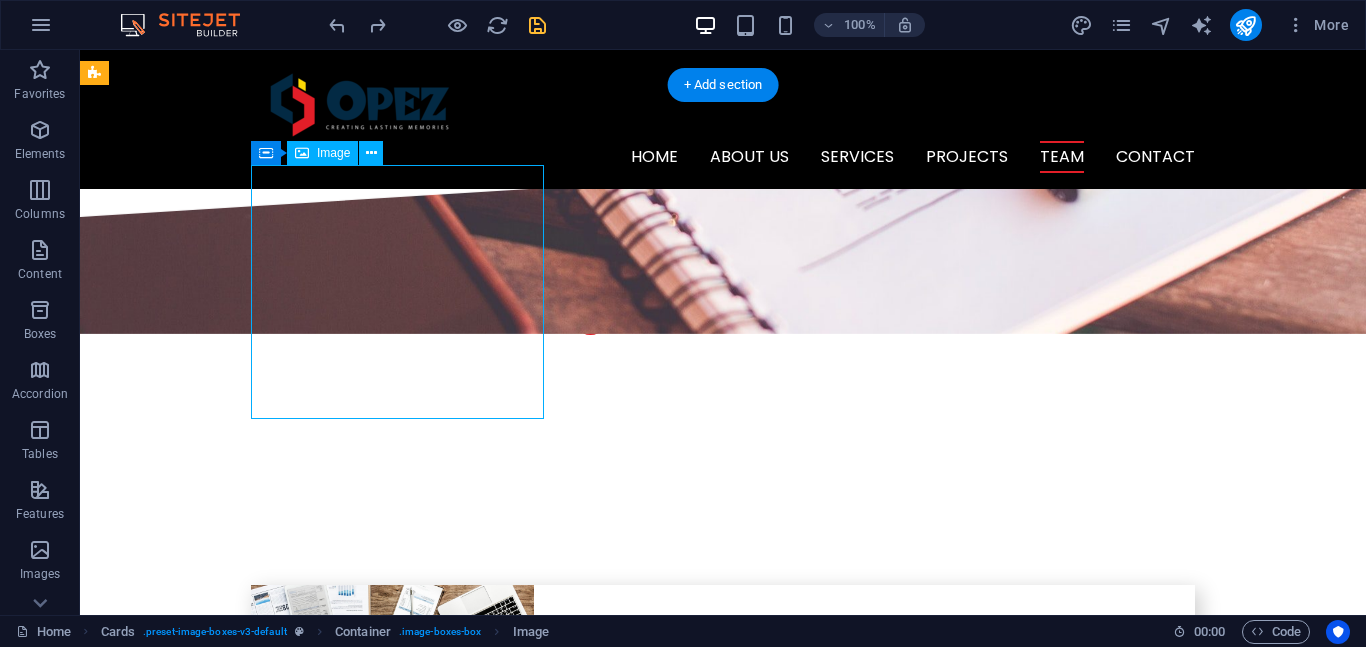 click at bounding box center [242, 3261] 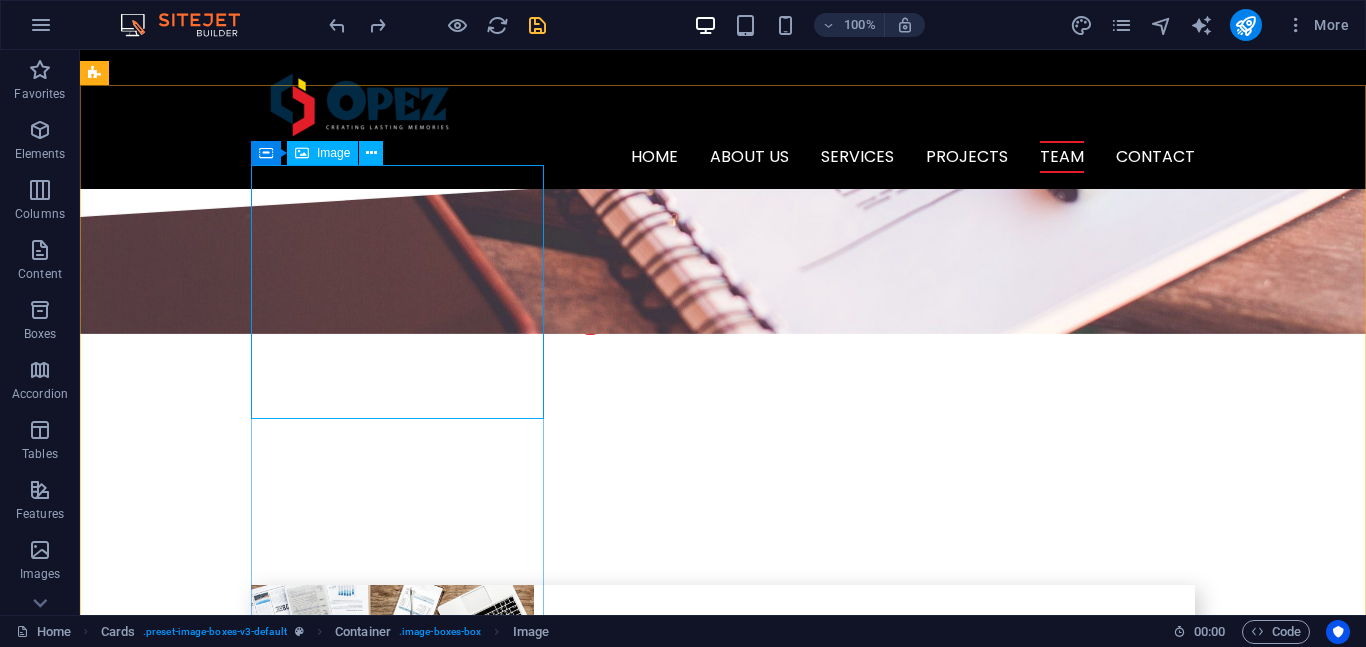 click on "Image" at bounding box center [333, 153] 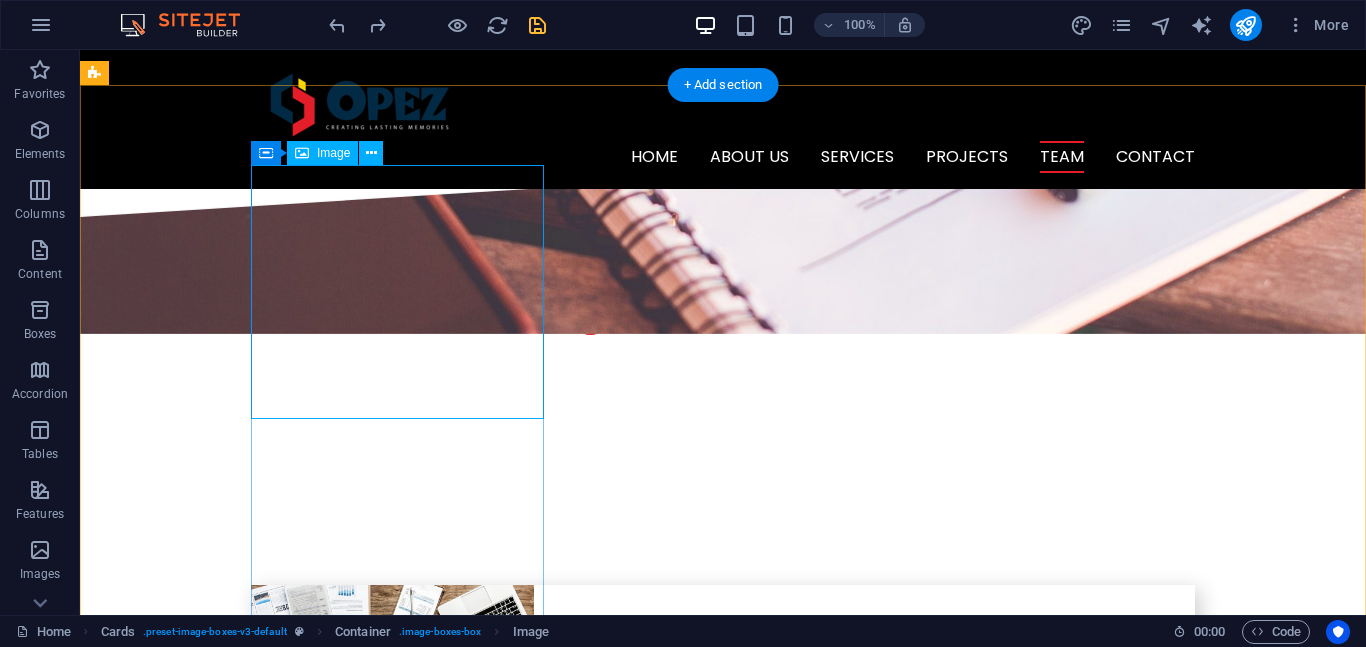 click at bounding box center [242, 3261] 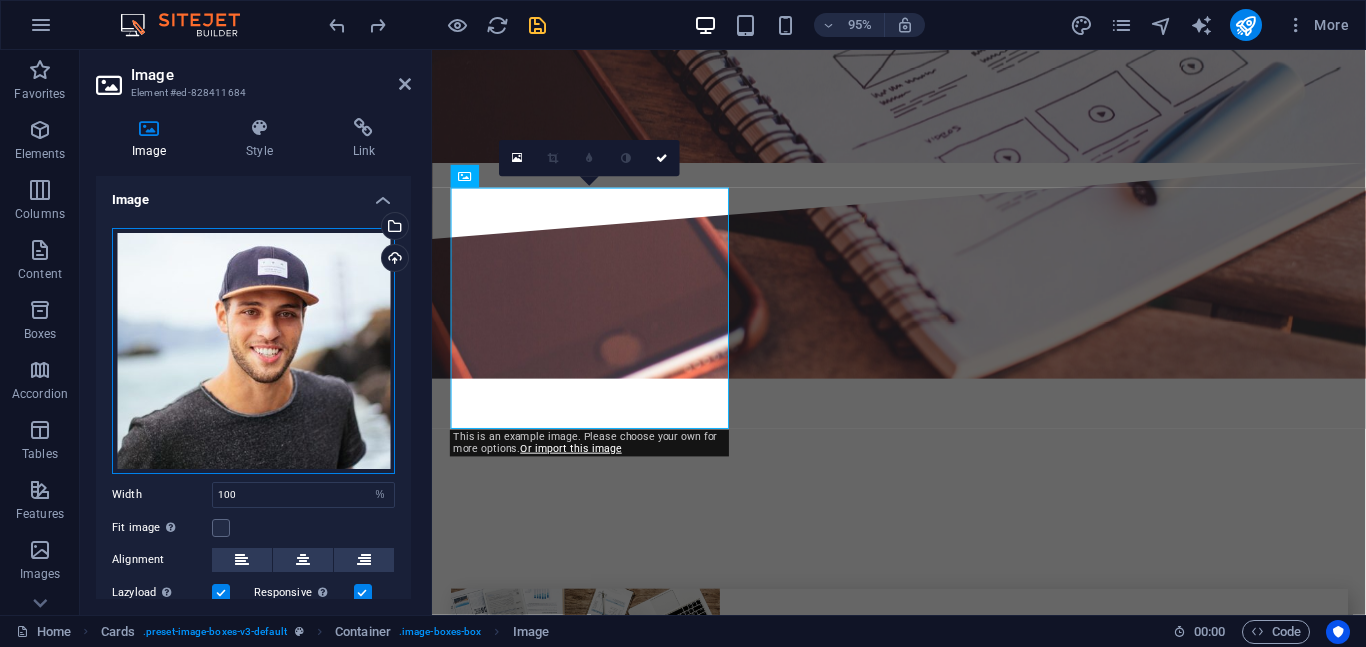 click on "Drag files here, click to choose files or select files from Files or our free stock photos & videos" at bounding box center (253, 351) 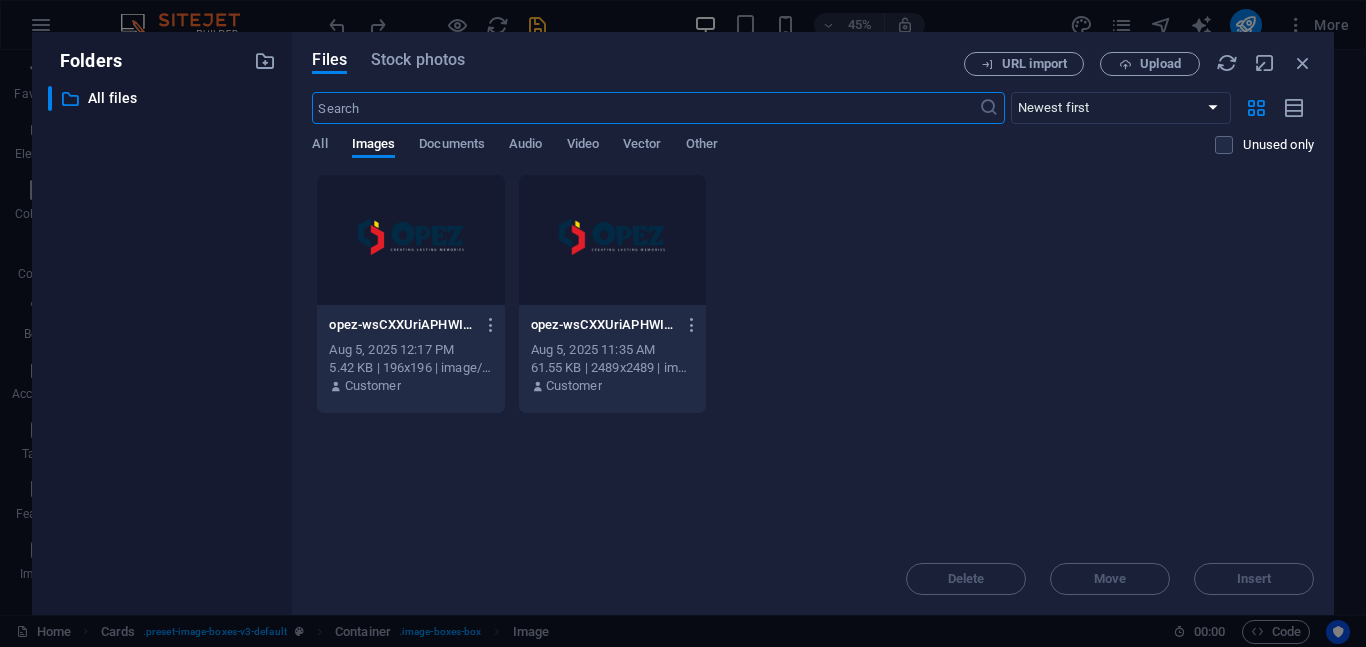 scroll, scrollTop: 4661, scrollLeft: 0, axis: vertical 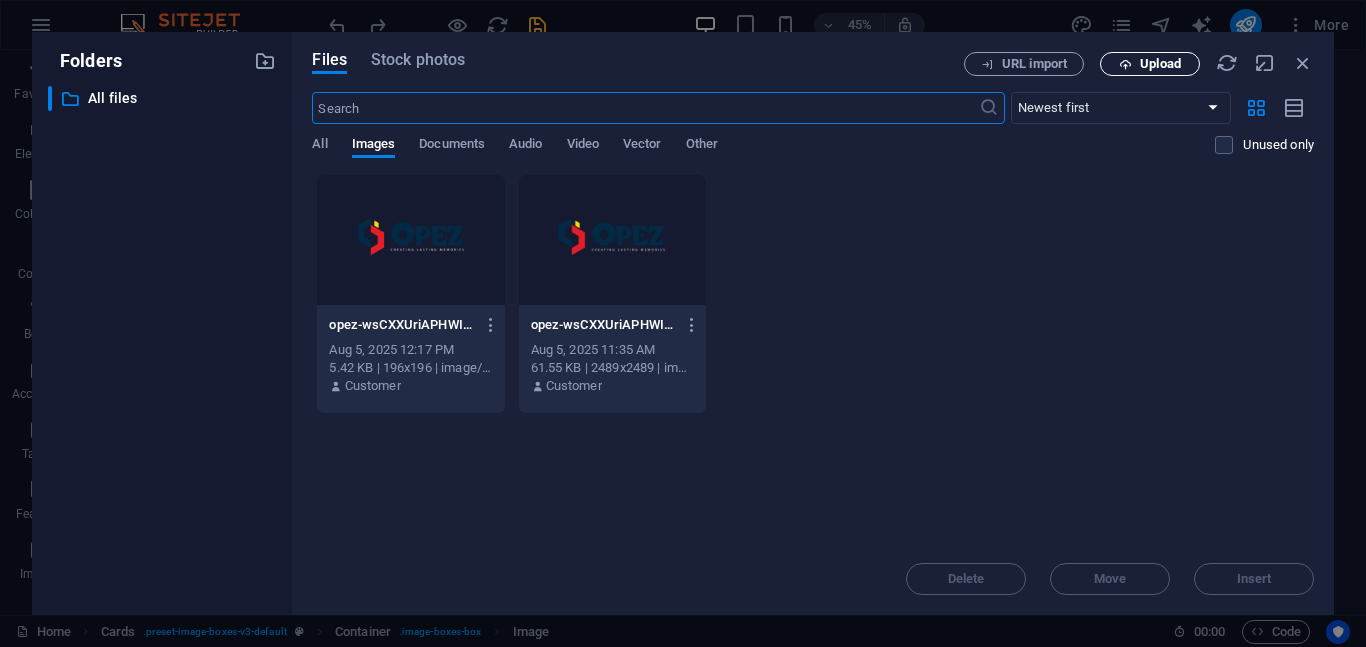 click on "Upload" at bounding box center [1160, 64] 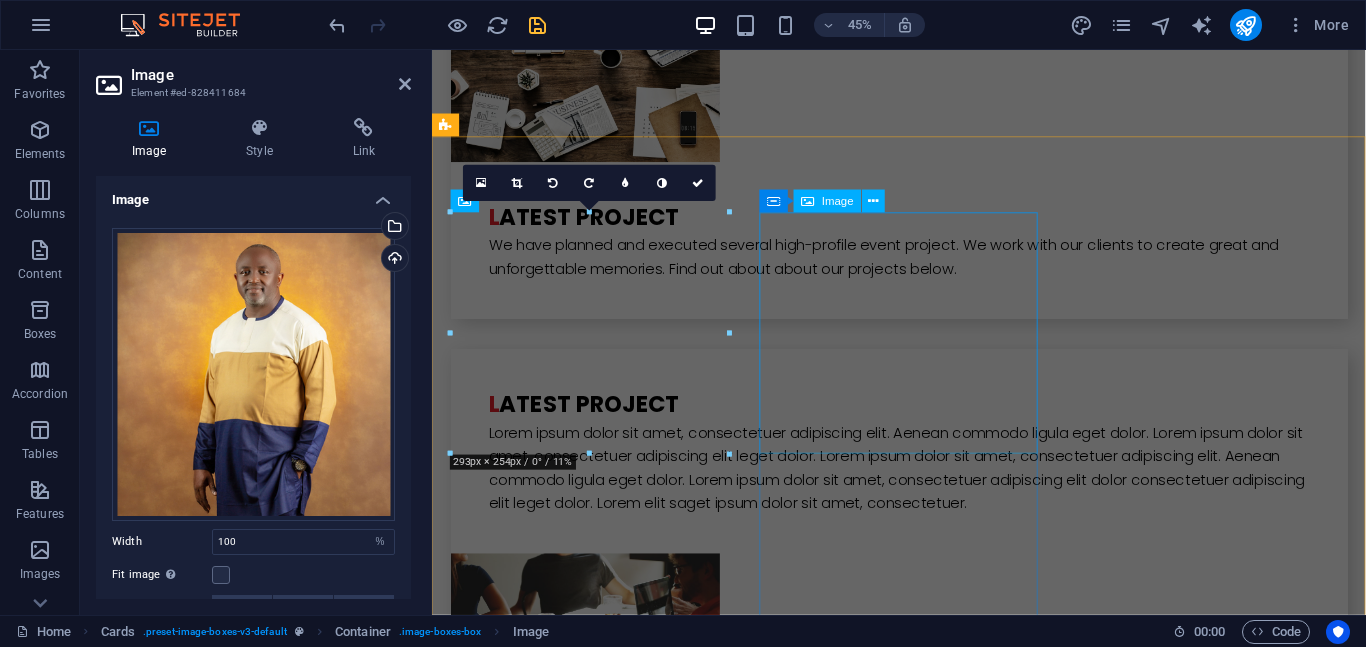 scroll, scrollTop: 3974, scrollLeft: 0, axis: vertical 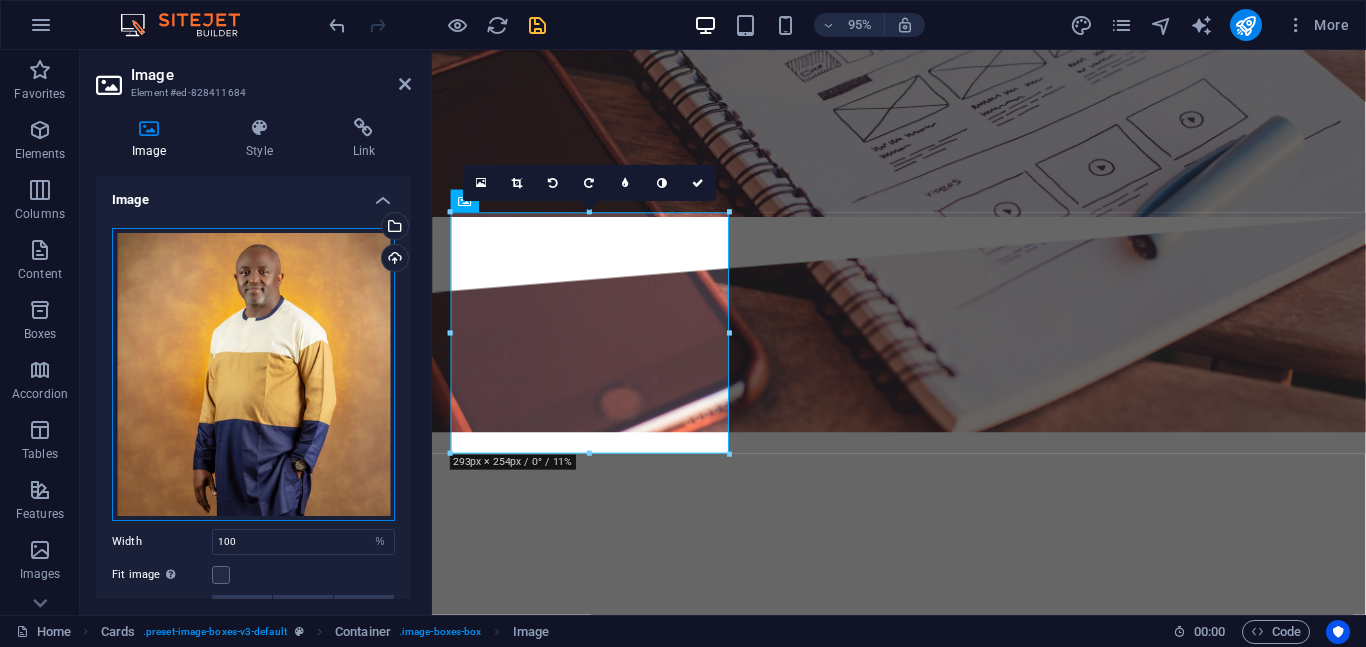 click on "Drag files here, click to choose files or select files from Files or our free stock photos & videos" at bounding box center [253, 374] 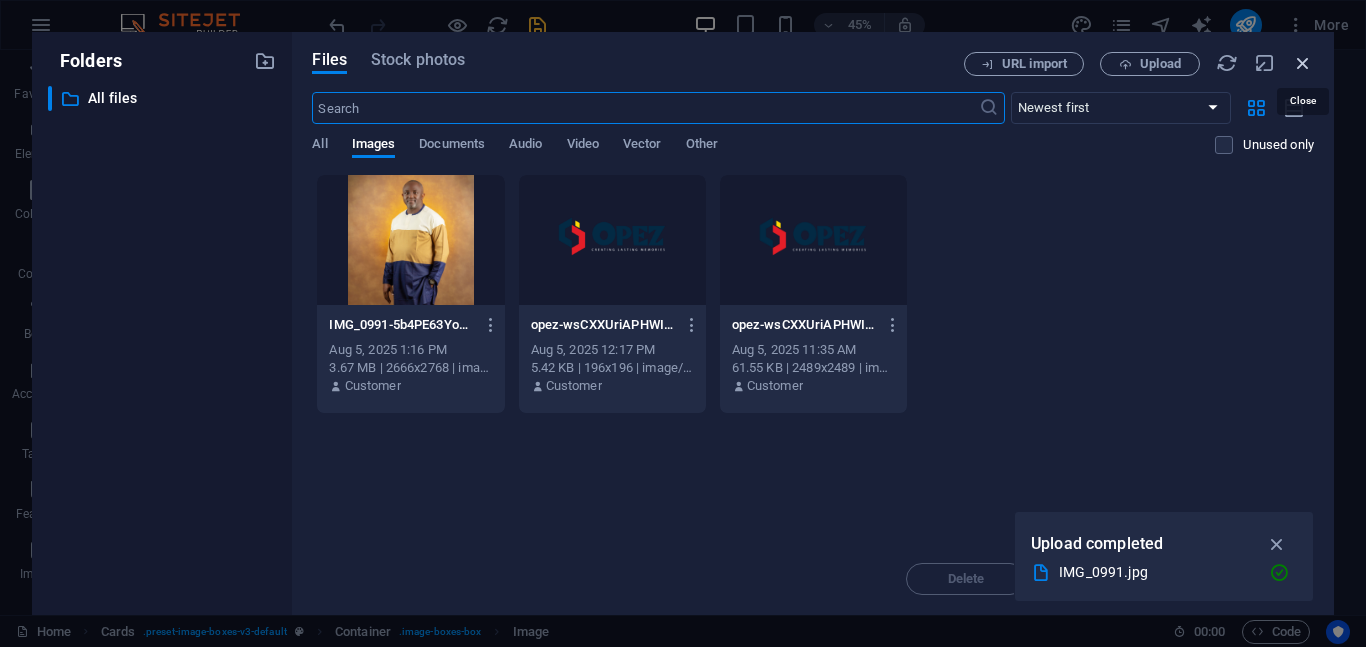 click at bounding box center (1303, 63) 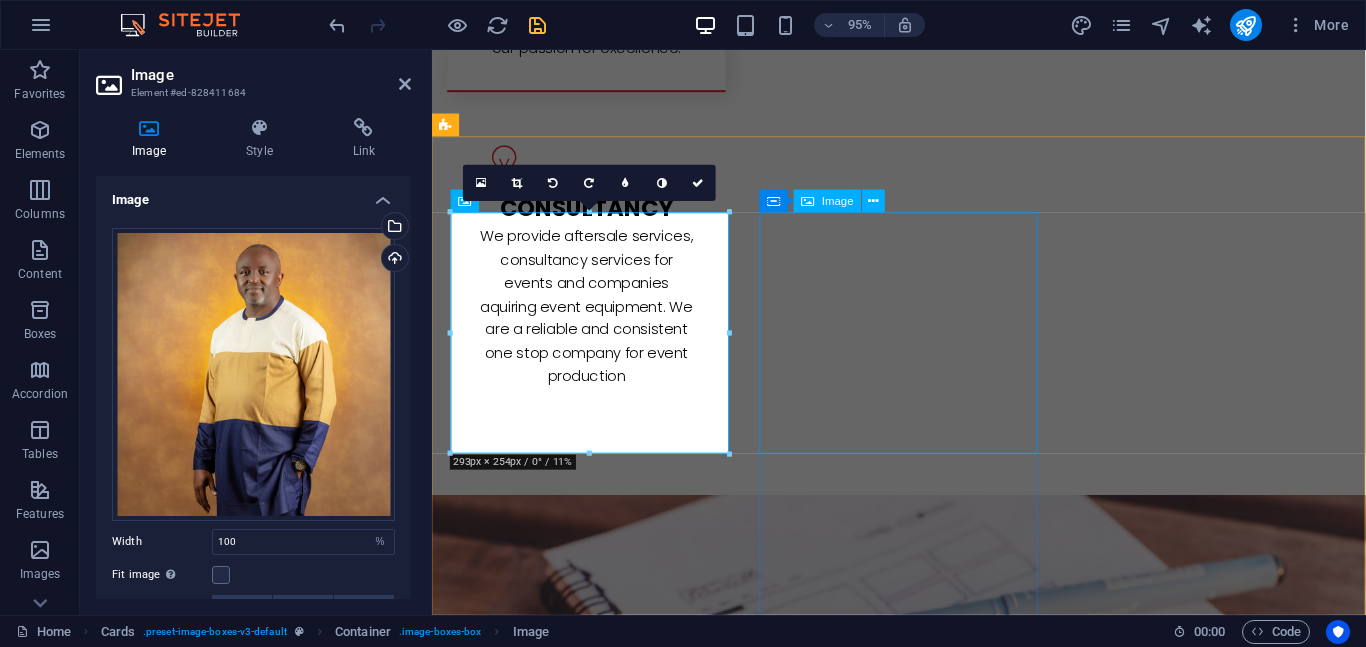 click at bounding box center (594, 4491) 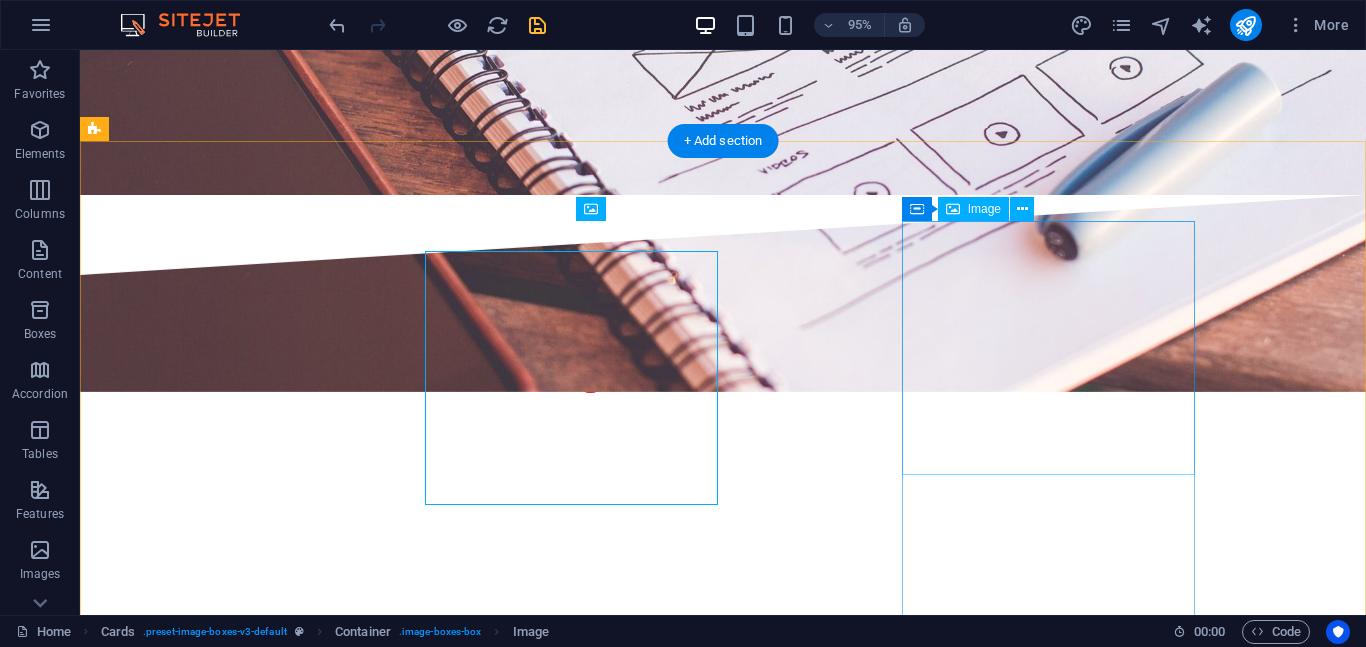 scroll, scrollTop: 3944, scrollLeft: 0, axis: vertical 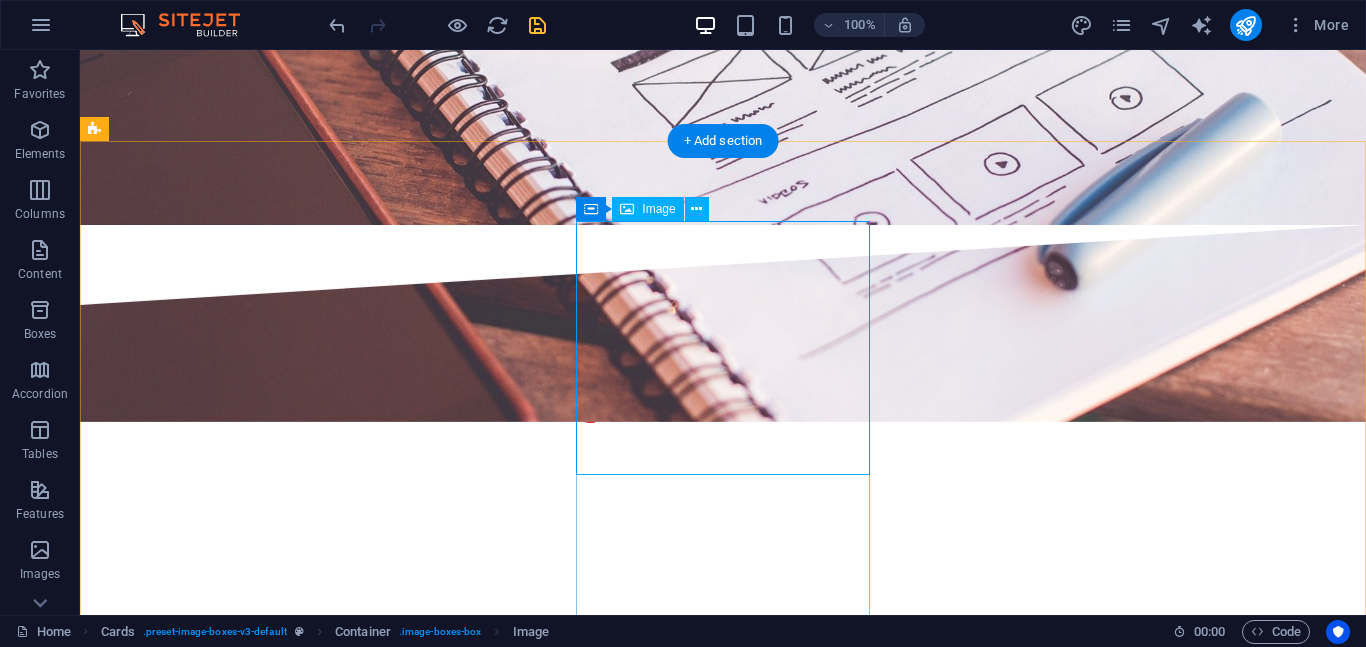 click at bounding box center [242, 3830] 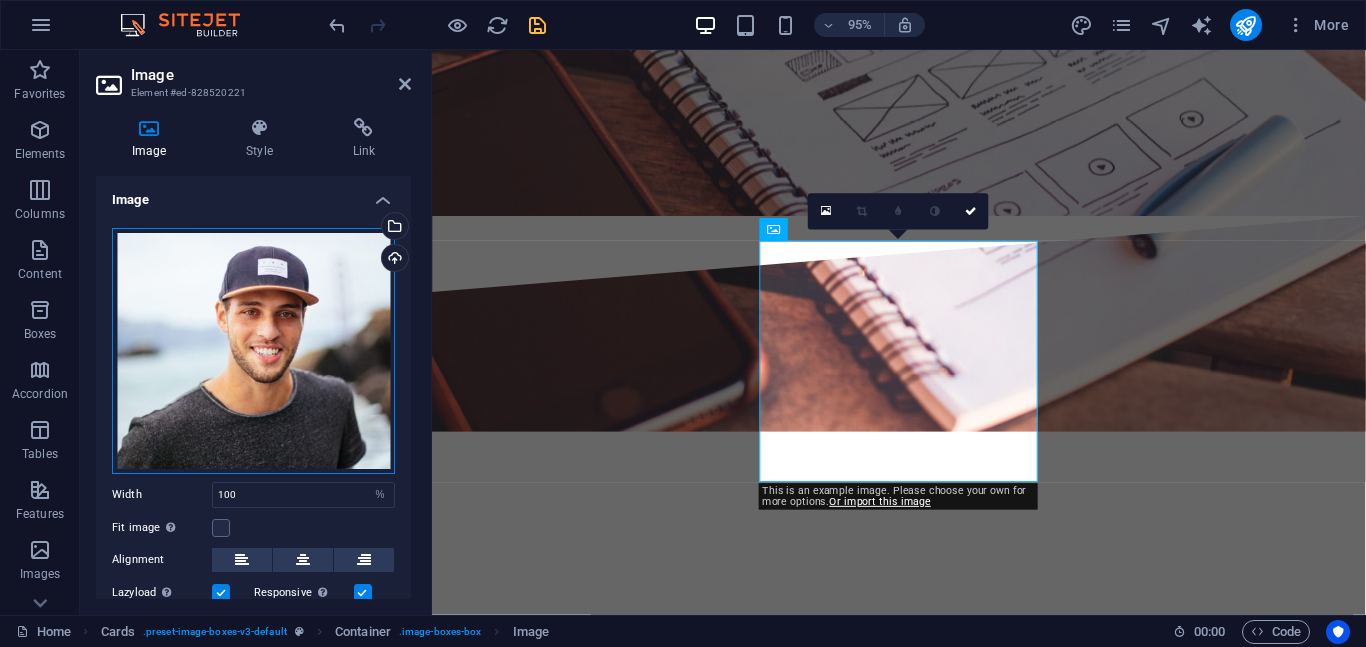 click on "Drag files here, click to choose files or select files from Files or our free stock photos & videos" at bounding box center [253, 351] 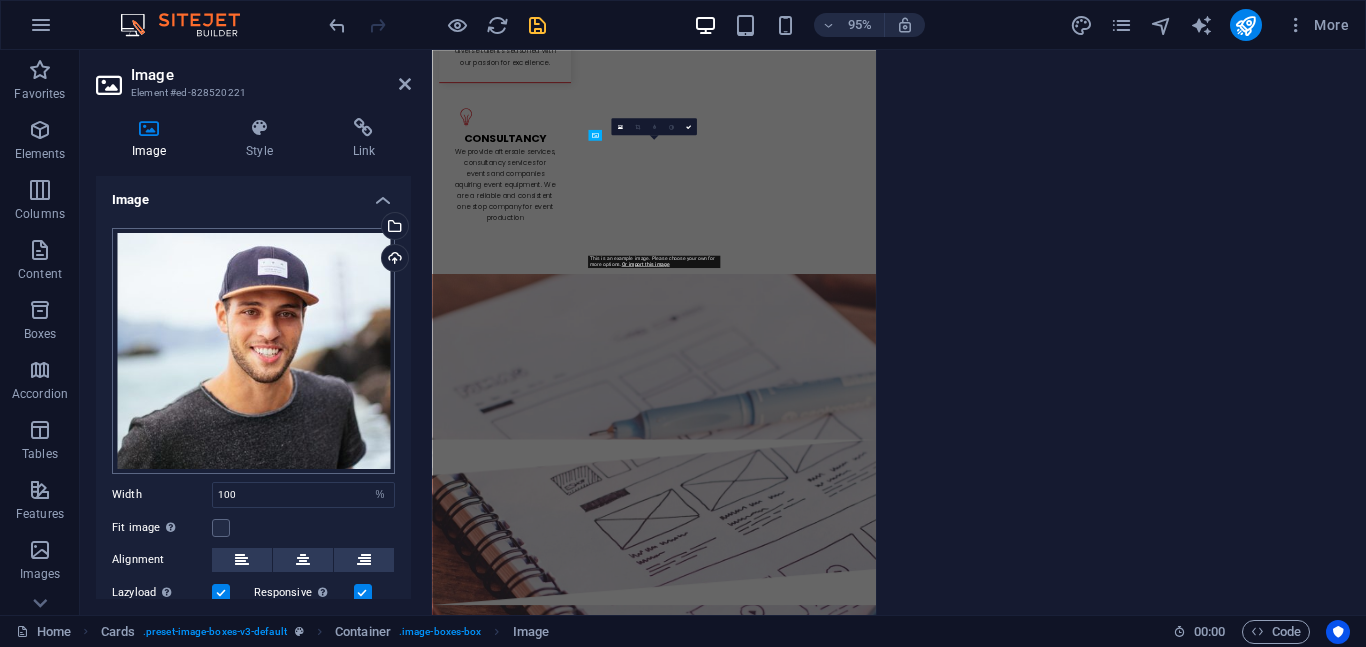 scroll, scrollTop: 4605, scrollLeft: 0, axis: vertical 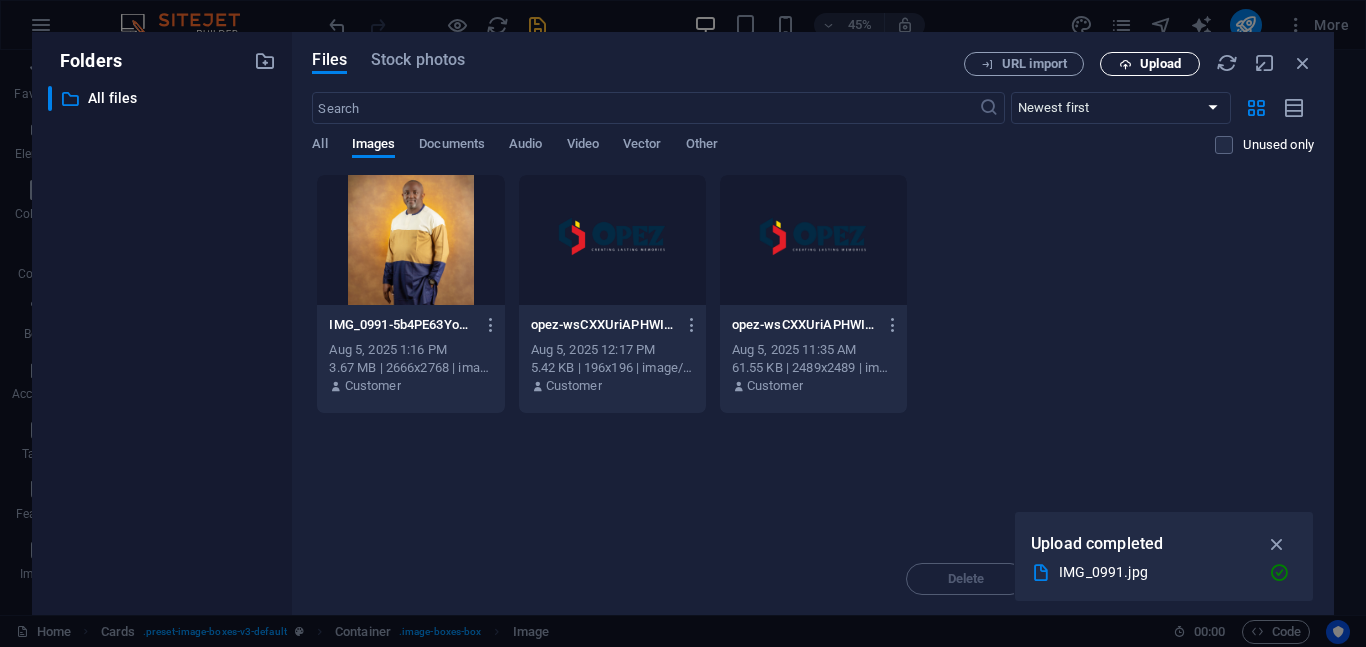 click on "Upload" at bounding box center [1150, 64] 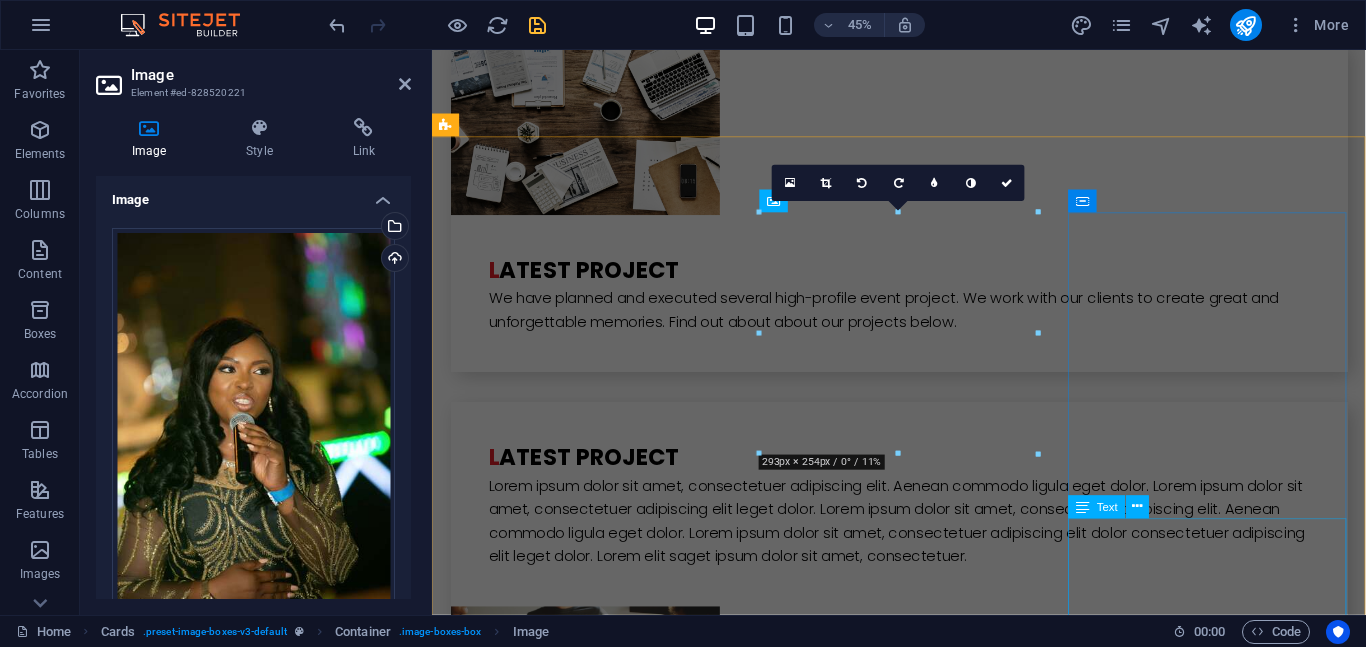 scroll, scrollTop: 3974, scrollLeft: 0, axis: vertical 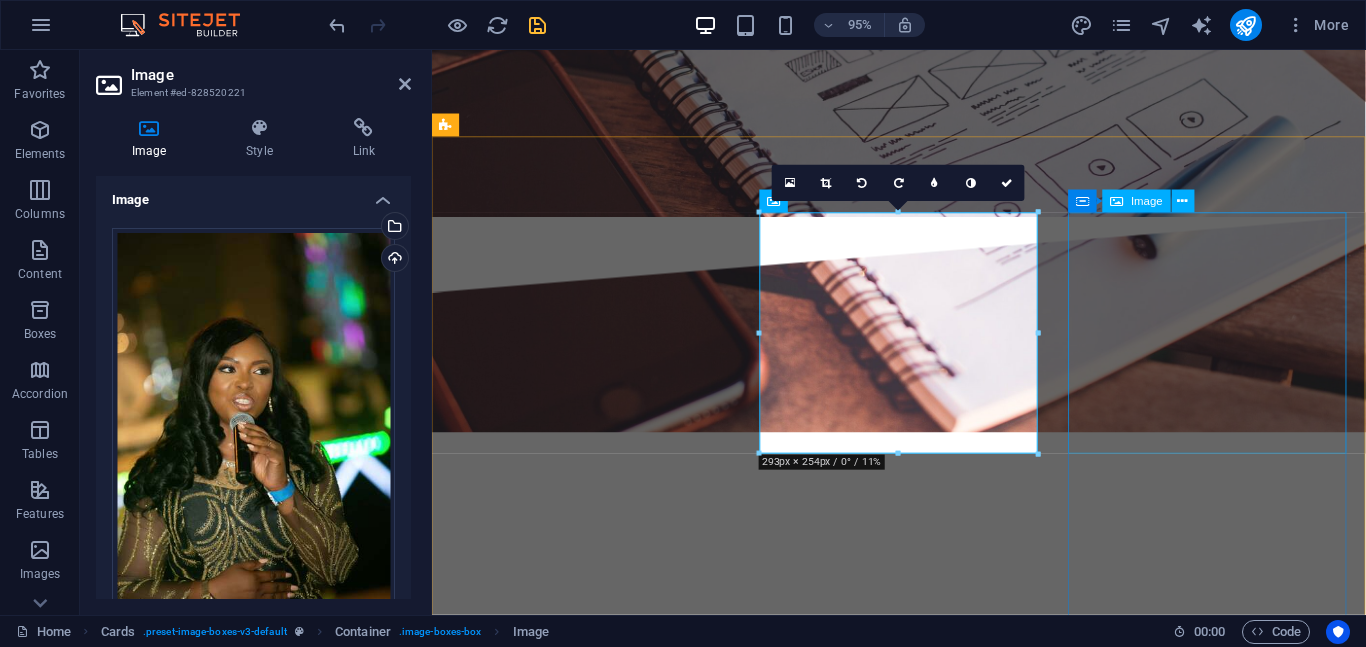 click at bounding box center (594, 4311) 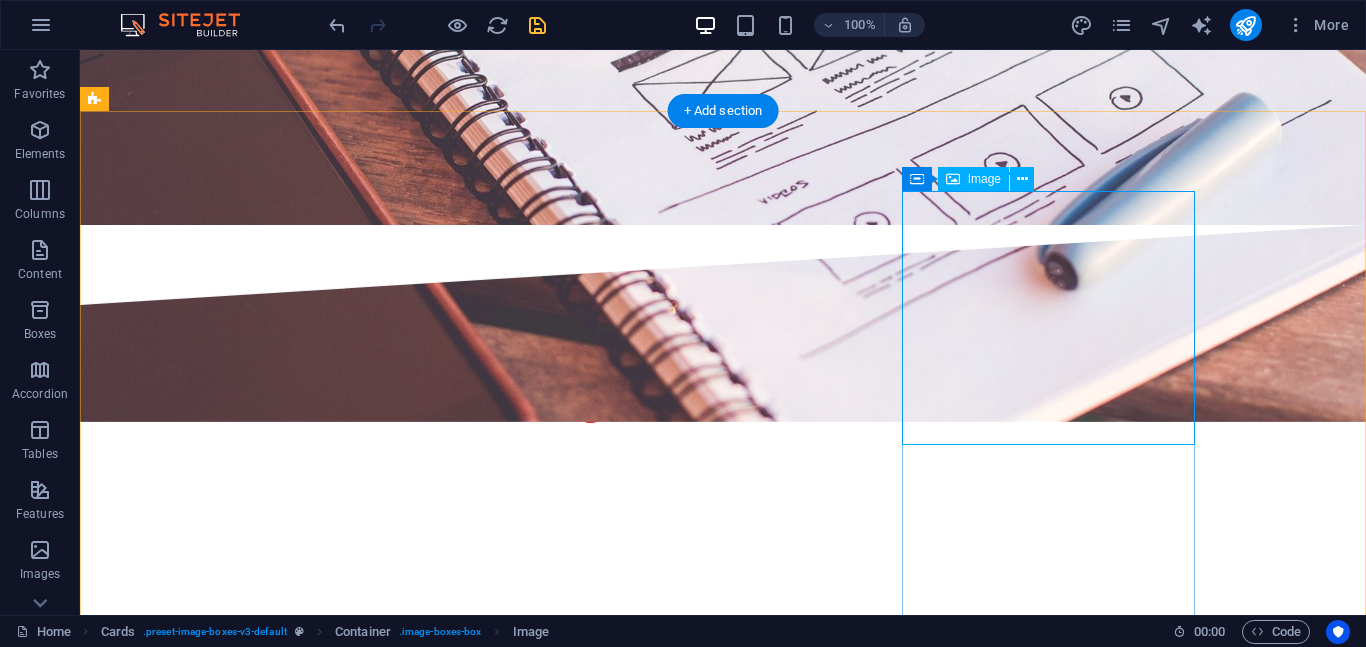 click at bounding box center [242, 4311] 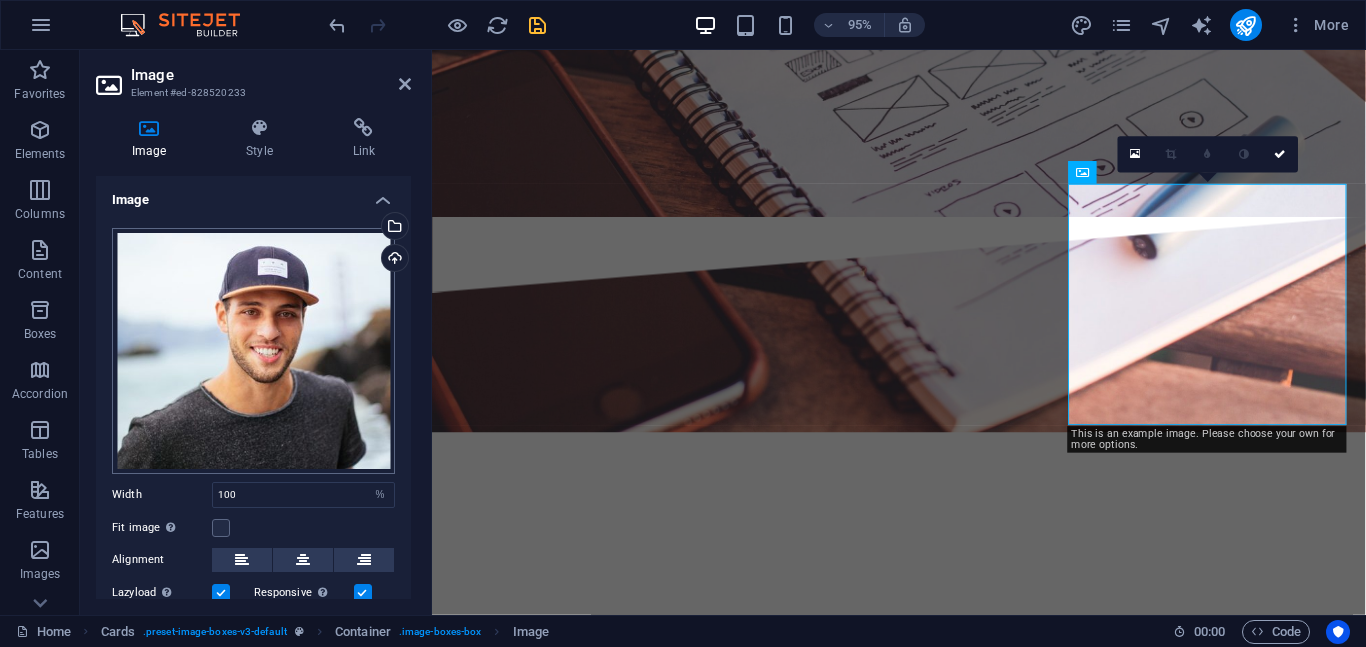 scroll, scrollTop: 4004, scrollLeft: 0, axis: vertical 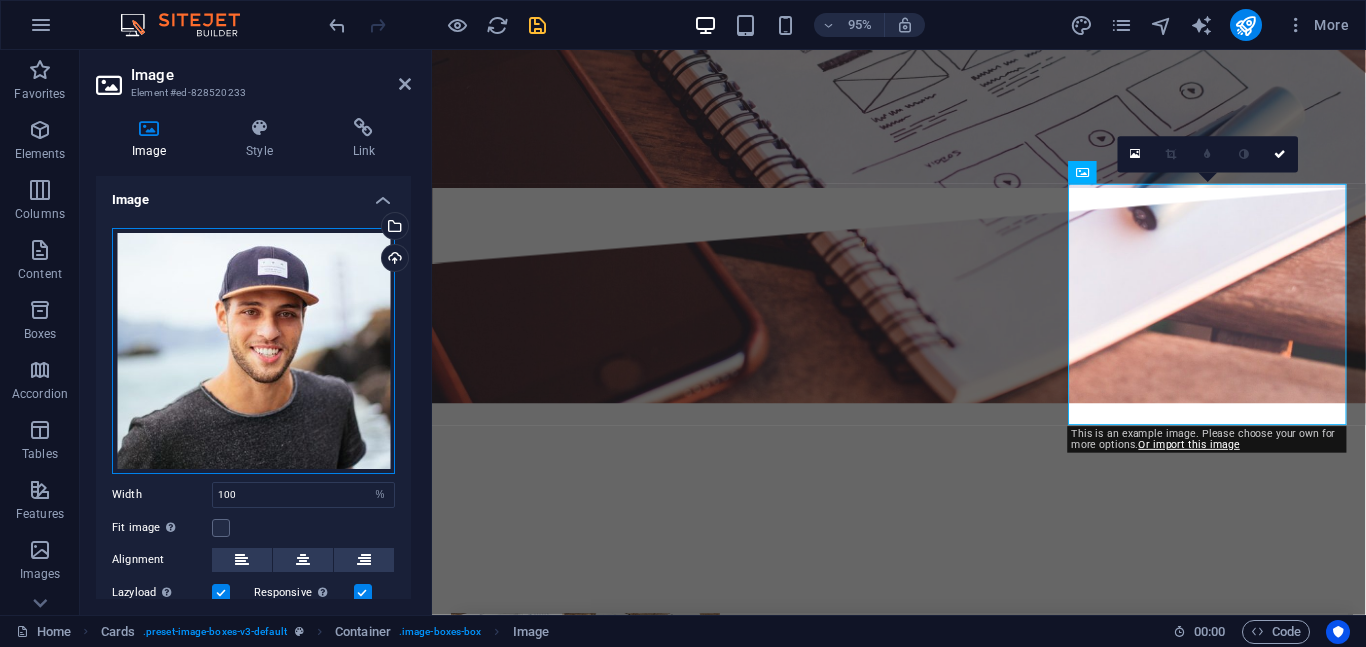 click on "Drag files here, click to choose files or select files from Files or our free stock photos & videos" at bounding box center (253, 351) 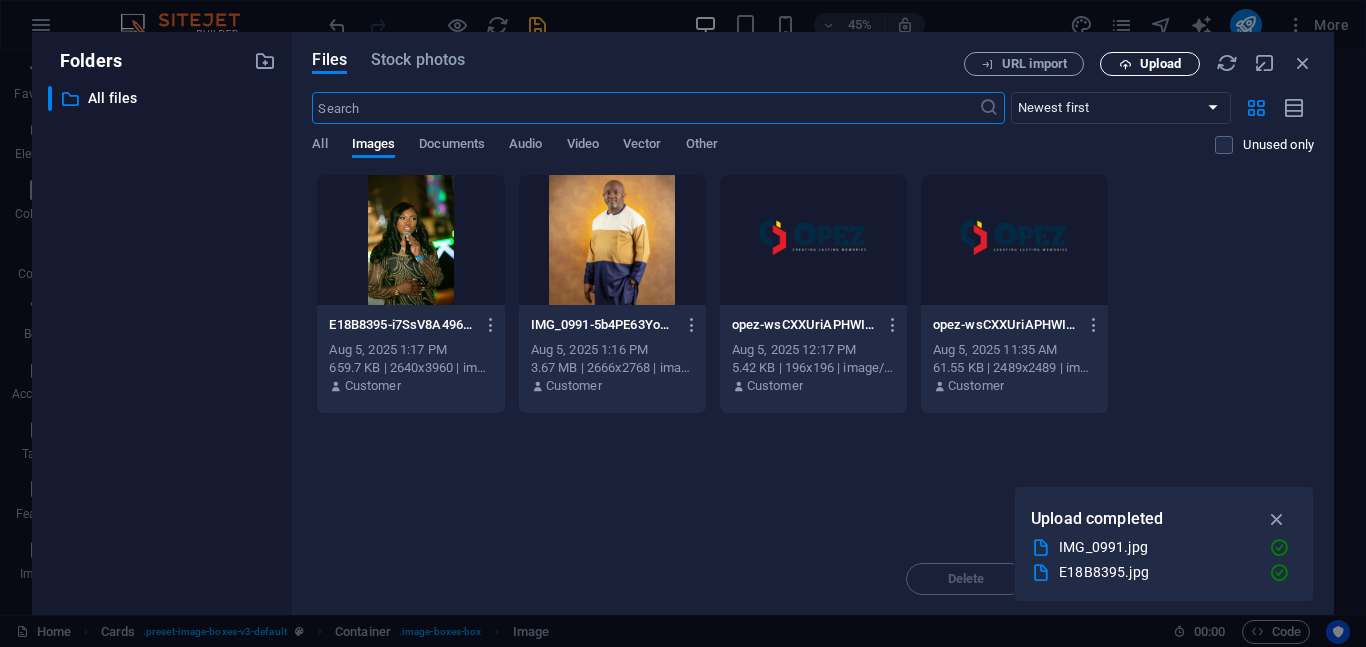 click on "Upload" at bounding box center [1160, 64] 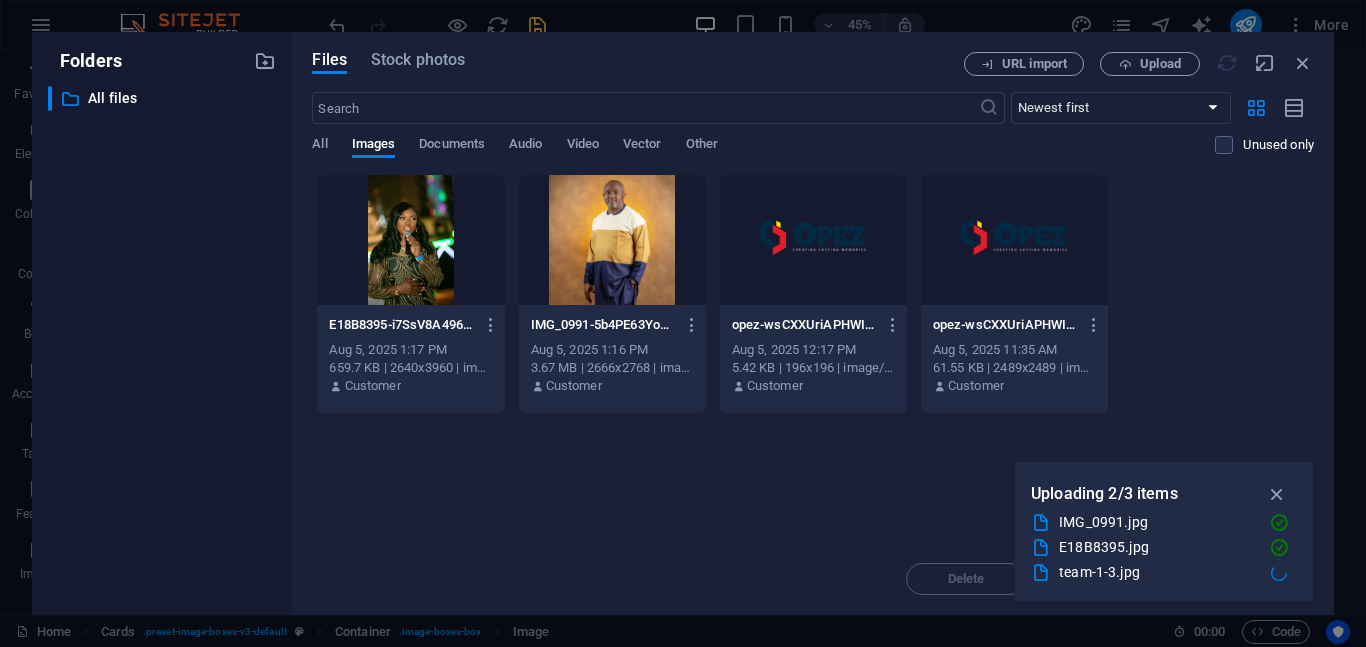 scroll, scrollTop: 3974, scrollLeft: 0, axis: vertical 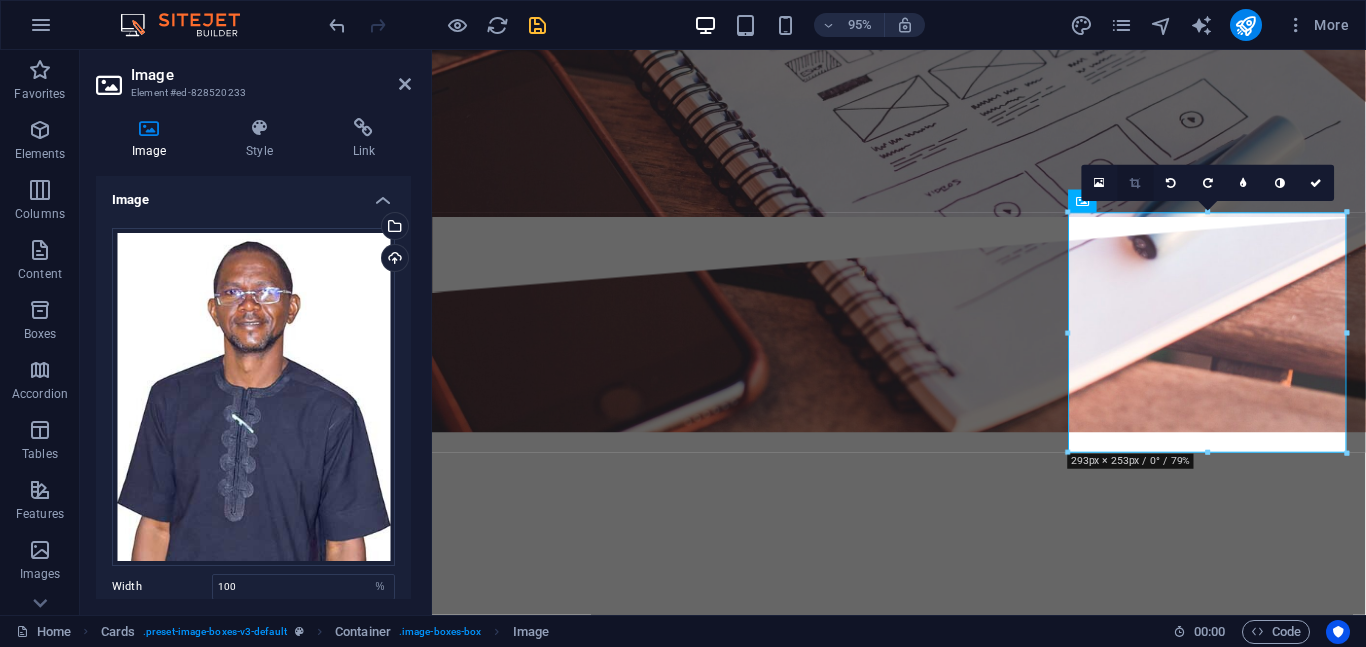 click at bounding box center (1135, 182) 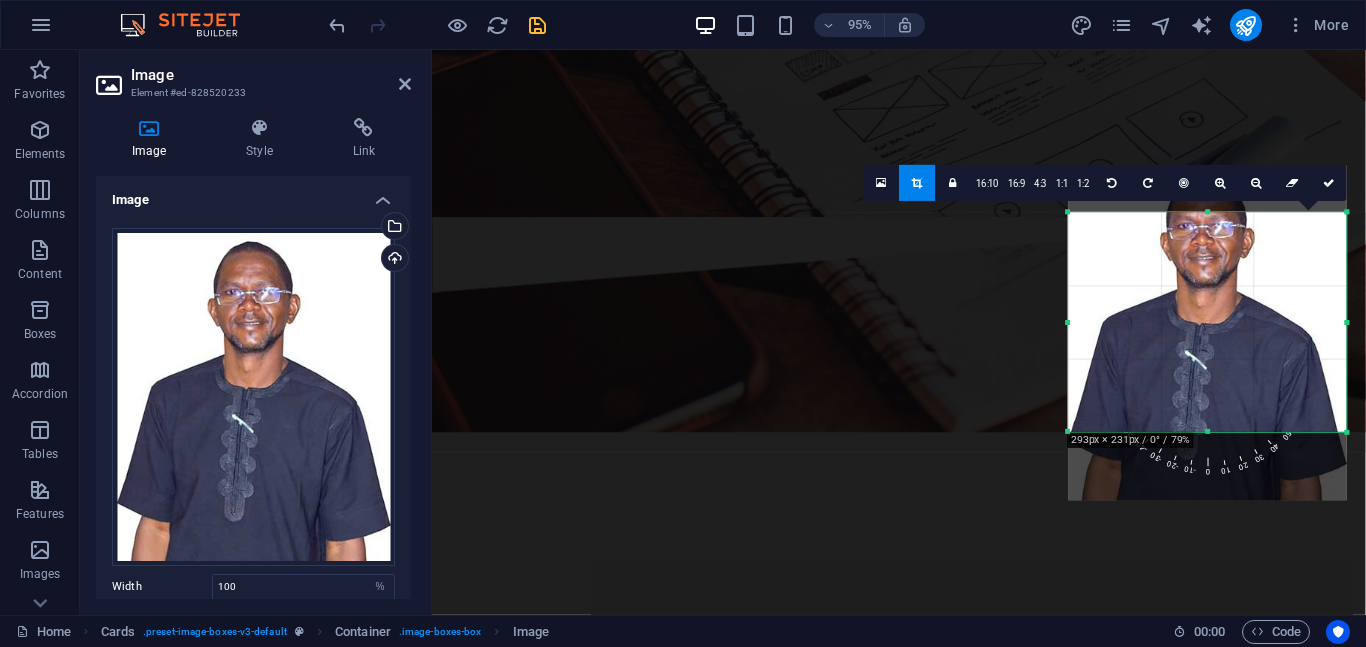 drag, startPoint x: 1205, startPoint y: 455, endPoint x: 1207, endPoint y: 432, distance: 23.086792 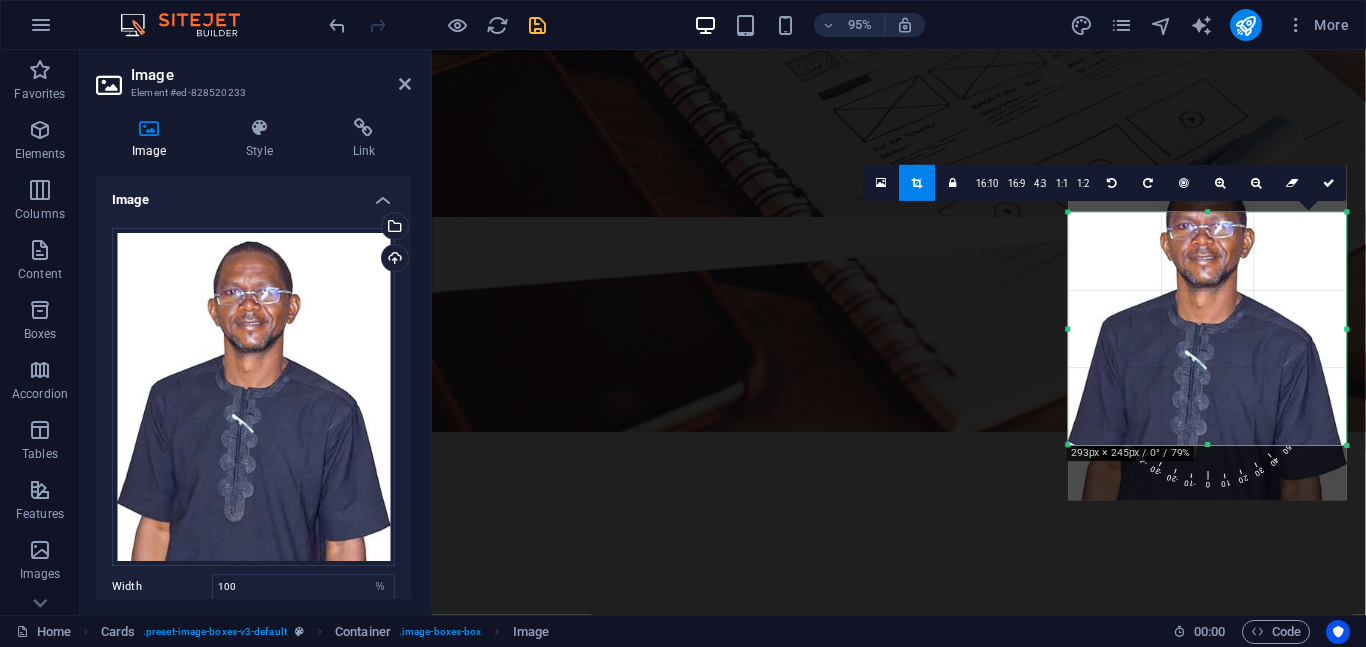 drag, startPoint x: 1207, startPoint y: 432, endPoint x: 1207, endPoint y: 446, distance: 14 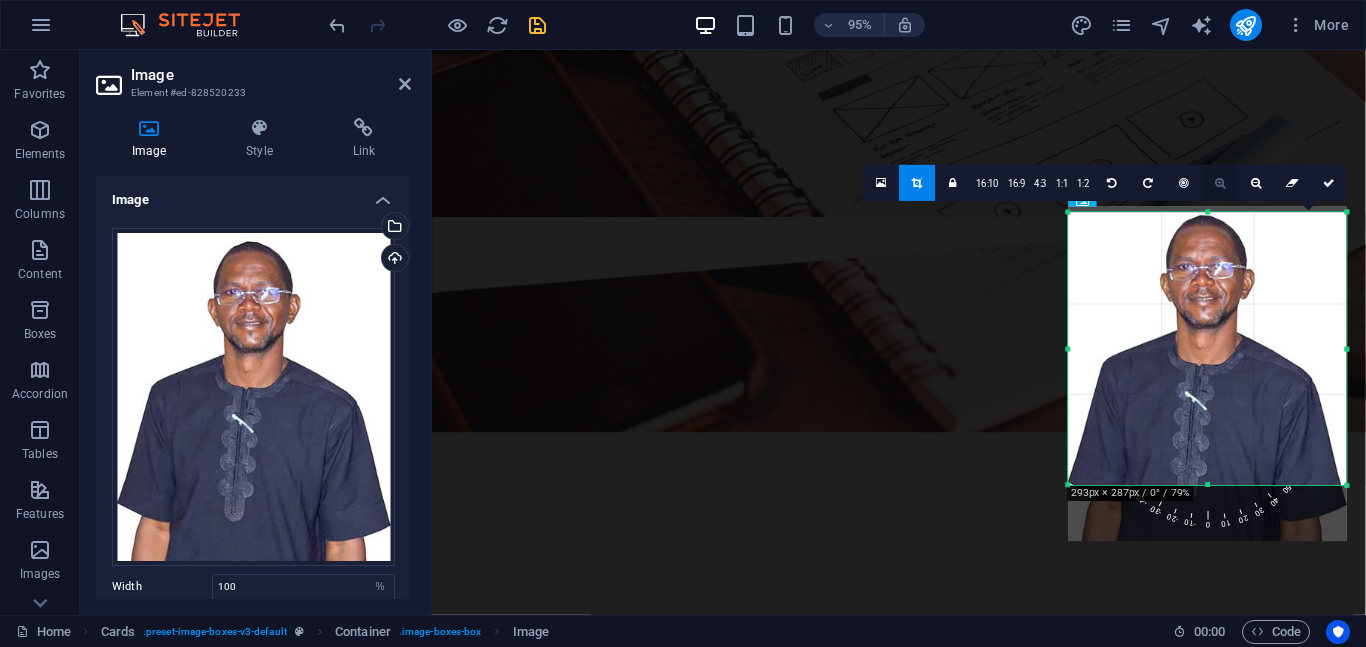 drag, startPoint x: 1208, startPoint y: 210, endPoint x: 1207, endPoint y: 167, distance: 43.011627 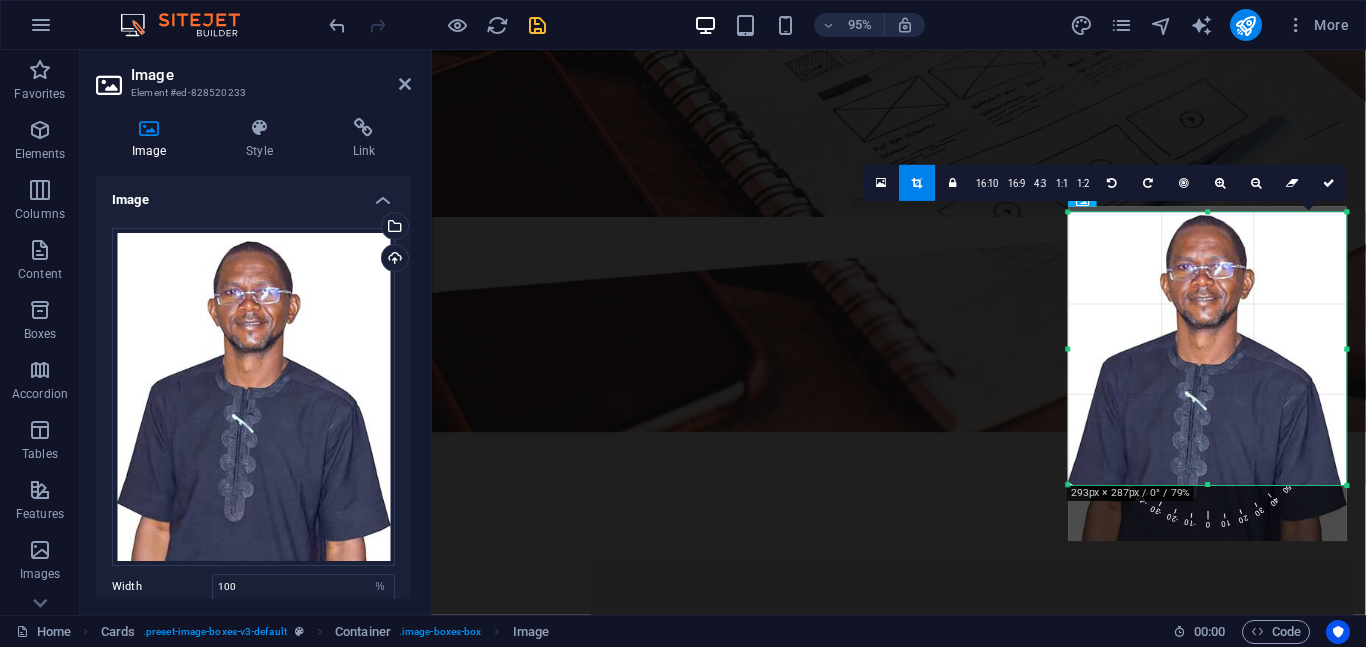 click at bounding box center (918, 183) 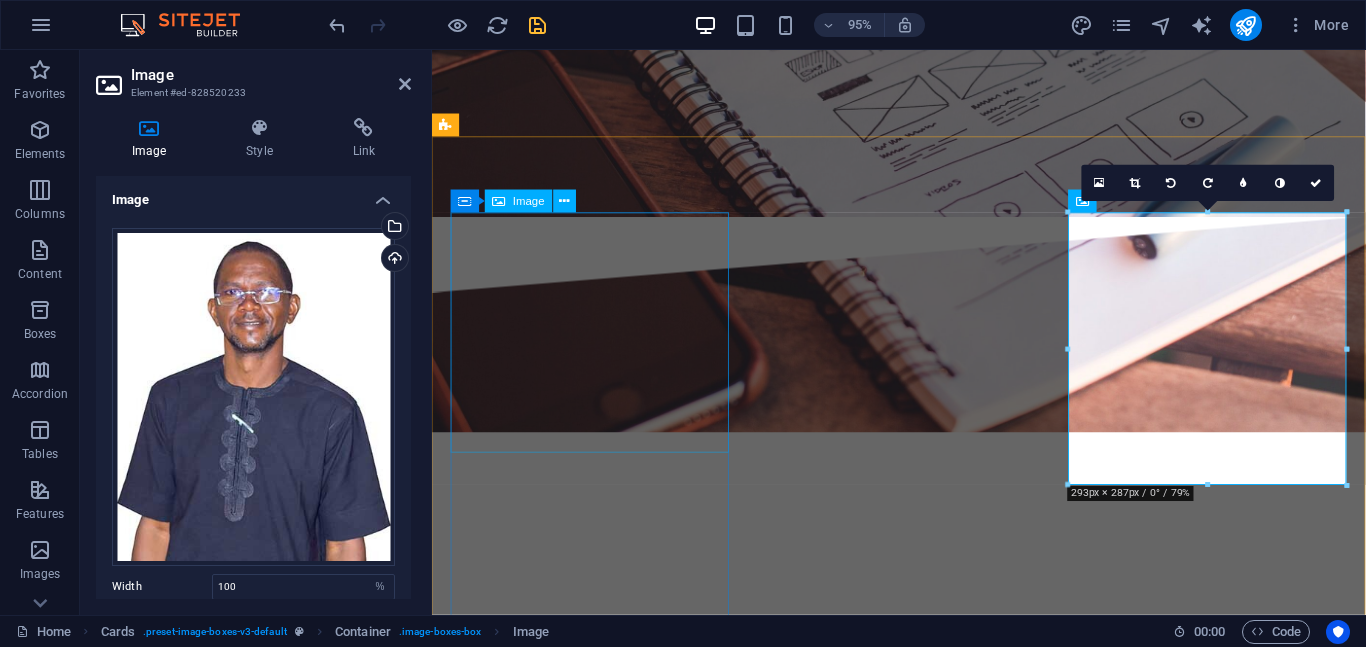 click at bounding box center [594, 3348] 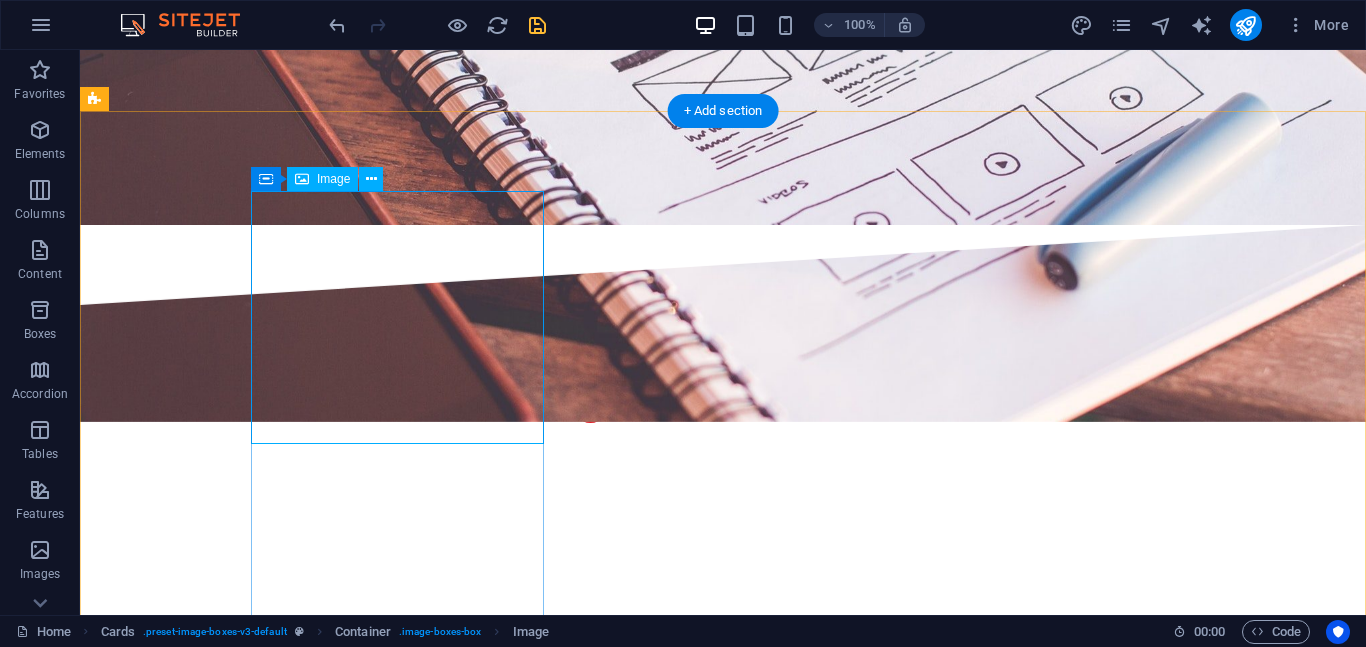 click at bounding box center (242, 3348) 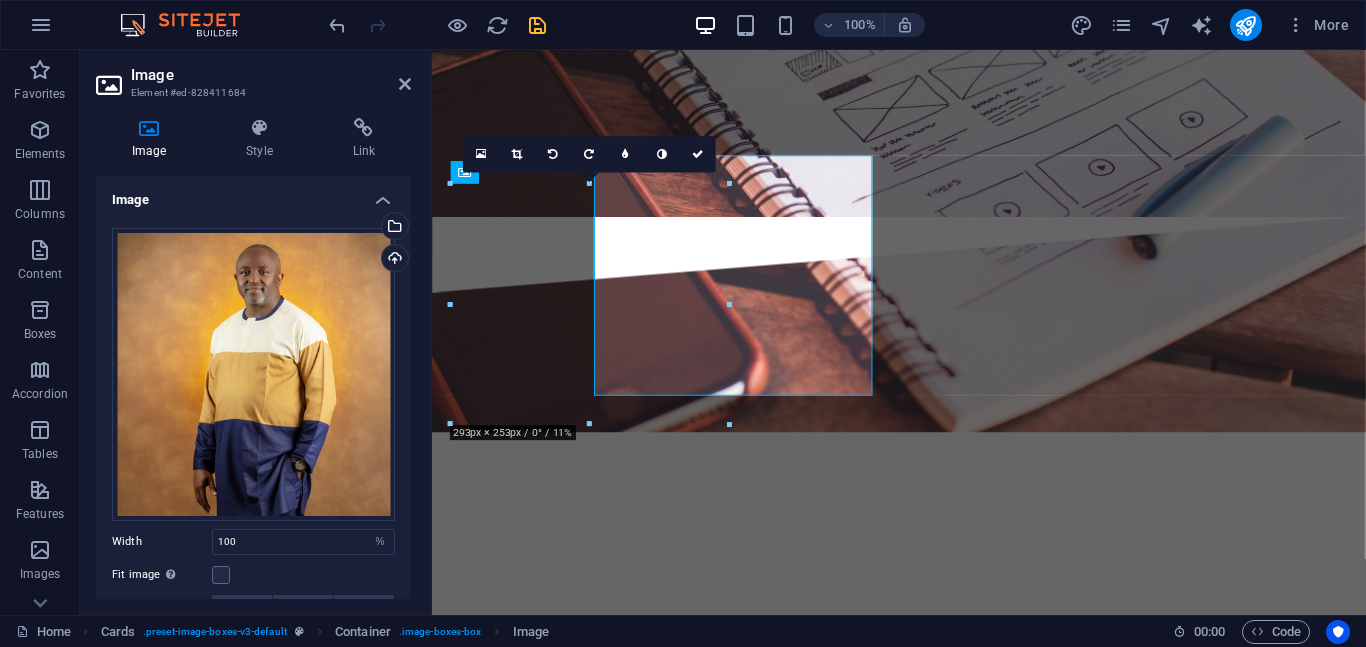 scroll, scrollTop: 4004, scrollLeft: 0, axis: vertical 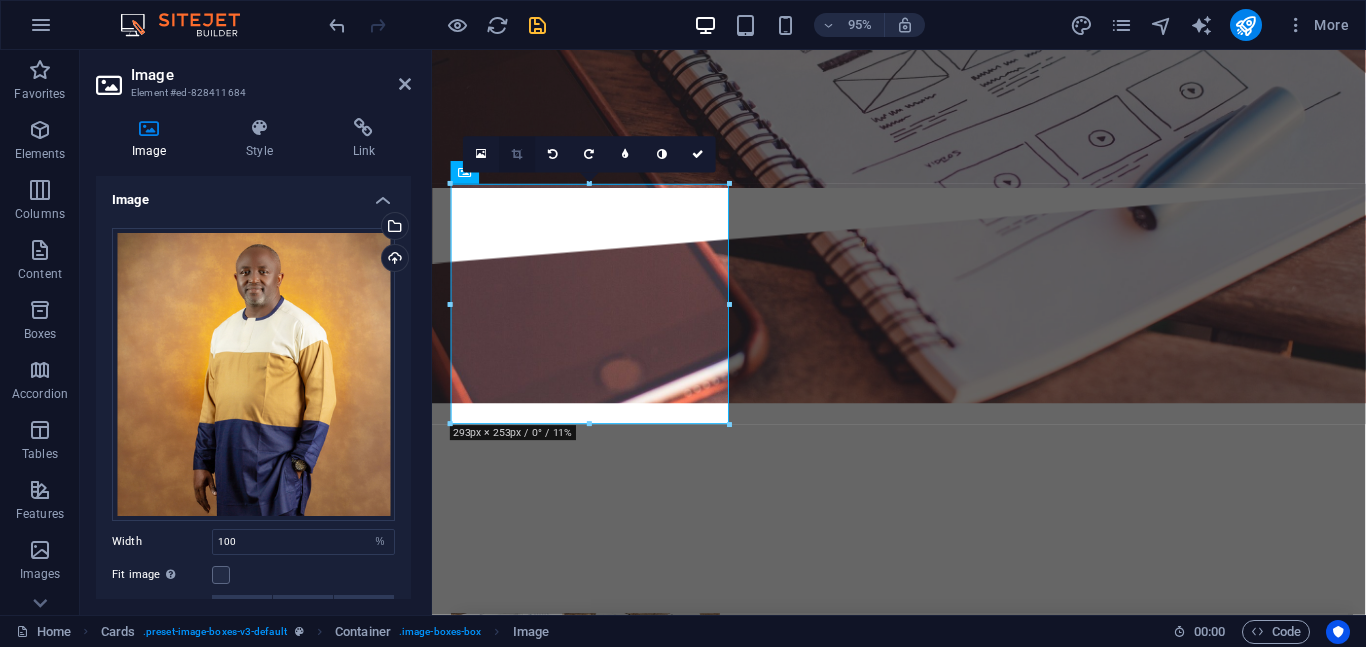click at bounding box center (517, 155) 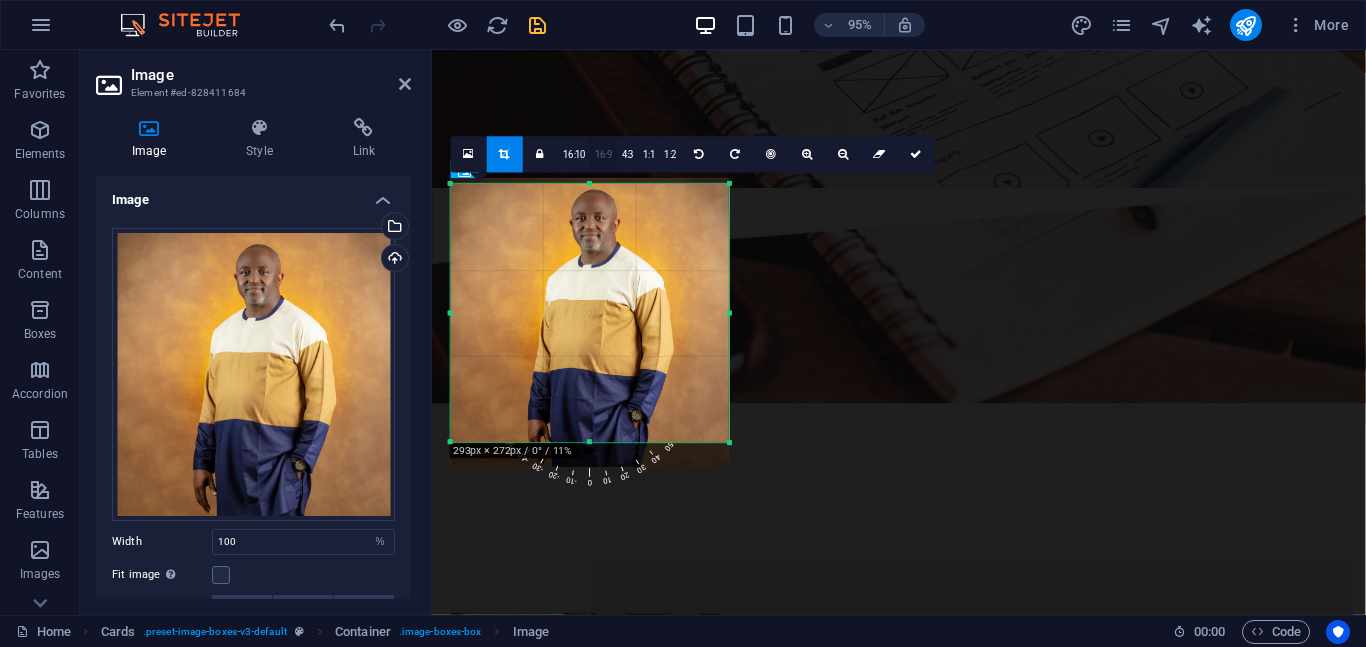 drag, startPoint x: 592, startPoint y: 182, endPoint x: 590, endPoint y: 164, distance: 18.110771 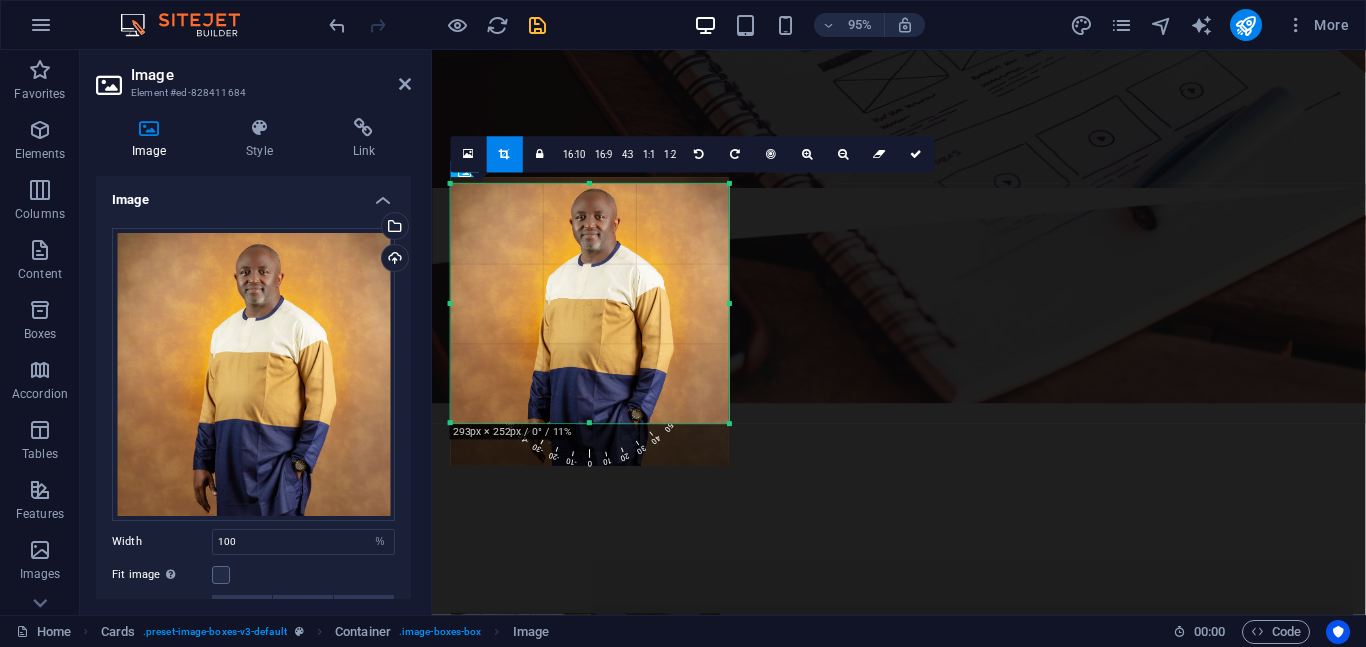 drag, startPoint x: 590, startPoint y: 444, endPoint x: 586, endPoint y: 425, distance: 19.416489 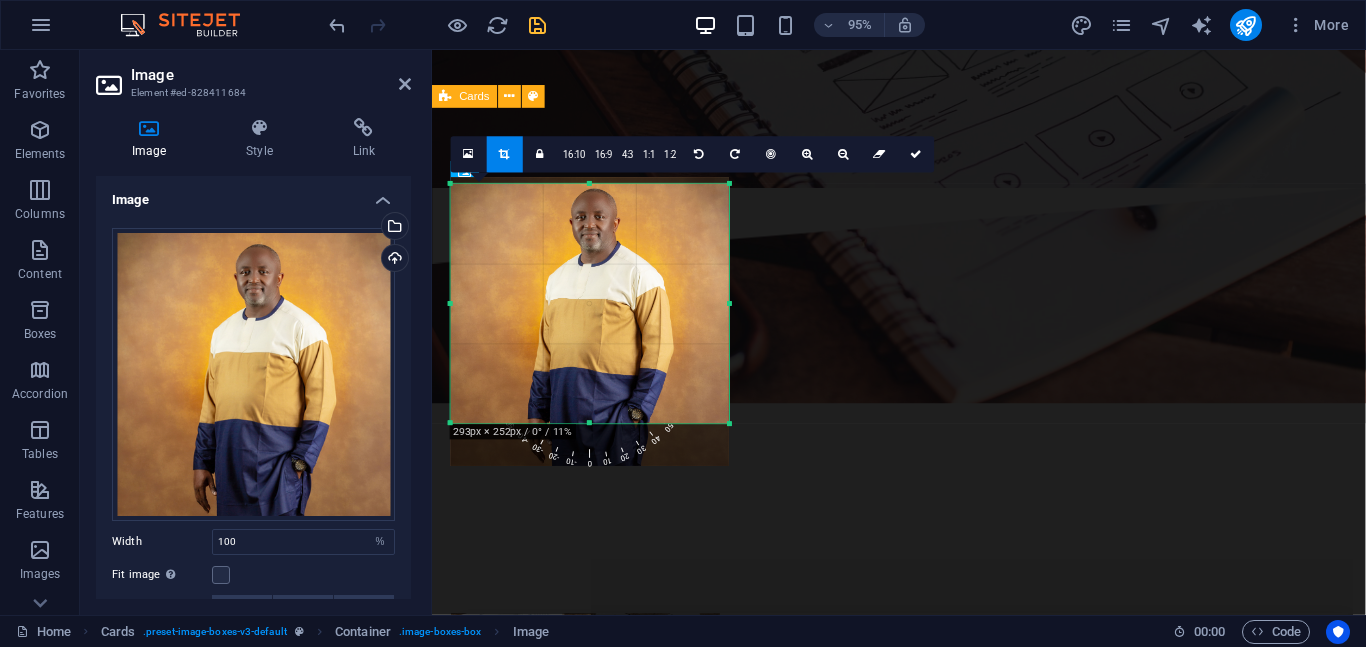 click on "[FIRST] [LAST] Lorem ipsum dolor sit amet, consectetur adipisicing elit. Veritatis, dolorem! [FIRST] [LAST] Lorem ipsum dolor sit amet, consectetur adipisicing elit. Veritatis, dolorem! [FIRST] [LAST] Lorem ipsum dolor sit amet, consectetur adipisicing elit. Veritatis, dolorem! [FIRST] Lorem ipsum dolor sit amet, consectetur adipisicing elit. Veritatis, dolorem! [FIRST] [CITY] Lorem ipsum dolor sit amet, consectetur adipisicing elit. Veritatis, dolorem! [FIRST] [LAST] Lorem ipsum dolor sit amet, consectetur adipisicing elit. Veritatis, dolorem!" at bounding box center [923, 4572] 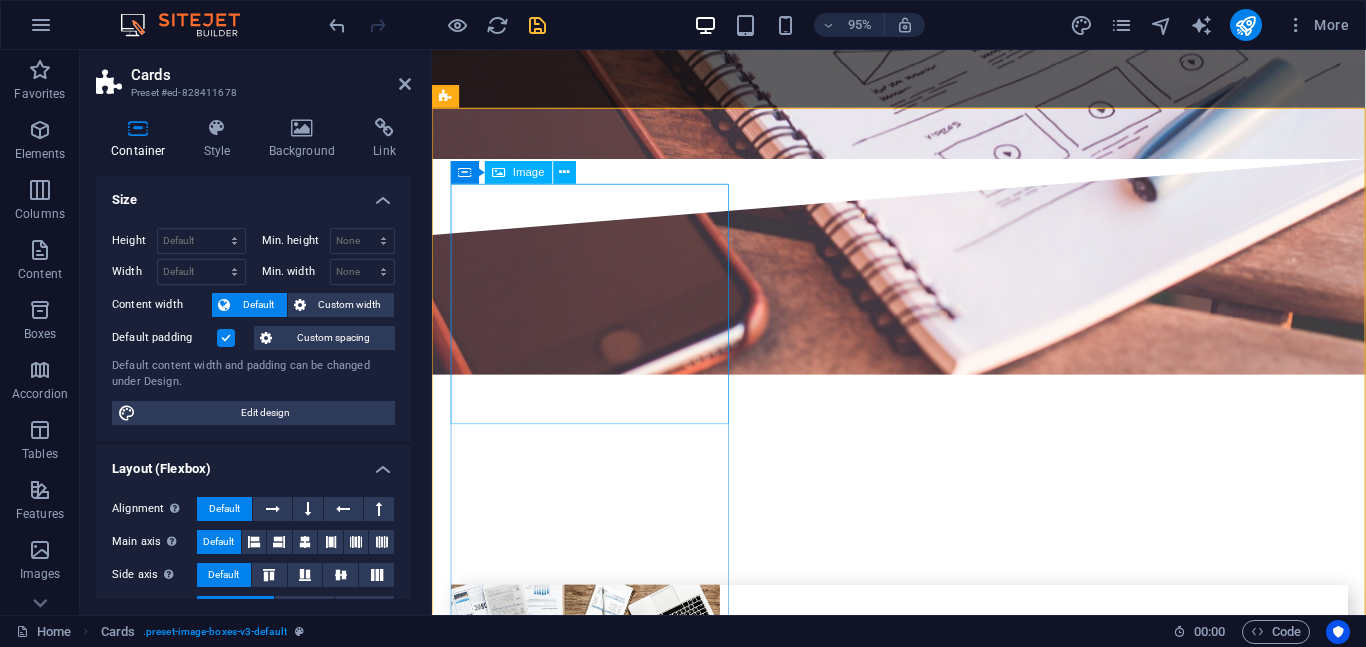 click at bounding box center [594, 3288] 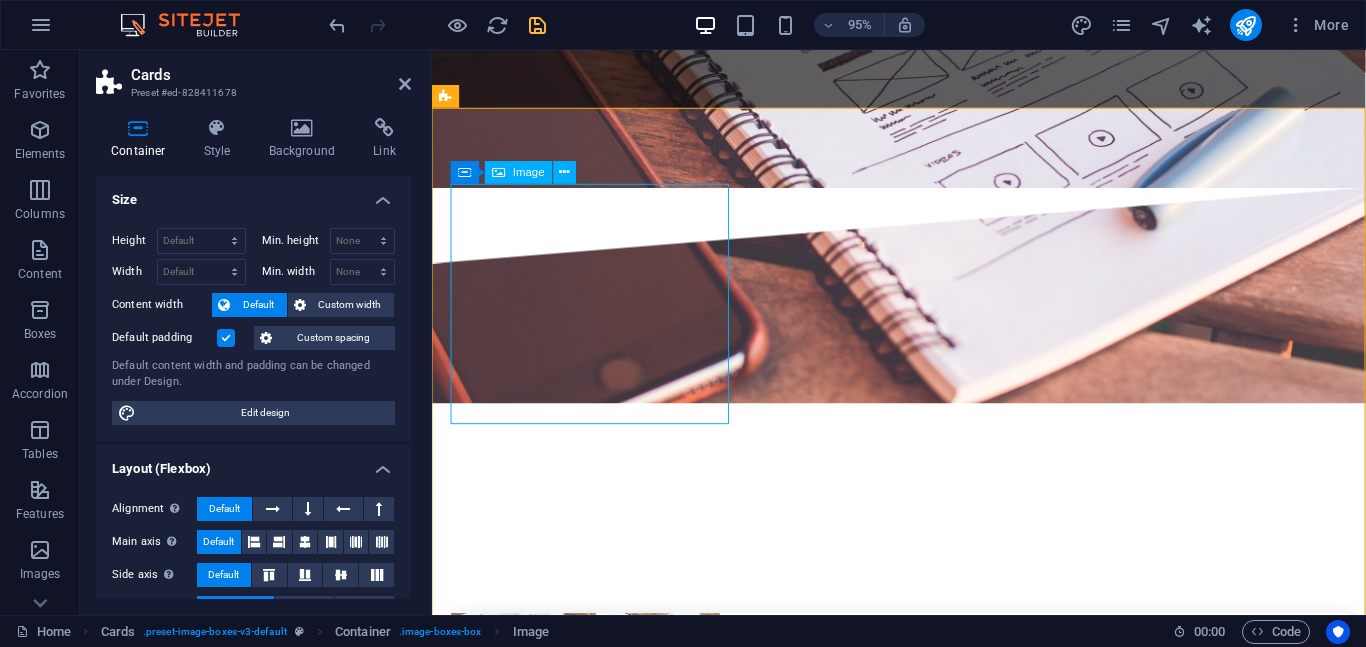 click at bounding box center (594, 3318) 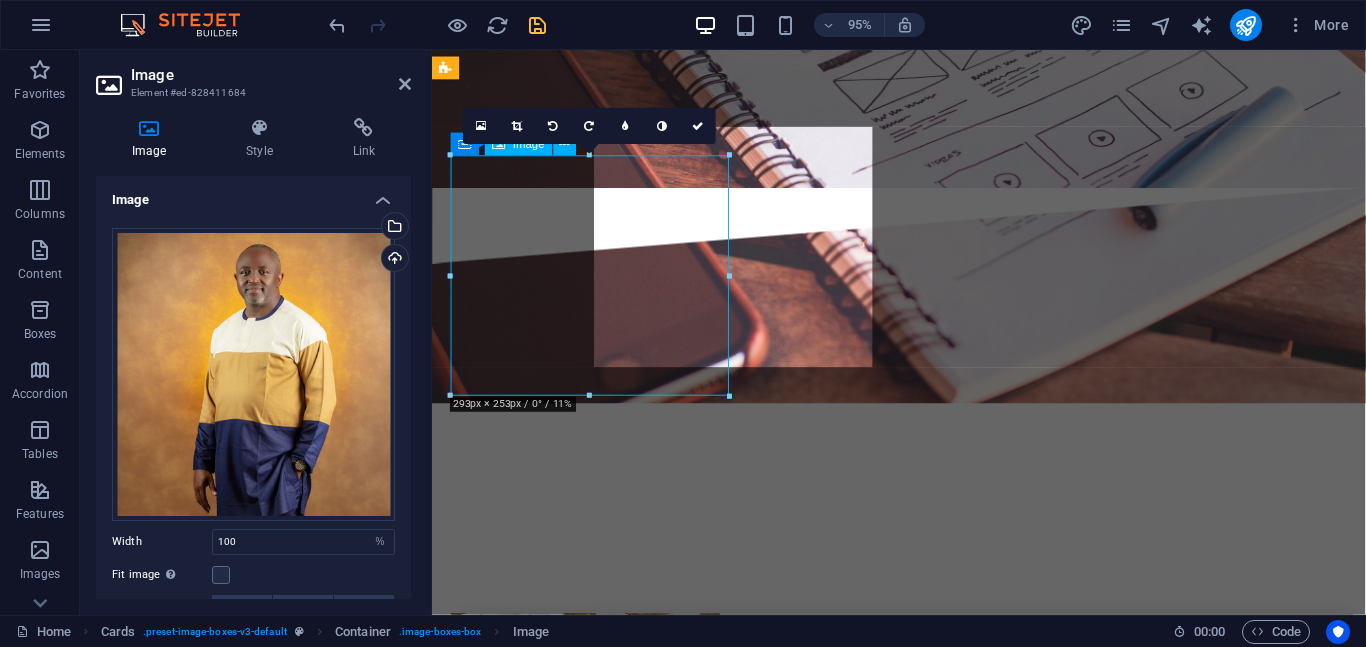 scroll, scrollTop: 4034, scrollLeft: 0, axis: vertical 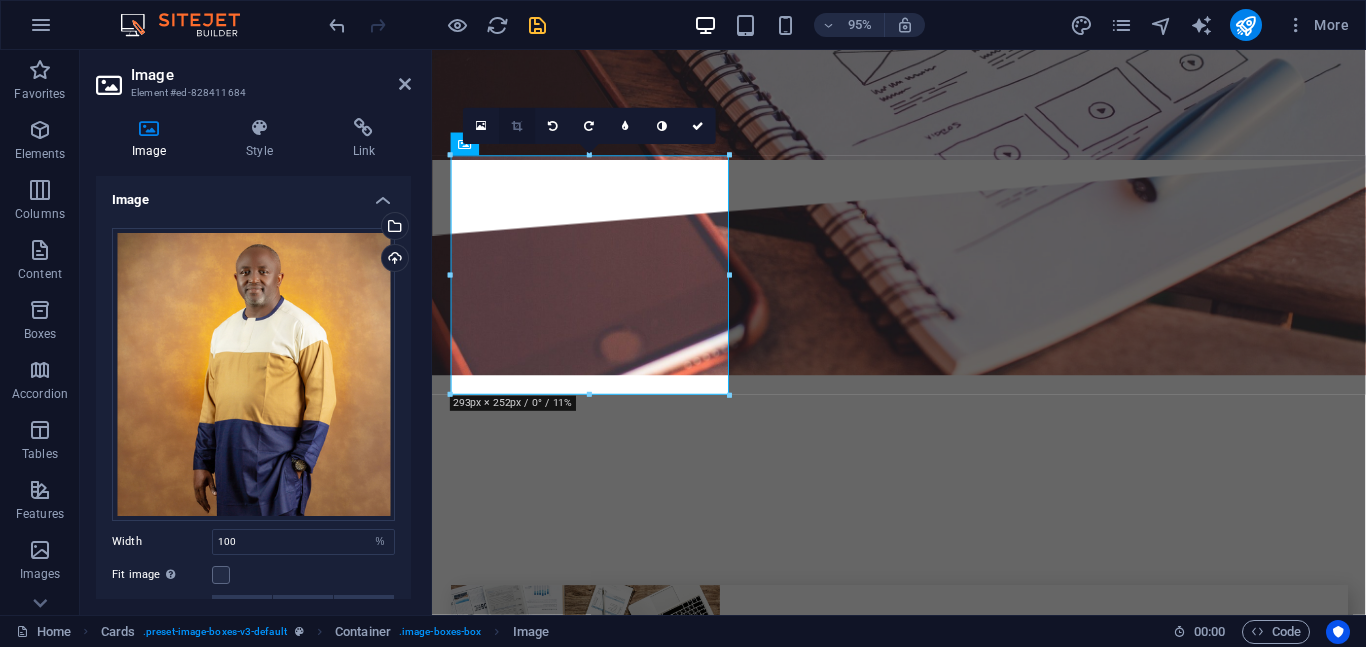click at bounding box center (517, 126) 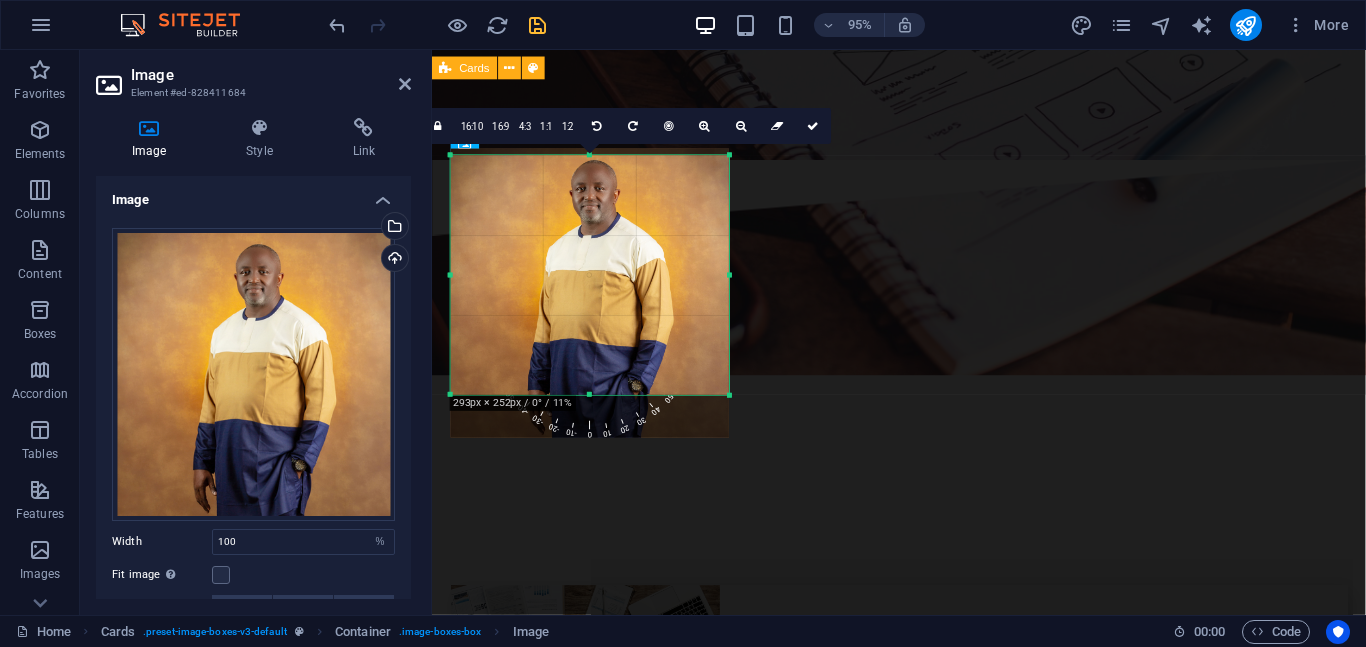 click on "[FIRST] [LAST] Lorem ipsum dolor sit amet, consectetur adipisicing elit. Veritatis, dolorem! [FIRST] [LAST] Lorem ipsum dolor sit amet, consectetur adipisicing elit. Veritatis, dolorem! [FIRST] [LAST] Lorem ipsum dolor sit amet, consectetur adipisicing elit. Veritatis, dolorem! [FIRST] Lorem ipsum dolor sit amet, consectetur adipisicing elit. Veritatis, dolorem! [FIRST] [CITY] Lorem ipsum dolor sit amet, consectetur adipisicing elit. Veritatis, dolorem! [FIRST] [LAST] Lorem ipsum dolor sit amet, consectetur adipisicing elit. Veritatis, dolorem!" at bounding box center (923, 4542) 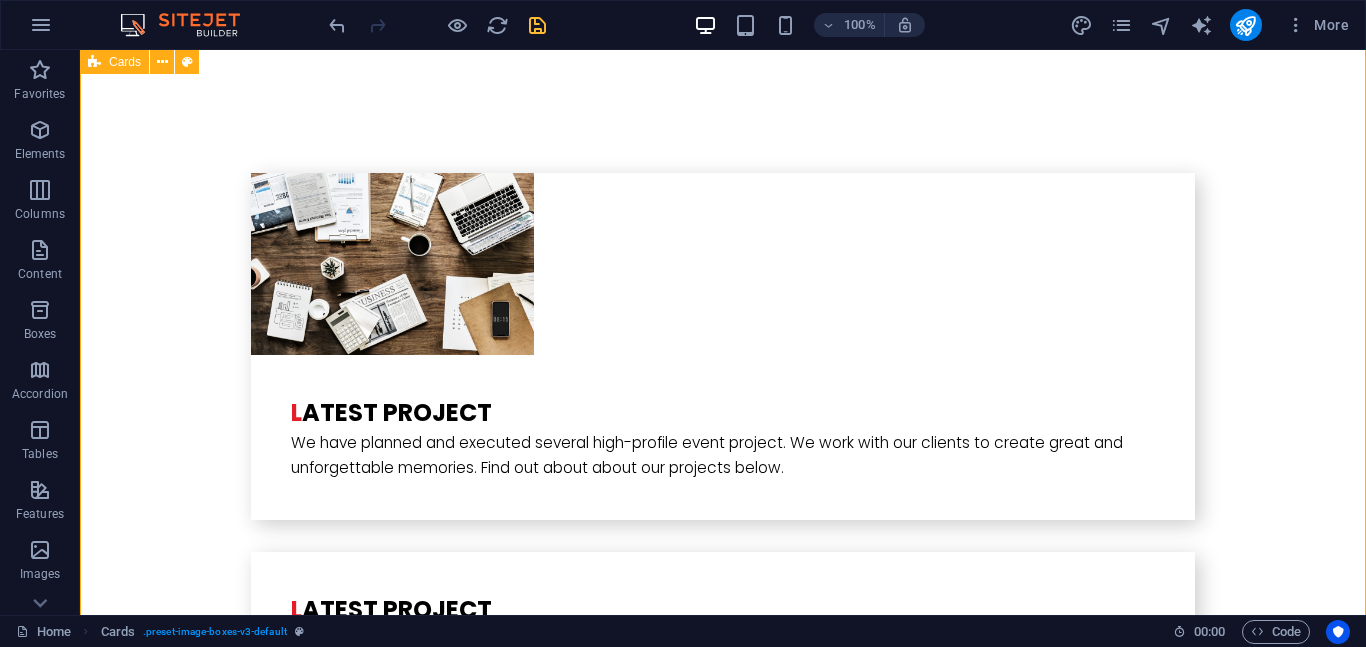 scroll, scrollTop: 4454, scrollLeft: 0, axis: vertical 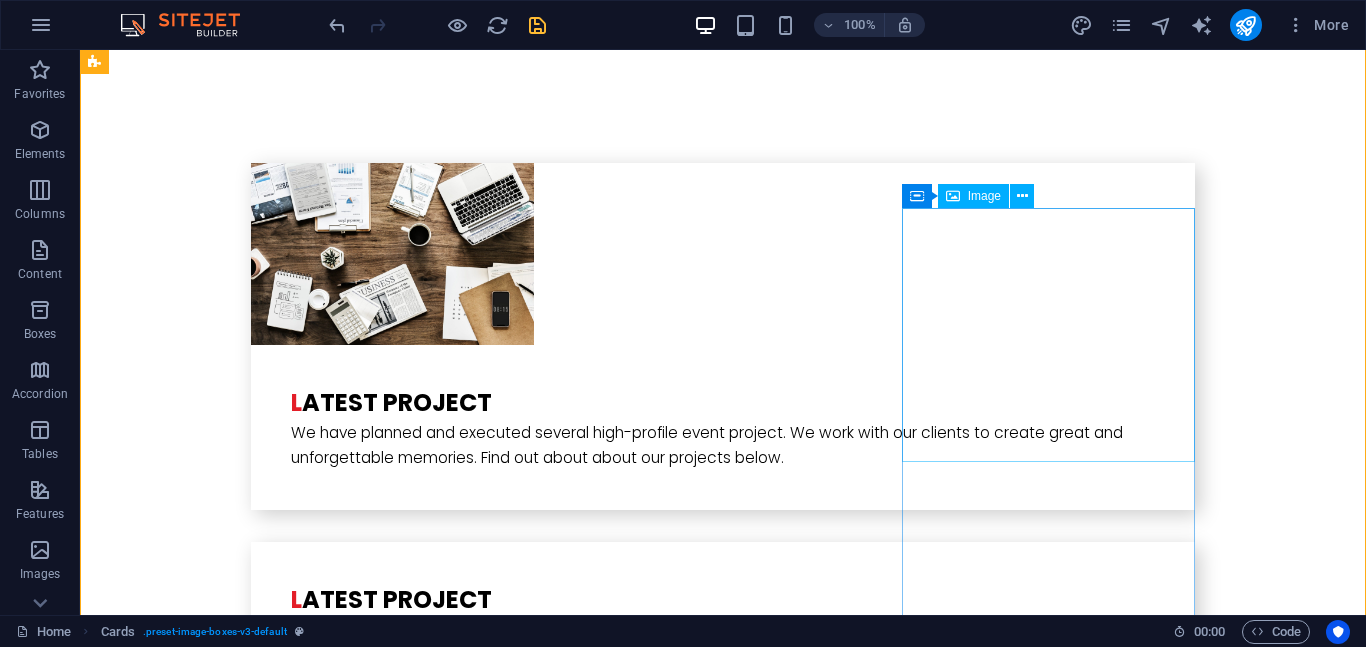 click at bounding box center (242, 5170) 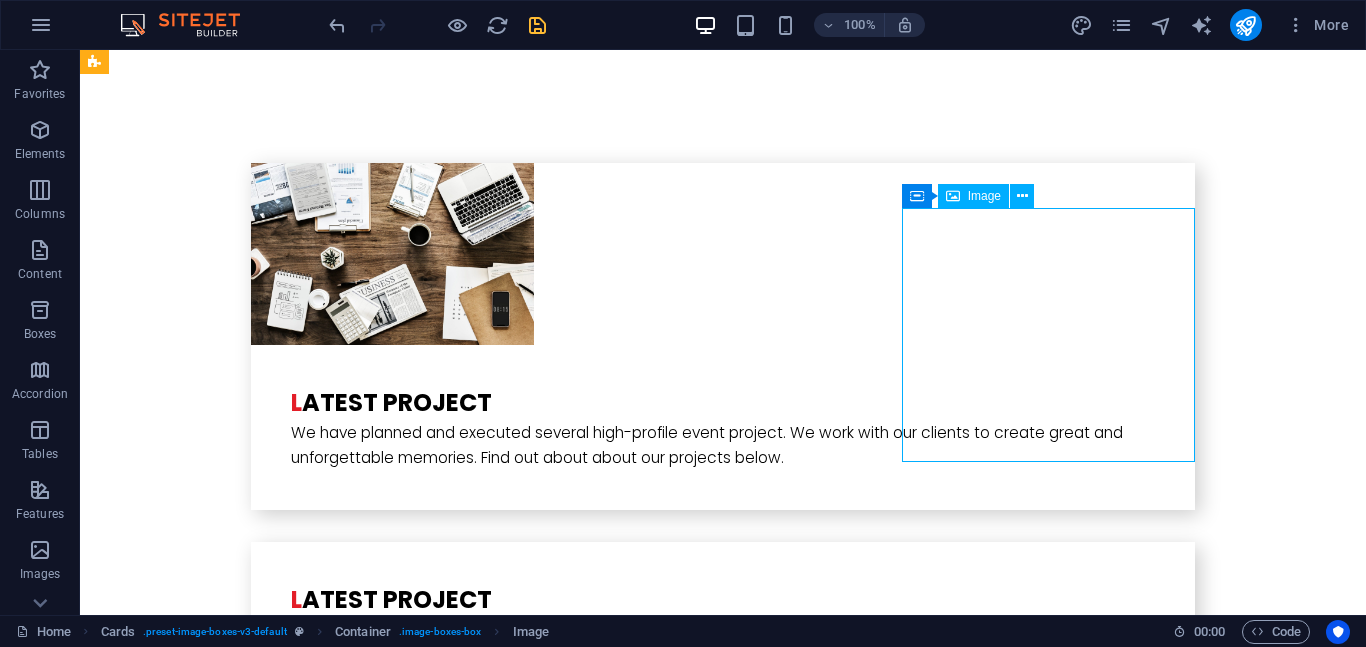 click at bounding box center (242, 5170) 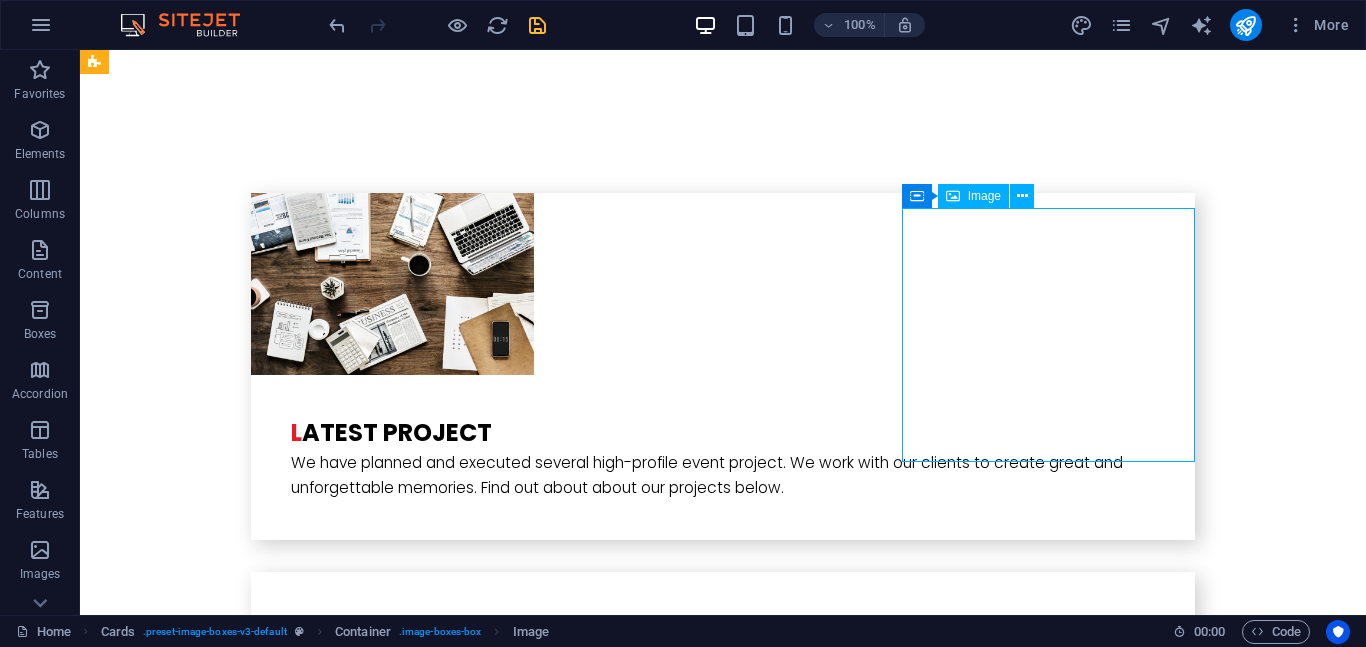 select on "%" 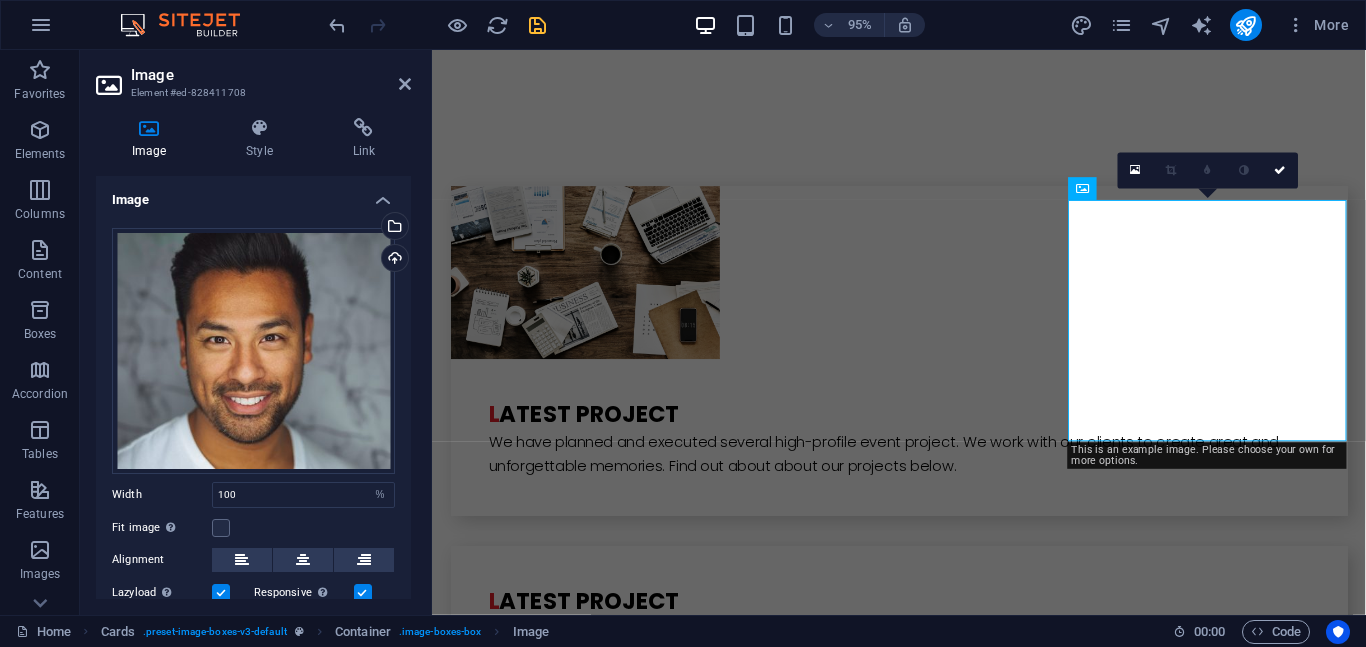 scroll, scrollTop: 4484, scrollLeft: 0, axis: vertical 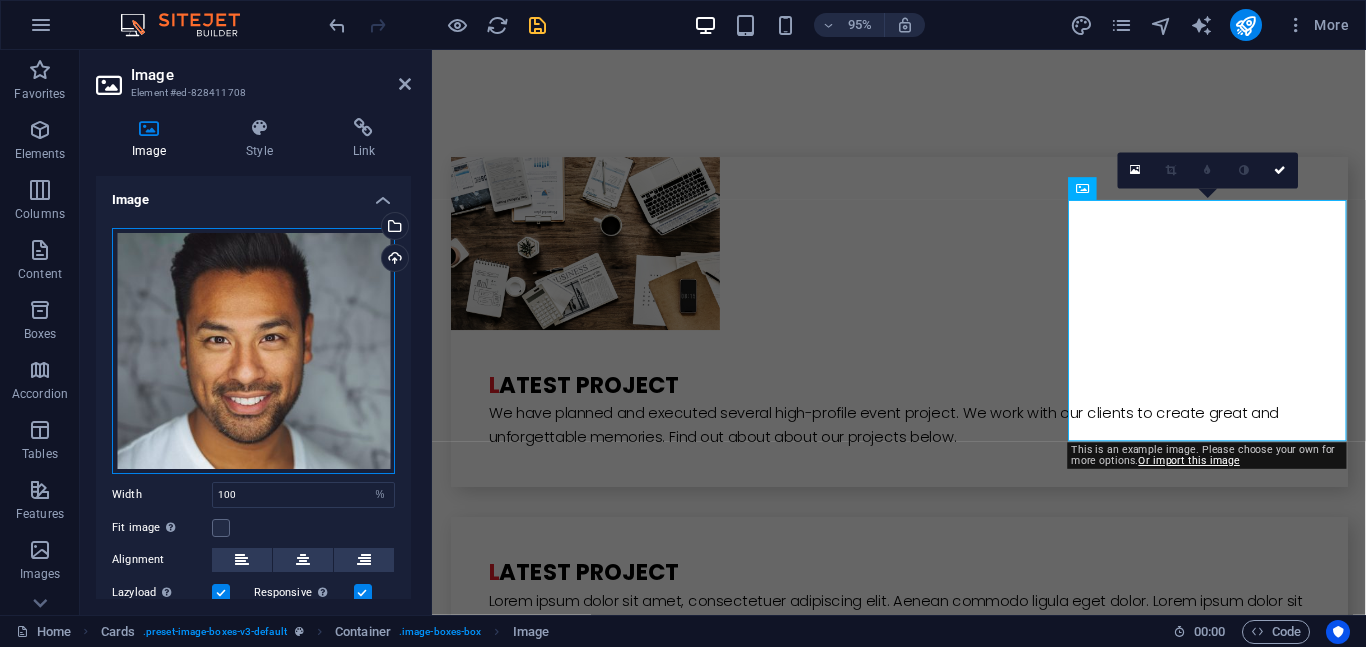 click on "Drag files here, click to choose files or select files from Files or our free stock photos & videos" at bounding box center [253, 351] 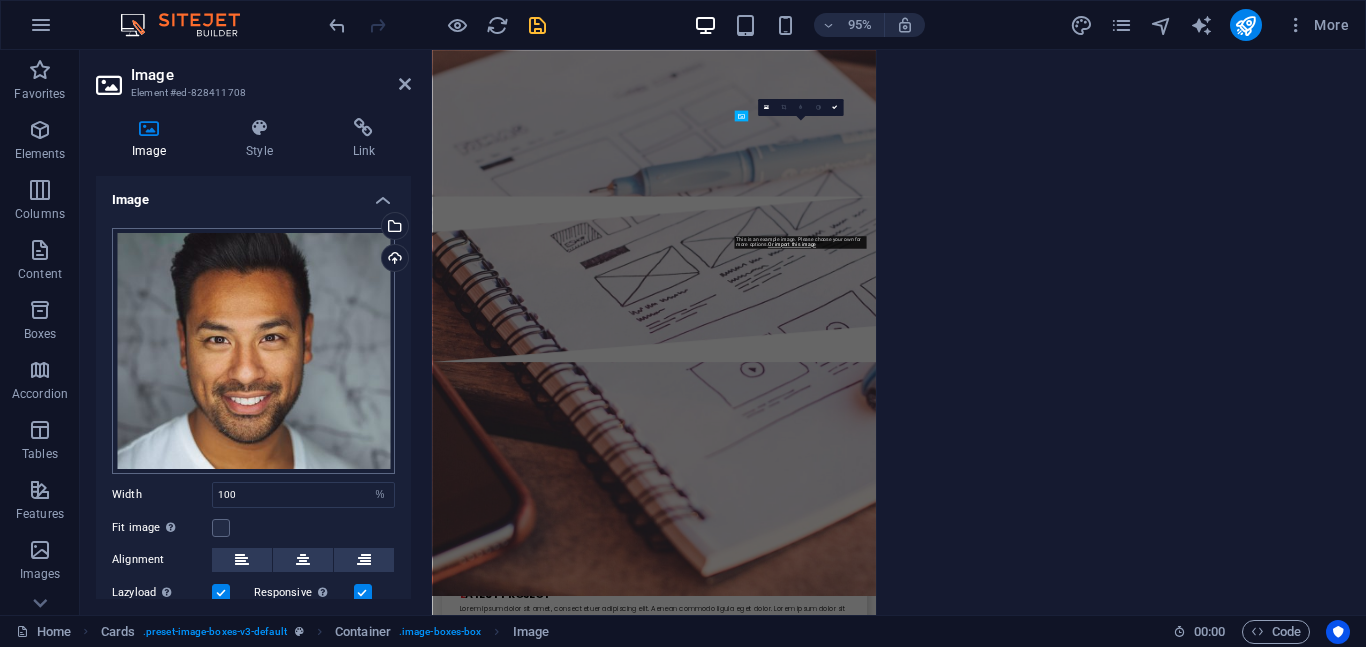 scroll, scrollTop: 5145, scrollLeft: 0, axis: vertical 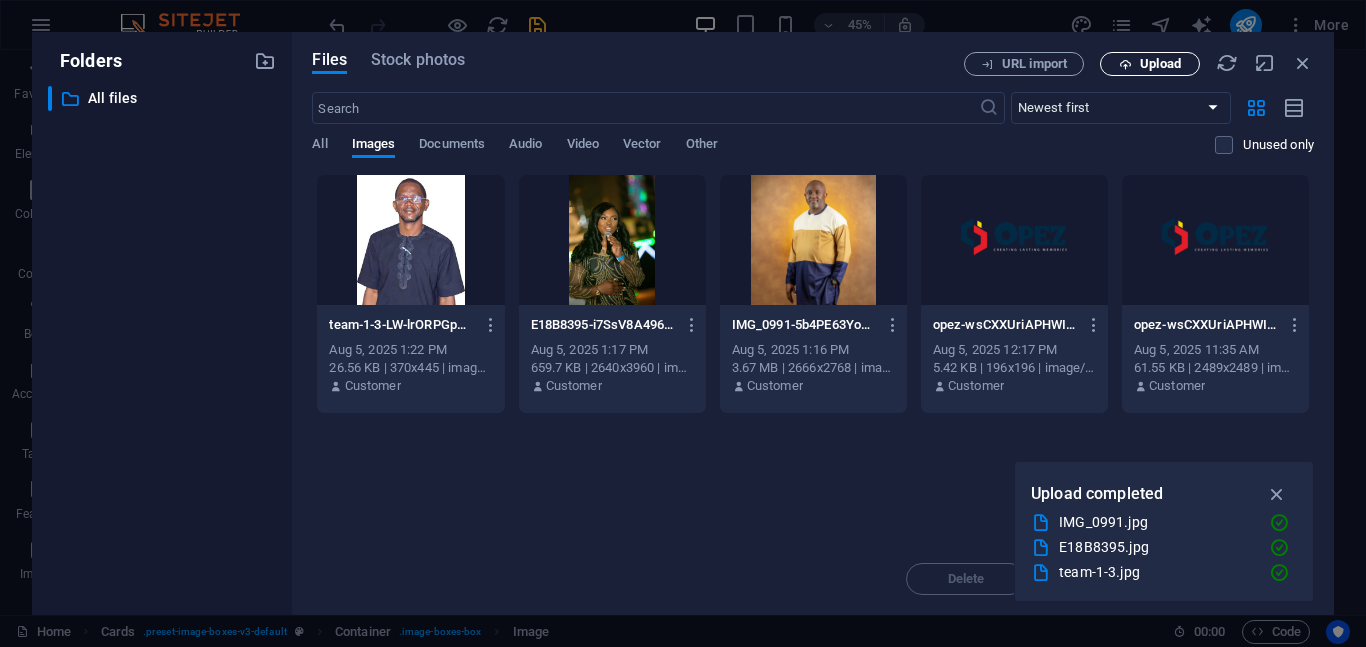 click on "Upload" at bounding box center (1160, 64) 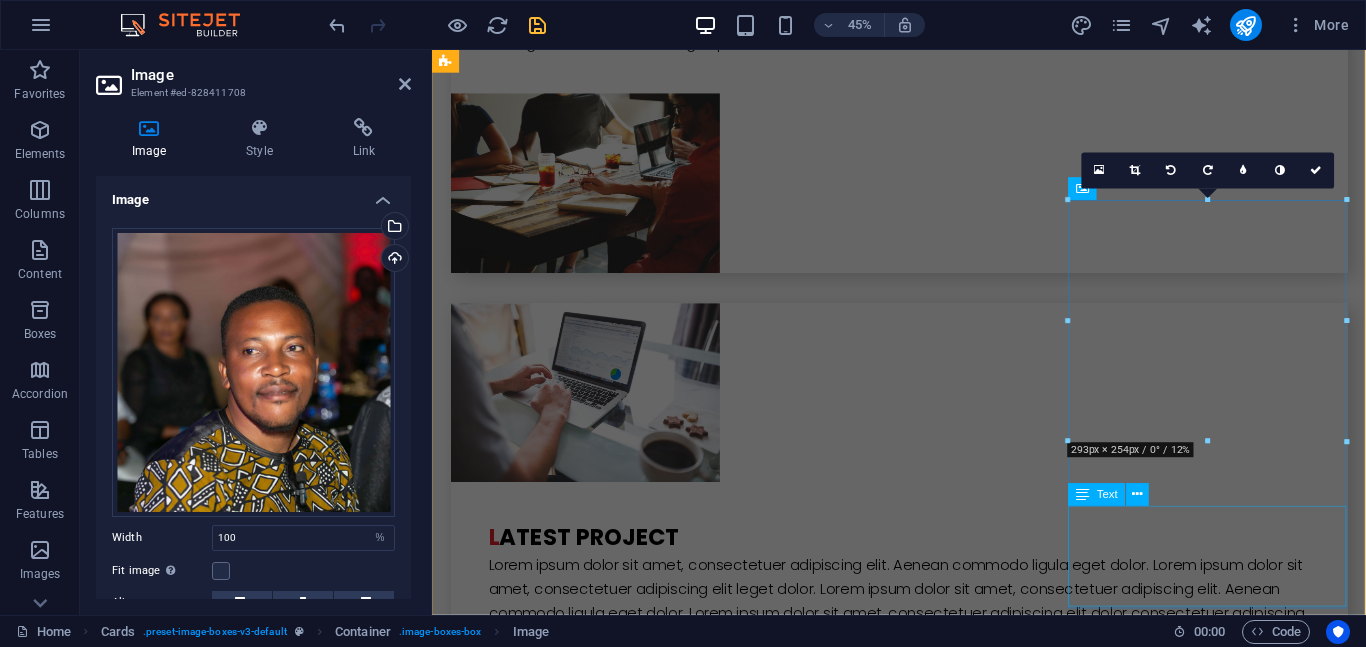 scroll, scrollTop: 4484, scrollLeft: 0, axis: vertical 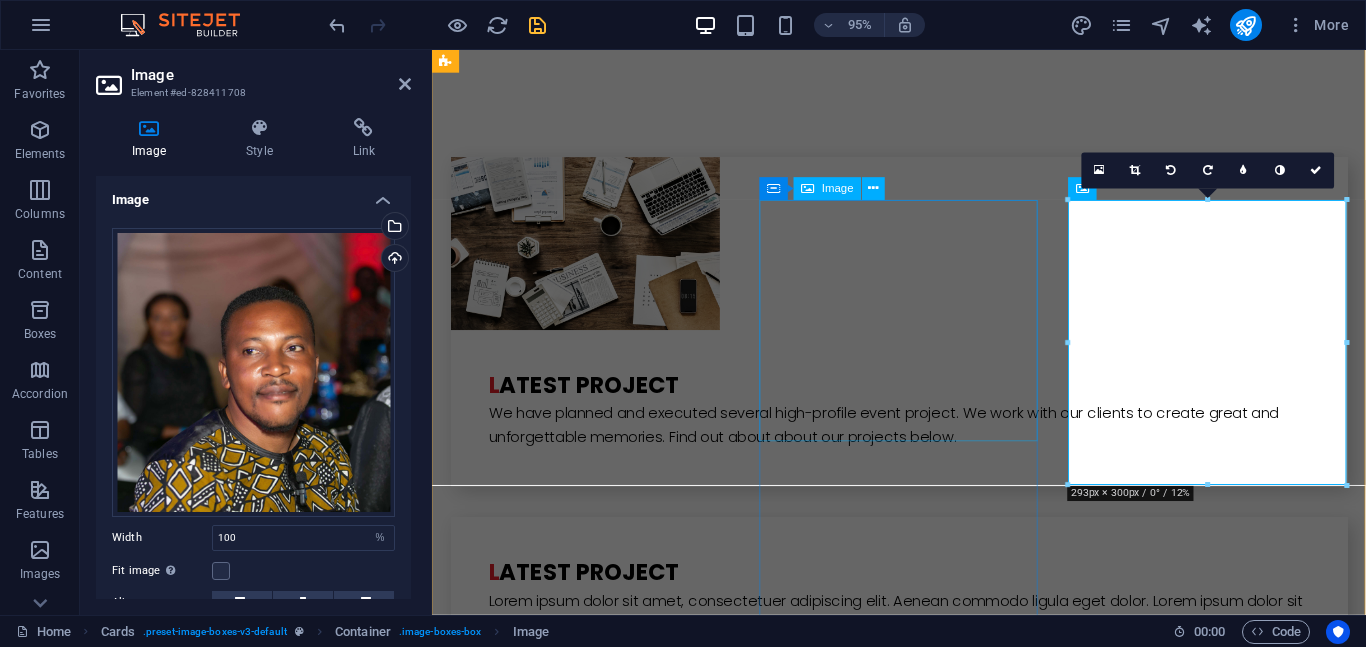 click at bounding box center [594, 4724] 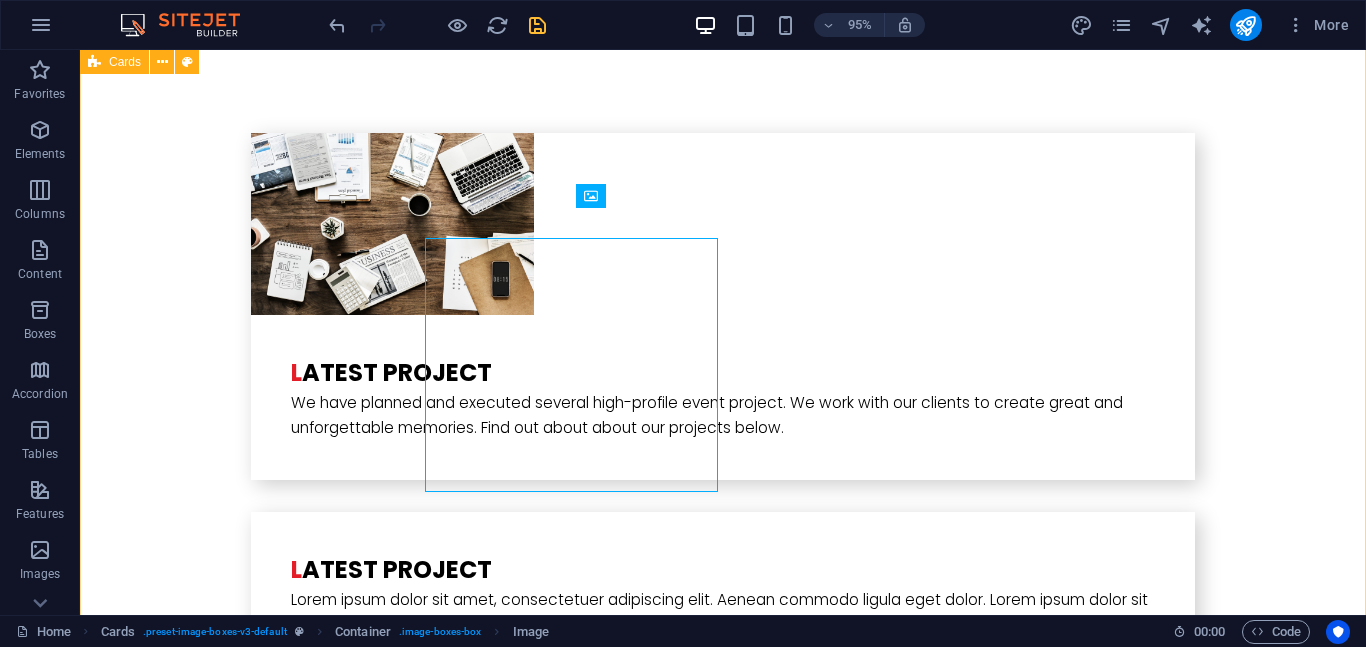 scroll, scrollTop: 4454, scrollLeft: 0, axis: vertical 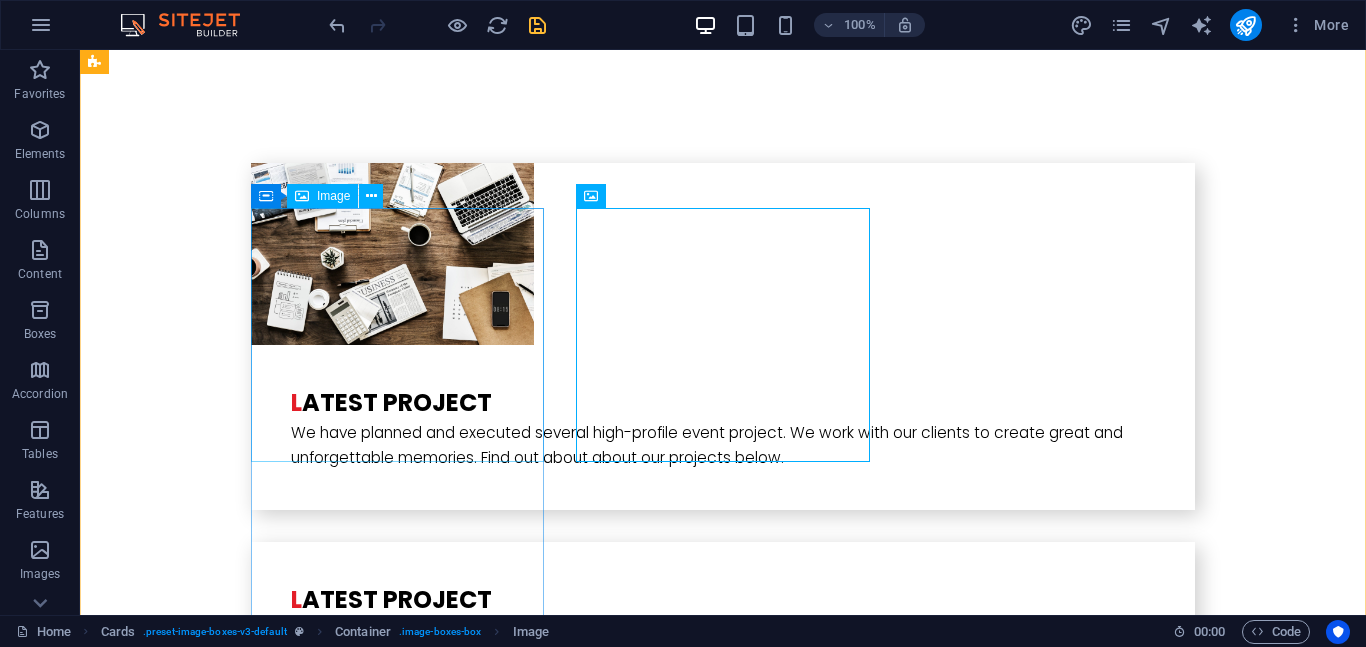 click at bounding box center (242, 4279) 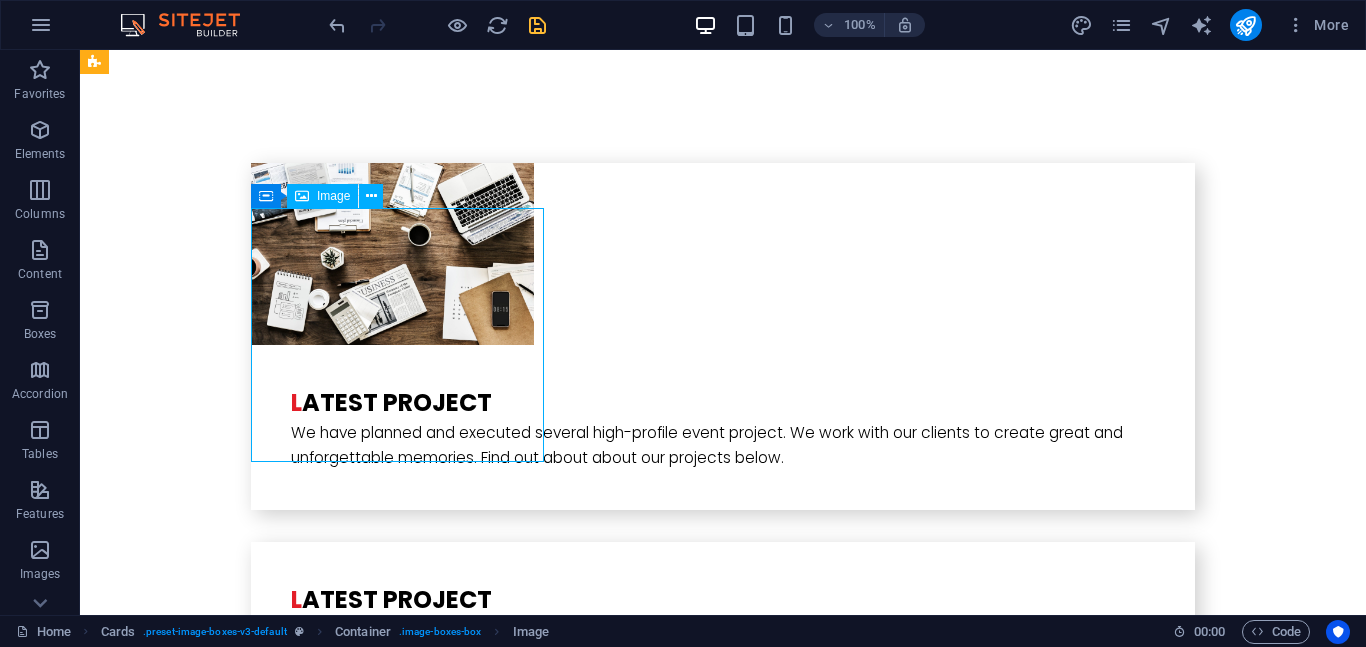 click at bounding box center (242, 4279) 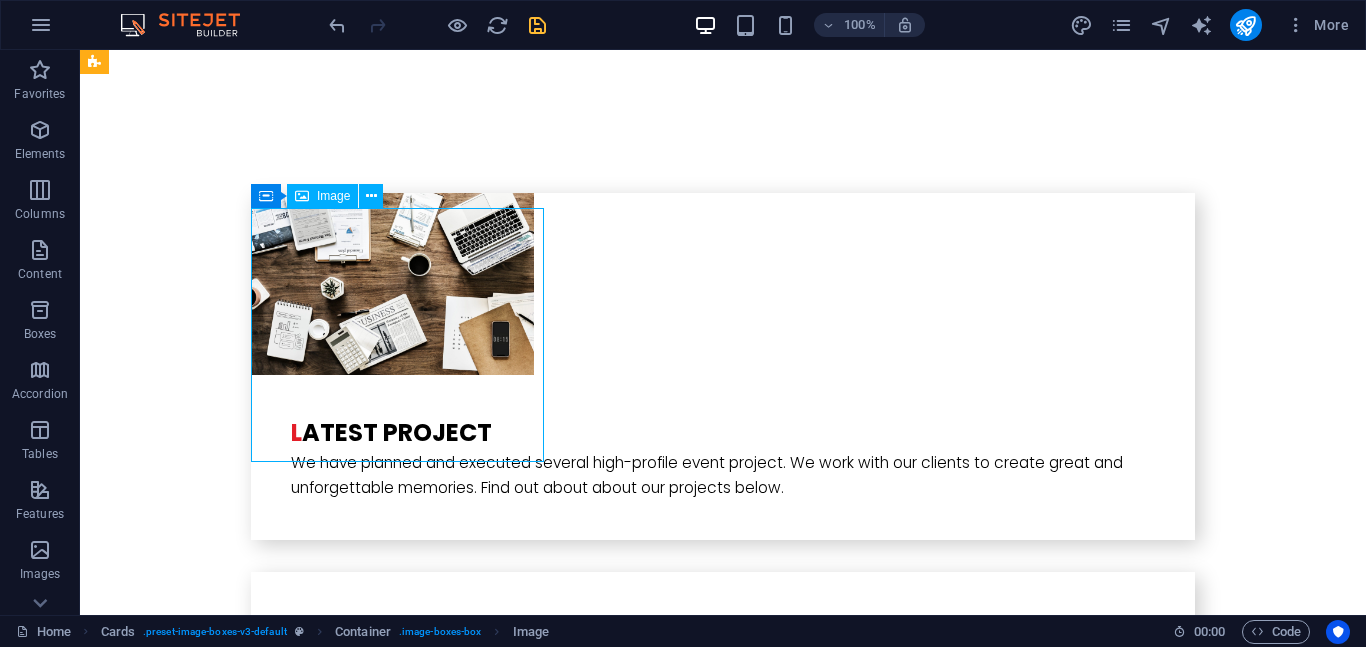 select on "%" 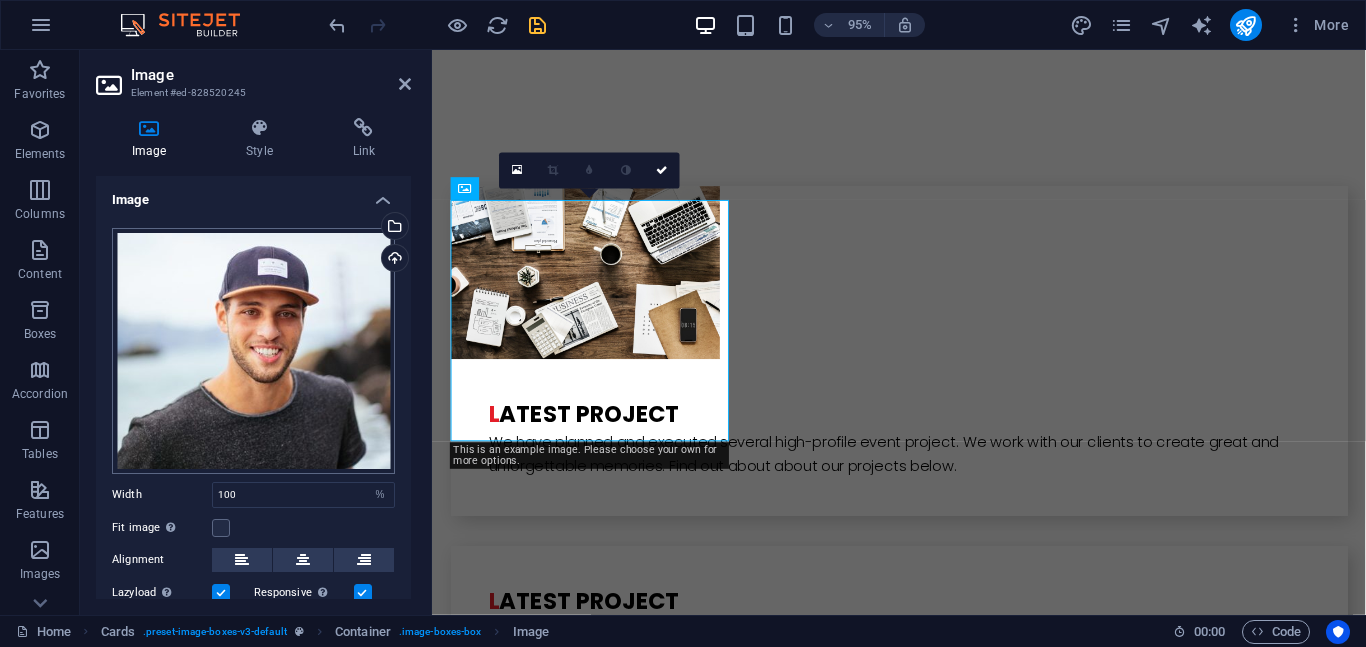 scroll, scrollTop: 4484, scrollLeft: 0, axis: vertical 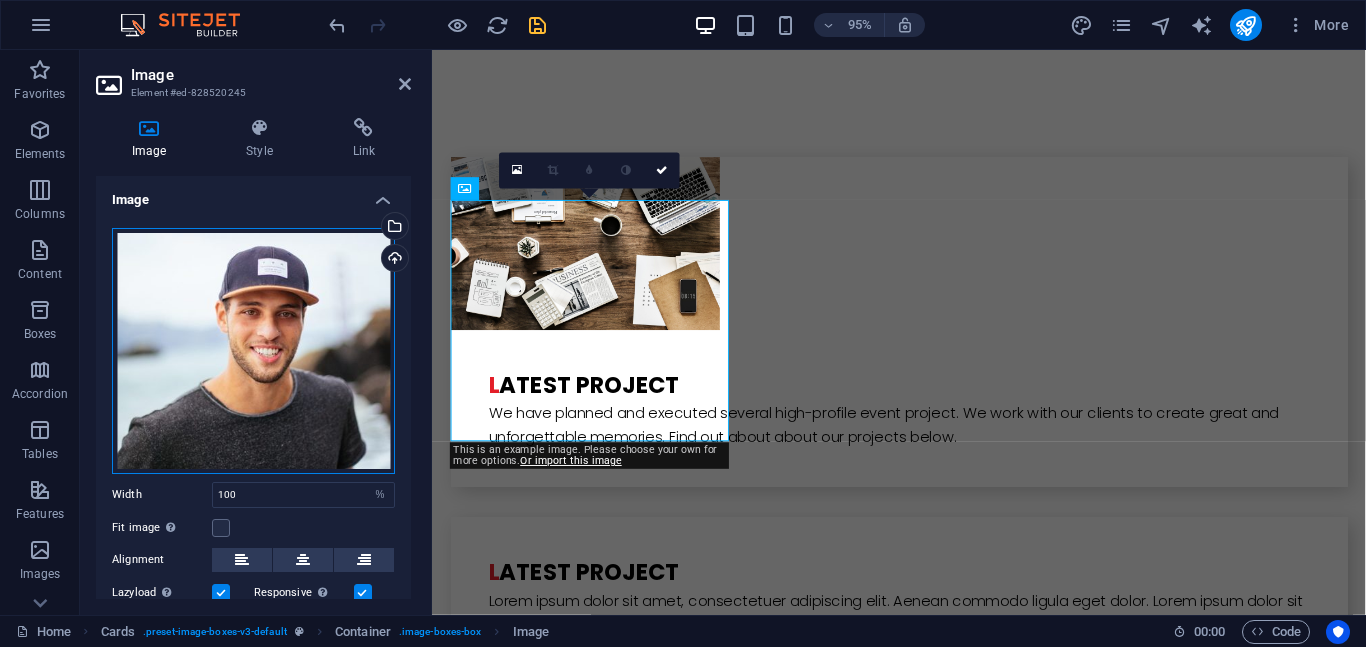 click on "Drag files here, click to choose files or select files from Files or our free stock photos & videos" at bounding box center [253, 351] 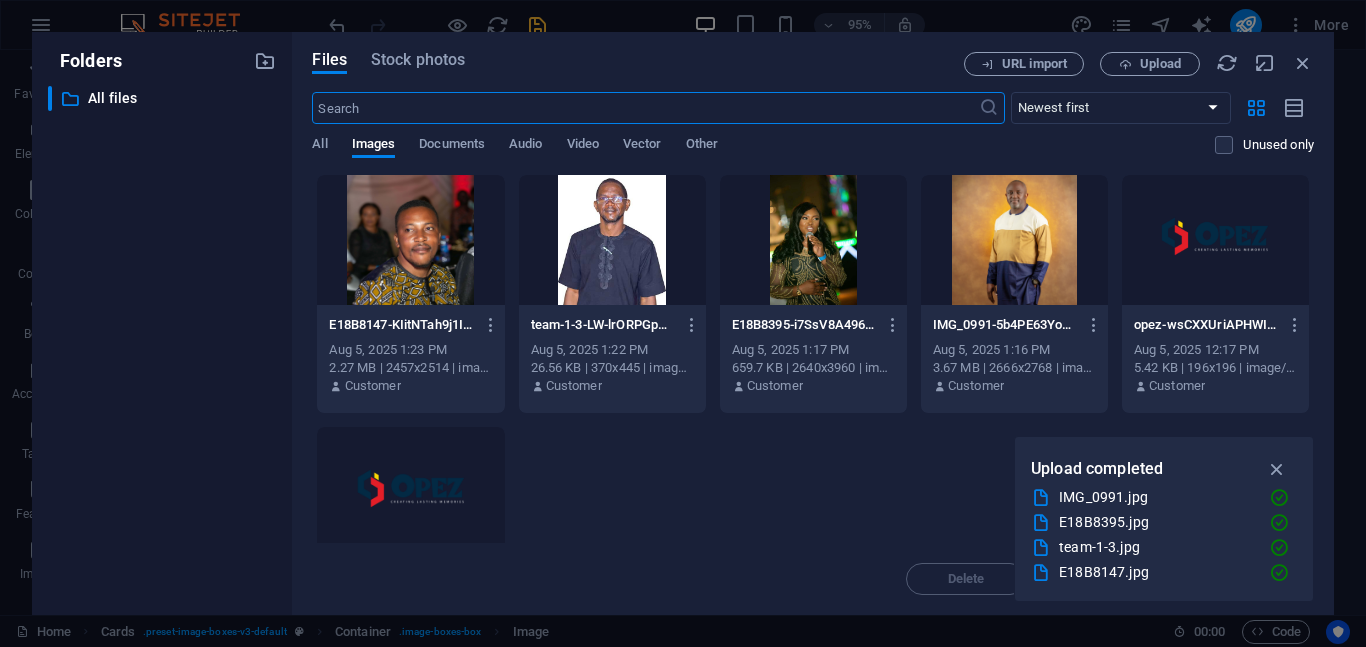 scroll, scrollTop: 5145, scrollLeft: 0, axis: vertical 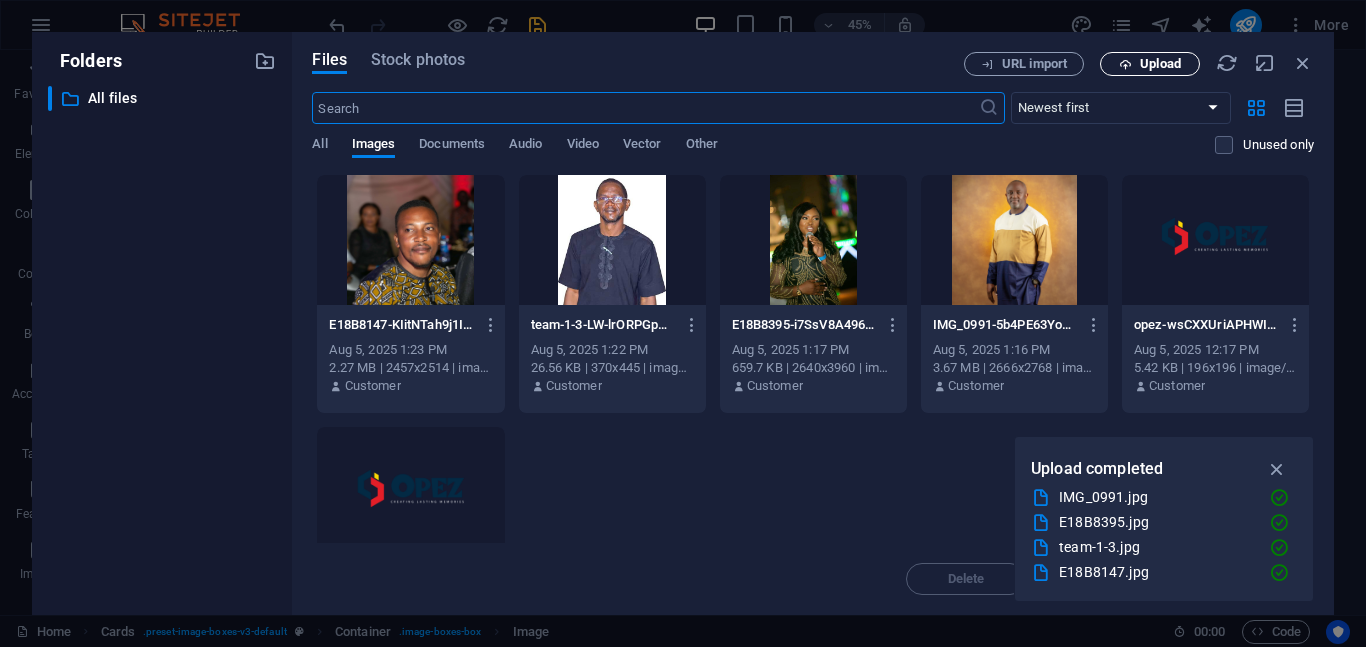 click on "Upload" at bounding box center [1160, 64] 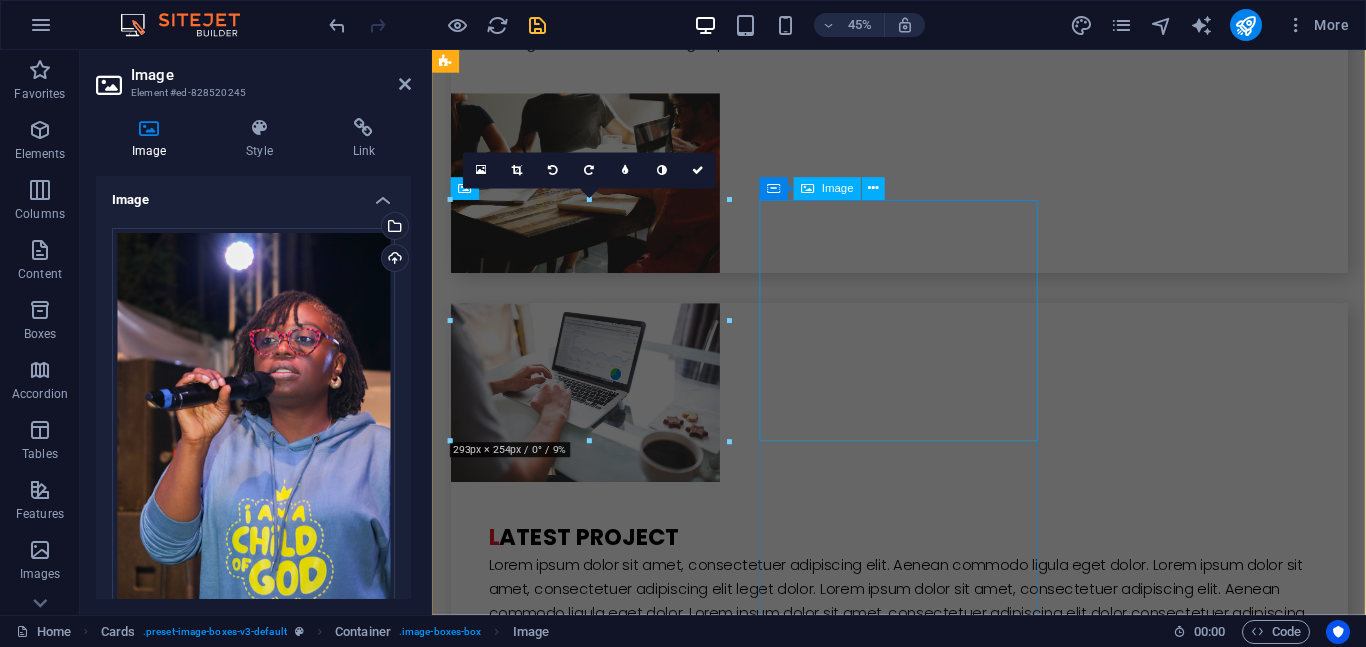 scroll, scrollTop: 4484, scrollLeft: 0, axis: vertical 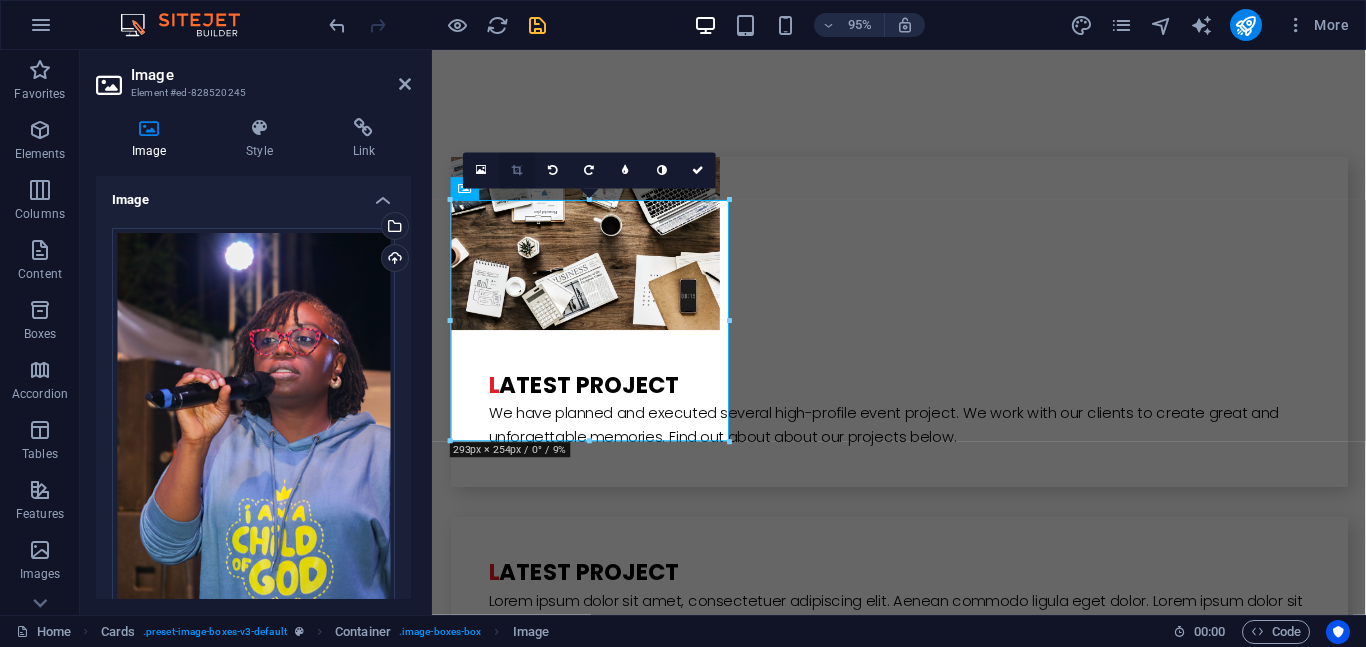 click at bounding box center (517, 170) 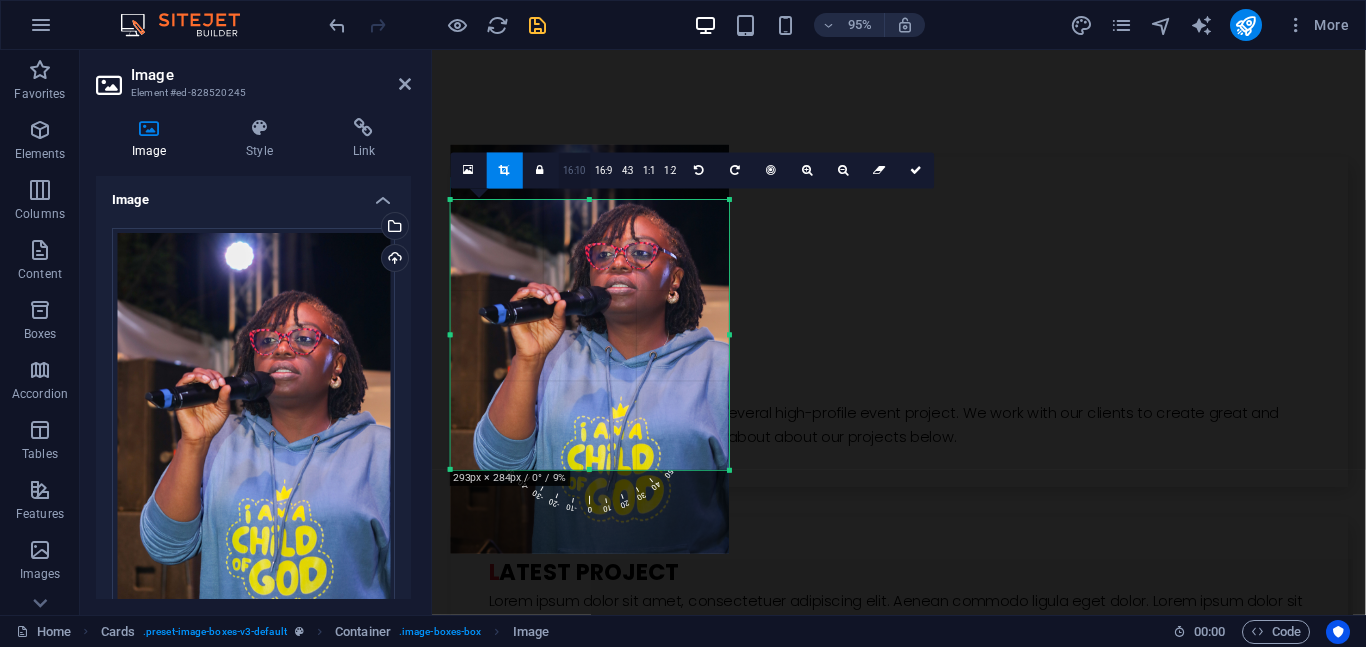 drag, startPoint x: 585, startPoint y: 200, endPoint x: 584, endPoint y: 170, distance: 30.016663 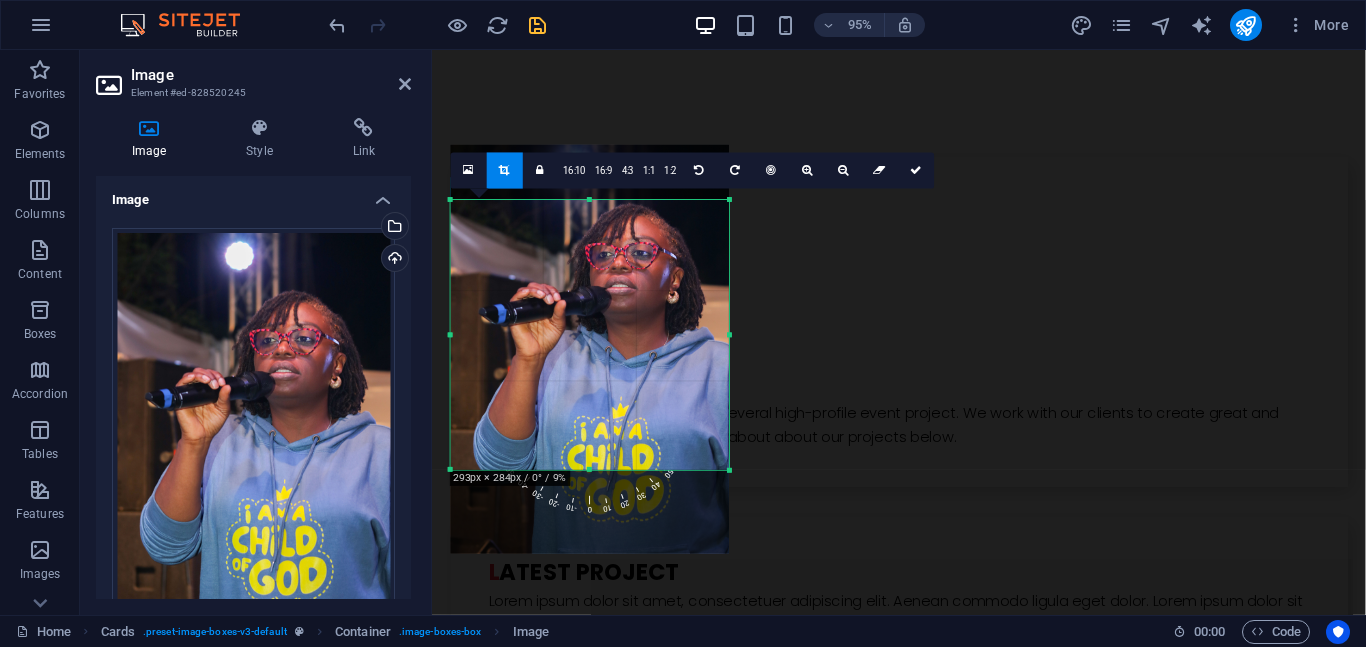 click on "-10" at bounding box center (581, 460) 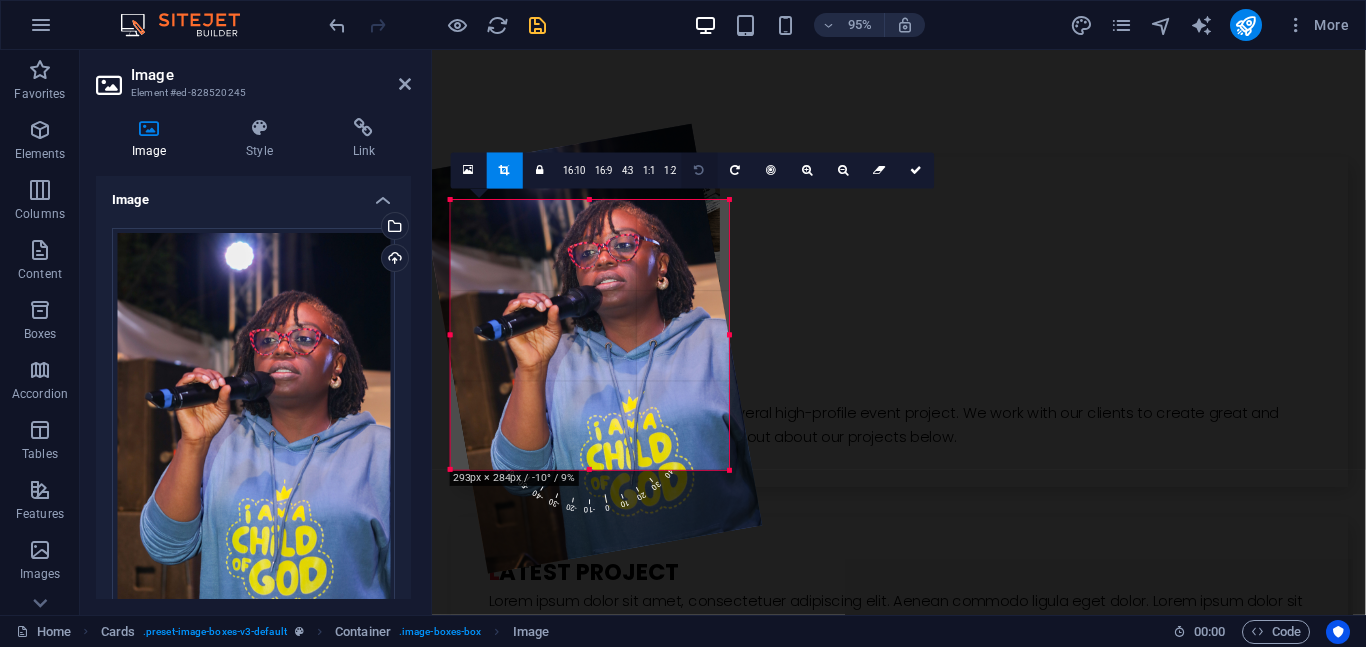 click at bounding box center (700, 170) 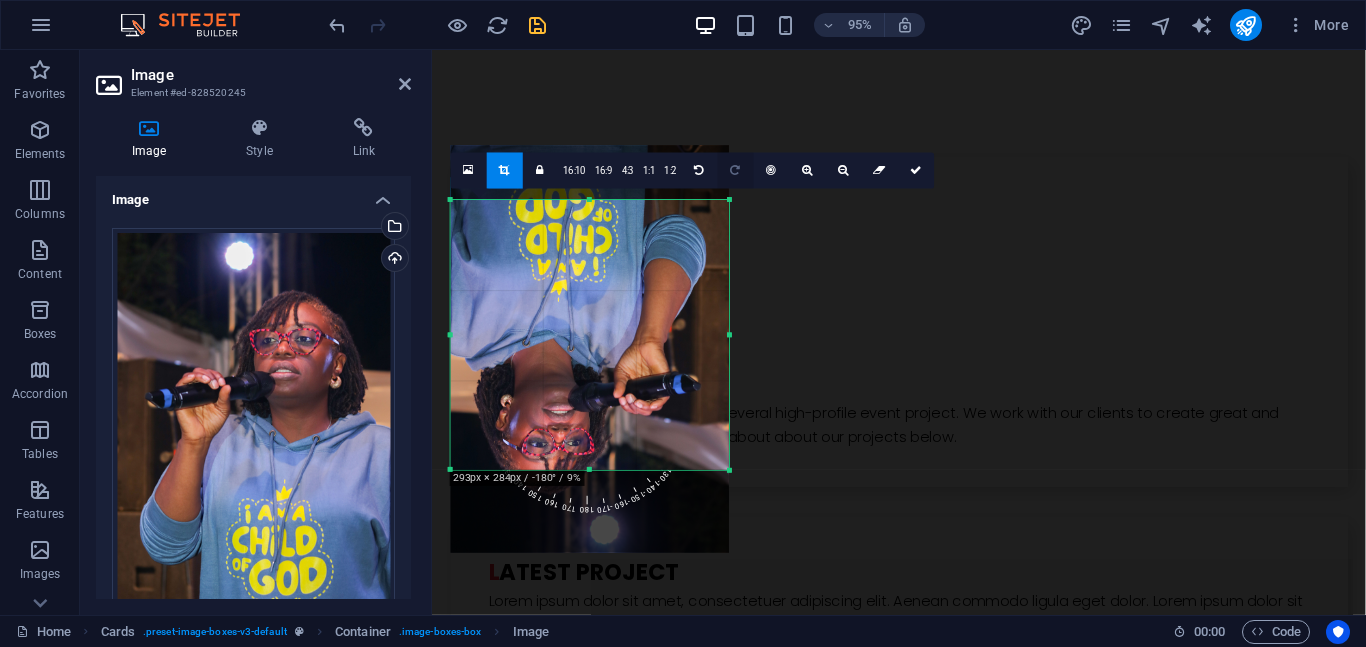 click at bounding box center [736, 170] 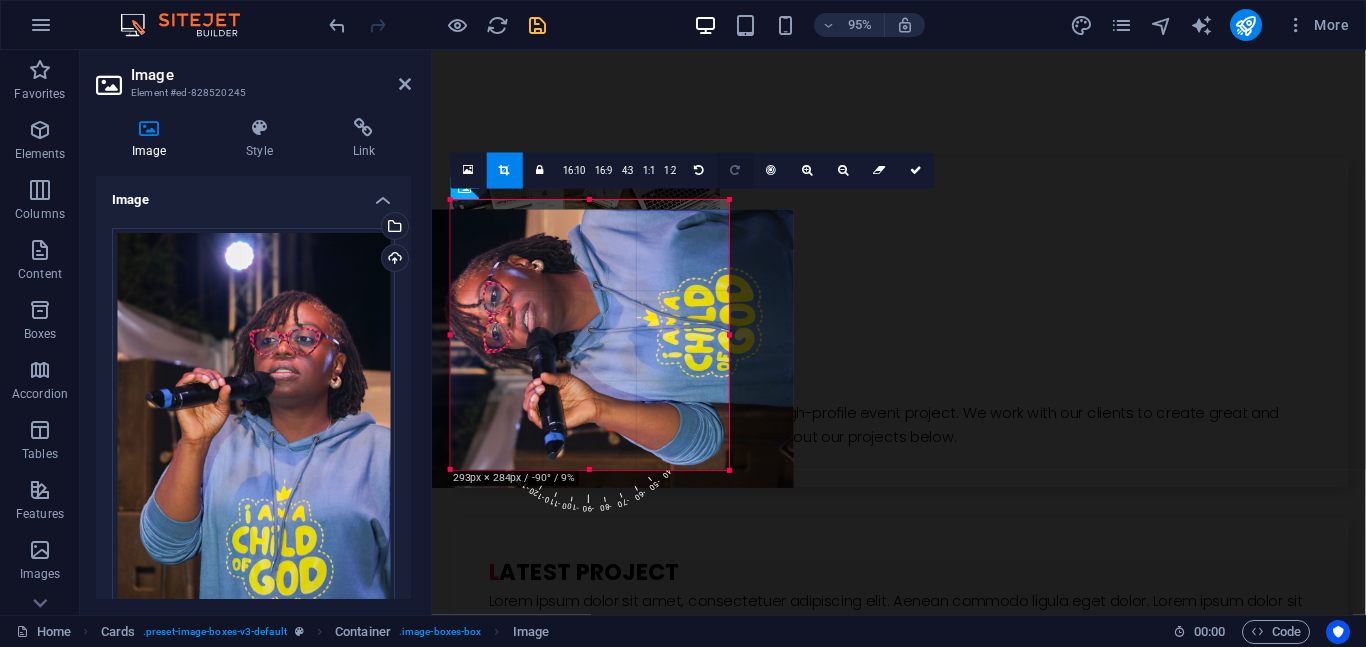 click at bounding box center (736, 170) 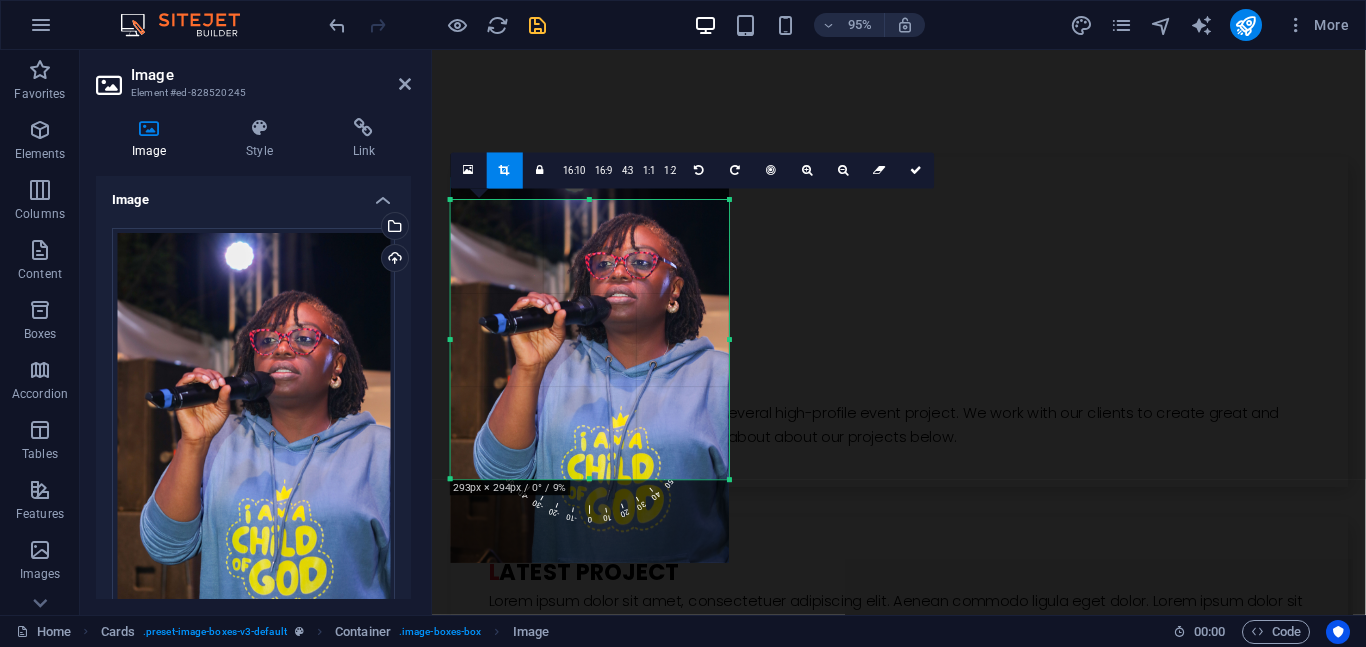 click on "180 170 160 150 140 130 120 110 100 90 80 70 60 50 40 30 20 10 0 -10 -20 -30 -40 -50 -60 -70 -80 -90 -100 -110 -120 -130 -140 -150 -160 -170 293px × 294px / 0° / 9% 16:10 16:9 4:3 1:1 1:2 0" at bounding box center [590, 339] 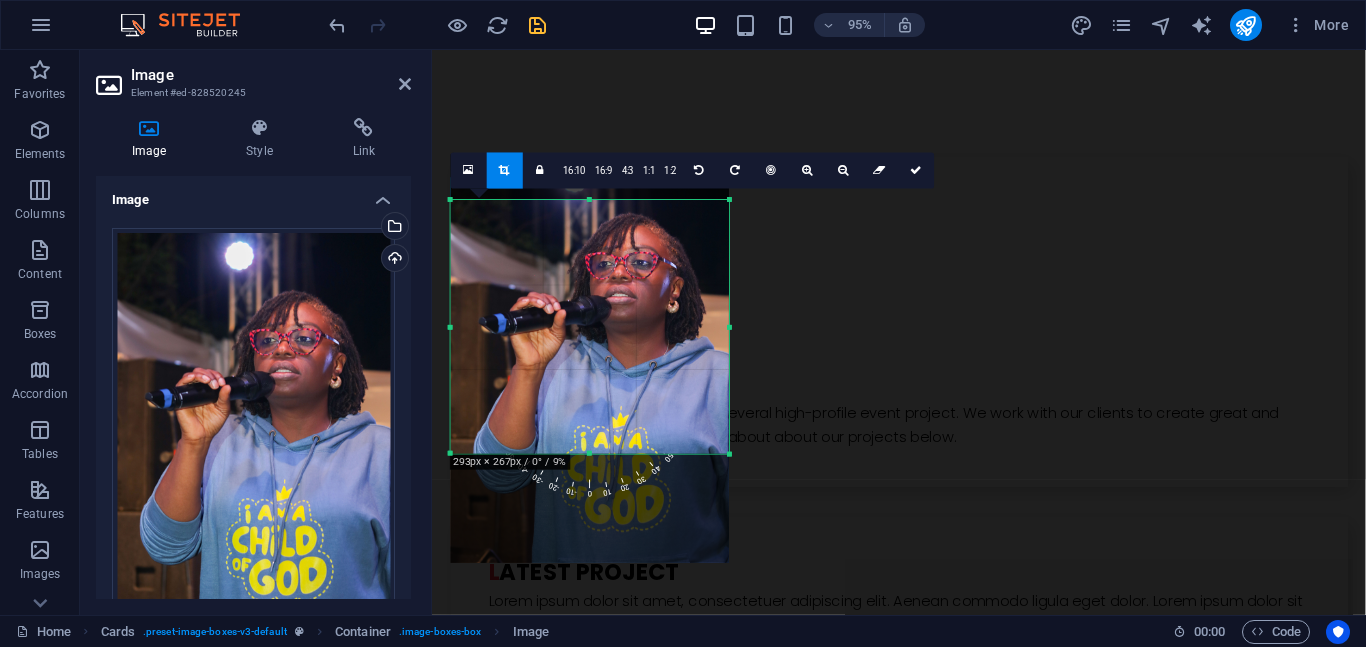 drag, startPoint x: 586, startPoint y: 481, endPoint x: 588, endPoint y: 454, distance: 27.073973 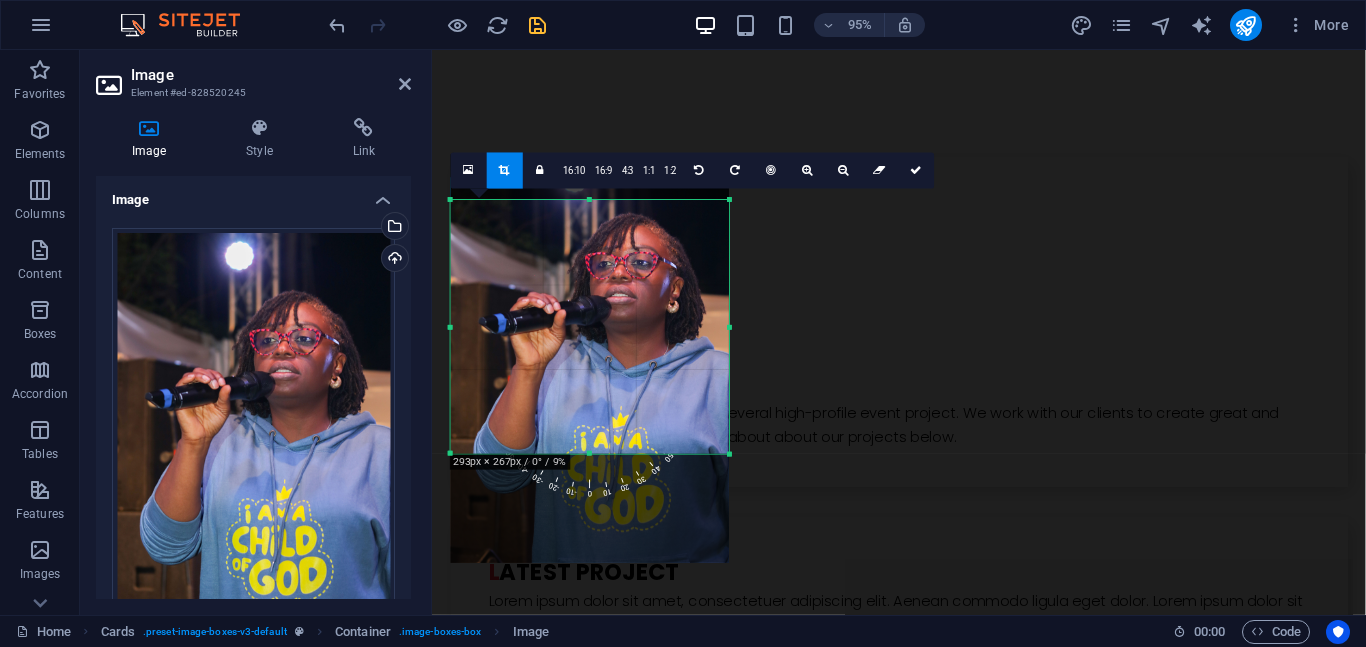 click at bounding box center [504, 170] 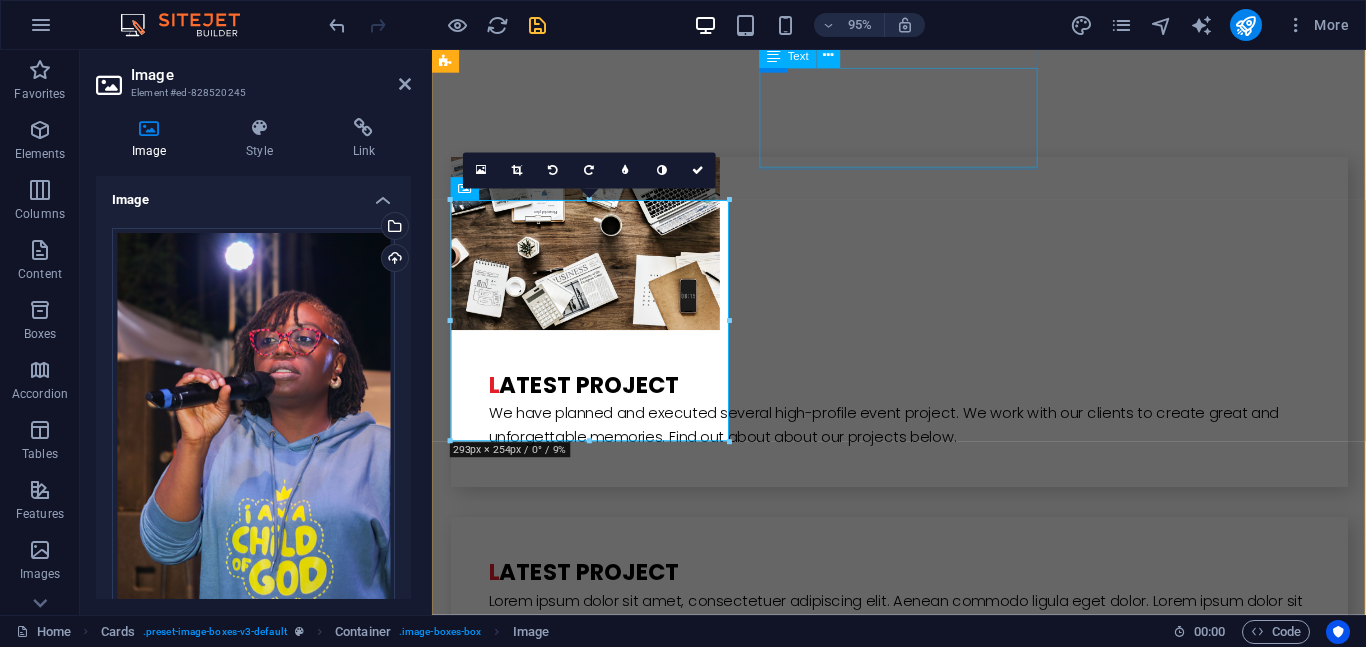 click on "Lorem ipsum dolor sit amet, consectetur adipisicing elit. Veritatis, dolorem!" at bounding box center (594, 3602) 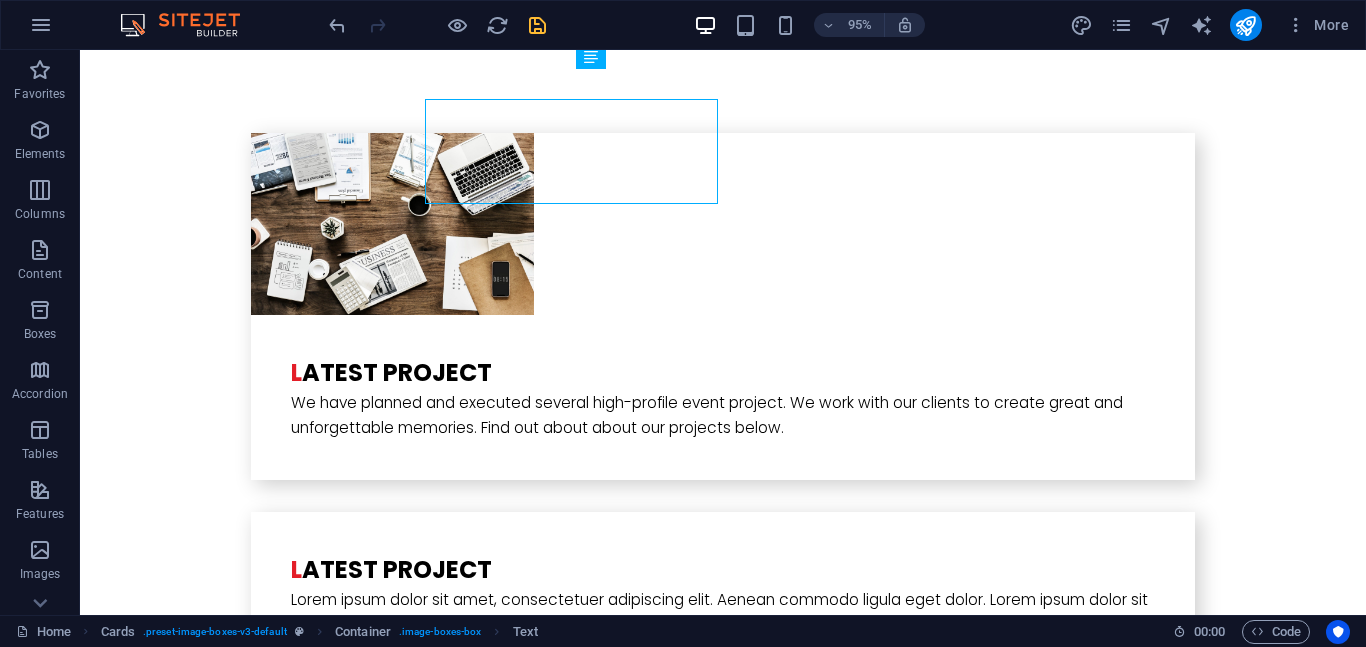 scroll, scrollTop: 4454, scrollLeft: 0, axis: vertical 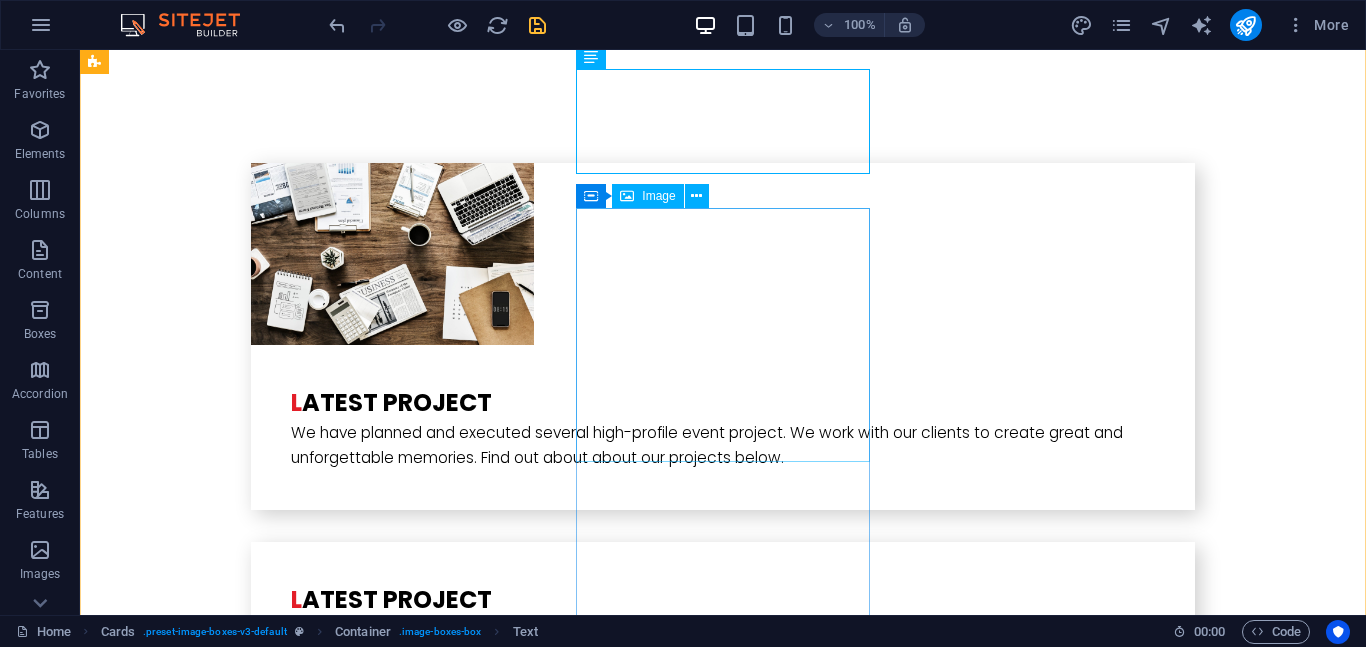 click at bounding box center [242, 4738] 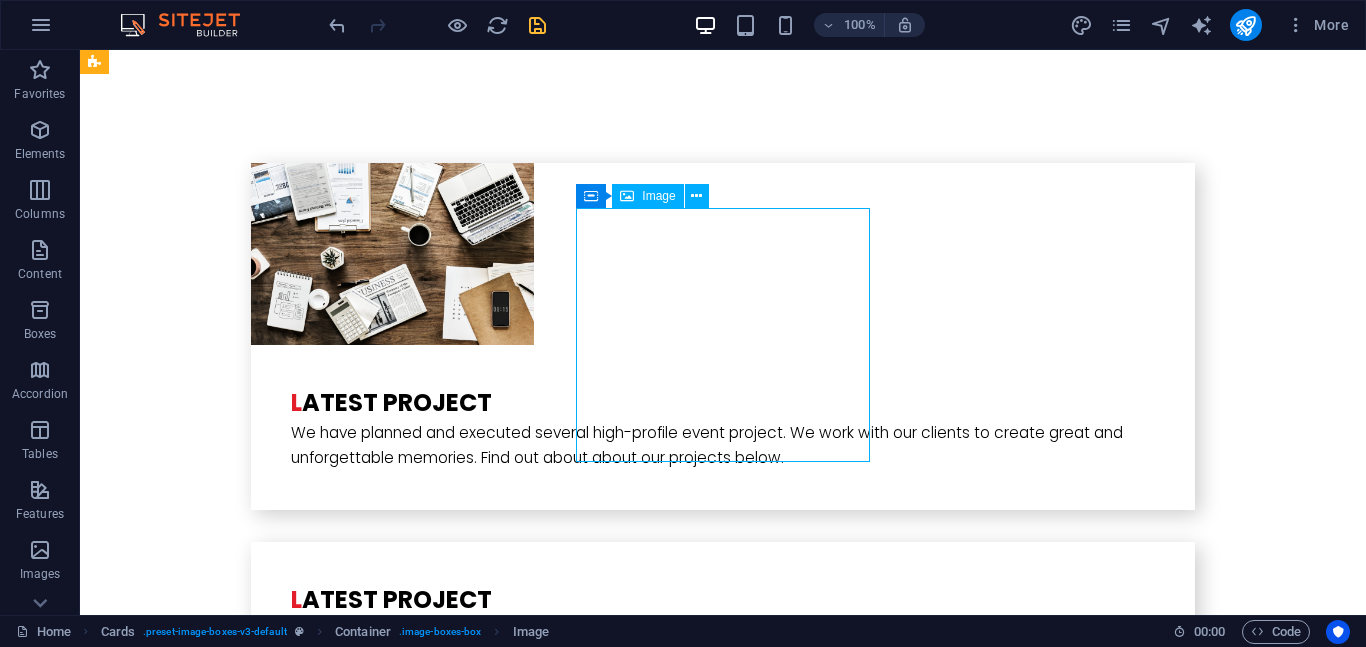 click at bounding box center (242, 4738) 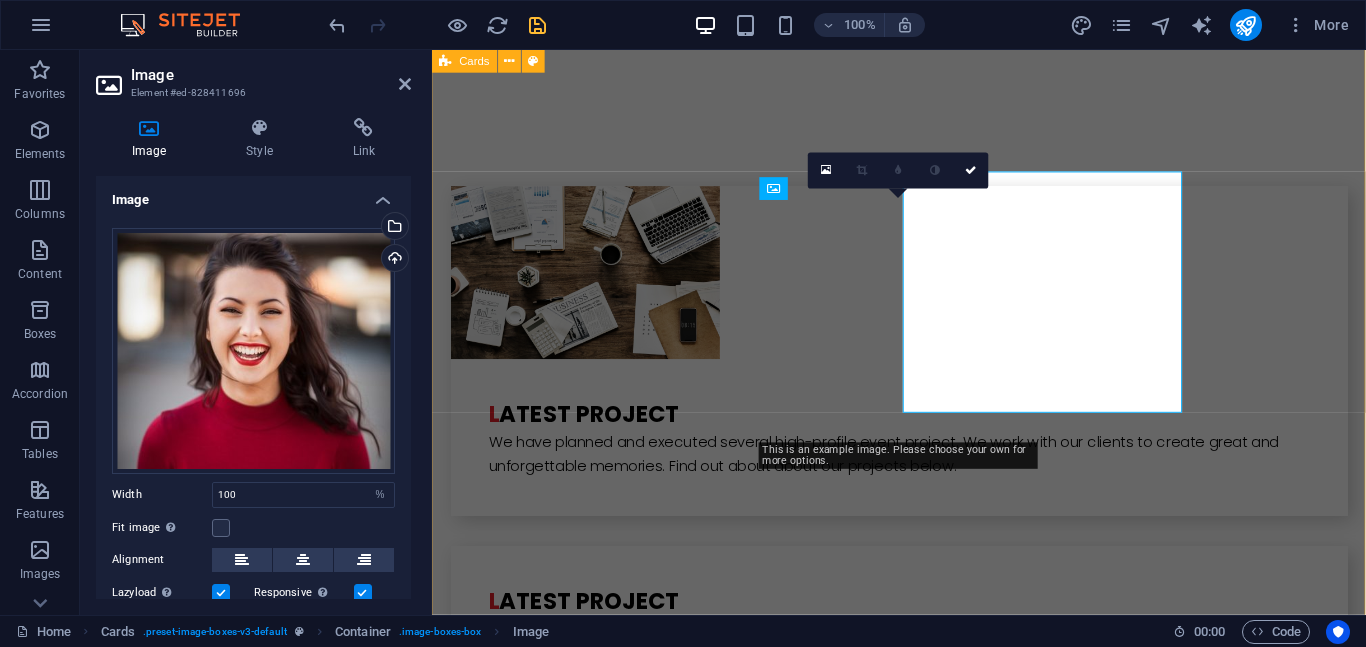 scroll, scrollTop: 4484, scrollLeft: 0, axis: vertical 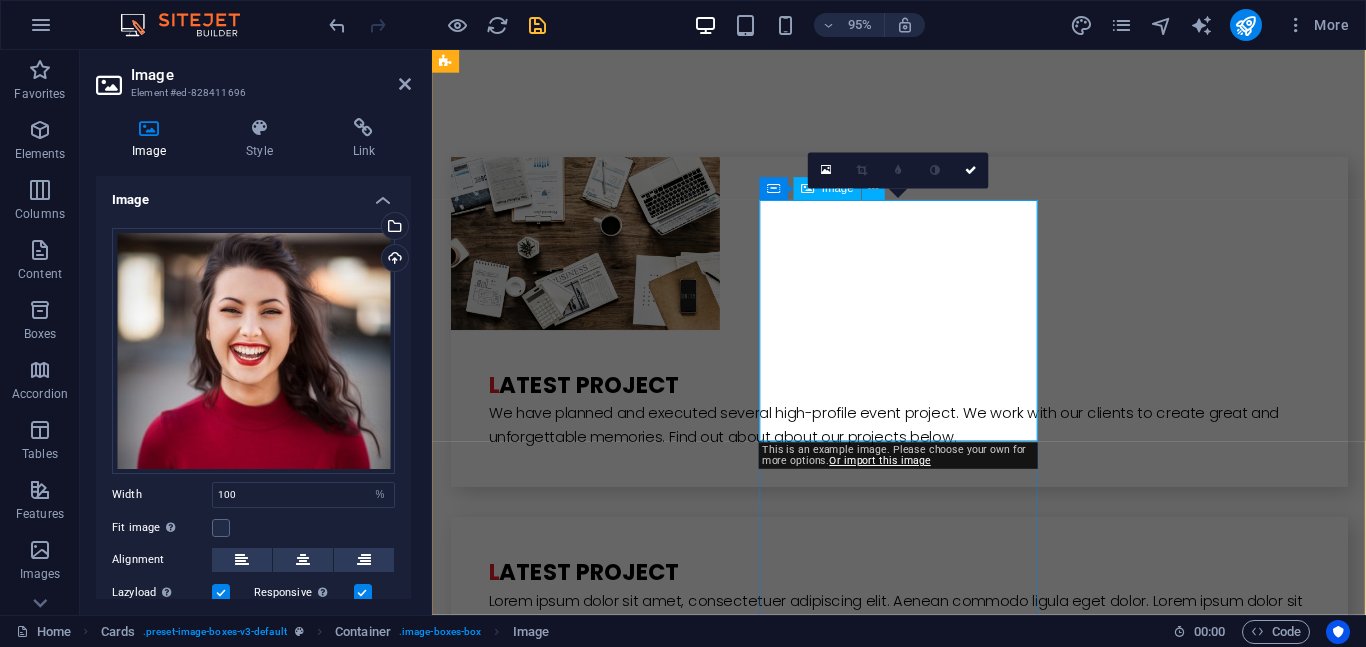 click at bounding box center (594, 4738) 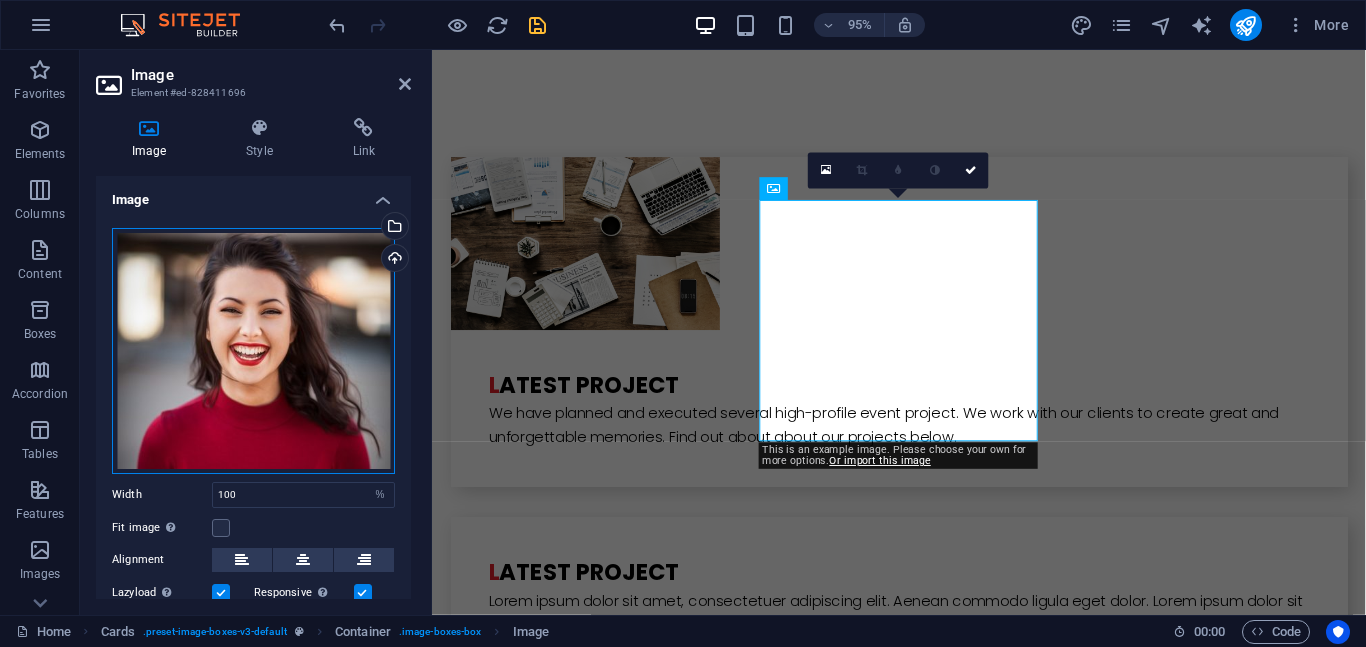 click on "Drag files here, click to choose files or select files from Files or our free stock photos & videos" at bounding box center (253, 351) 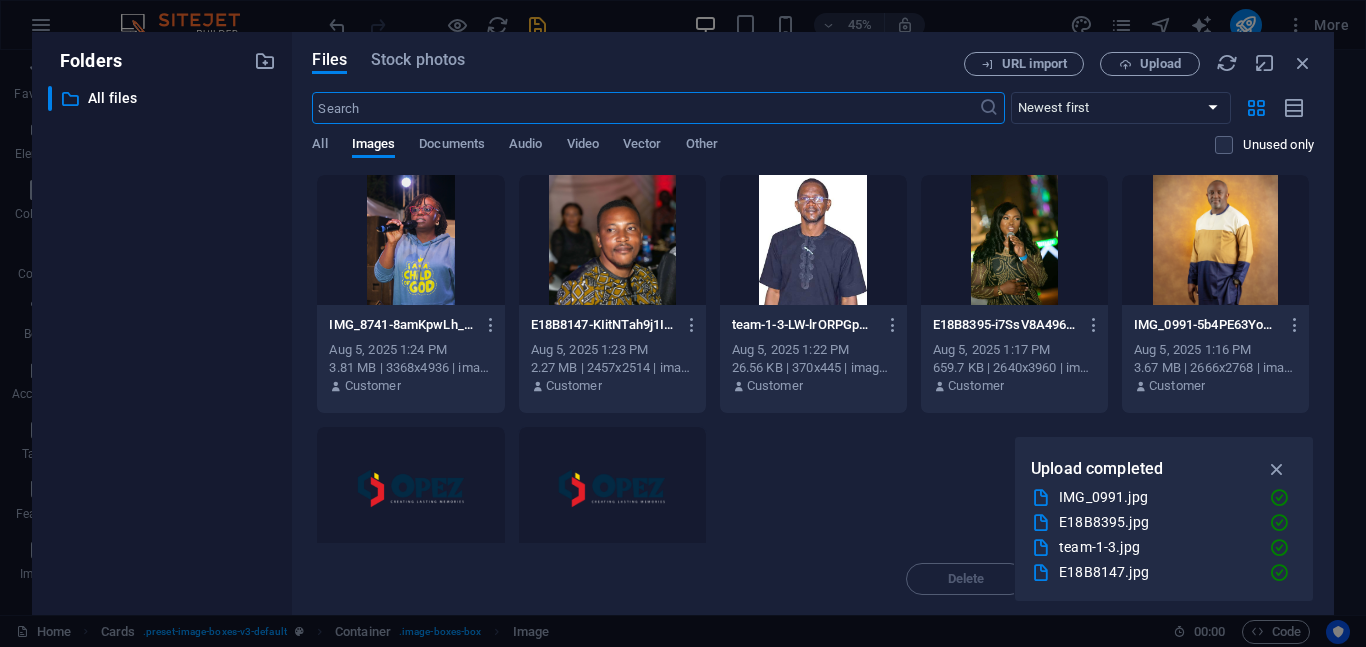 scroll, scrollTop: 5145, scrollLeft: 0, axis: vertical 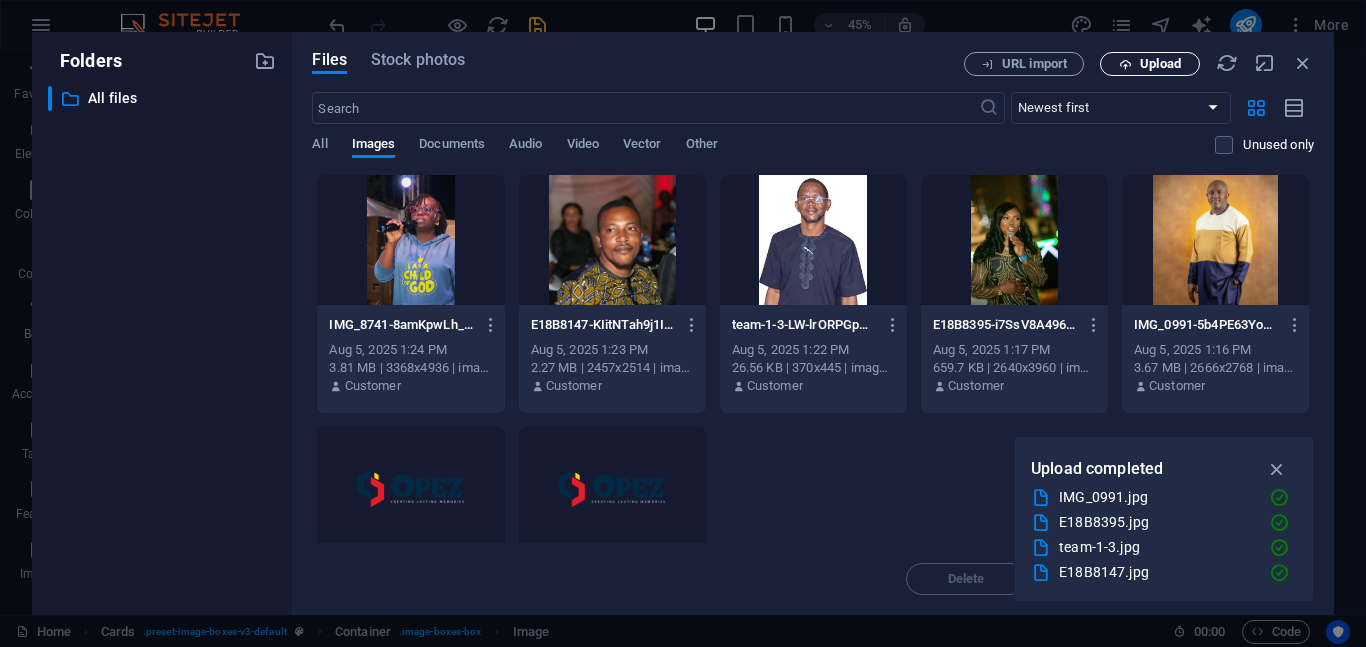 click on "Upload" at bounding box center (1150, 64) 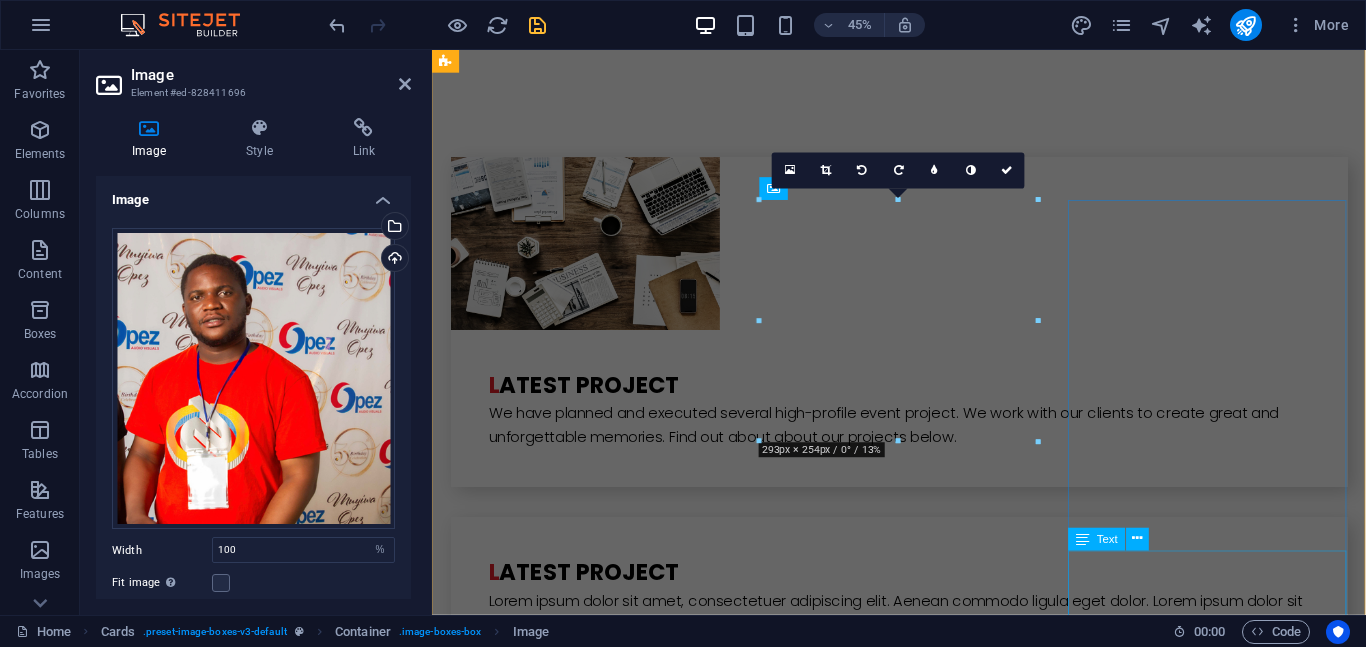 scroll, scrollTop: 4484, scrollLeft: 0, axis: vertical 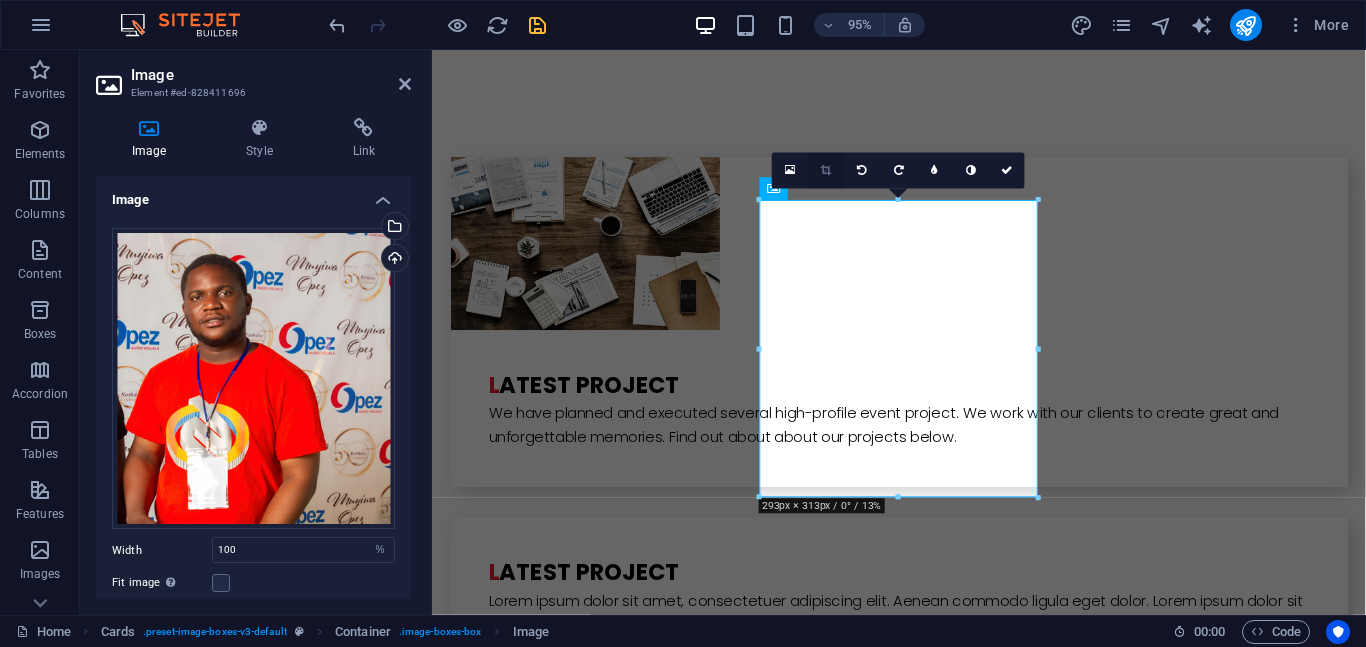 click at bounding box center (826, 170) 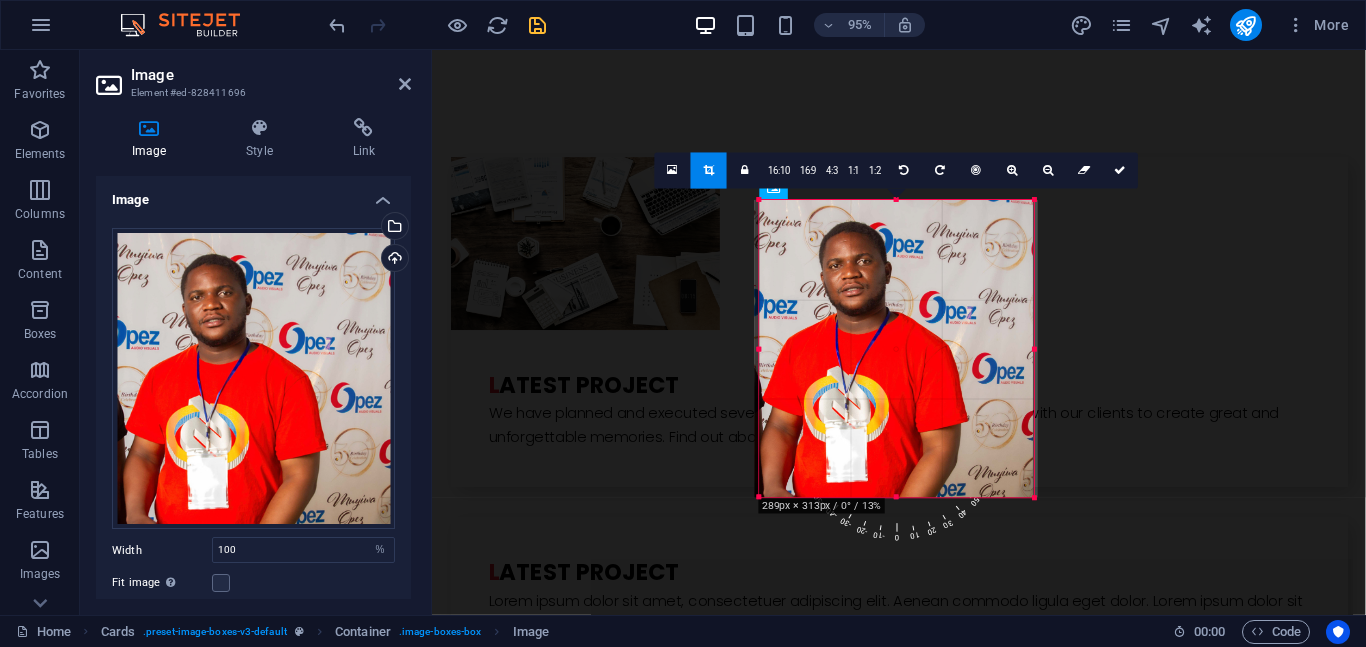 click on "180 170 160 150 140 130 120 110 100 90 80 70 60 50 40 30 20 10 0 -10 -20 -30 -40 -50 -60 -70 -80 -90 -100 -110 -120 -130 -140 -150 -160 -170 289px × 313px / 0° / 13% 16:10 16:9 4:3 1:1 1:2 0" at bounding box center [897, 348] 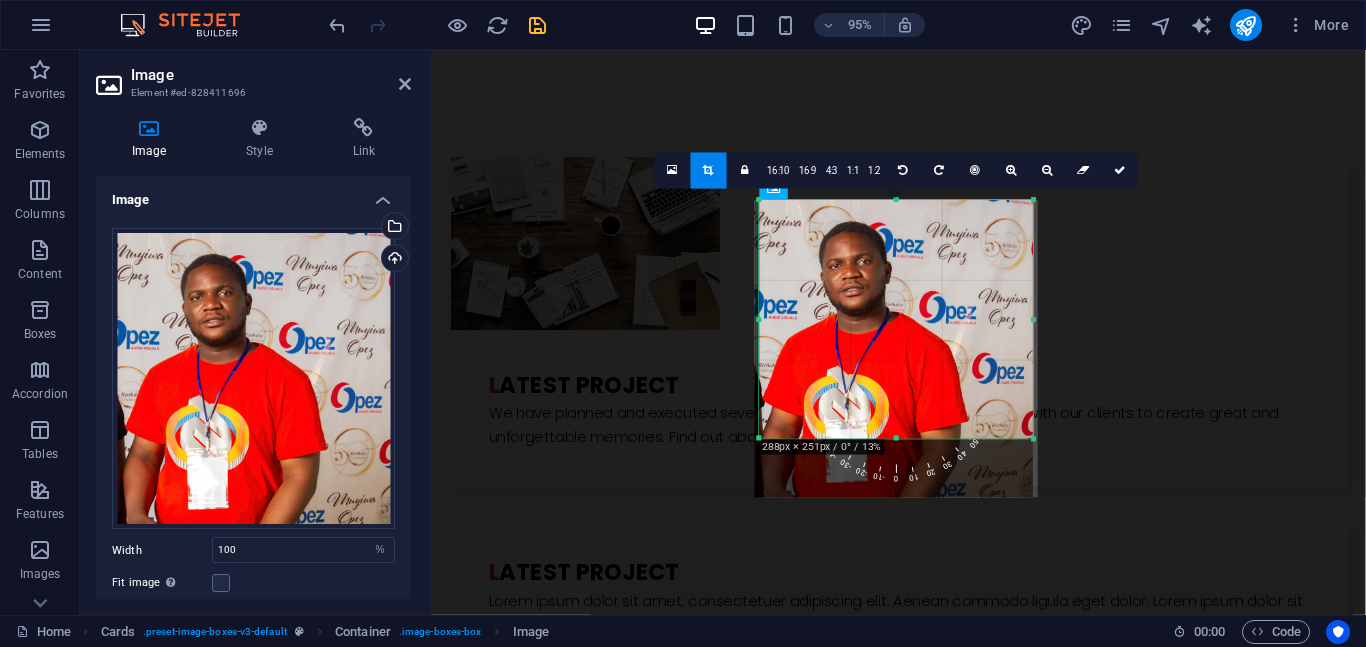 drag, startPoint x: 895, startPoint y: 500, endPoint x: 884, endPoint y: 431, distance: 69.87131 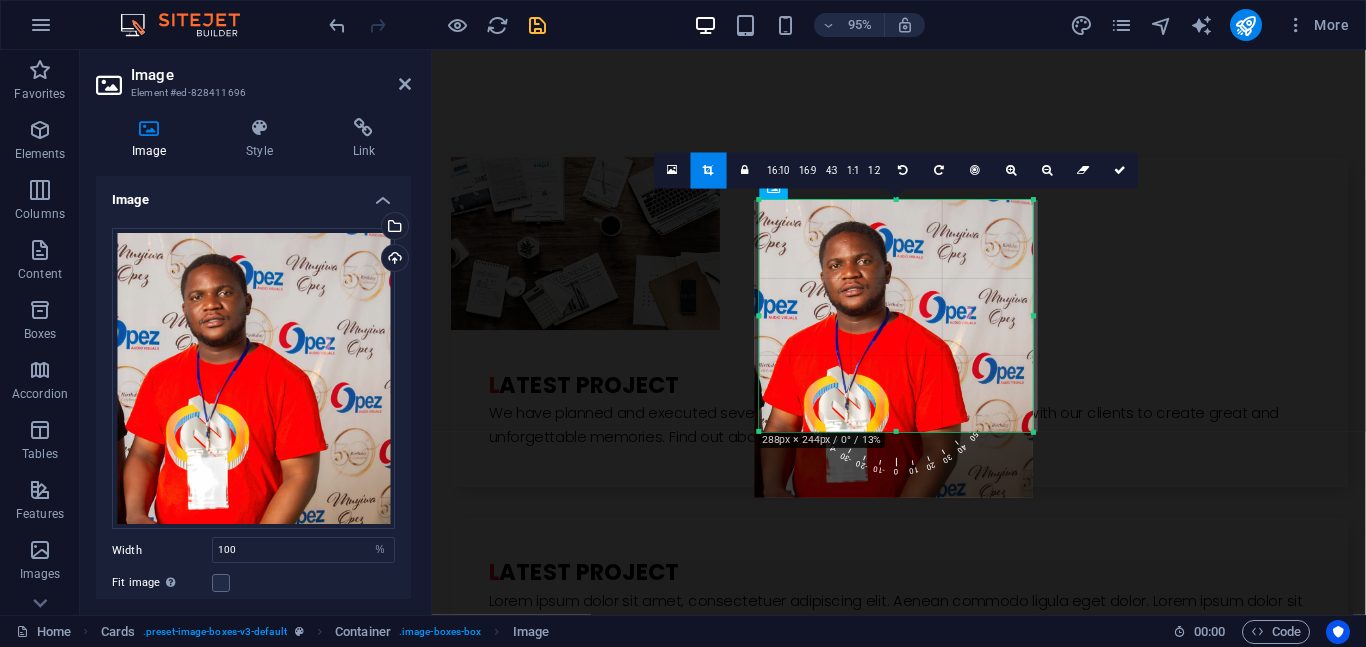 click at bounding box center [894, 348] 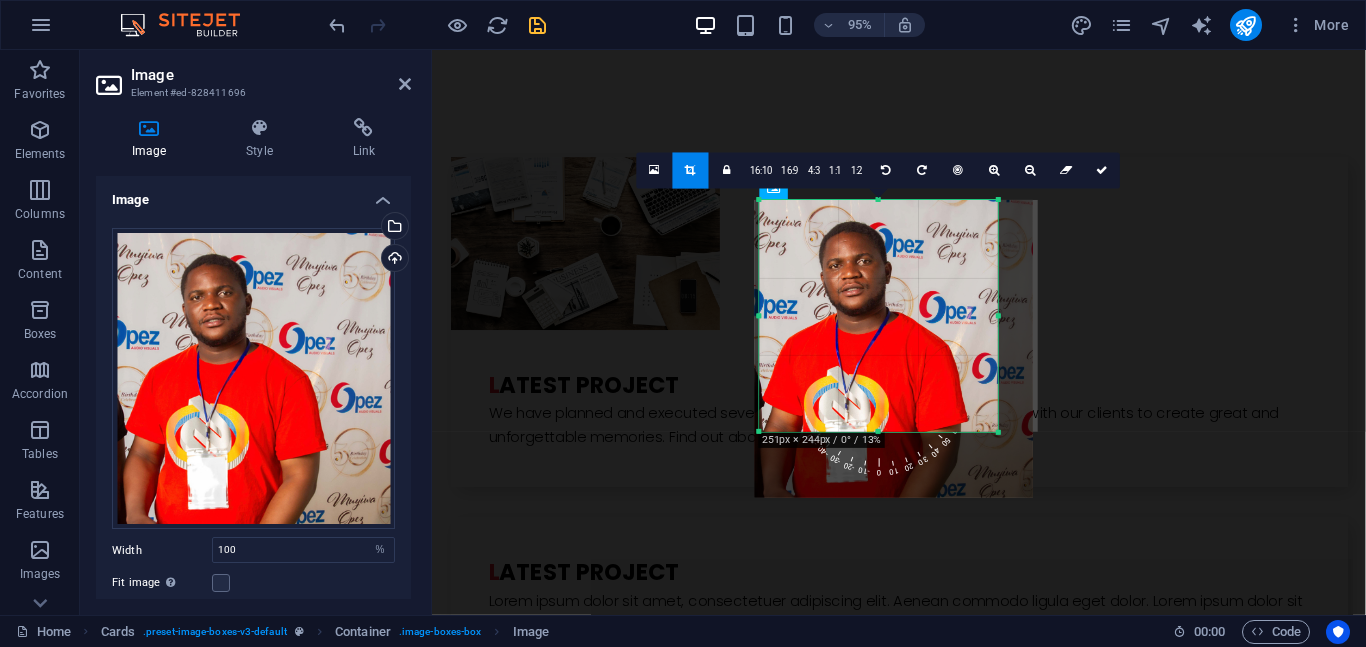 drag, startPoint x: 1029, startPoint y: 311, endPoint x: 992, endPoint y: 315, distance: 37.215588 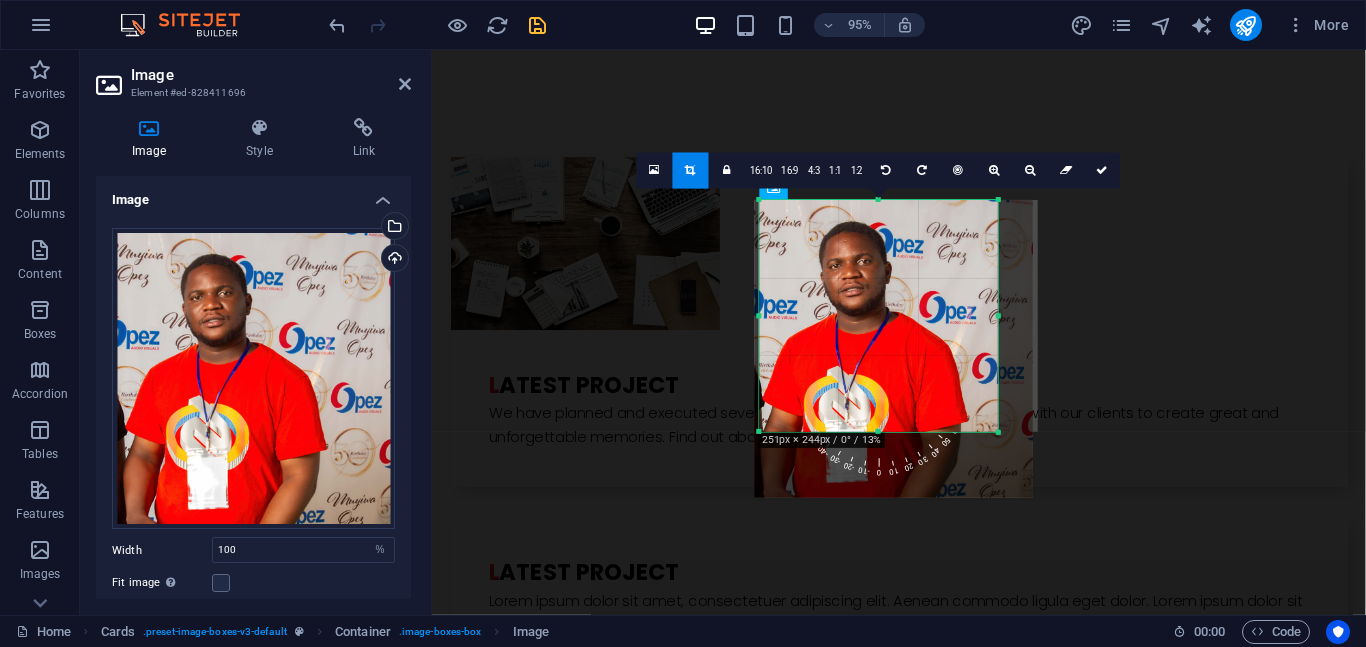 click at bounding box center [691, 171] 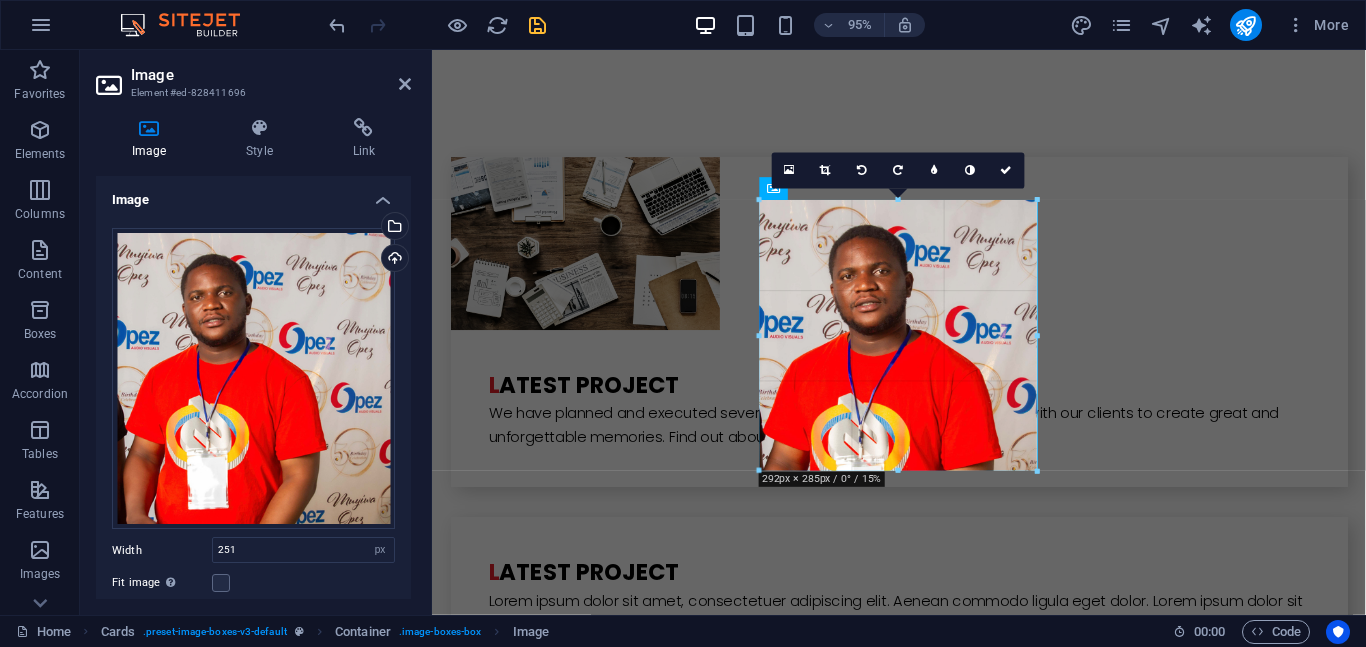 drag, startPoint x: 999, startPoint y: 312, endPoint x: 1040, endPoint y: 327, distance: 43.65776 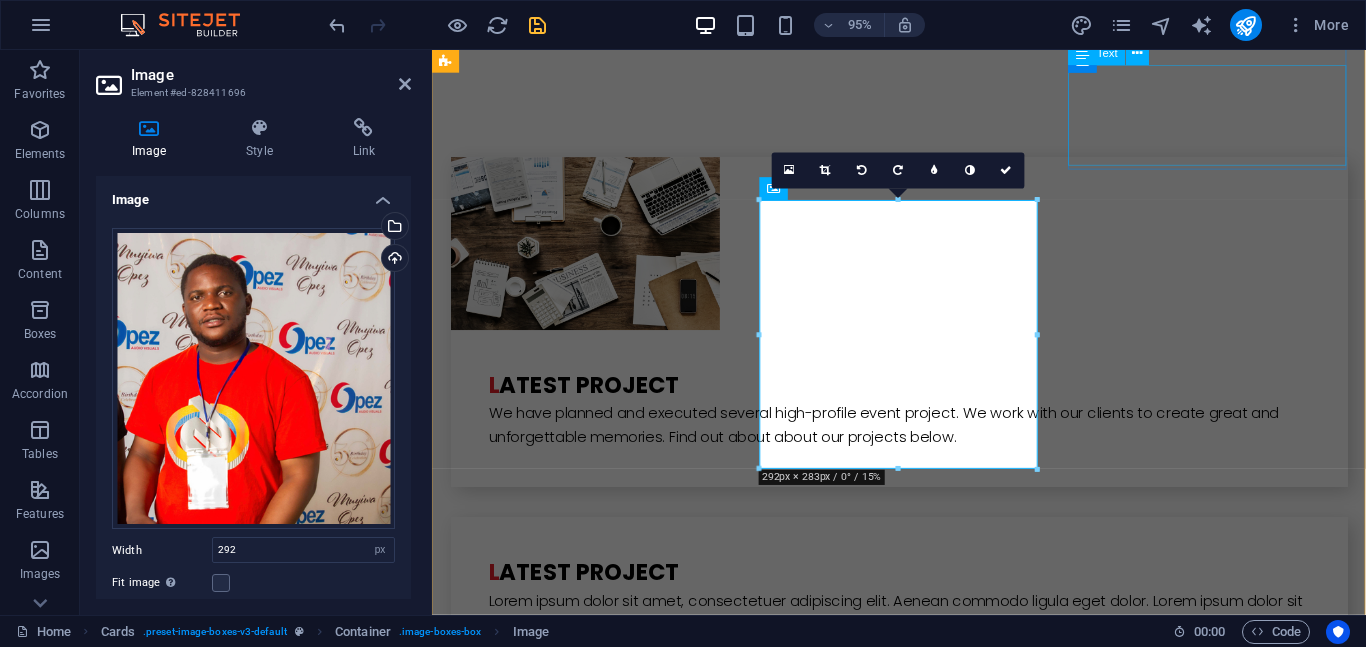click on "Lorem ipsum dolor sit amet, consectetur adipisicing elit. Veritatis, dolorem!" at bounding box center [594, 4081] 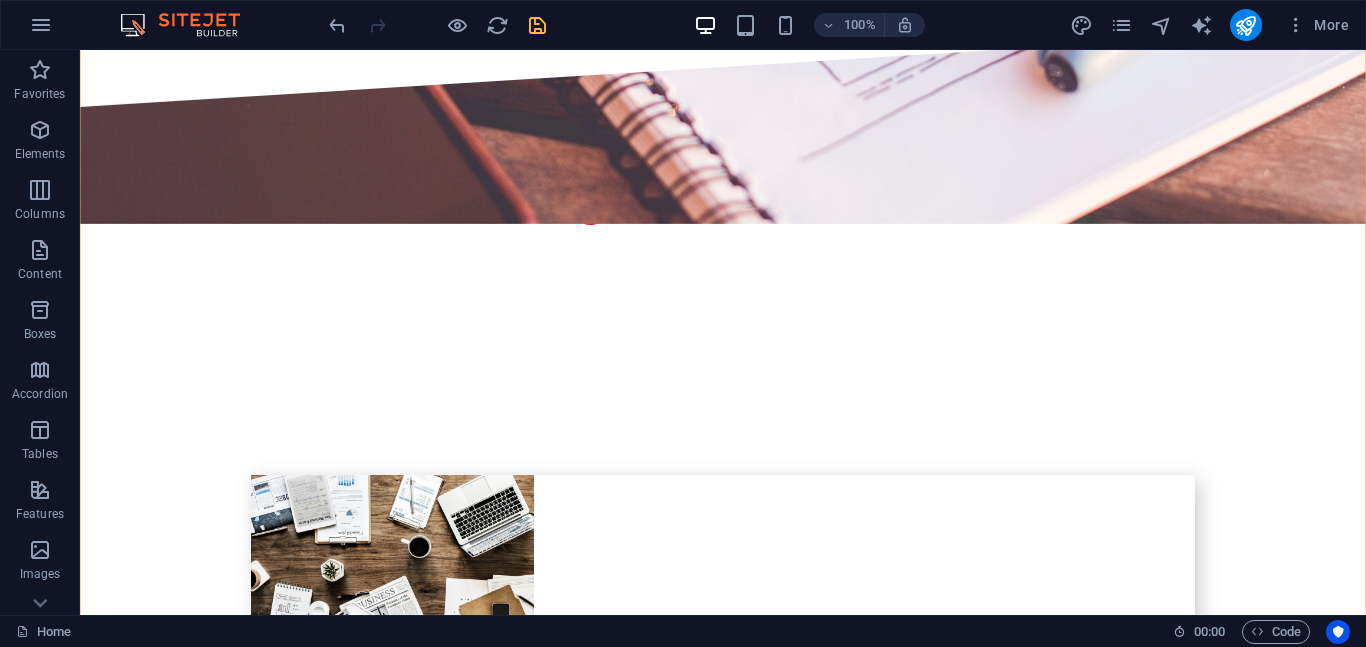 scroll, scrollTop: 4171, scrollLeft: 0, axis: vertical 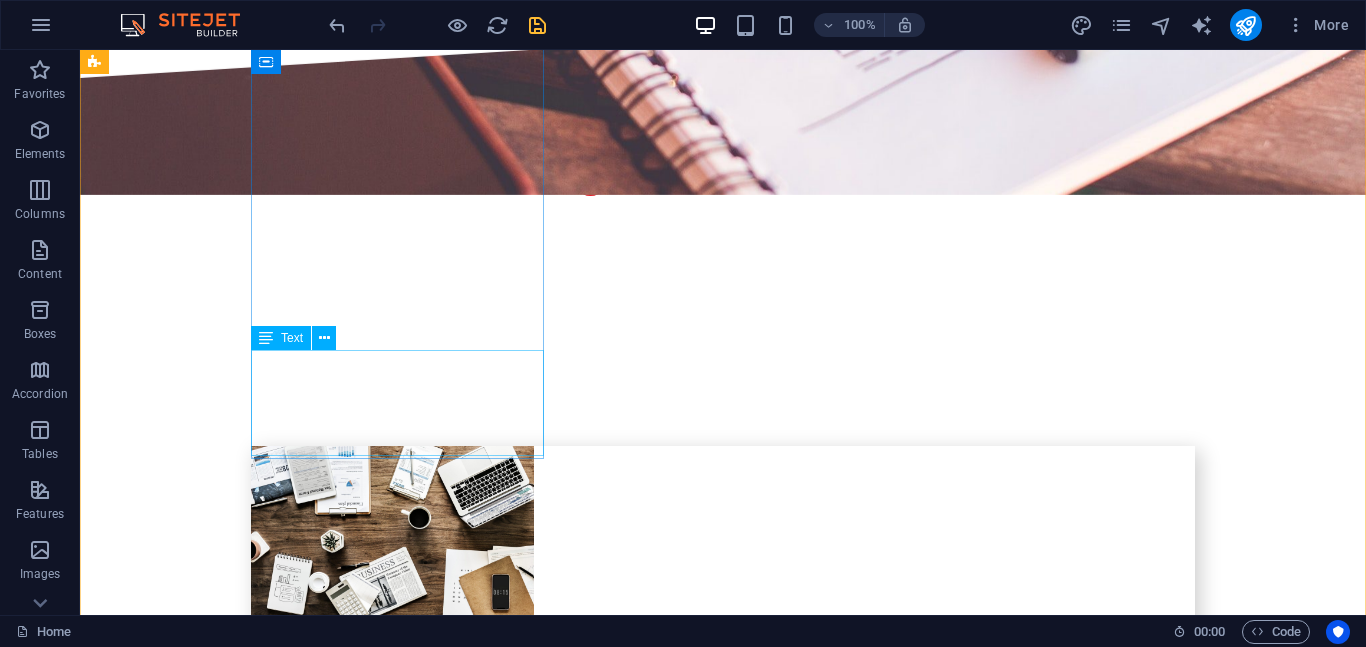 click on "Lorem ipsum dolor sit amet, consectetur adipisicing elit. Veritatis, dolorem!" at bounding box center (242, 3404) 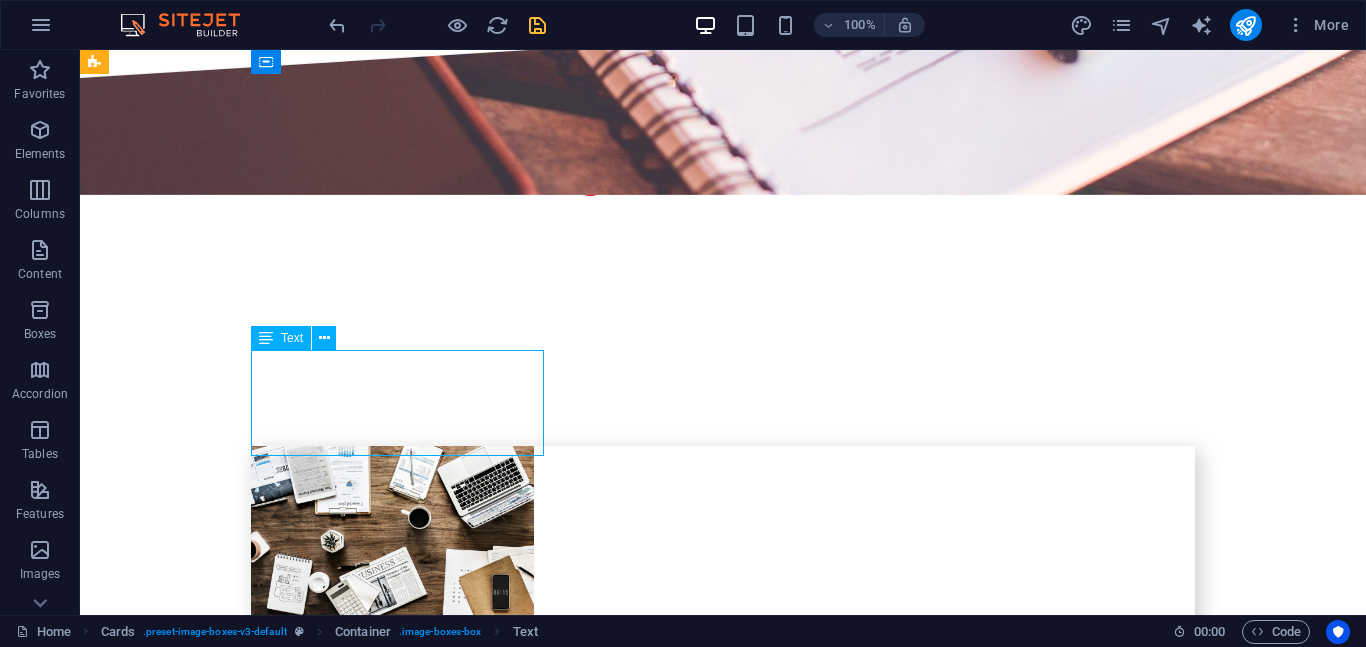 click on "Lorem ipsum dolor sit amet, consectetur adipisicing elit. Veritatis, dolorem!" at bounding box center [242, 3404] 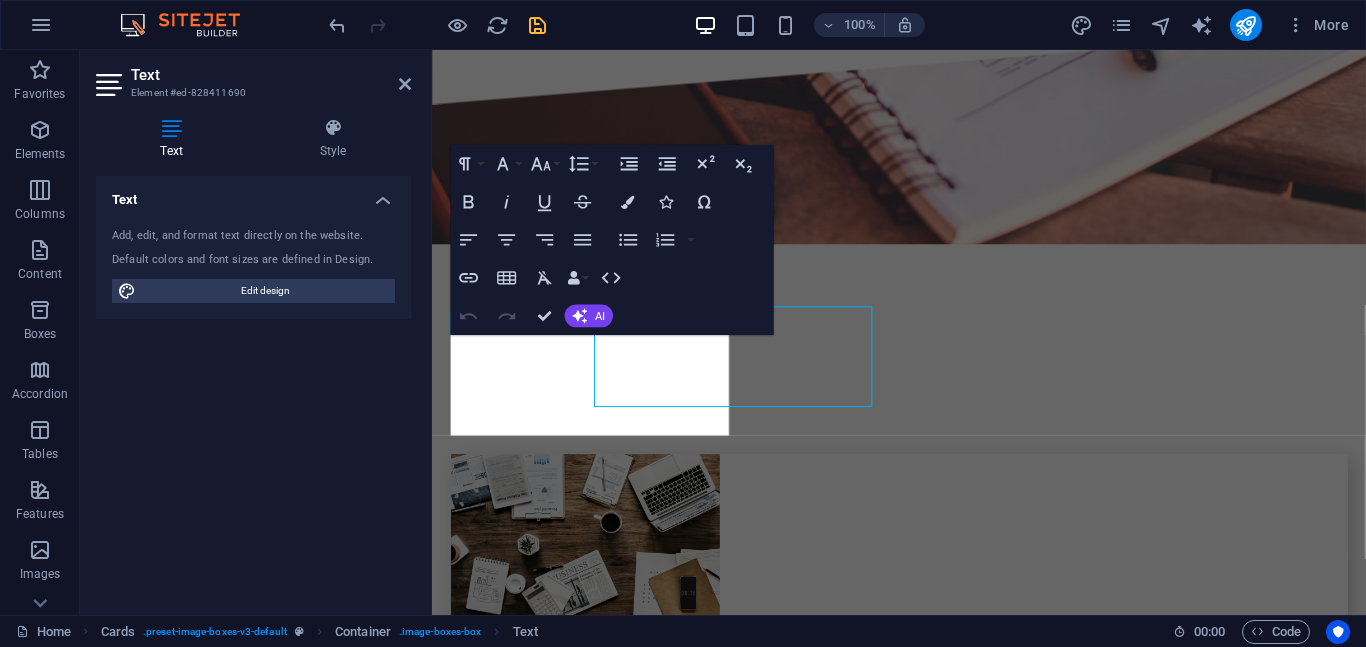 scroll, scrollTop: 4201, scrollLeft: 0, axis: vertical 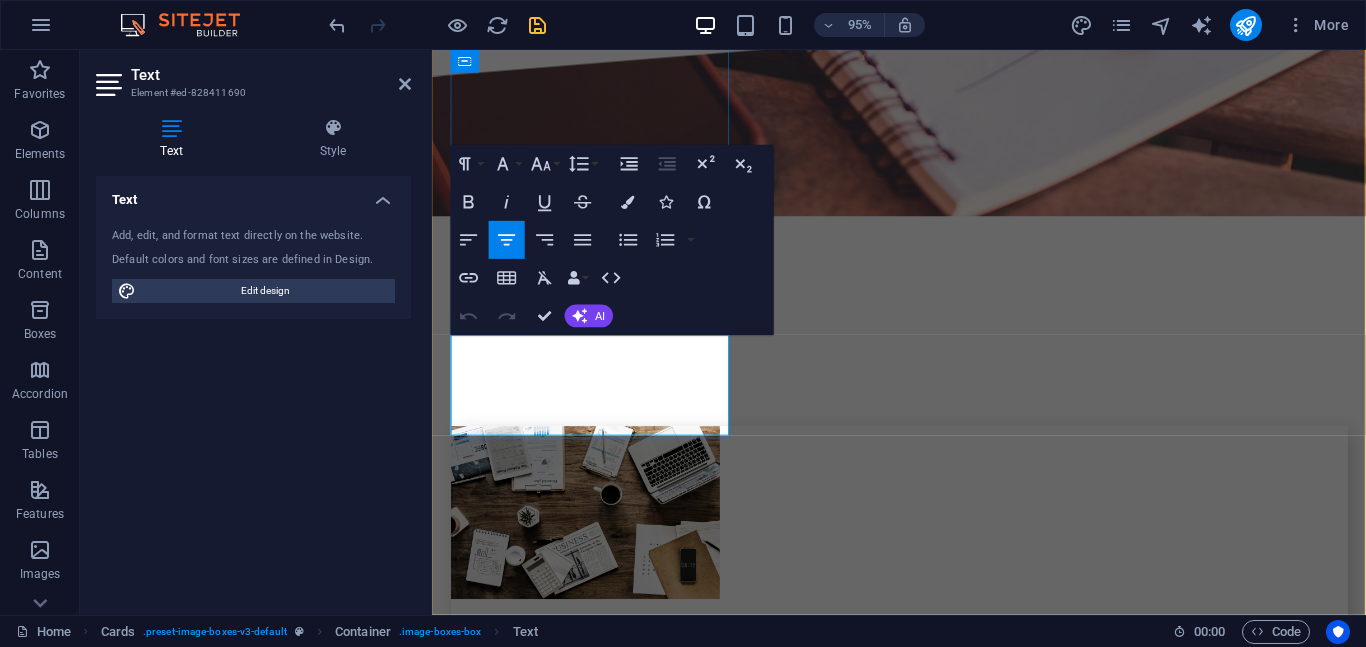 type 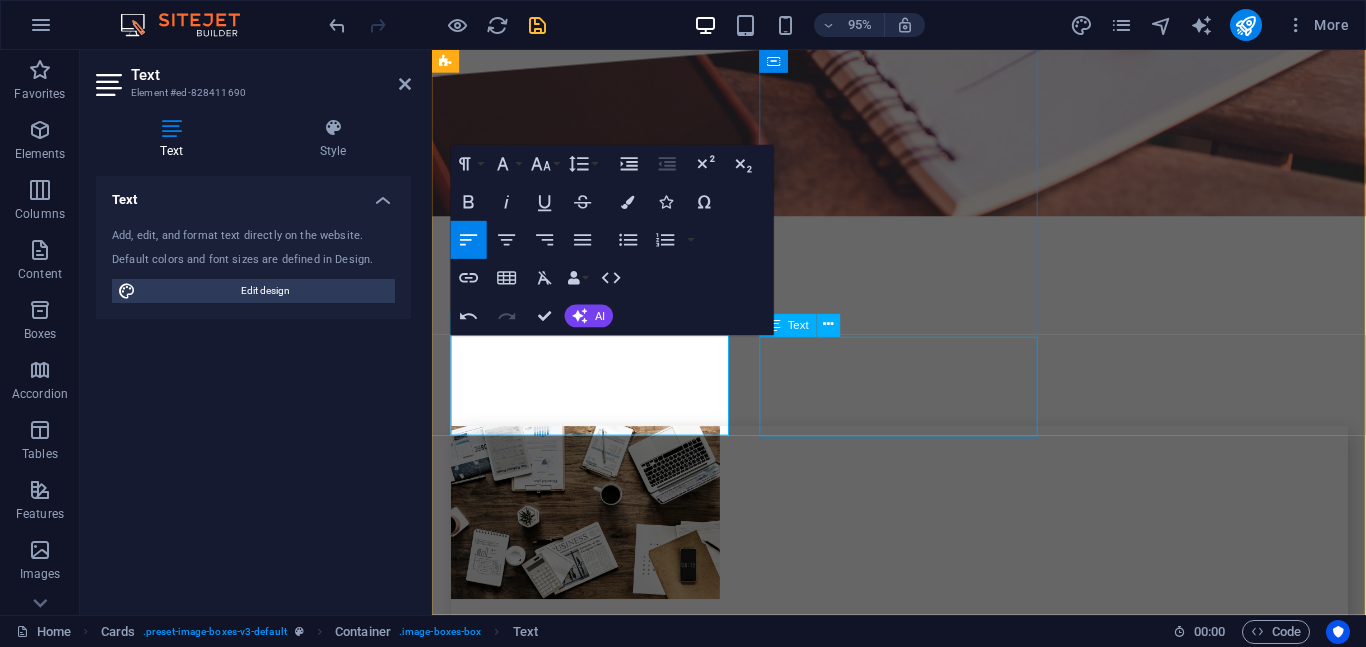 click on "Lorem ipsum dolor sit amet, consectetur adipisicing elit. Veritatis, dolorem!" at bounding box center [594, 3885] 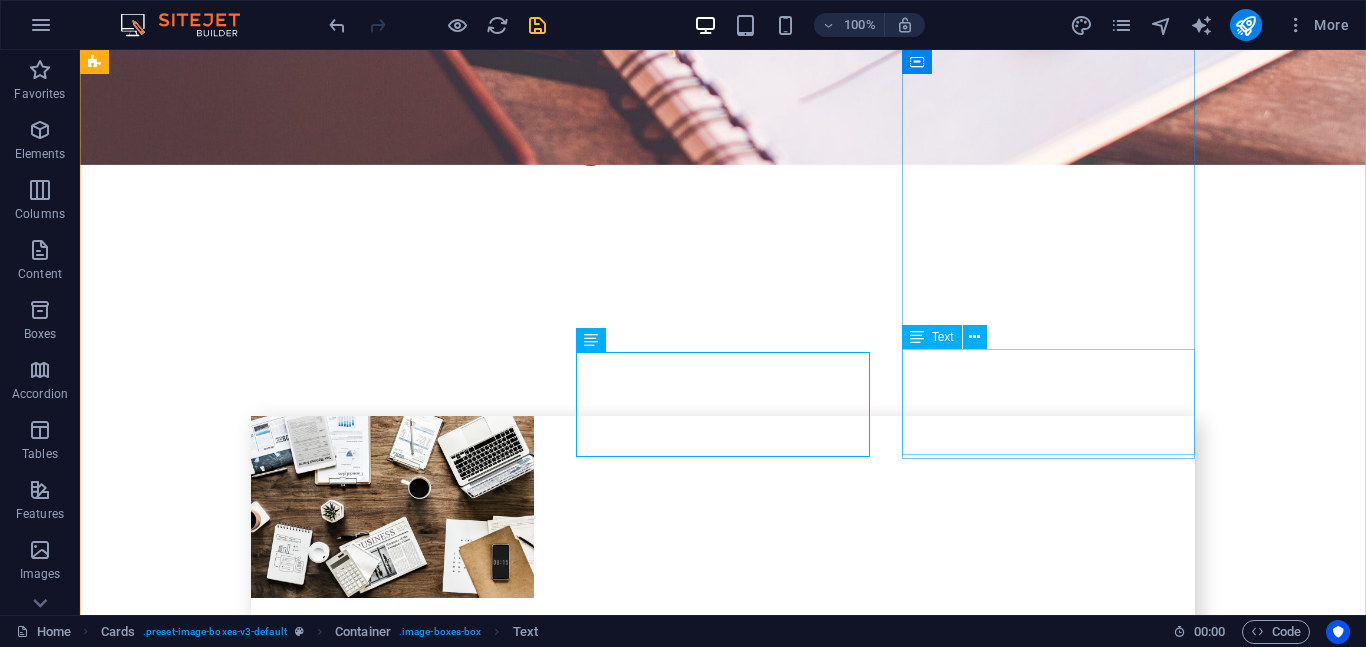 scroll, scrollTop: 4171, scrollLeft: 0, axis: vertical 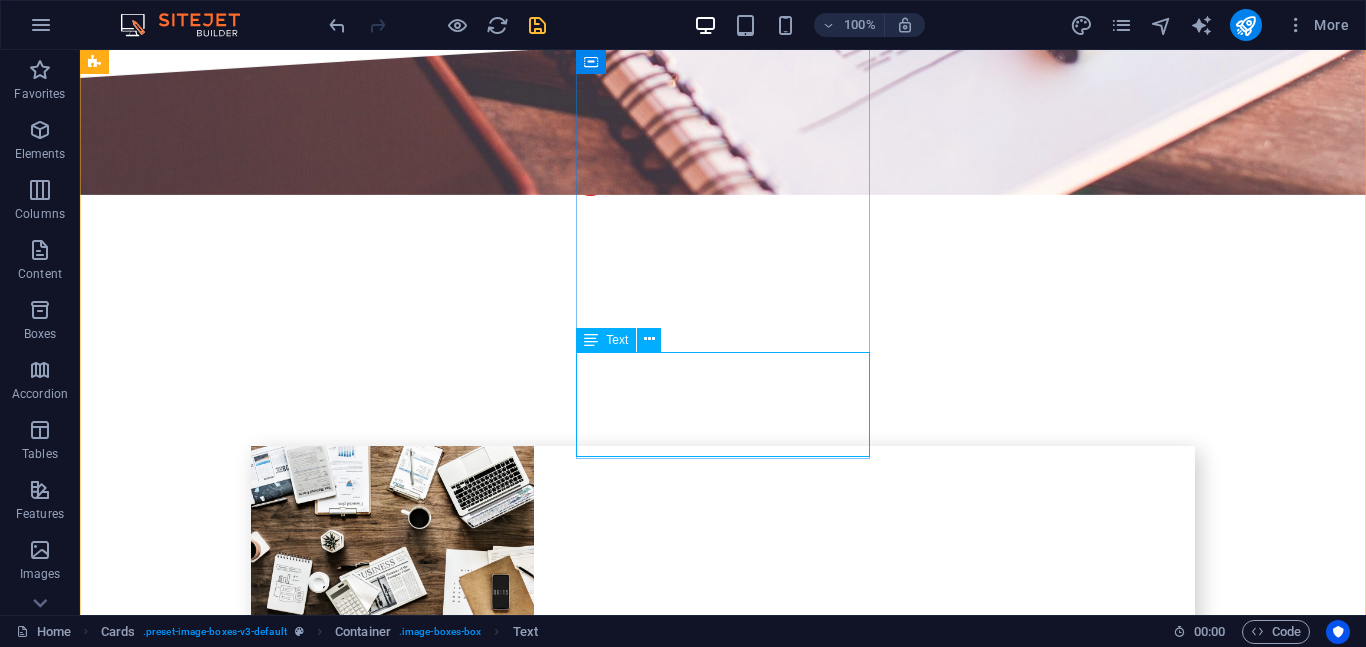 click on "Lorem ipsum dolor sit amet, consectetur adipisicing elit. Veritatis, dolorem!" at bounding box center [242, 3885] 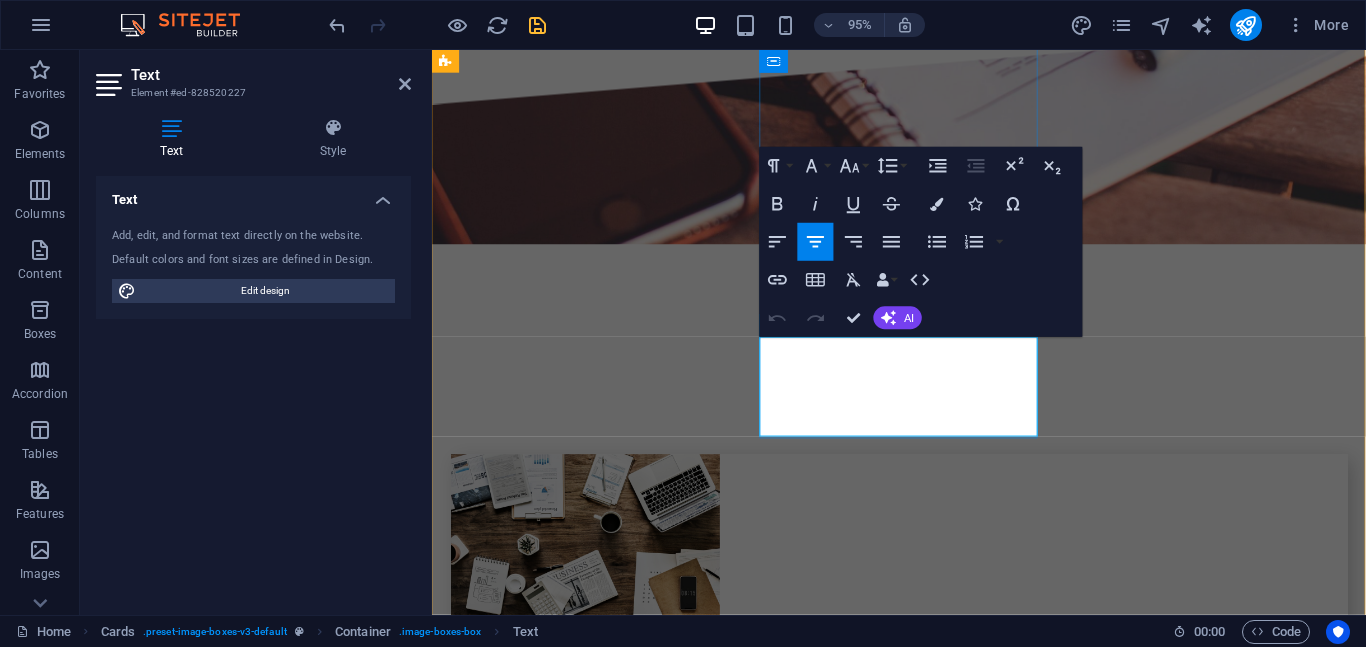 scroll, scrollTop: 4201, scrollLeft: 0, axis: vertical 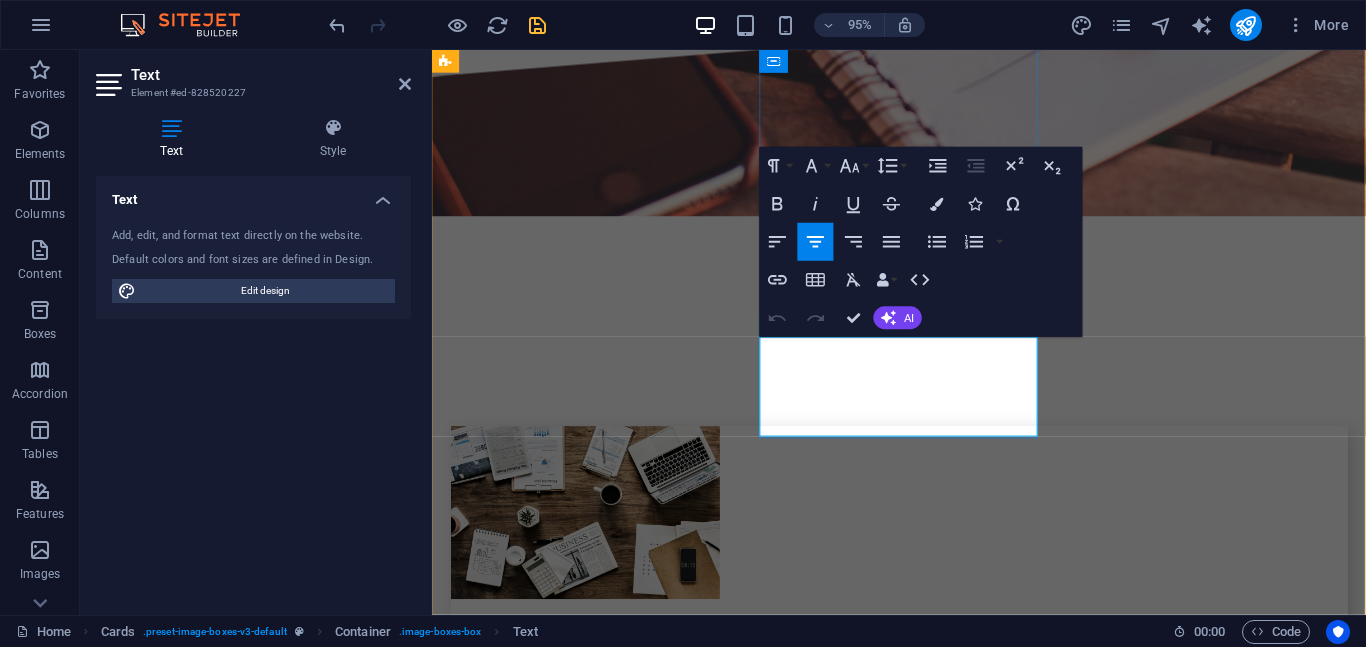 type 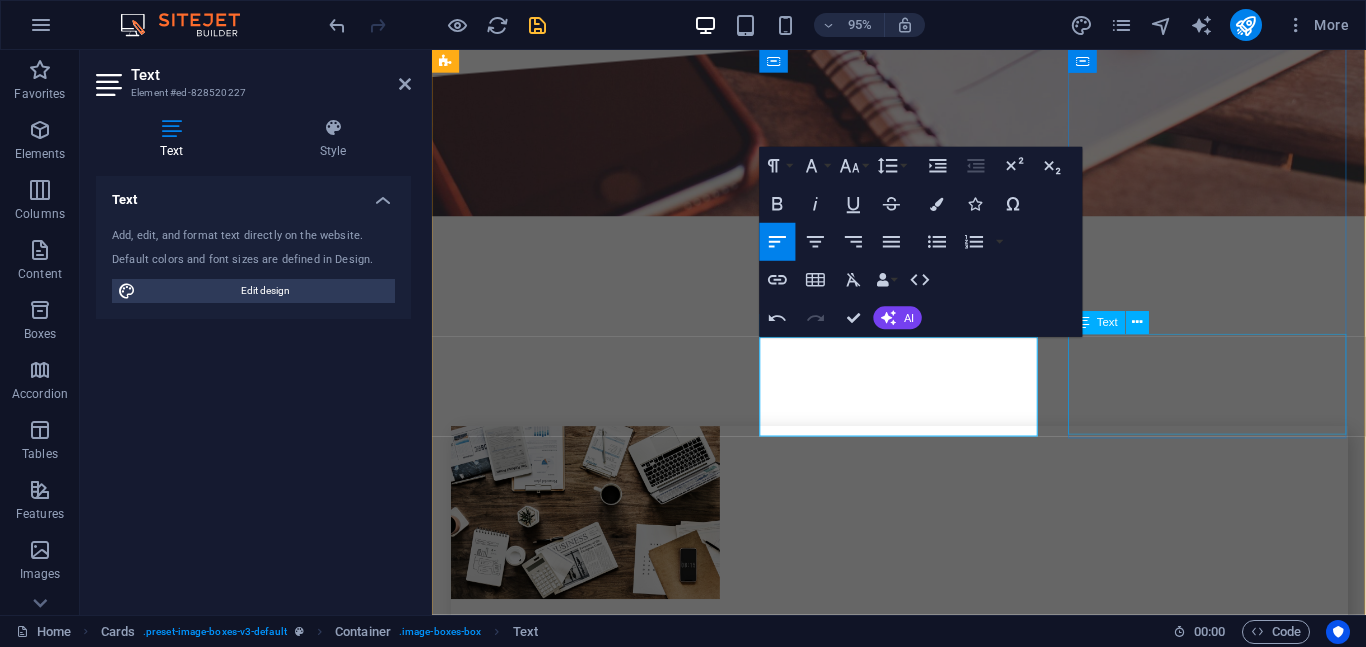click on "Lorem ipsum dolor sit amet, consectetur adipisicing elit. Veritatis, dolorem!" at bounding box center [594, 4364] 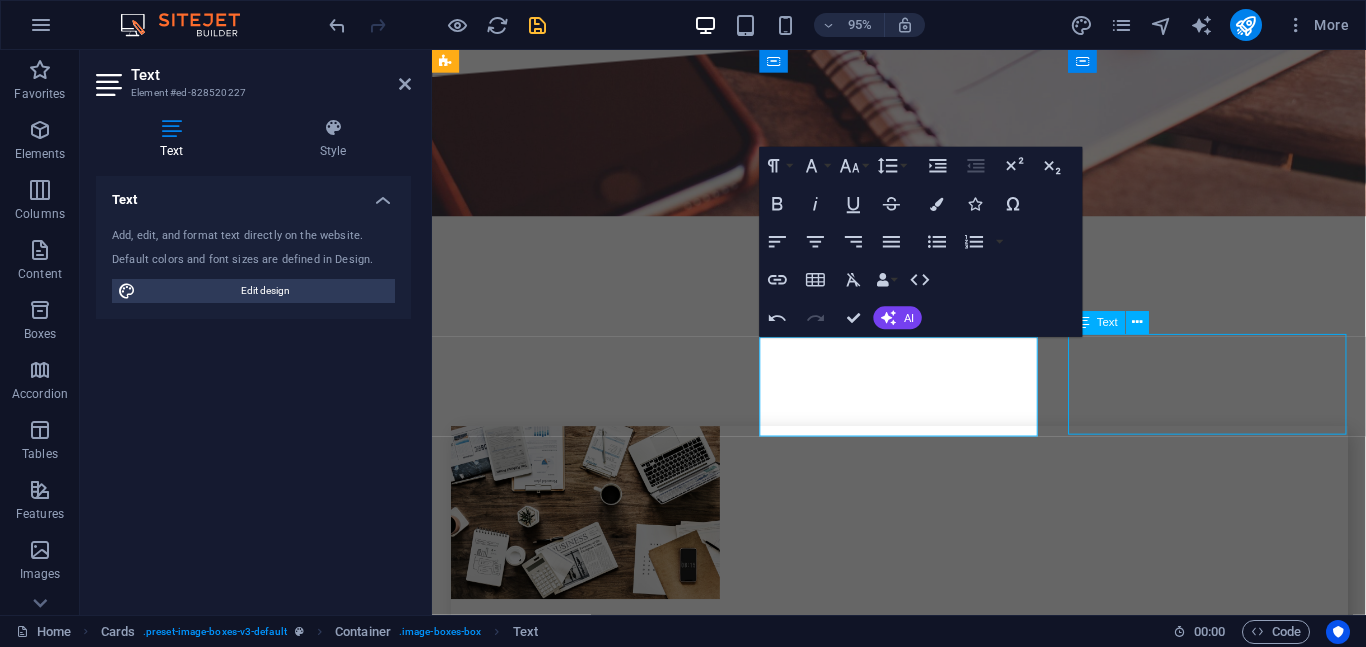click on "Lorem ipsum dolor sit amet, consectetur adipisicing elit. Veritatis, dolorem!" at bounding box center [594, 4364] 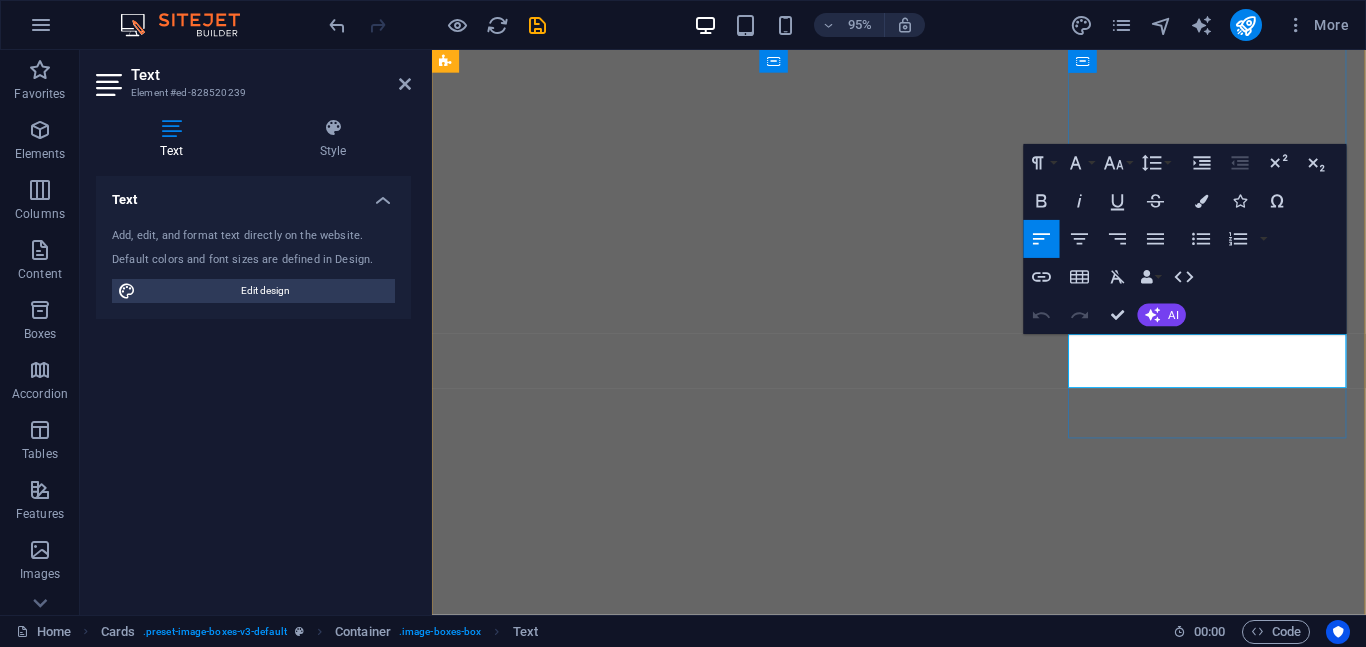 scroll, scrollTop: 0, scrollLeft: 0, axis: both 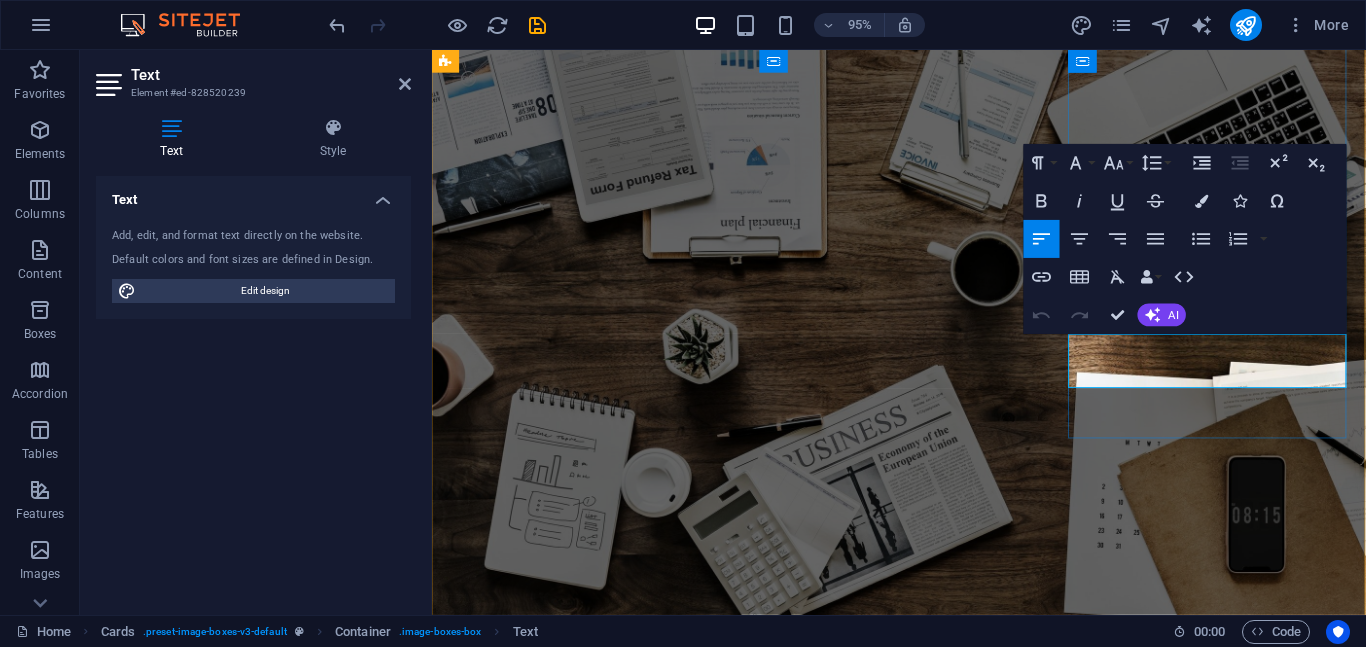 type 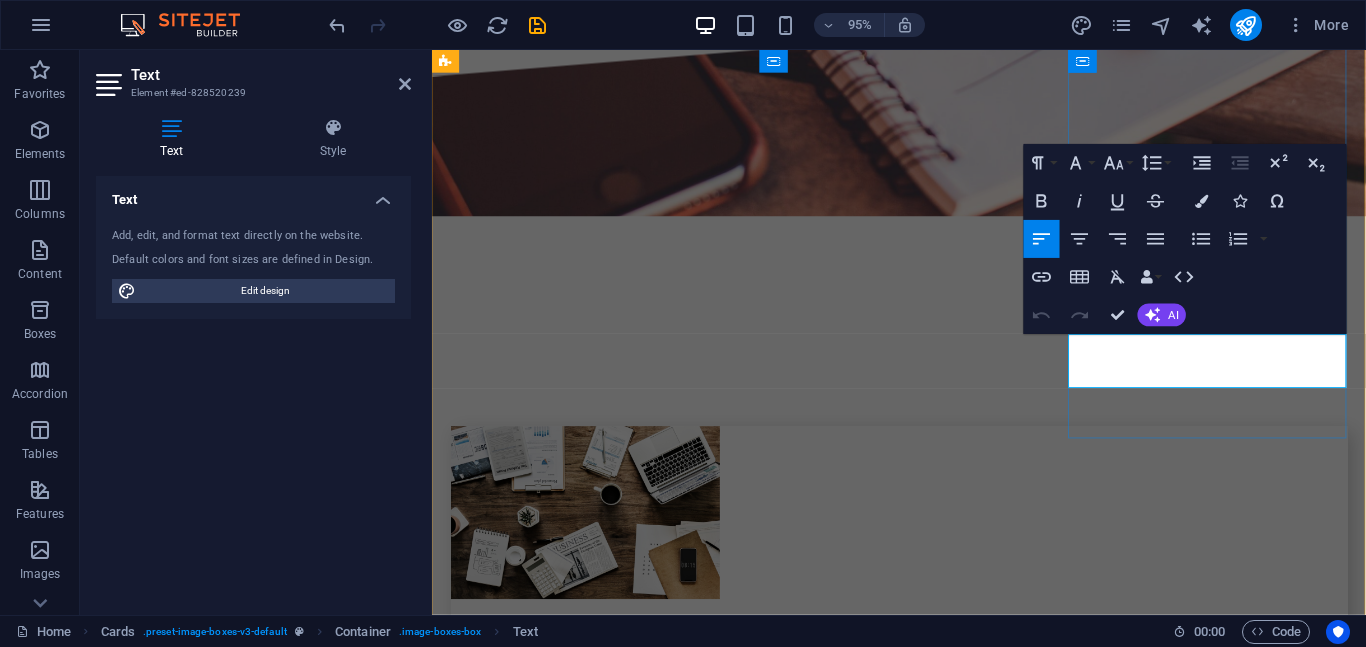 scroll, scrollTop: 0, scrollLeft: 0, axis: both 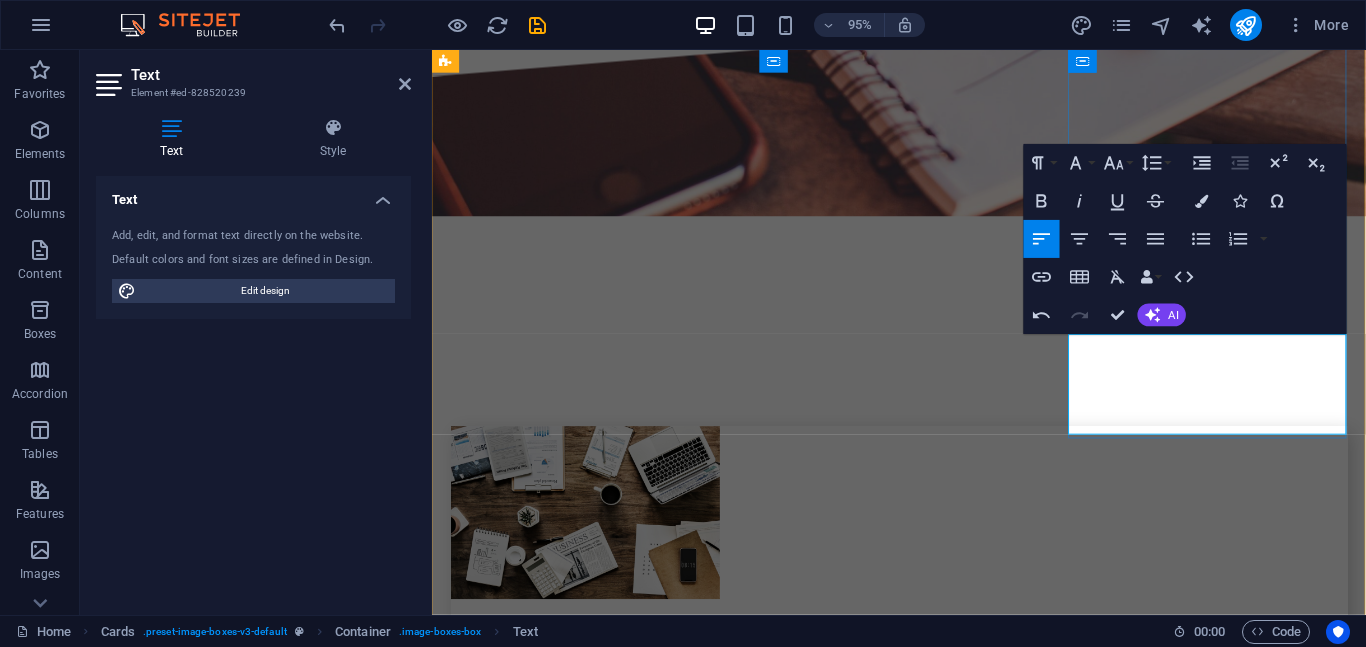 click on "Operations Manager, Opez World Resources, Opez Audiovisuals" at bounding box center [594, 4348] 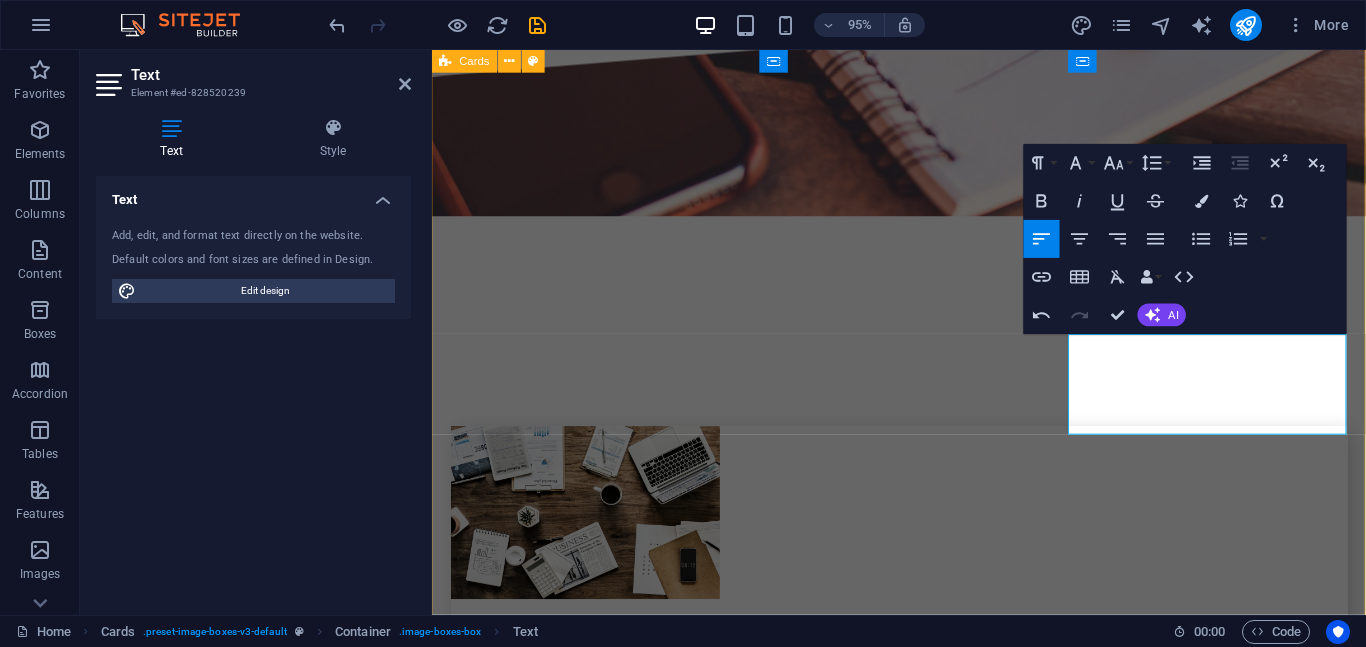 click on "Muyiwa opeseitan He is the Chairman and President of Opez World Resources atinuke opeseitan The Human Resources Director, Opez World Resources segun amos Operations Manager, Opez World Resources -  Opez Audiovisuals emma Lorem ipsum dolor sit amet, consectetur adipisicing elit. Veritatis, dolorem! tega kabu Lorem ipsum dolor sit amet, consectetur adipisicing elit. Veritatis, dolorem! seun galaxy Lorem ipsum dolor sit amet, consectetur adipisicing elit. Veritatis, dolorem!" at bounding box center [923, 4420] 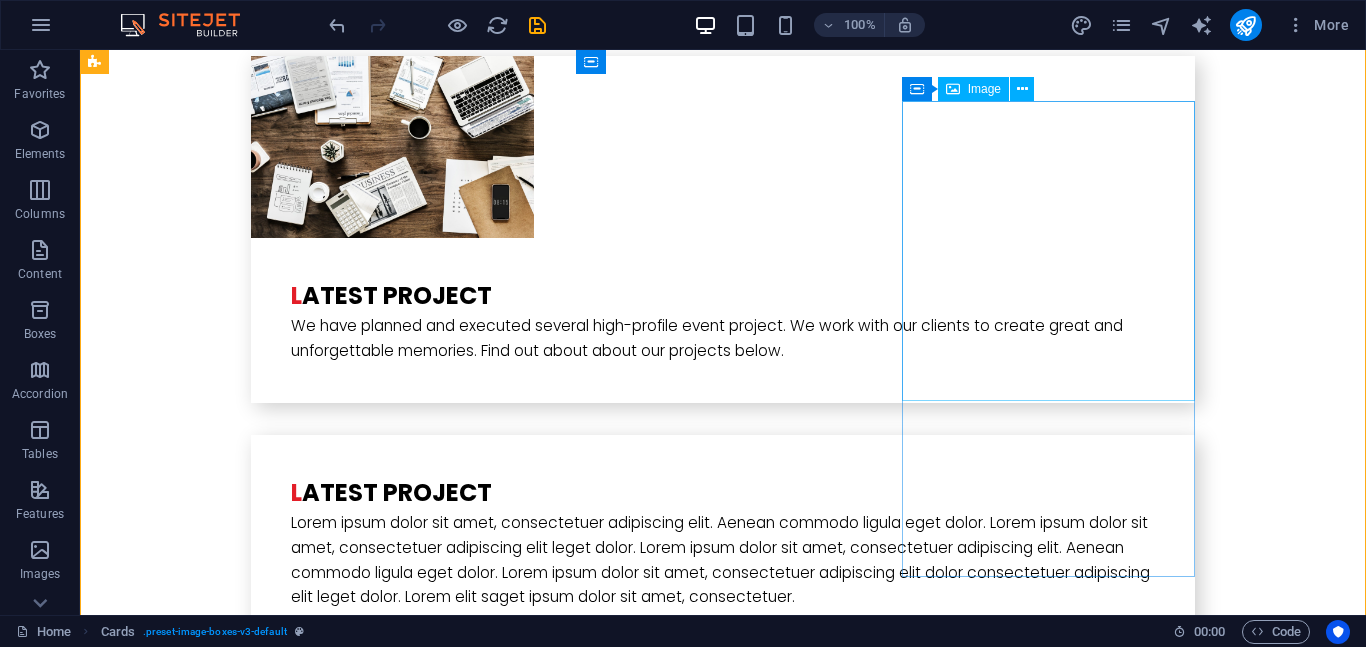 scroll, scrollTop: 4572, scrollLeft: 0, axis: vertical 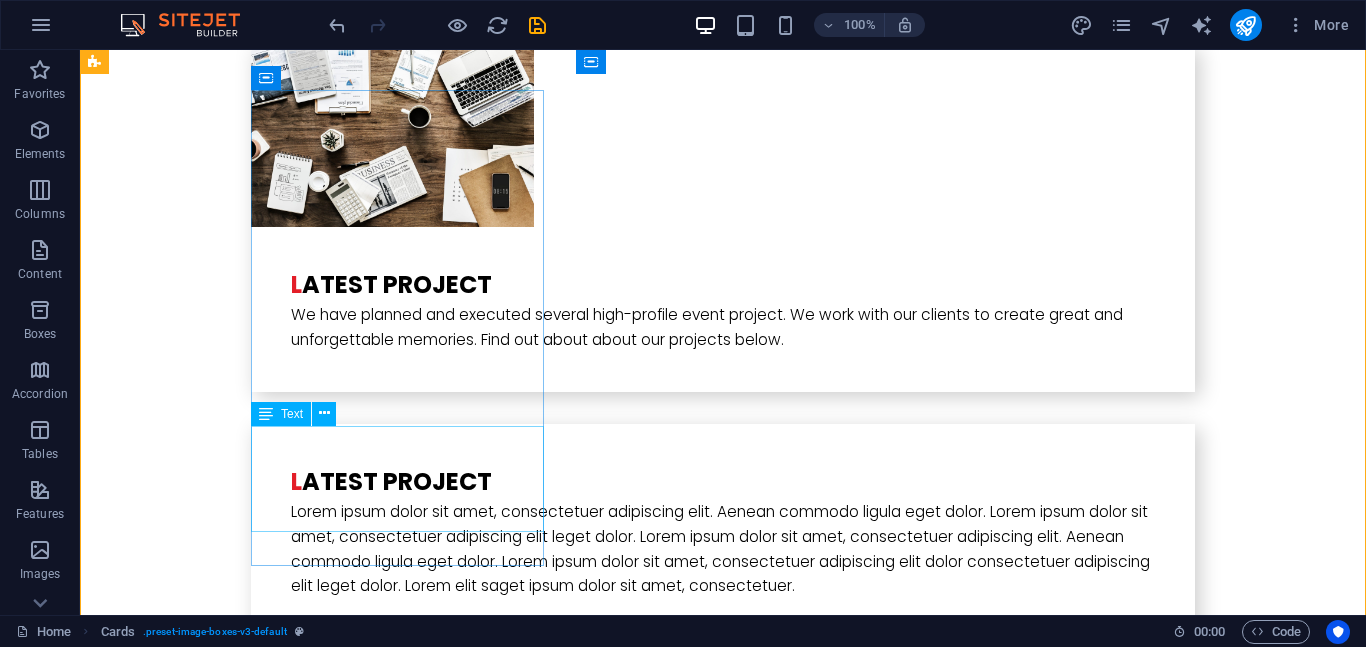 click on "Lorem ipsum dolor sit amet, consectetur adipisicing elit. Veritatis, dolorem!" at bounding box center (242, 4422) 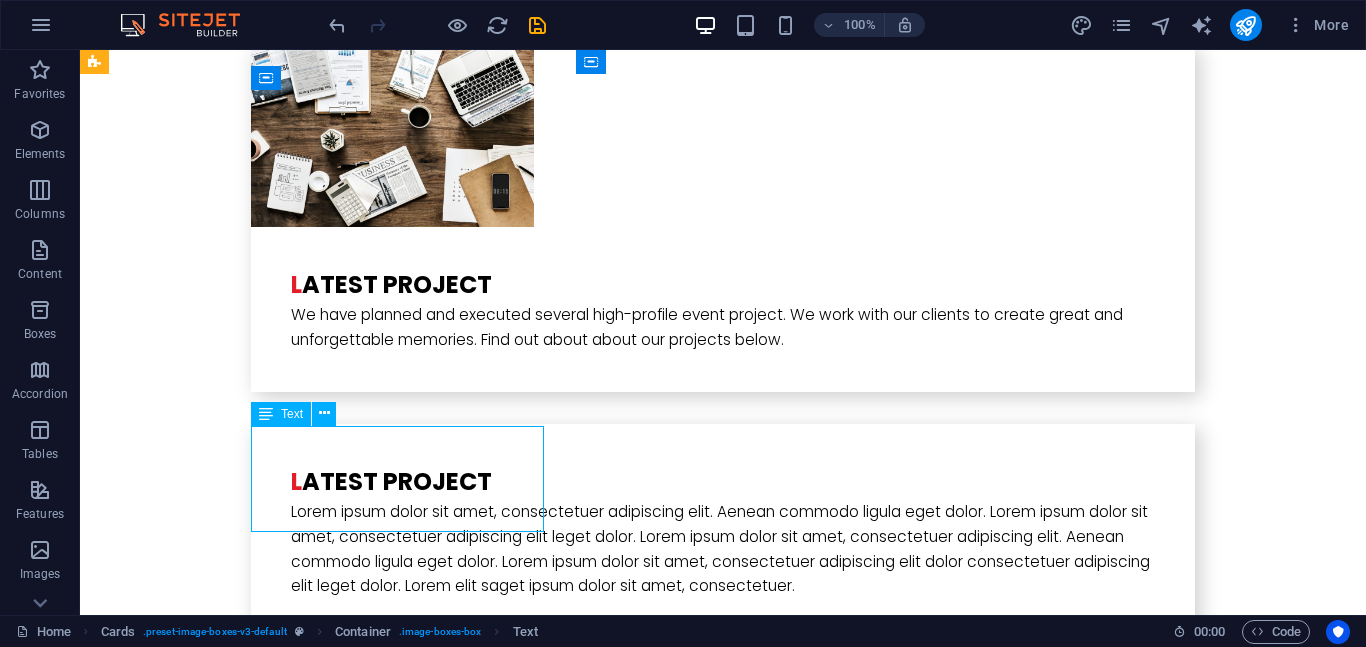 click on "Lorem ipsum dolor sit amet, consectetur adipisicing elit. Veritatis, dolorem!" at bounding box center [242, 4422] 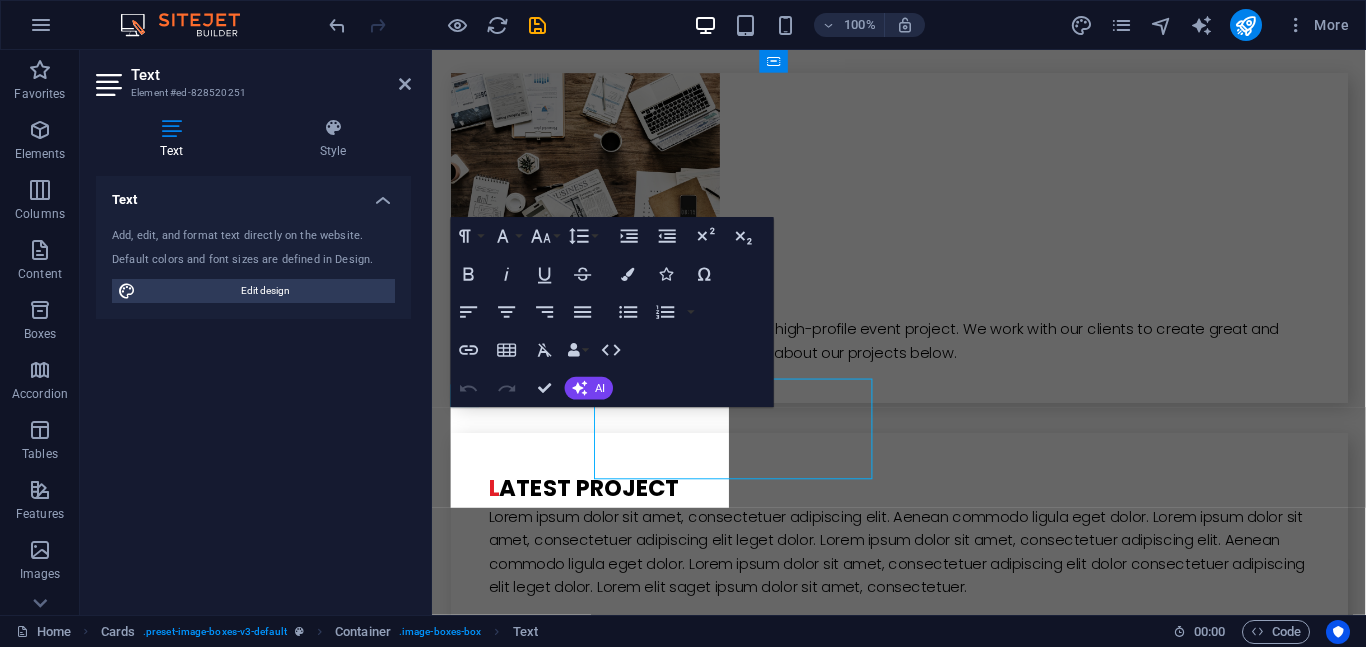scroll, scrollTop: 4602, scrollLeft: 0, axis: vertical 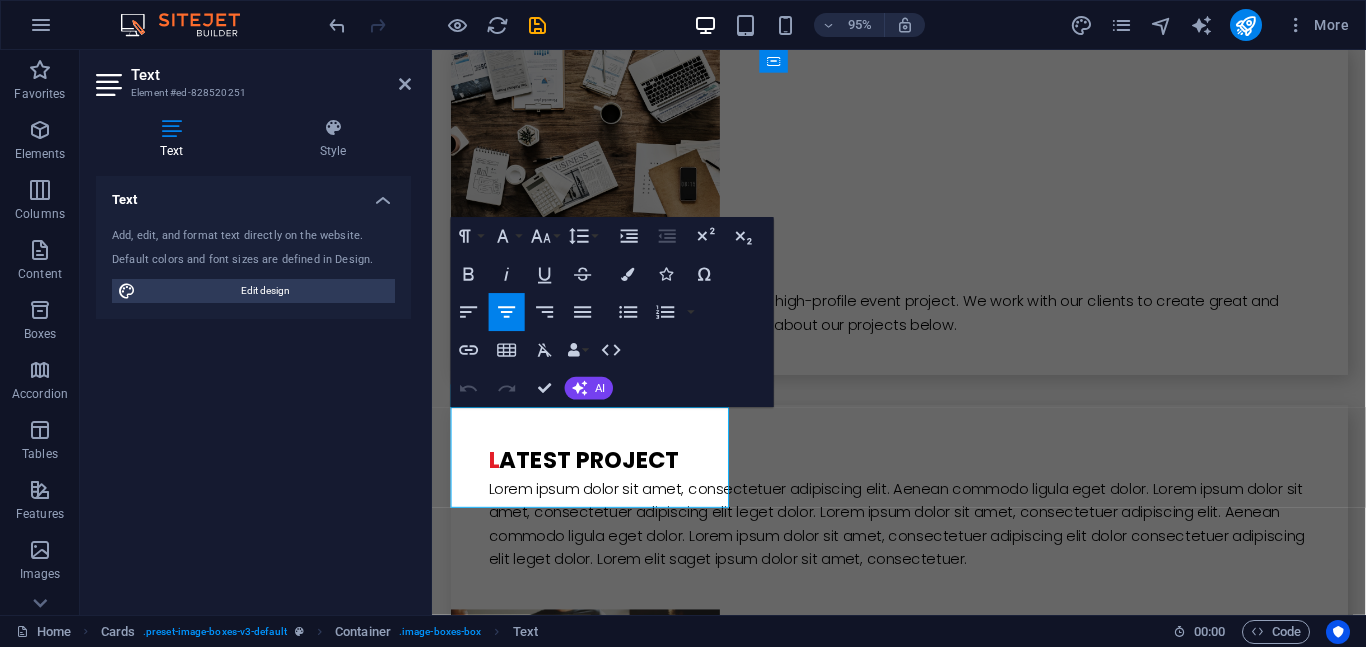 type 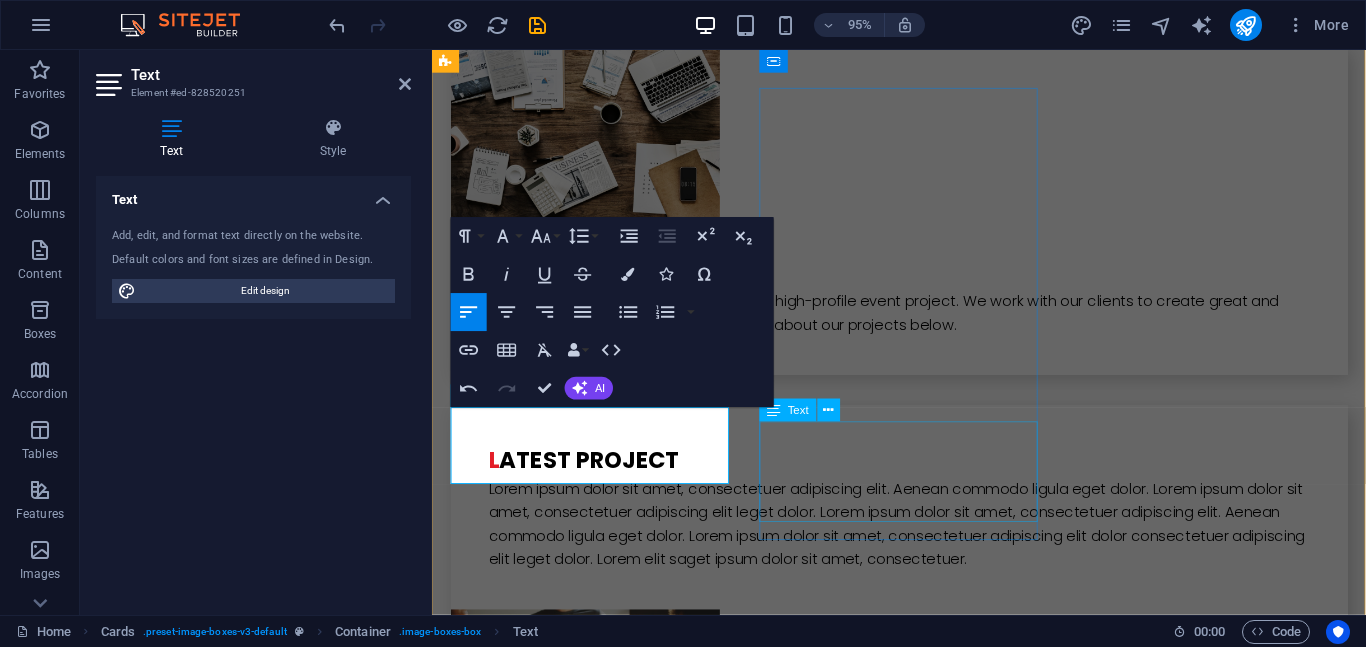 click on "Lorem ipsum dolor sit amet, consectetur adipisicing elit. Veritatis, dolorem!" at bounding box center (594, 4872) 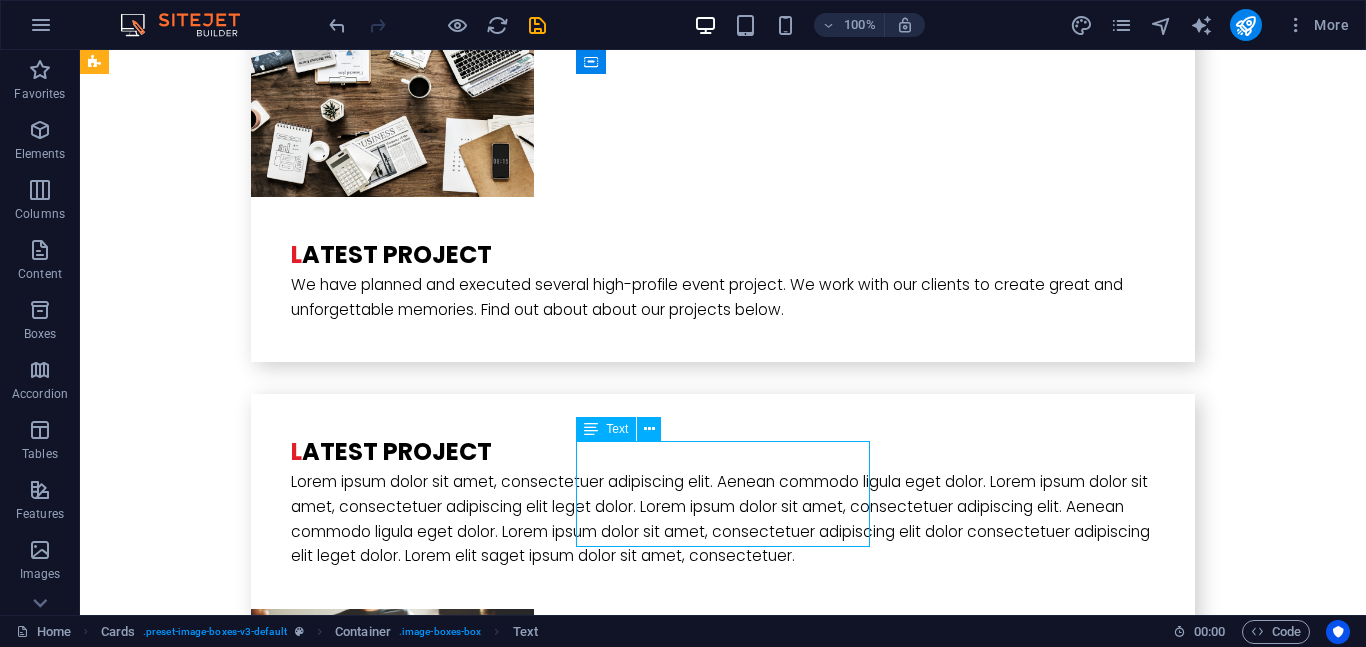 scroll, scrollTop: 4572, scrollLeft: 0, axis: vertical 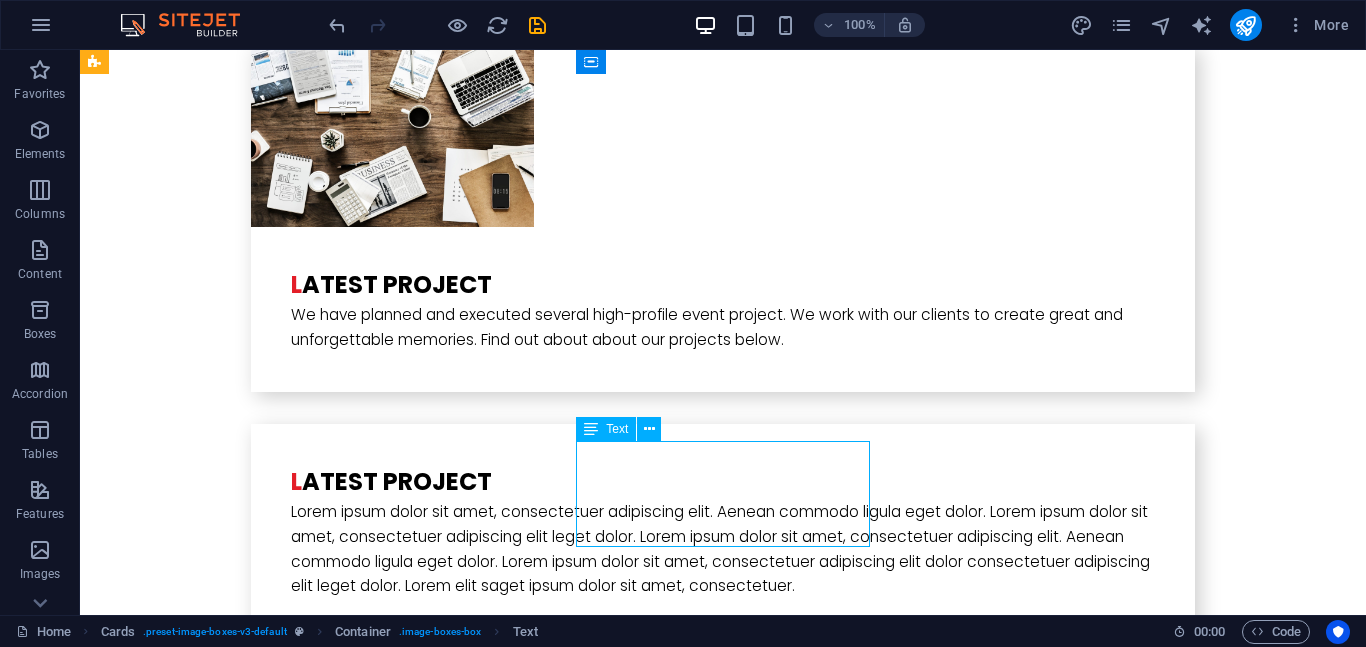 click on "Lorem ipsum dolor sit amet, consectetur adipisicing elit. Veritatis, dolorem!" at bounding box center (242, 4872) 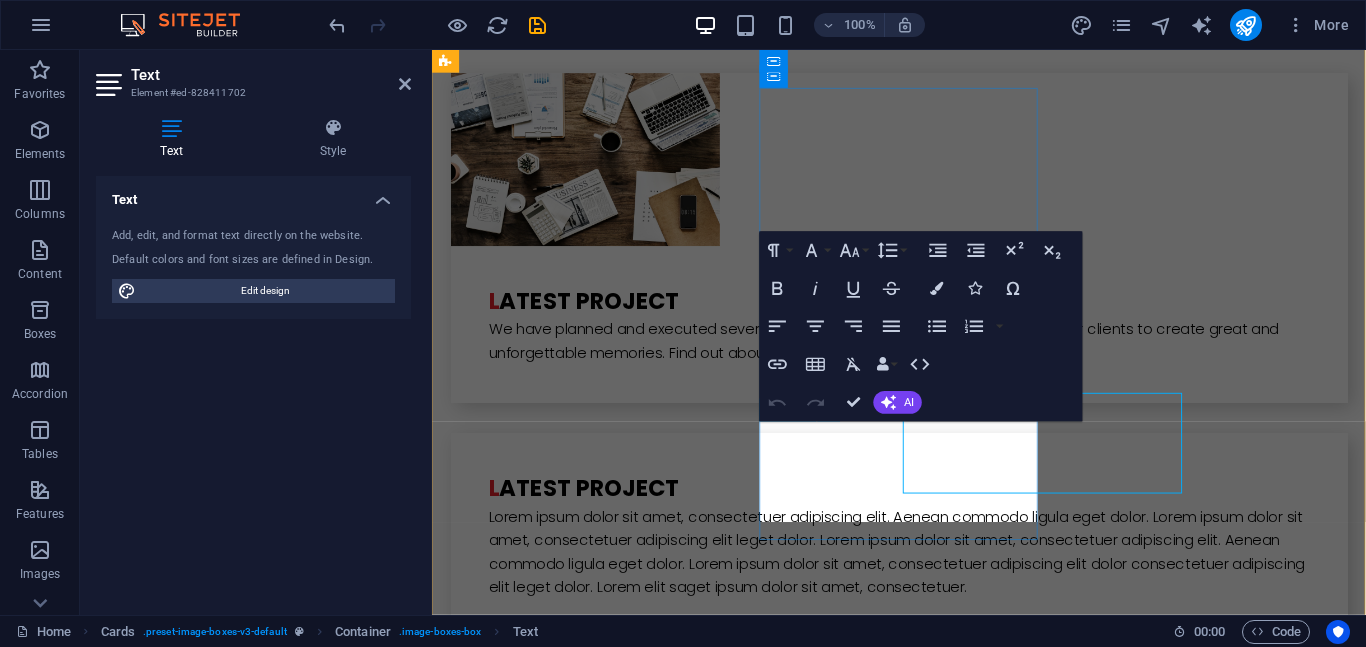 scroll, scrollTop: 4602, scrollLeft: 0, axis: vertical 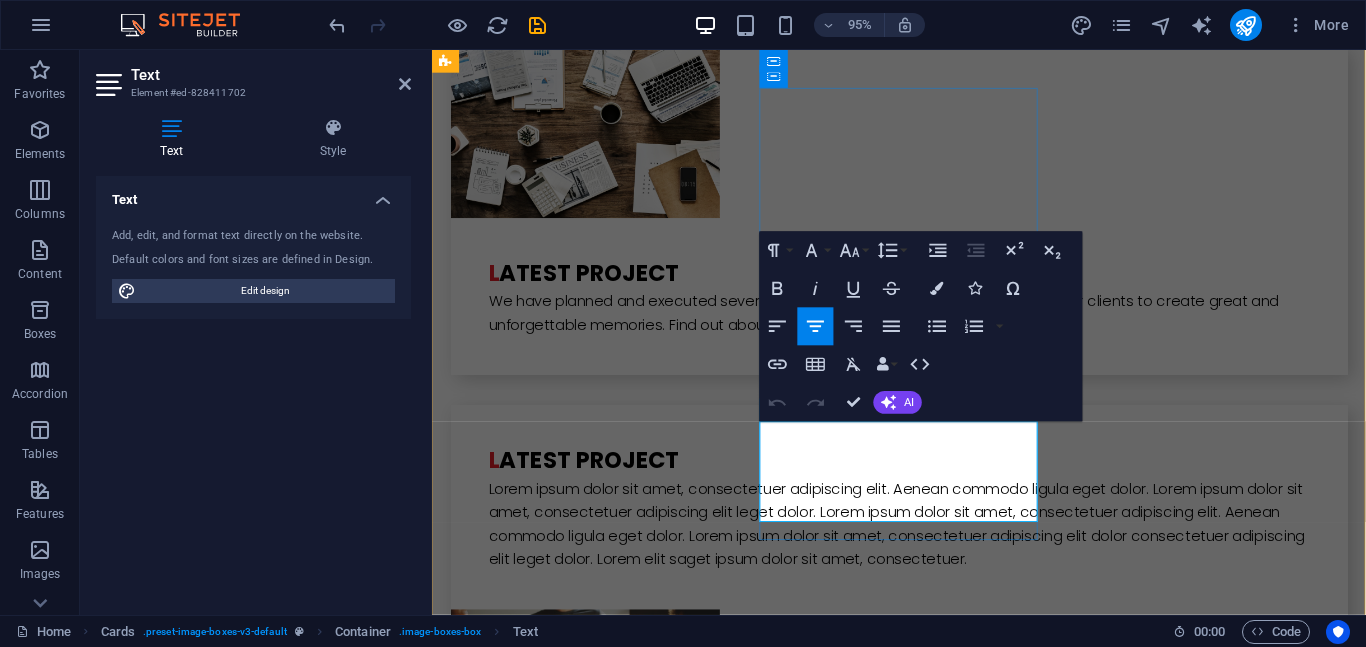 type 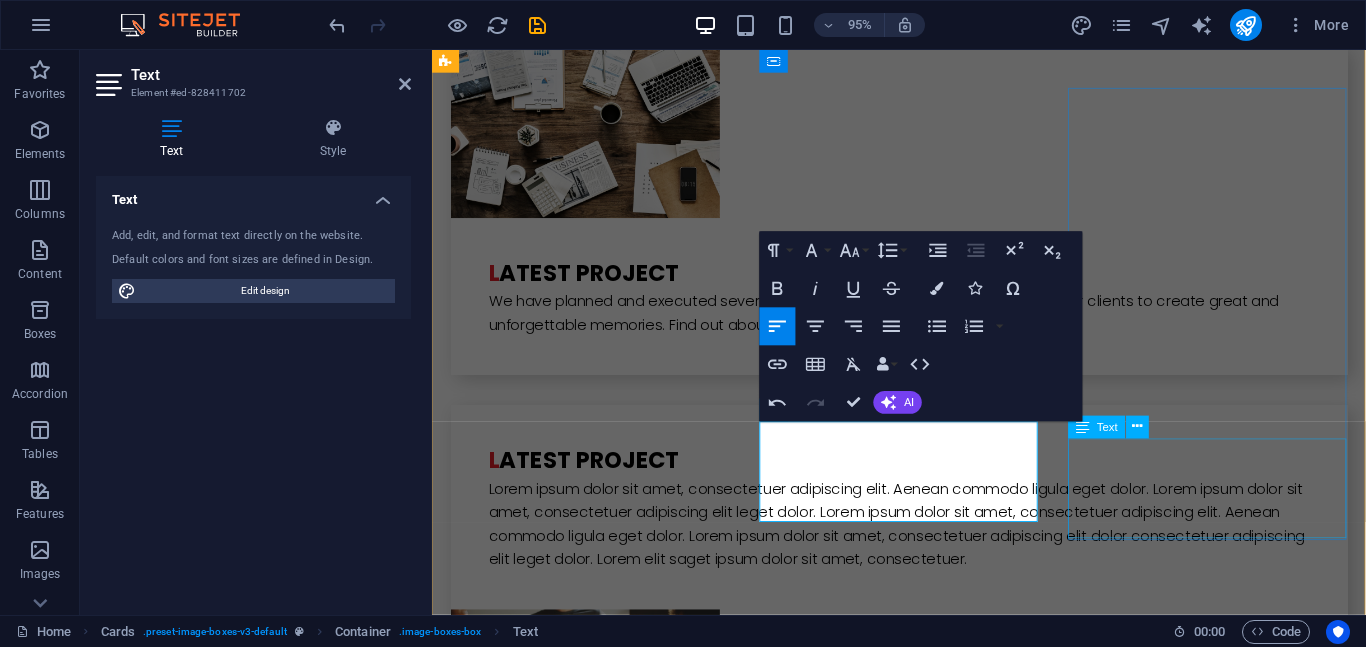 click on "Lorem ipsum dolor sit amet, consectetur adipisicing elit. Veritatis, dolorem!" at bounding box center [594, 5364] 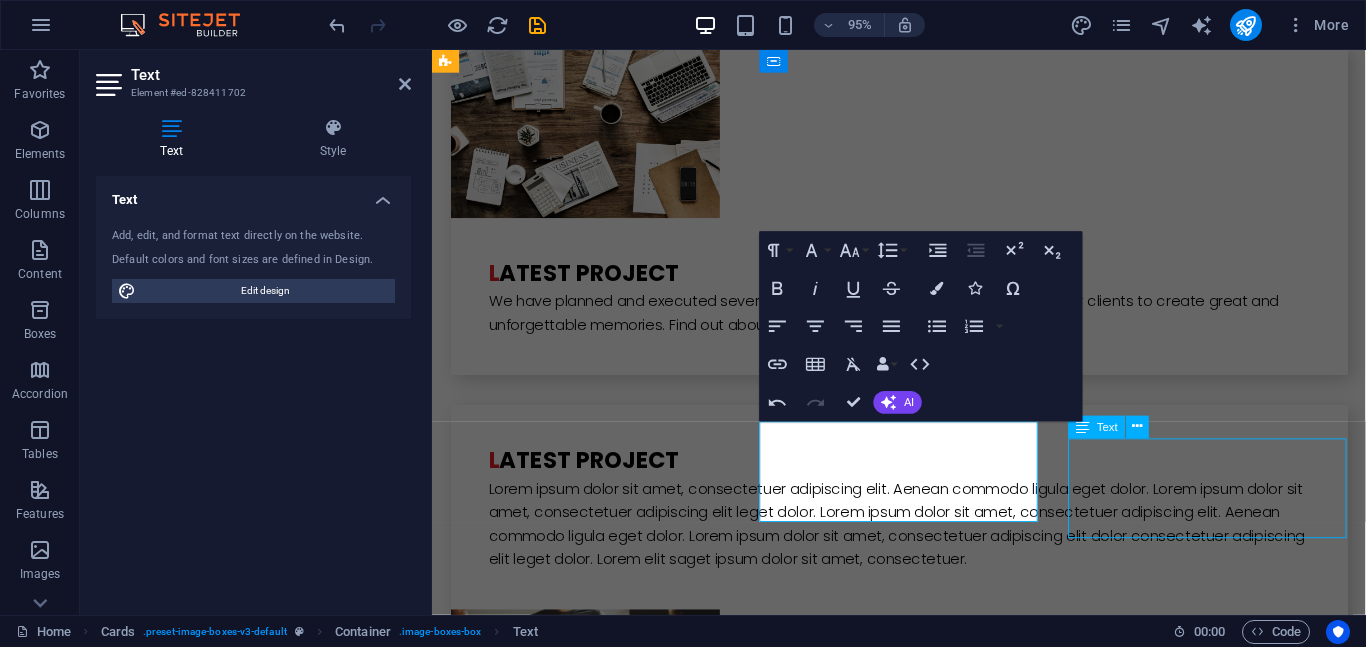 click on "Lorem ipsum dolor sit amet, consectetur adipisicing elit. Veritatis, dolorem!" at bounding box center [594, 5364] 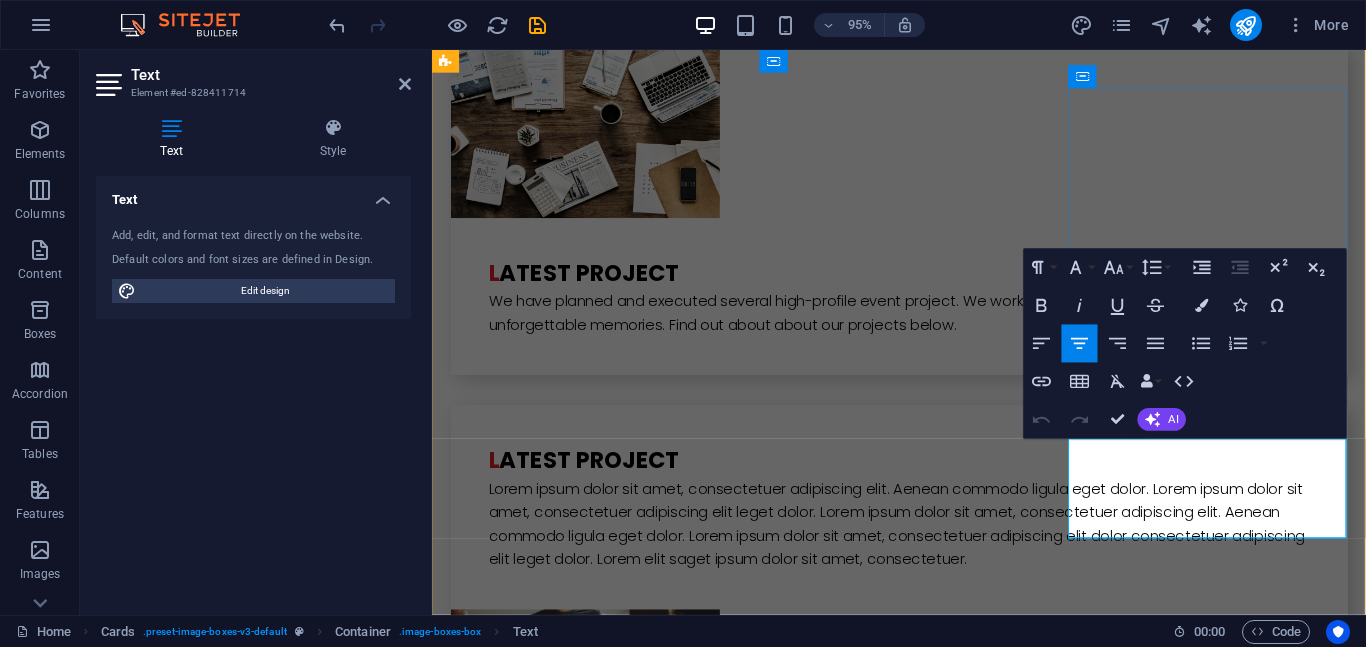 type 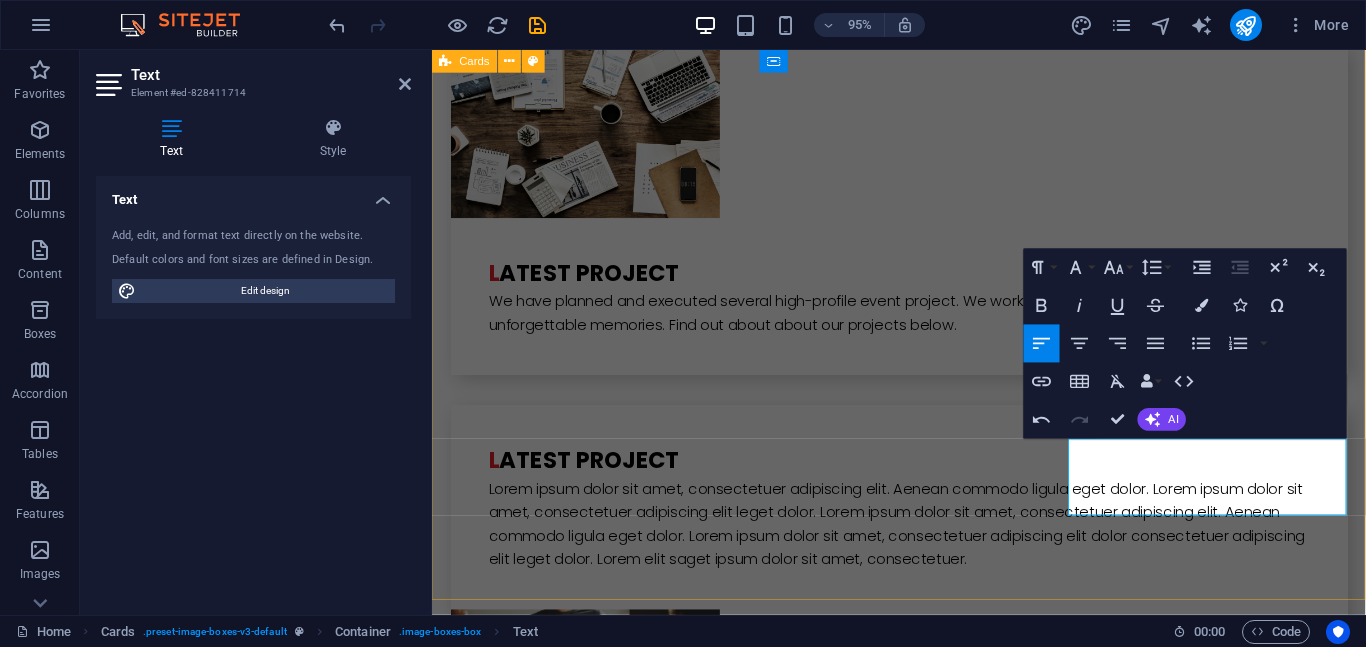 click on "Muyiwa opeseitan He is the Chairman and President of Opez World Resources atinuke opeseitan The Human Resources Director, Opez World Resources segun amos Operations Manager, Opez World Resources - Opez Audiovisuals emma Relationship Manager, Opez World Resources tega kabu Media Manager and Assistant Operations Manager, Opez World Resources seun galaxy IT Manager, Chief Experience Officer,  Opez World Reources" at bounding box center [923, 3994] 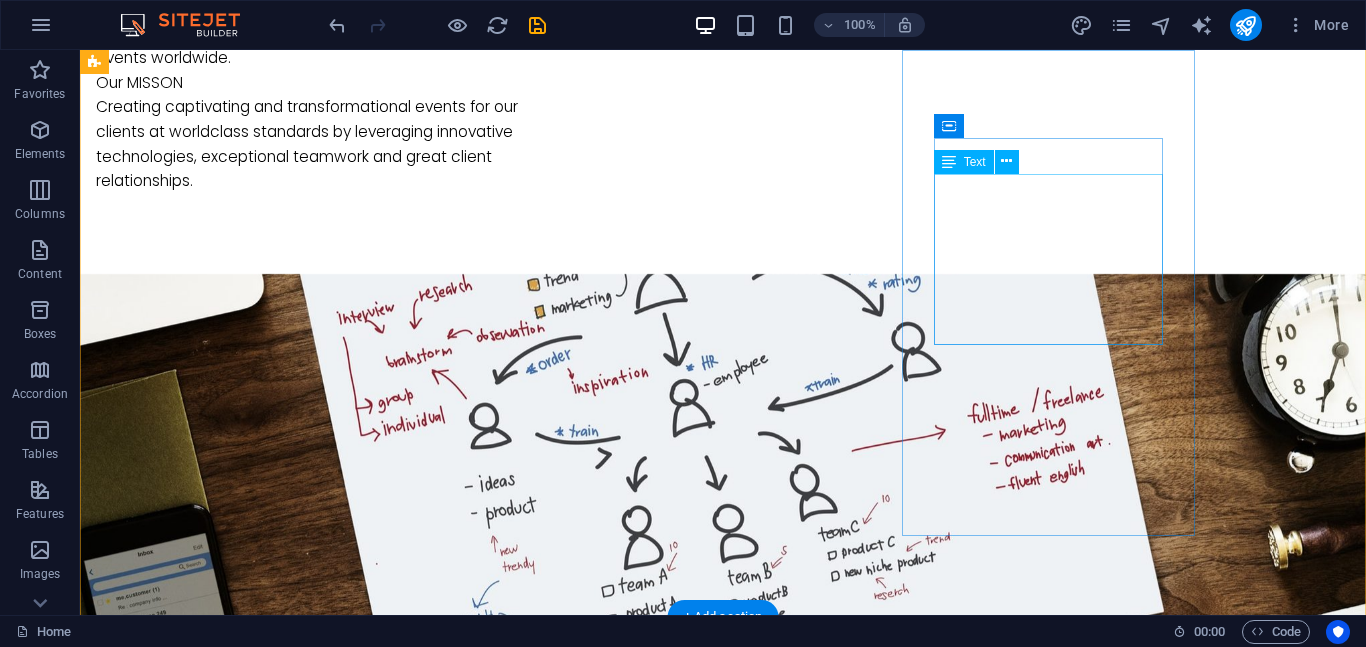 scroll, scrollTop: 1375, scrollLeft: 0, axis: vertical 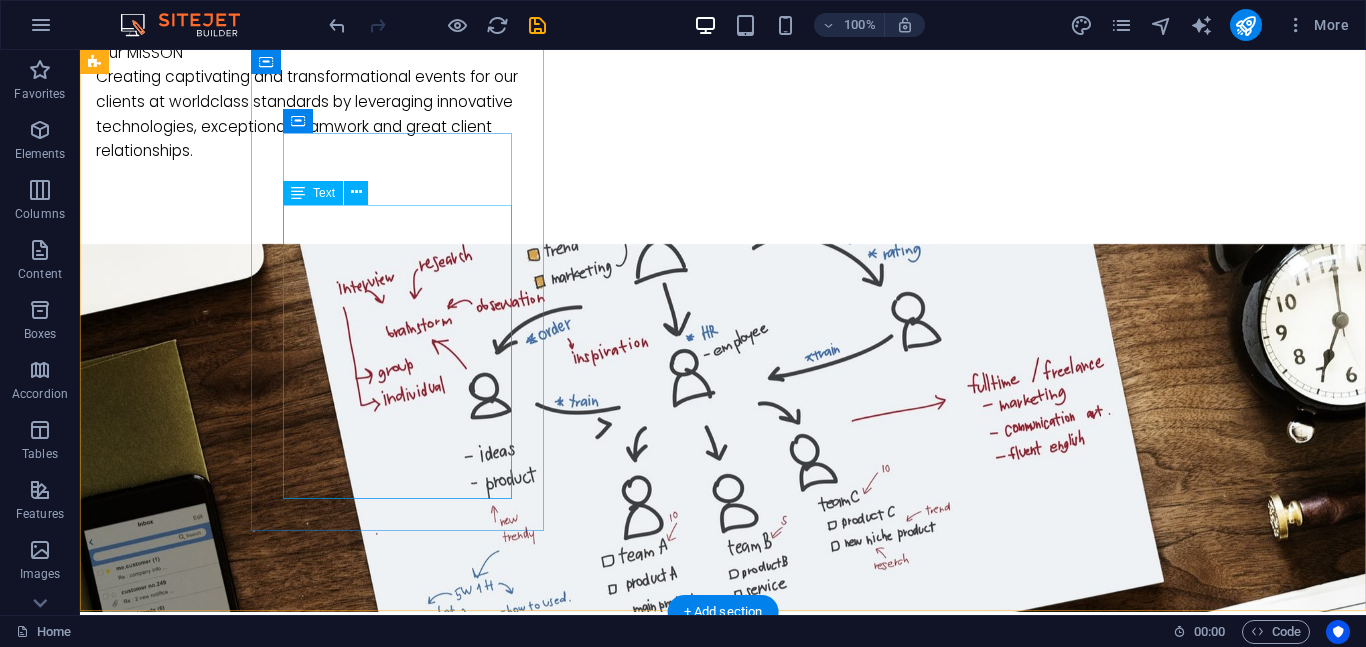 click on "We provide Sounds, Screen and Light equipments as well as stage and trussing for your events. We provide exceptional and reliable services leveraging efficient logistics and cutting-edge technologies in event production for corporate events and high-networth individuals." at bounding box center (242, 1367) 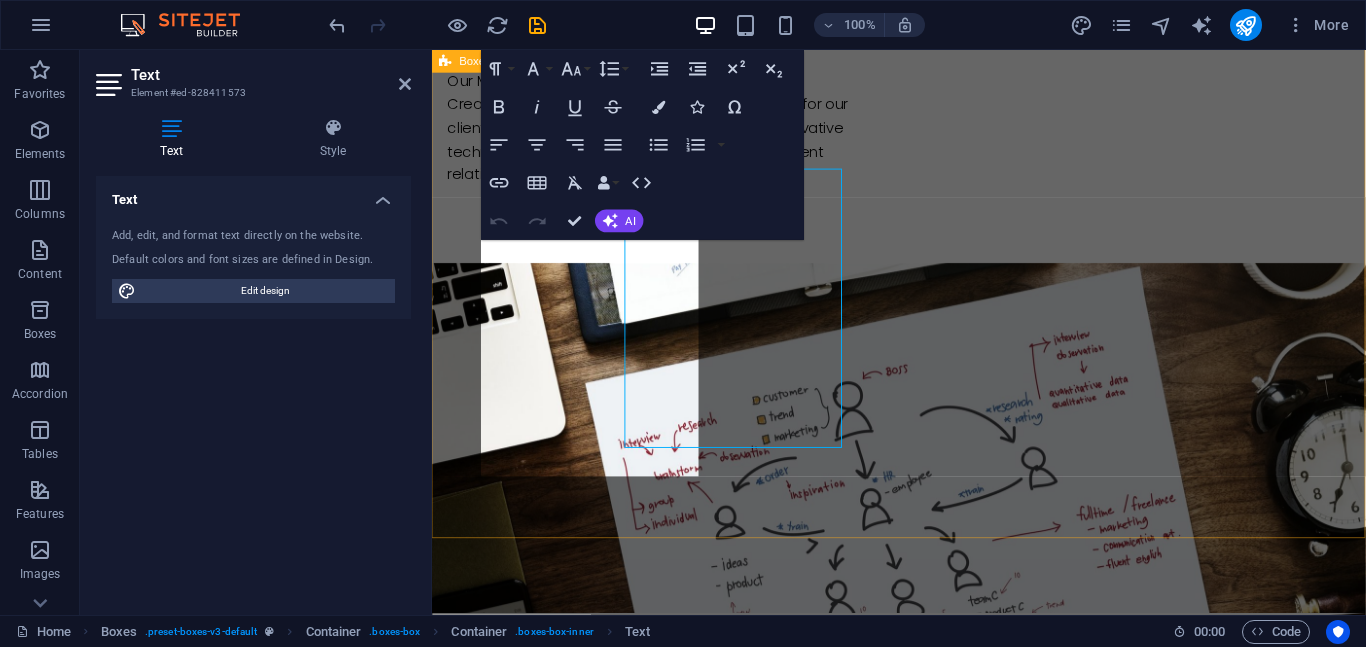 scroll, scrollTop: 1405, scrollLeft: 0, axis: vertical 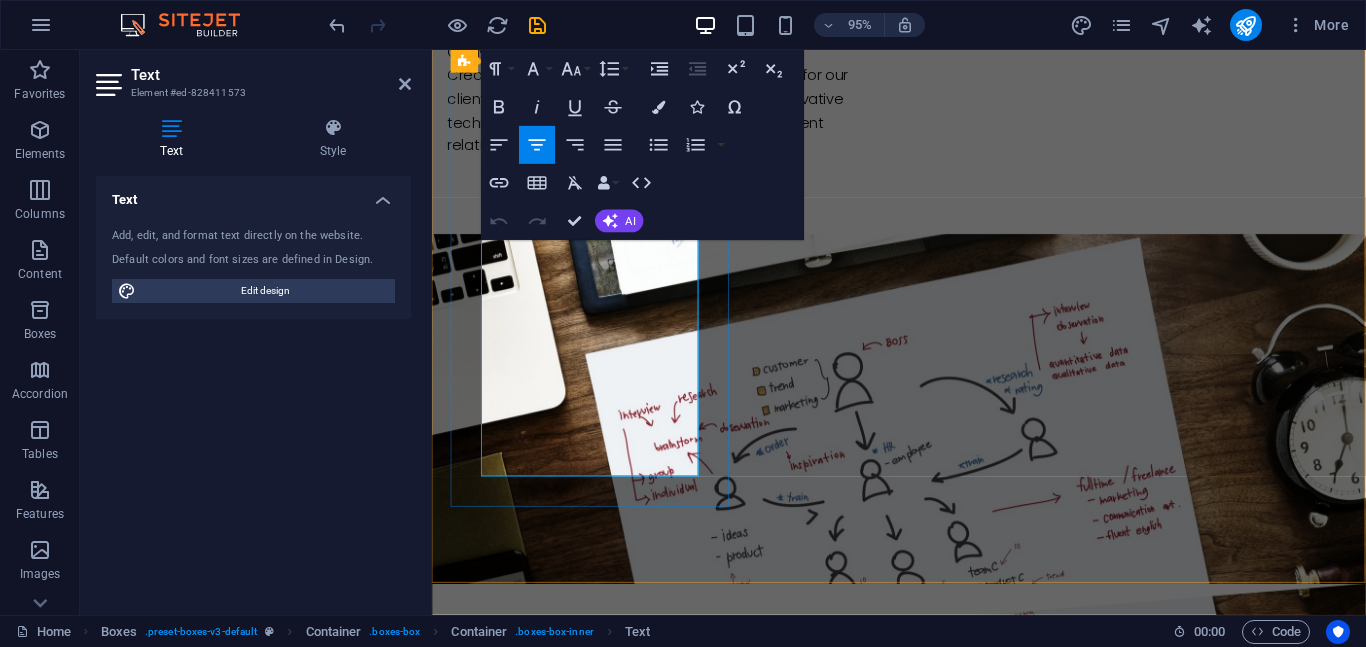 drag, startPoint x: 639, startPoint y: 455, endPoint x: 621, endPoint y: 394, distance: 63.600315 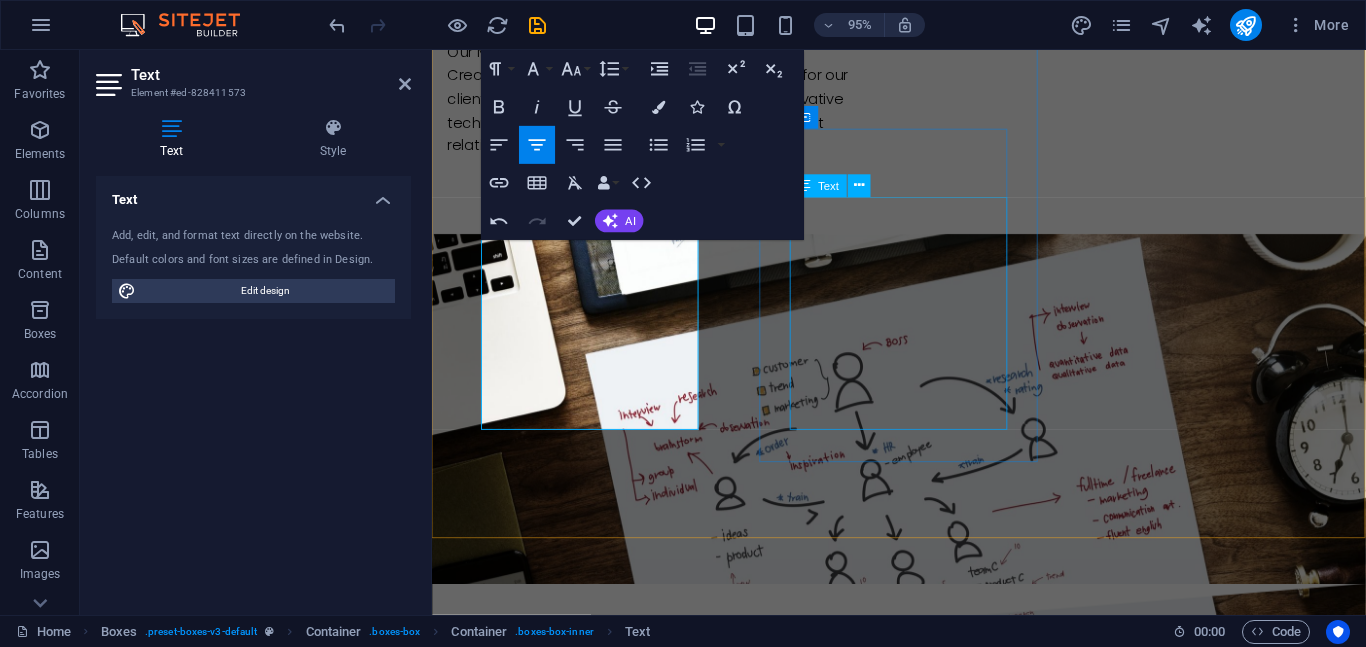 click on "We provide procurement and installation services for screen, sound and lighting equipment for churches, organisations, etc We create great and unforgettable memories for our clients by blending our diverse talents seasoned with our passion for excellence." at bounding box center (594, 1796) 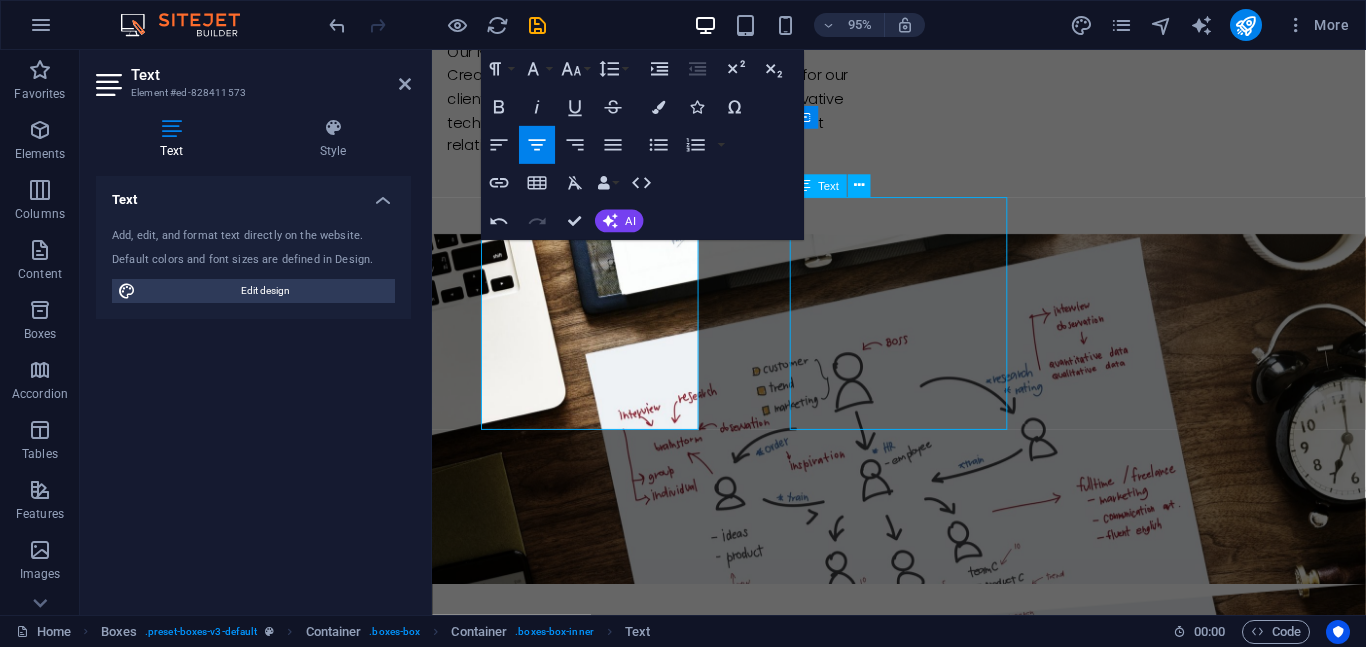 click on "We provide procurement and installation services for screen, sound and lighting equipment for churches, organisations, etc We create great and unforgettable memories for our clients by blending our diverse talents seasoned with our passion for excellence." at bounding box center (594, 1796) 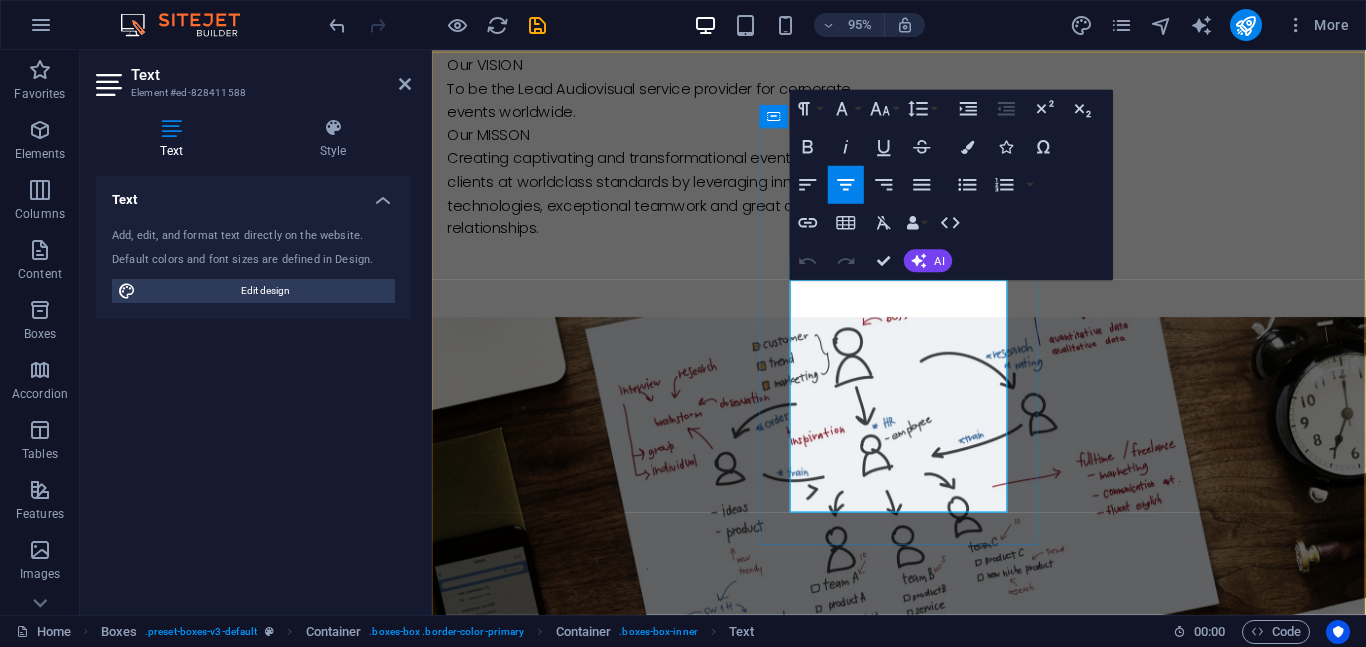 scroll, scrollTop: 1323, scrollLeft: 0, axis: vertical 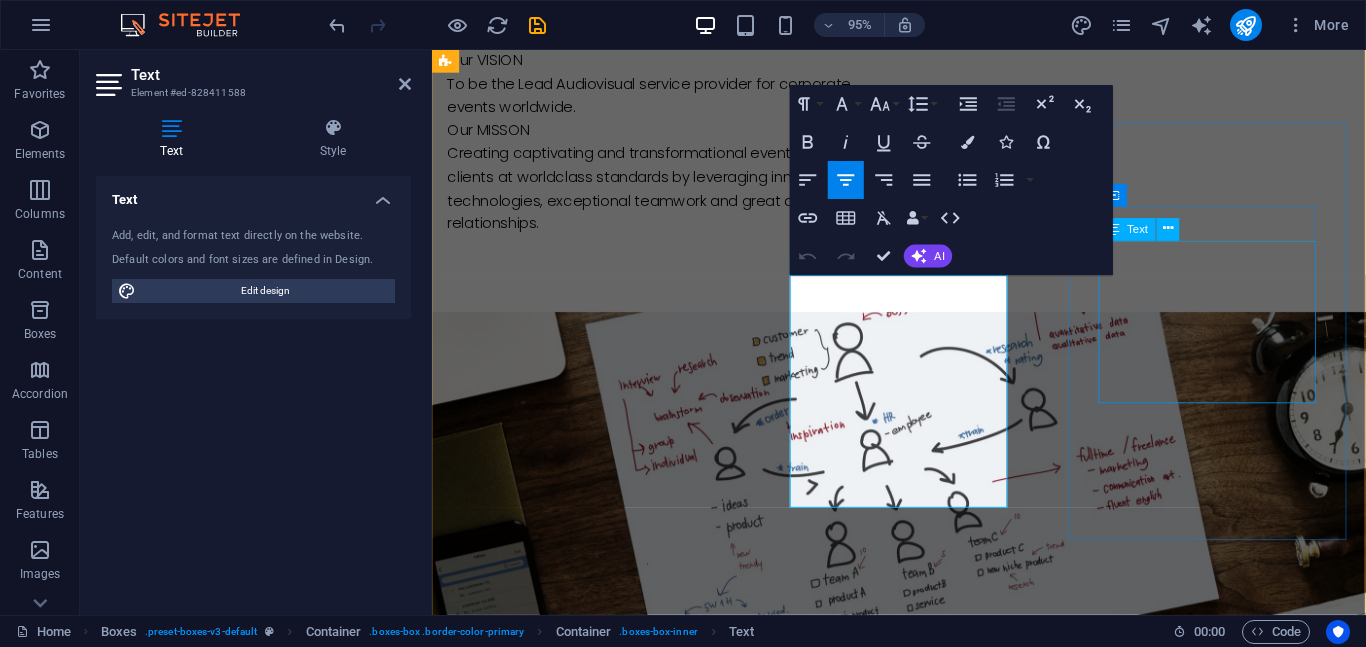 click on "We provide aftersale services, consultancy services for events and companies aquiring event equipment. We are a reliable and consistent one stop company for event production" at bounding box center (594, 2261) 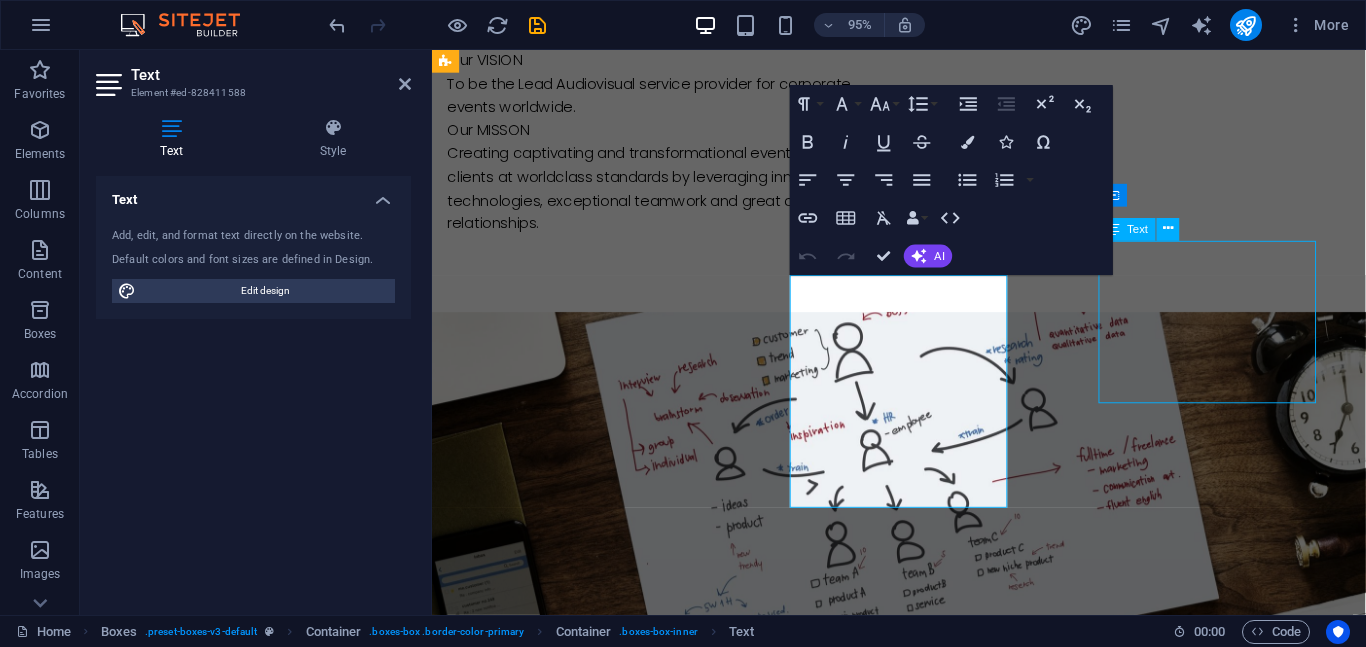 click on "We provide aftersale services, consultancy services for events and companies aquiring event equipment. We are a reliable and consistent one stop company for event production" at bounding box center (594, 2261) 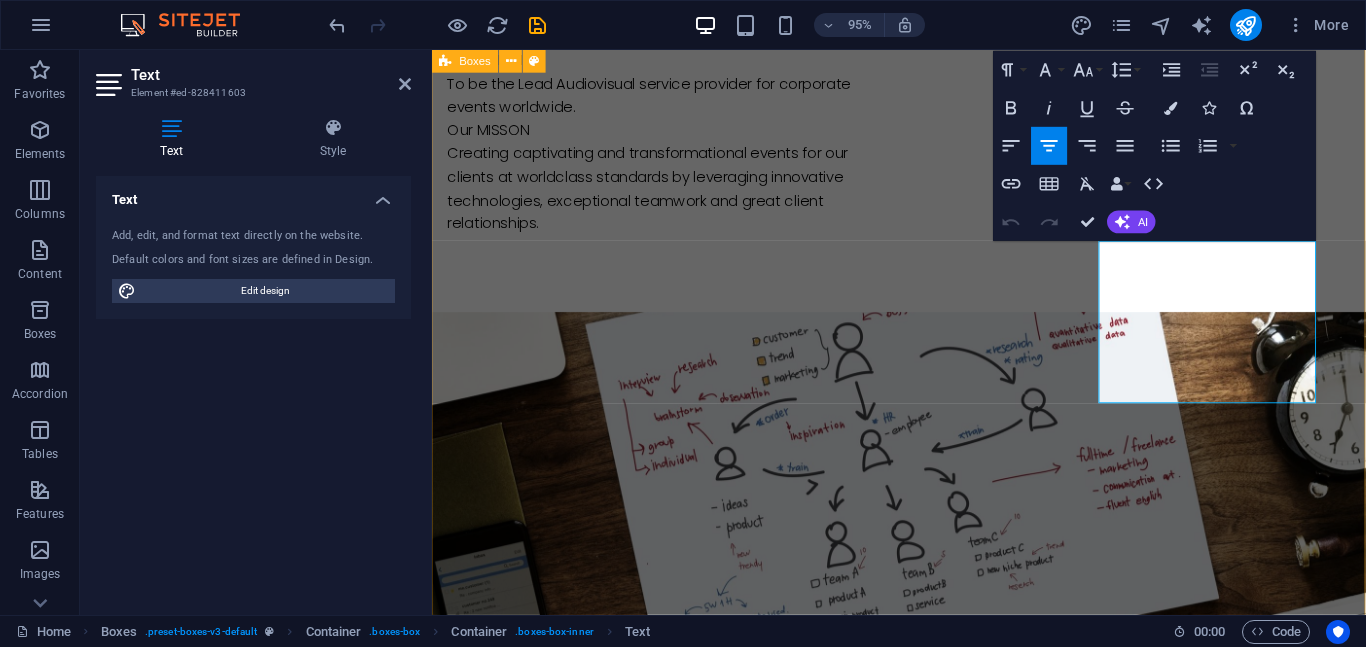 click on "event production We provide Sounds, Screen and Light equipments as well as stage and trussing for your events. We provide exceptional and reliable services leveraging efficient logistics and cutting-edge technologies to make your events momorable procurement & installation We provide procurement and installation services for screen, sound and lighting equipment for churches, organisations, etc We create great and unforgettable memories for our clients by blending our diverse talents seasoned with our passion for excellence. consultancy We provide aftersale services, consultancy services for events and companies aquiring event equipment. We are a reliable and consistent one stop company for event production" at bounding box center [923, 1760] 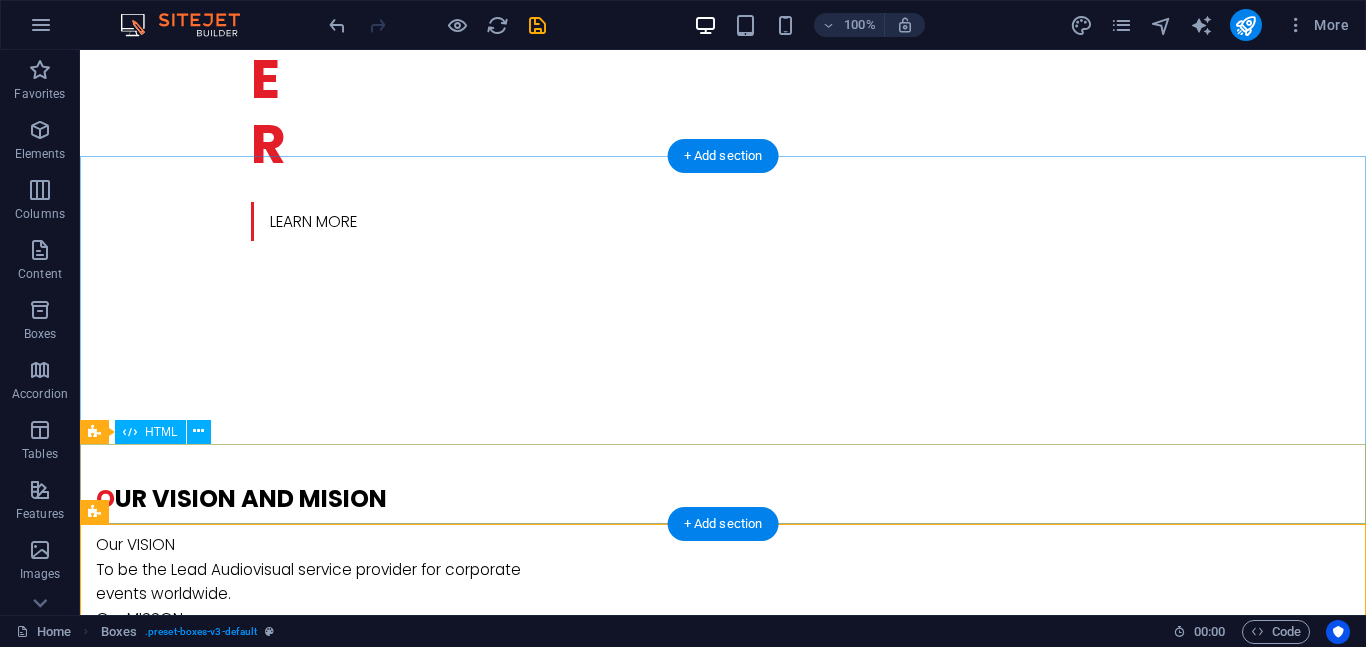 scroll, scrollTop: 821, scrollLeft: 0, axis: vertical 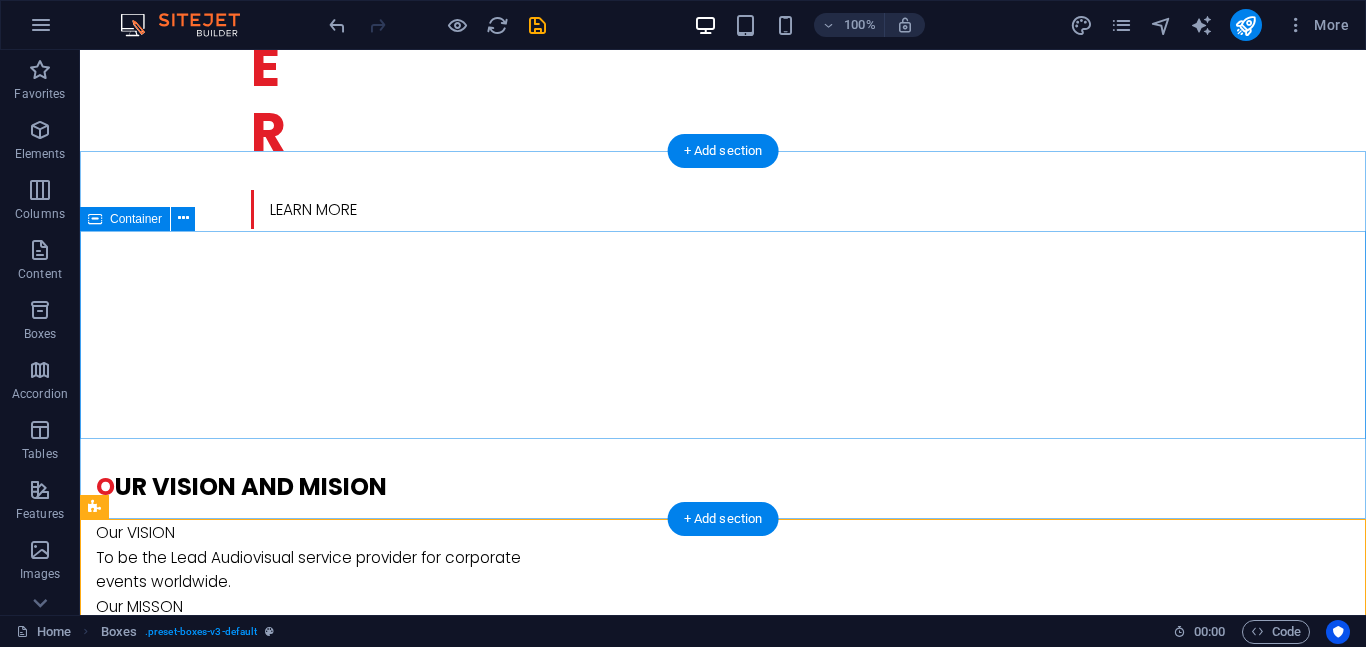click on "O ur Services" at bounding box center (723, 1350) 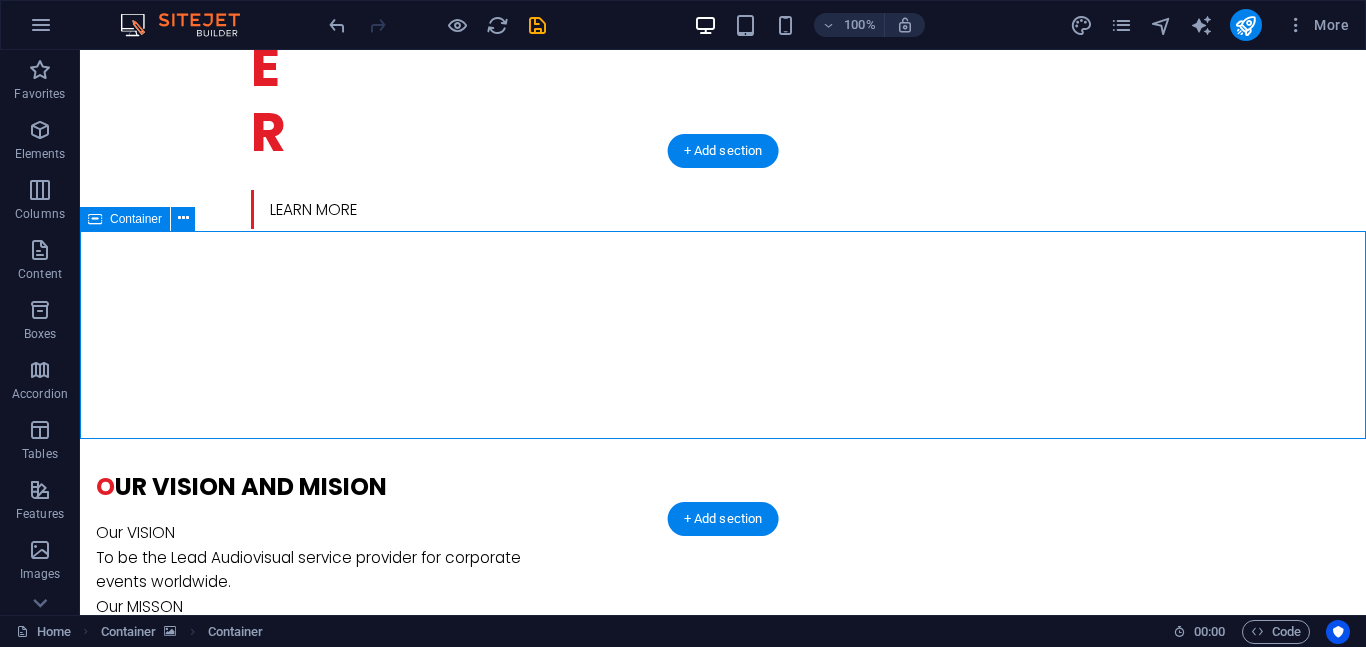 click on "O ur Services" at bounding box center [723, 1350] 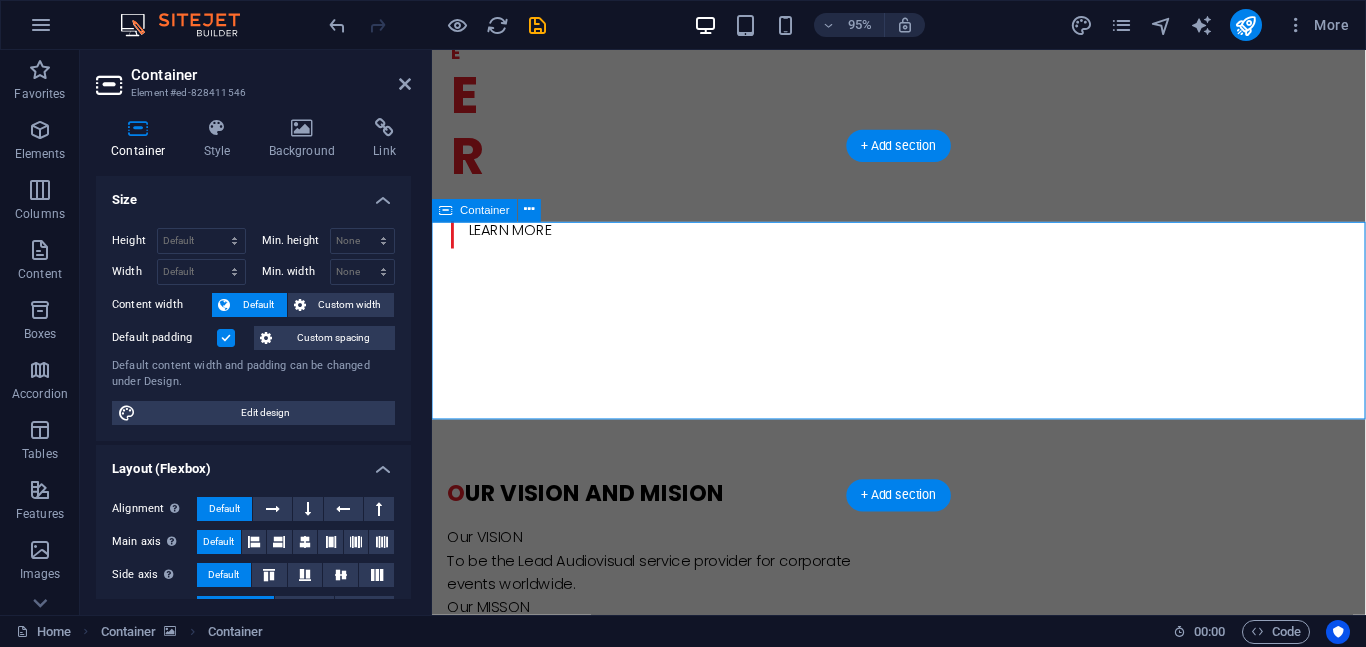 scroll, scrollTop: 851, scrollLeft: 0, axis: vertical 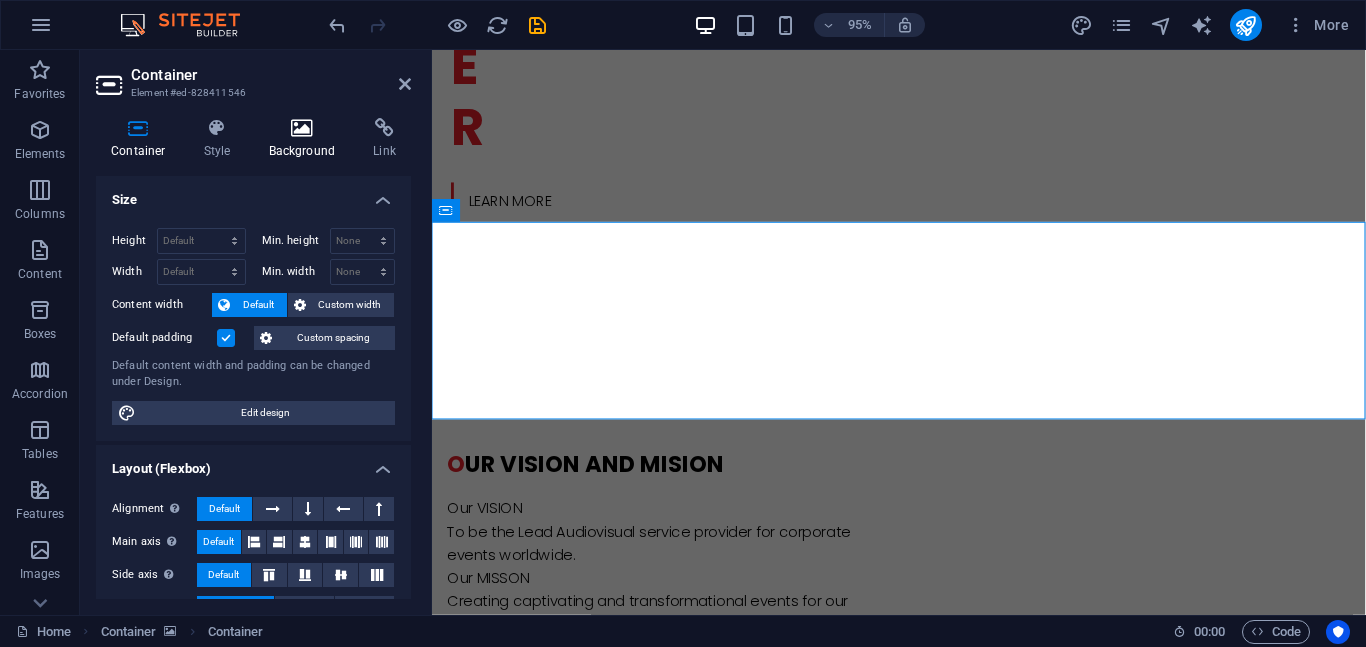 click on "Background" at bounding box center [306, 139] 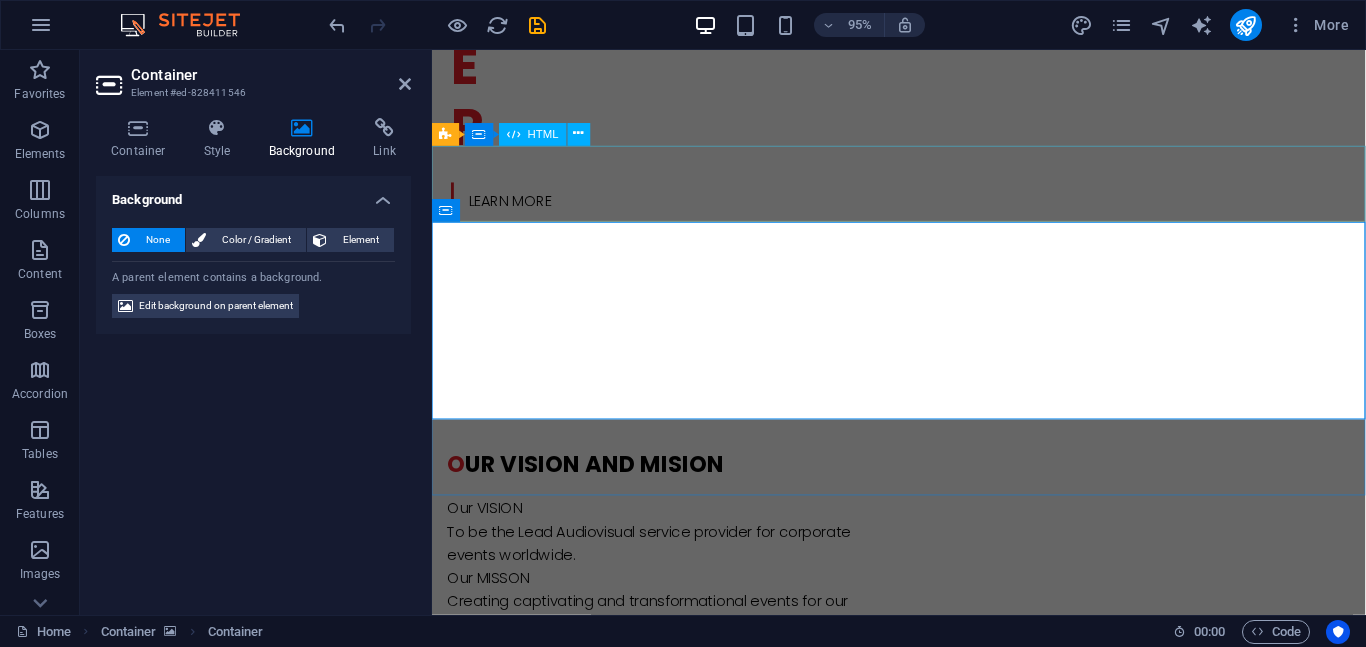 click at bounding box center (923, 1206) 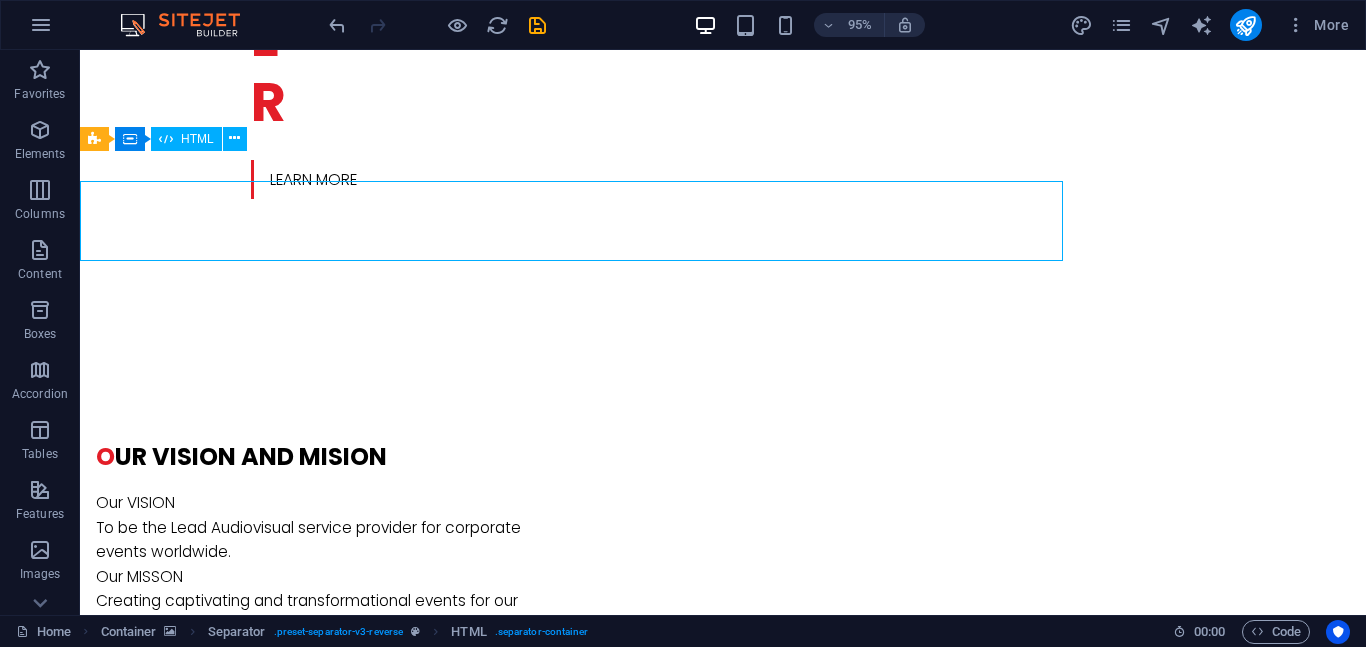 scroll, scrollTop: 821, scrollLeft: 0, axis: vertical 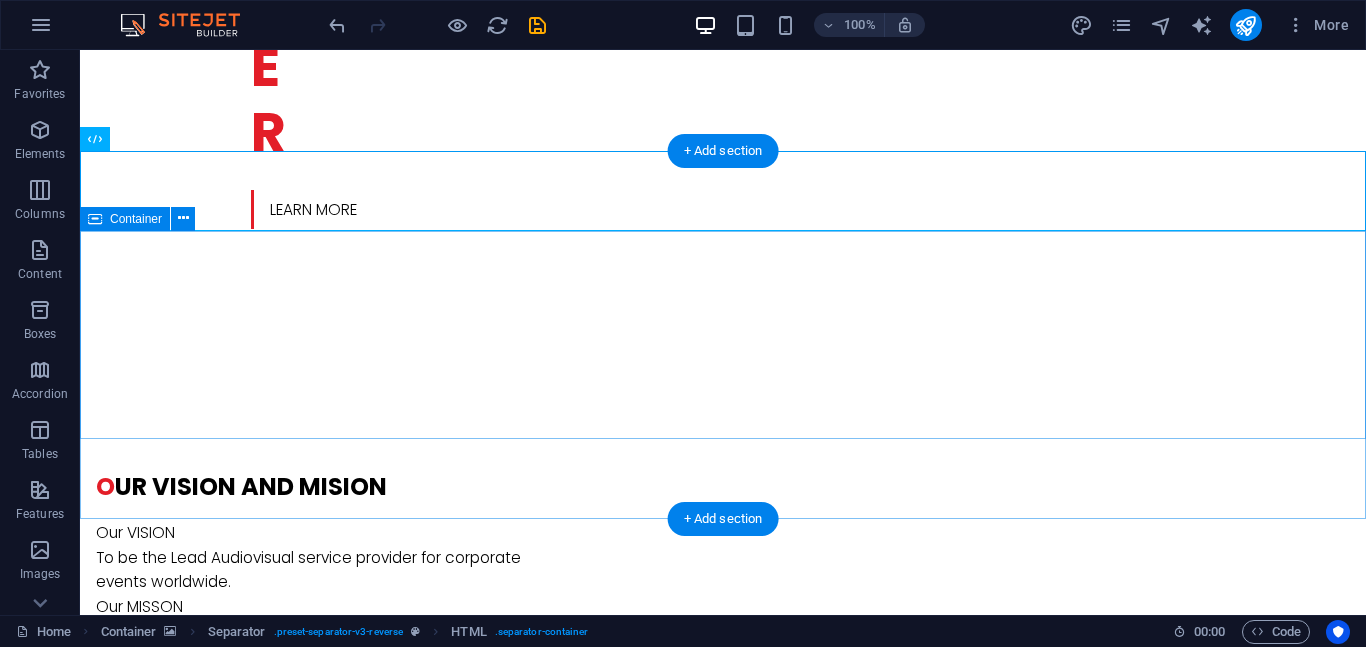 click on "O ur Services" at bounding box center (723, 1350) 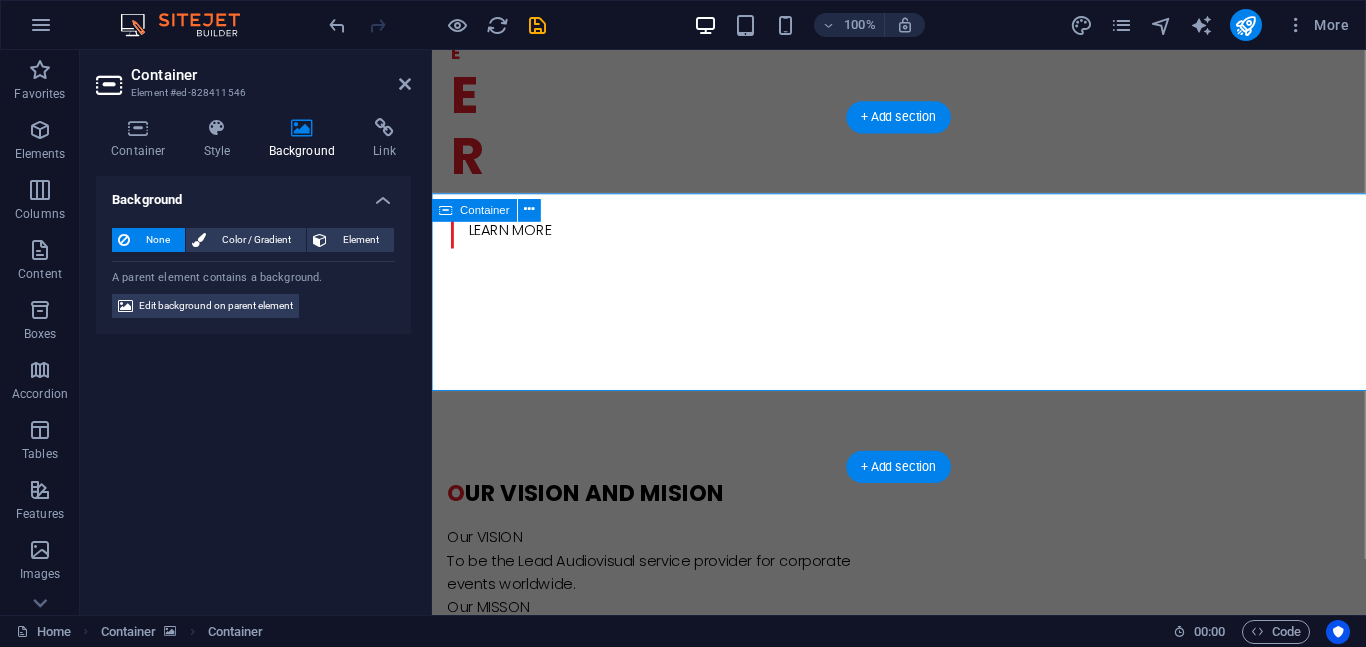 scroll, scrollTop: 851, scrollLeft: 0, axis: vertical 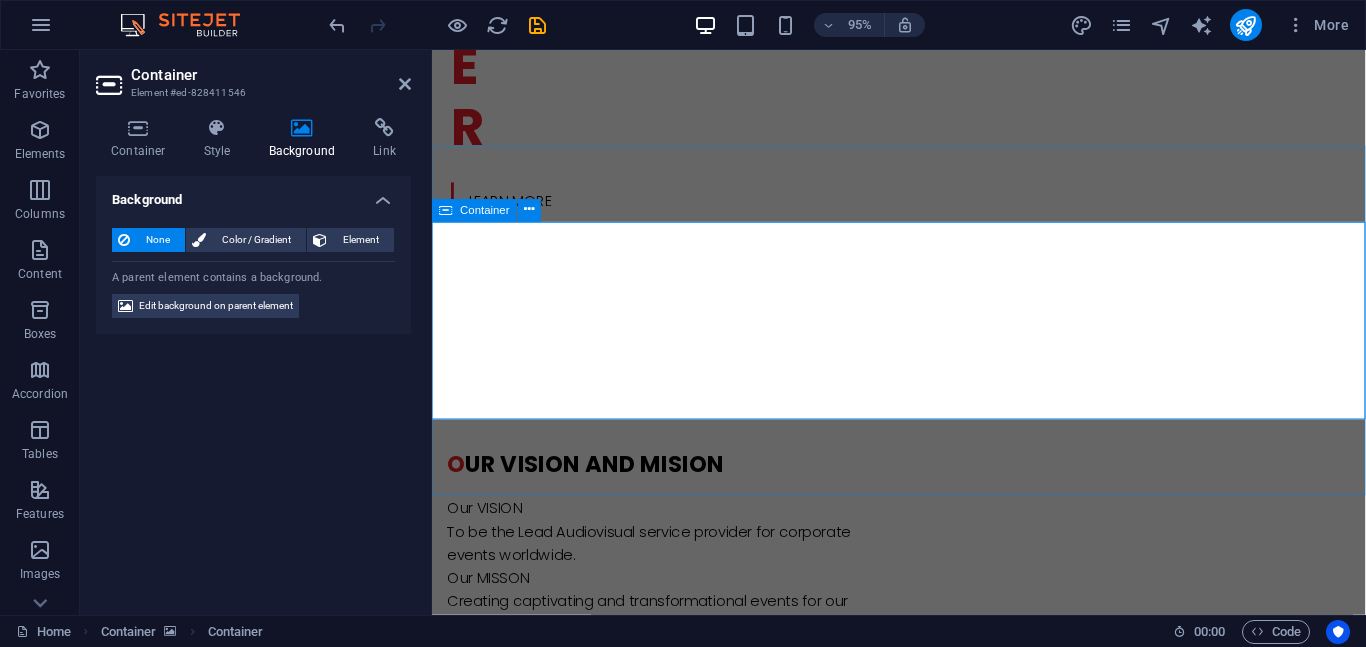 click on "Container" at bounding box center [485, 209] 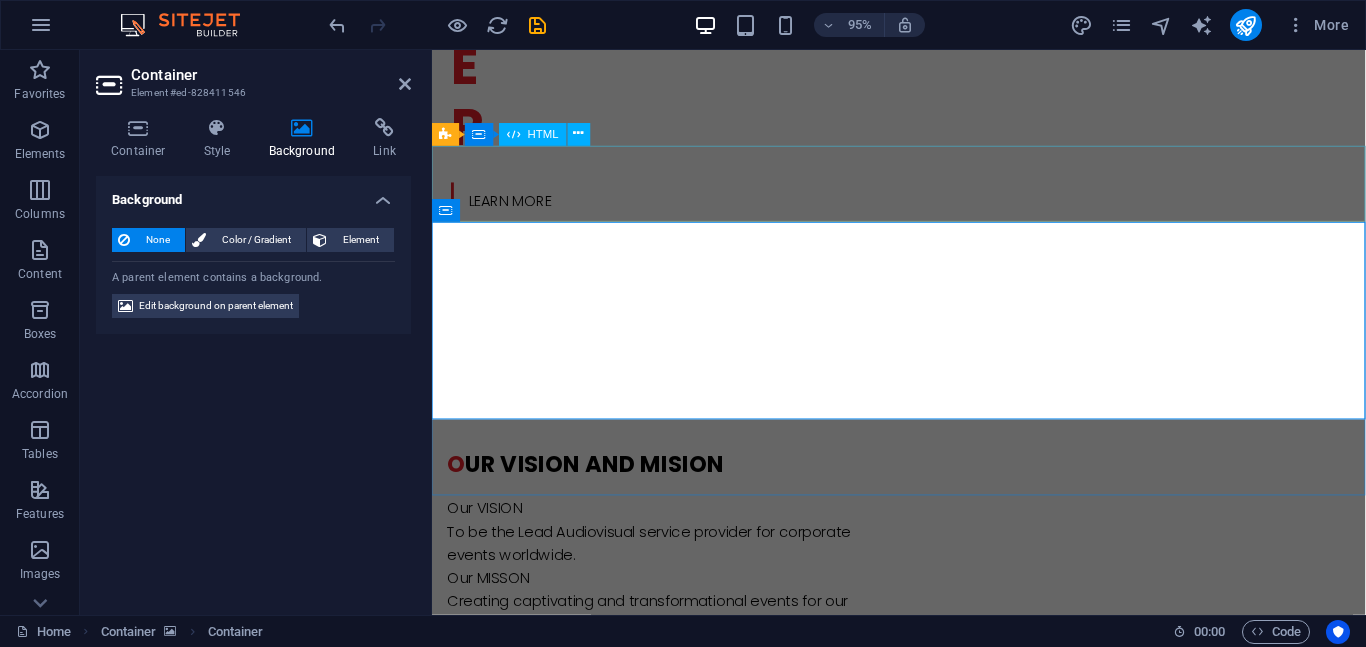 click on "HTML" at bounding box center [543, 133] 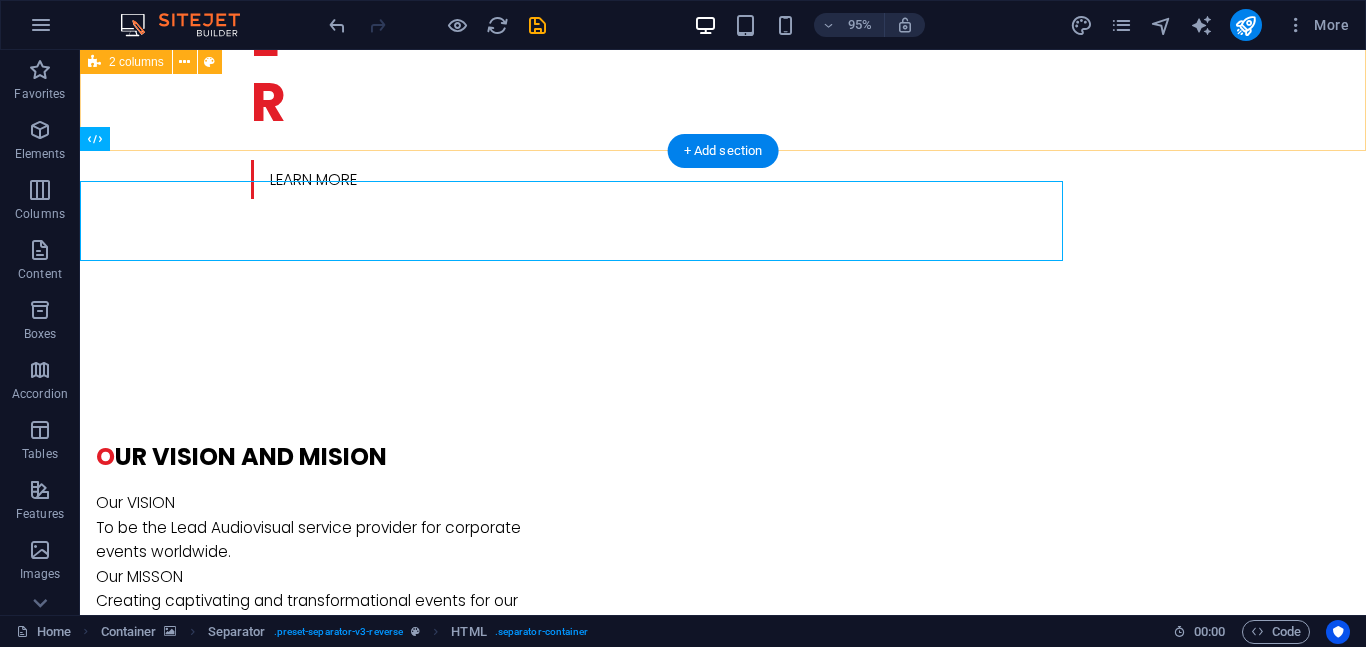 scroll, scrollTop: 821, scrollLeft: 0, axis: vertical 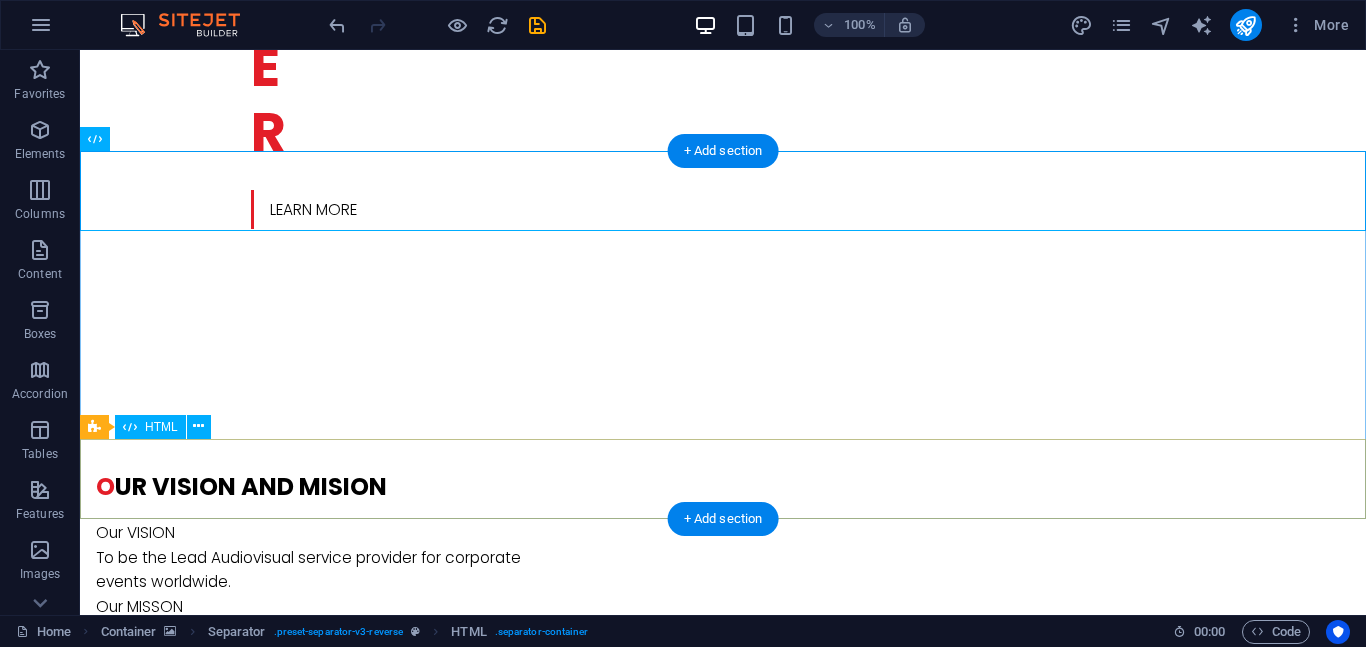 click at bounding box center (723, 1494) 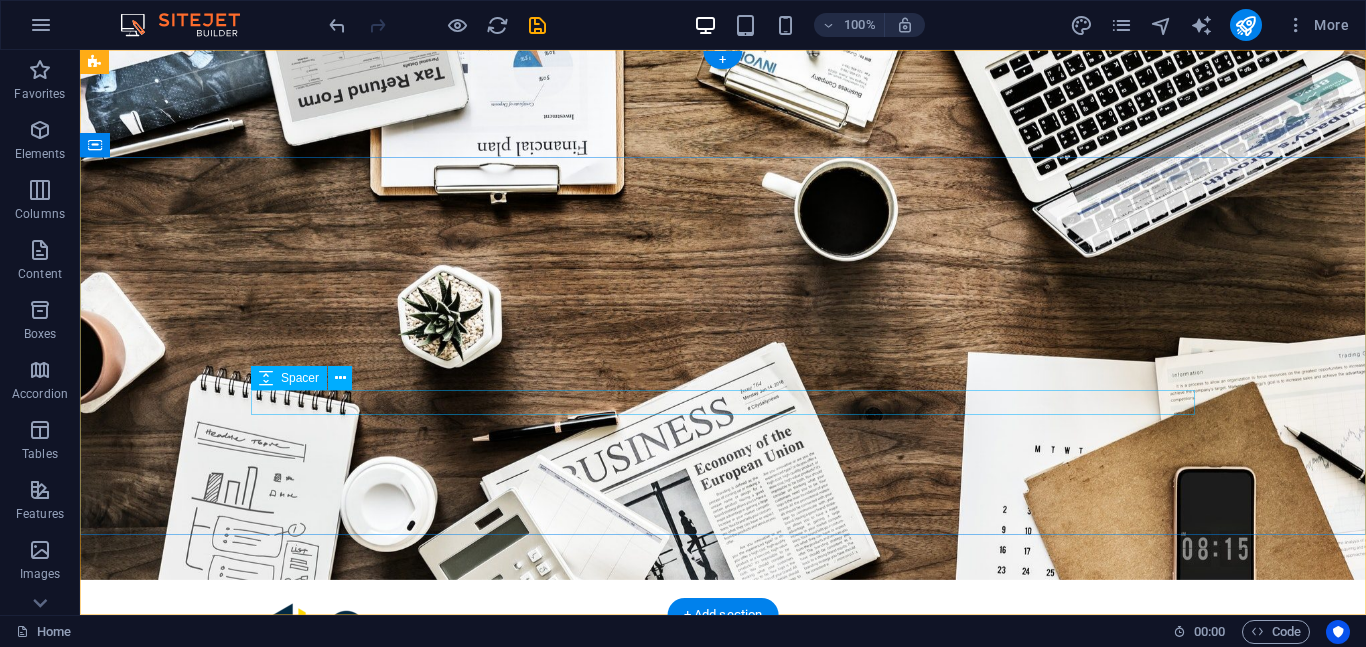 scroll, scrollTop: 0, scrollLeft: 0, axis: both 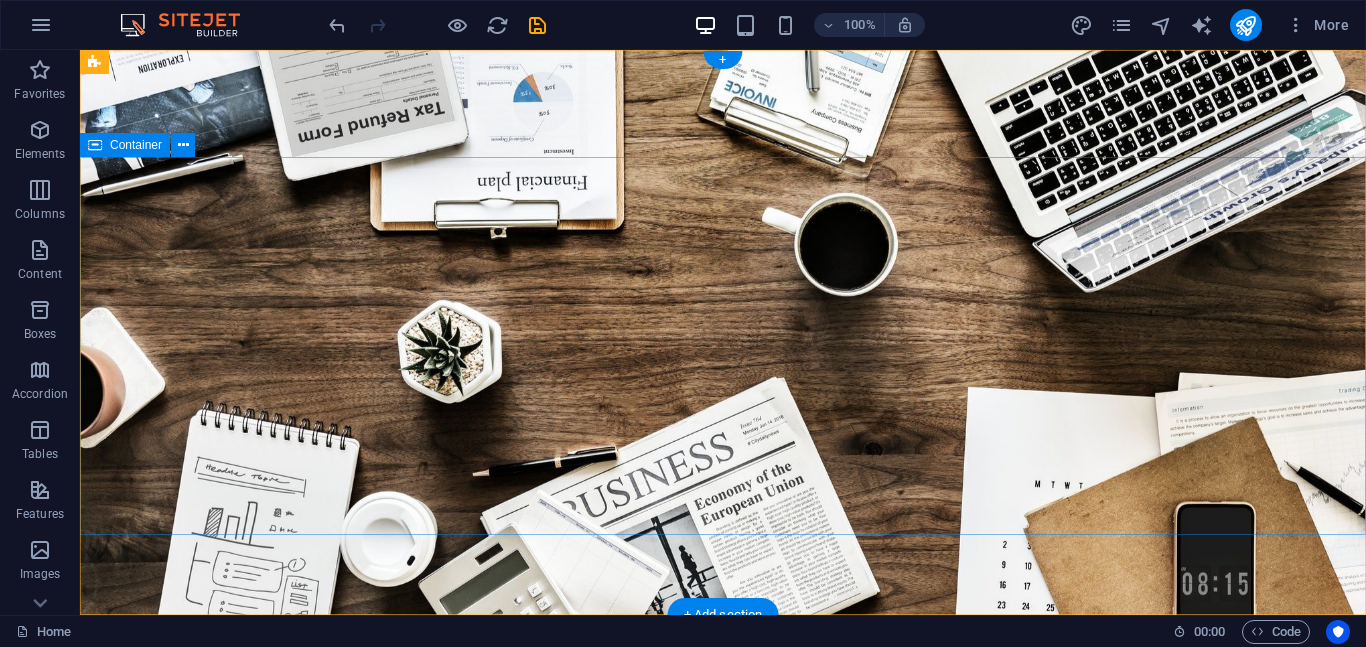 click on "E vent Production E quipment rental R EVIEW & STATISTICS Learn more" at bounding box center [723, 942] 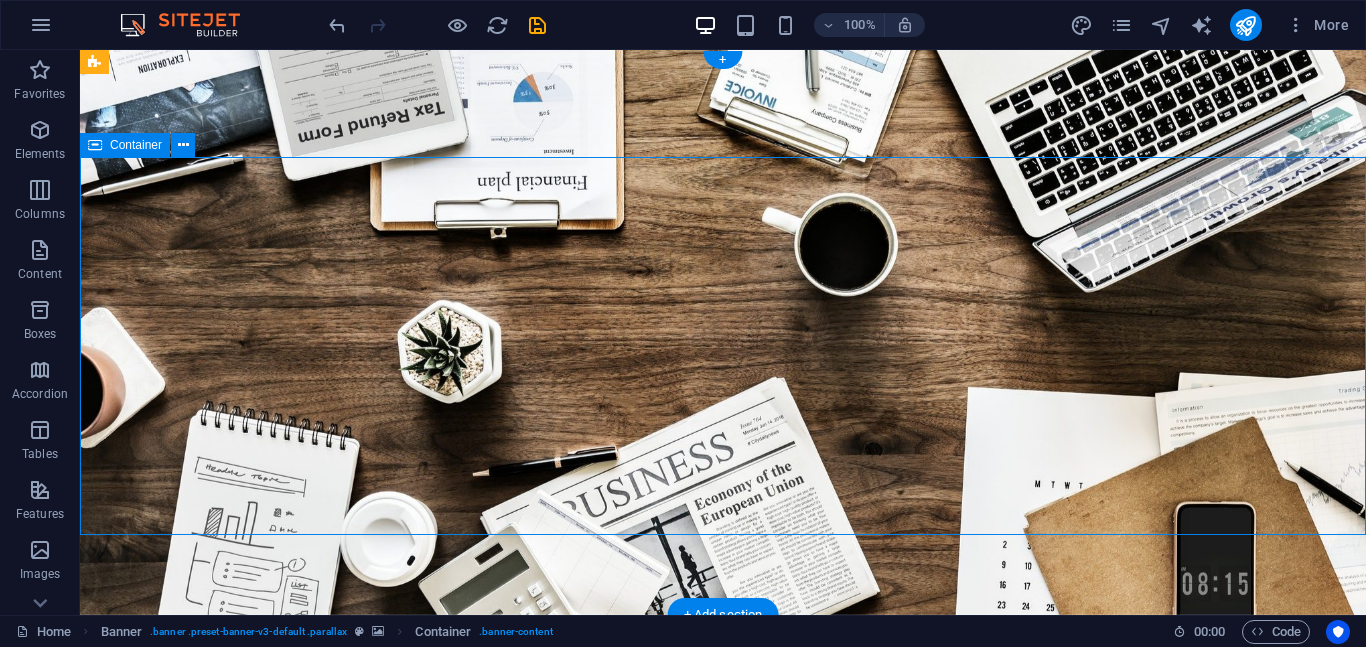 click on "E vent Production E quipment rental R EVIEW & STATISTICS Learn more" at bounding box center (723, 942) 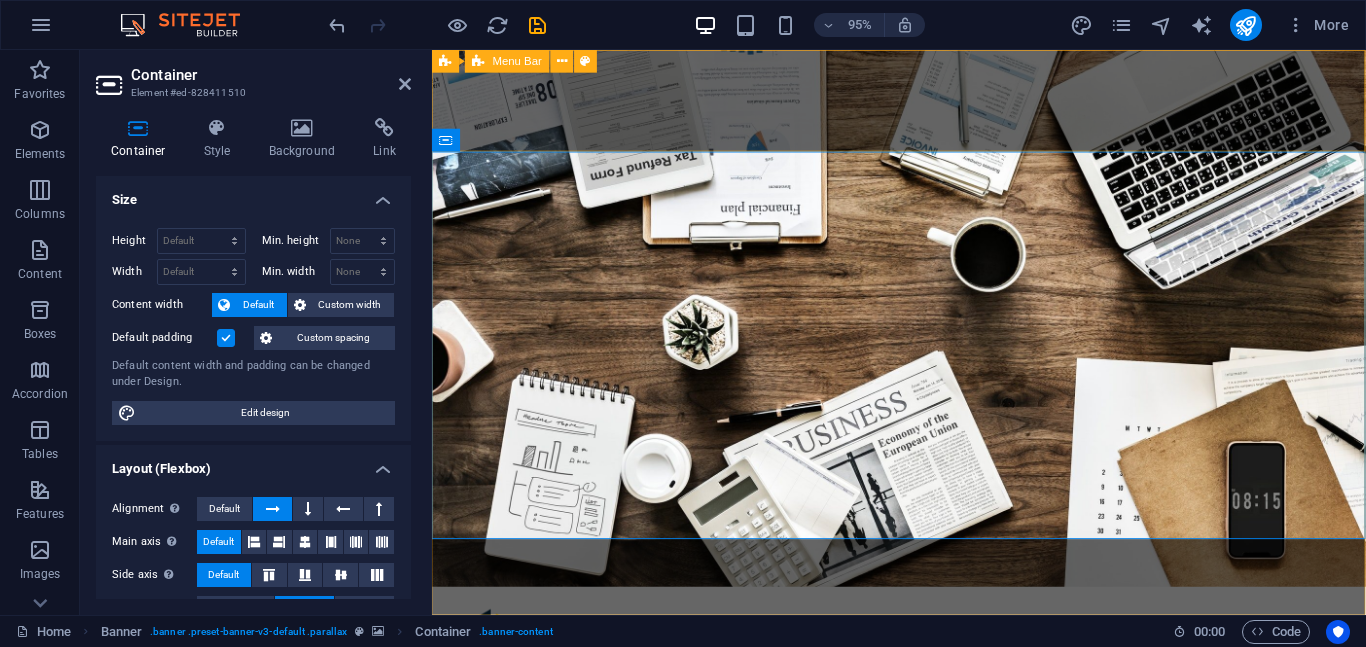 click on "Home About us Services Projects Team Contact" at bounding box center (923, 684) 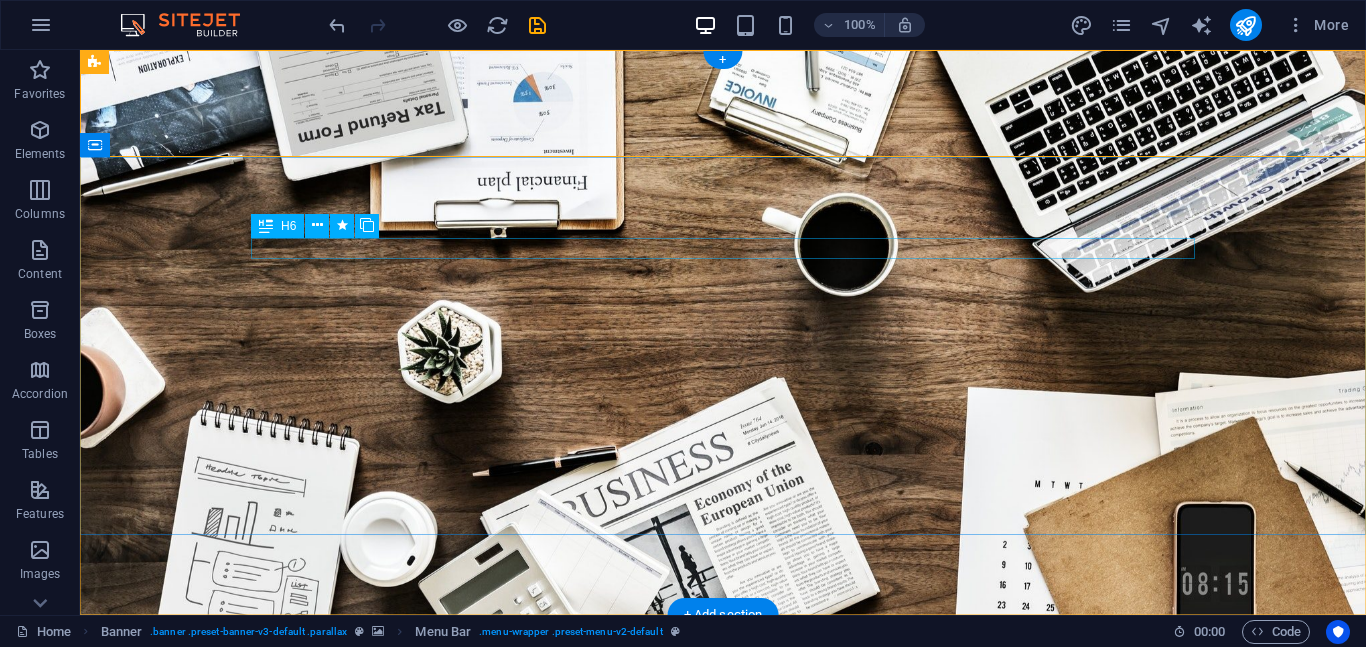click on "E vent Production" at bounding box center (723, 845) 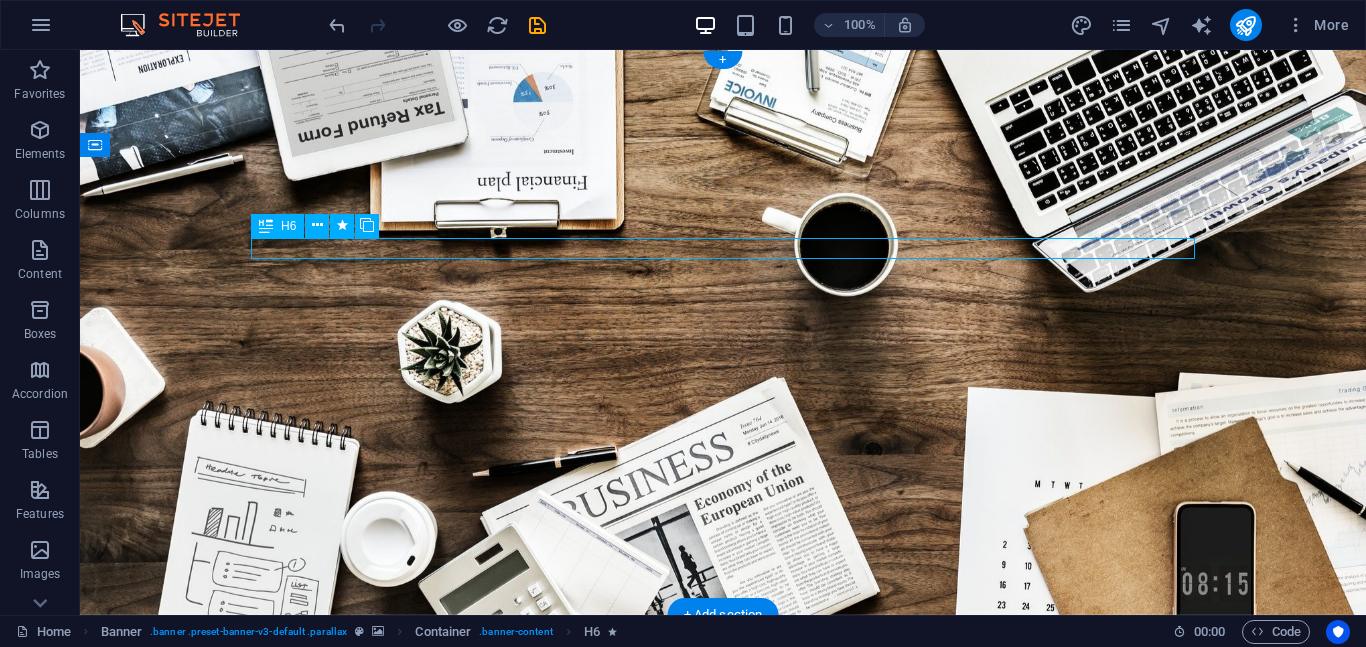 click on "E vent Production" at bounding box center (723, 845) 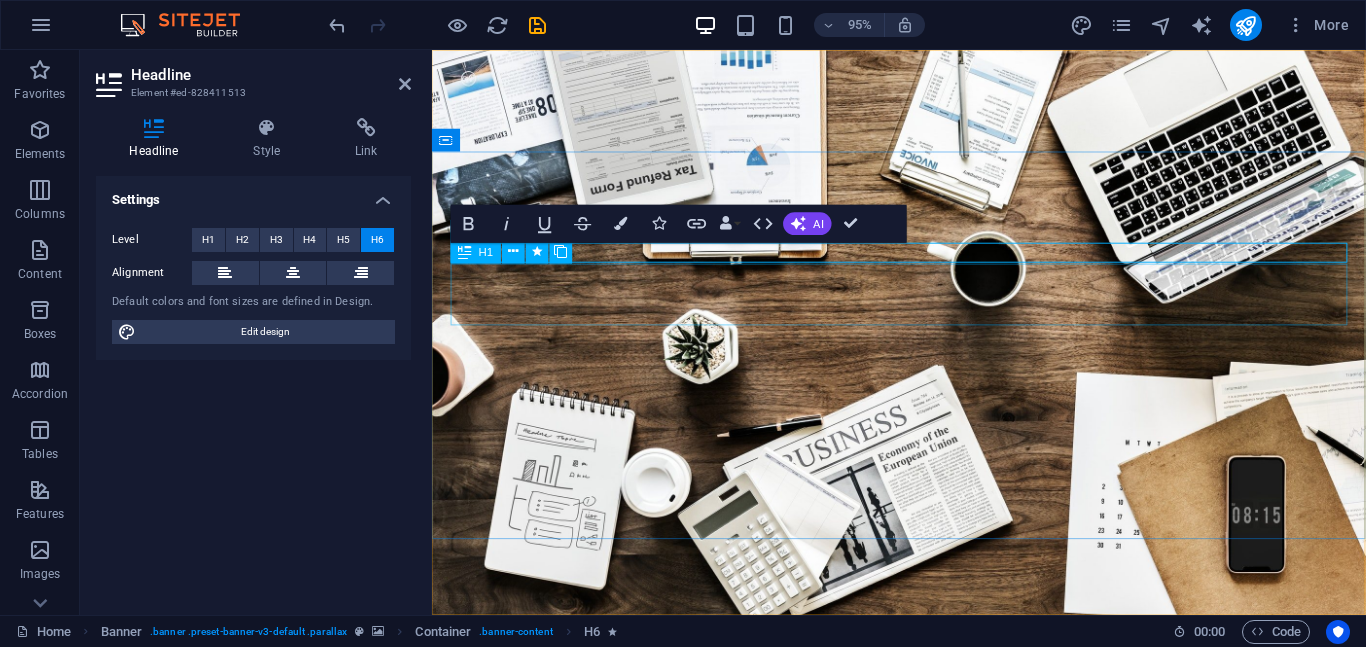 click on "E quipment rental" at bounding box center (924, 918) 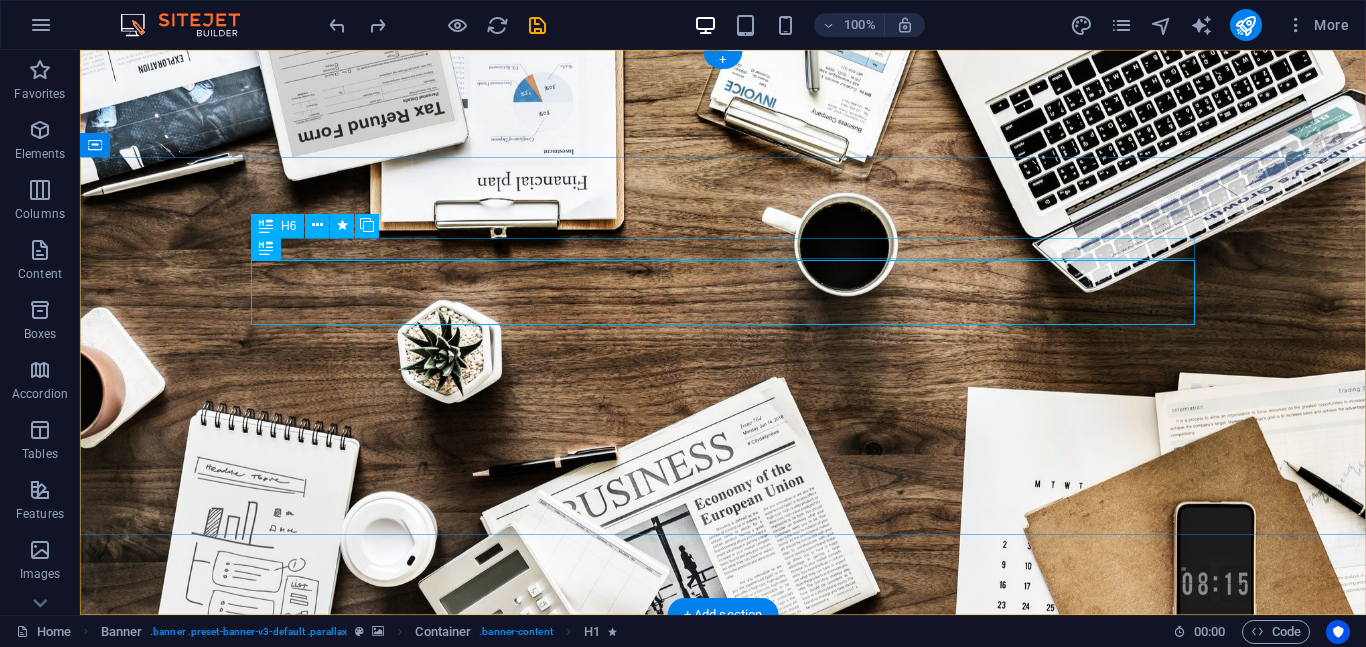 click on "E vent Production" at bounding box center [723, 845] 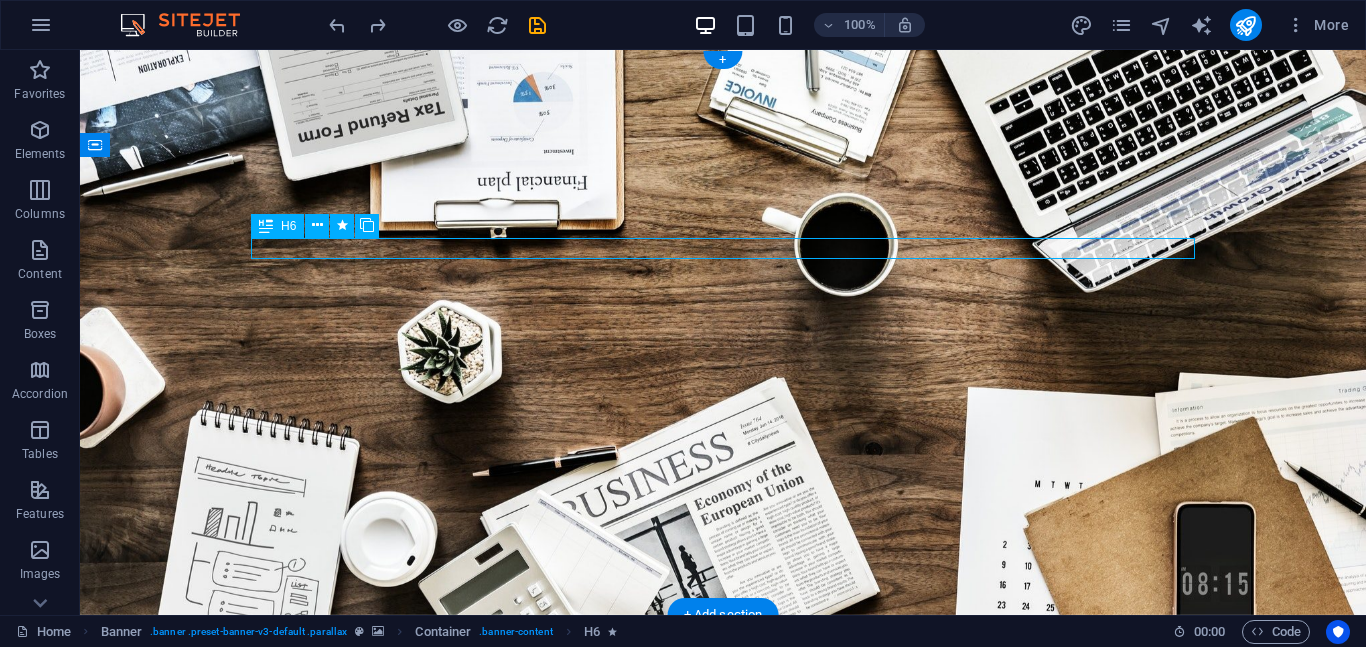 click on "E vent Production" at bounding box center [723, 845] 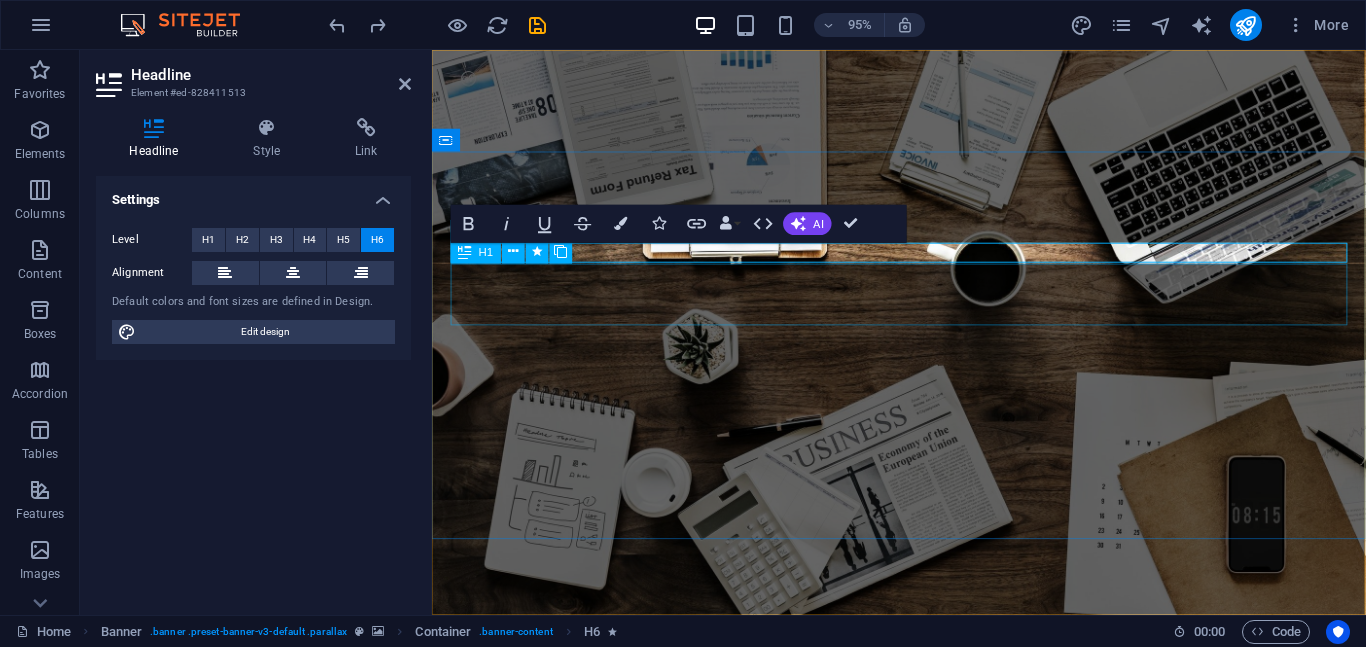 type 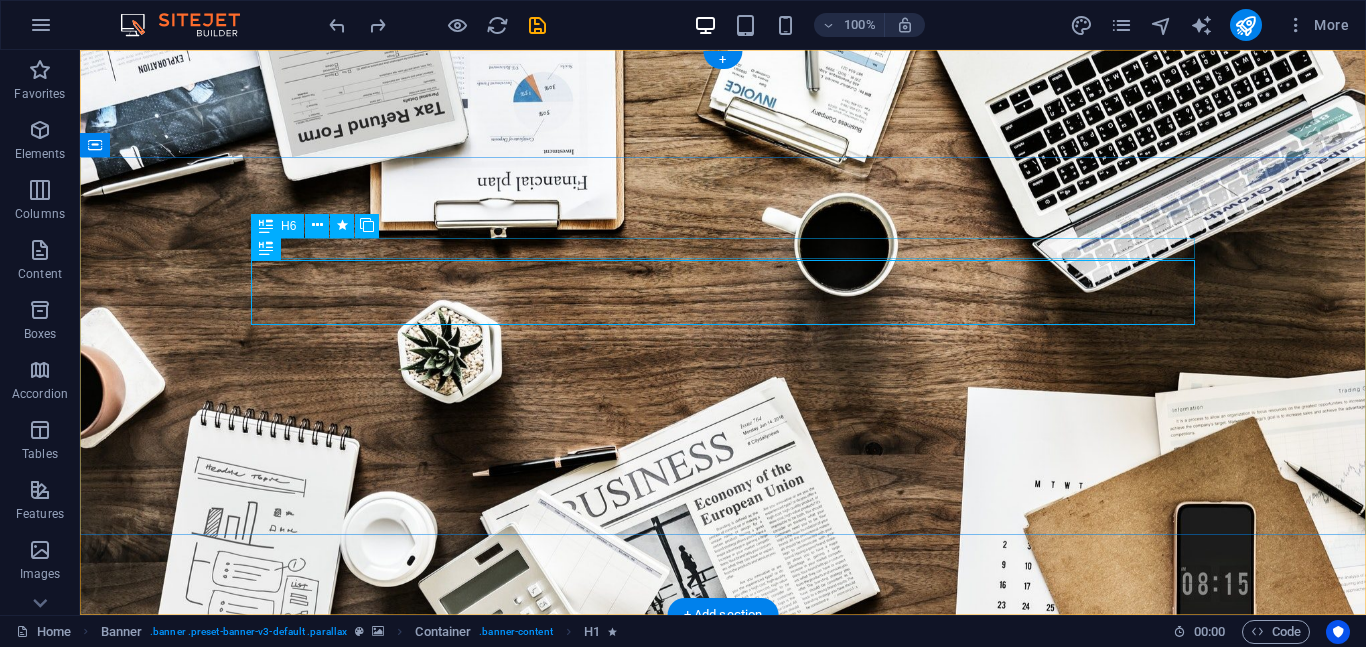 click on "E vent Production" at bounding box center (723, 845) 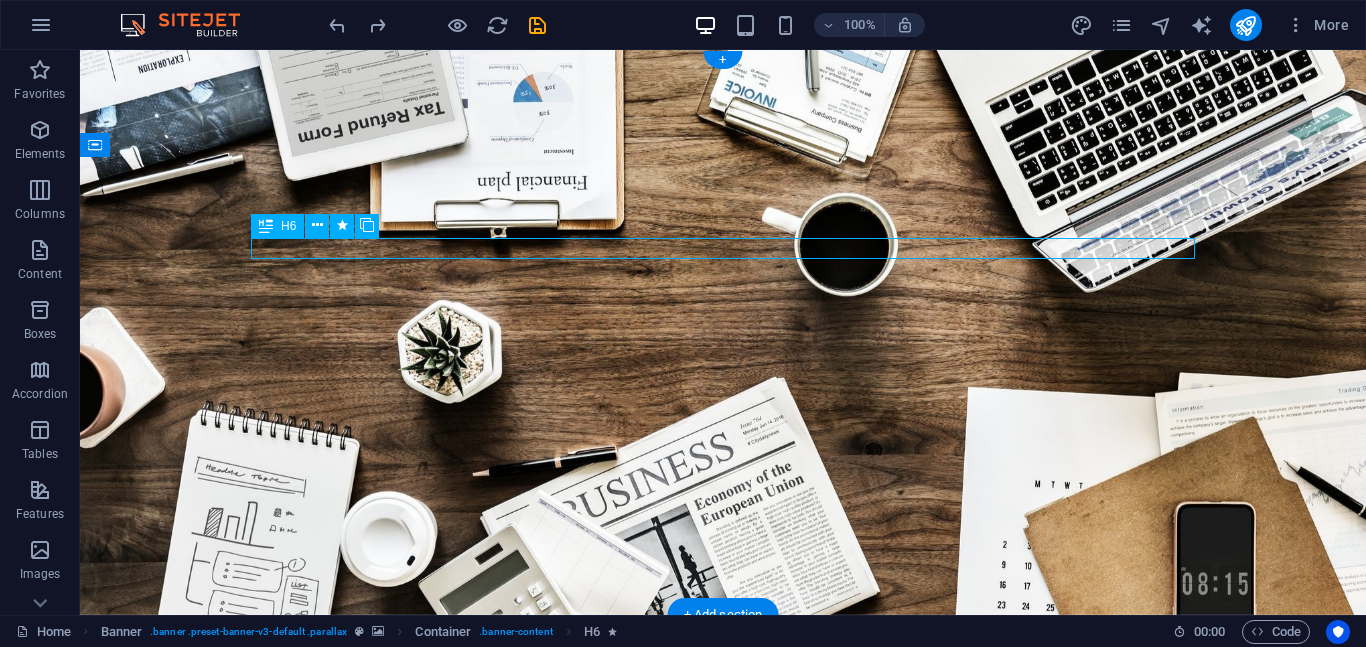 click on "E vent Production" at bounding box center [723, 845] 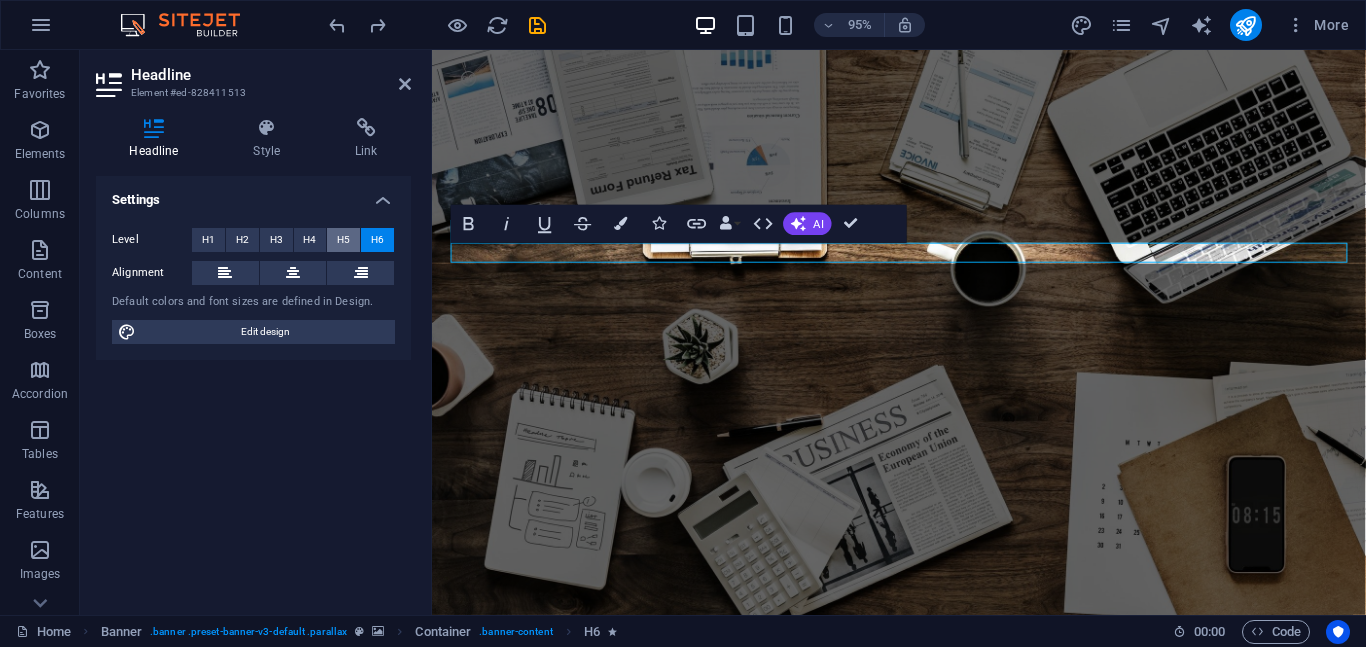 click on "H5" at bounding box center (343, 240) 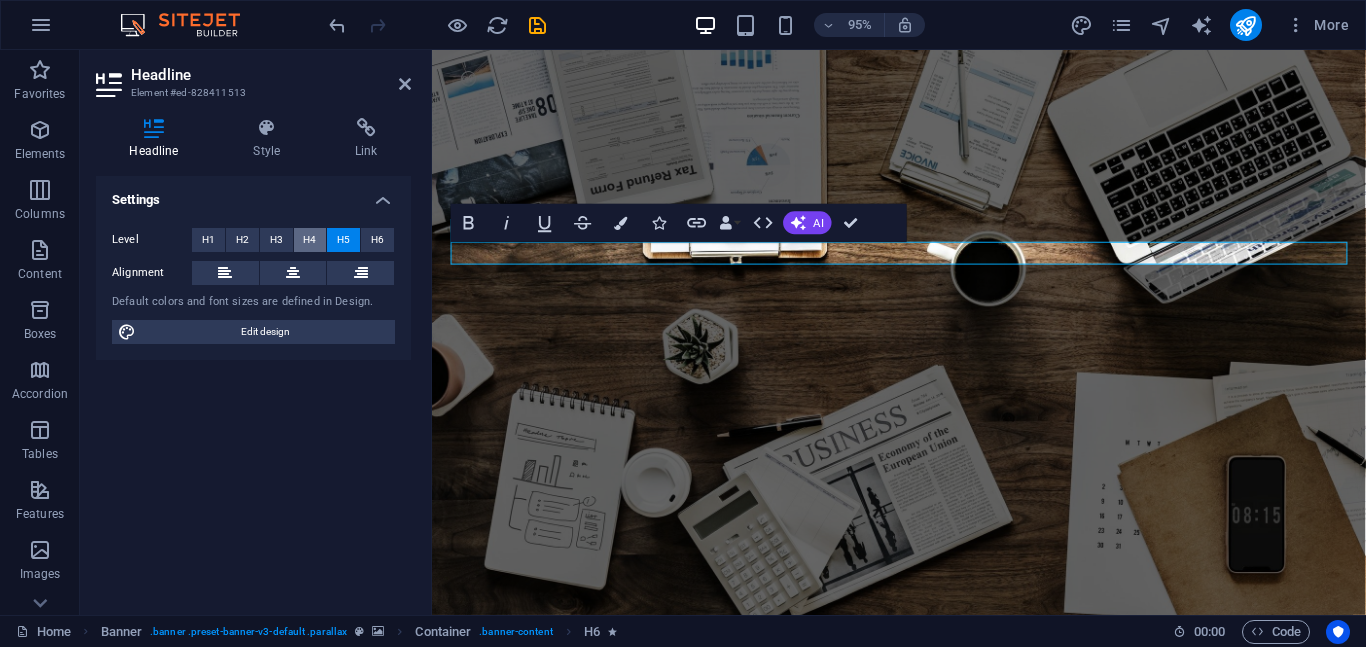 click on "H4" at bounding box center (309, 240) 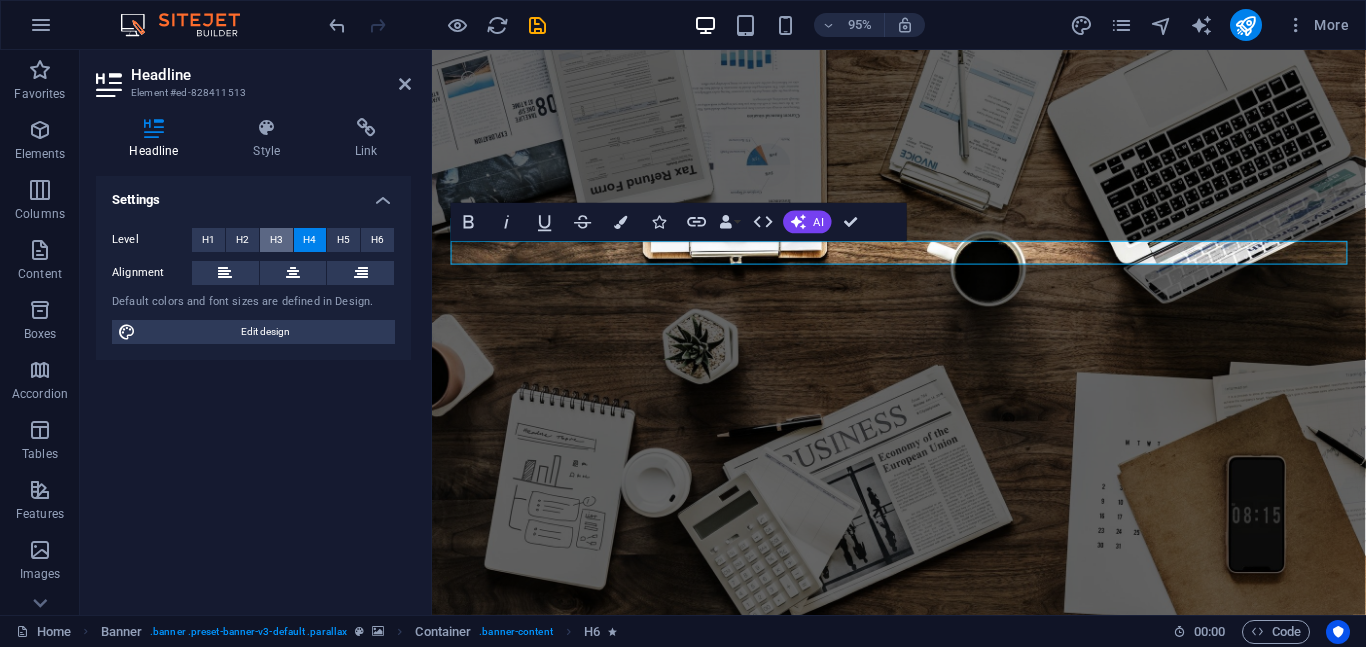 click on "H3" at bounding box center [276, 240] 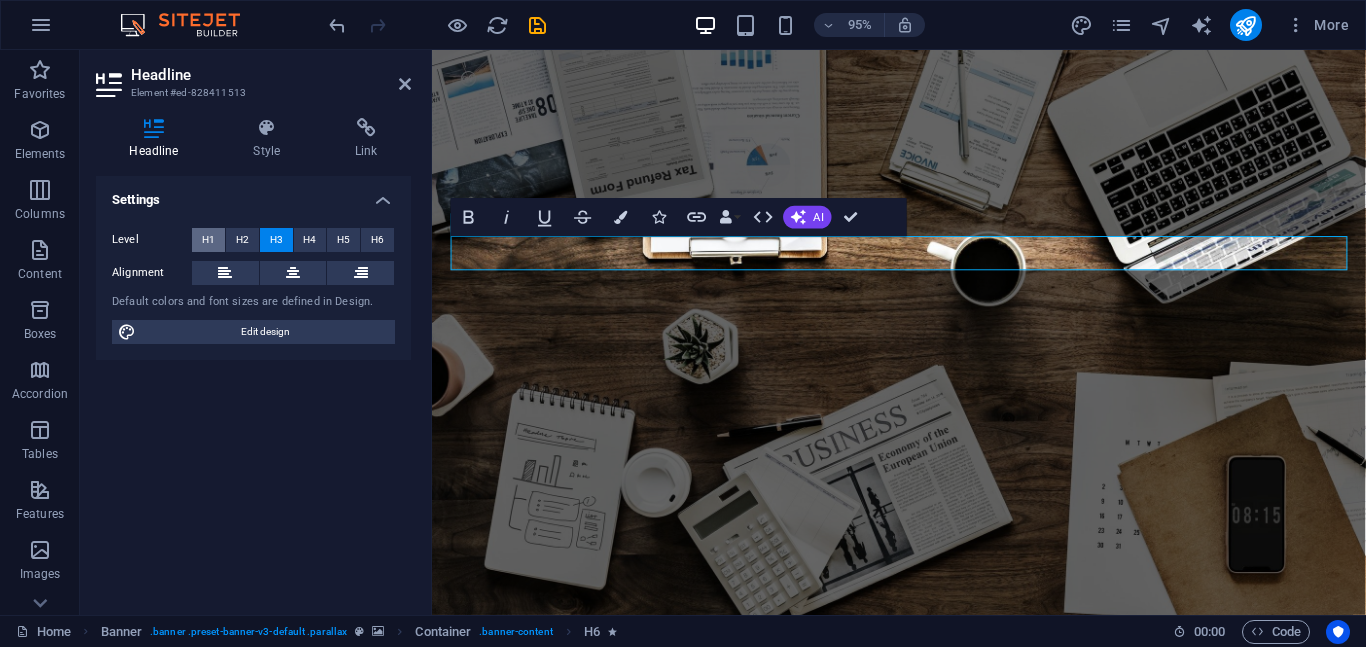 click on "H1" at bounding box center [208, 240] 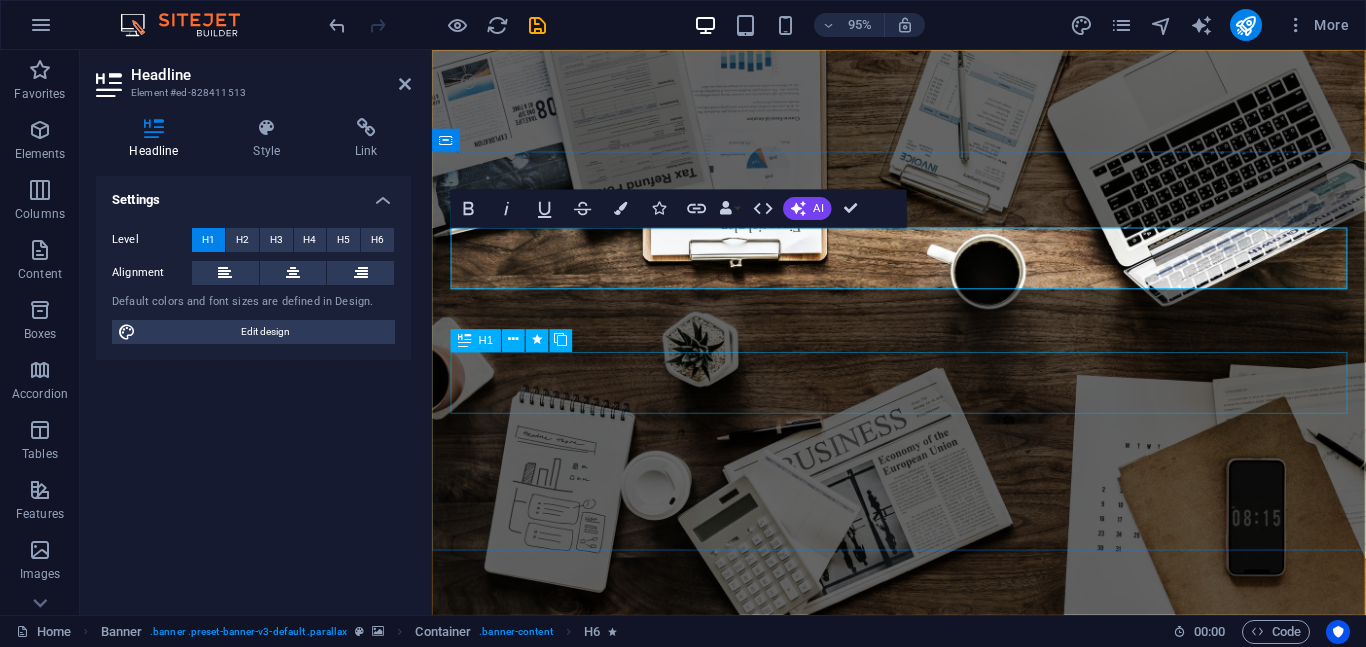click on "R EVIEW & STATISTICS" at bounding box center (924, 1033) 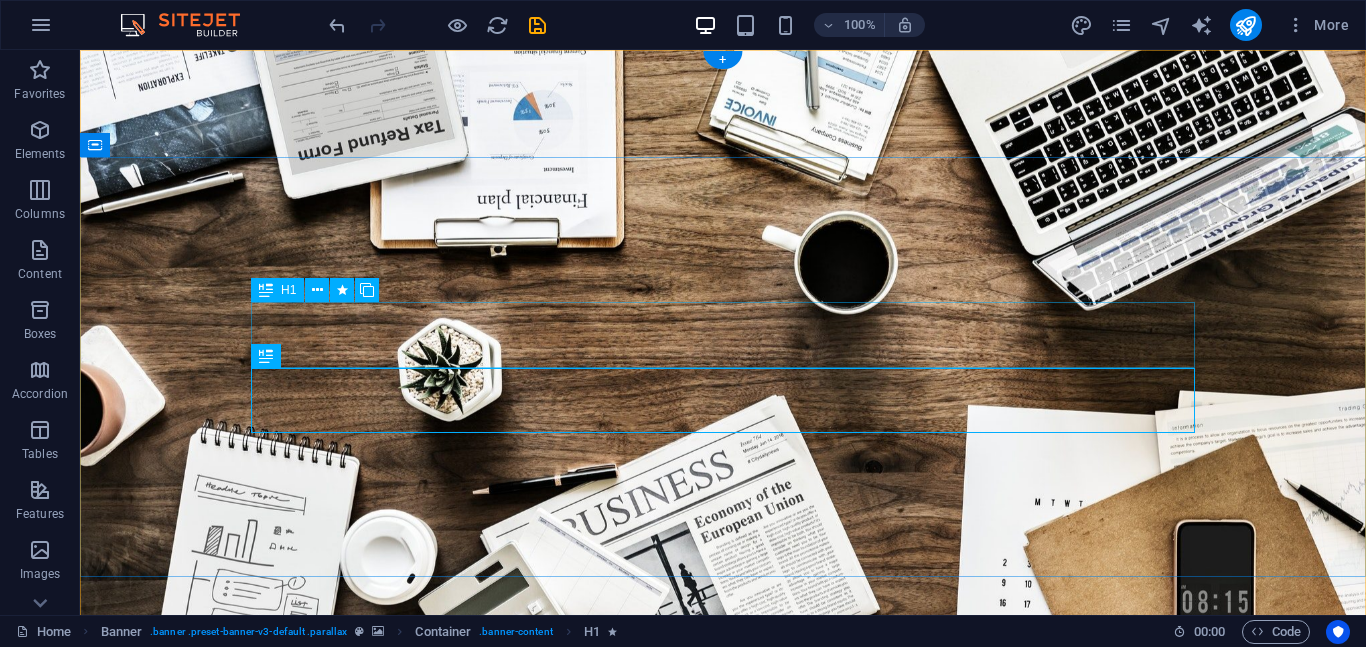 click on "E quipment rental" at bounding box center [723, 967] 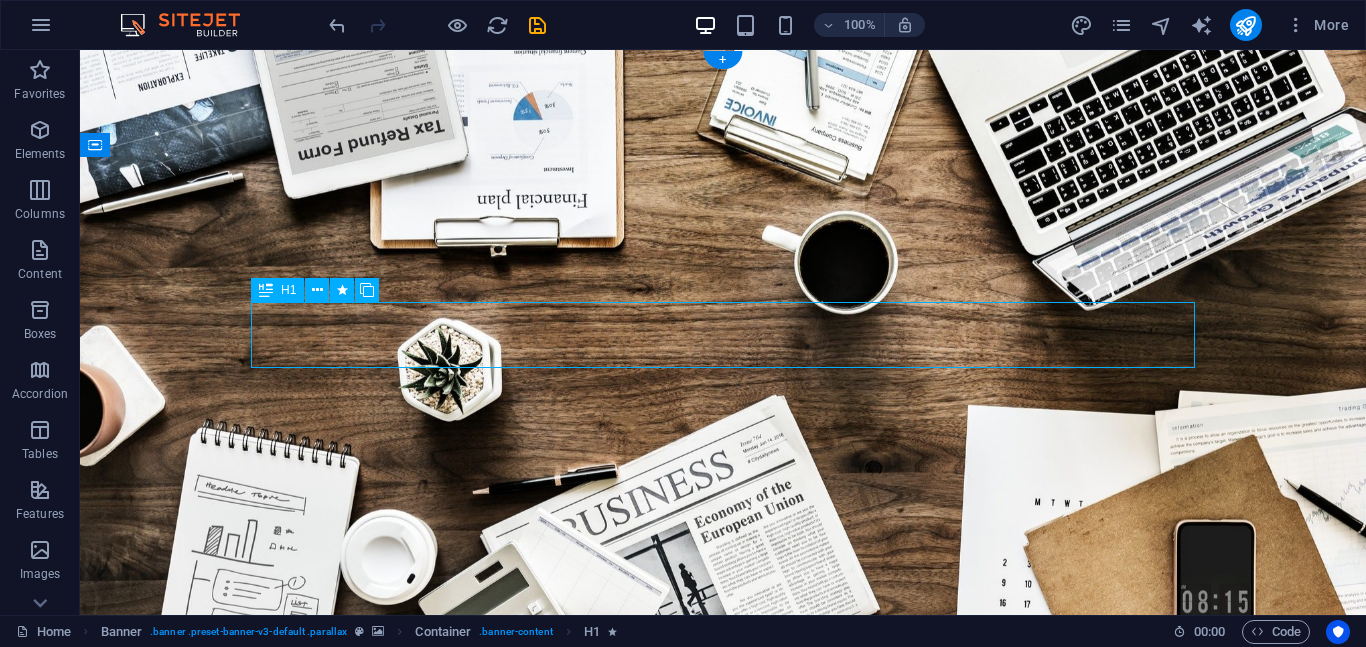 click on "E quipment rental" at bounding box center [723, 967] 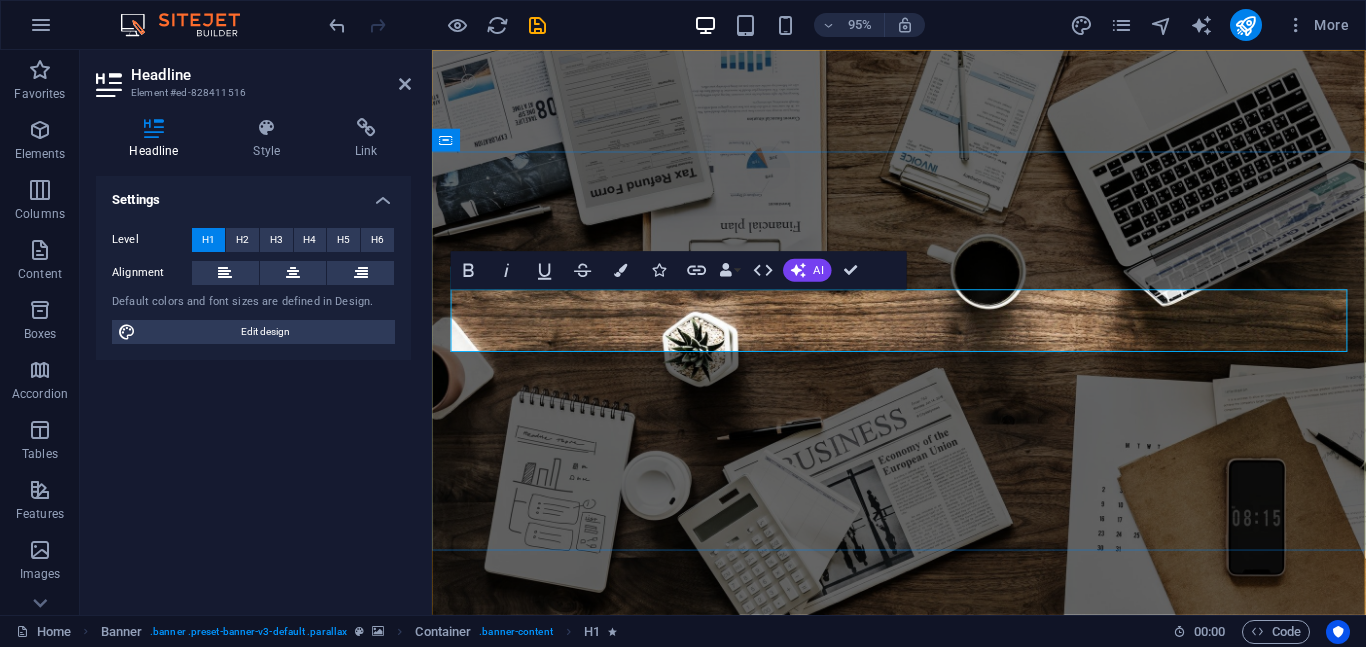 click on "quipment rental" at bounding box center [728, 967] 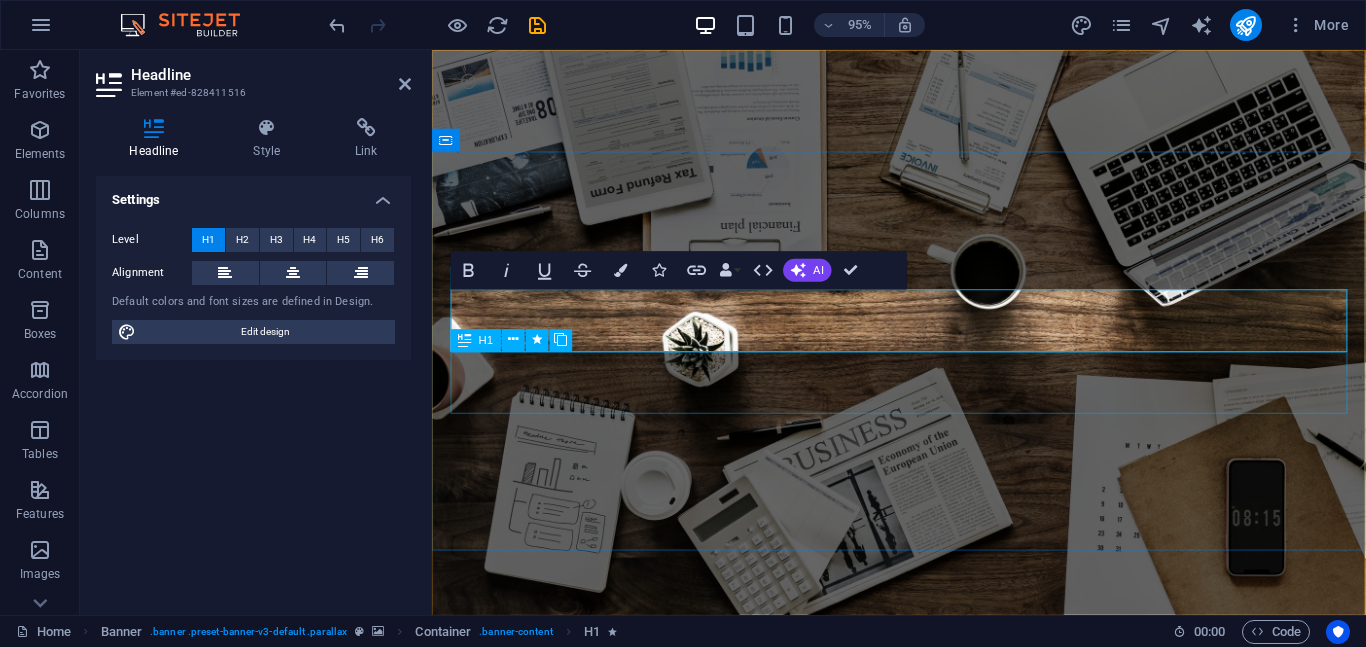 click on "R EVIEW & STATISTICS" at bounding box center (924, 1033) 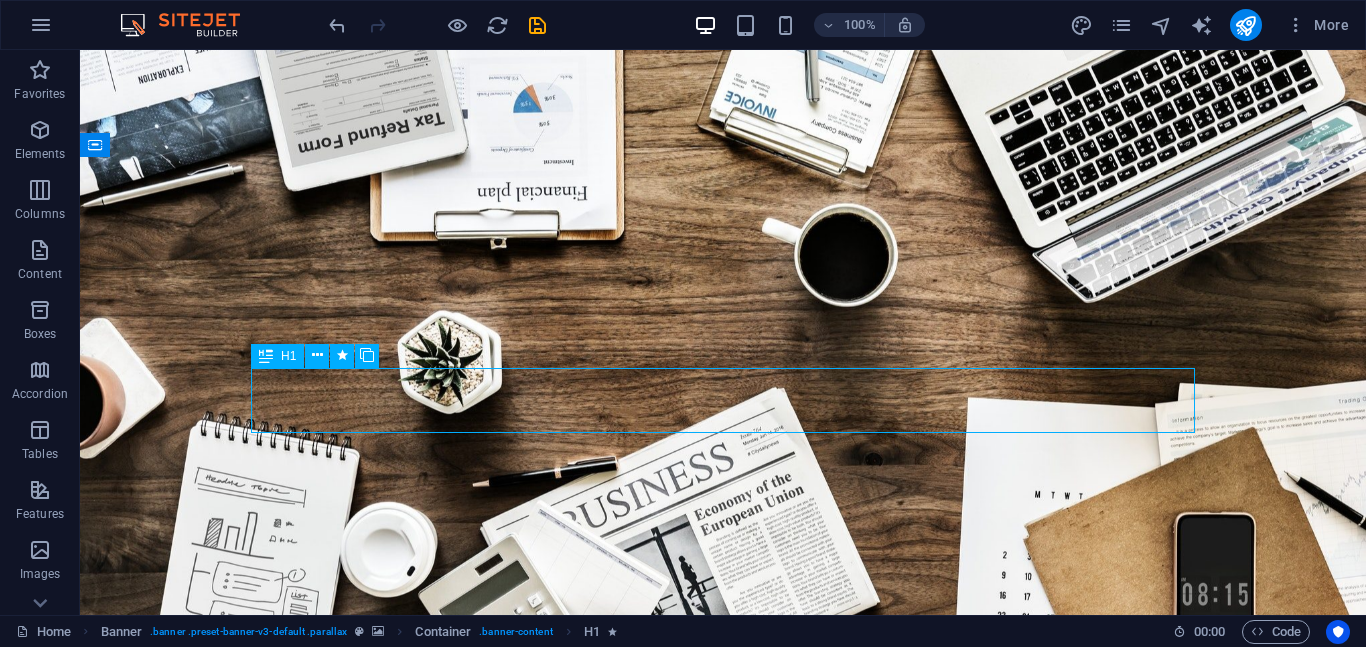 click on "R EVIEW & STATISTICS" at bounding box center [723, 1018] 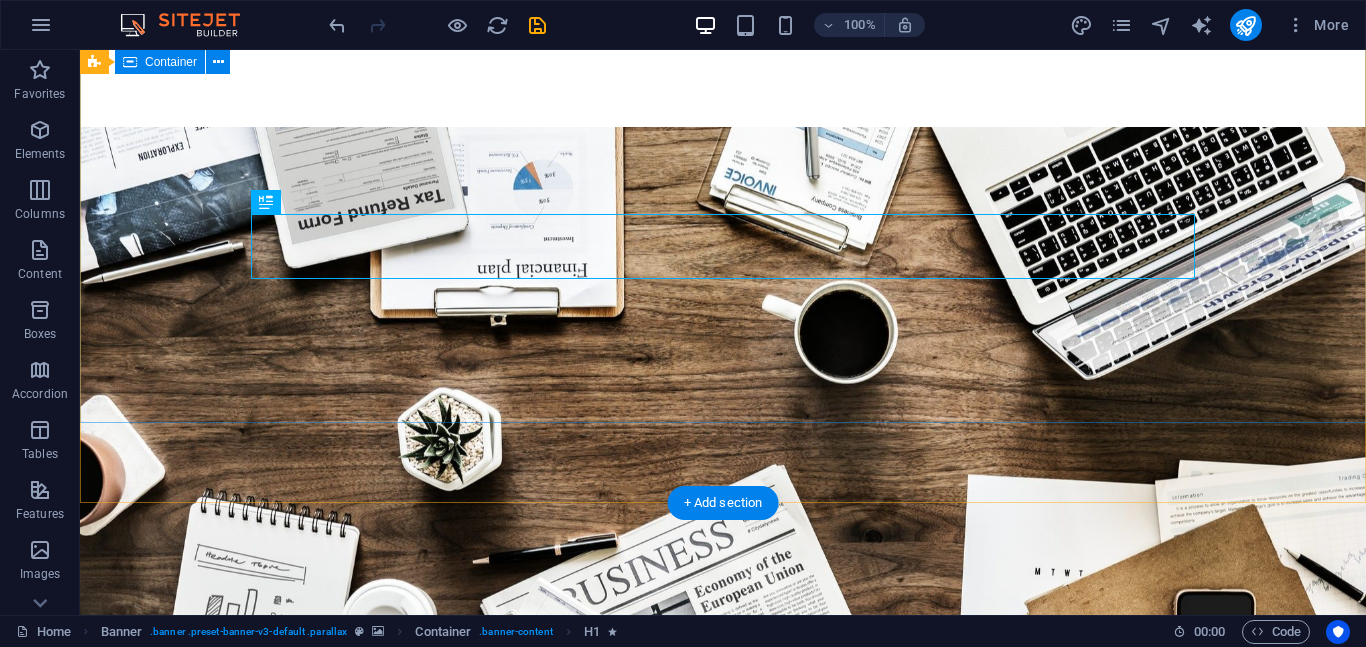 scroll, scrollTop: 154, scrollLeft: 0, axis: vertical 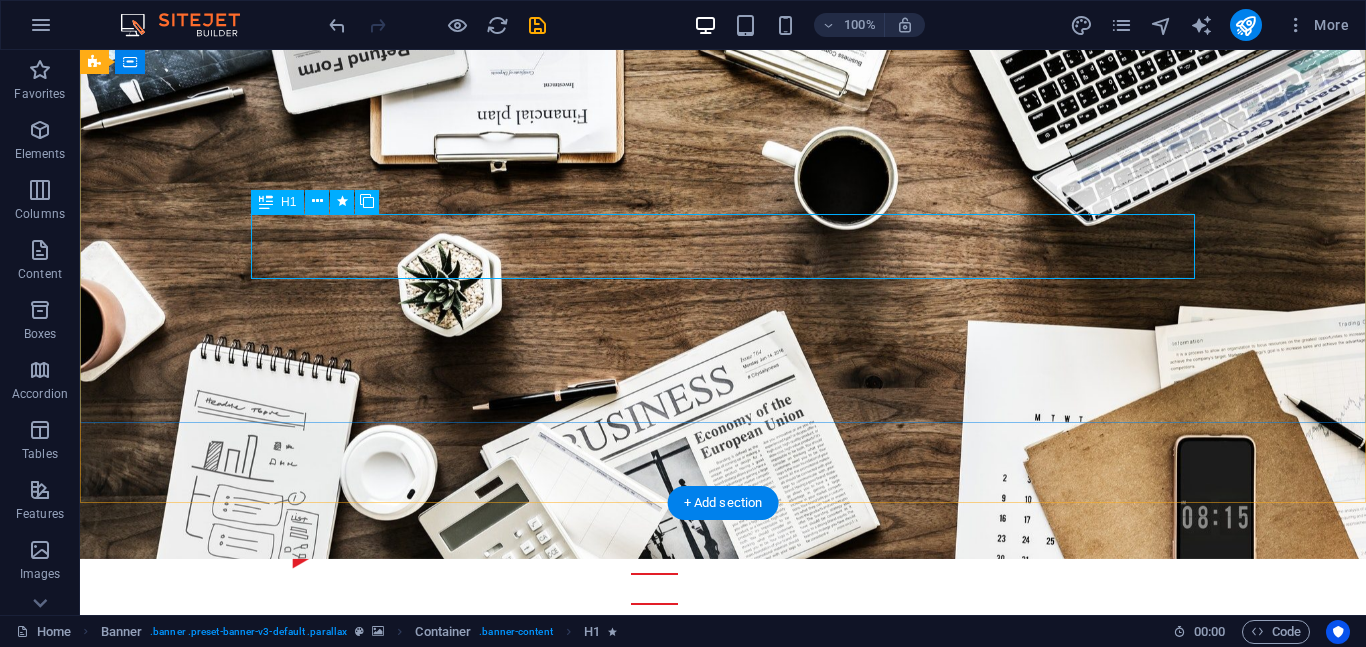 click on "R EVIEW & STATISTICS" at bounding box center [723, 864] 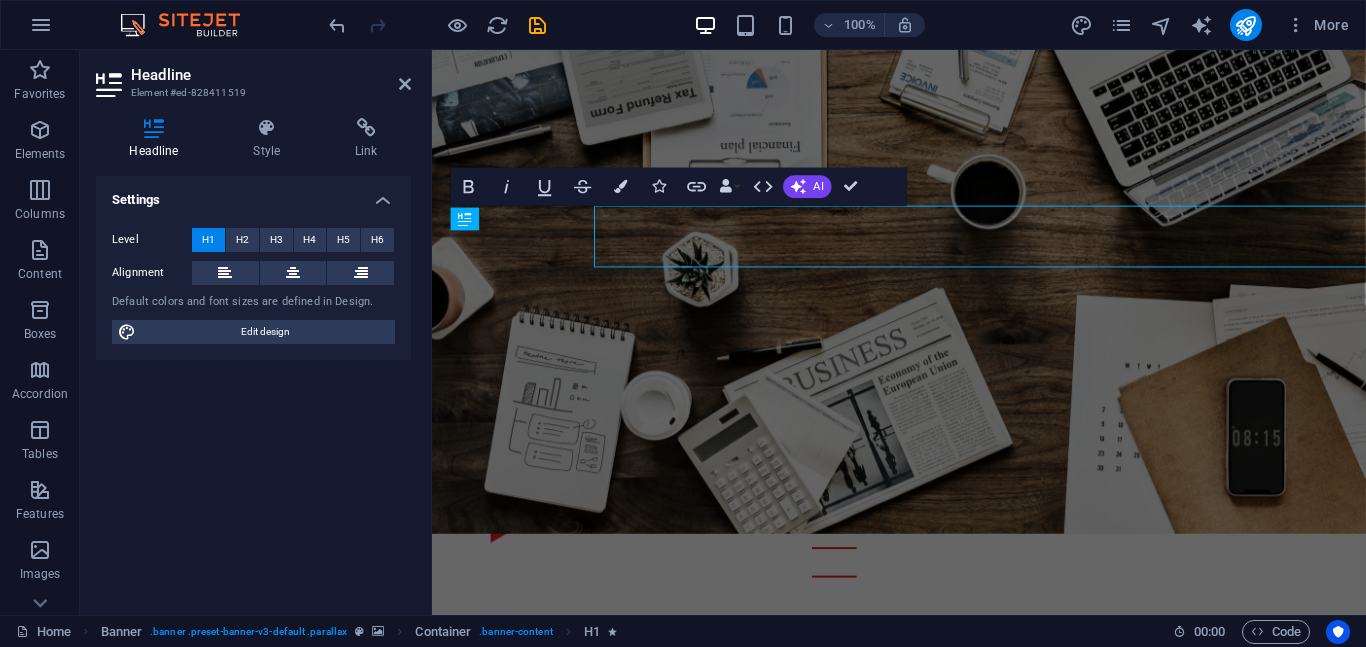 click on "EVIEW & STATISTICS" at bounding box center (761, 864) 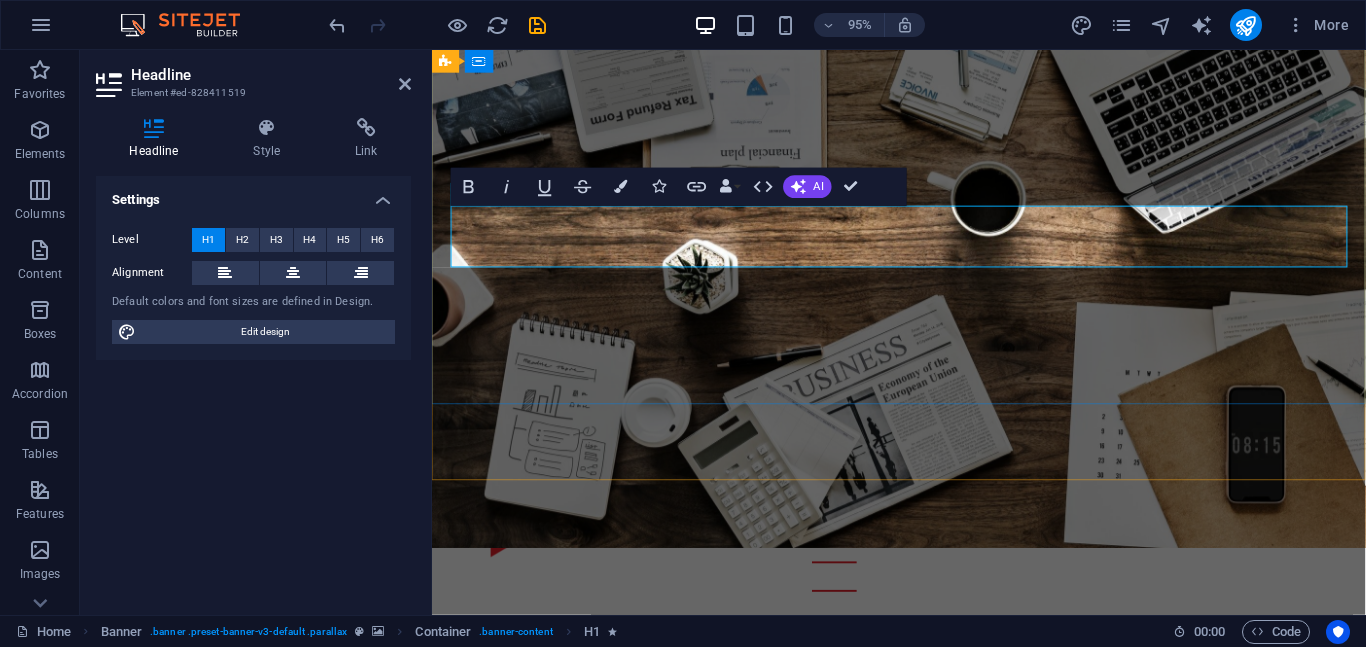 type 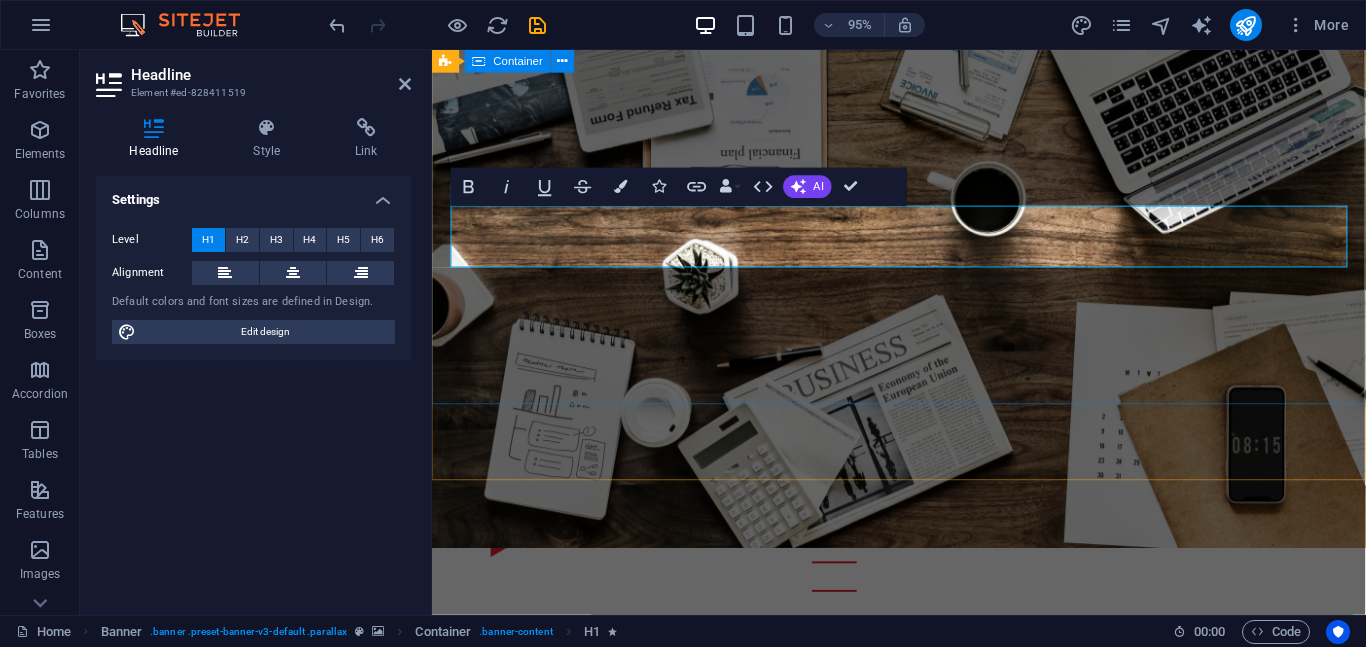 click on "E vent Production E quipment Procurement C onsultancy services Learn more" at bounding box center [923, 846] 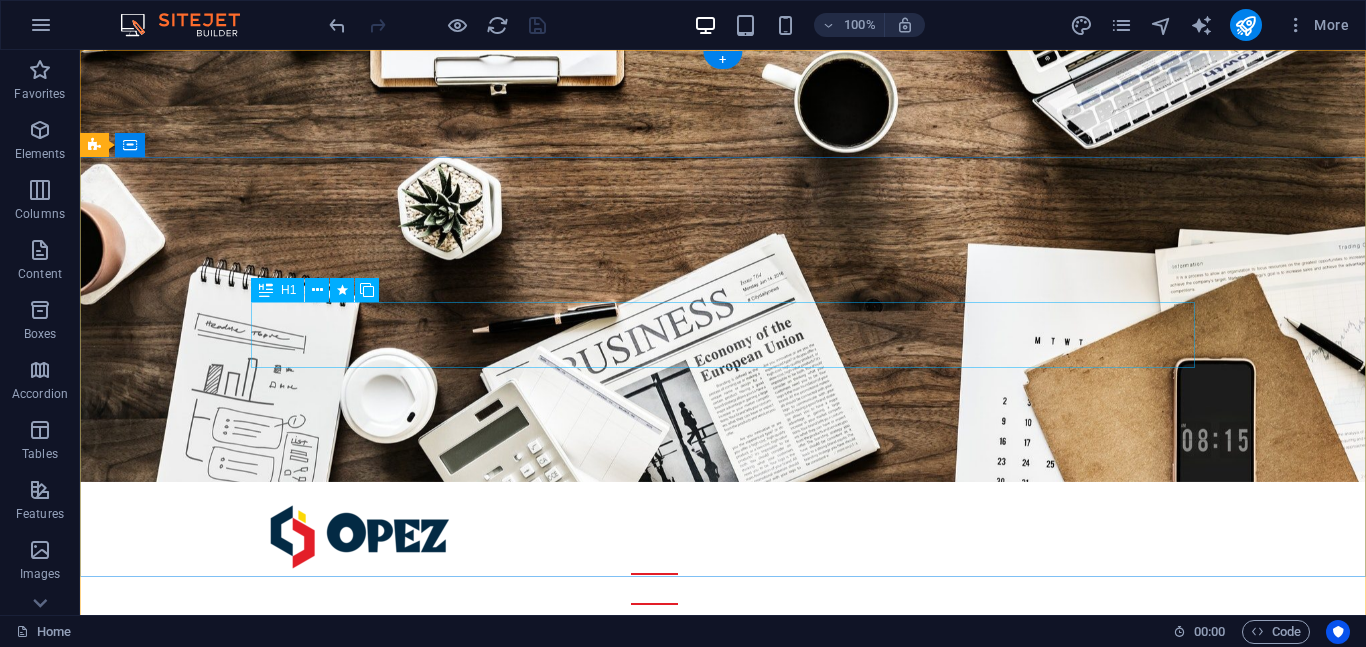 scroll, scrollTop: 0, scrollLeft: 0, axis: both 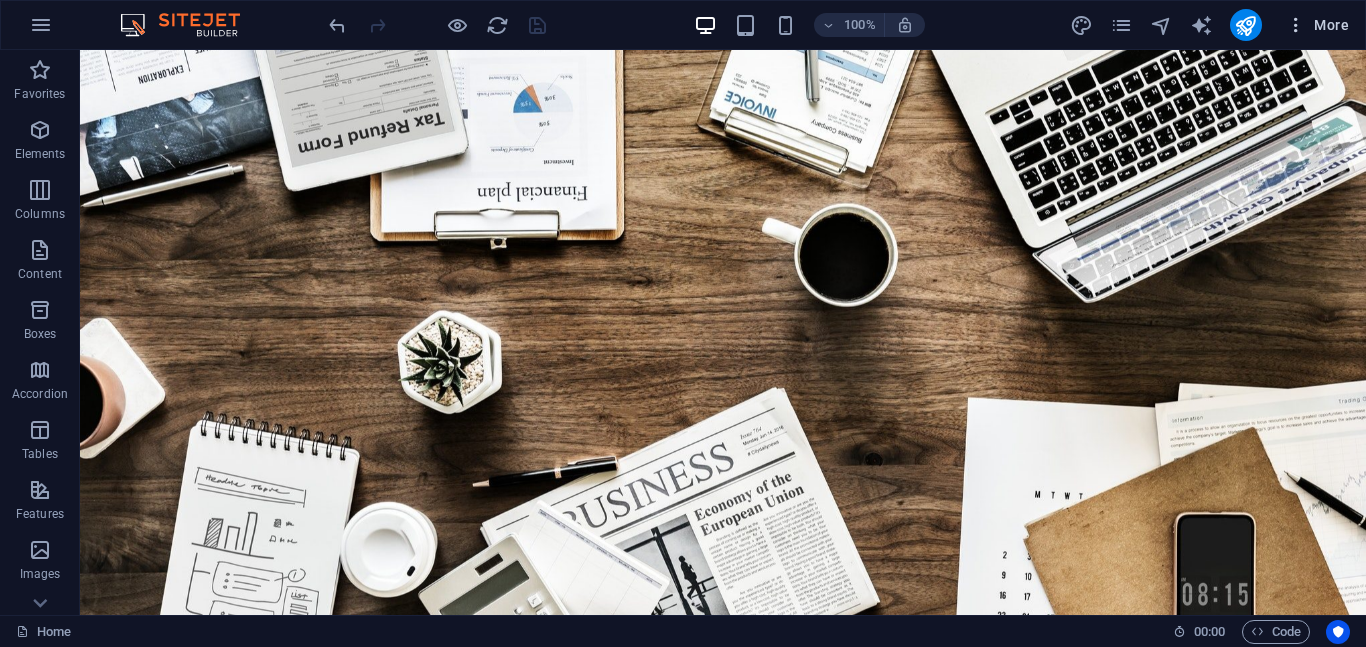 click at bounding box center (1296, 25) 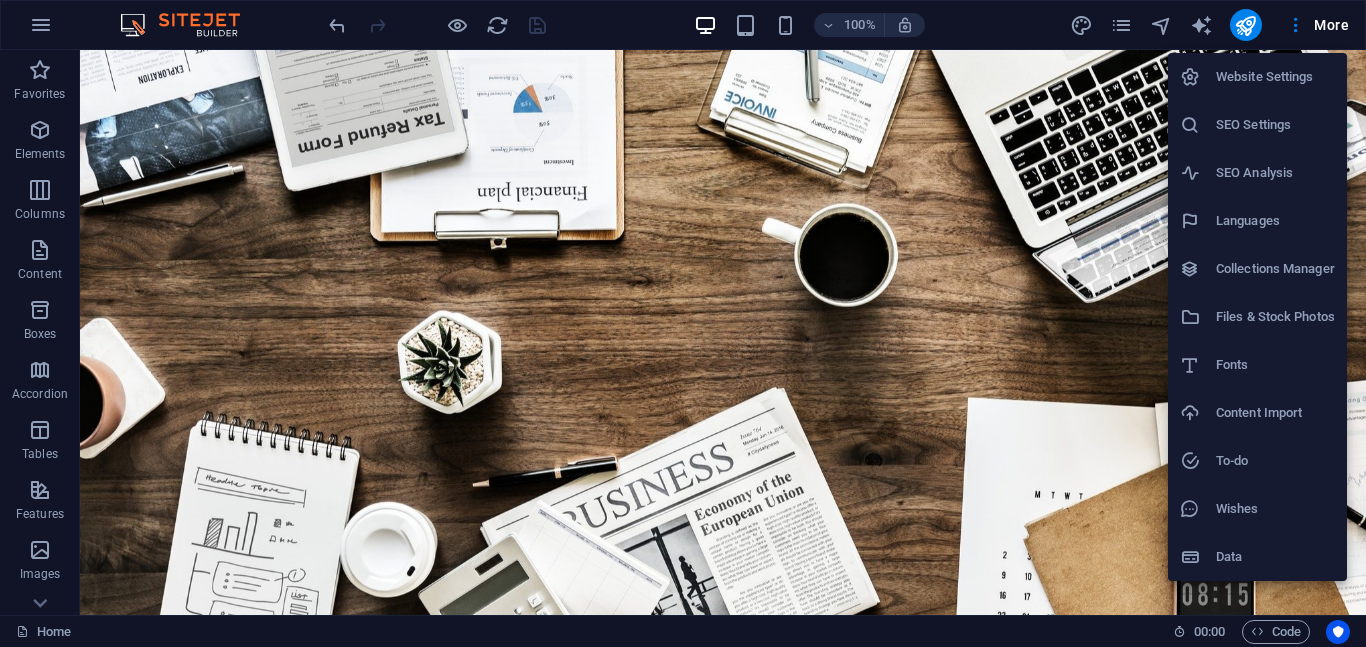 click on "Files & Stock Photos" at bounding box center [1275, 317] 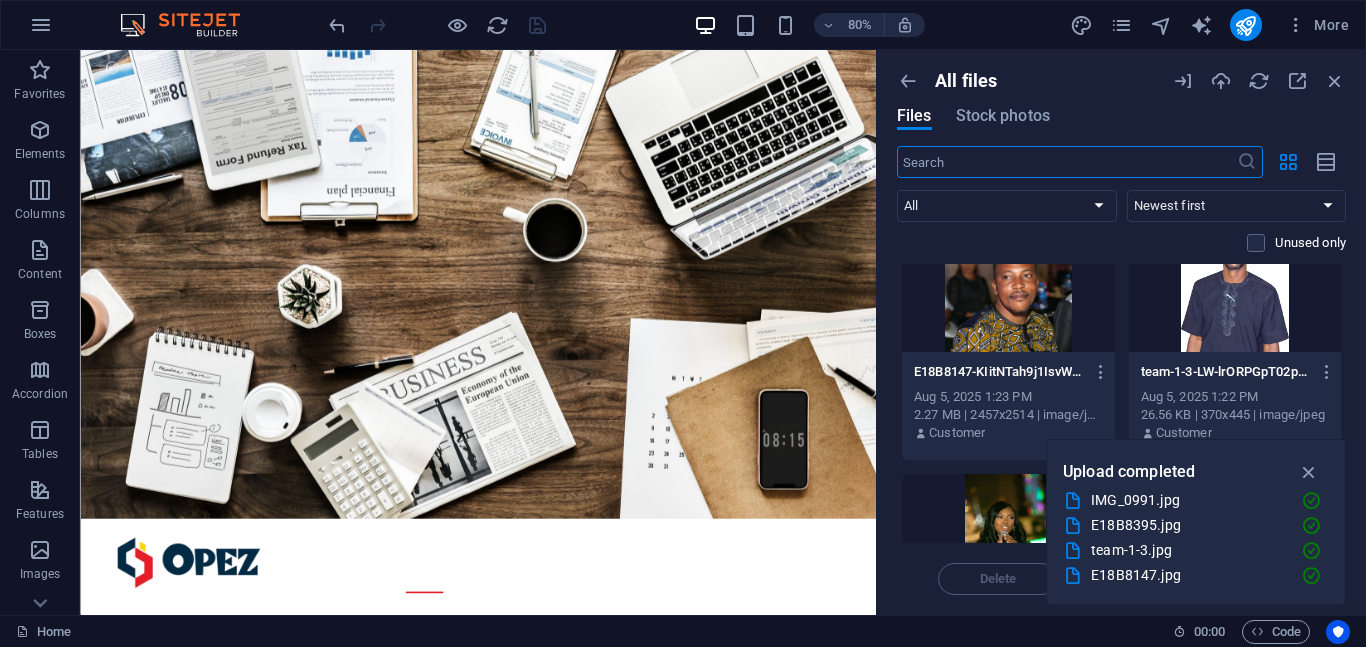 scroll, scrollTop: 0, scrollLeft: 0, axis: both 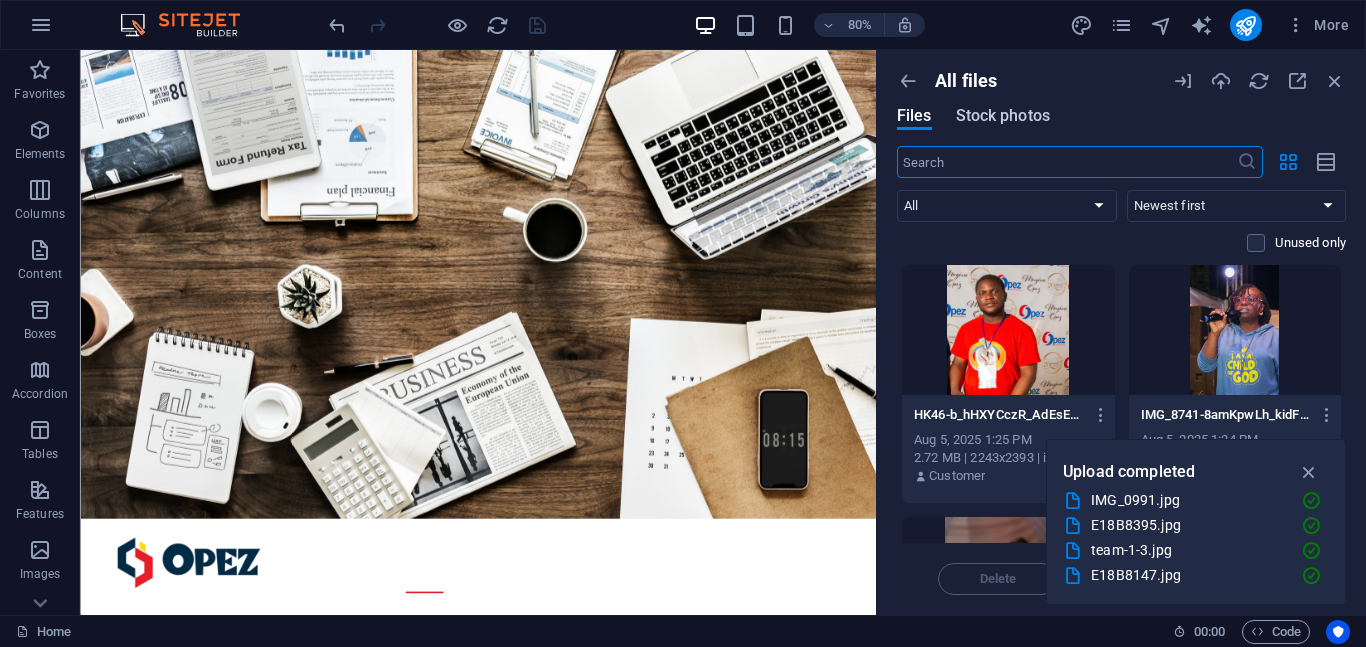 click on "Stock photos" at bounding box center [1003, 116] 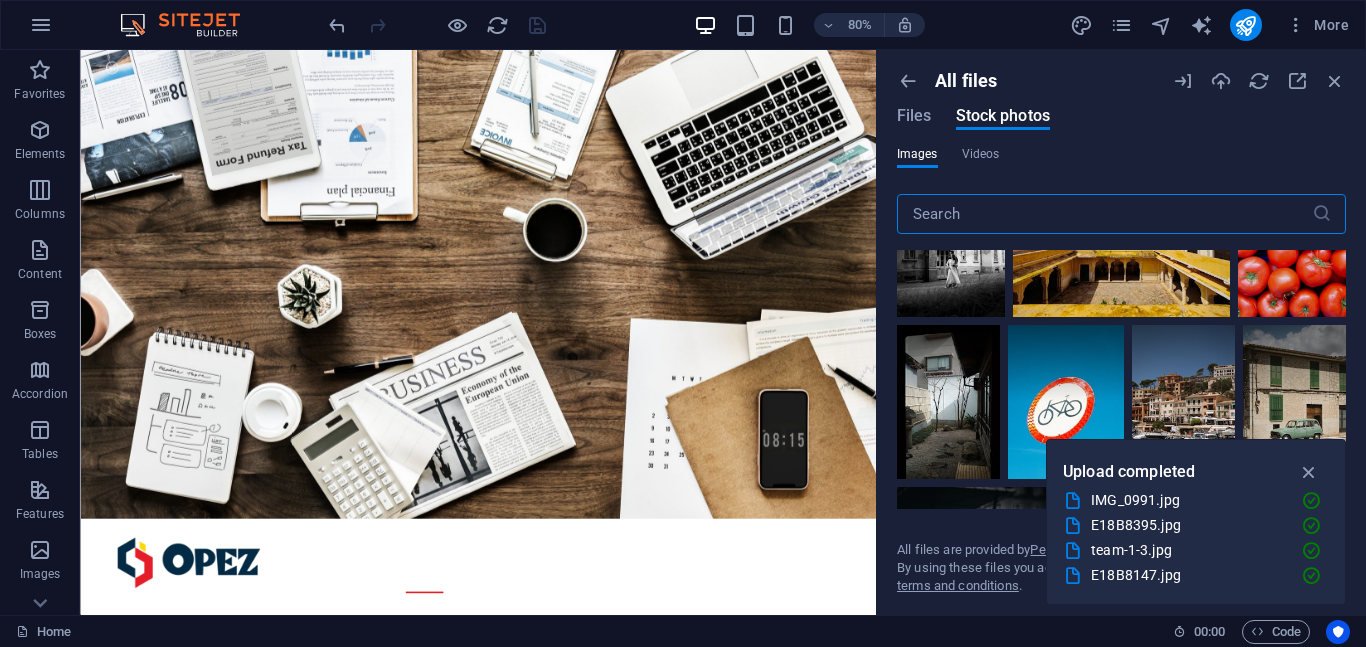 scroll, scrollTop: 0, scrollLeft: 0, axis: both 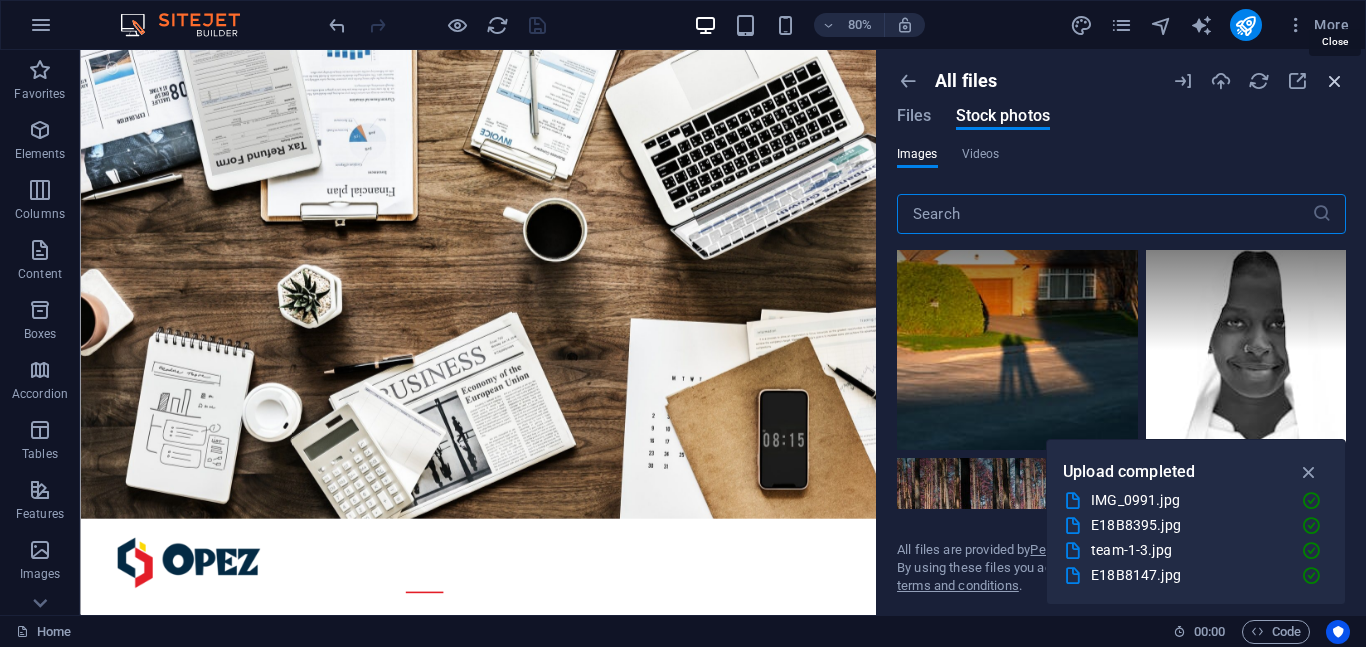 click at bounding box center (1335, 81) 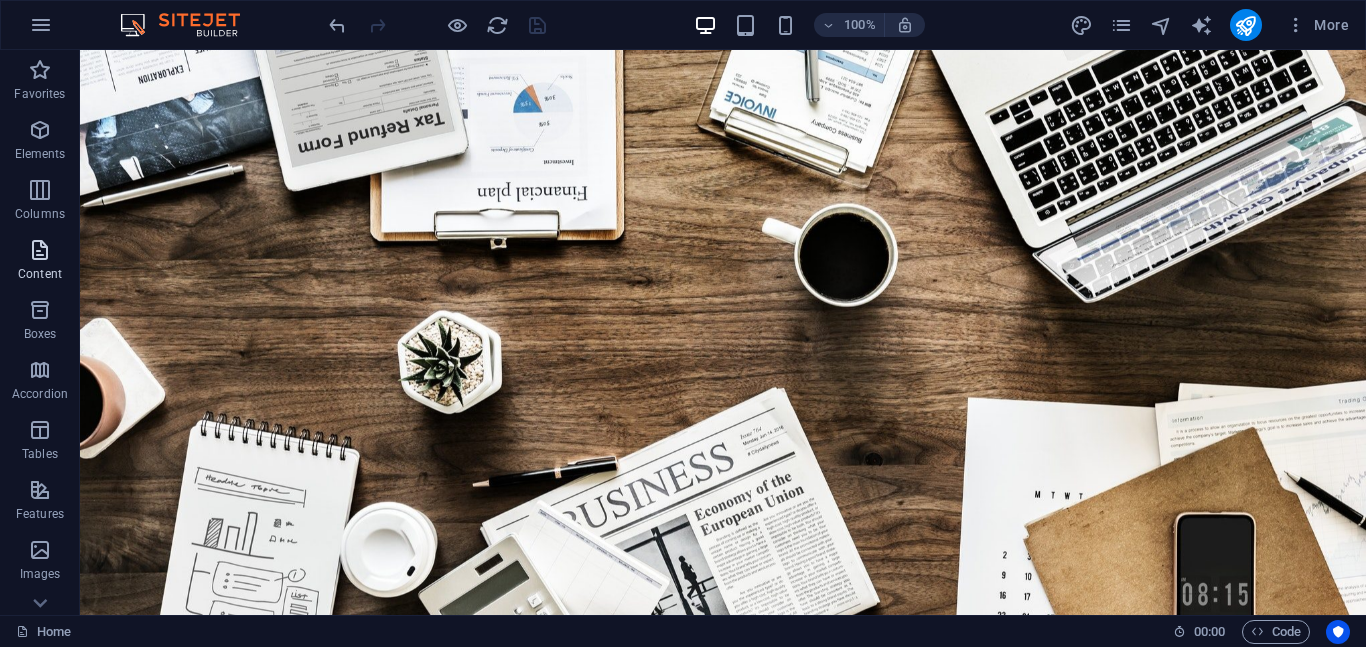click on "Content" at bounding box center [40, 262] 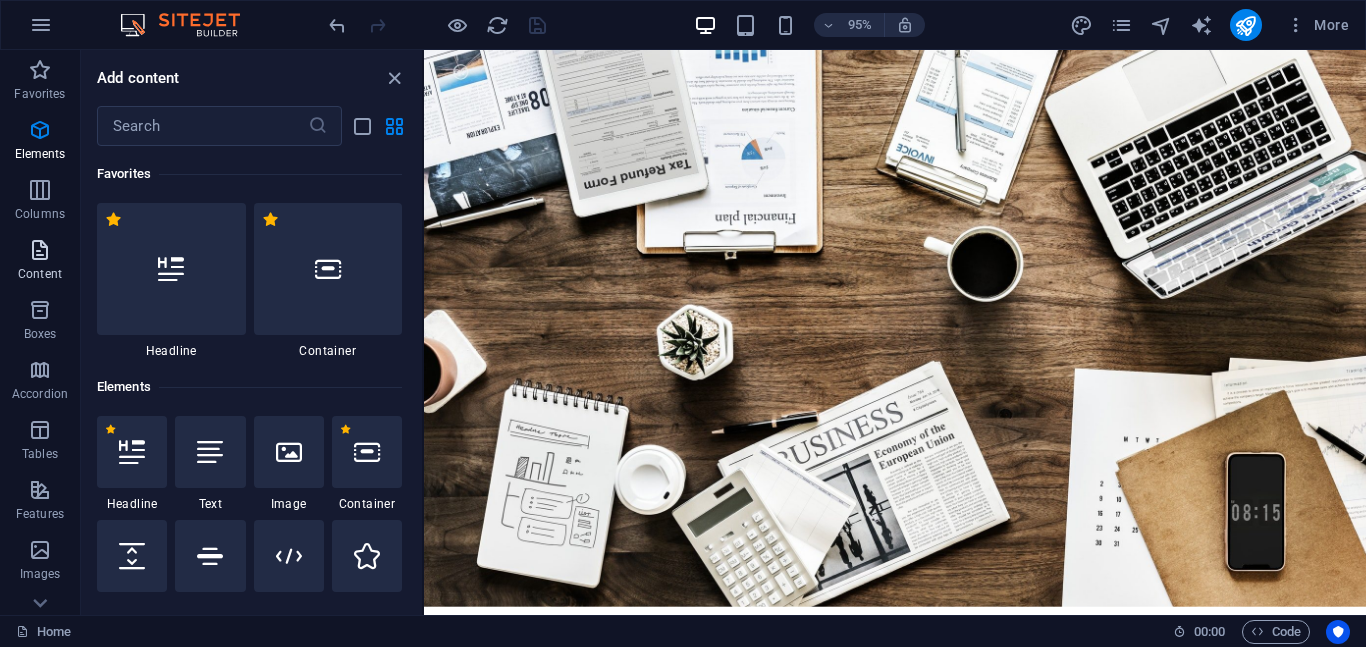 scroll, scrollTop: 3499, scrollLeft: 0, axis: vertical 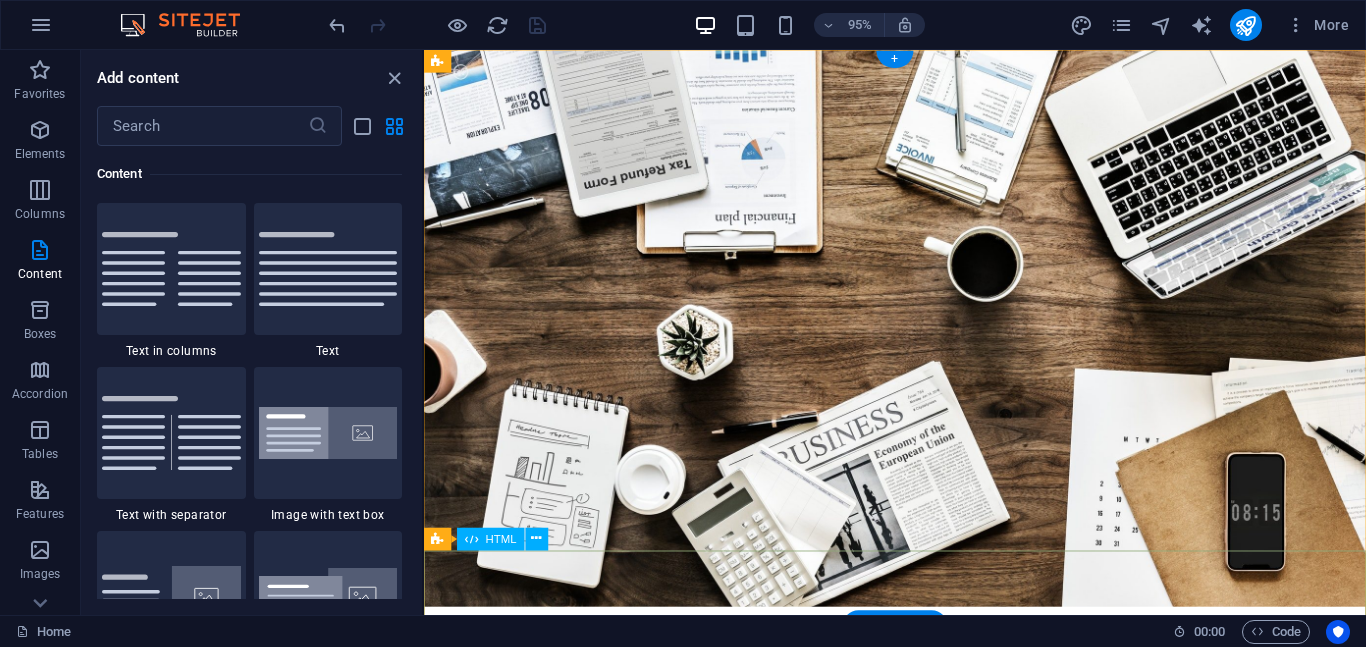 click at bounding box center [920, 1235] 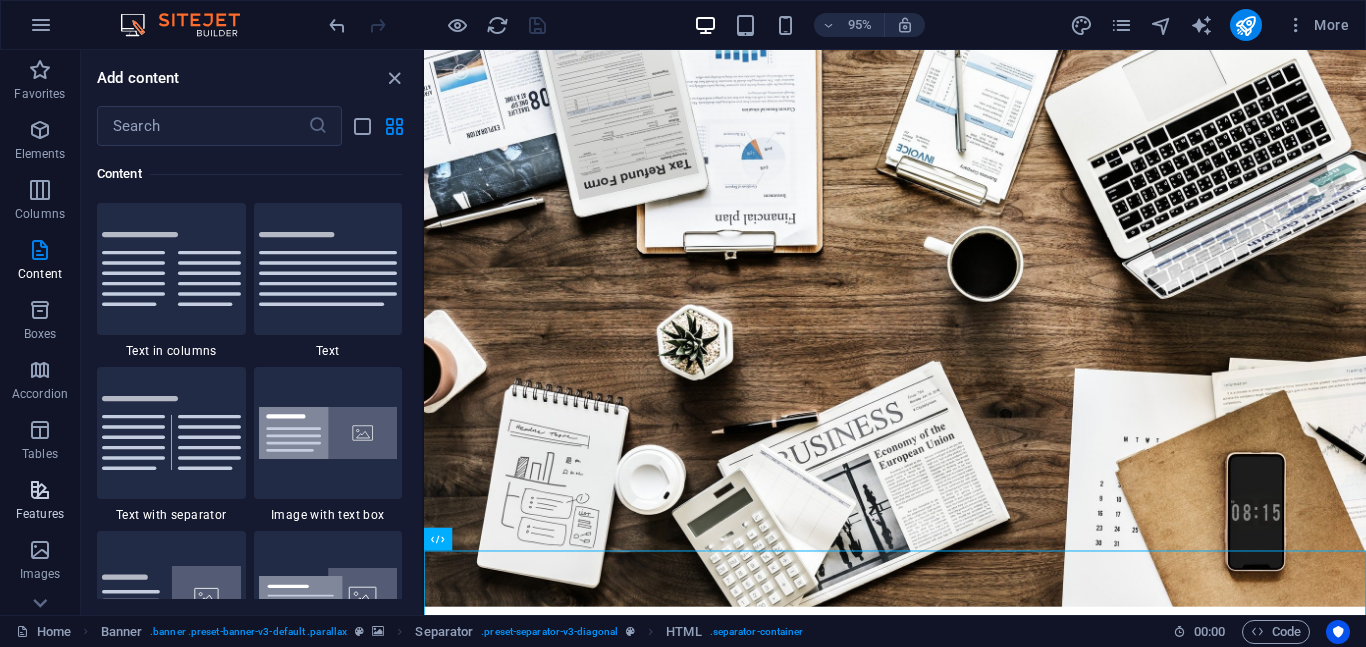 click at bounding box center (40, 490) 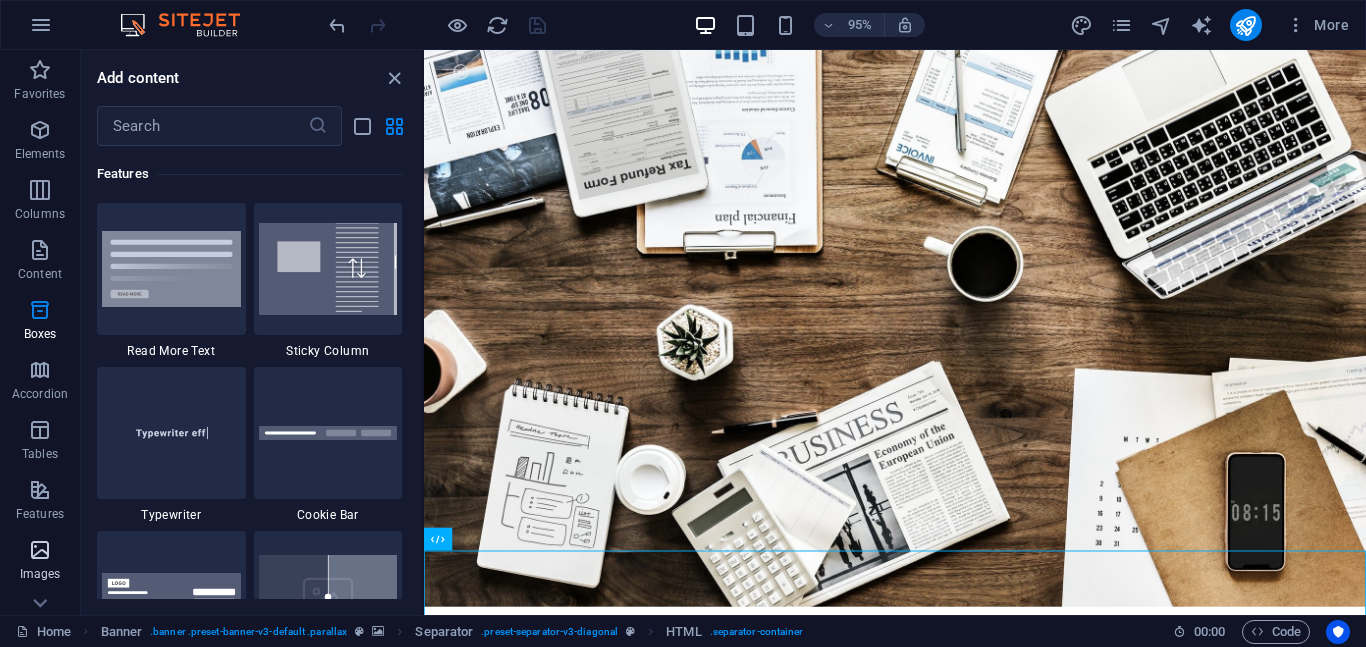 click at bounding box center [40, 550] 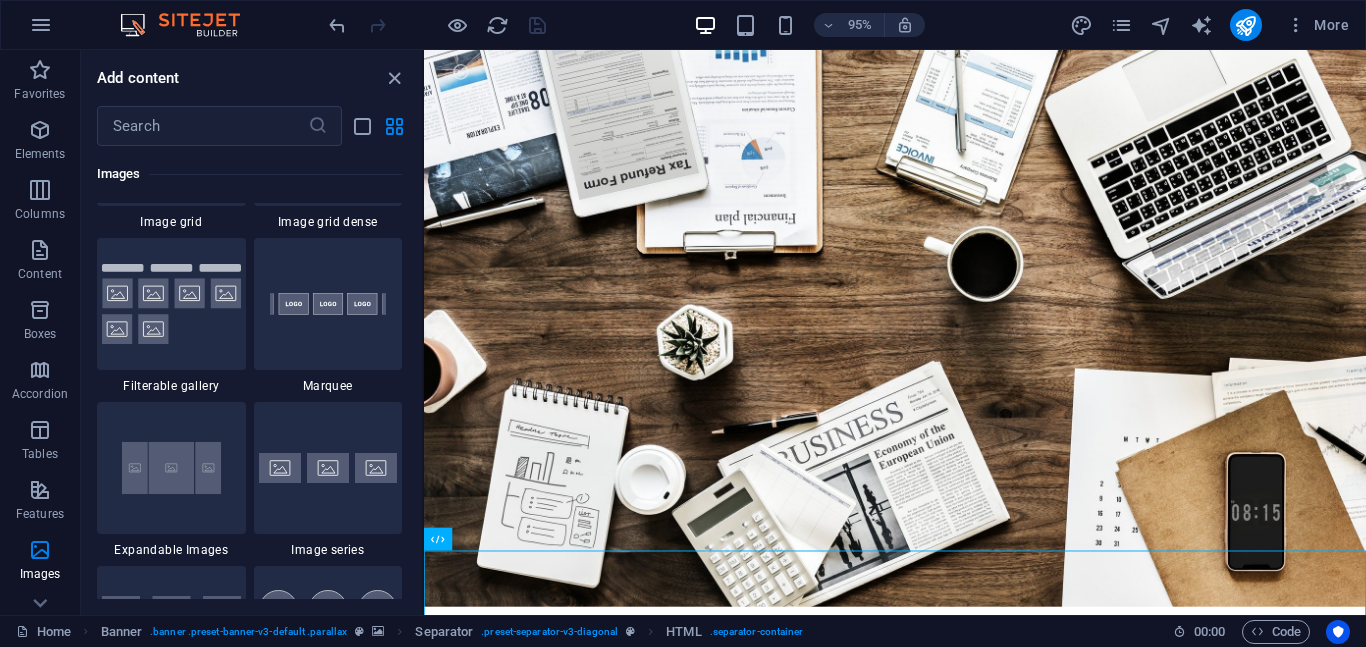 scroll, scrollTop: 10601, scrollLeft: 0, axis: vertical 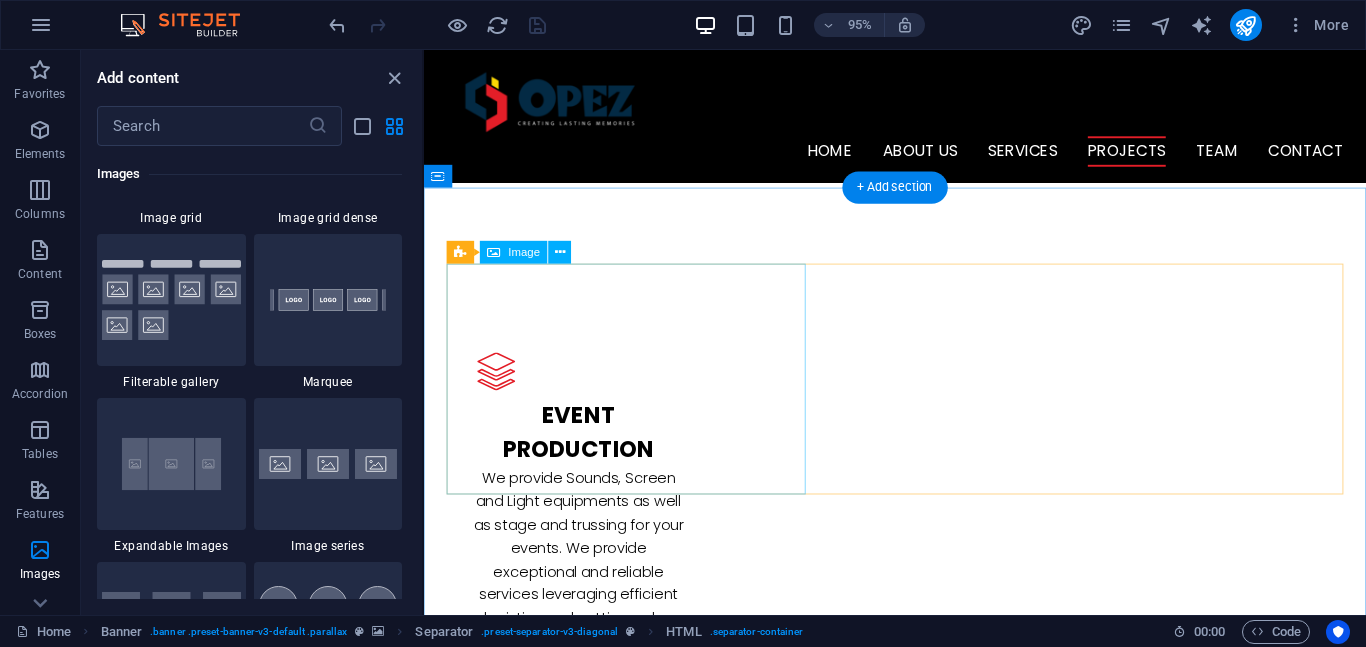 click at bounding box center (589, 2553) 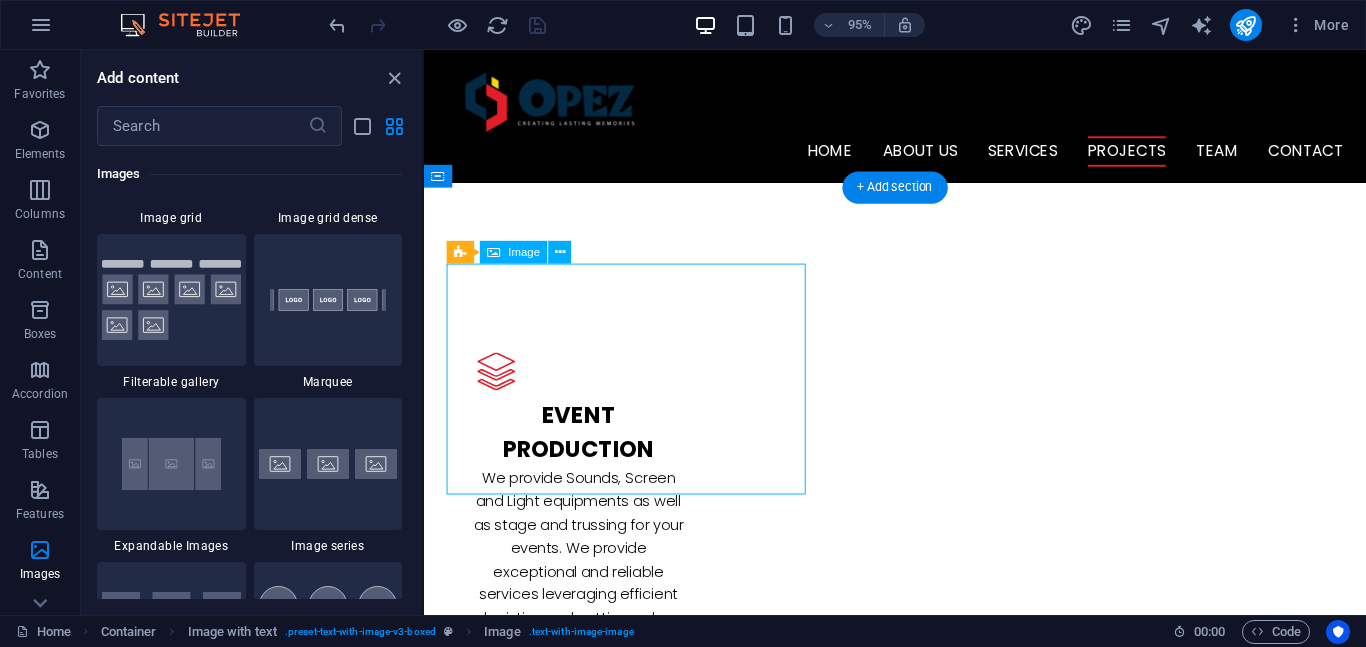 click at bounding box center (589, 2553) 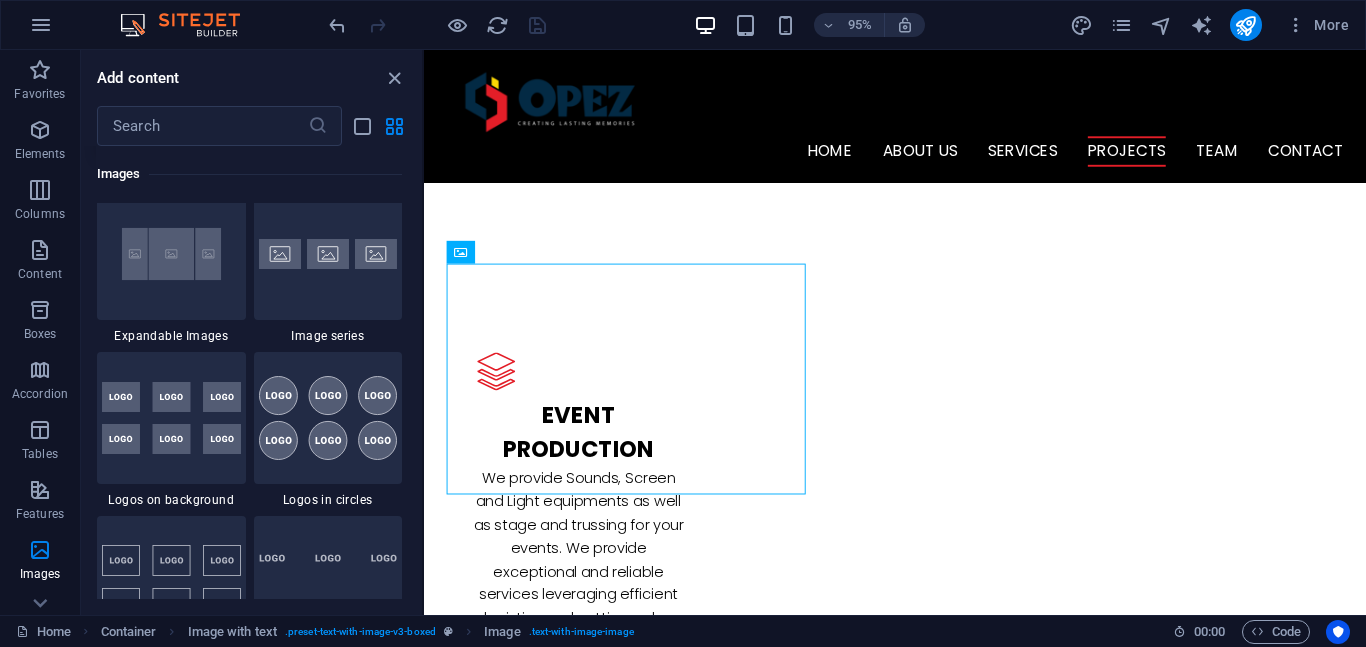 scroll, scrollTop: 10813, scrollLeft: 0, axis: vertical 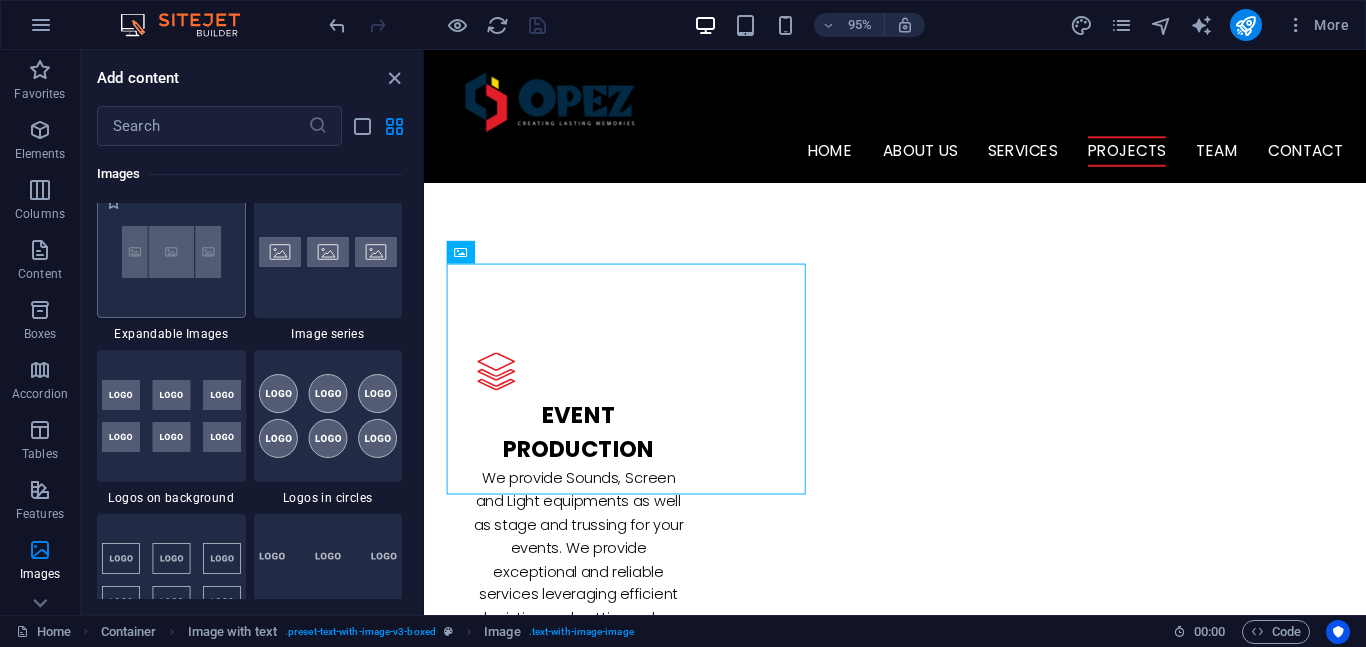 click at bounding box center (171, 252) 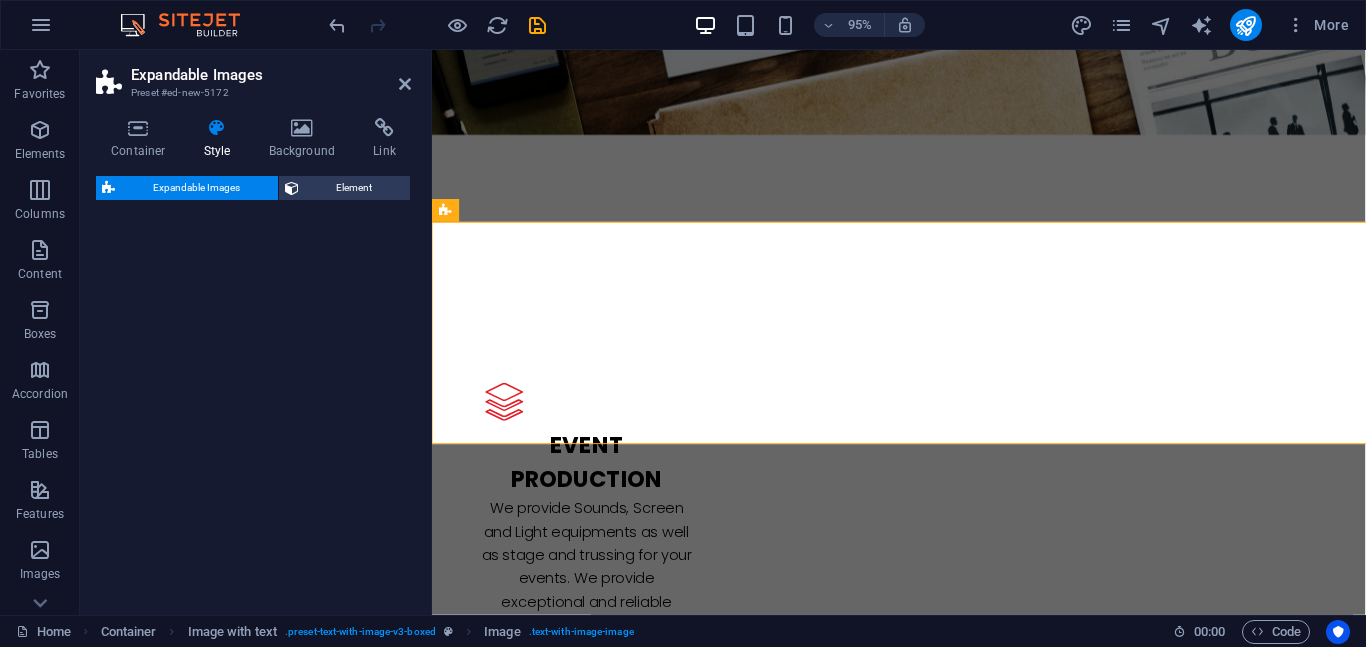 select on "rem" 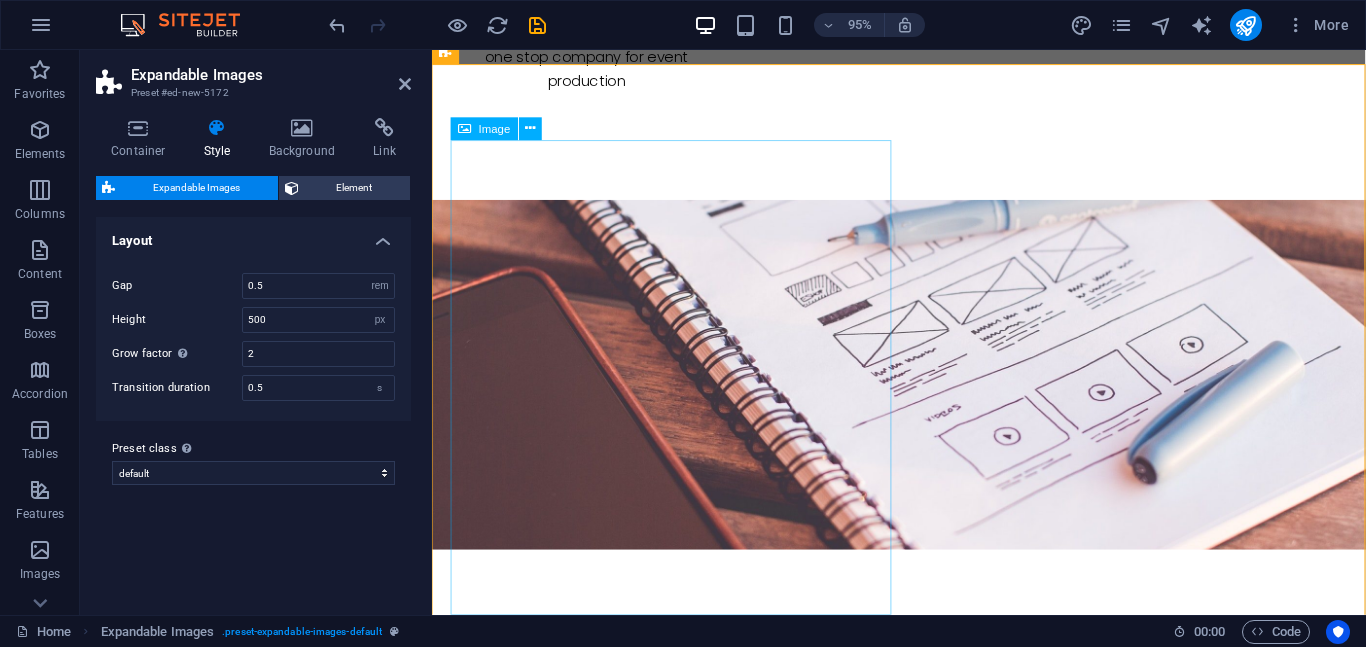 scroll, scrollTop: 3647, scrollLeft: 0, axis: vertical 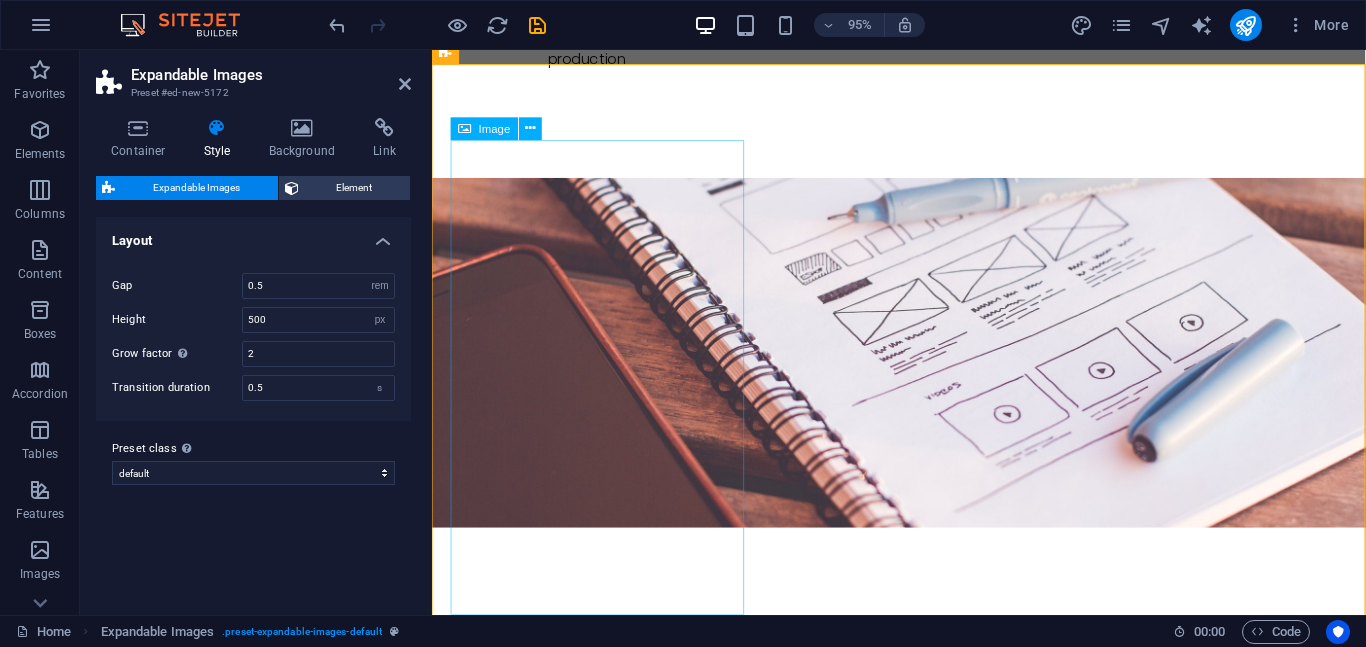 click at bounding box center [924, 3063] 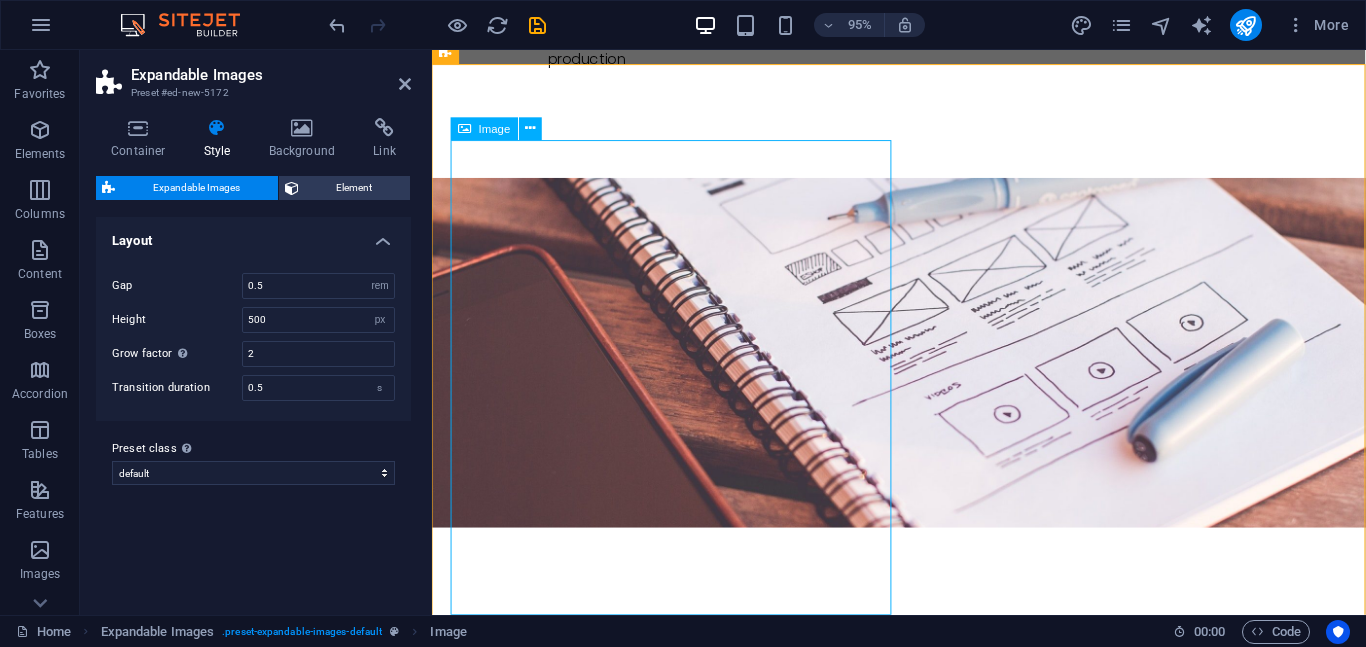 click at bounding box center [924, 3063] 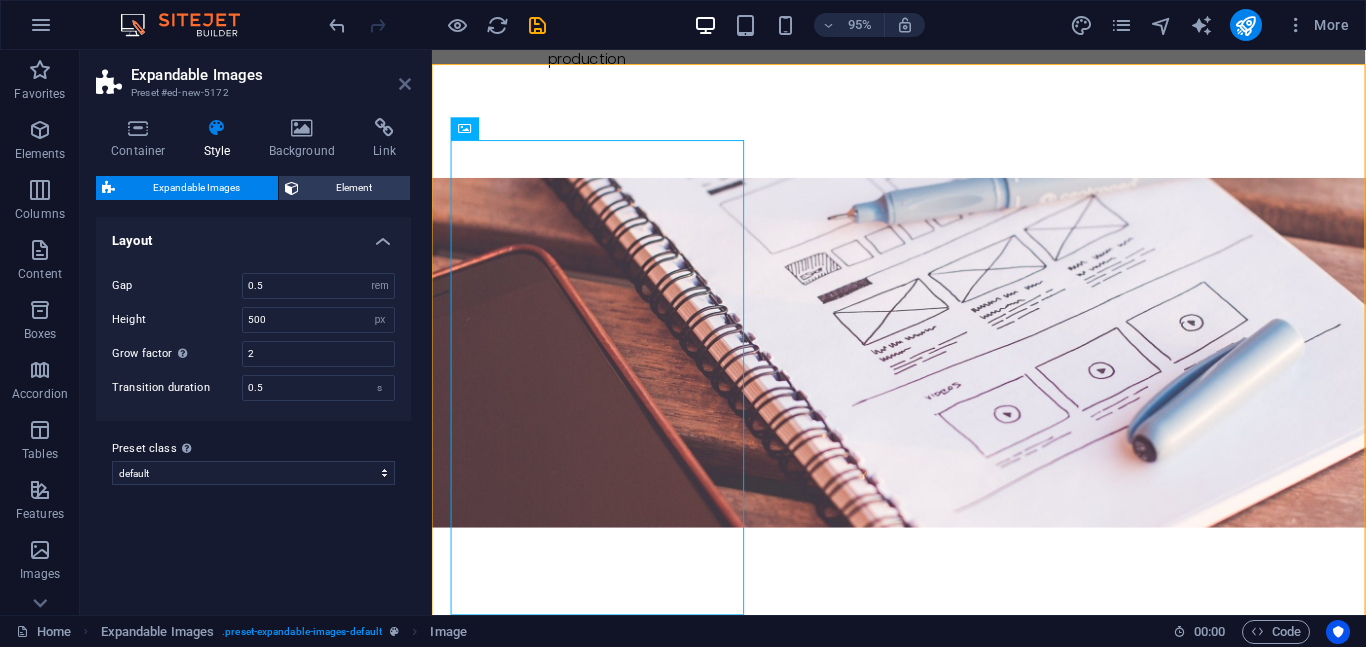 click at bounding box center [405, 84] 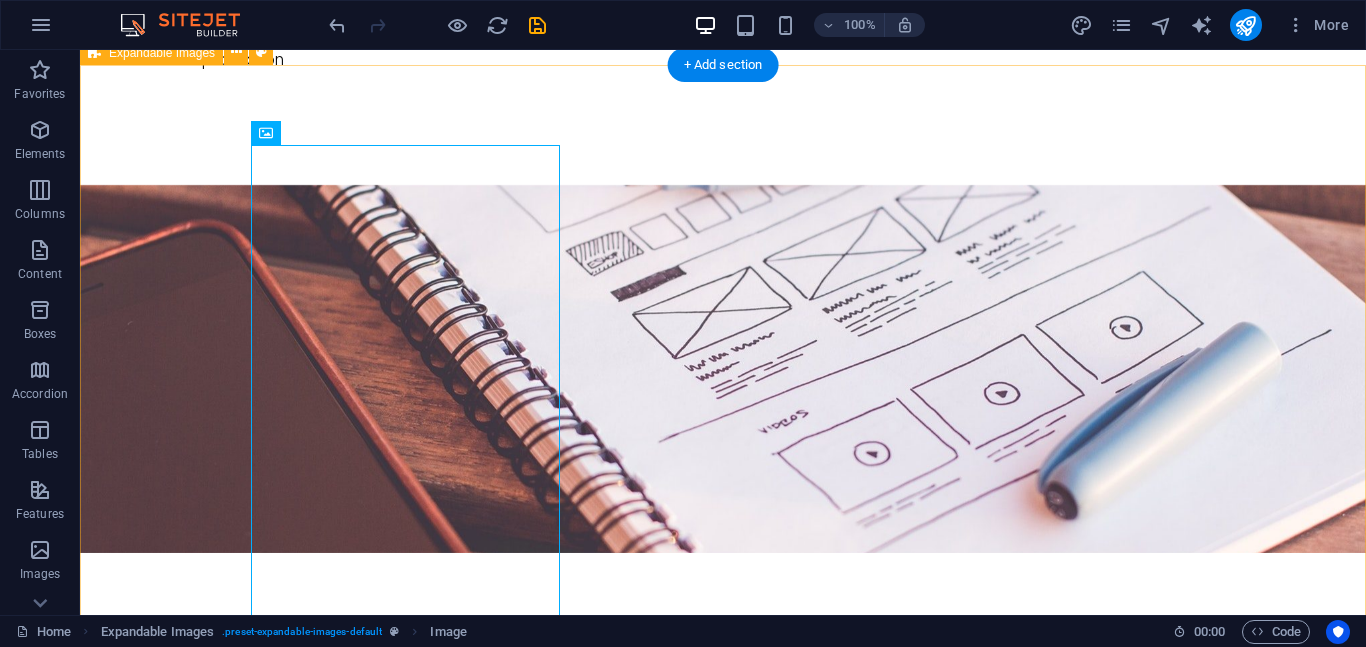 click at bounding box center (723, 3563) 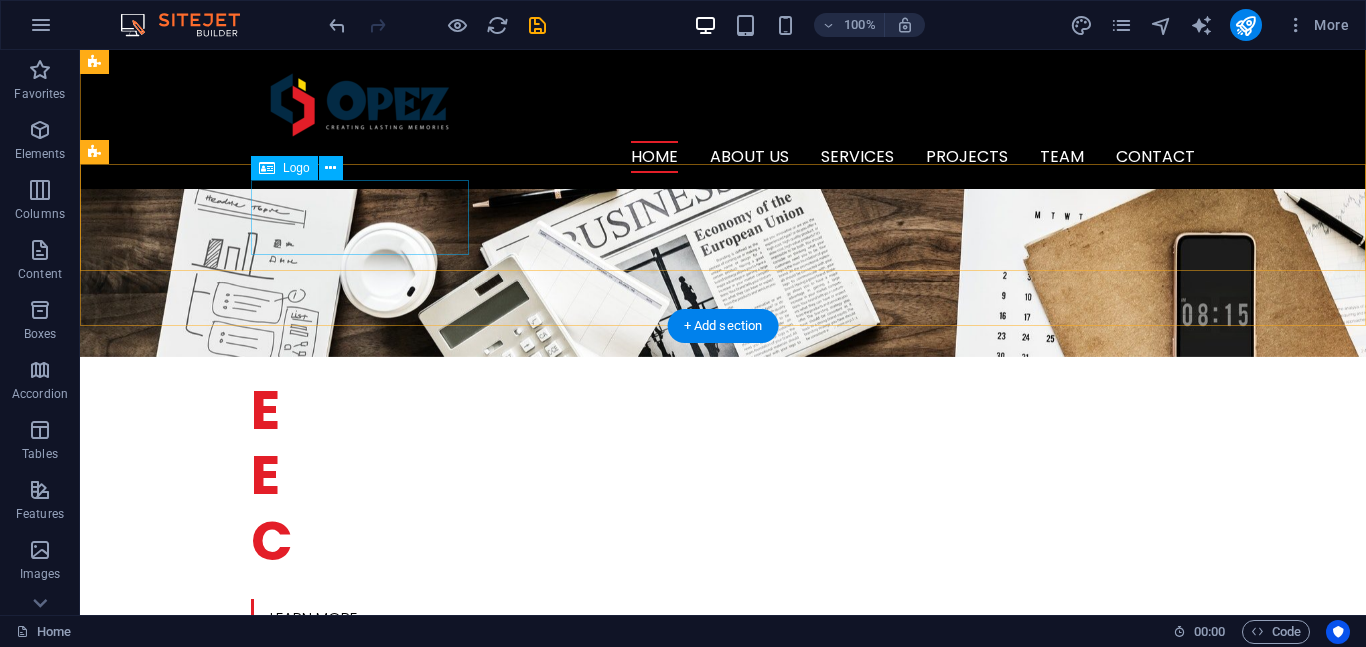 scroll, scrollTop: 0, scrollLeft: 0, axis: both 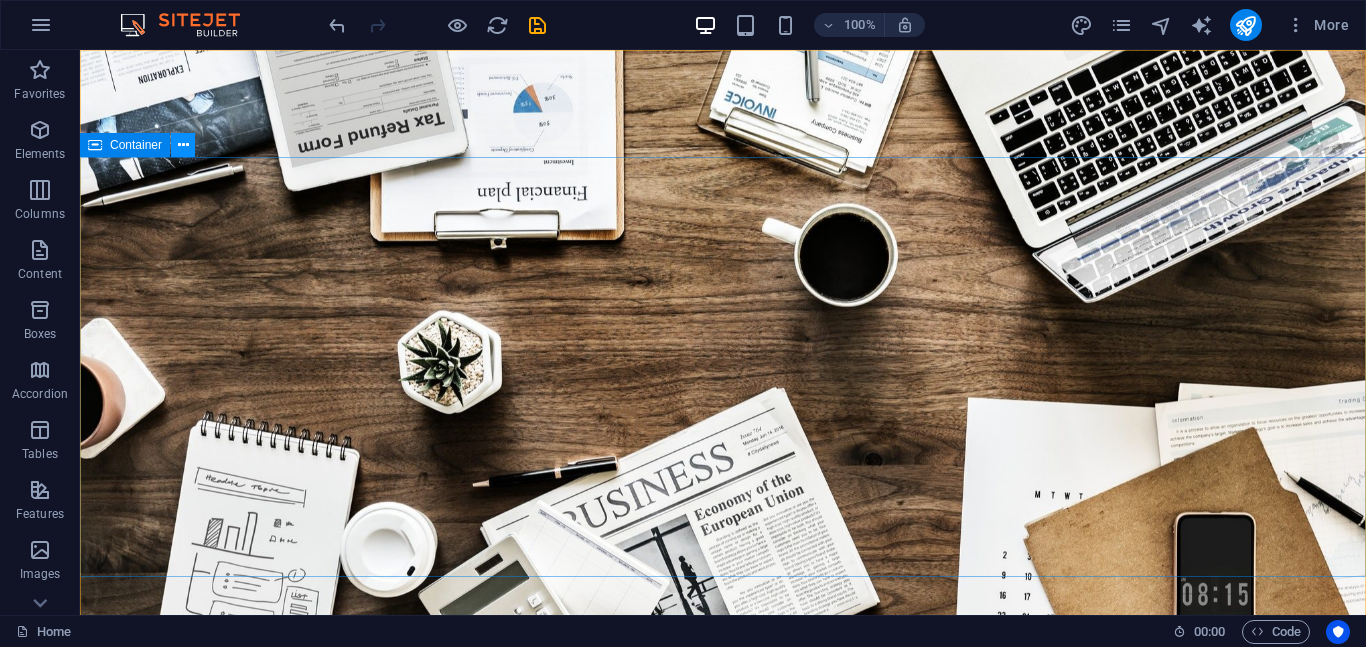 click at bounding box center [183, 145] 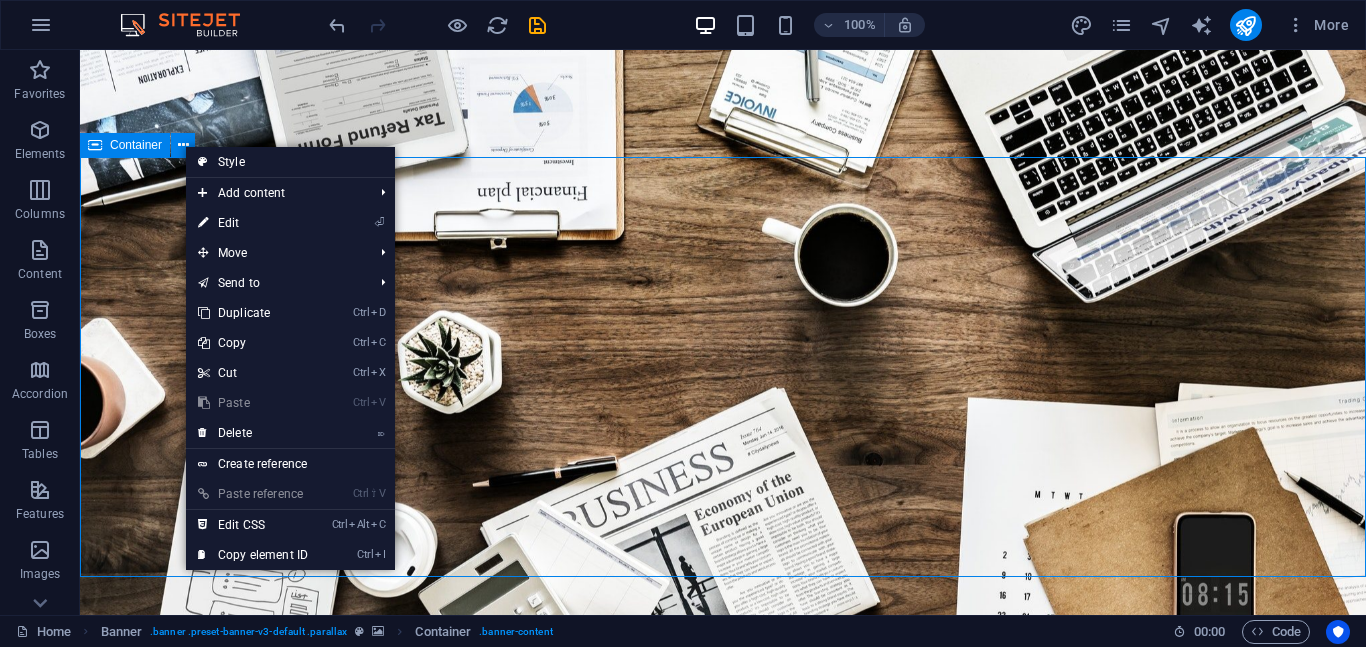 click on "Container" at bounding box center (136, 145) 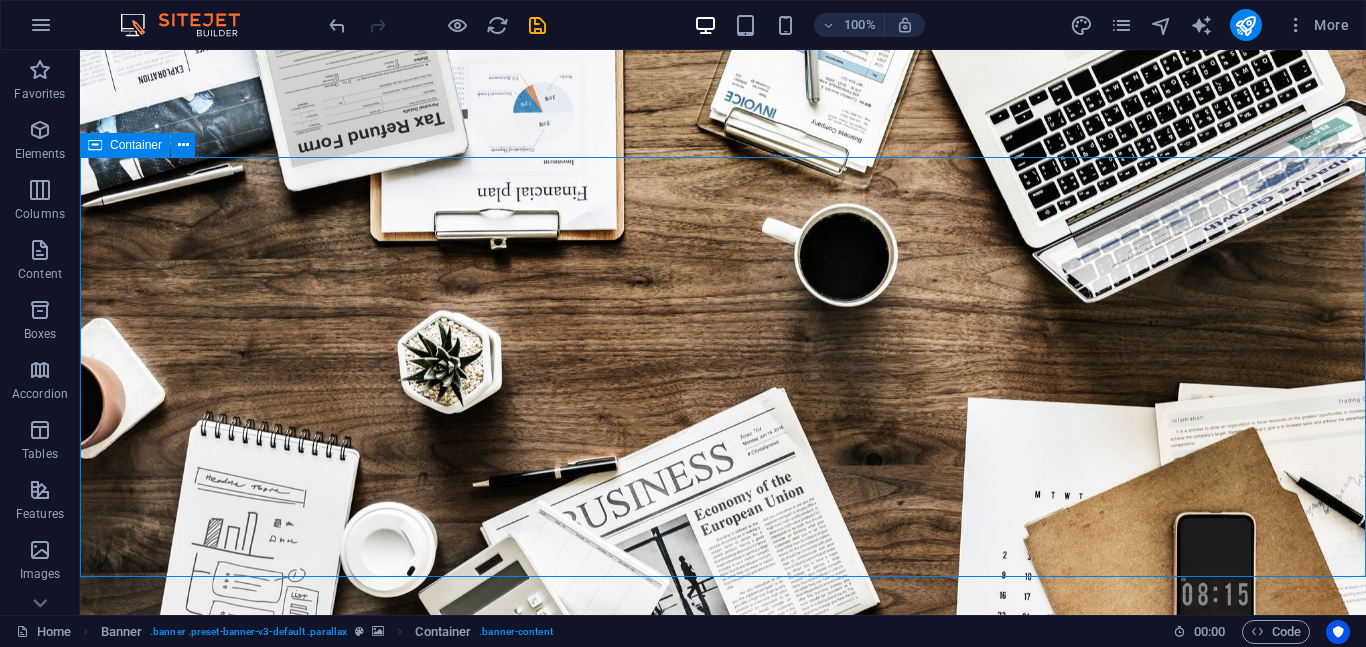 click on "Container" at bounding box center (136, 145) 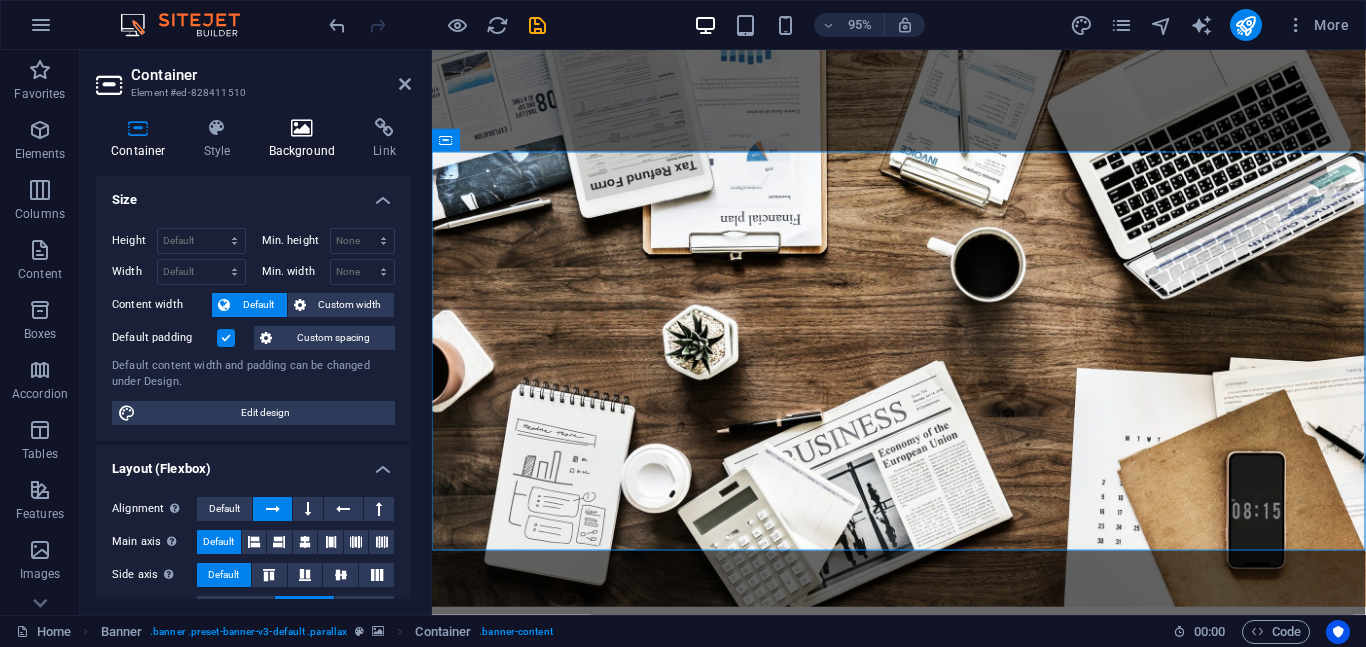 click on "Background" at bounding box center (306, 139) 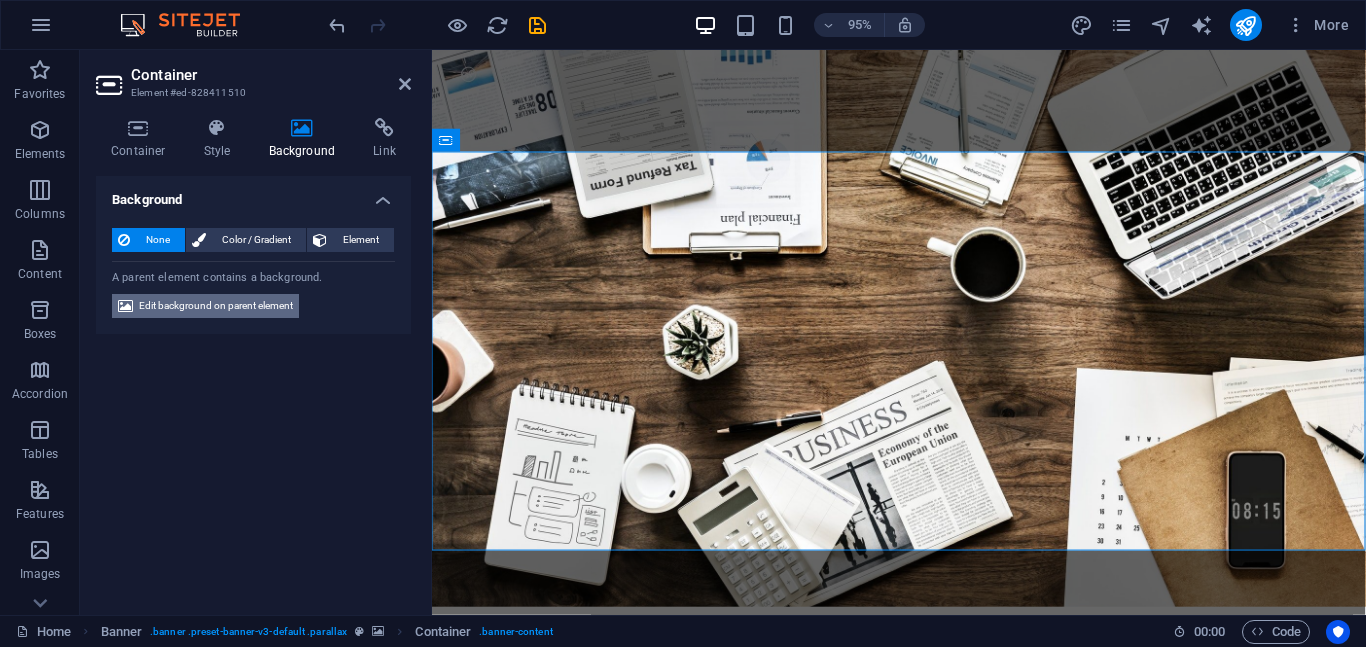 click on "Edit background on parent element" at bounding box center [216, 306] 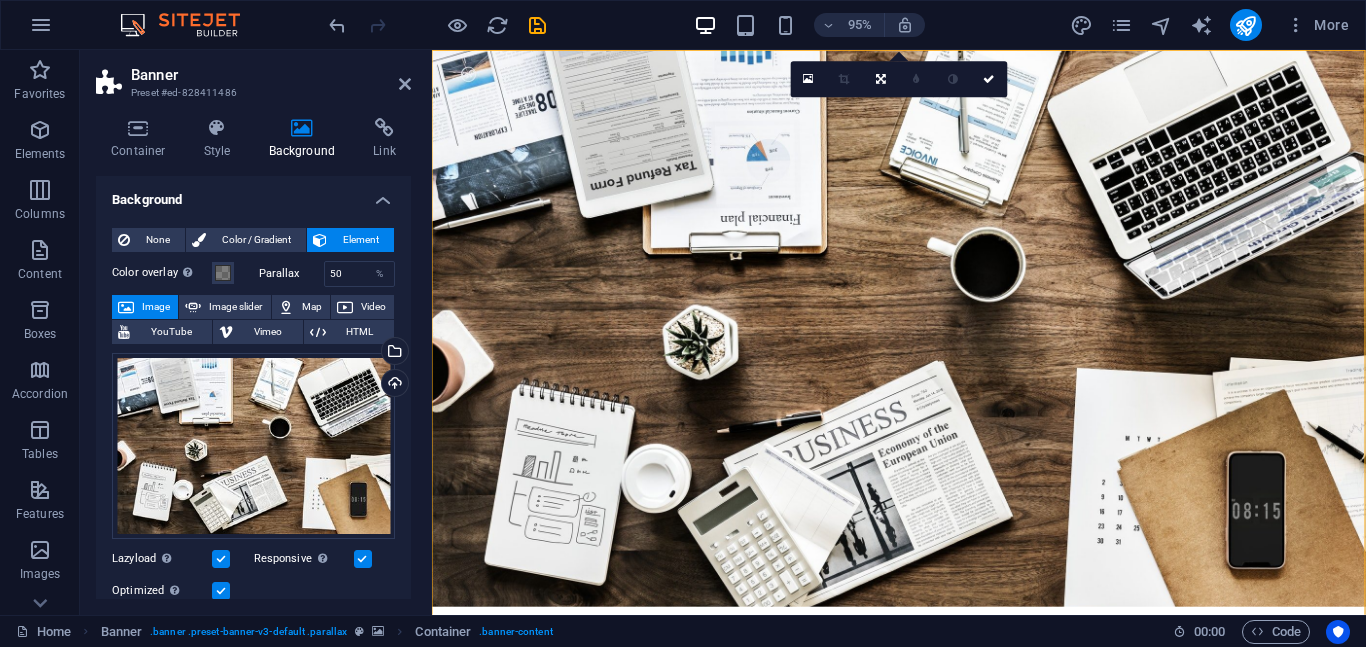 click on "Image" at bounding box center (156, 307) 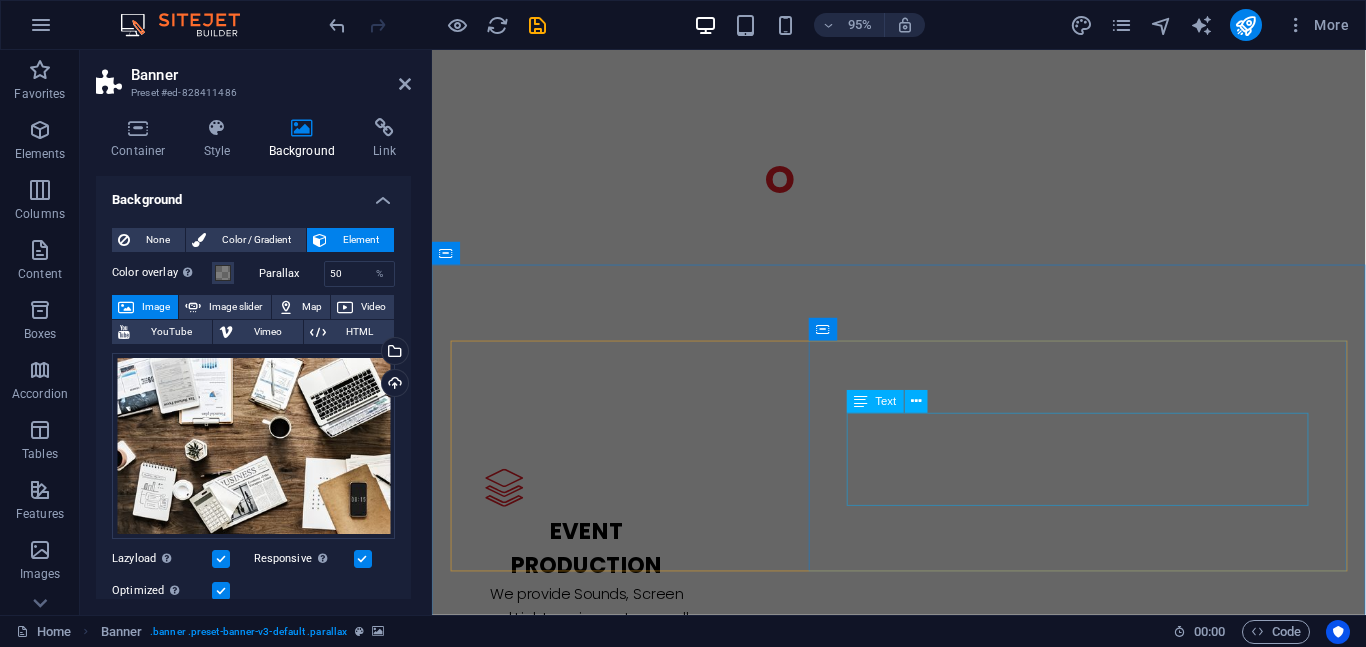 scroll, scrollTop: 2078, scrollLeft: 0, axis: vertical 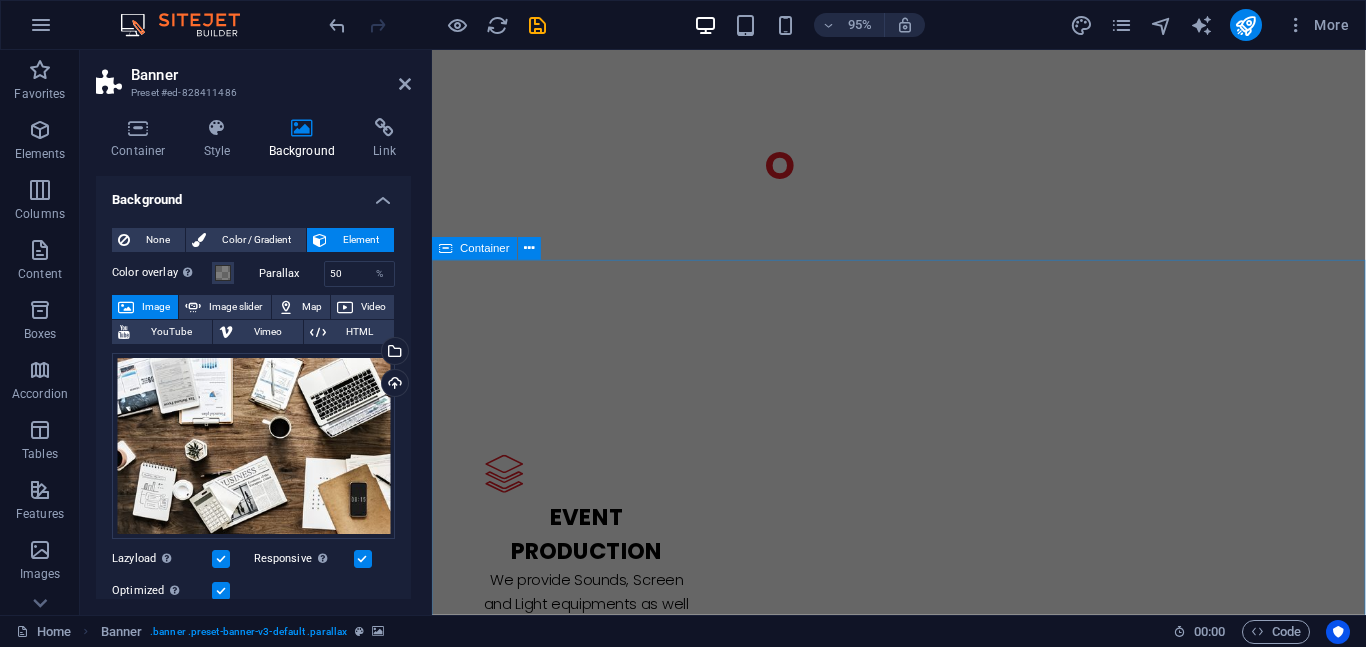 click on "L atest Project We have planned and executed several high-profile event project. We work with our clients to create great and unforgettable memories. Find out about about our projects below. L atest Project Lorem ipsum dolor sit amet, consectetuer adipiscing elit. Aenean commodo ligula eget dolor. Lorem ipsum dolor sit amet, consectetuer adipiscing elit leget dolor. Lorem ipsum dolor sit amet, consectetuer adipiscing elit. Aenean commodo ligula eget dolor. Lorem ipsum dolor sit amet, consectetuer adipiscing elit dolor consectetuer adipiscing elit leget dolor. Lorem elit saget ipsum dolor sit amet, consectetuer. L atest Project L atest Project" at bounding box center [923, 3396] 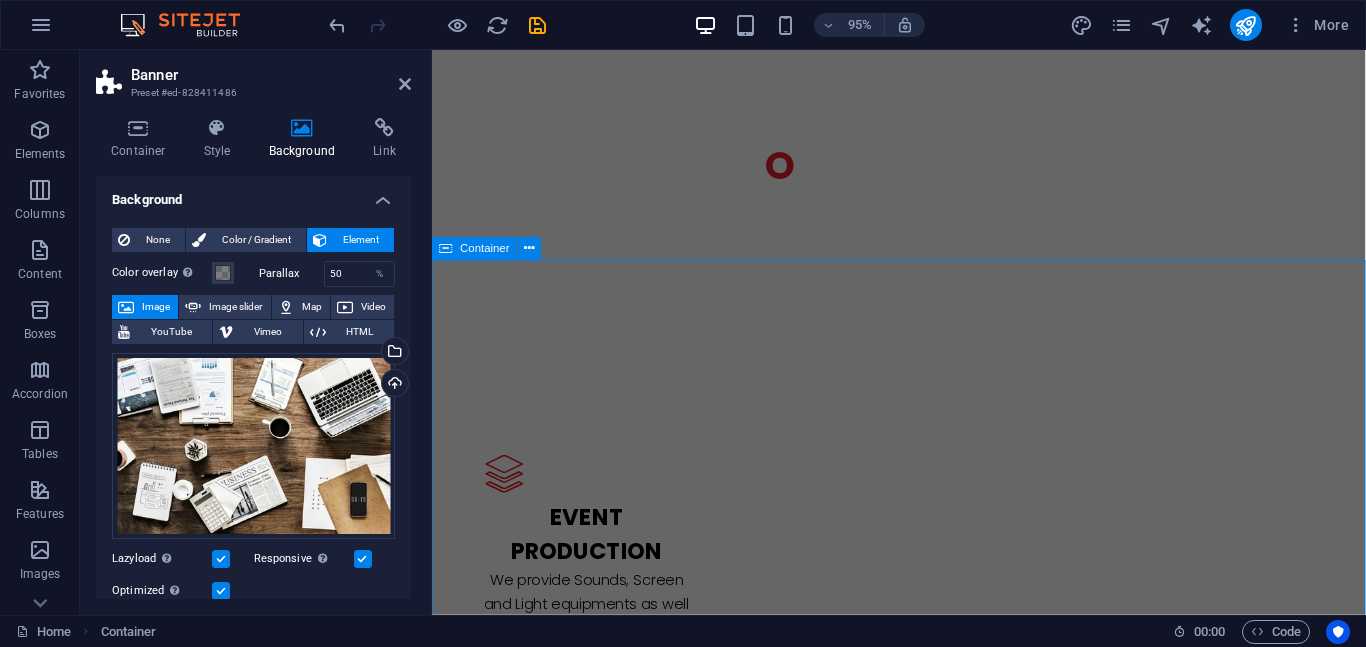click on "L atest Project We have planned and executed several high-profile event project. We work with our clients to create great and unforgettable memories. Find out about about our projects below. L atest Project Lorem ipsum dolor sit amet, consectetuer adipiscing elit. Aenean commodo ligula eget dolor. Lorem ipsum dolor sit amet, consectetuer adipiscing elit leget dolor. Lorem ipsum dolor sit amet, consectetuer adipiscing elit. Aenean commodo ligula eget dolor. Lorem ipsum dolor sit amet, consectetuer adipiscing elit dolor consectetuer adipiscing elit leget dolor. Lorem elit saget ipsum dolor sit amet, consectetuer. L atest Project L atest Project" at bounding box center [923, 3396] 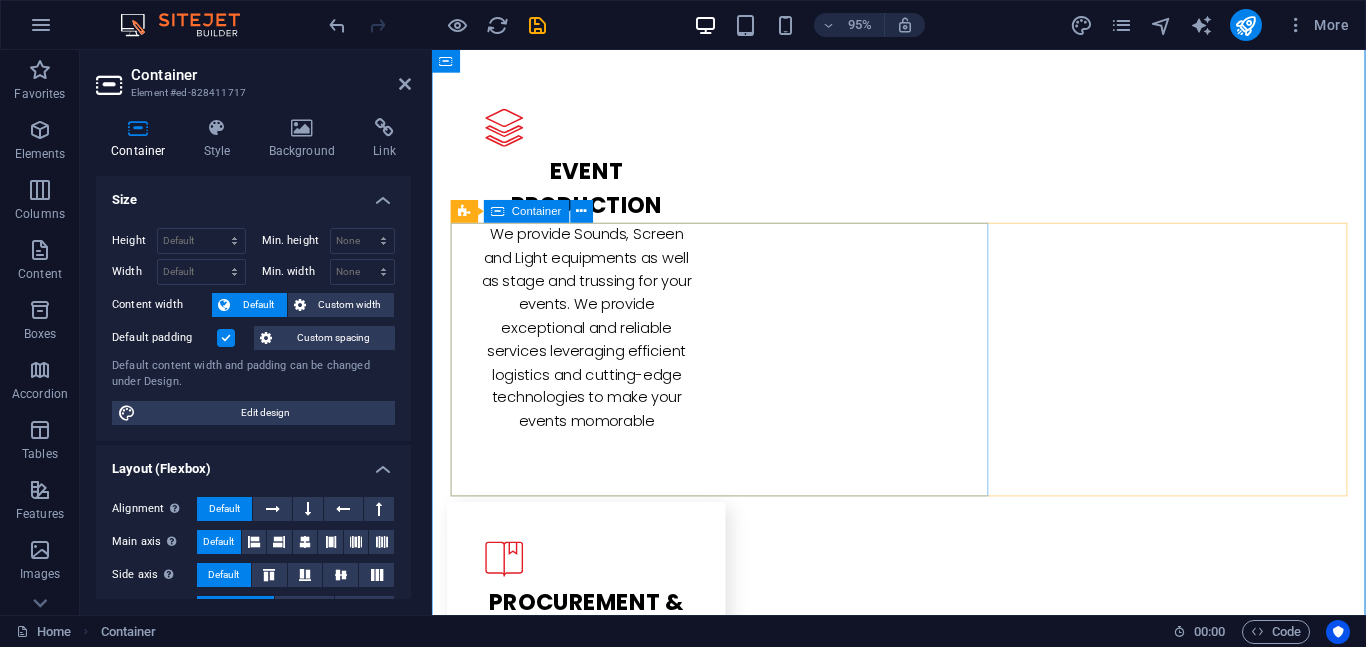 scroll, scrollTop: 2480, scrollLeft: 0, axis: vertical 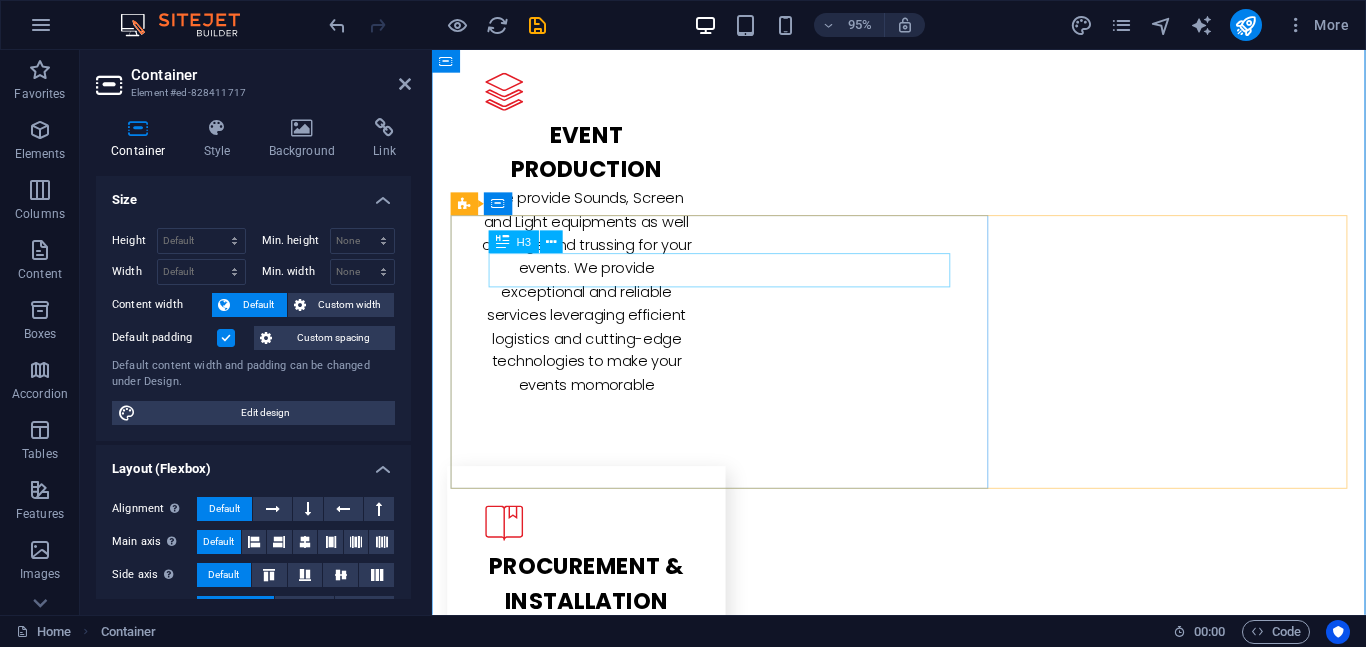 click on "L atest Project" at bounding box center [924, 2605] 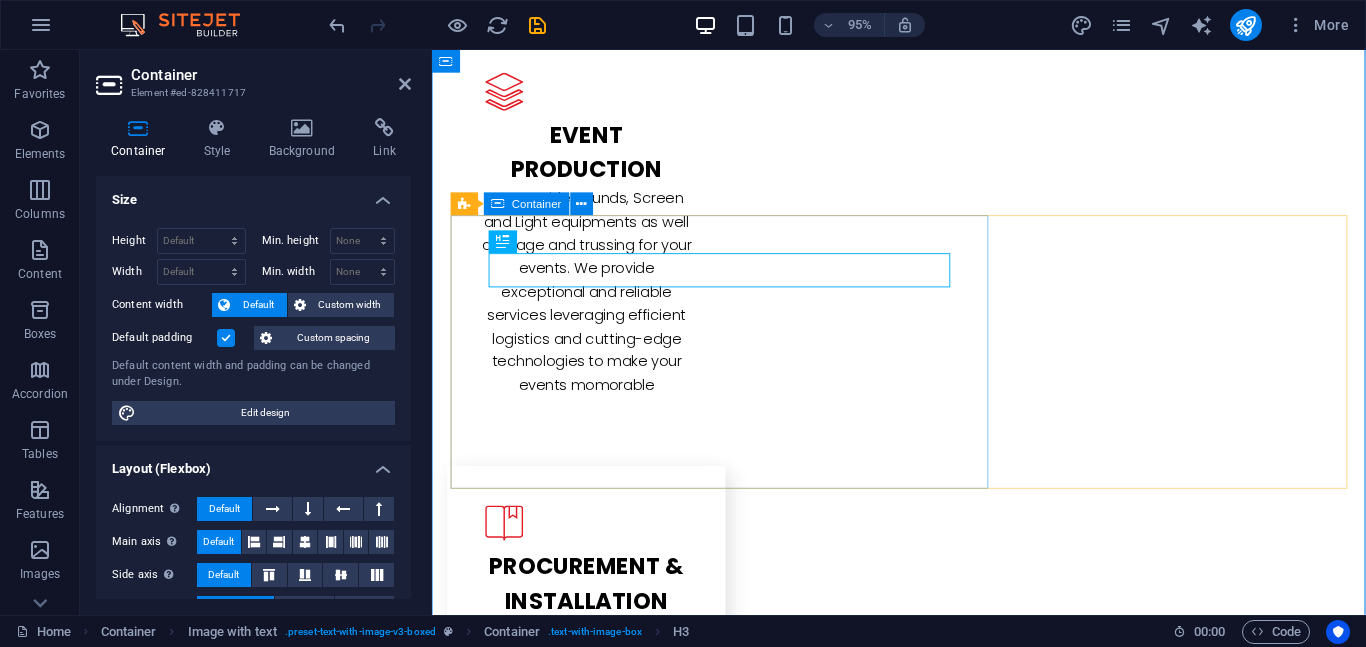 click on "Container" at bounding box center [536, 203] 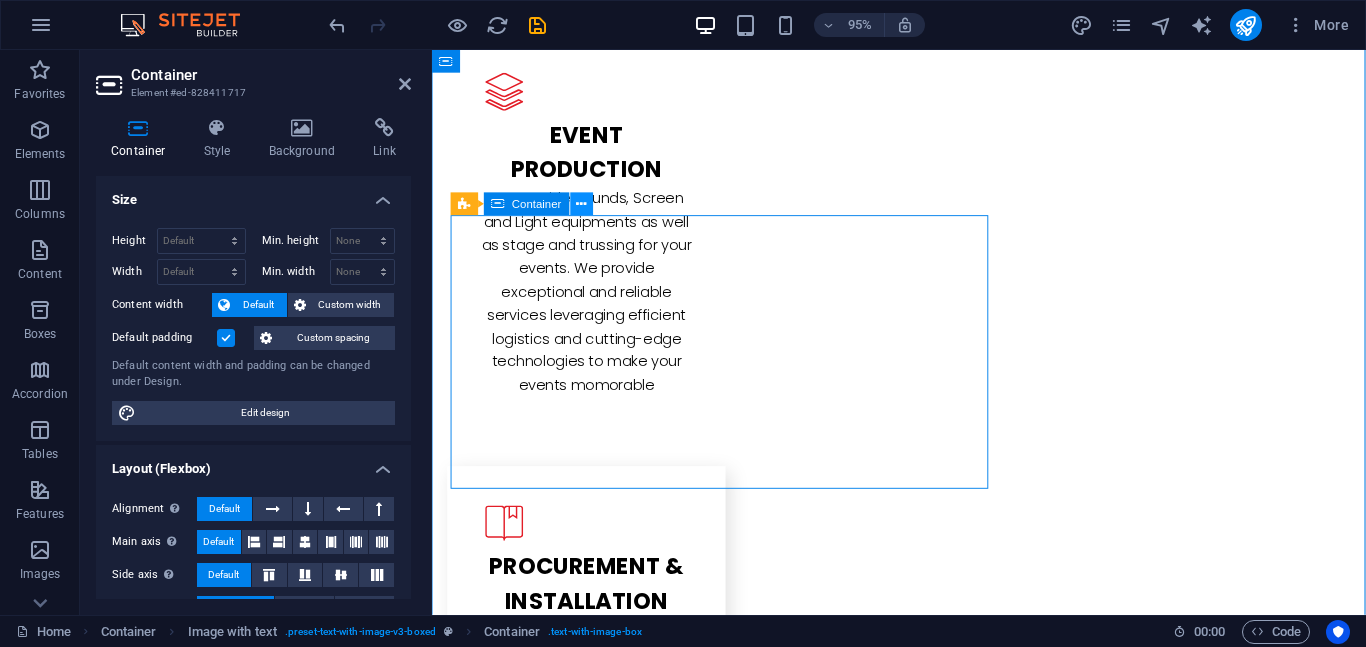 click at bounding box center (581, 204) 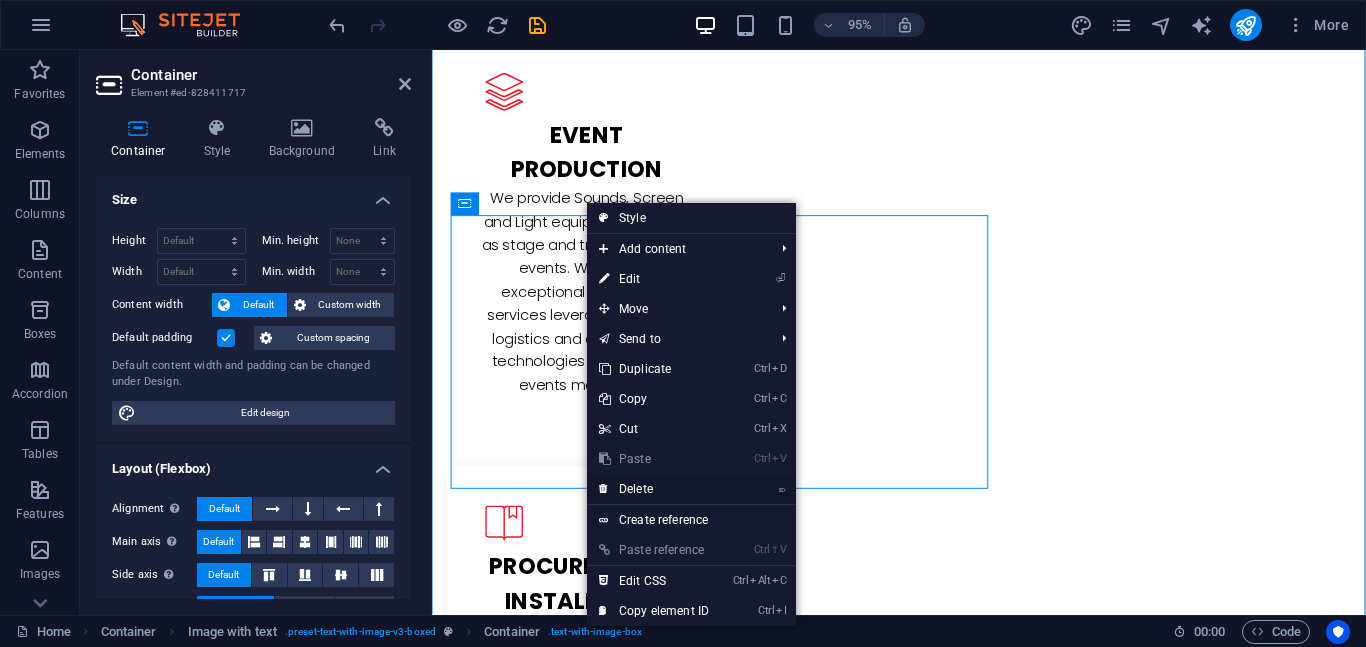click on "⌦  Delete" at bounding box center [654, 489] 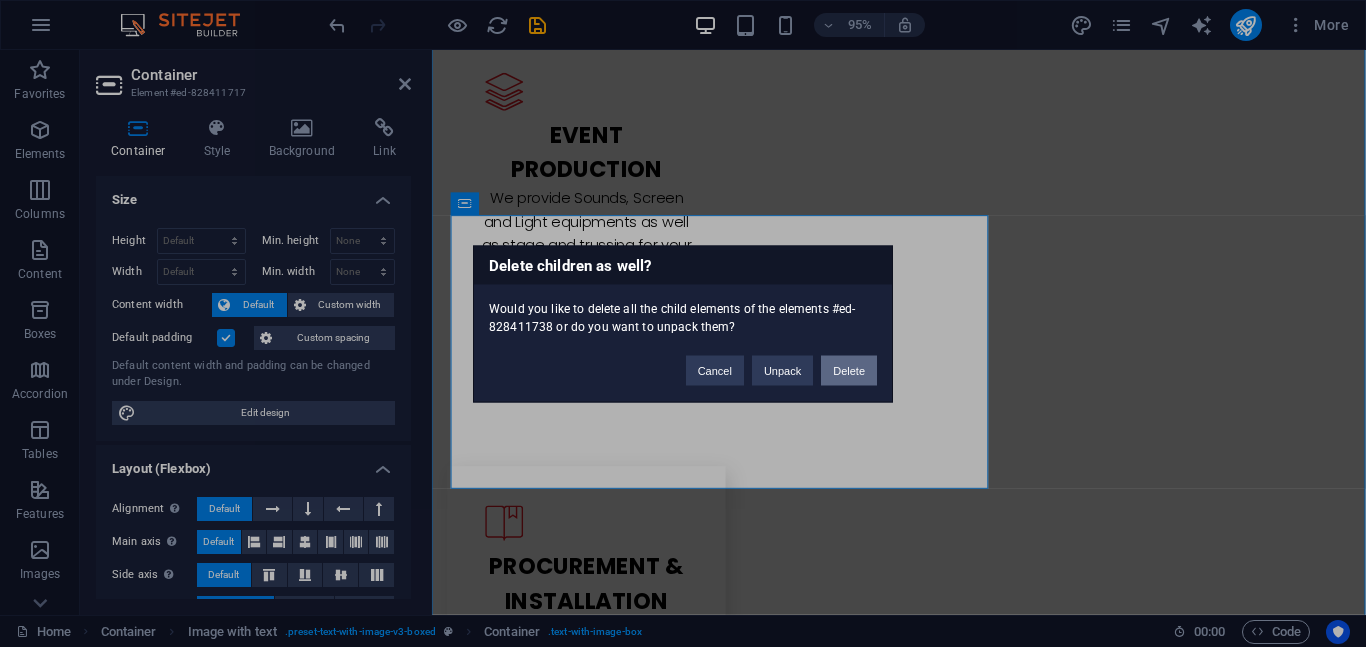 click on "Delete" at bounding box center [849, 370] 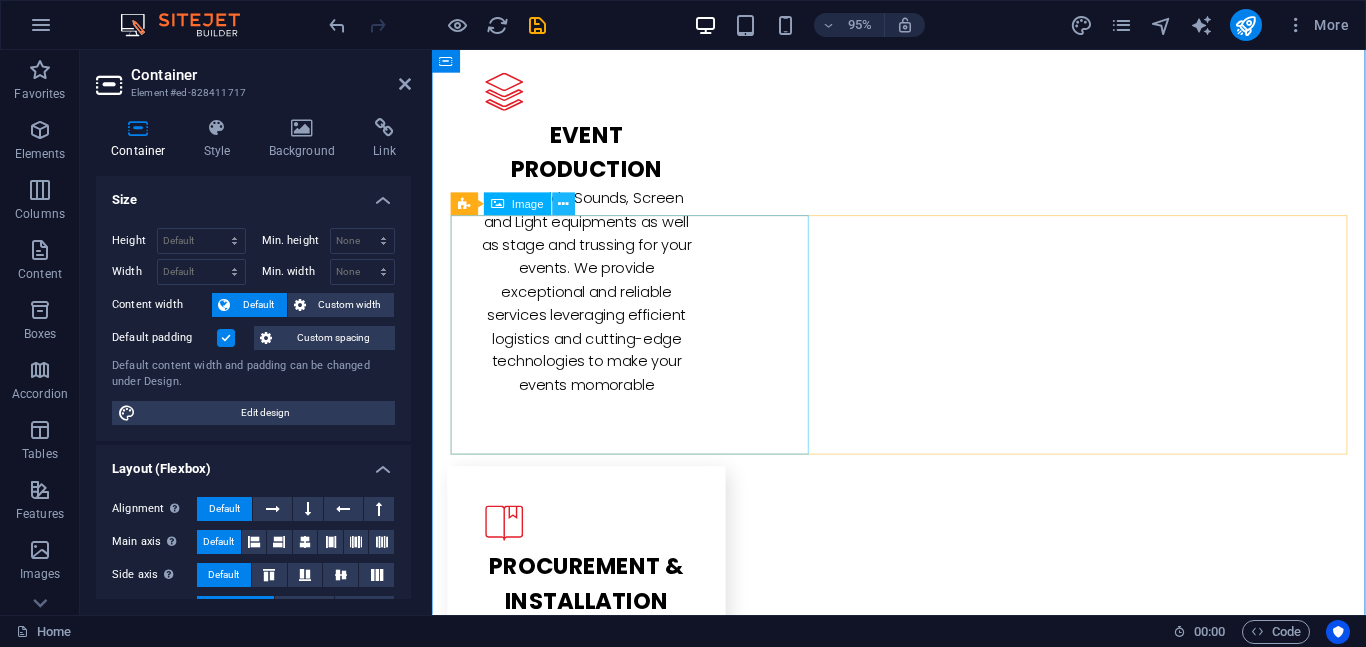 click at bounding box center (564, 204) 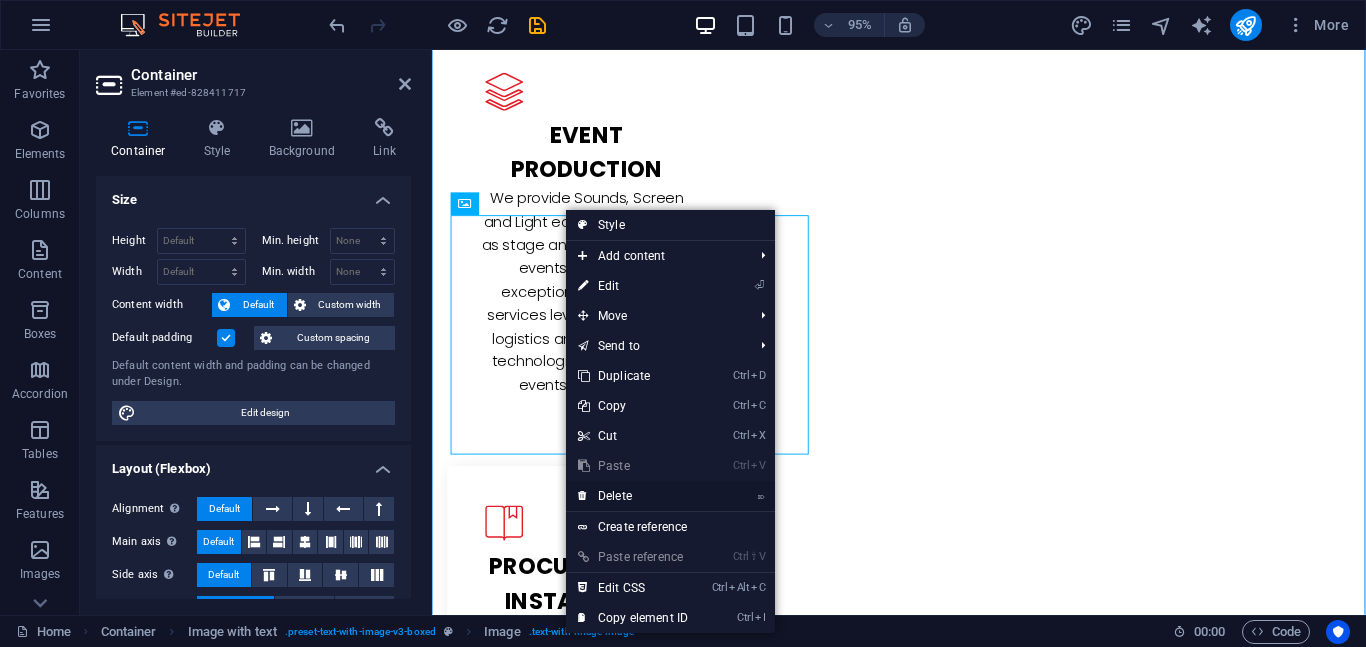 click on "⌦  Delete" at bounding box center (633, 496) 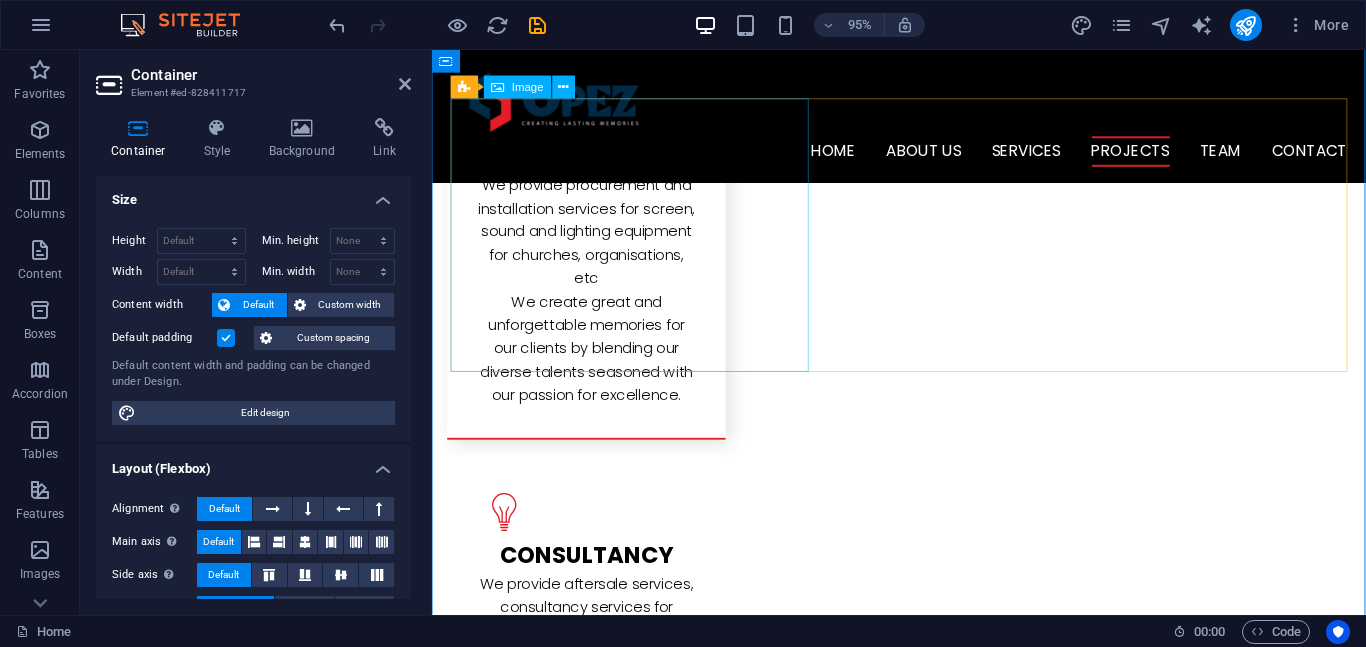 scroll, scrollTop: 2685, scrollLeft: 0, axis: vertical 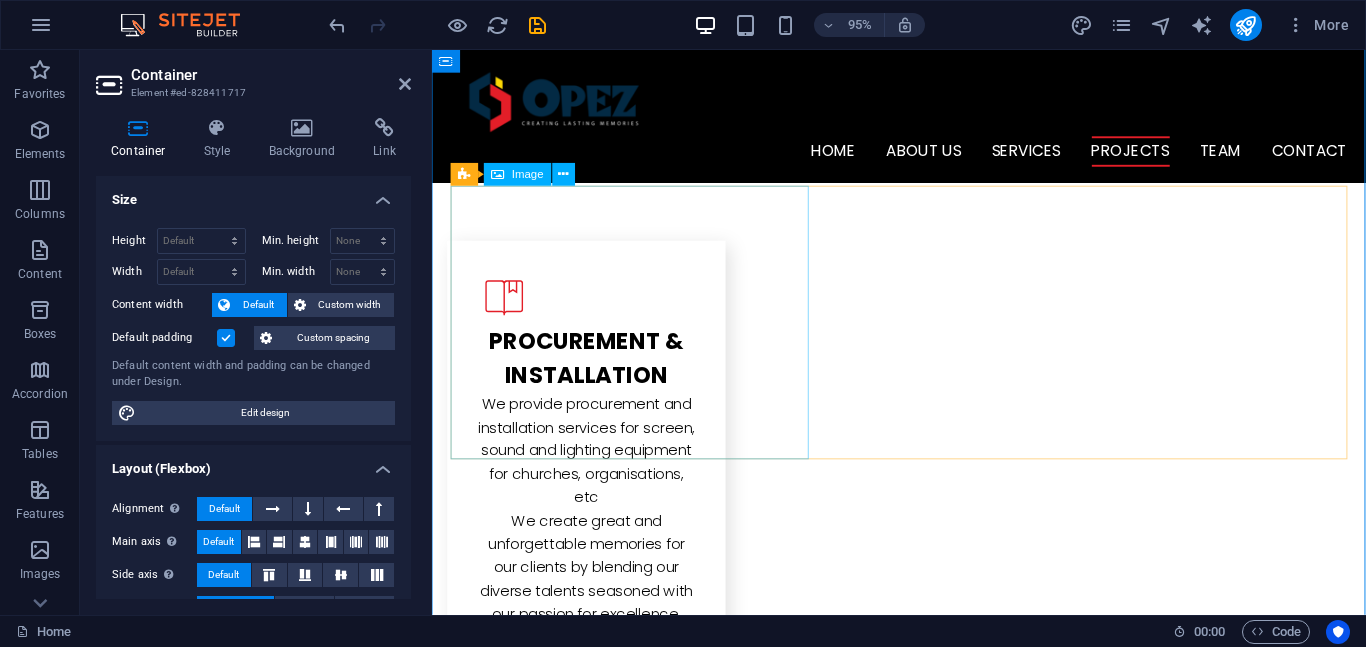 click at bounding box center (593, 2578) 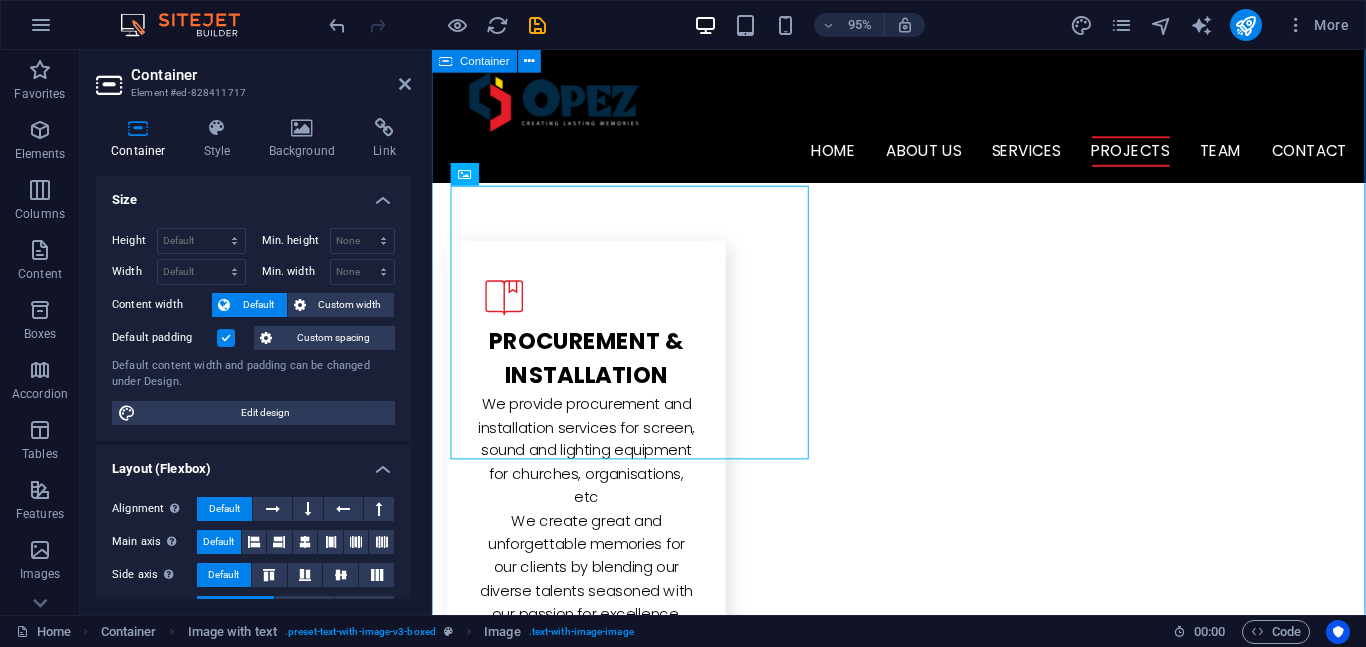 click on "L atest Project We have planned and executed several high-profile event project. We work with our clients to create great and unforgettable memories. Find out about about our projects below. Drop content here or  Add elements  Paste clipboard L atest Project Lorem ipsum dolor sit amet, consectetuer adipiscing elit. Aenean commodo ligula eget dolor. Lorem ipsum dolor sit amet, consectetuer adipiscing elit leget dolor. Lorem ipsum dolor sit amet, consectetuer adipiscing elit. Aenean commodo ligula eget dolor. Lorem ipsum dolor sit amet, consectetuer adipiscing elit dolor consectetuer adipiscing elit leget dolor. Lorem elit saget ipsum dolor sit amet, consectetuer. L atest Project" at bounding box center [923, 2627] 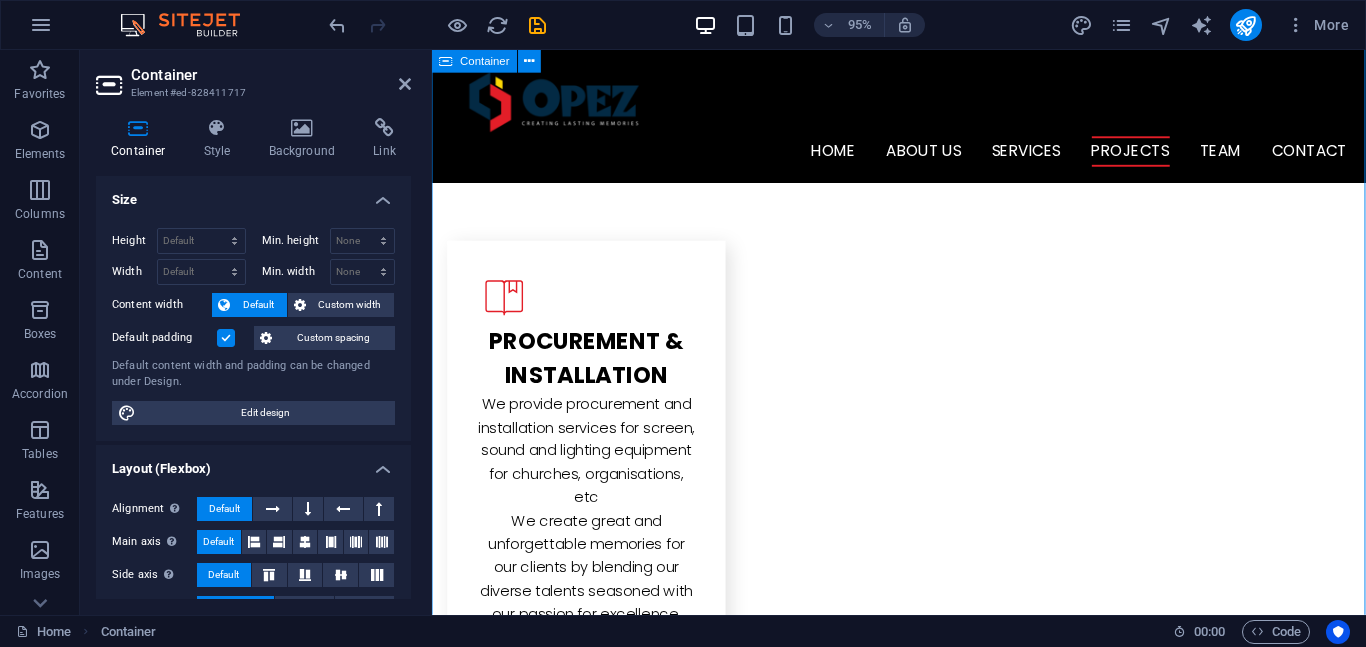 click on "L atest Project We have planned and executed several high-profile event project. We work with our clients to create great and unforgettable memories. Find out about about our projects below. Drop content here or  Add elements  Paste clipboard L atest Project Lorem ipsum dolor sit amet, consectetuer adipiscing elit. Aenean commodo ligula eget dolor. Lorem ipsum dolor sit amet, consectetuer adipiscing elit leget dolor. Lorem ipsum dolor sit amet, consectetuer adipiscing elit. Aenean commodo ligula eget dolor. Lorem ipsum dolor sit amet, consectetuer adipiscing elit dolor consectetuer adipiscing elit leget dolor. Lorem elit saget ipsum dolor sit amet, consectetuer. L atest Project" at bounding box center [923, 2627] 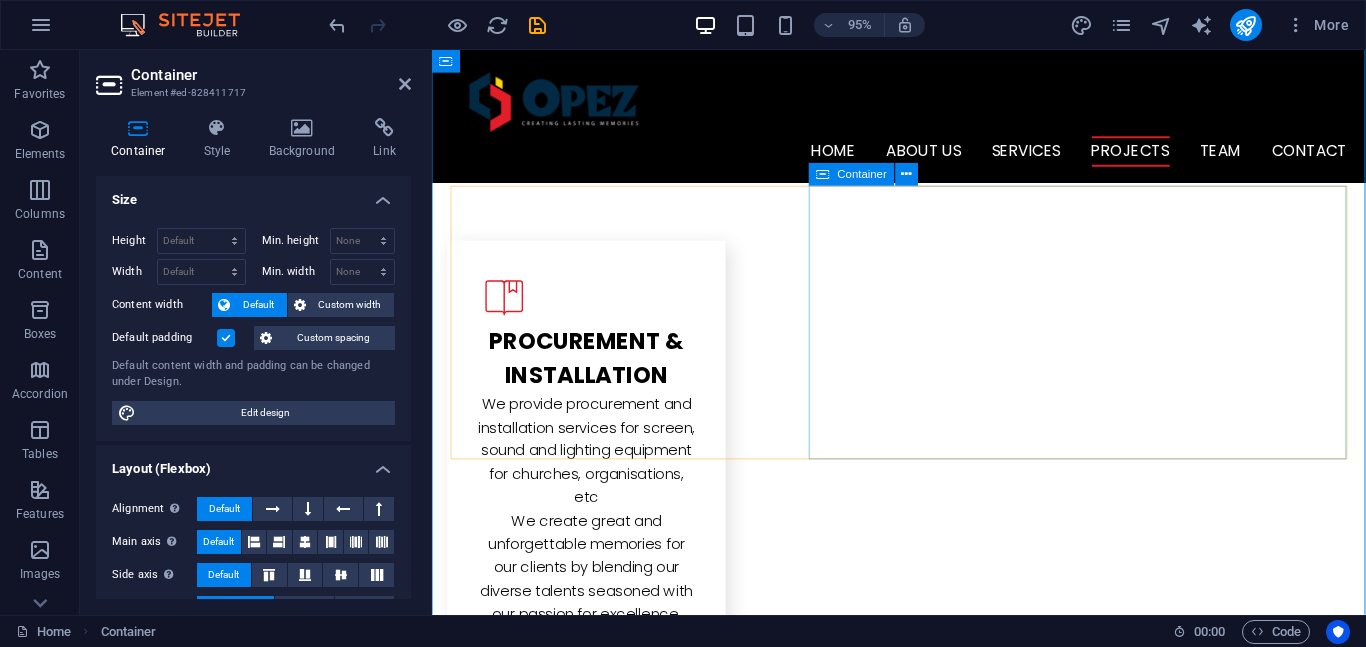 click on "L atest Project Lorem ipsum dolor sit amet, consectetuer adipiscing elit. Aenean commodo ligula eget dolor. Lorem ipsum dolor sit amet, consectetuer adipiscing elit leget dolor. Lorem ipsum dolor sit amet, consectetuer adipiscing elit. Aenean commodo ligula eget dolor. Lorem ipsum dolor sit amet, consectetuer adipiscing elit dolor consectetuer adipiscing elit leget dolor. Lorem elit saget ipsum dolor sit amet, consectetuer." at bounding box center [924, 2780] 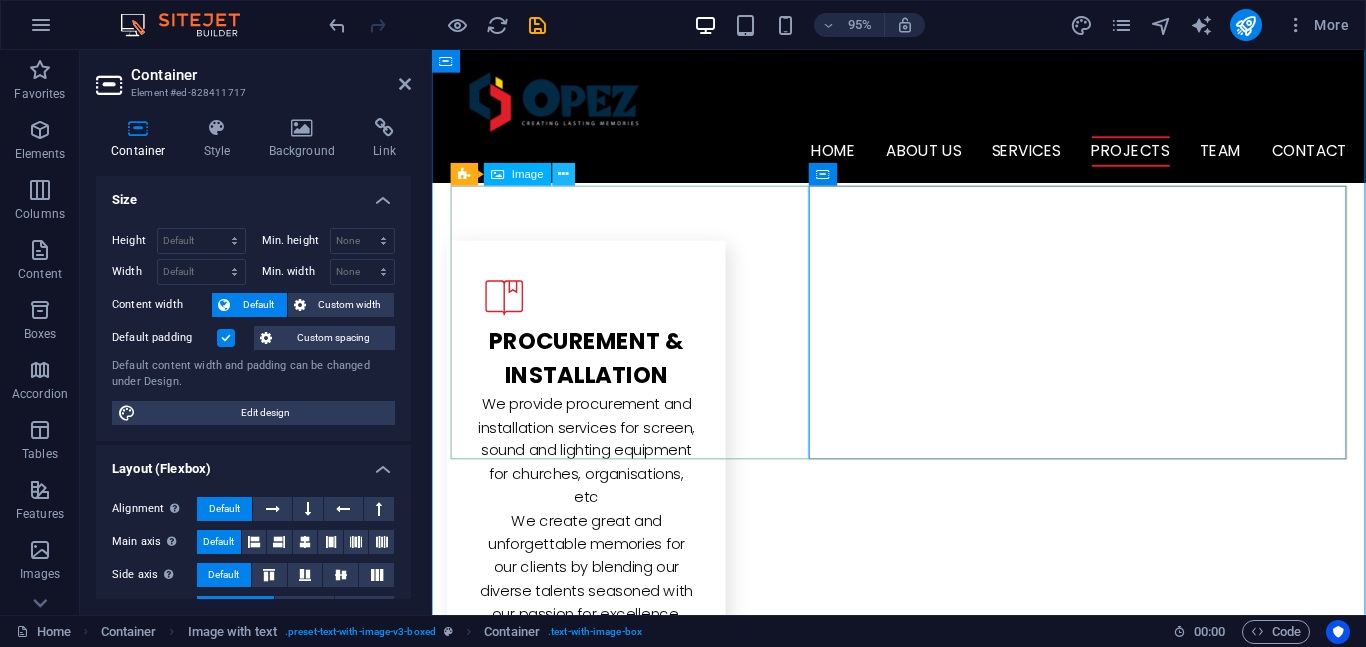 click at bounding box center [564, 175] 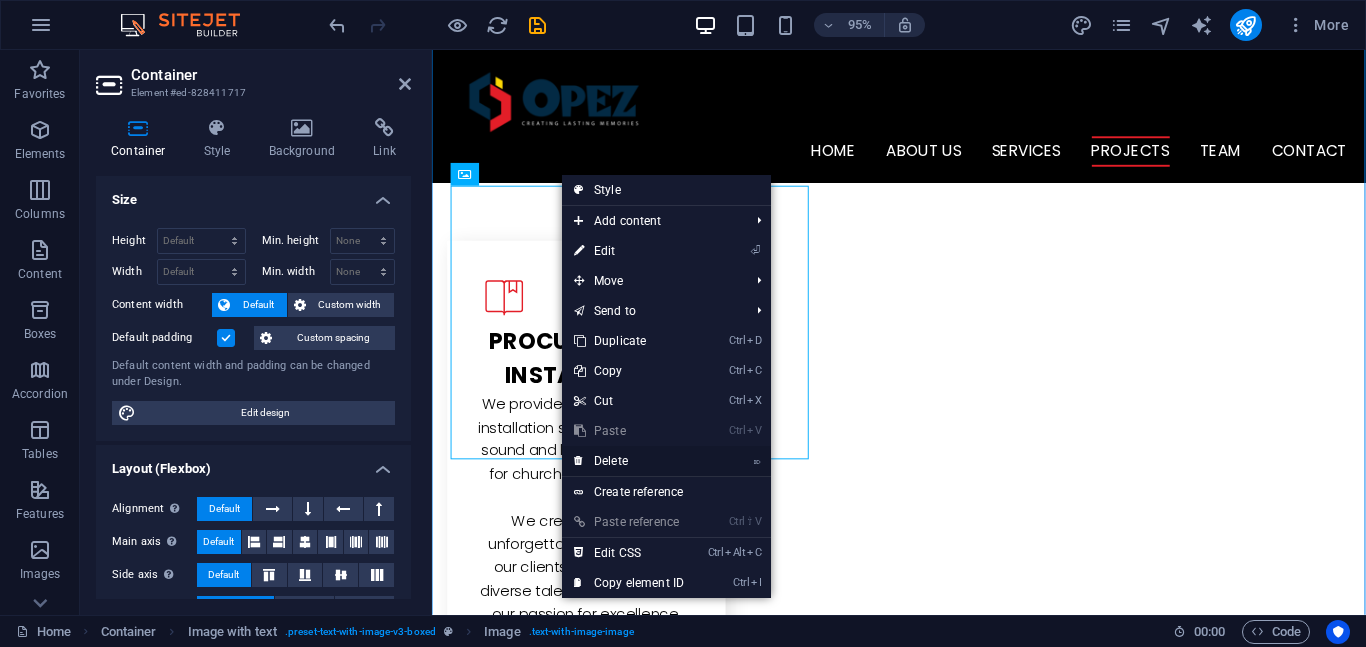 click on "⌦  Delete" at bounding box center [629, 461] 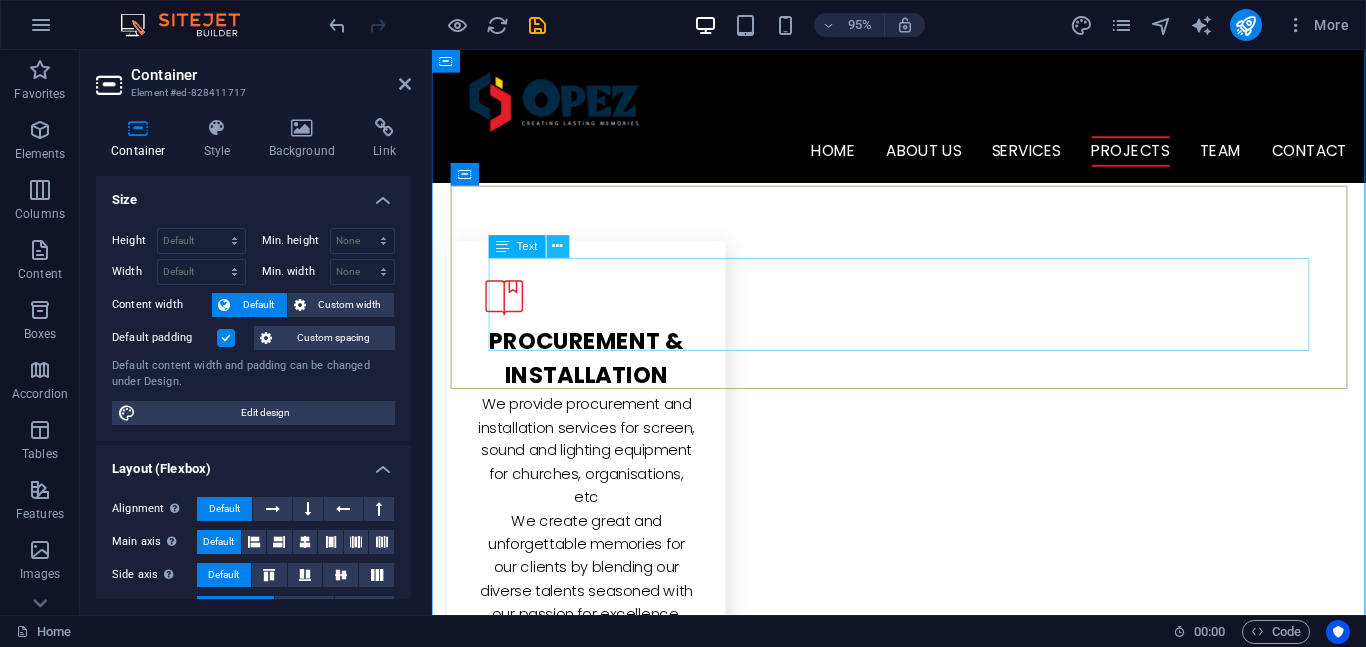 click at bounding box center (557, 246) 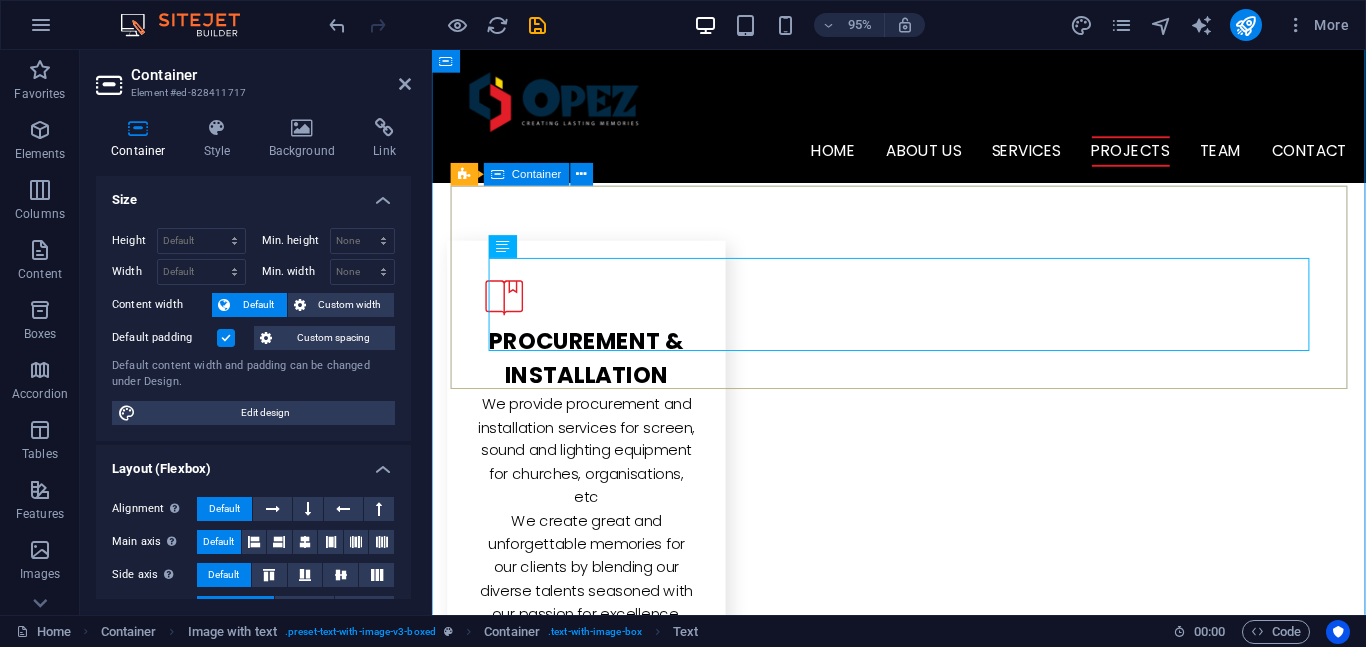 click on "L atest Project Lorem ipsum dolor sit amet, consectetuer adipiscing elit. Aenean commodo ligula eget dolor. Lorem ipsum dolor sit amet, consectetuer adipiscing elit leget dolor. Lorem ipsum dolor sit amet, consectetuer adipiscing elit. Aenean commodo ligula eget dolor. Lorem ipsum dolor sit amet, consectetuer adipiscing elit dolor consectetuer adipiscing elit leget dolor. Lorem elit saget ipsum dolor sit amet, consectetuer." at bounding box center (924, 2591) 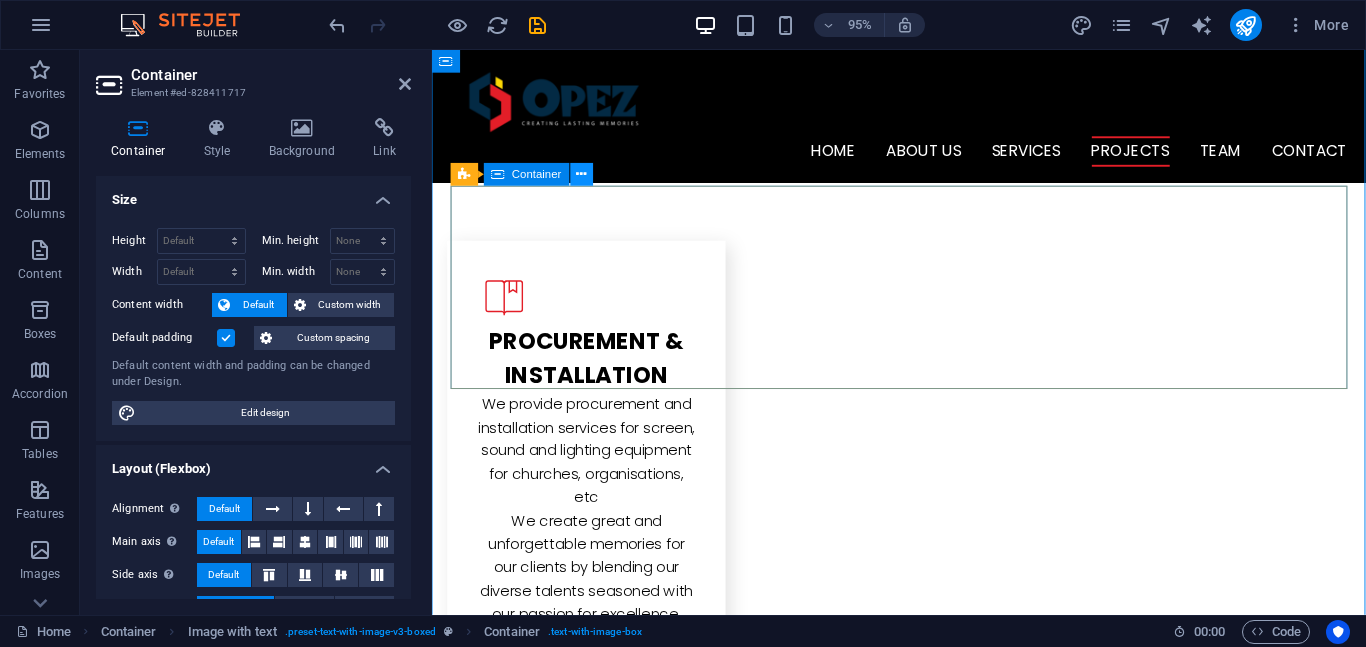 click at bounding box center [581, 175] 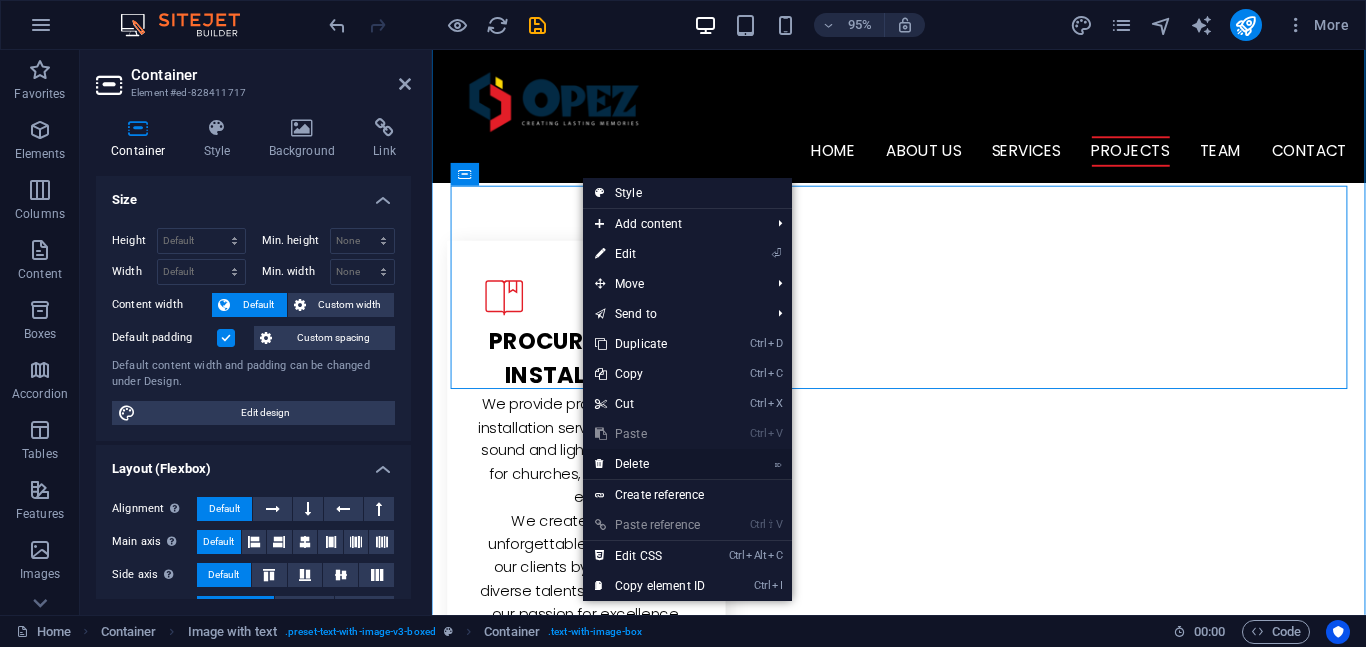 click on "⌦  Delete" at bounding box center [650, 464] 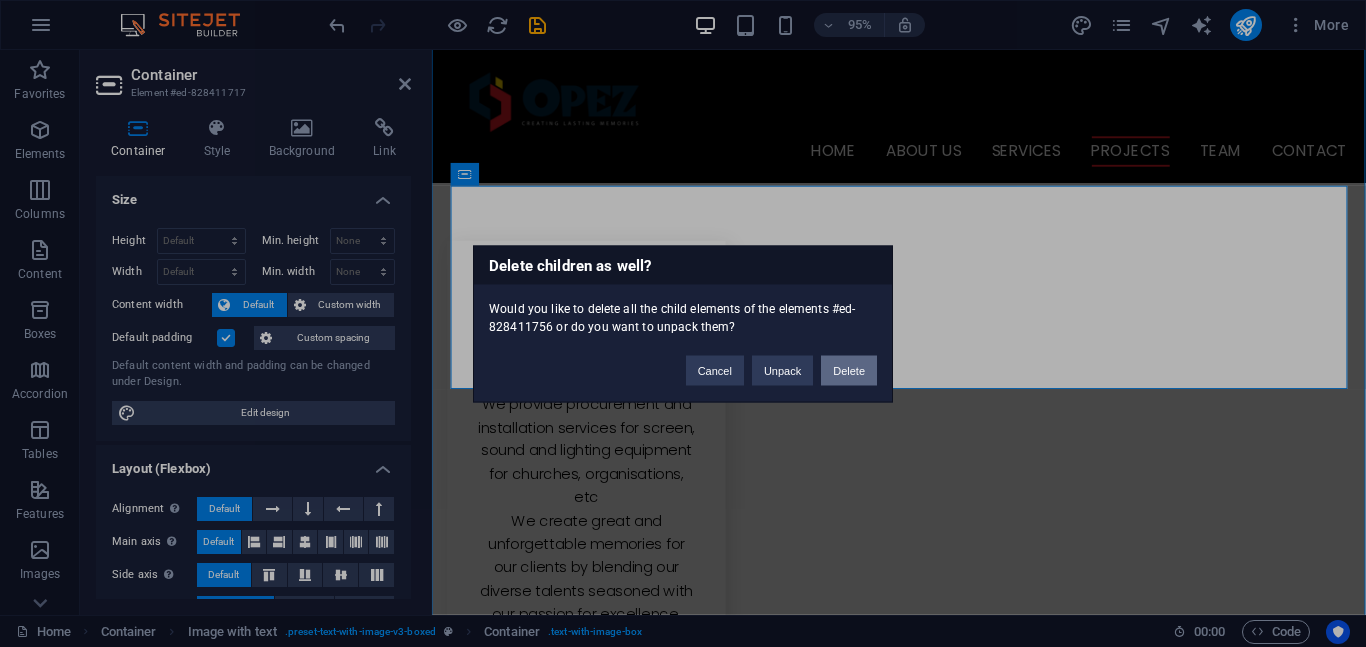 click on "Delete" at bounding box center [849, 370] 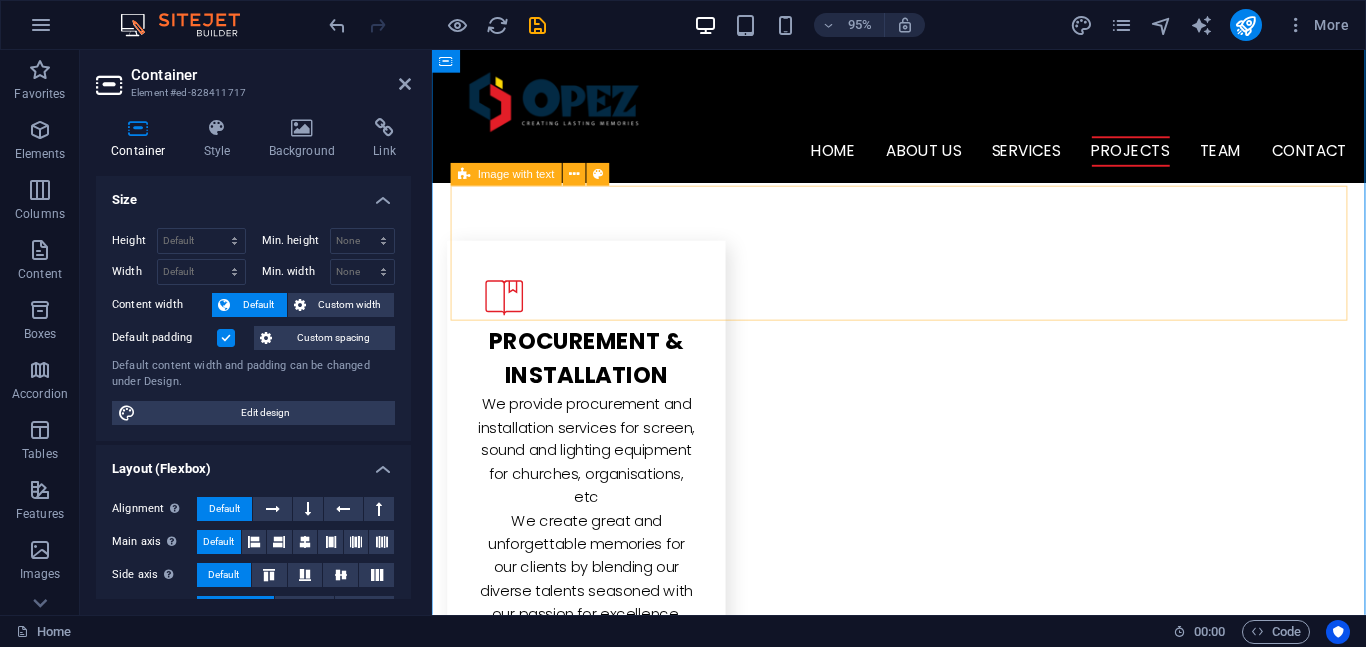 click on "Drop content here or  Add elements  Paste clipboard" at bounding box center [924, 2555] 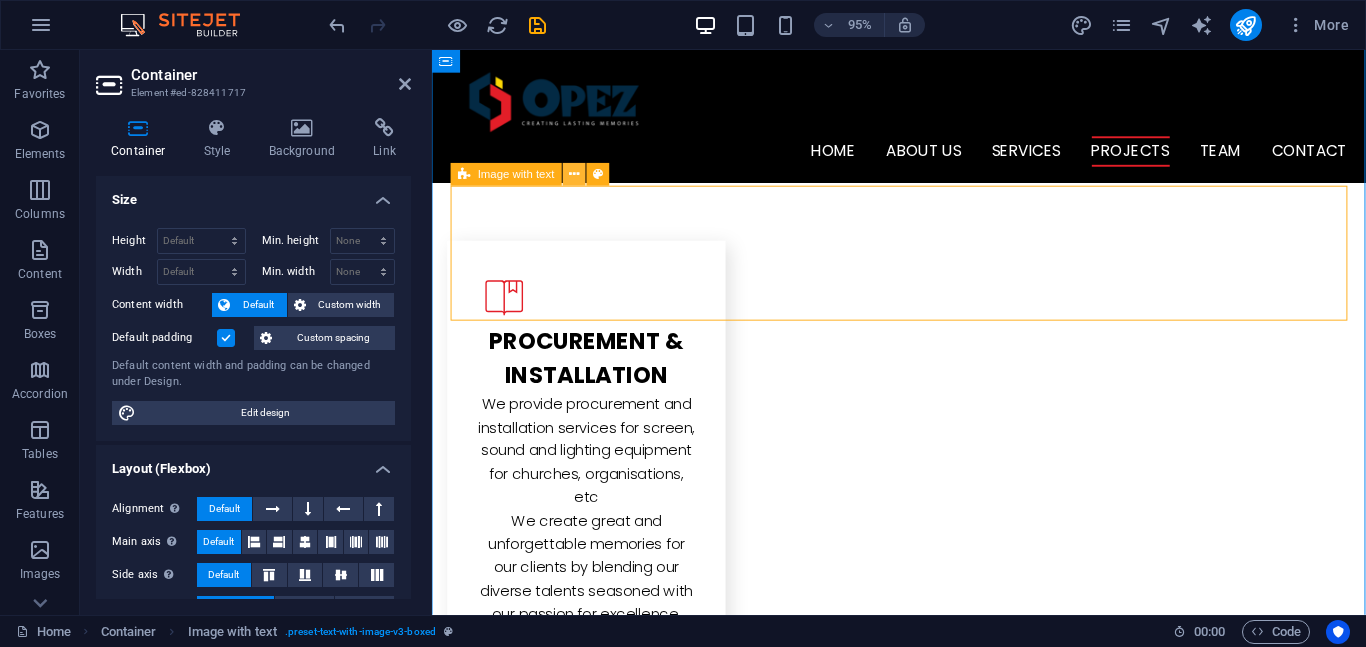 click at bounding box center [574, 175] 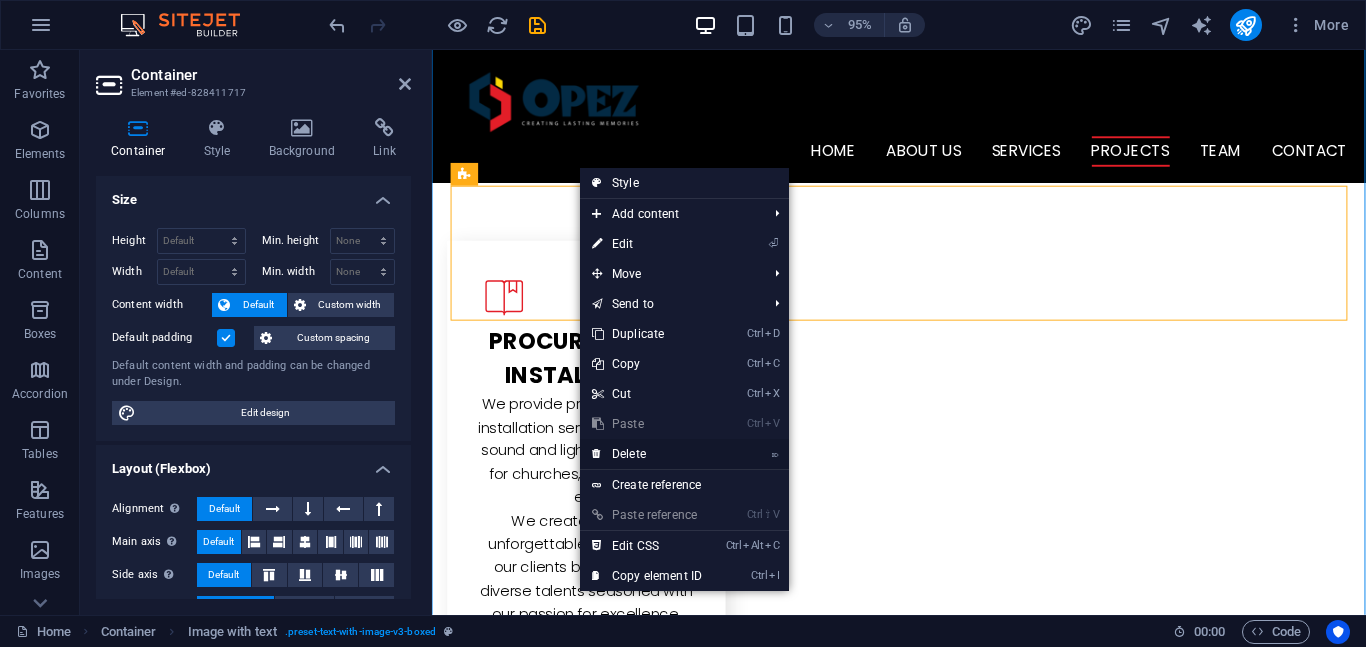 click on "⌦  Delete" at bounding box center (647, 454) 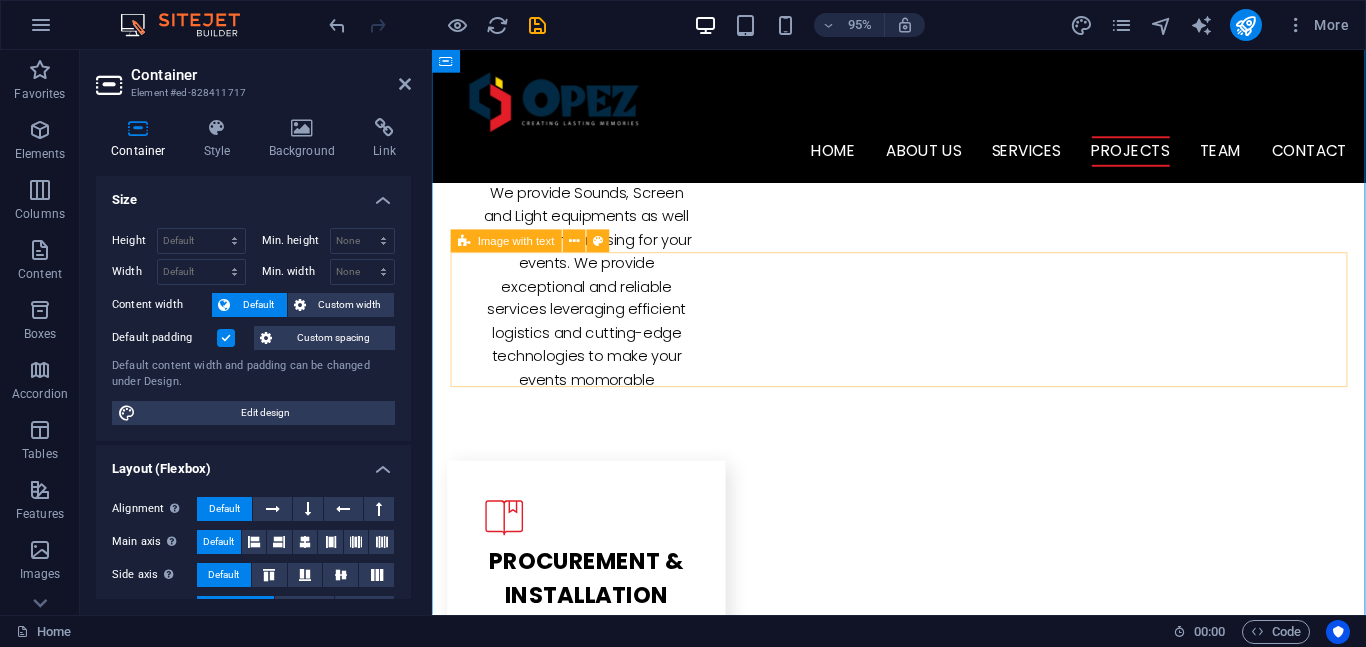 scroll, scrollTop: 2440, scrollLeft: 0, axis: vertical 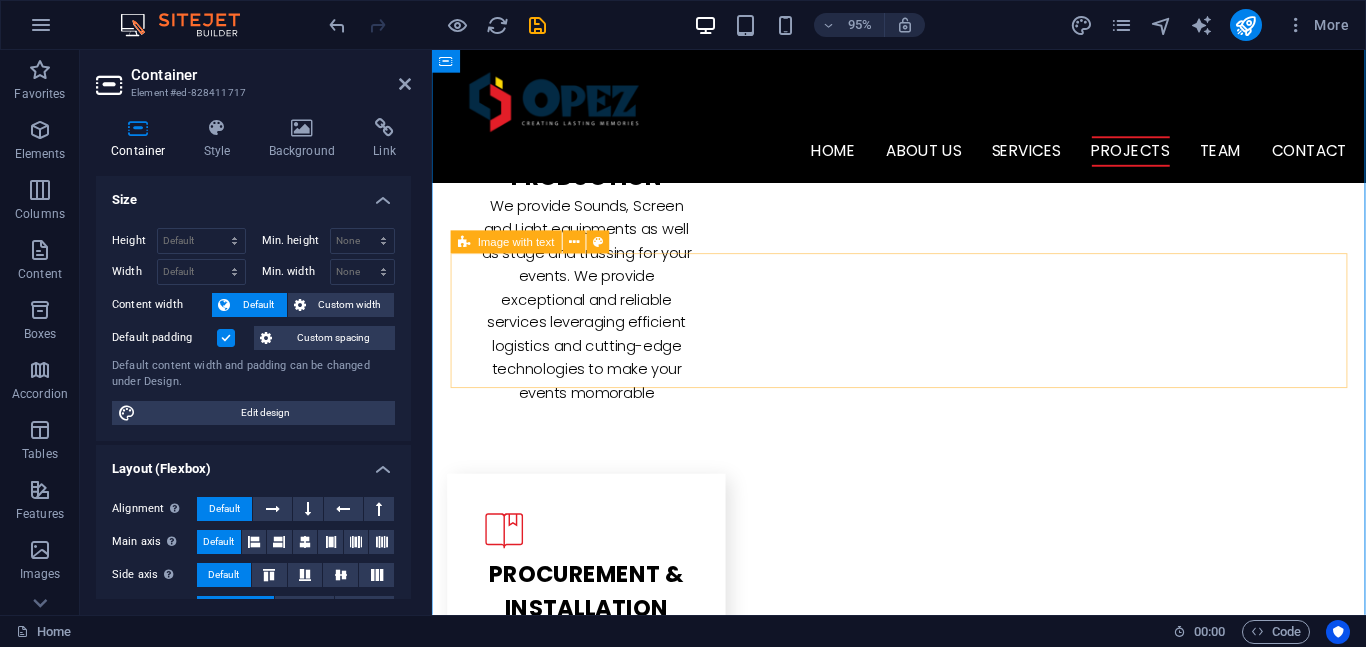 click on "Add elements" at bounding box center (864, 2656) 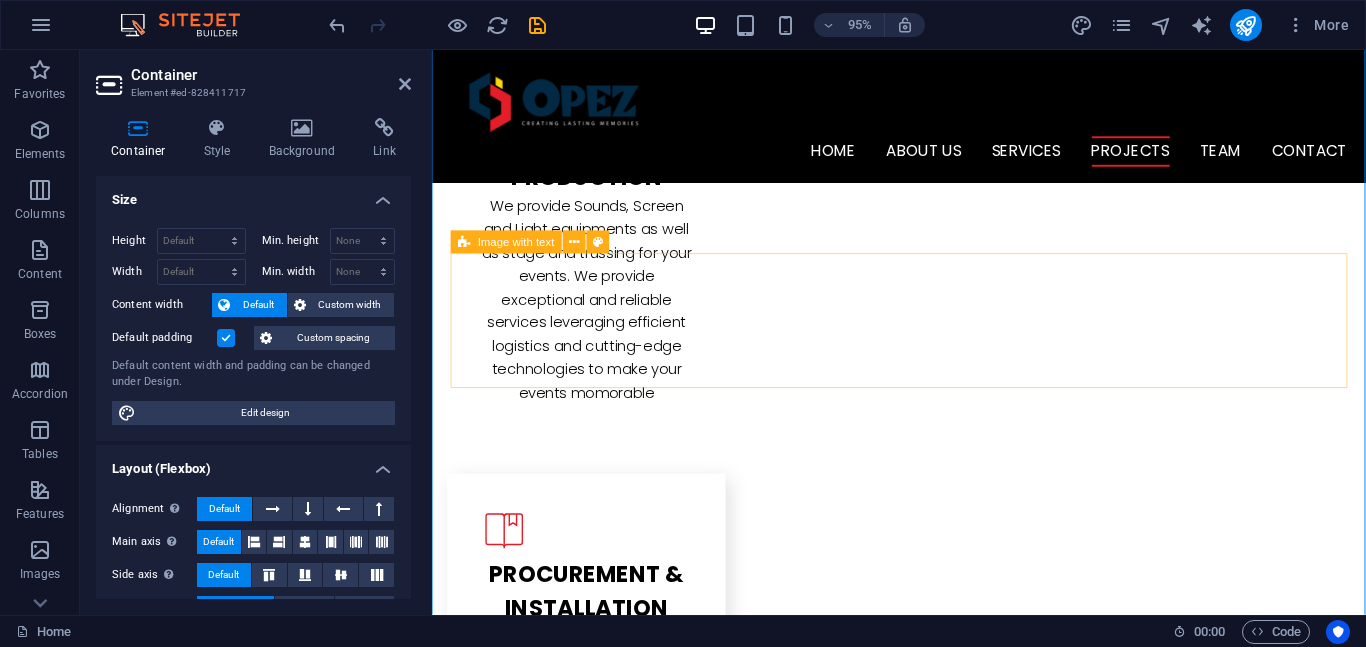 click on "Image with text" at bounding box center (516, 241) 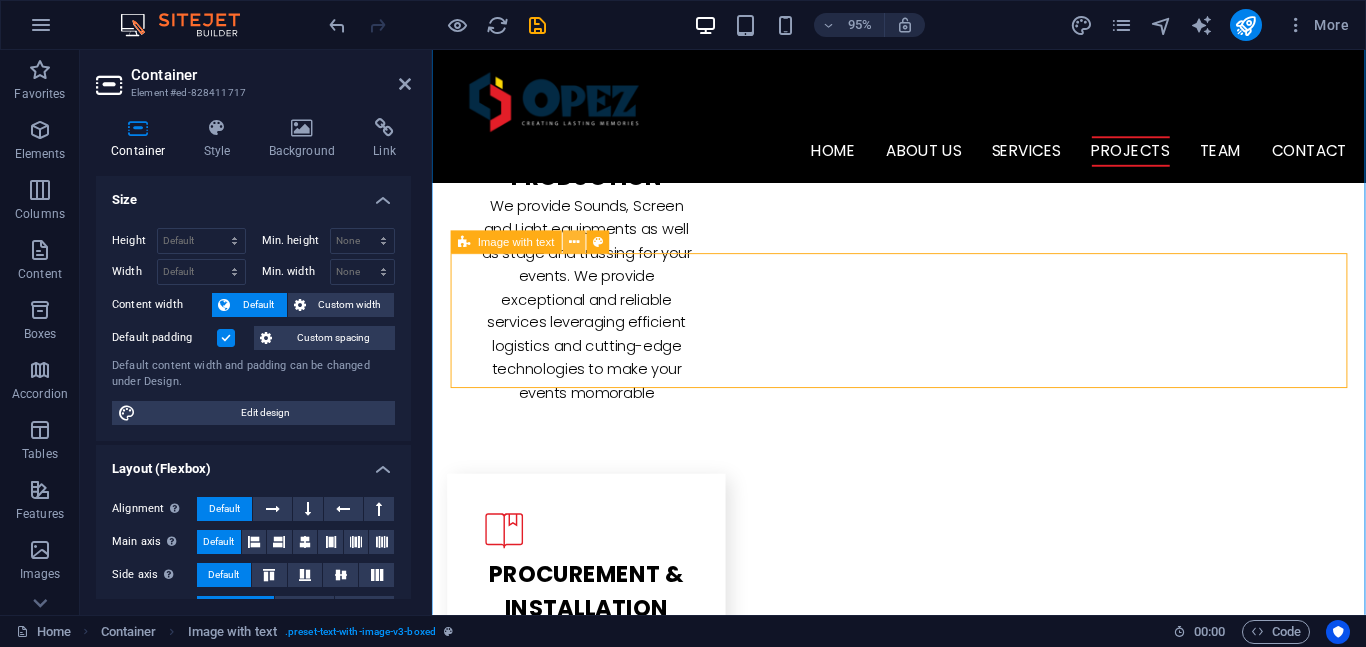 click at bounding box center [574, 242] 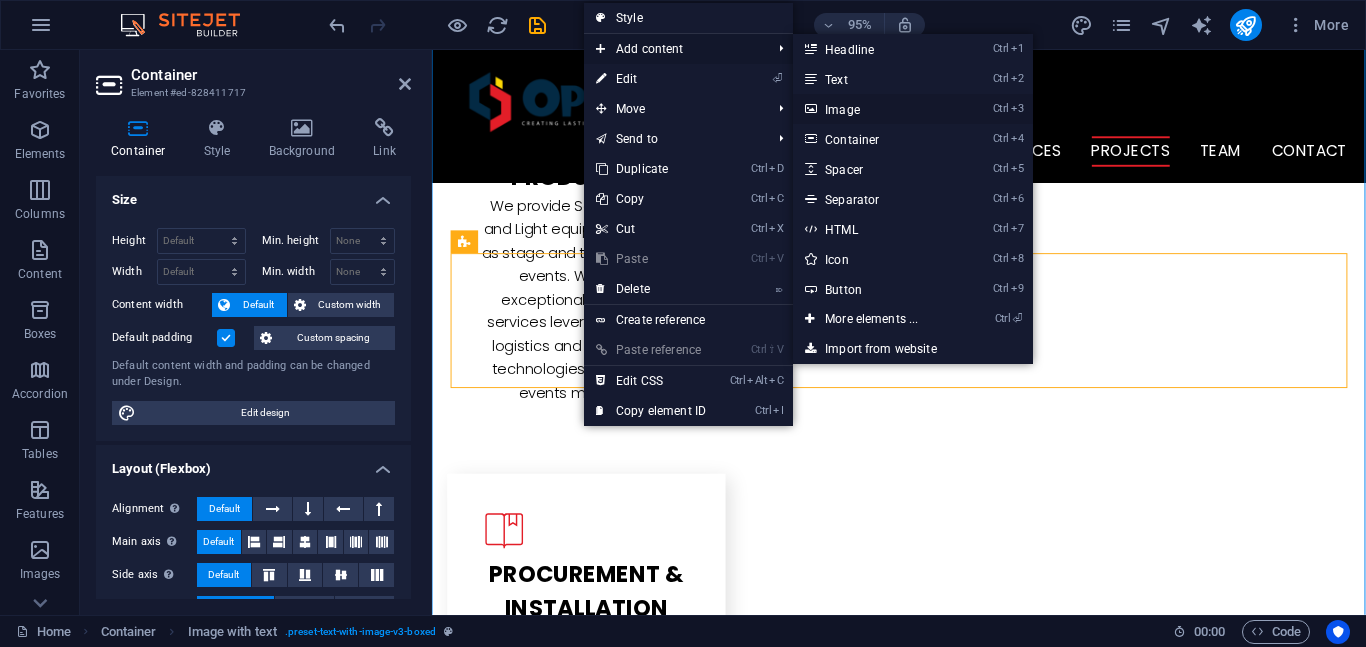 click on "Ctrl 3  Image" at bounding box center (875, 109) 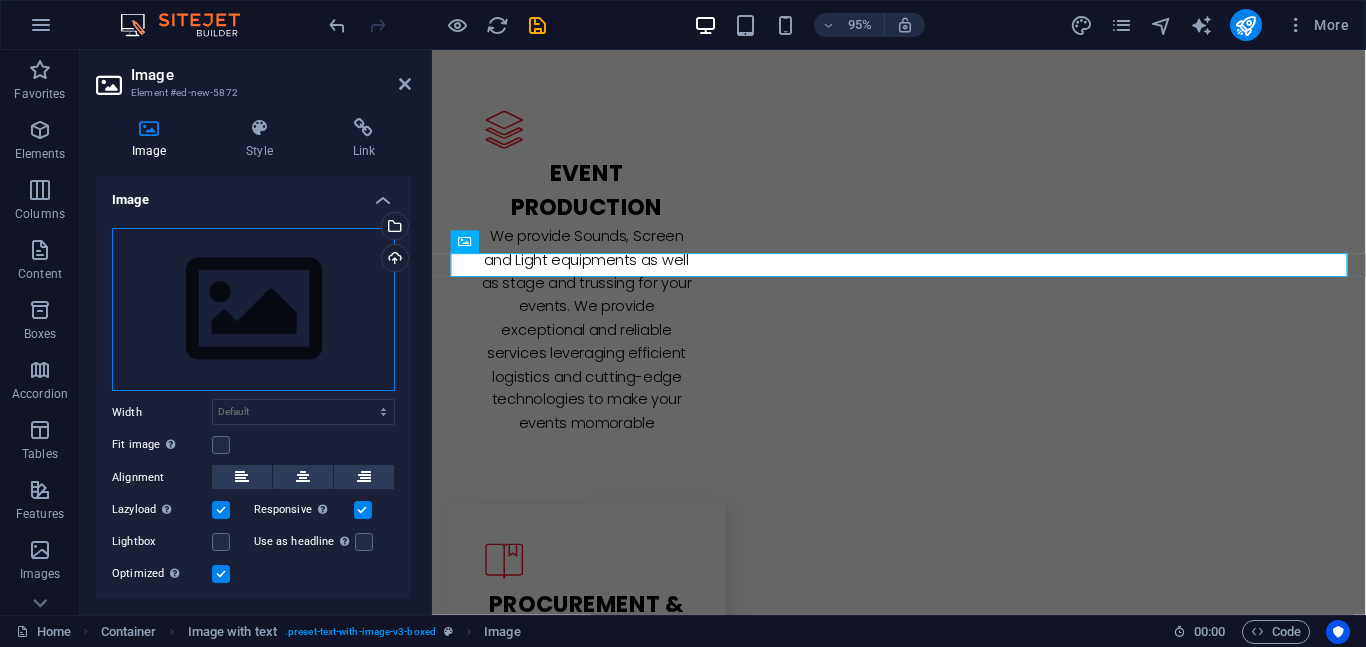 click on "Drag files here, click to choose files or select files from Files or our free stock photos & videos" at bounding box center [253, 310] 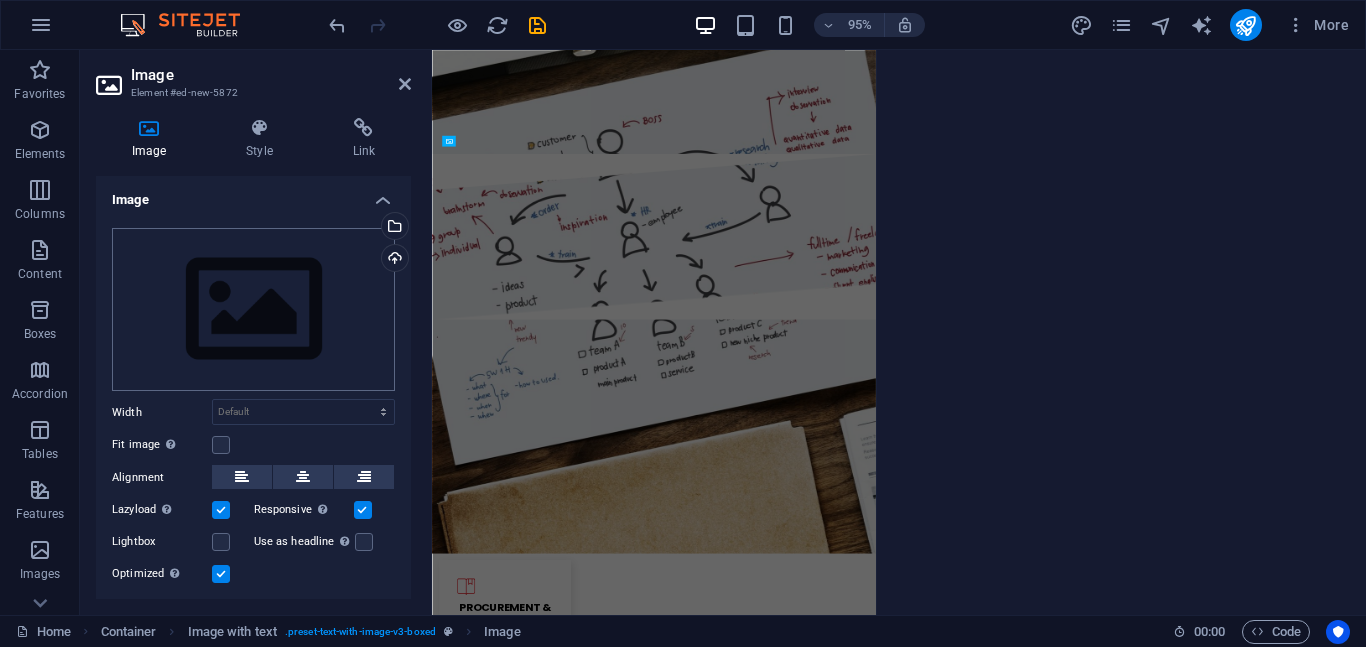 scroll, scrollTop: 3089, scrollLeft: 0, axis: vertical 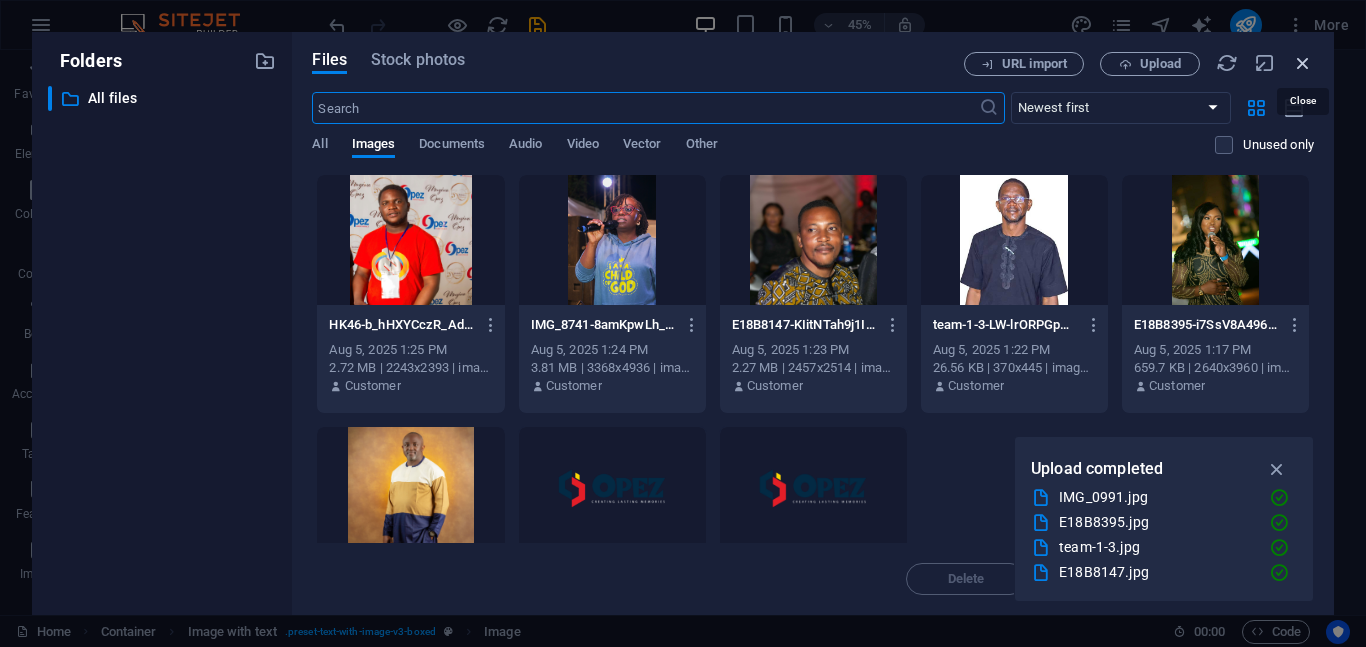 click at bounding box center (1303, 63) 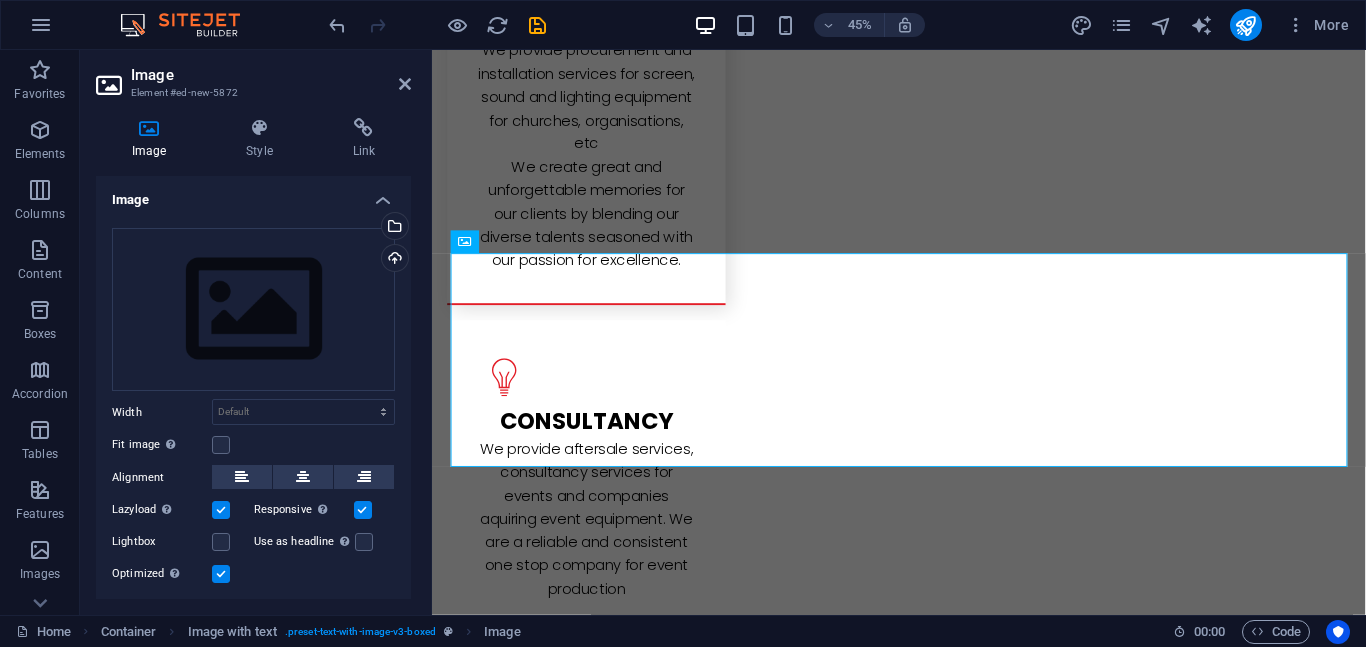 scroll, scrollTop: 2440, scrollLeft: 0, axis: vertical 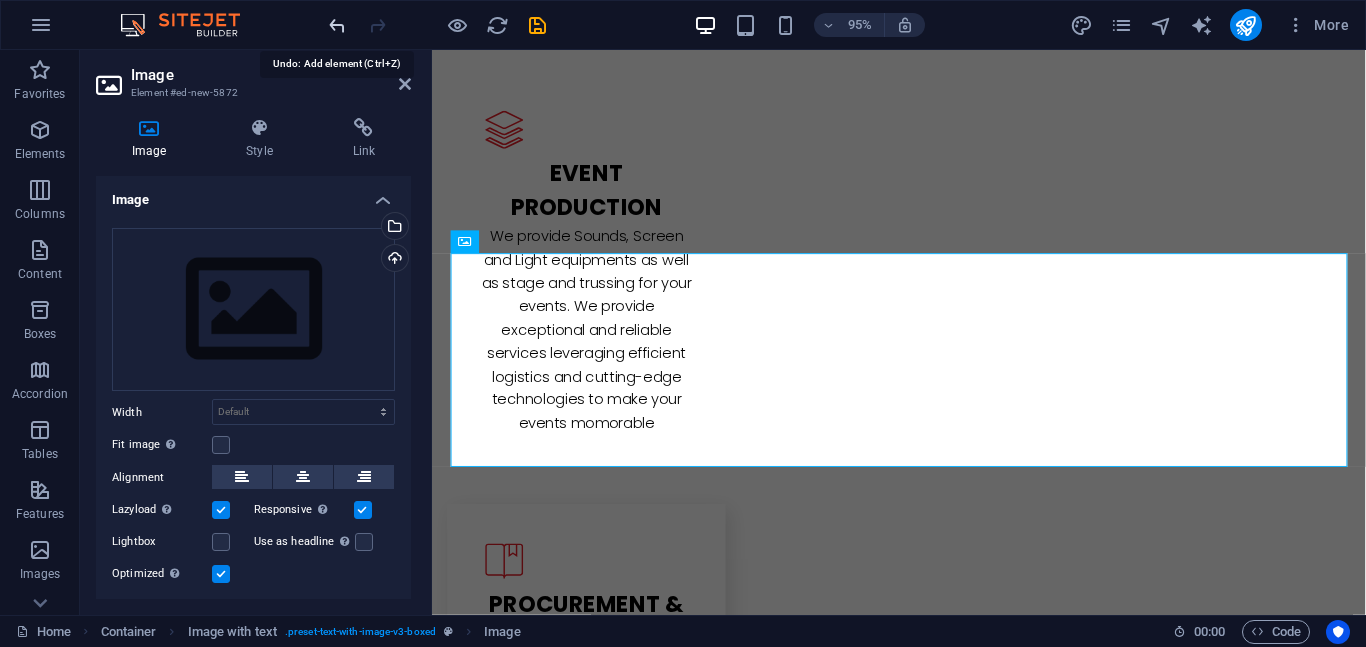 click at bounding box center [337, 25] 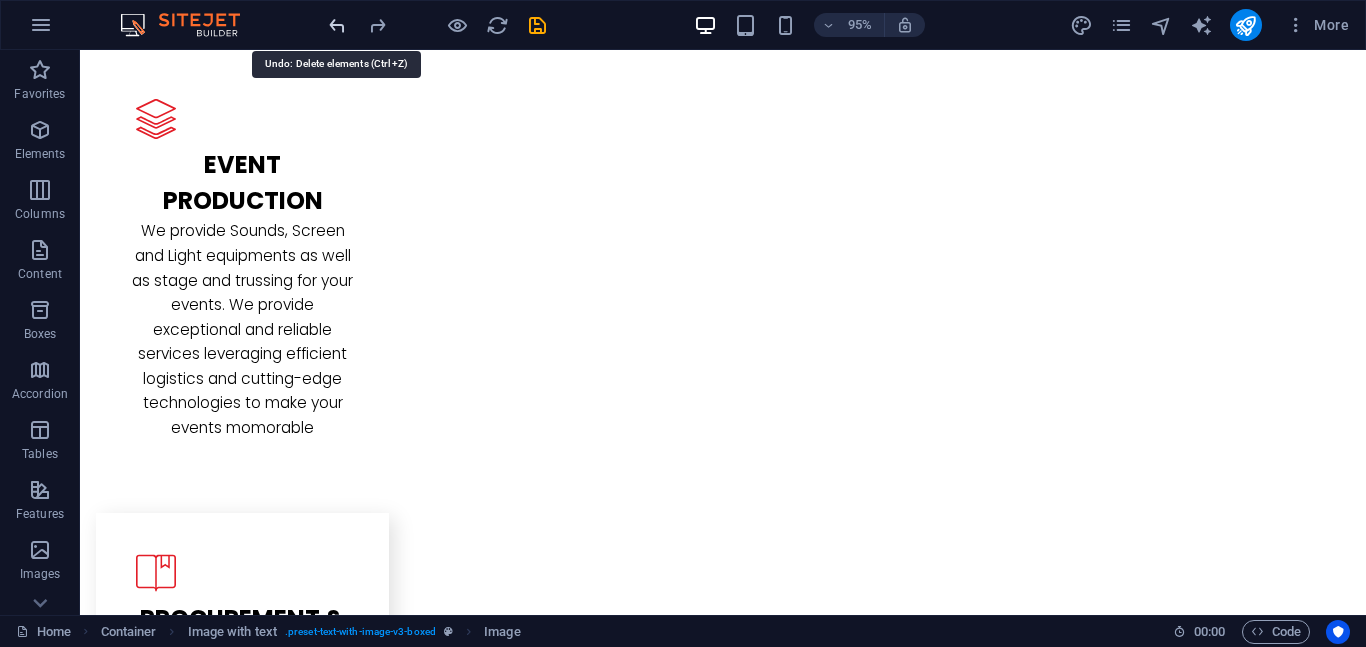 click at bounding box center (337, 25) 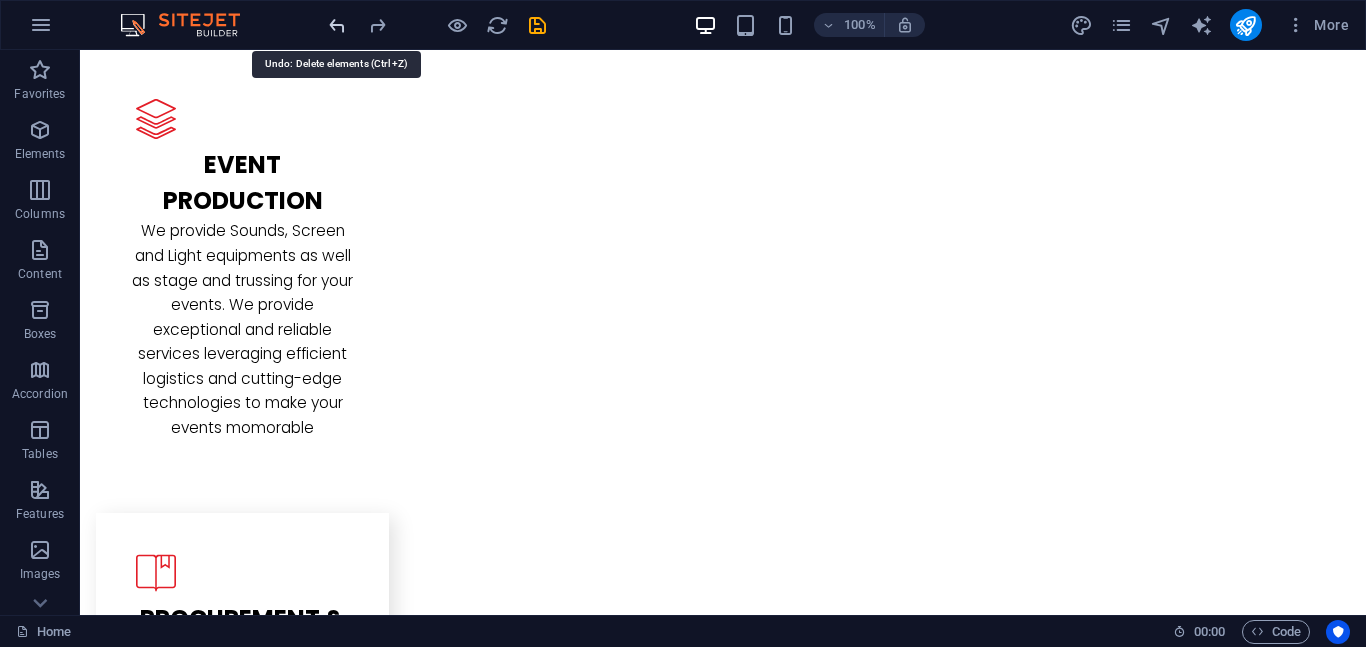 click at bounding box center [337, 25] 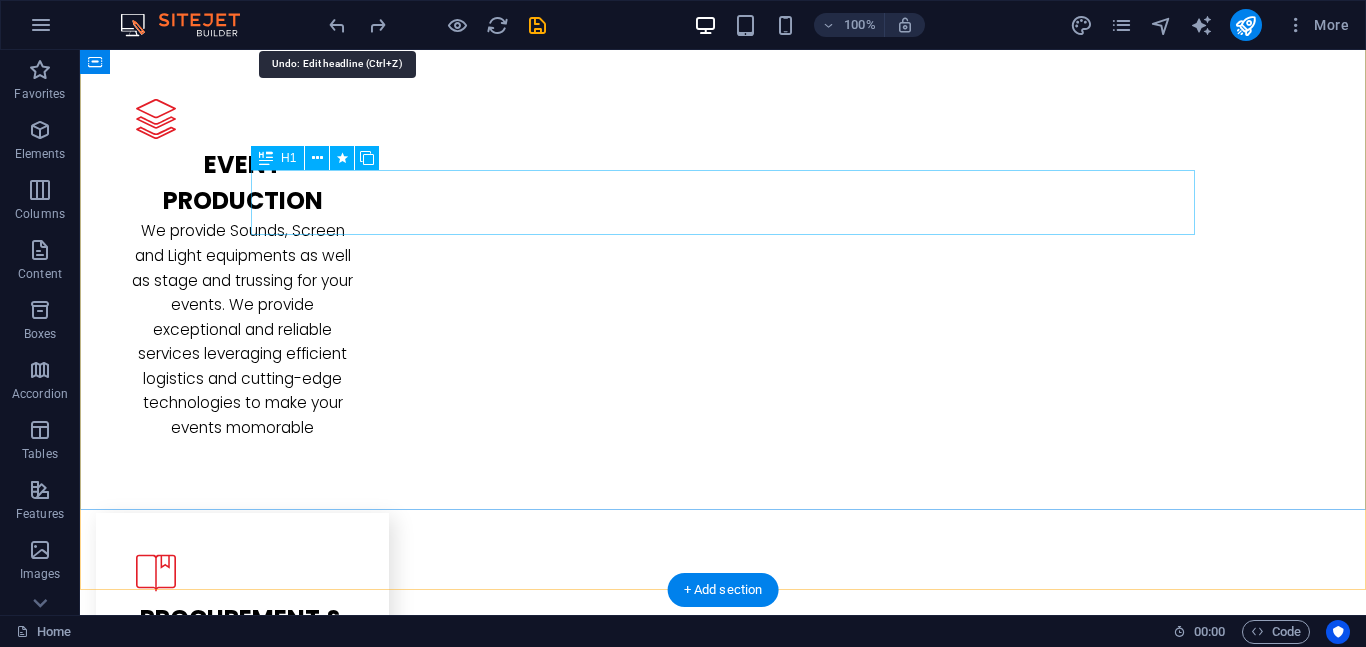 scroll, scrollTop: 67, scrollLeft: 0, axis: vertical 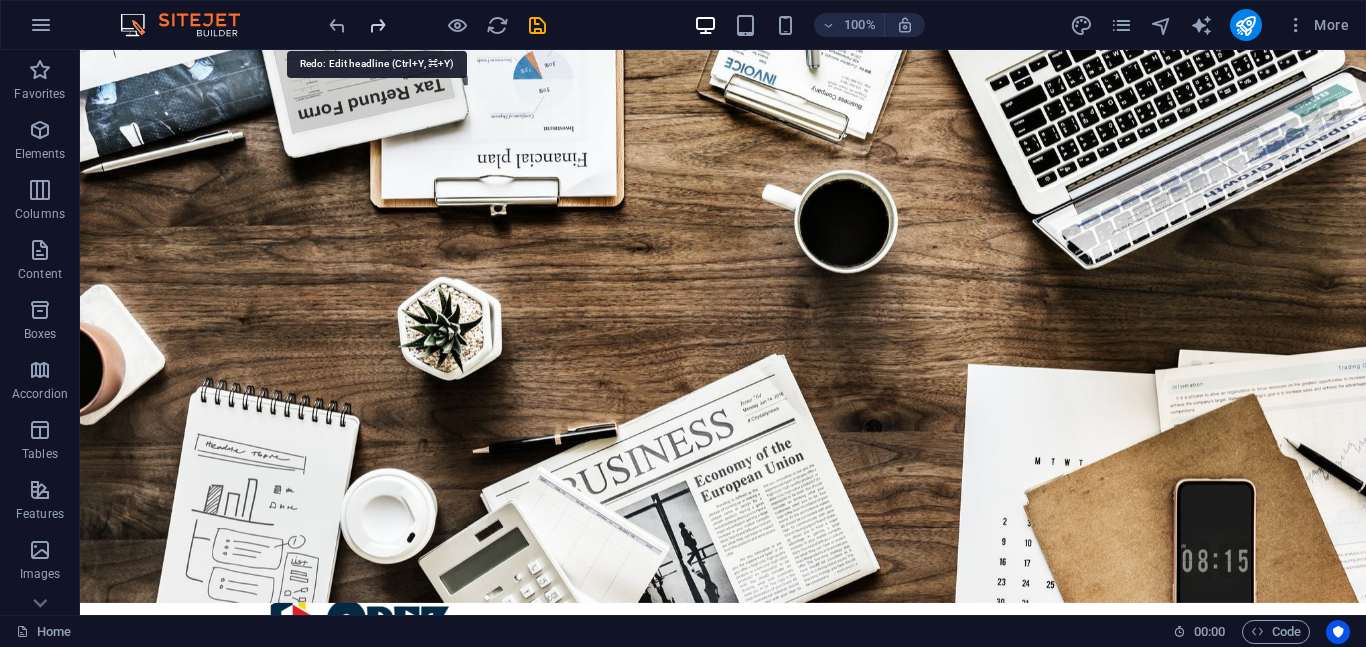 click at bounding box center (377, 25) 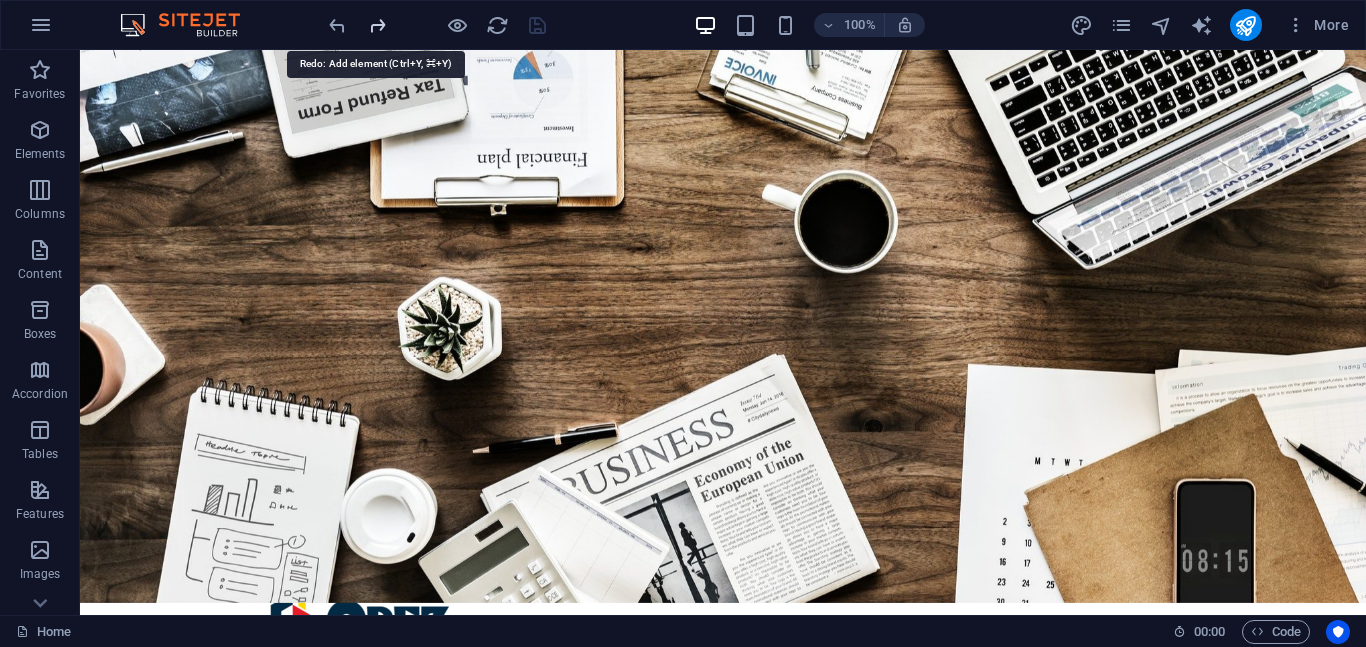 click at bounding box center [377, 25] 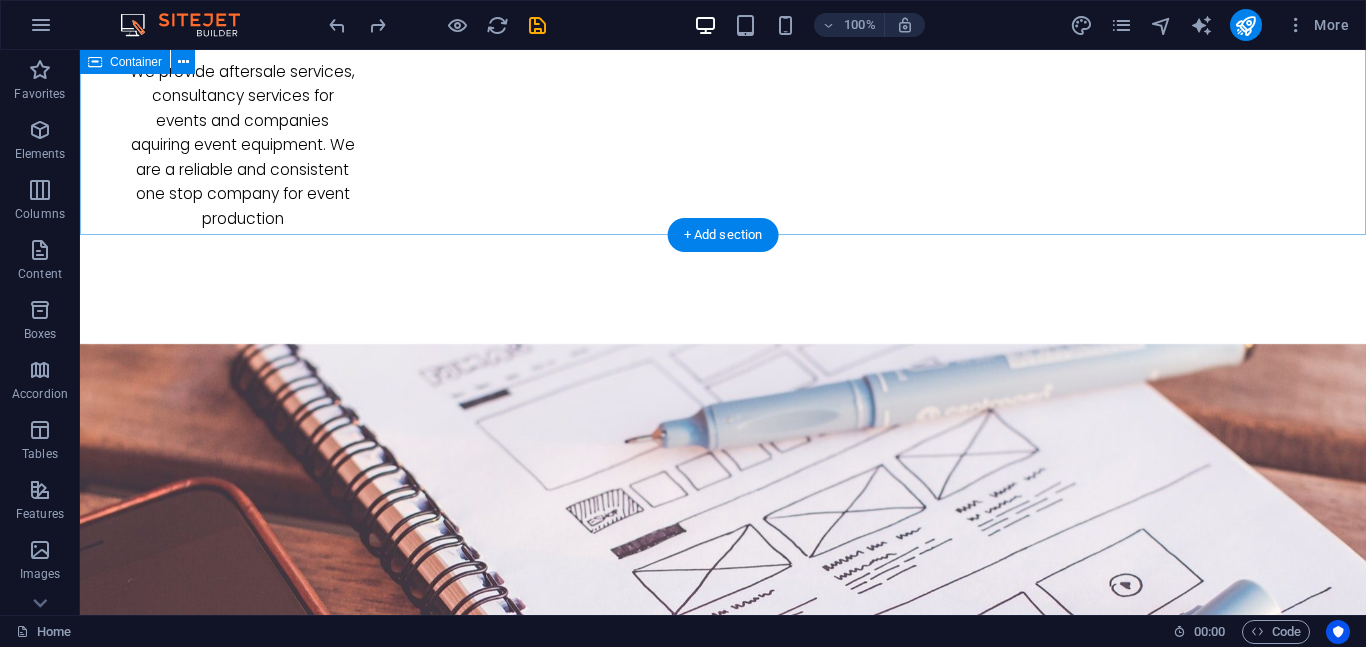 scroll, scrollTop: 3477, scrollLeft: 0, axis: vertical 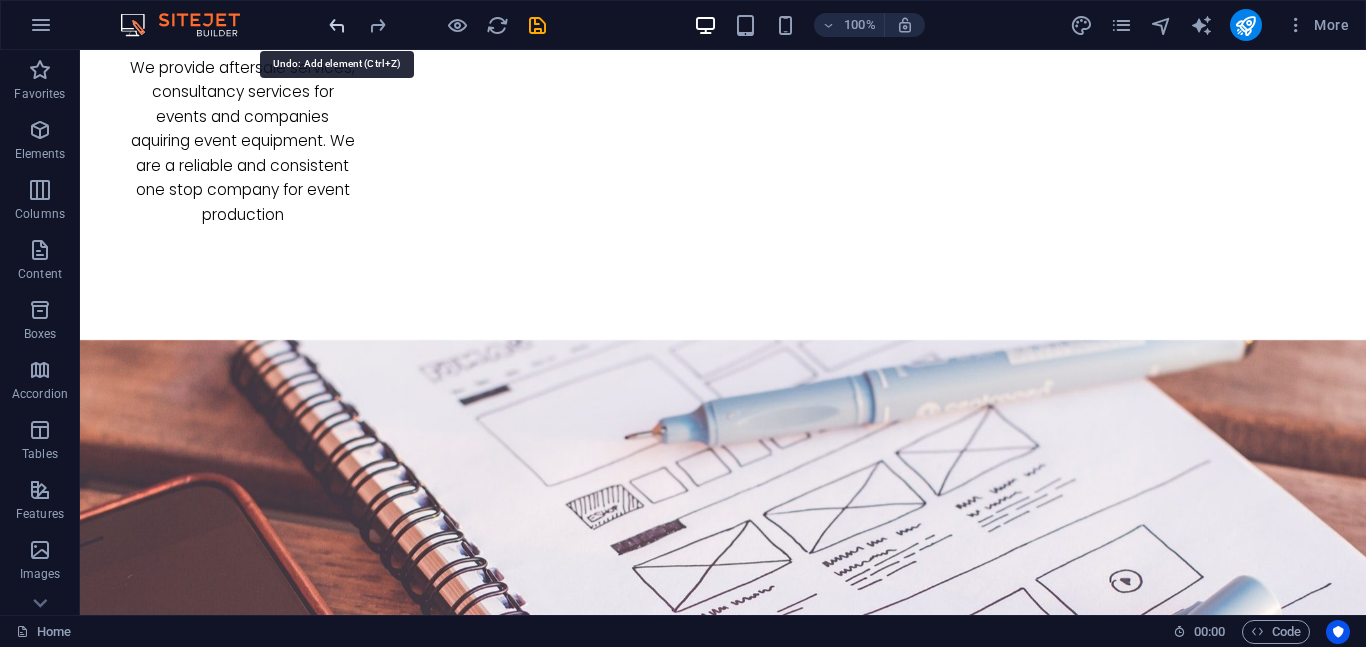 click at bounding box center [337, 25] 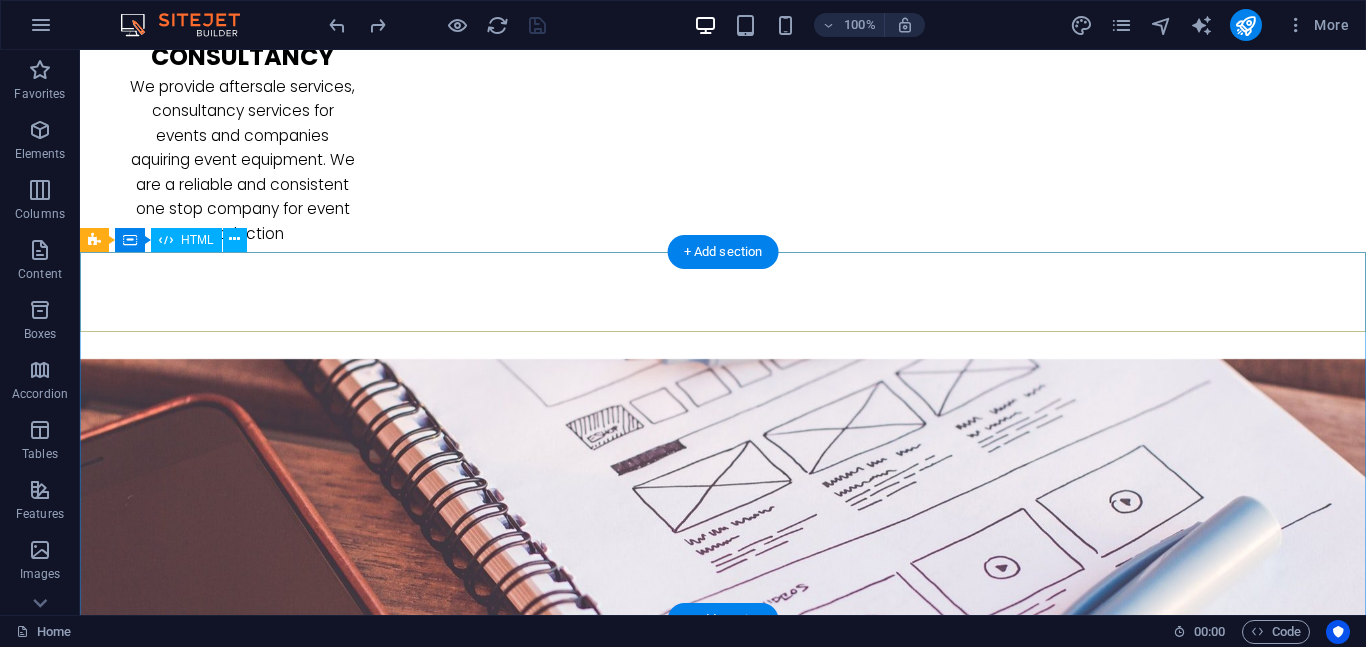 scroll, scrollTop: 3460, scrollLeft: 0, axis: vertical 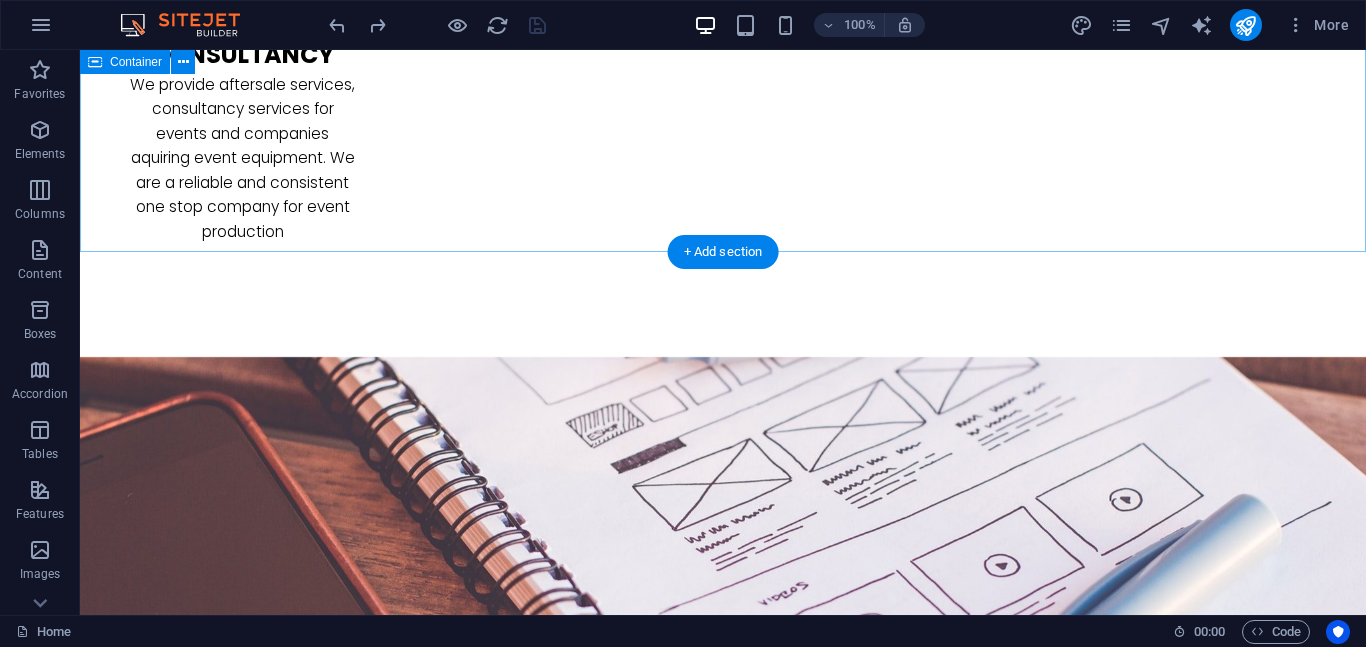 click on "L atest Project We have planned and executed several high-profile event project. We work with our clients to create great and unforgettable memories. Find out about about our projects below. L atest Project Lorem ipsum dolor sit amet, consectetuer adipiscing elit. Aenean commodo ligula eget dolor. Lorem ipsum dolor sit amet, consectetuer adipiscing elit leget dolor. Lorem ipsum dolor sit amet, consectetuer adipiscing elit. Aenean commodo ligula eget dolor. Lorem ipsum dolor sit amet, consectetuer adipiscing elit dolor consectetuer adipiscing elit leget dolor. Lorem elit saget ipsum dolor sit amet, consectetuer. L atest Project L atest Project" at bounding box center [723, 1999] 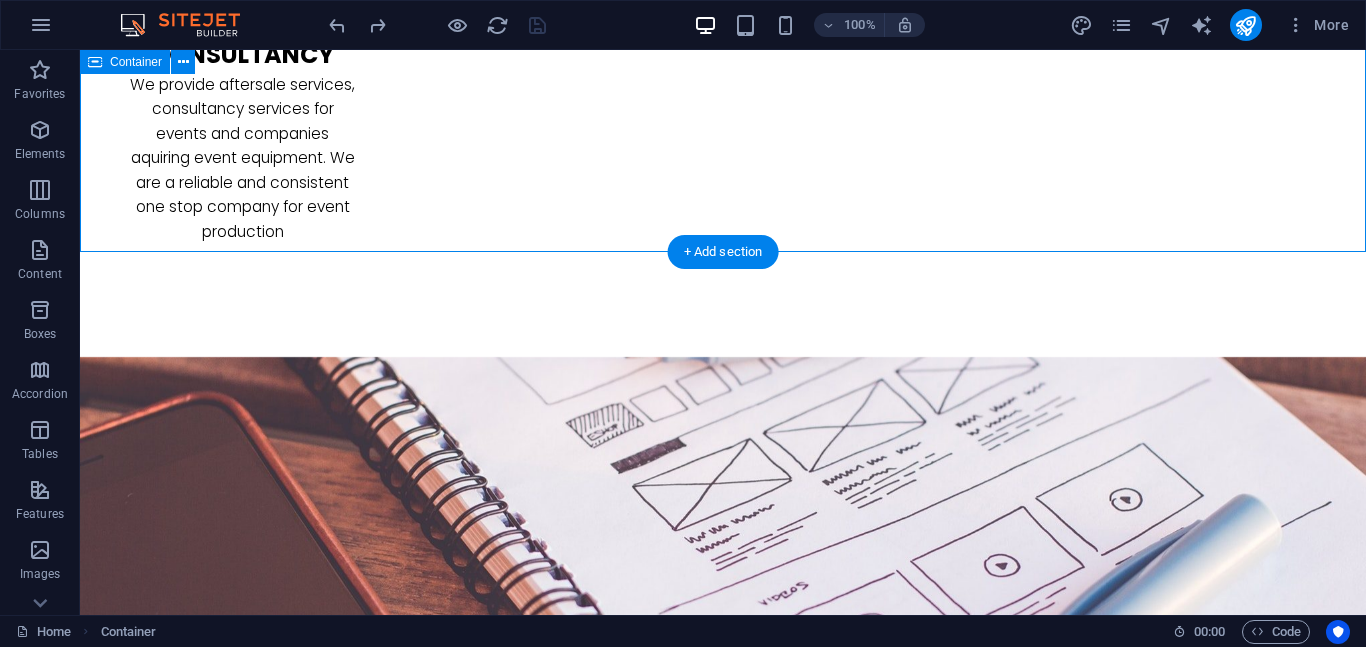 click on "L atest Project We have planned and executed several high-profile event project. We work with our clients to create great and unforgettable memories. Find out about about our projects below. L atest Project Lorem ipsum dolor sit amet, consectetuer adipiscing elit. Aenean commodo ligula eget dolor. Lorem ipsum dolor sit amet, consectetuer adipiscing elit leget dolor. Lorem ipsum dolor sit amet, consectetuer adipiscing elit. Aenean commodo ligula eget dolor. Lorem ipsum dolor sit amet, consectetuer adipiscing elit dolor consectetuer adipiscing elit leget dolor. Lorem elit saget ipsum dolor sit amet, consectetuer. L atest Project L atest Project" at bounding box center [723, 1999] 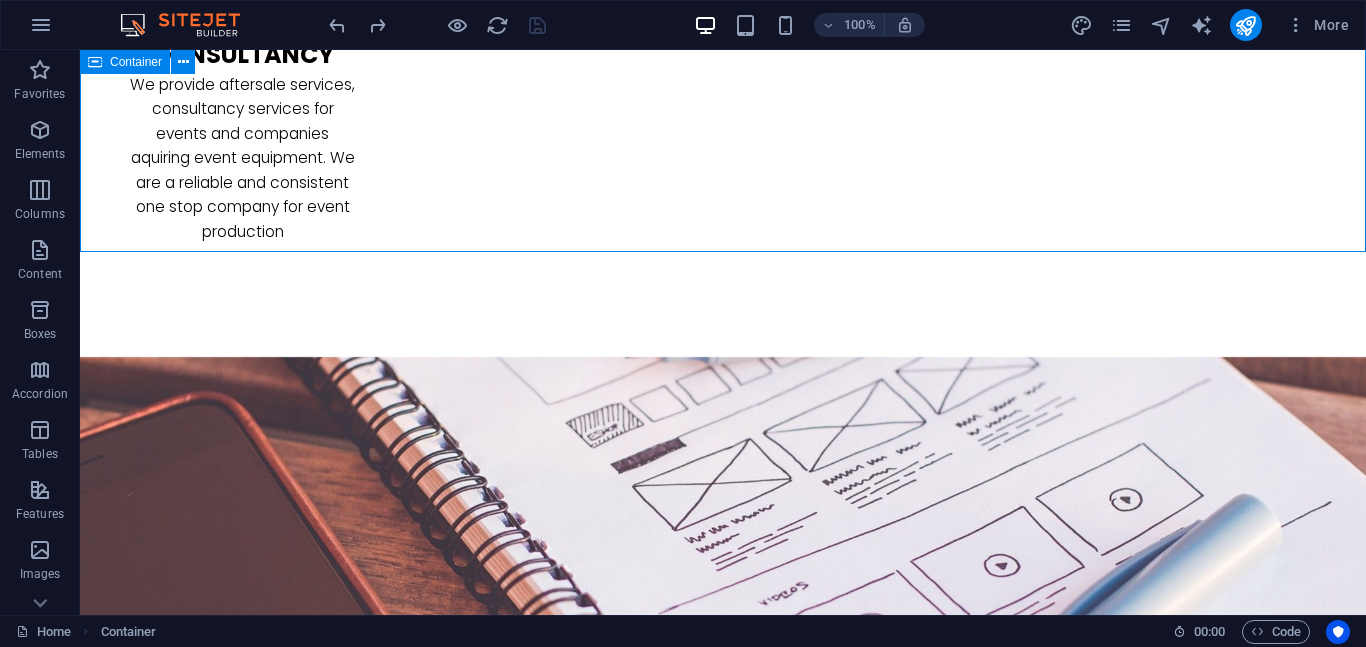 click on "Container" at bounding box center [136, 62] 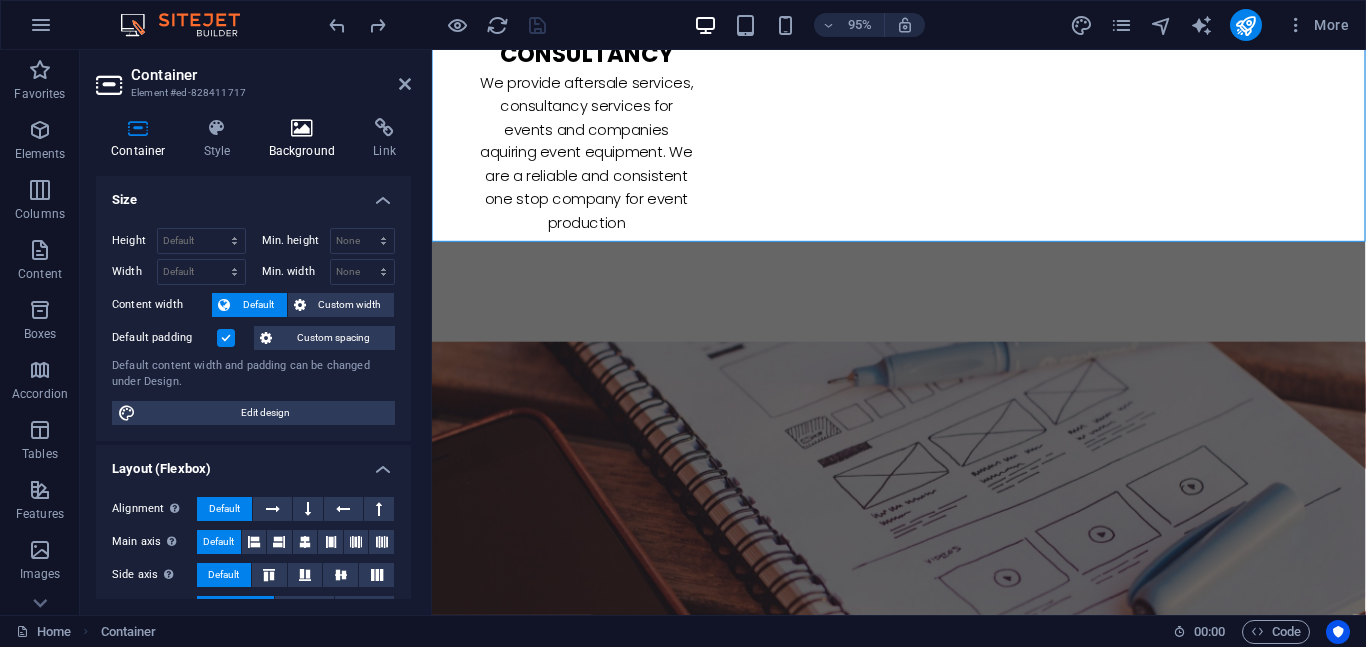 click on "Background" at bounding box center [306, 139] 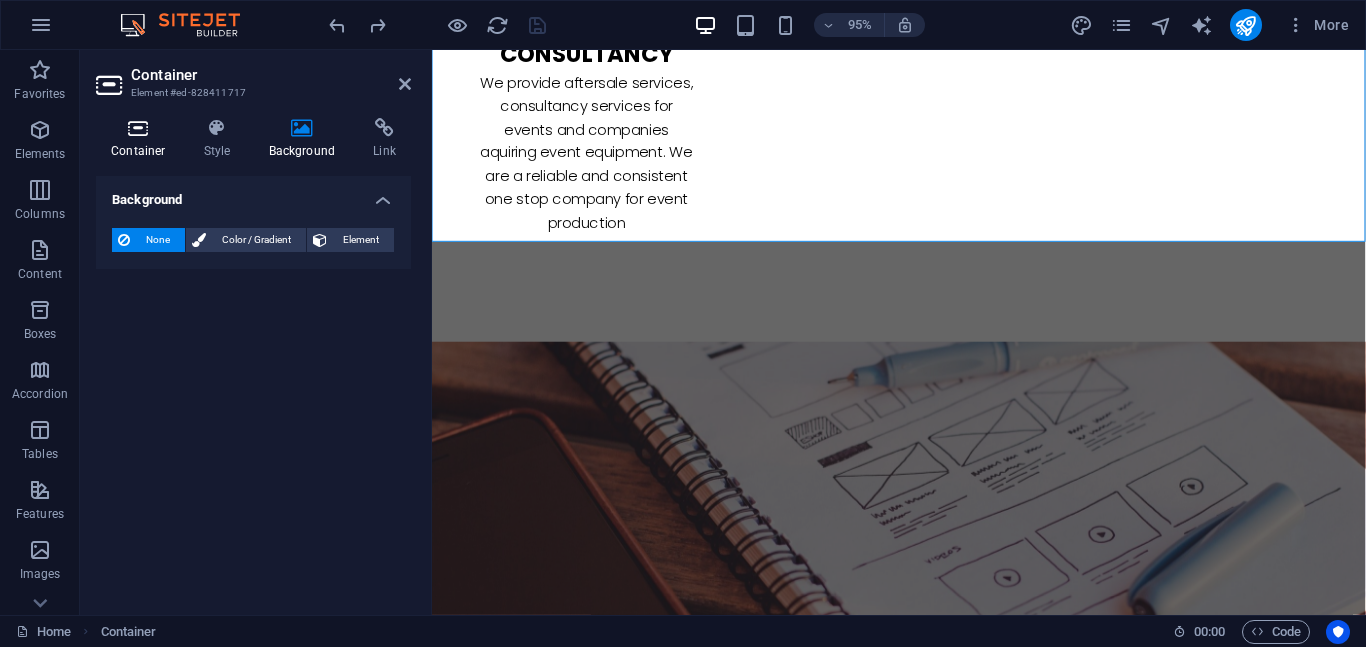 click on "Container" at bounding box center (142, 139) 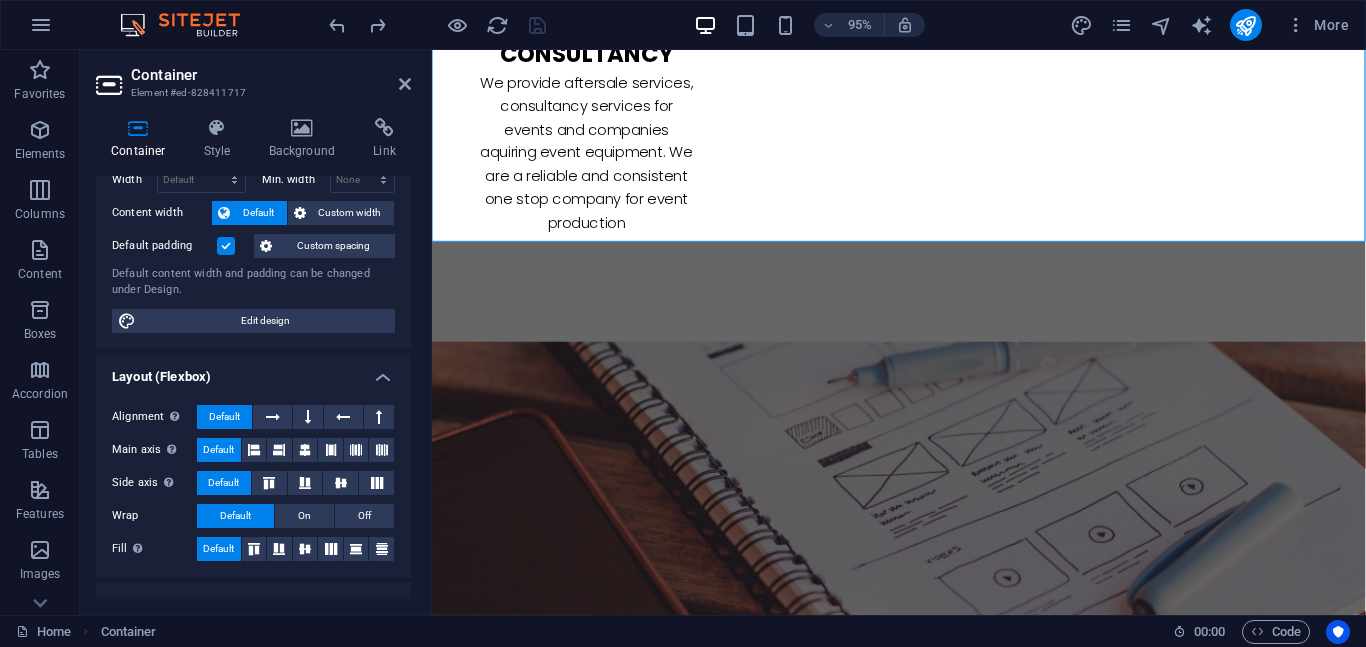 scroll, scrollTop: 100, scrollLeft: 0, axis: vertical 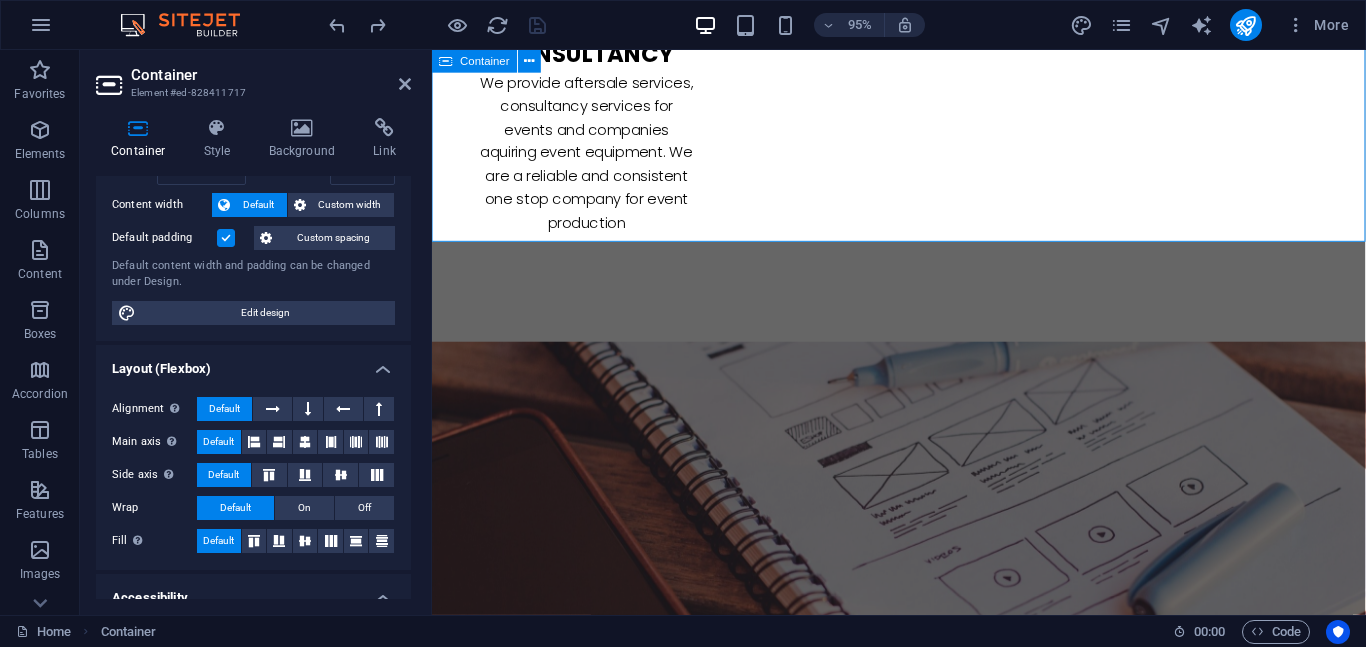 click on "L atest Project We have planned and executed several high-profile event project. We work with our clients to create great and unforgettable memories. Find out about about our projects below. L atest Project Lorem ipsum dolor sit amet, consectetuer adipiscing elit. Aenean commodo ligula eget dolor. Lorem ipsum dolor sit amet, consectetuer adipiscing elit leget dolor. Lorem ipsum dolor sit amet, consectetuer adipiscing elit. Aenean commodo ligula eget dolor. Lorem ipsum dolor sit amet, consectetuer adipiscing elit dolor consectetuer adipiscing elit leget dolor. Lorem elit saget ipsum dolor sit amet, consectetuer. L atest Project L atest Project" at bounding box center [923, 1999] 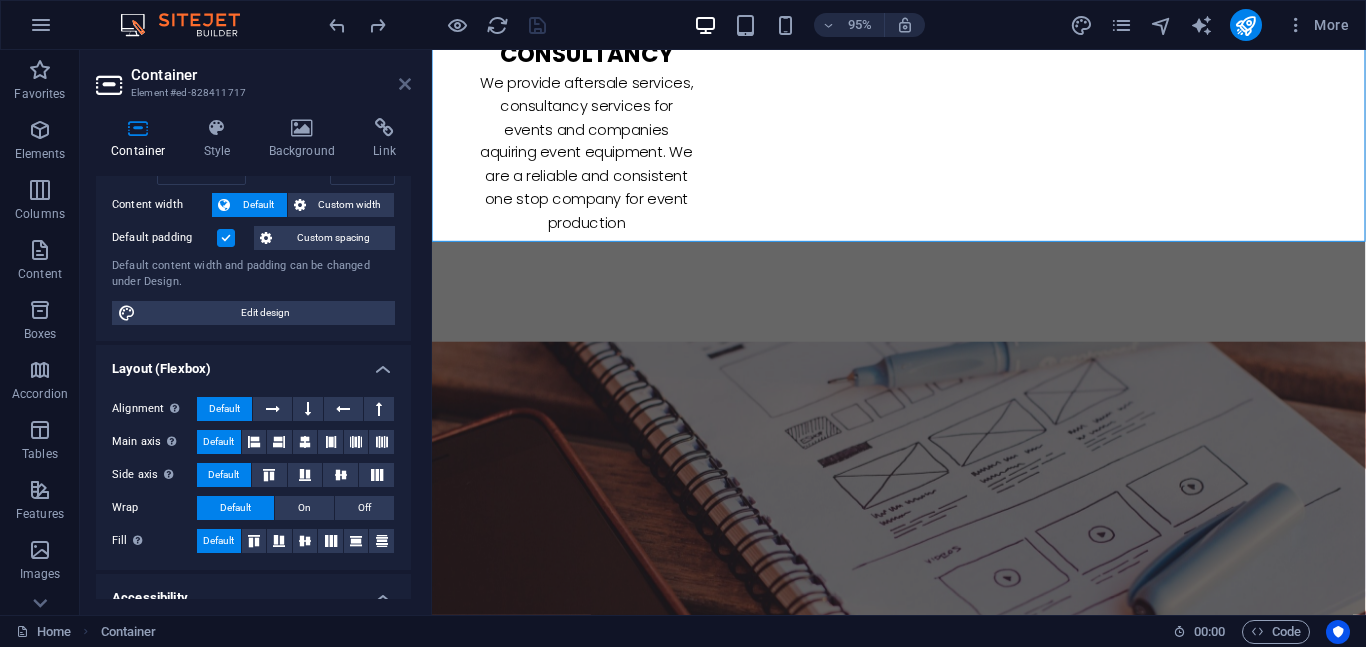 click at bounding box center [405, 84] 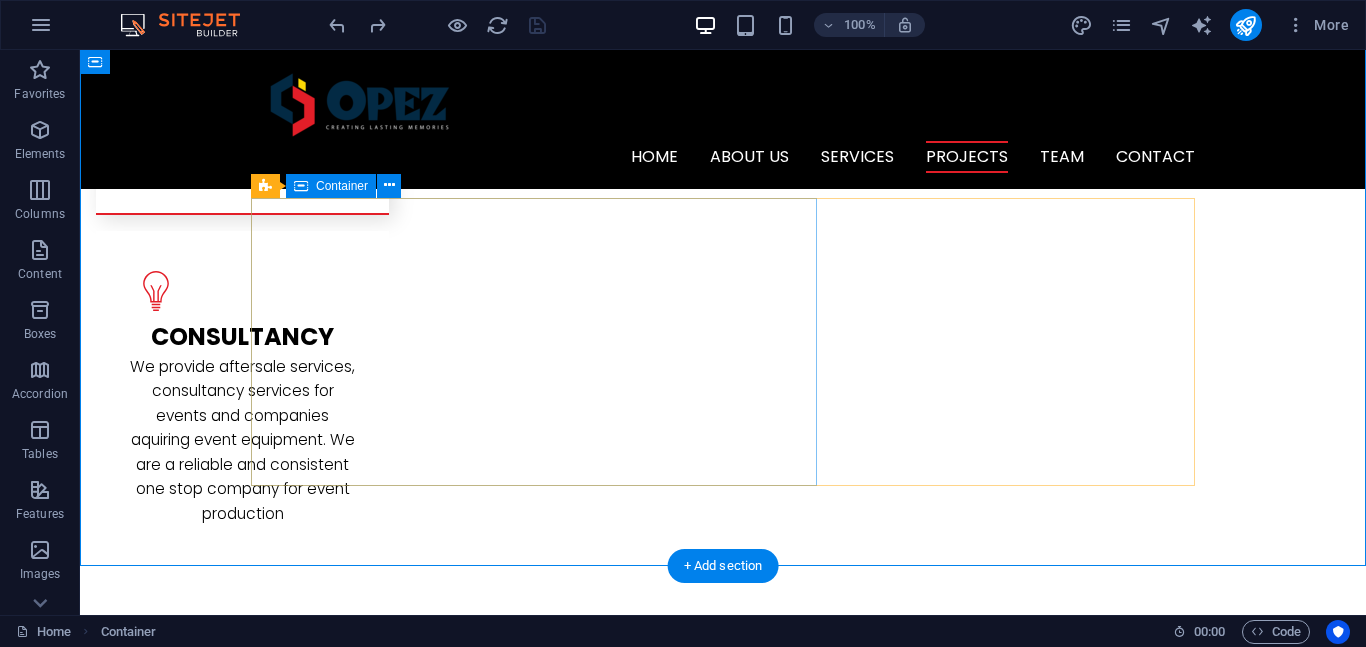 scroll, scrollTop: 3143, scrollLeft: 0, axis: vertical 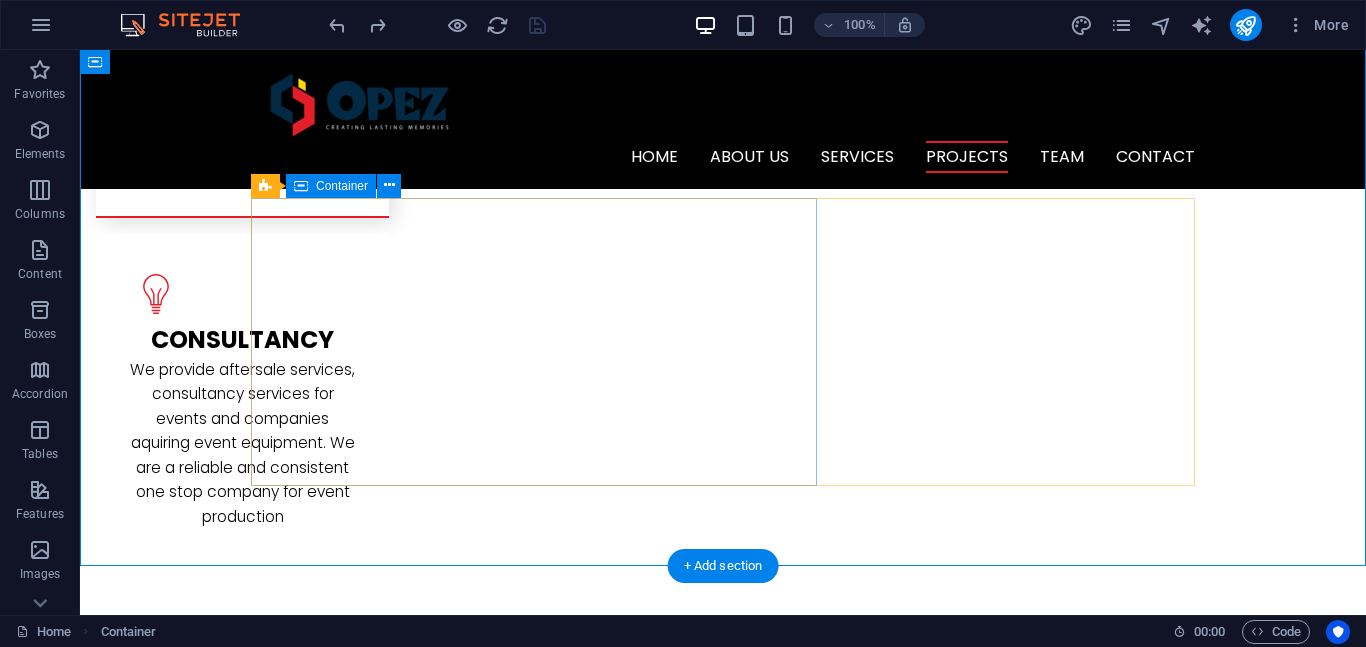 click on "L atest Project Lorem ipsum dolor sit amet, consectetuer adipiscing elit. Aenean commodo ligula eget dolor. Lorem ipsum dolor sit amet, consectetuer adipiscing elit leget dolor. Lorem ipsum dolor sit amet, consectetuer adipiscing elit. Aenean commodo ligula eget dolor. Lorem ipsum dolor sit amet, consectetuer adipiscing elit dolor consectetuer adipiscing elit leget dolor. Lorem elit saget ipsum dolor sit amet, consectetuer." at bounding box center [723, 2814] 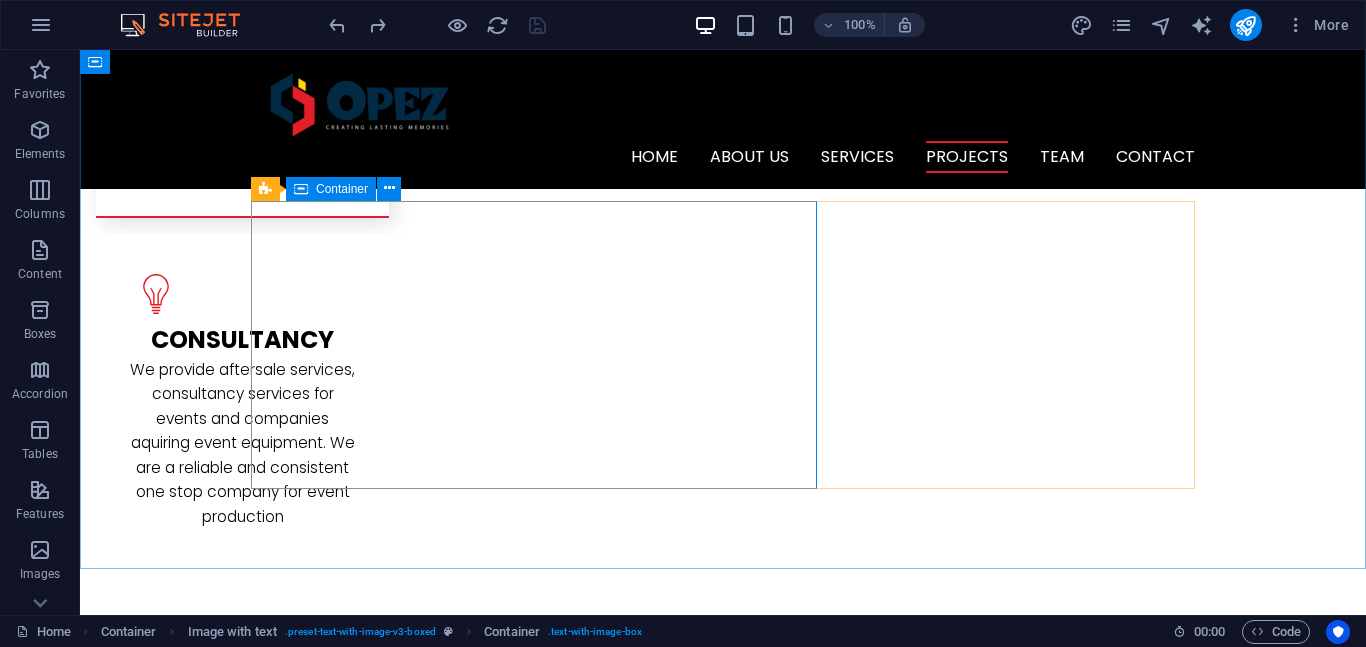 click on "Container" at bounding box center [342, 189] 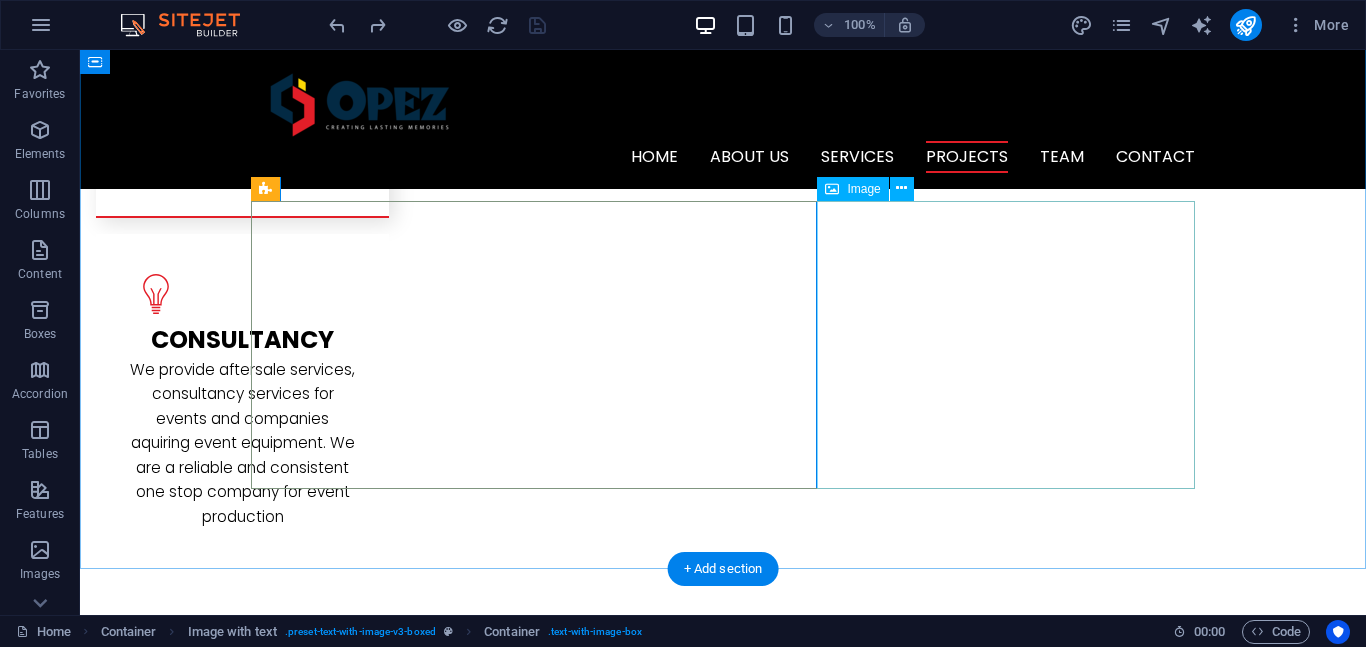 click at bounding box center (392, 3015) 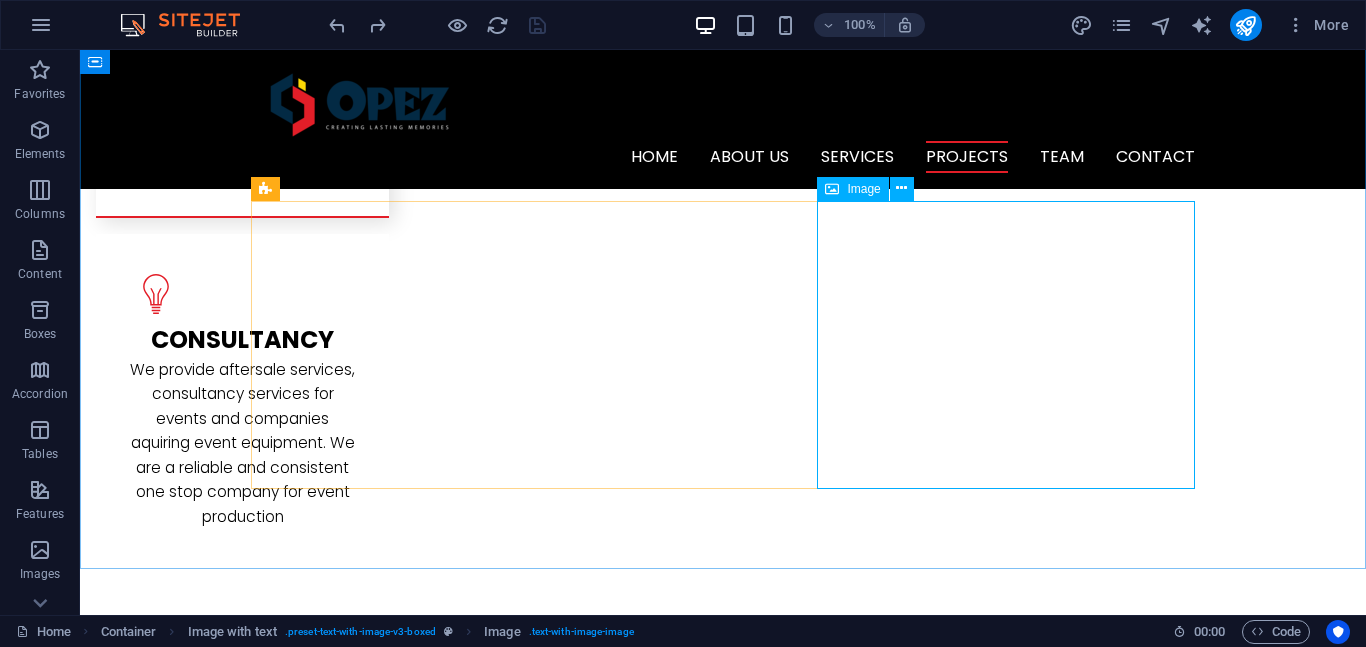 click on "Image" at bounding box center (863, 189) 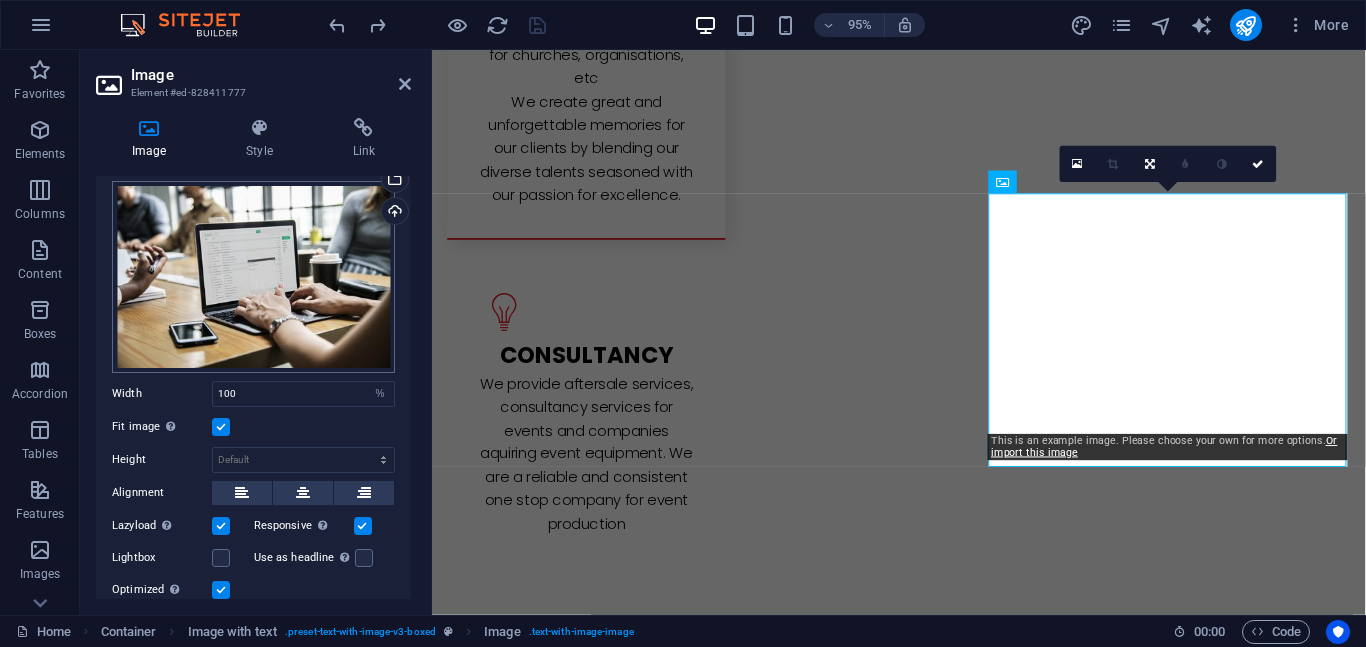 scroll, scrollTop: 0, scrollLeft: 0, axis: both 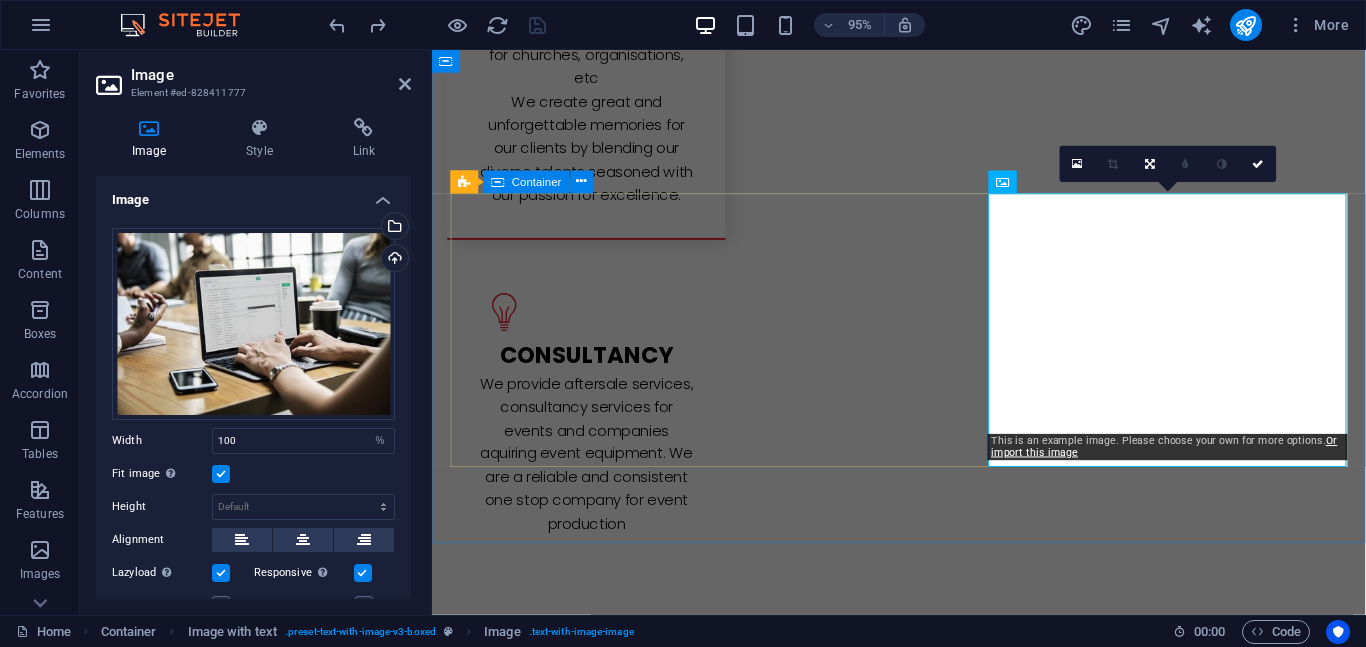 click on "L atest Project Lorem ipsum dolor sit amet, consectetuer adipiscing elit. Aenean commodo ligula eget dolor. Lorem ipsum dolor sit amet, consectetuer adipiscing elit leget dolor. Lorem ipsum dolor sit amet, consectetuer adipiscing elit. Aenean commodo ligula eget dolor. Lorem ipsum dolor sit amet, consectetuer adipiscing elit dolor consectetuer adipiscing elit leget dolor. Lorem elit saget ipsum dolor sit amet, consectetuer." at bounding box center (924, 2846) 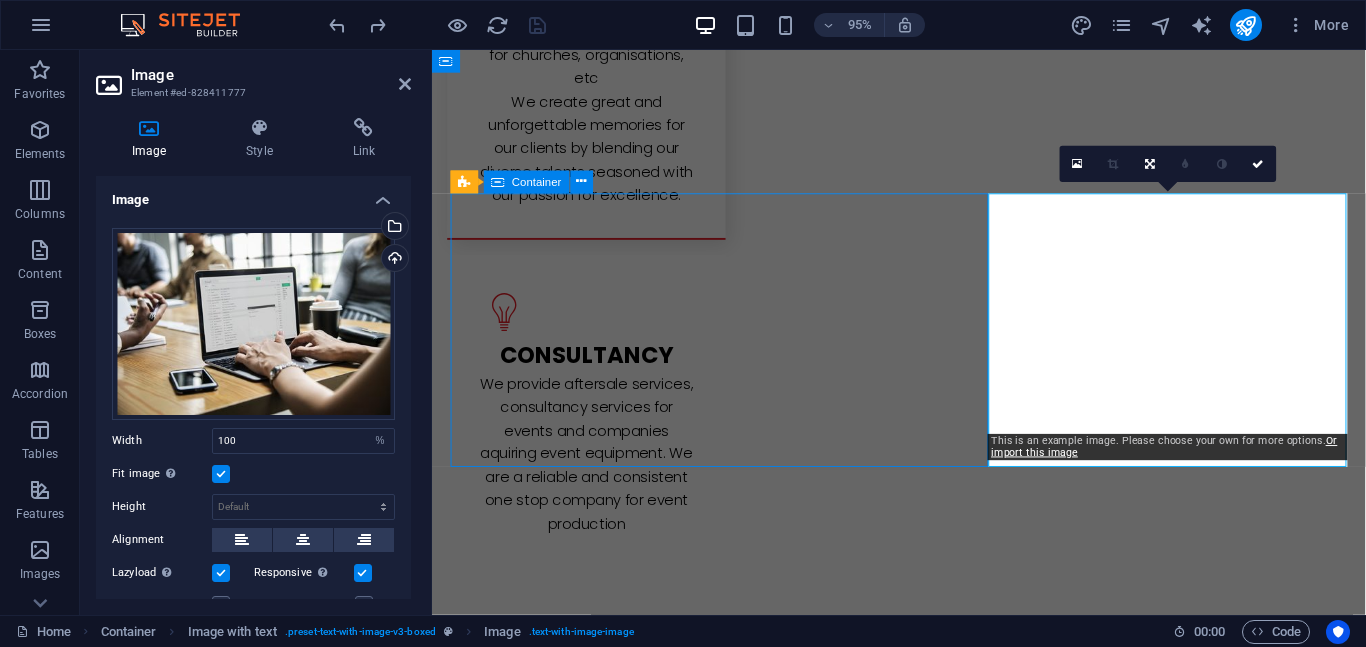 click on "L atest Project Lorem ipsum dolor sit amet, consectetuer adipiscing elit. Aenean commodo ligula eget dolor. Lorem ipsum dolor sit amet, consectetuer adipiscing elit leget dolor. Lorem ipsum dolor sit amet, consectetuer adipiscing elit. Aenean commodo ligula eget dolor. Lorem ipsum dolor sit amet, consectetuer adipiscing elit dolor consectetuer adipiscing elit leget dolor. Lorem elit saget ipsum dolor sit amet, consectetuer." at bounding box center (924, 2846) 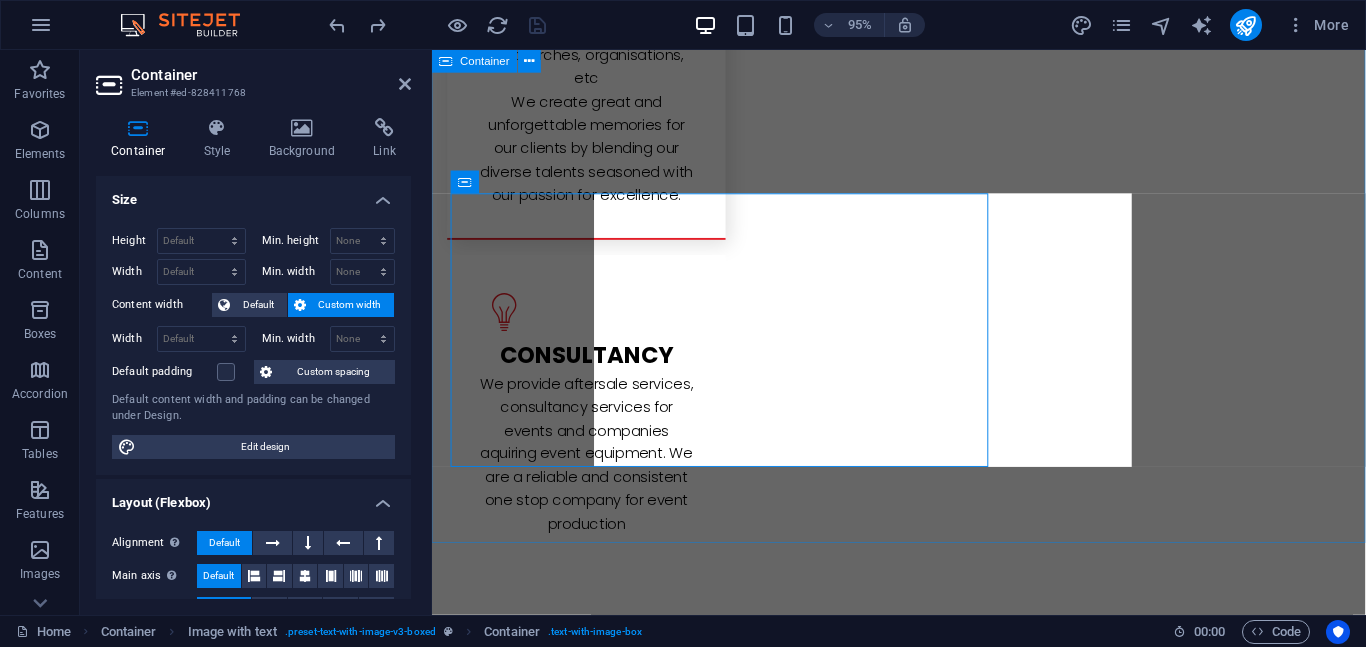 click on "L atest Project We have planned and executed several high-profile event project. We work with our clients to create great and unforgettable memories. Find out about about our projects below. L atest Project Lorem ipsum dolor sit amet, consectetuer adipiscing elit. Aenean commodo ligula eget dolor. Lorem ipsum dolor sit amet, consectetuer adipiscing elit leget dolor. Lorem ipsum dolor sit amet, consectetuer adipiscing elit. Aenean commodo ligula eget dolor. Lorem ipsum dolor sit amet, consectetuer adipiscing elit dolor consectetuer adipiscing elit leget dolor. Lorem elit saget ipsum dolor sit amet, consectetuer. L atest Project L atest Project" at bounding box center (923, 2316) 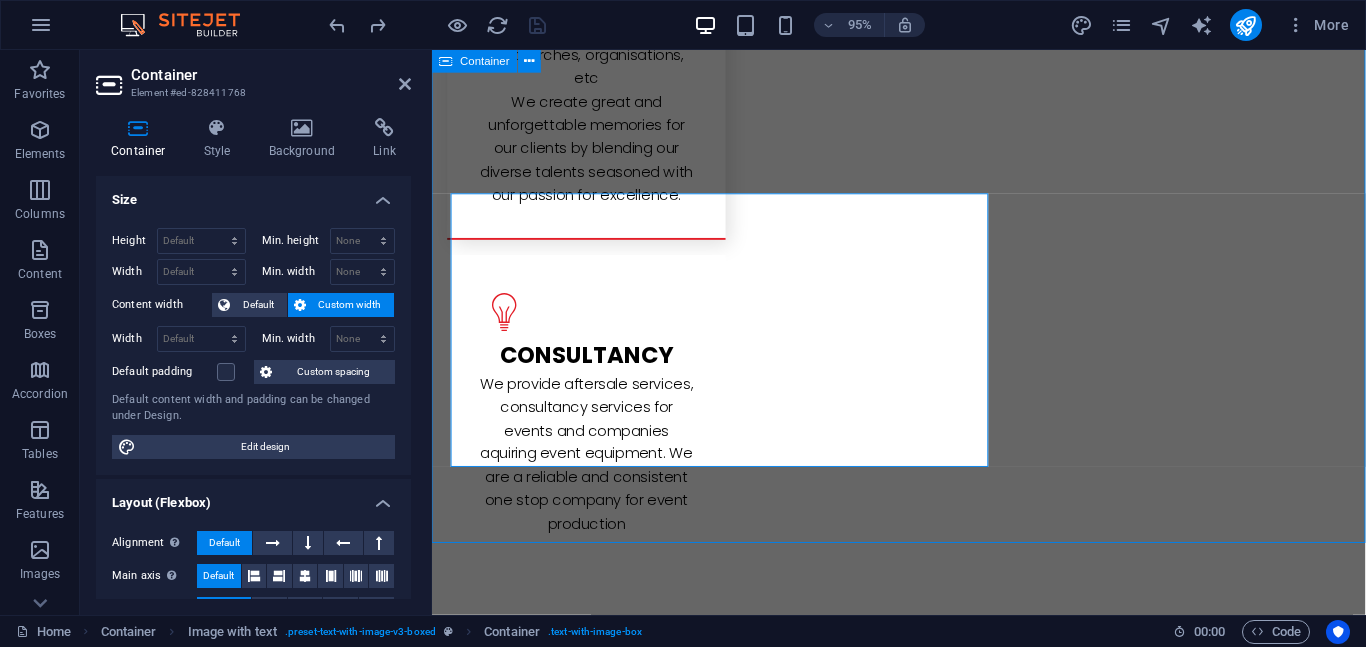 click on "L atest Project We have planned and executed several high-profile event project. We work with our clients to create great and unforgettable memories. Find out about about our projects below. L atest Project Lorem ipsum dolor sit amet, consectetuer adipiscing elit. Aenean commodo ligula eget dolor. Lorem ipsum dolor sit amet, consectetuer adipiscing elit leget dolor. Lorem ipsum dolor sit amet, consectetuer adipiscing elit. Aenean commodo ligula eget dolor. Lorem ipsum dolor sit amet, consectetuer adipiscing elit dolor consectetuer adipiscing elit leget dolor. Lorem elit saget ipsum dolor sit amet, consectetuer. L atest Project L atest Project" at bounding box center [923, 2316] 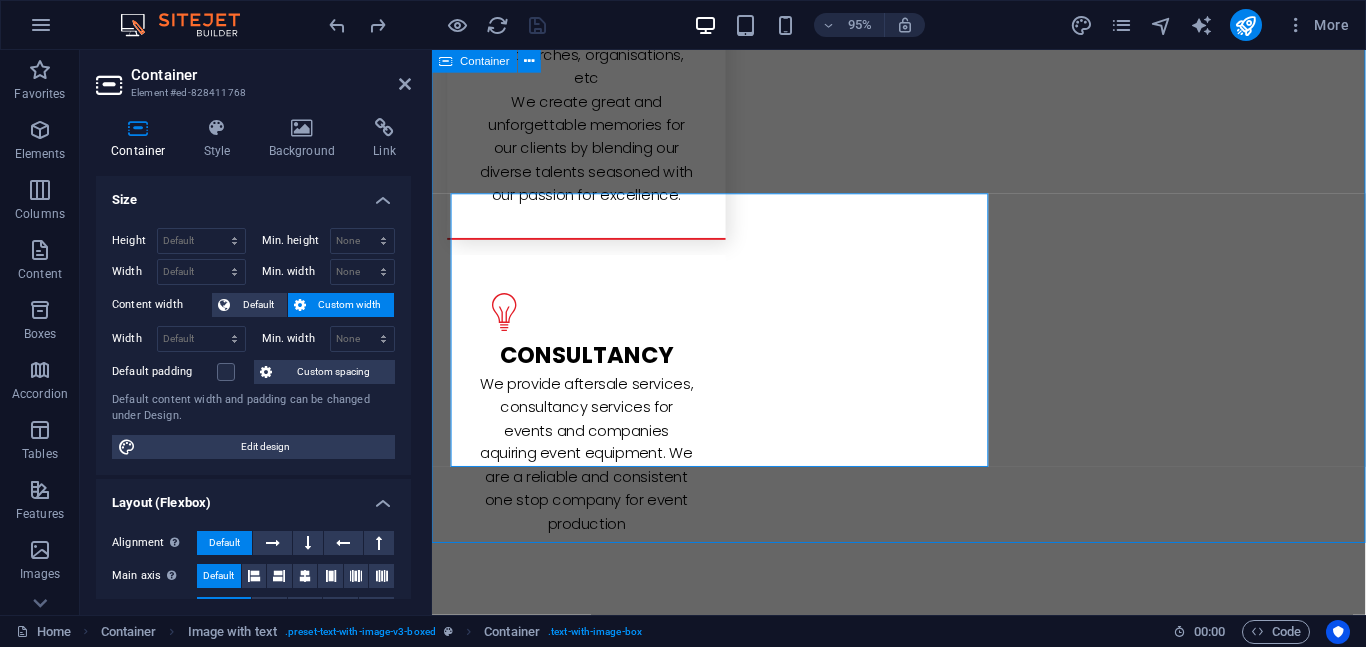 click on "L atest Project We have planned and executed several high-profile event project. We work with our clients to create great and unforgettable memories. Find out about about our projects below. L atest Project Lorem ipsum dolor sit amet, consectetuer adipiscing elit. Aenean commodo ligula eget dolor. Lorem ipsum dolor sit amet, consectetuer adipiscing elit leget dolor. Lorem ipsum dolor sit amet, consectetuer adipiscing elit. Aenean commodo ligula eget dolor. Lorem ipsum dolor sit amet, consectetuer adipiscing elit dolor consectetuer adipiscing elit leget dolor. Lorem elit saget ipsum dolor sit amet, consectetuer. L atest Project L atest Project" at bounding box center (923, 2316) 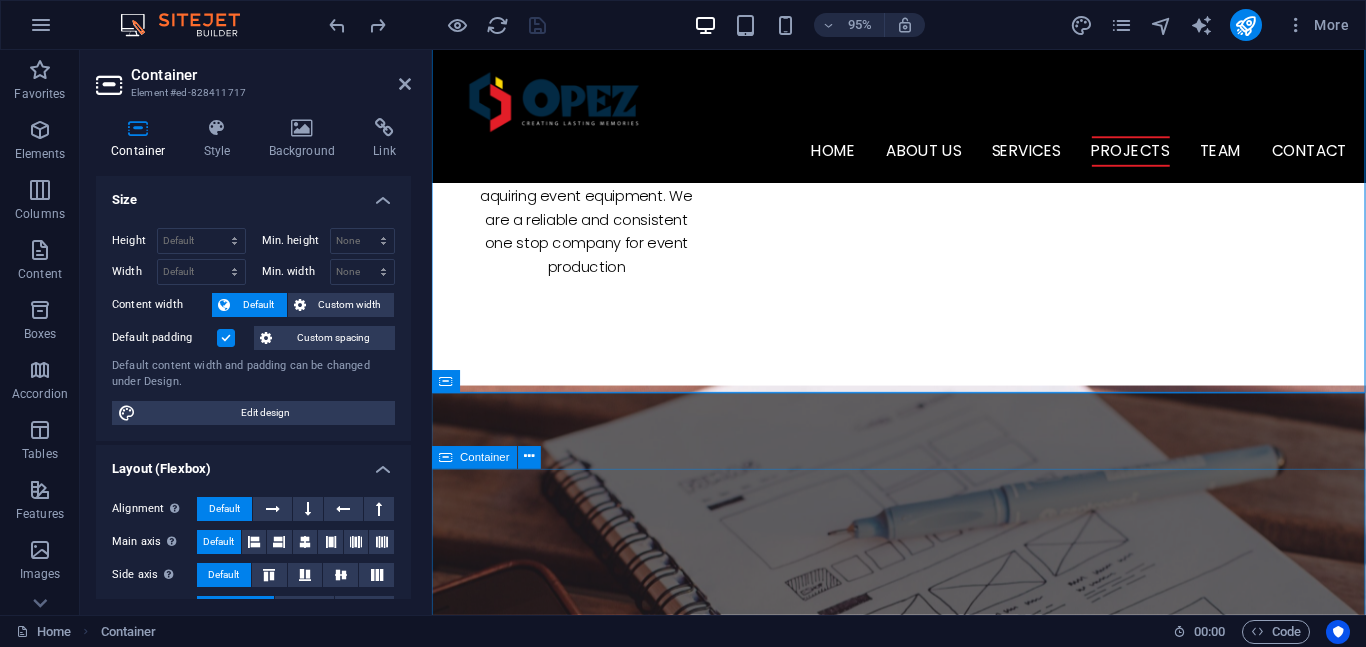 scroll, scrollTop: 3249, scrollLeft: 0, axis: vertical 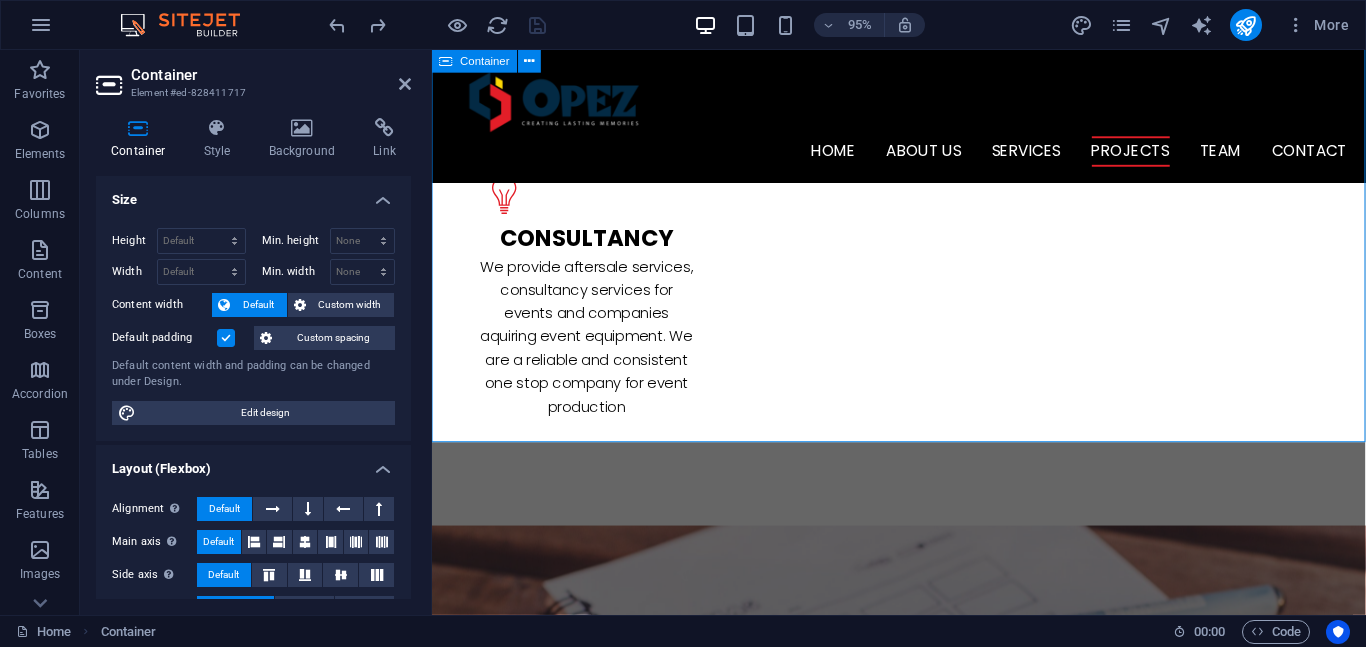 click on "L atest Project We have planned and executed several high-profile event project. We work with our clients to create great and unforgettable memories. Find out about about our projects below. L atest Project Lorem ipsum dolor sit amet, consectetuer adipiscing elit. Aenean commodo ligula eget dolor. Lorem ipsum dolor sit amet, consectetuer adipiscing elit leget dolor. Lorem ipsum dolor sit amet, consectetuer adipiscing elit. Aenean commodo ligula eget dolor. Lorem ipsum dolor sit amet, consectetuer adipiscing elit dolor consectetuer adipiscing elit leget dolor. Lorem elit saget ipsum dolor sit amet, consectetuer. L atest Project L atest Project" at bounding box center [923, 2193] 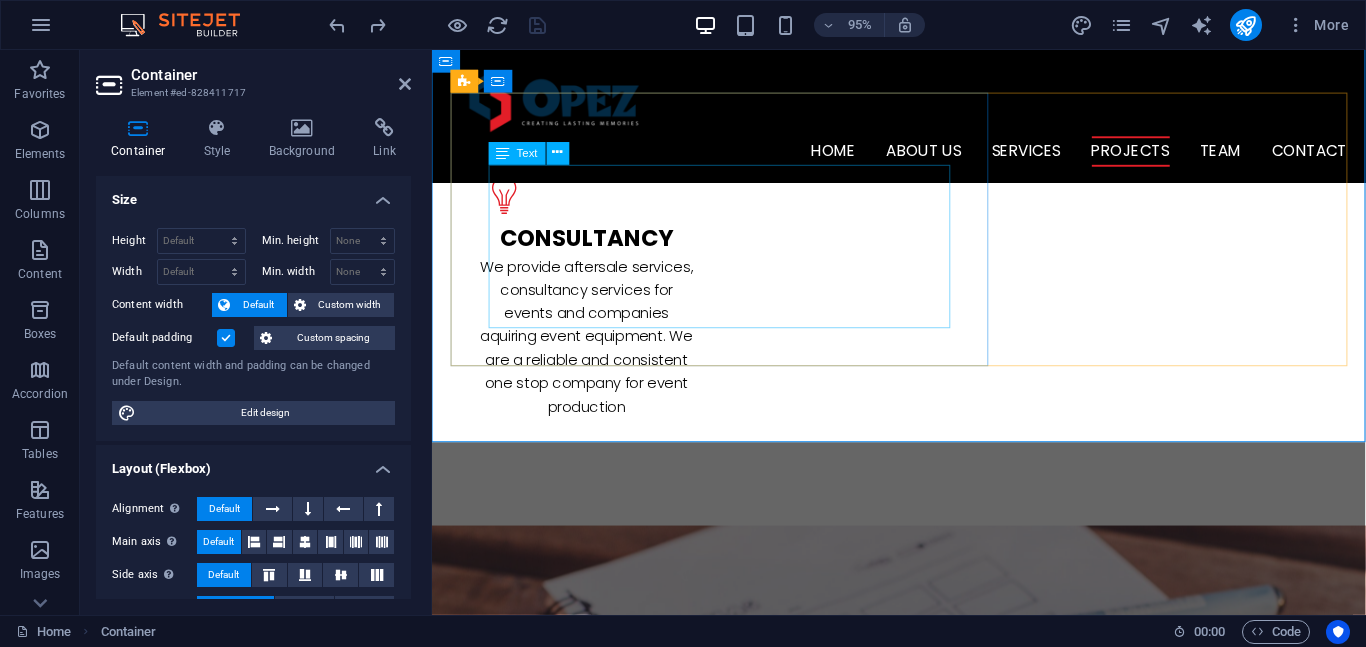click on "Lorem ipsum dolor sit amet, consectetuer adipiscing elit. Aenean commodo ligula eget dolor. Lorem ipsum dolor sit amet, consectetuer adipiscing elit leget dolor. Lorem ipsum dolor sit amet, consectetuer adipiscing elit. Aenean commodo ligula eget dolor. Lorem ipsum dolor sit amet, consectetuer adipiscing elit dolor consectetuer adipiscing elit leget dolor. Lorem elit saget ipsum dolor sit amet, consectetuer." at bounding box center [924, 2741] 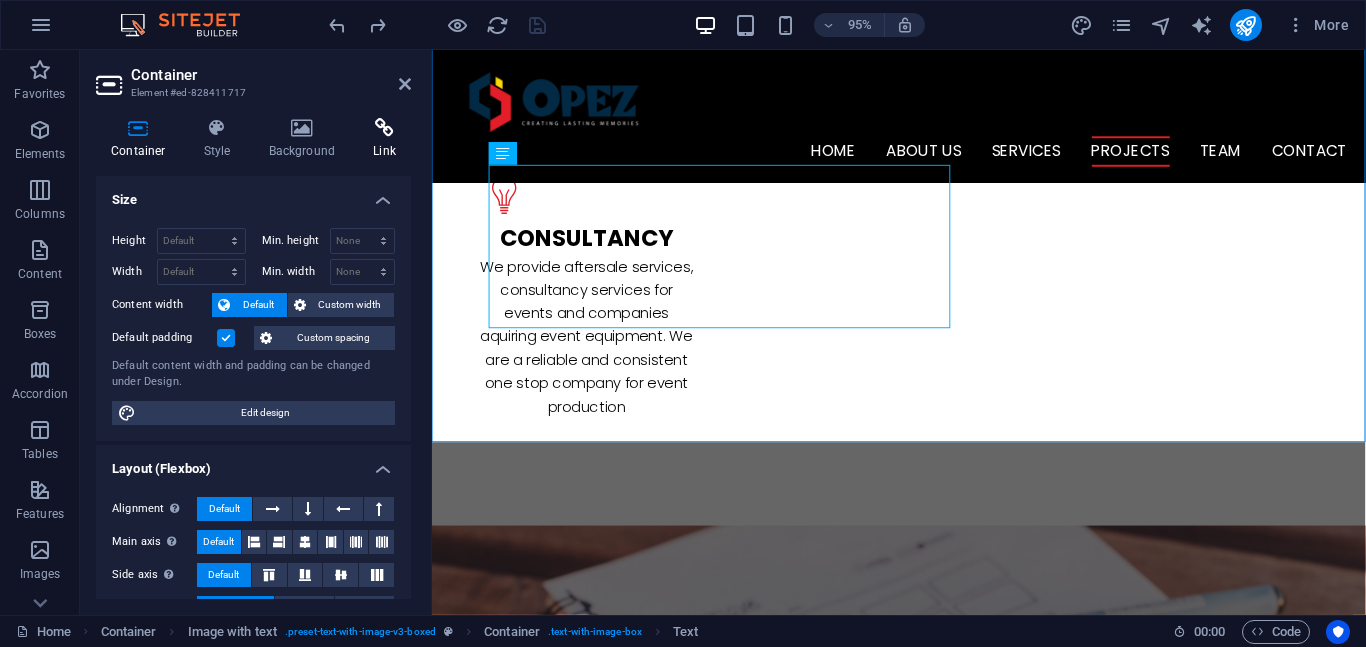 click on "Link" at bounding box center [384, 139] 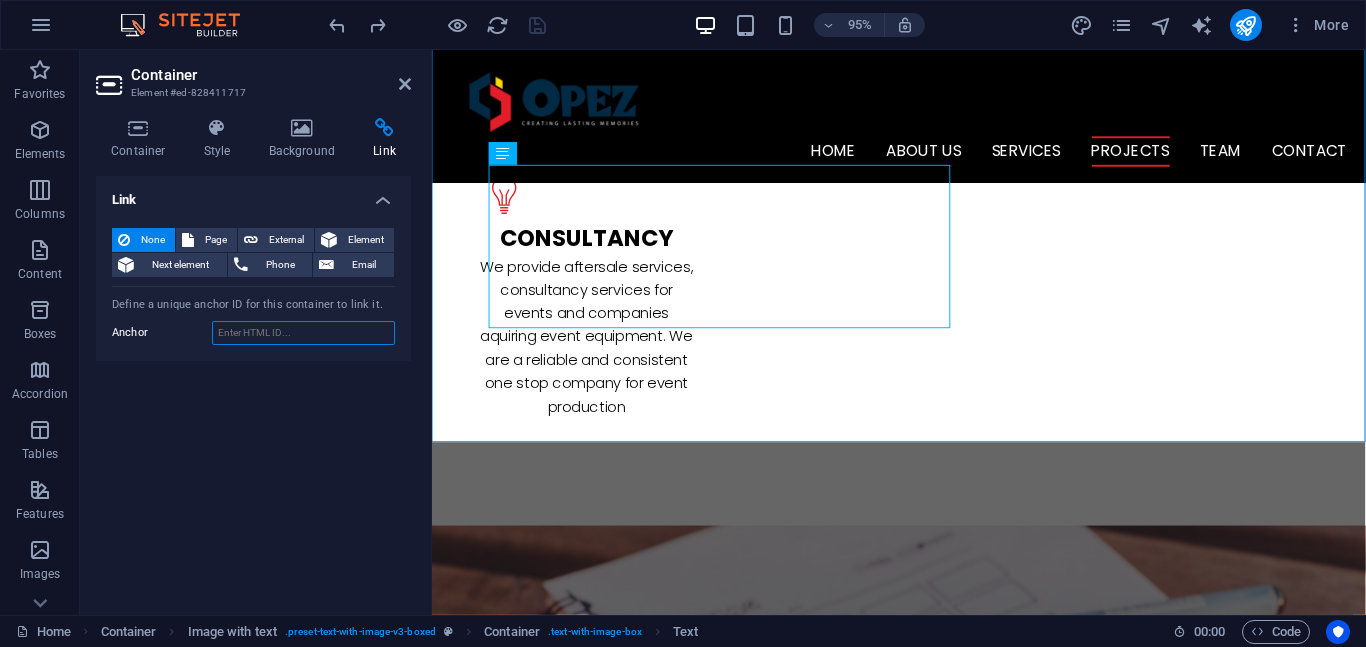 click on "Anchor" at bounding box center [303, 333] 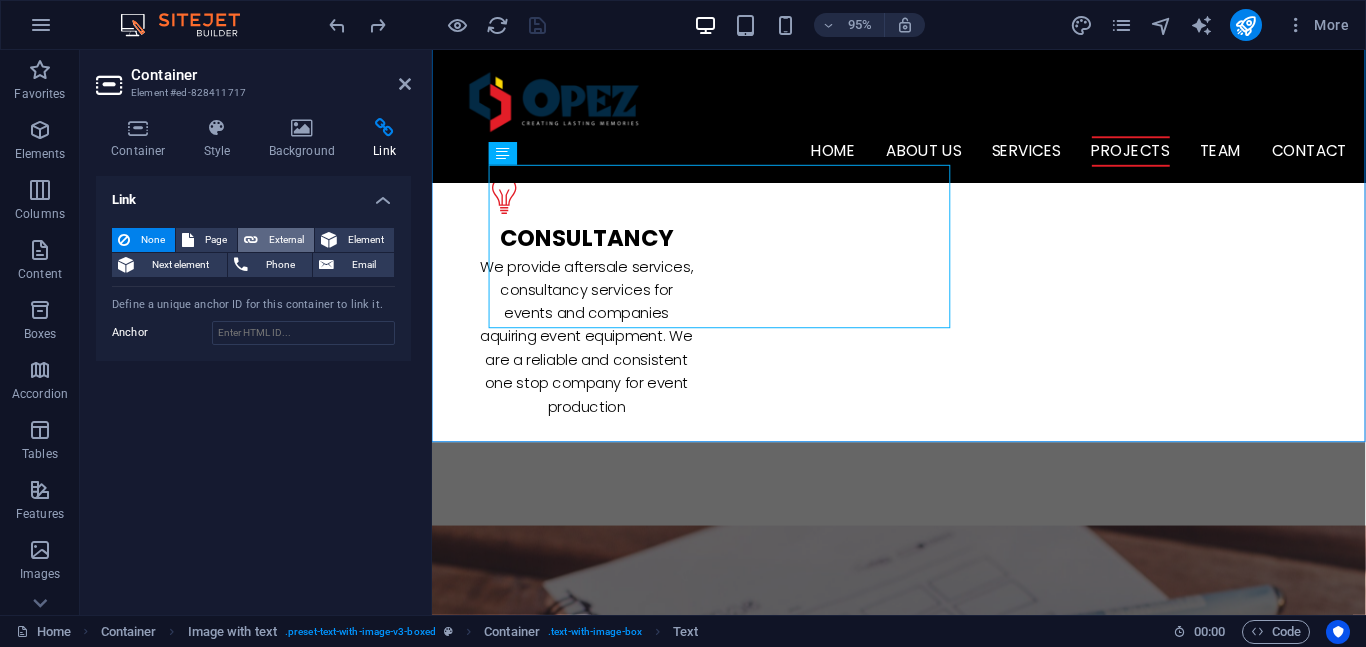 click on "External" at bounding box center [286, 240] 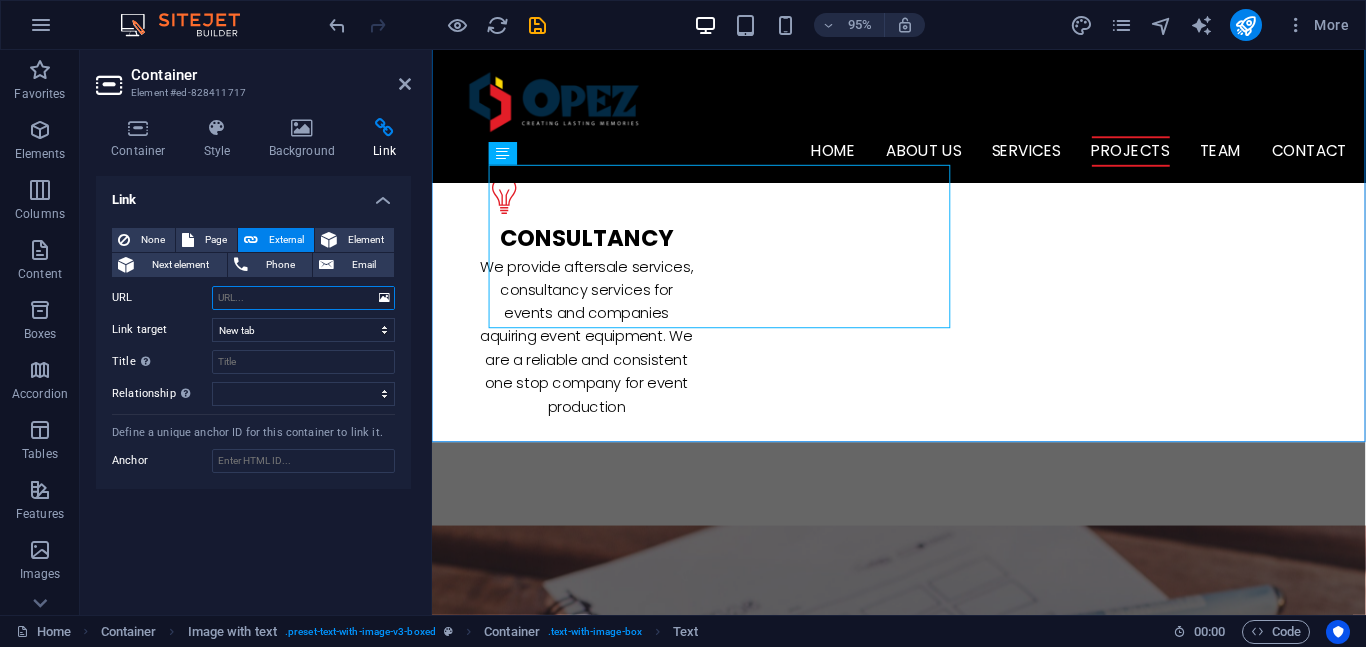 paste on "https://www.instagram.com/opezaudiovisuals/" 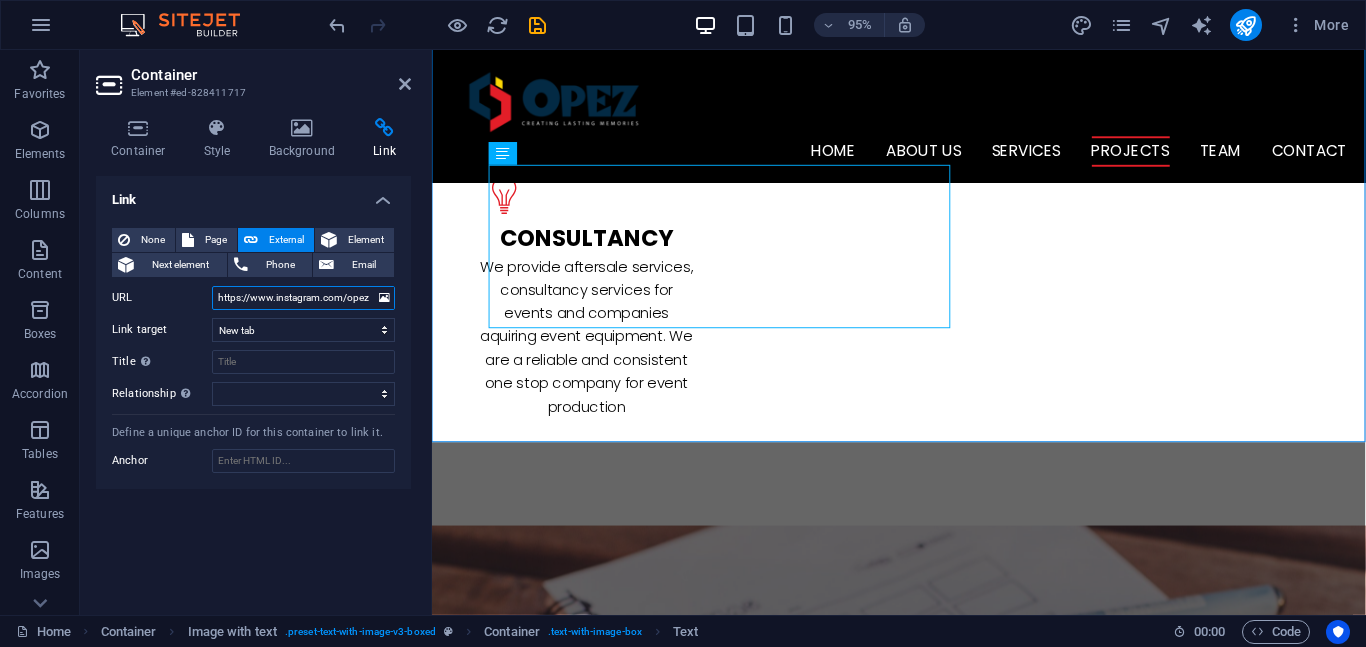 scroll, scrollTop: 0, scrollLeft: 58, axis: horizontal 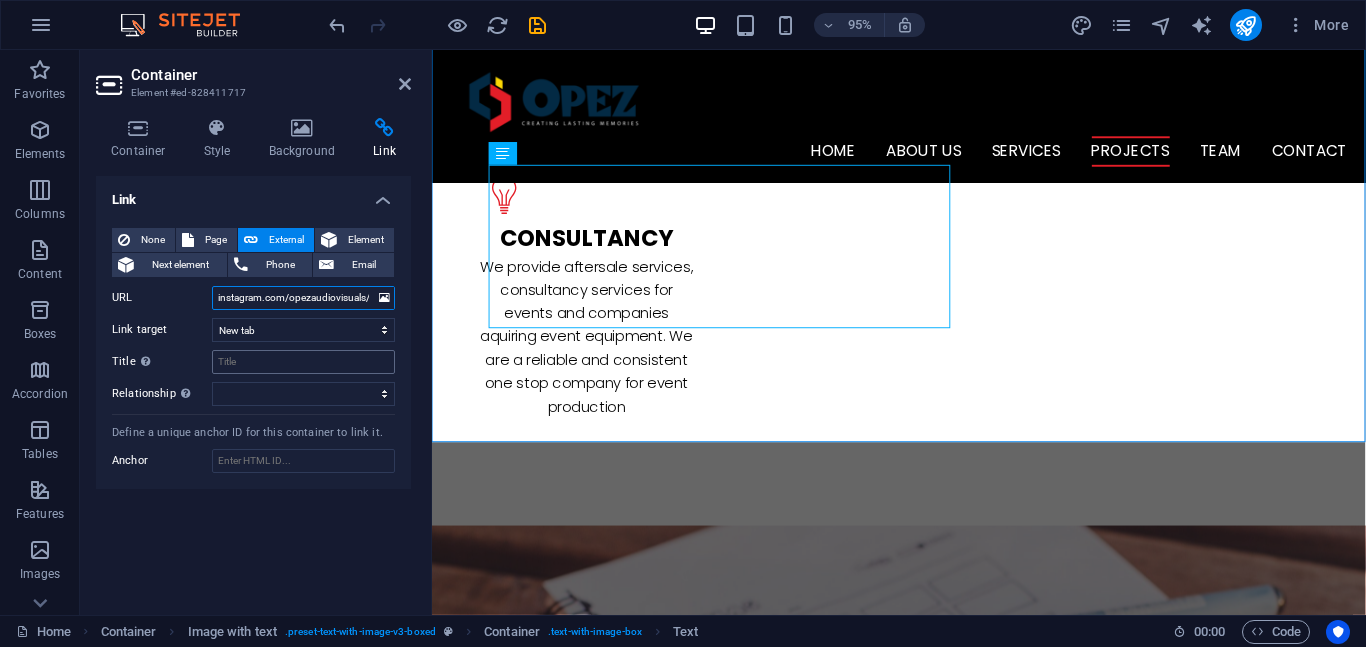 type on "https://www.instagram.com/opezaudiovisuals/" 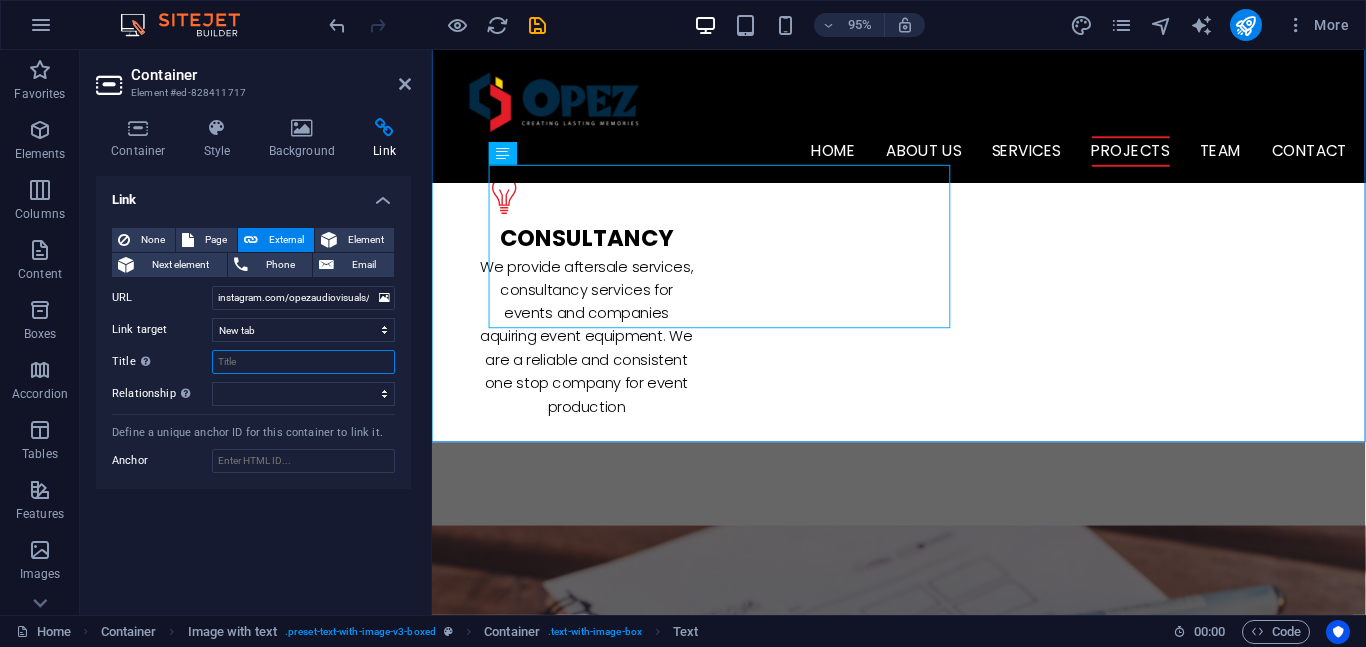 click on "Title Additional link description, should not be the same as the link text. The title is most often shown as a tooltip text when the mouse moves over the element. Leave empty if uncertain." at bounding box center (303, 362) 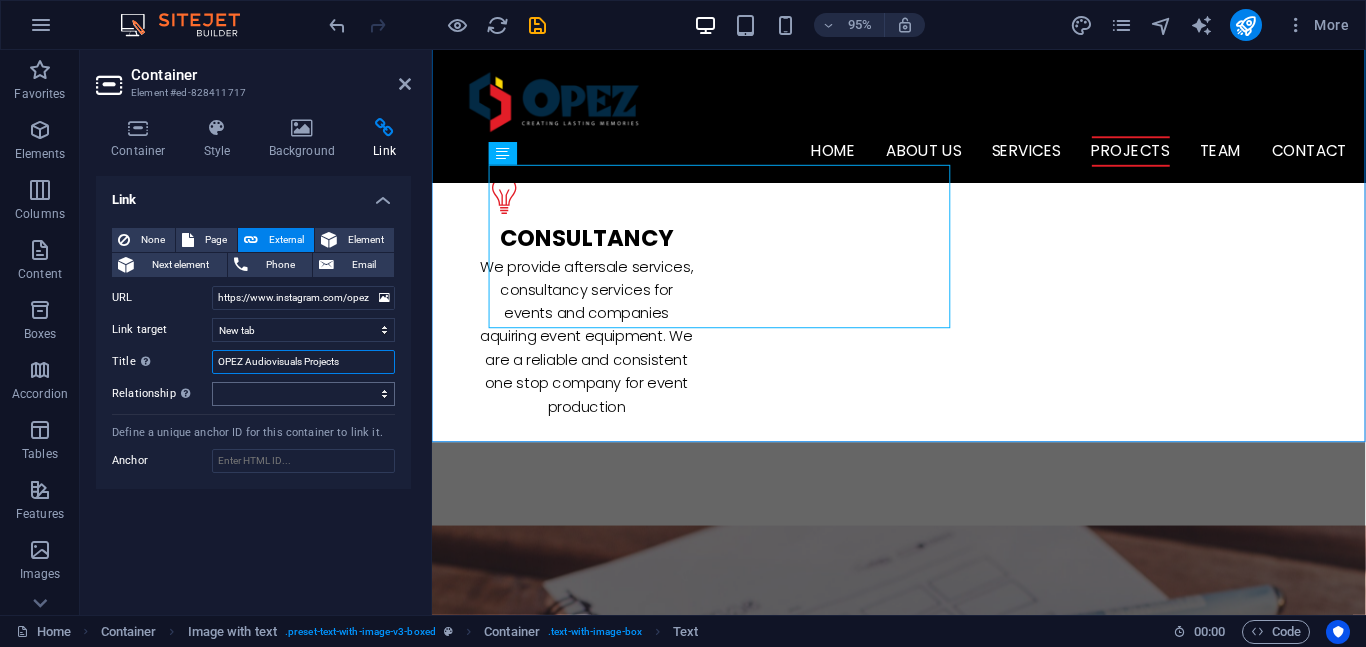 type on "OPEZ Audiovisuals Projects" 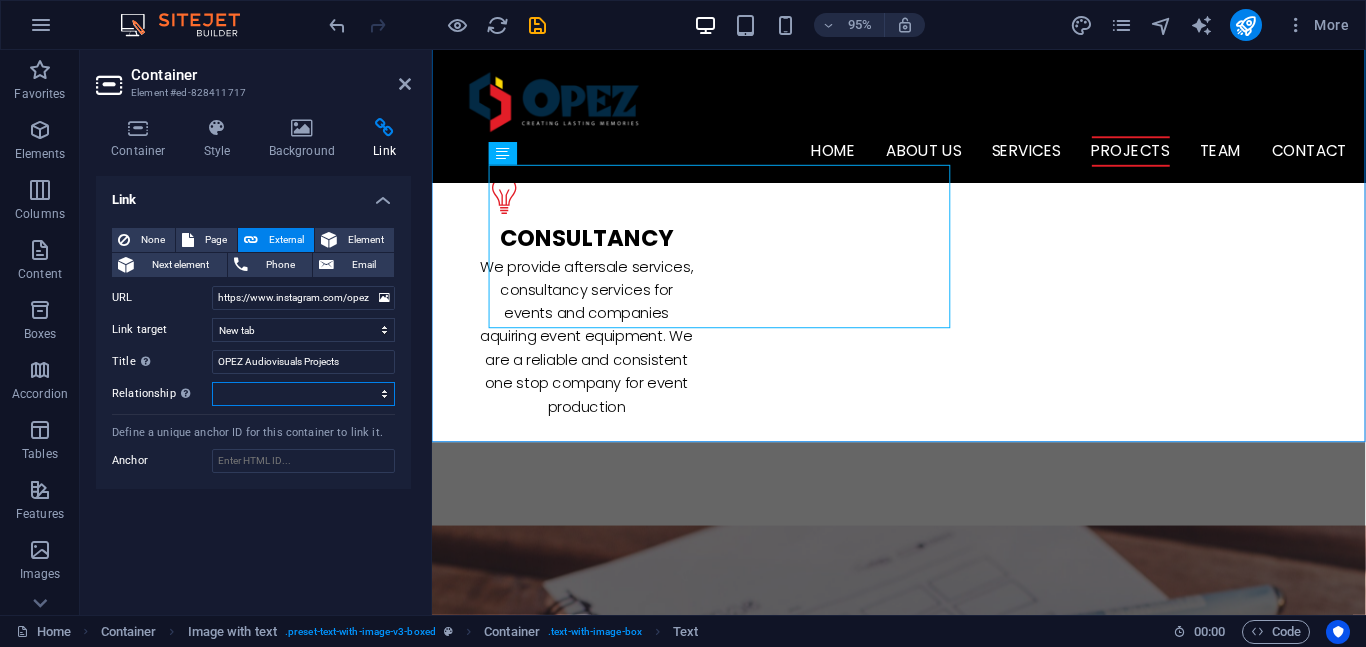 click on "alternate author bookmark external help license next nofollow noreferrer noopener prev search tag" at bounding box center [303, 394] 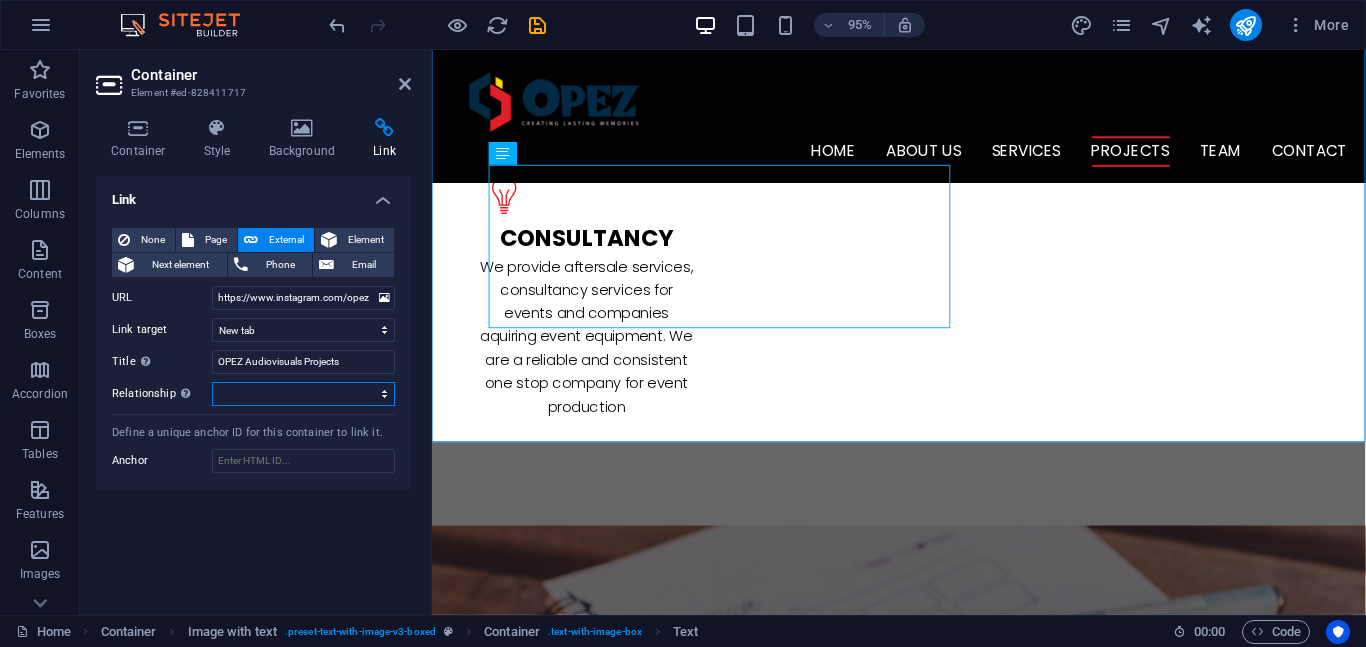select on "external" 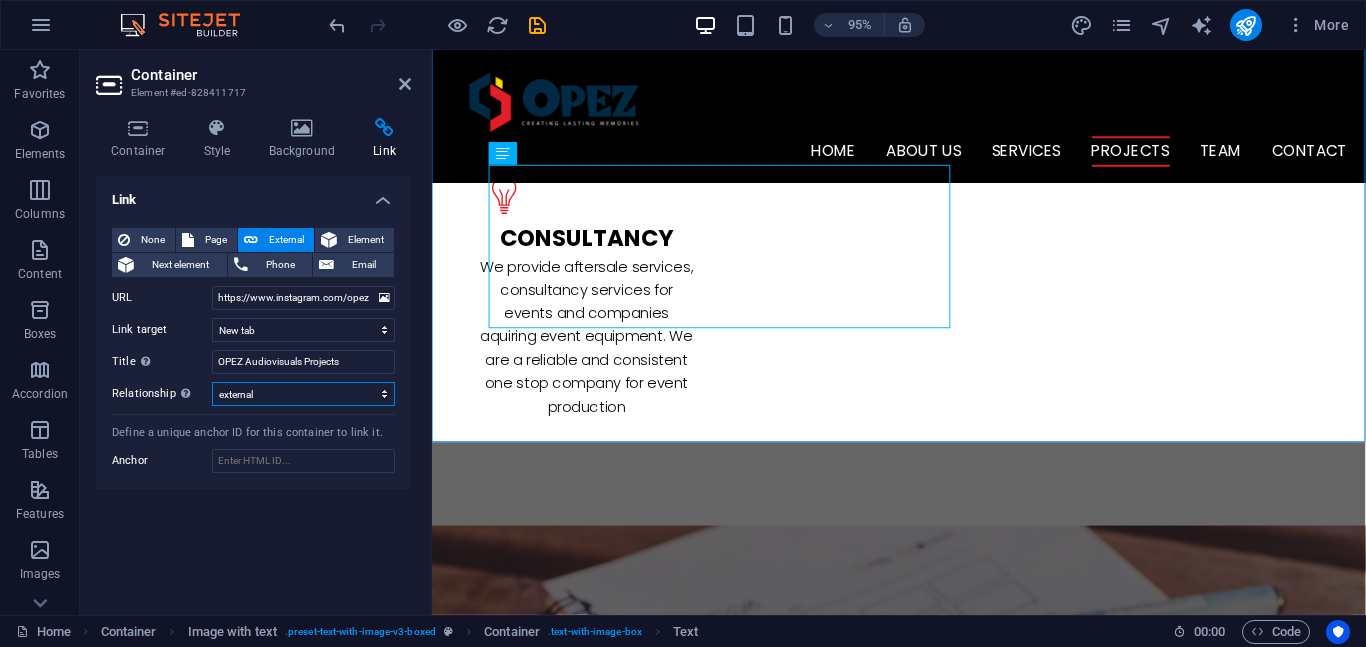 click on "alternate author bookmark external help license next nofollow noreferrer noopener prev search tag" at bounding box center (303, 394) 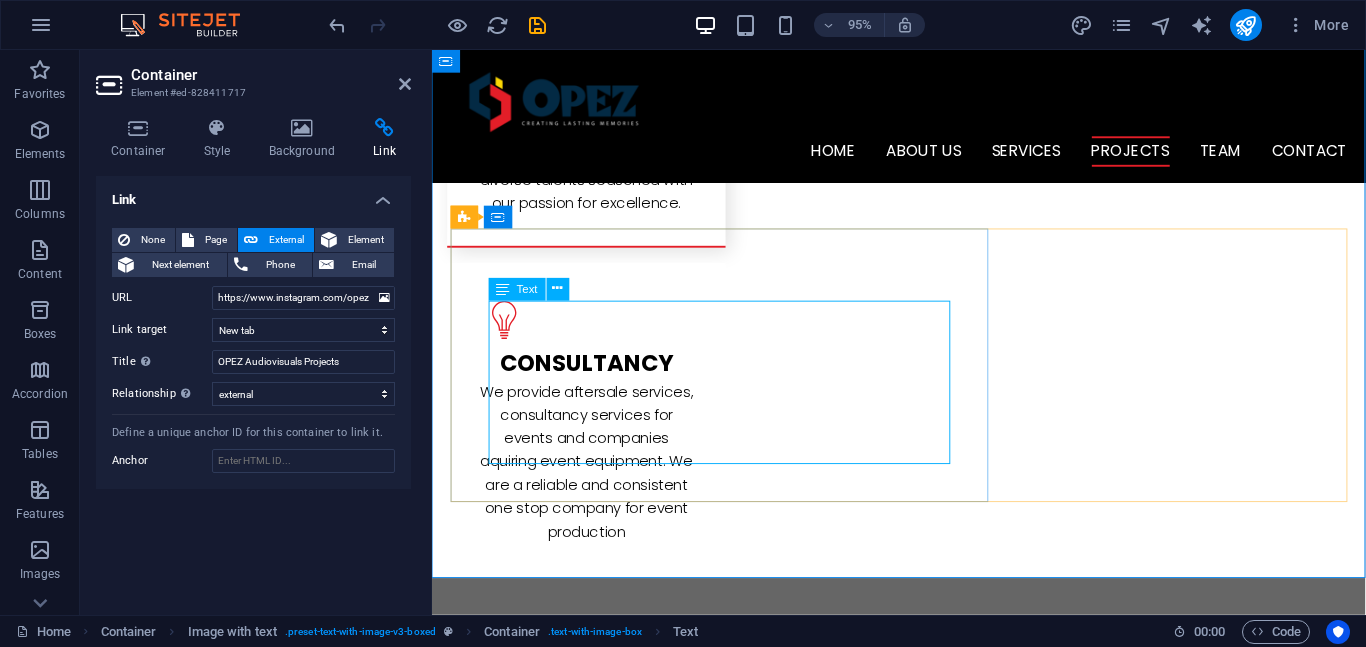 scroll, scrollTop: 3106, scrollLeft: 0, axis: vertical 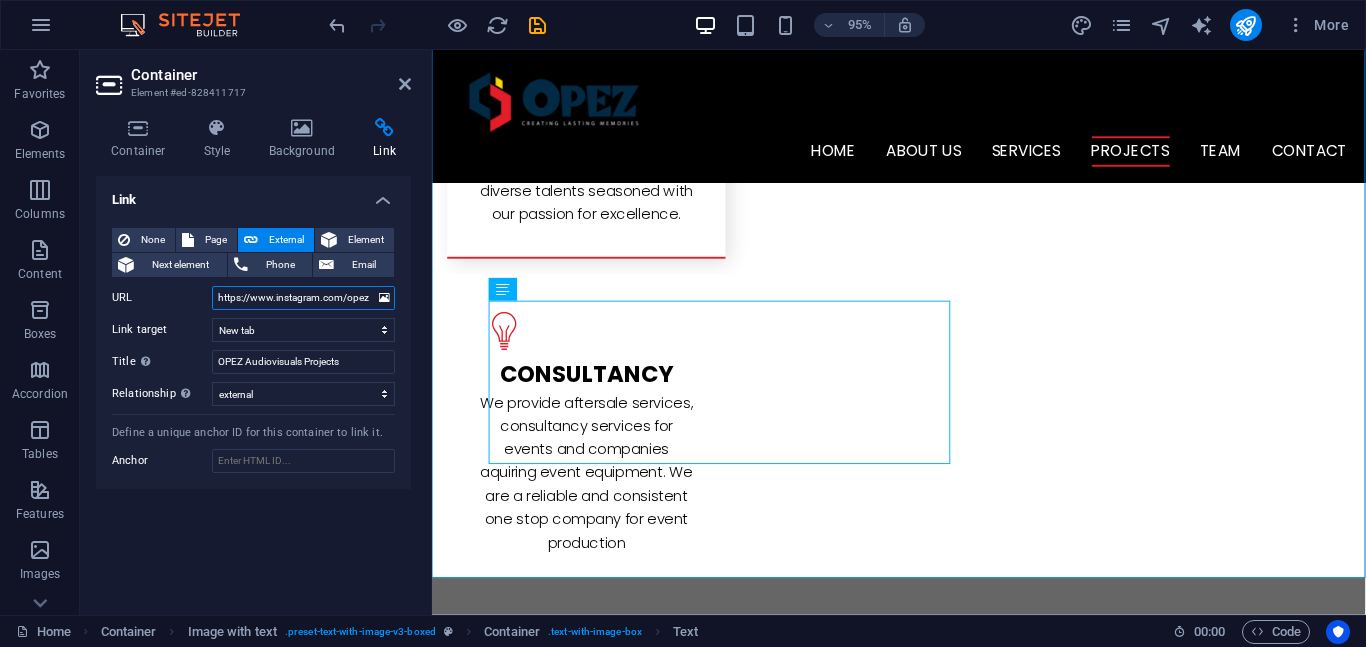 click on "https://www.instagram.com/opezaudiovisuals/" at bounding box center (303, 298) 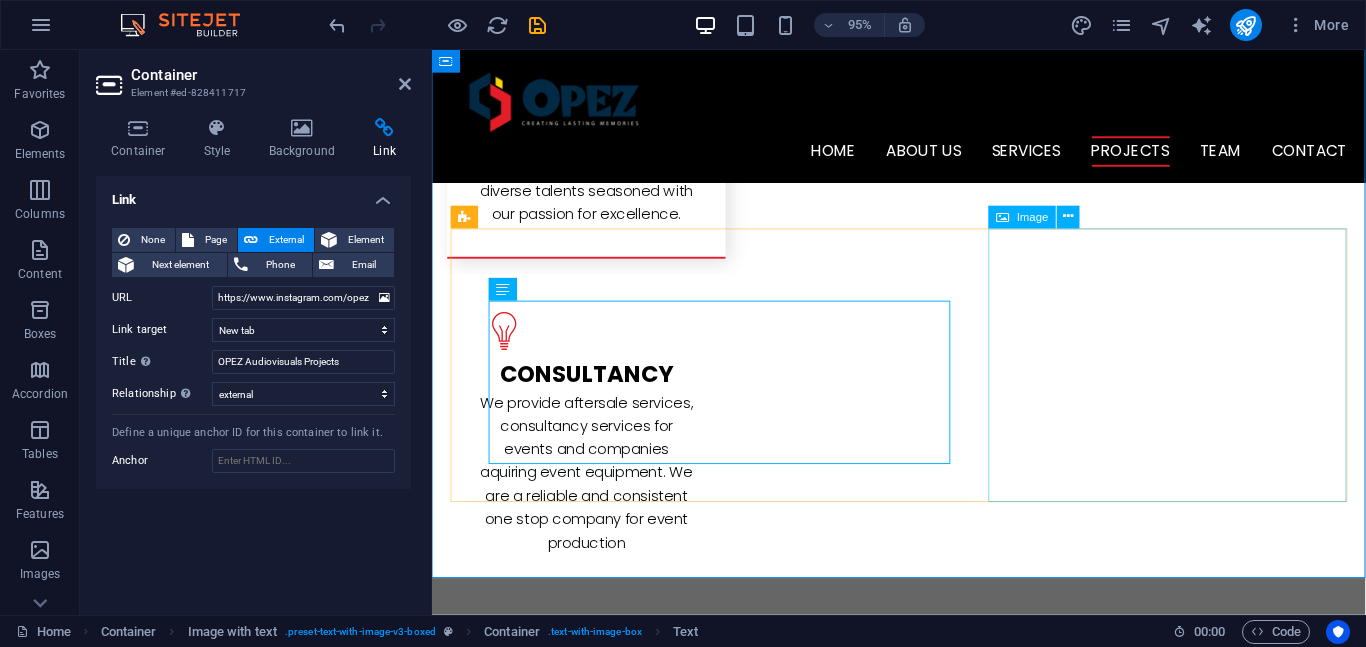 click at bounding box center [579, 3039] 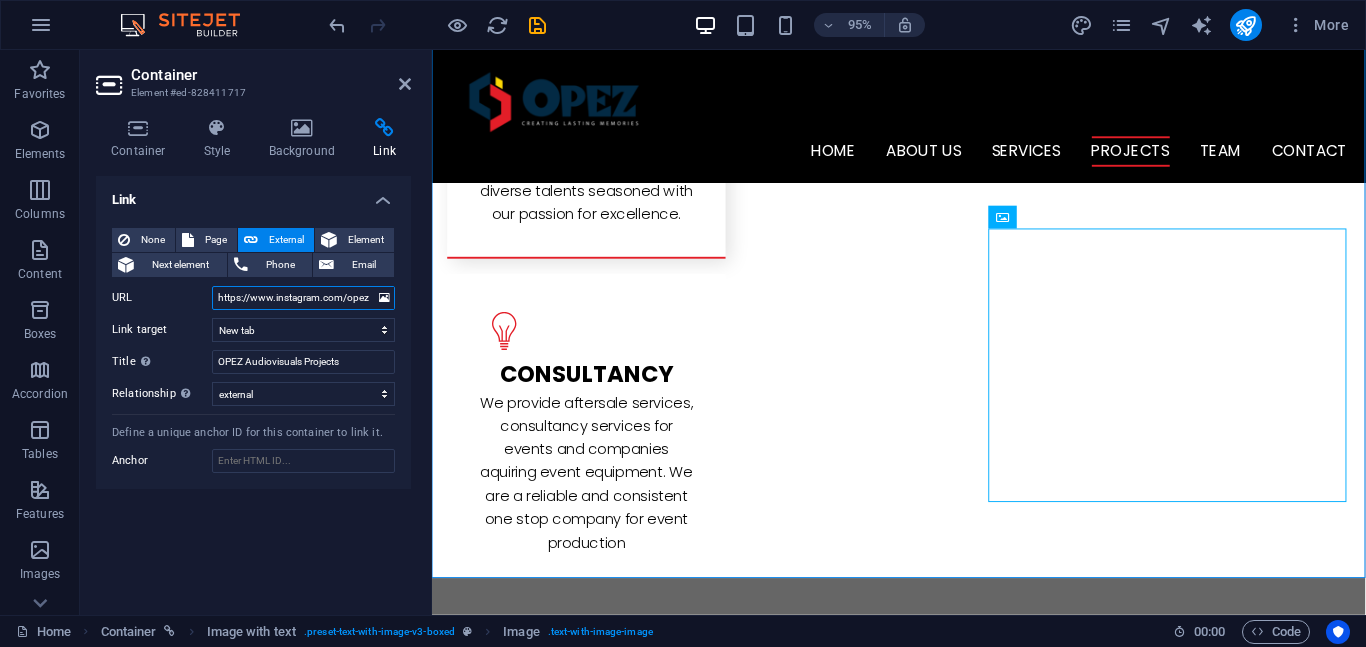 click on "https://www.instagram.com/opezaudiovisuals/" at bounding box center [303, 298] 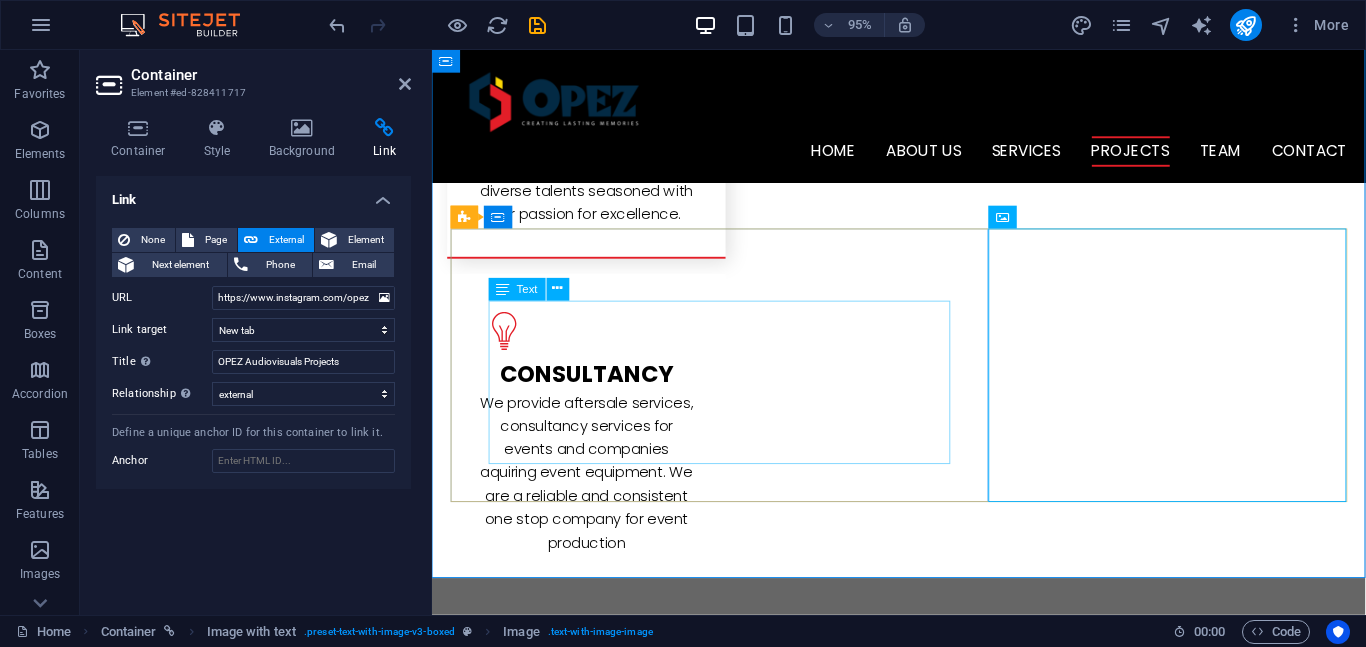 click on "Lorem ipsum dolor sit amet, consectetuer adipiscing elit. Aenean commodo ligula eget dolor. Lorem ipsum dolor sit amet, consectetuer adipiscing elit leget dolor. Lorem ipsum dolor sit amet, consectetuer adipiscing elit. Aenean commodo ligula eget dolor. Lorem ipsum dolor sit amet, consectetuer adipiscing elit dolor consectetuer adipiscing elit leget dolor. Lorem elit saget ipsum dolor sit amet, consectetuer." at bounding box center [923, 2852] 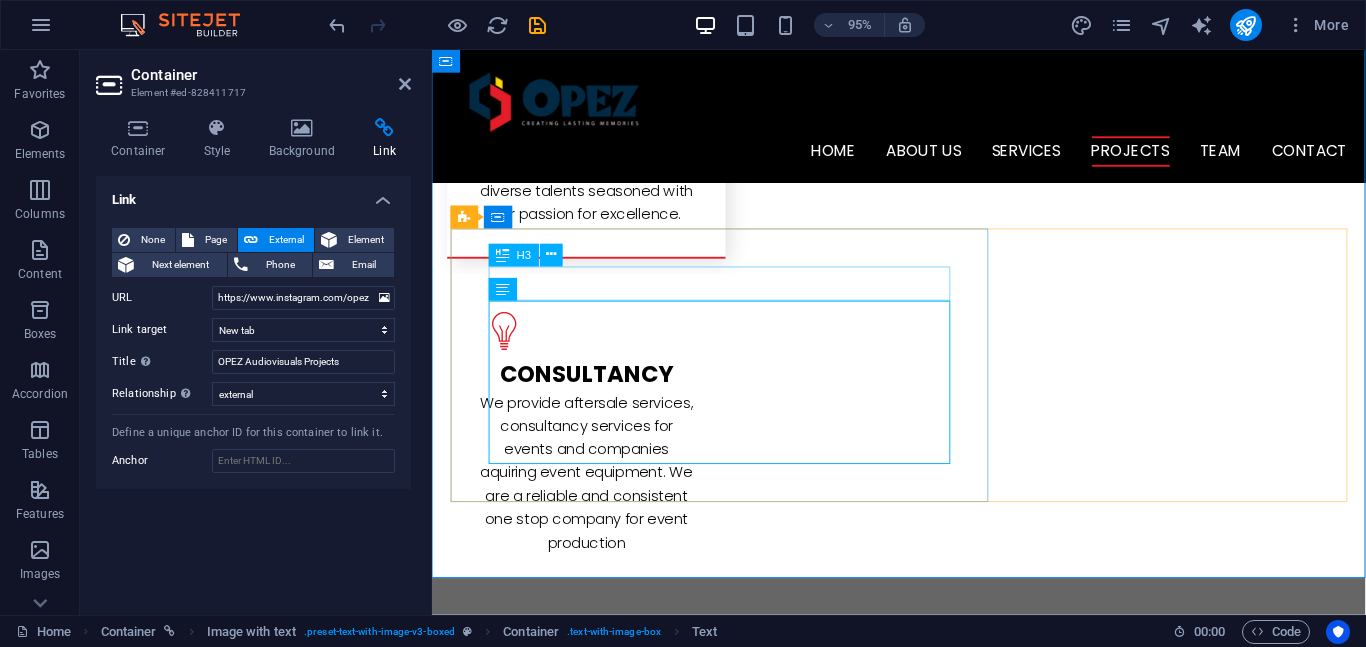 click on "L atest Project" at bounding box center (923, 2785) 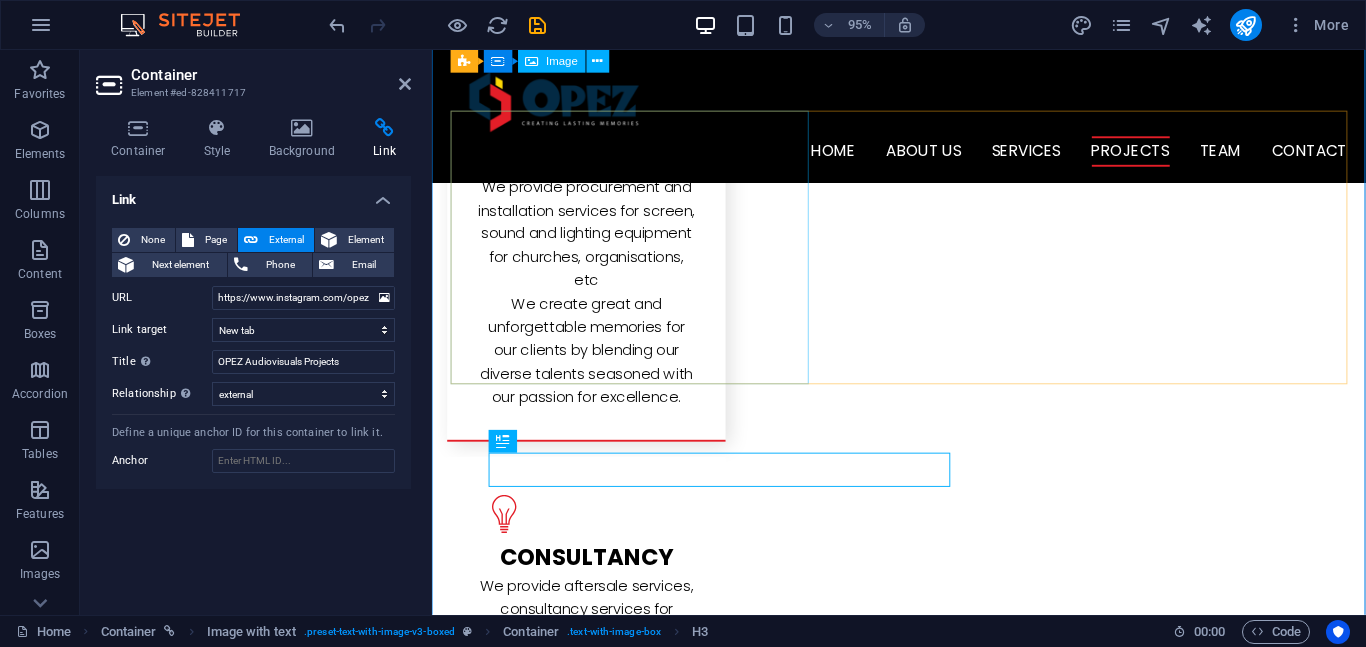 scroll, scrollTop: 2896, scrollLeft: 0, axis: vertical 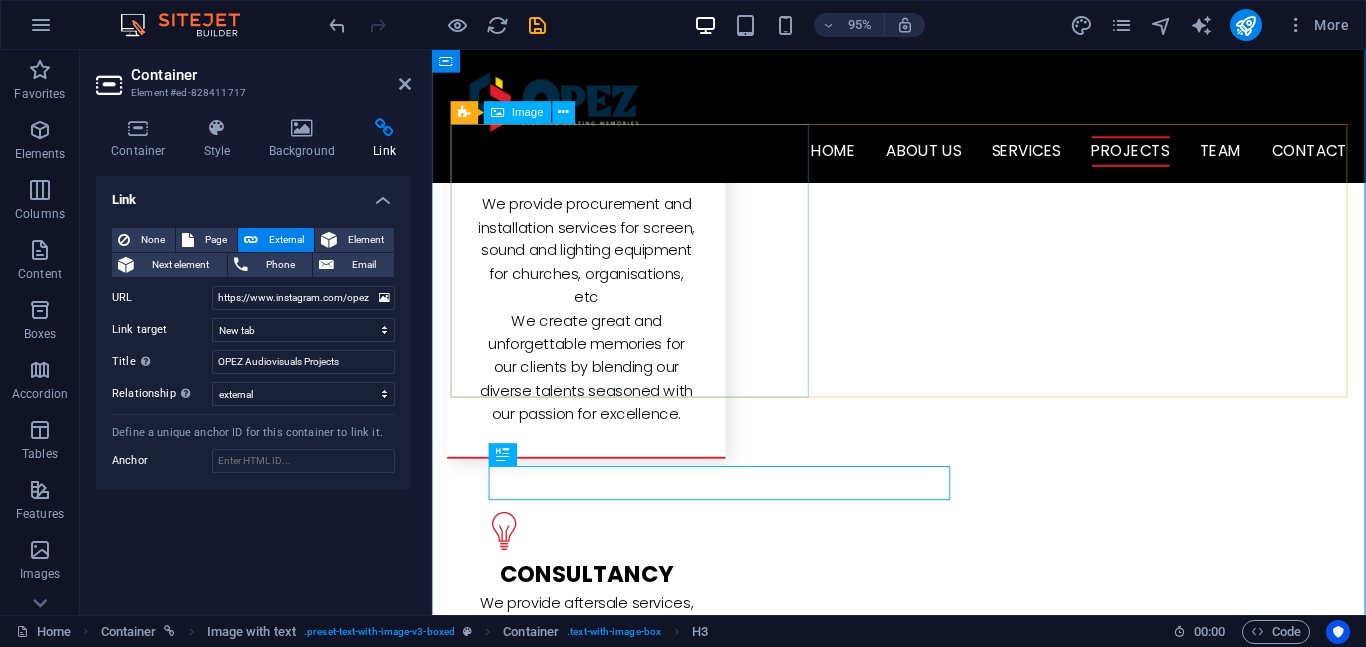 click at bounding box center [579, 2592] 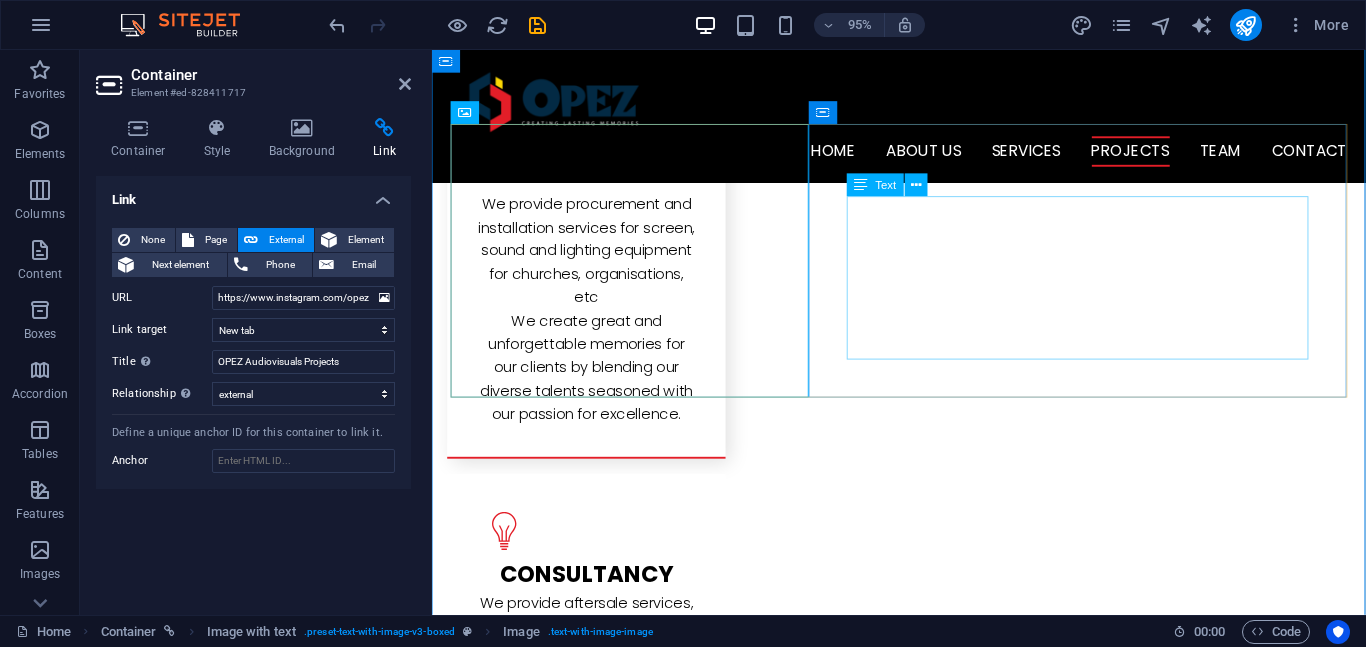 click on "Lorem ipsum dolor sit amet, consectetuer adipiscing elit. Aenean commodo ligula eget dolor. Lorem ipsum dolor sit amet, consectetuer adipiscing elit leget dolor. Lorem ipsum dolor sit amet, consectetuer adipiscing elit. Aenean commodo ligula eget dolor. Lorem ipsum dolor sit amet, consectetuer adipiscing elit dolor consectetuer adipiscing elit leget dolor. Lorem elit saget ipsum dolor sit amet, consectetuer." at bounding box center [923, 2816] 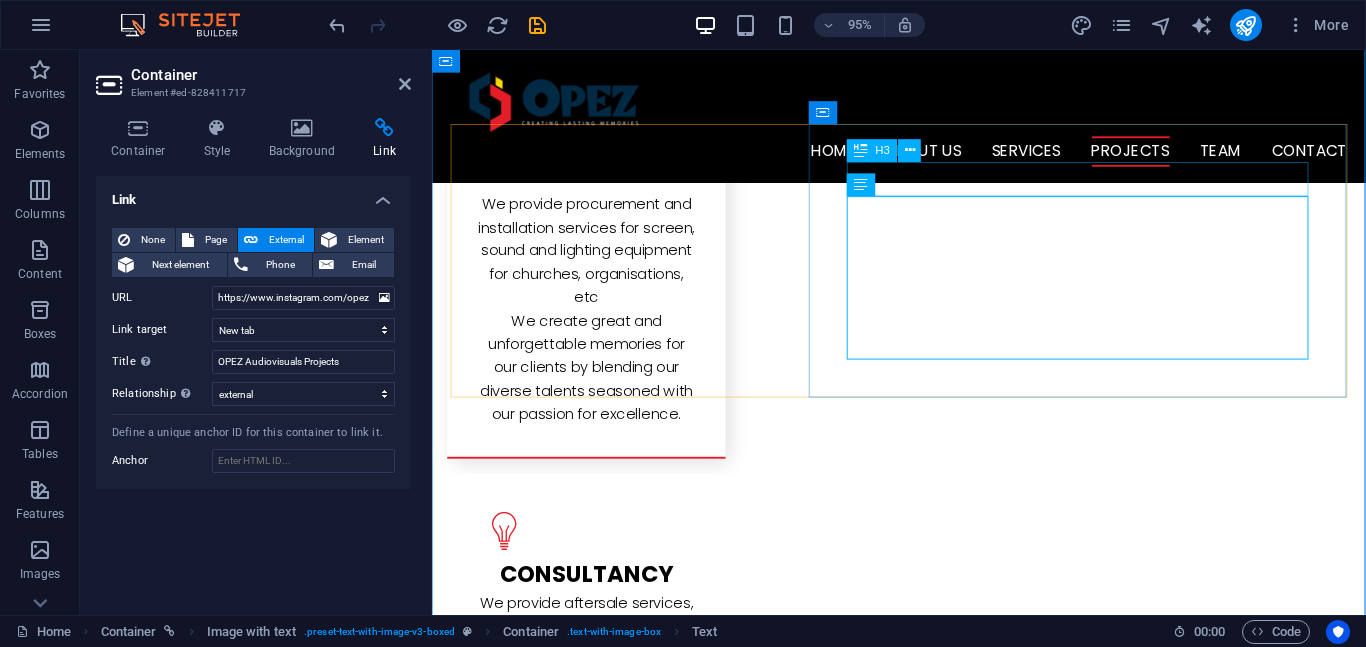 click on "L atest Project" at bounding box center [923, 2749] 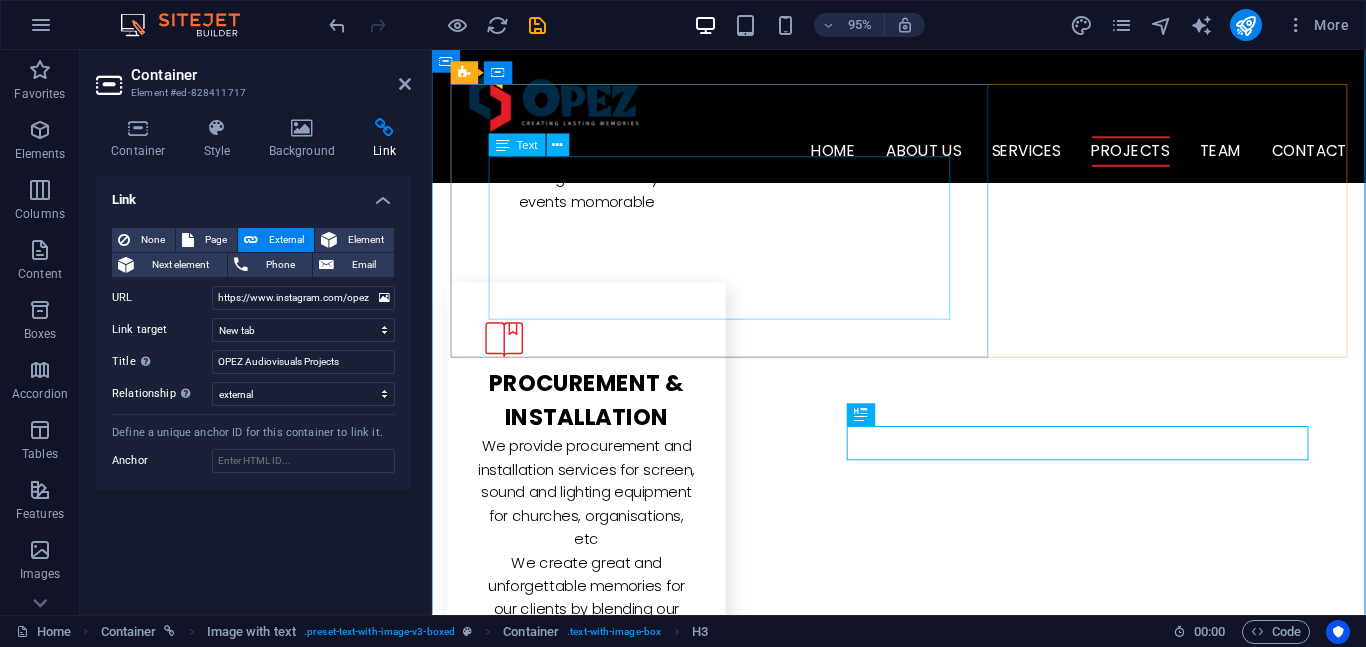 scroll, scrollTop: 2618, scrollLeft: 0, axis: vertical 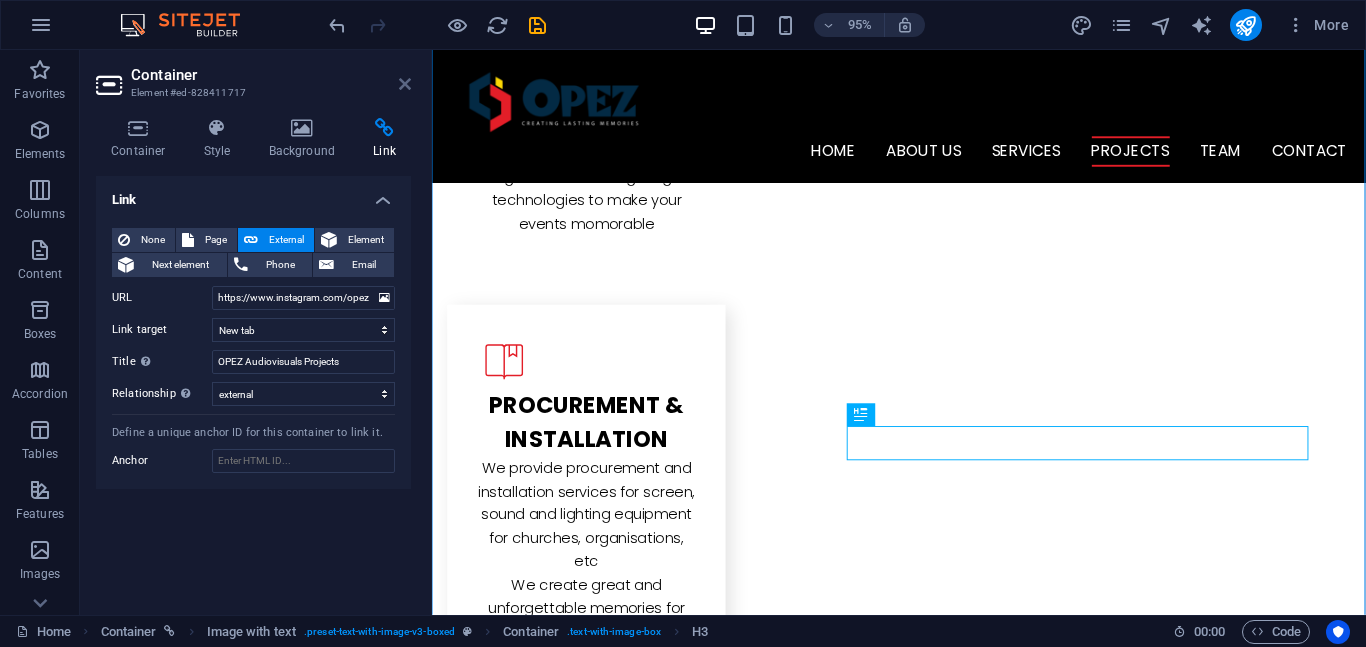 click at bounding box center (405, 84) 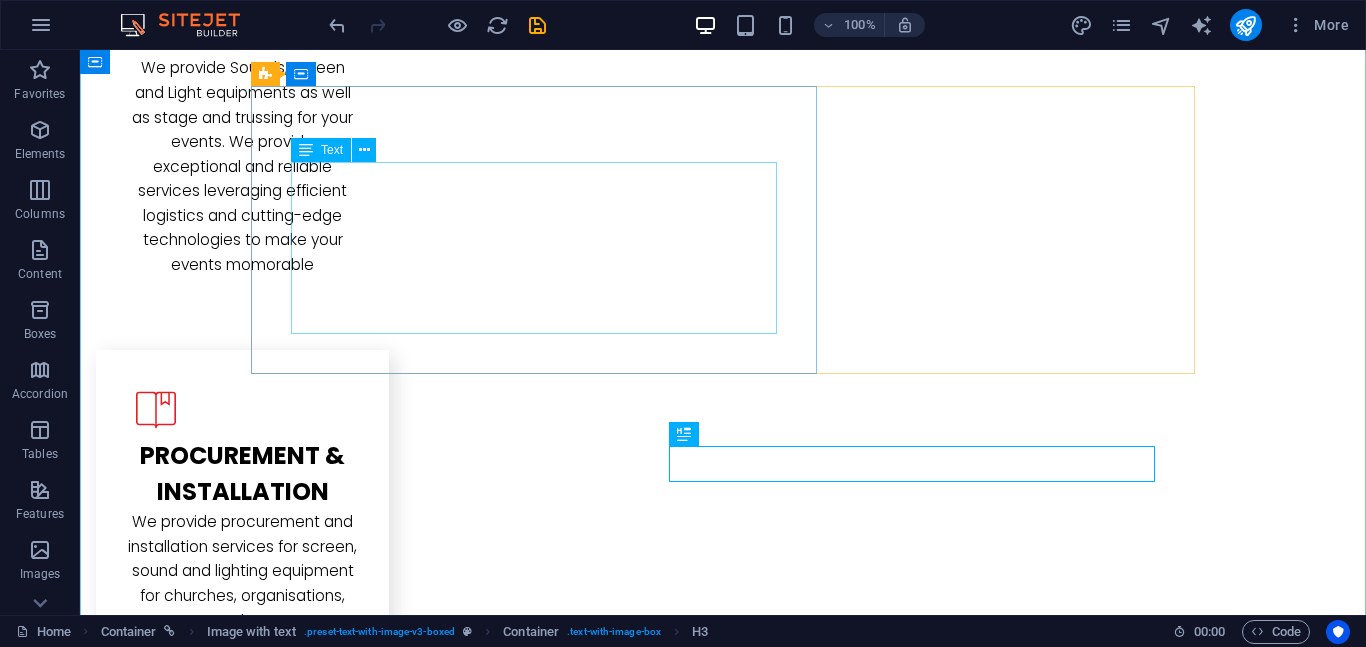 click on "Lorem ipsum dolor sit amet, consectetuer adipiscing elit. Aenean commodo ligula eget dolor. Lorem ipsum dolor sit amet, consectetuer adipiscing elit leget dolor. Lorem ipsum dolor sit amet, consectetuer adipiscing elit. Aenean commodo ligula eget dolor. Lorem ipsum dolor sit amet, consectetuer adipiscing elit dolor consectetuer adipiscing elit leget dolor. Lorem elit saget ipsum dolor sit amet, consectetuer." at bounding box center (723, 2533) 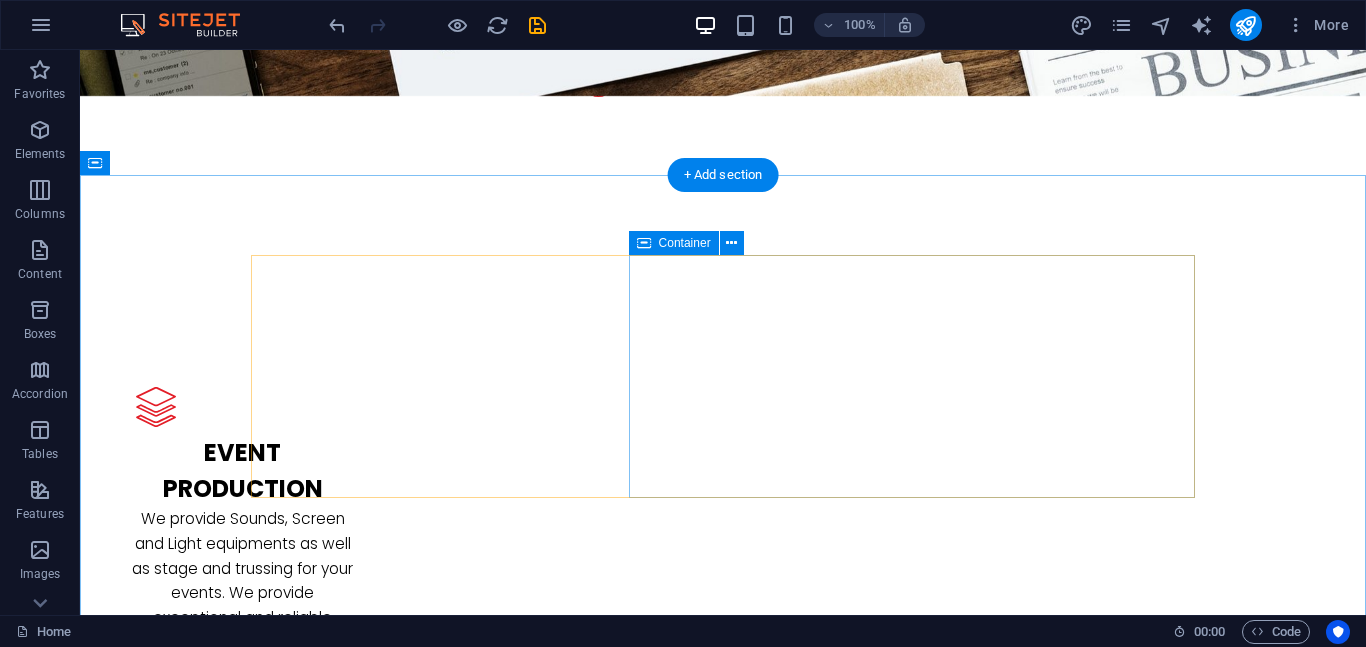 scroll, scrollTop: 2185, scrollLeft: 0, axis: vertical 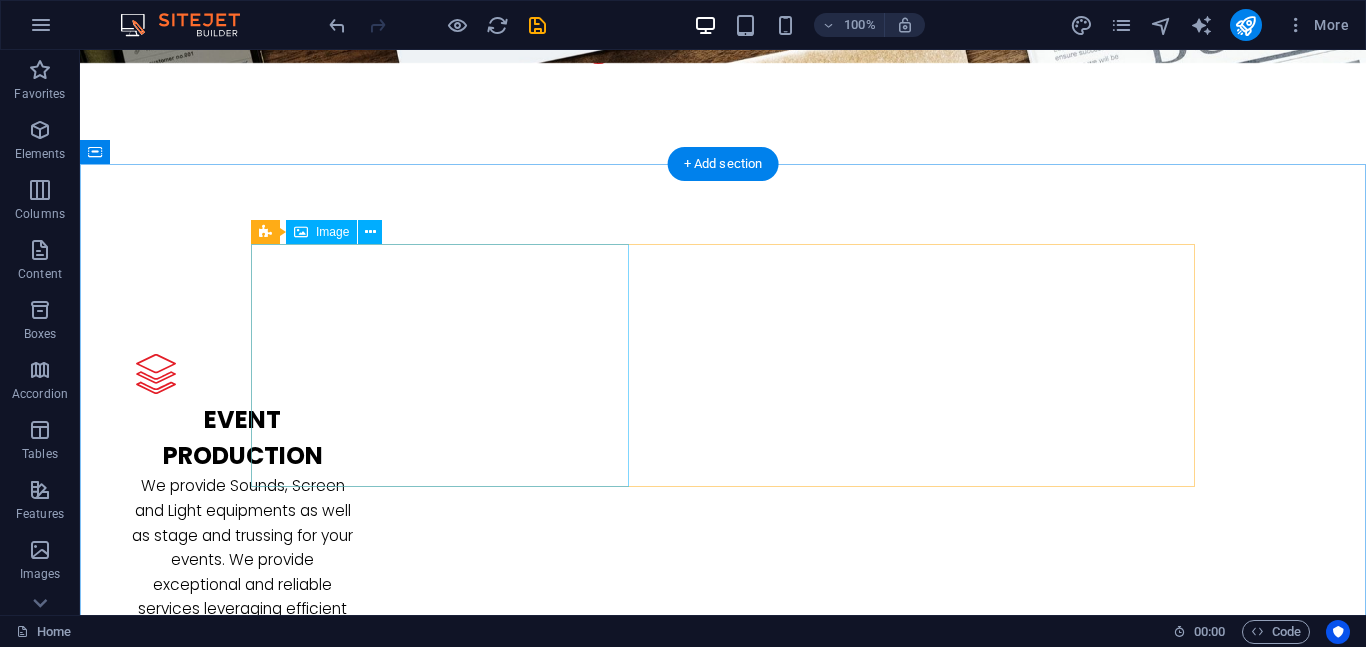 click at bounding box center (273, 2516) 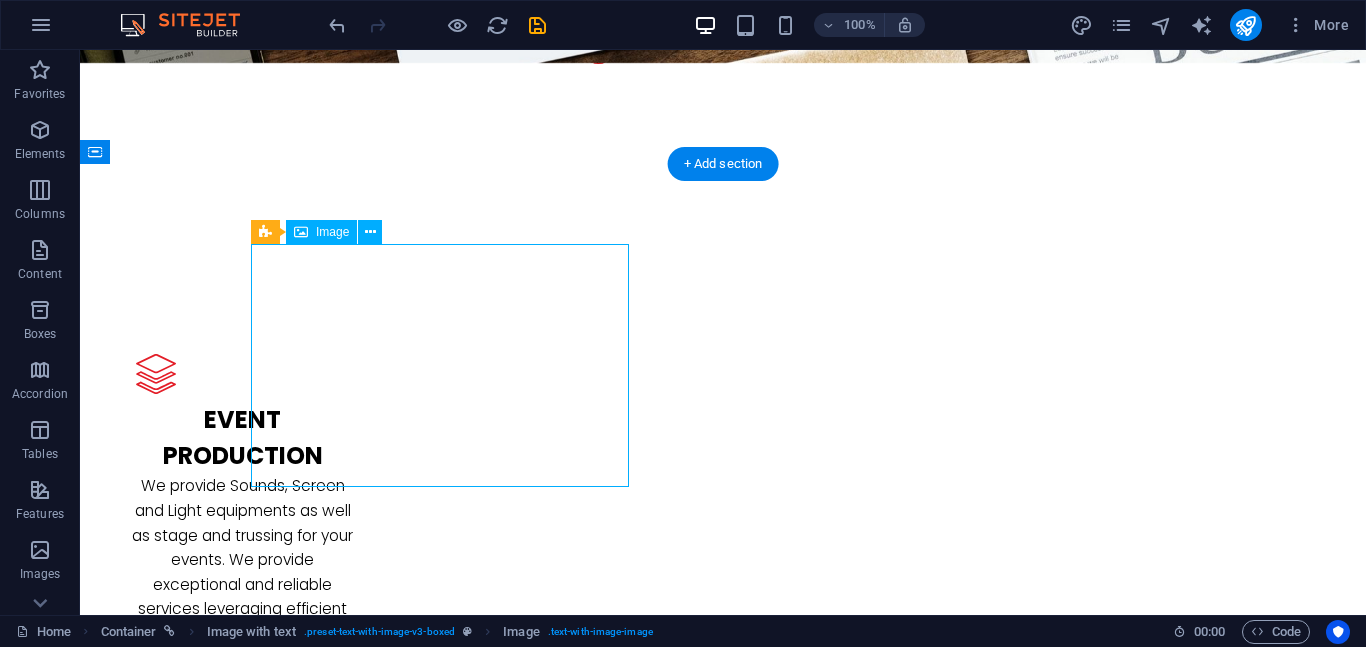 click at bounding box center (273, 2516) 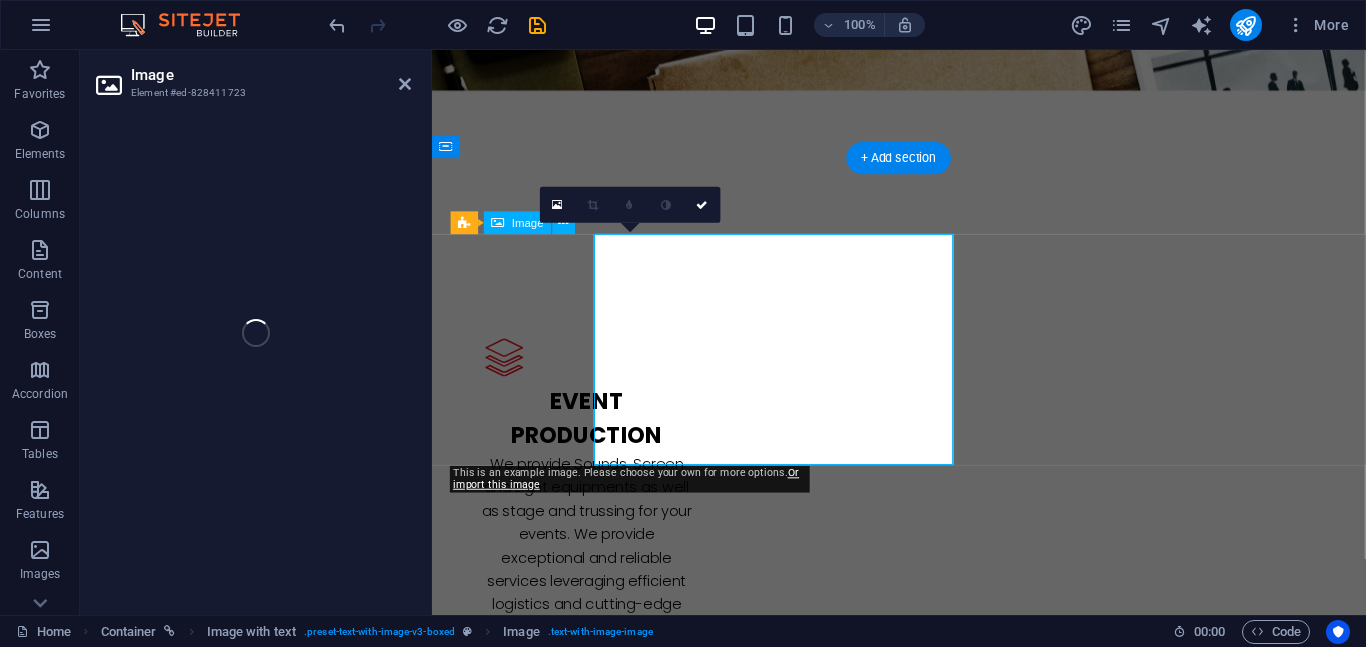 select on "%" 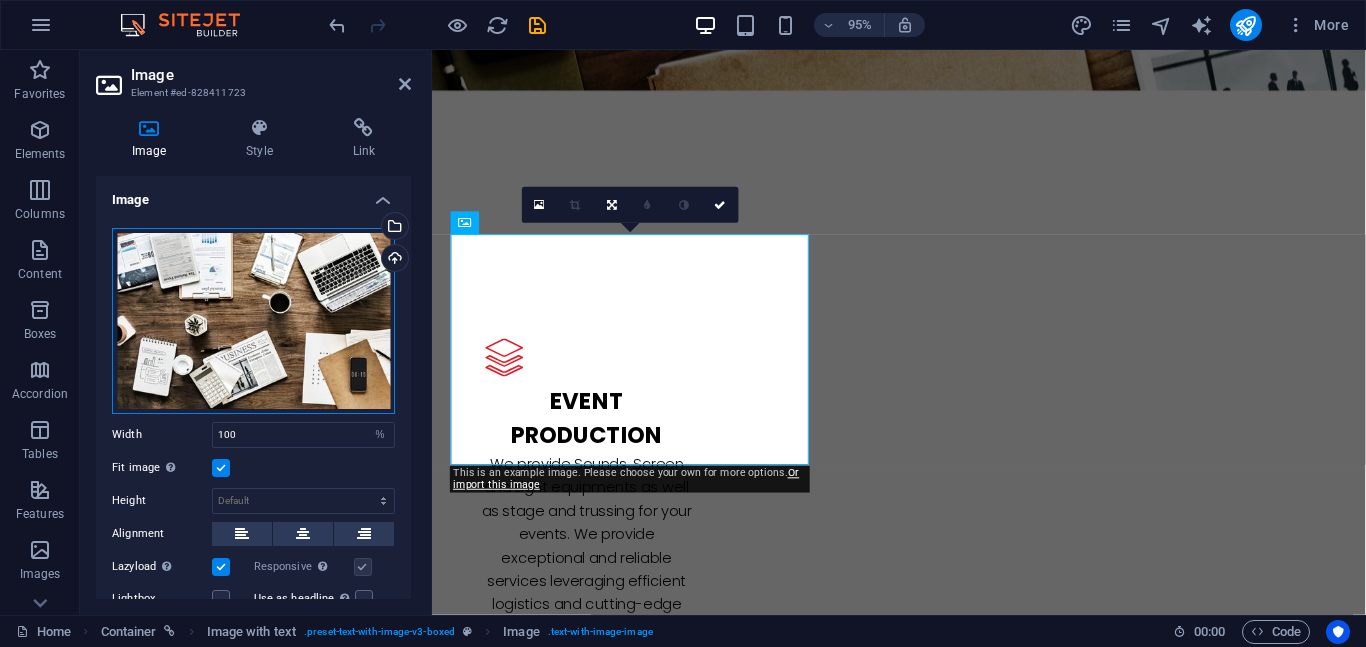 click on "Drag files here, click to choose files or select files from Files or our free stock photos & videos" at bounding box center (253, 321) 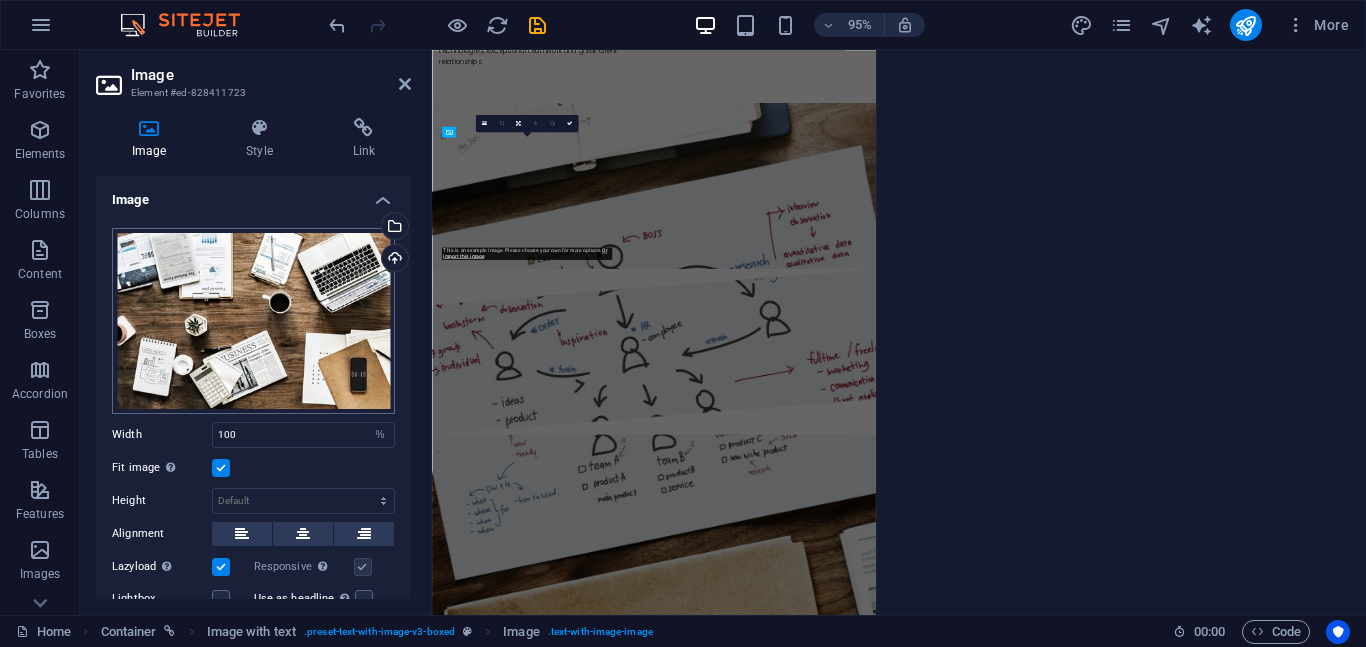 scroll, scrollTop: 2834, scrollLeft: 0, axis: vertical 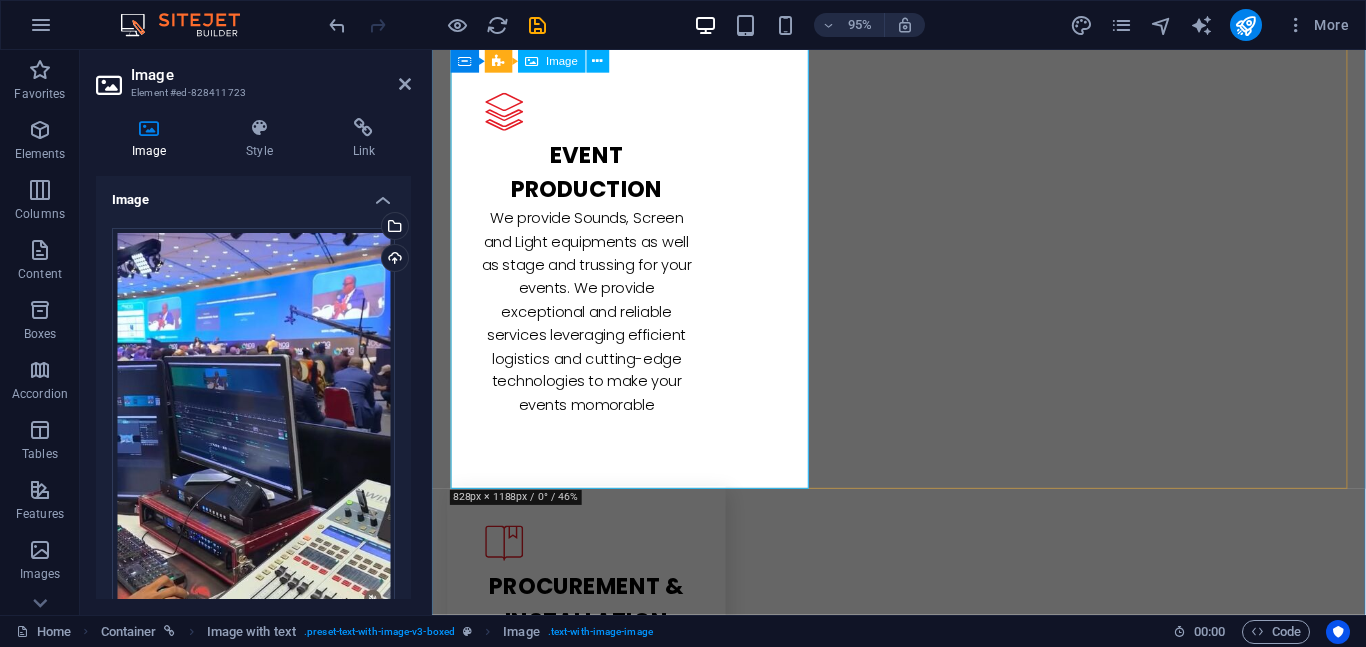 click at bounding box center (579, 2344) 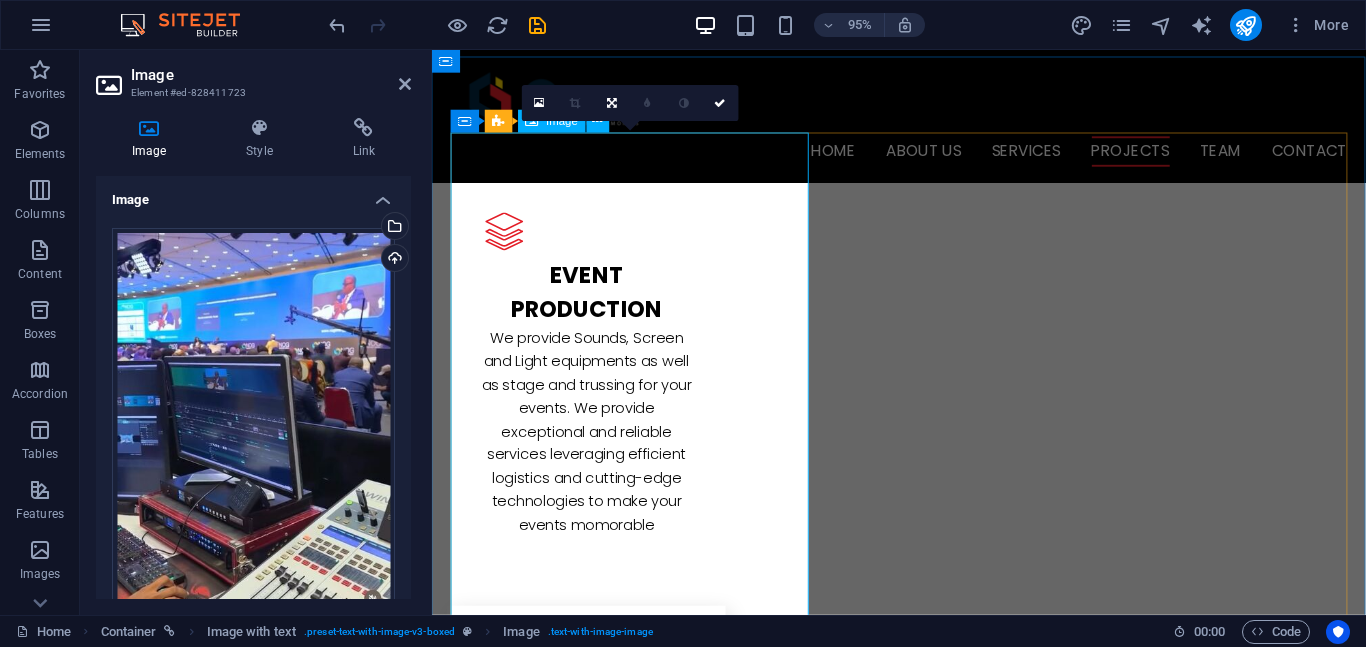 scroll, scrollTop: 2291, scrollLeft: 0, axis: vertical 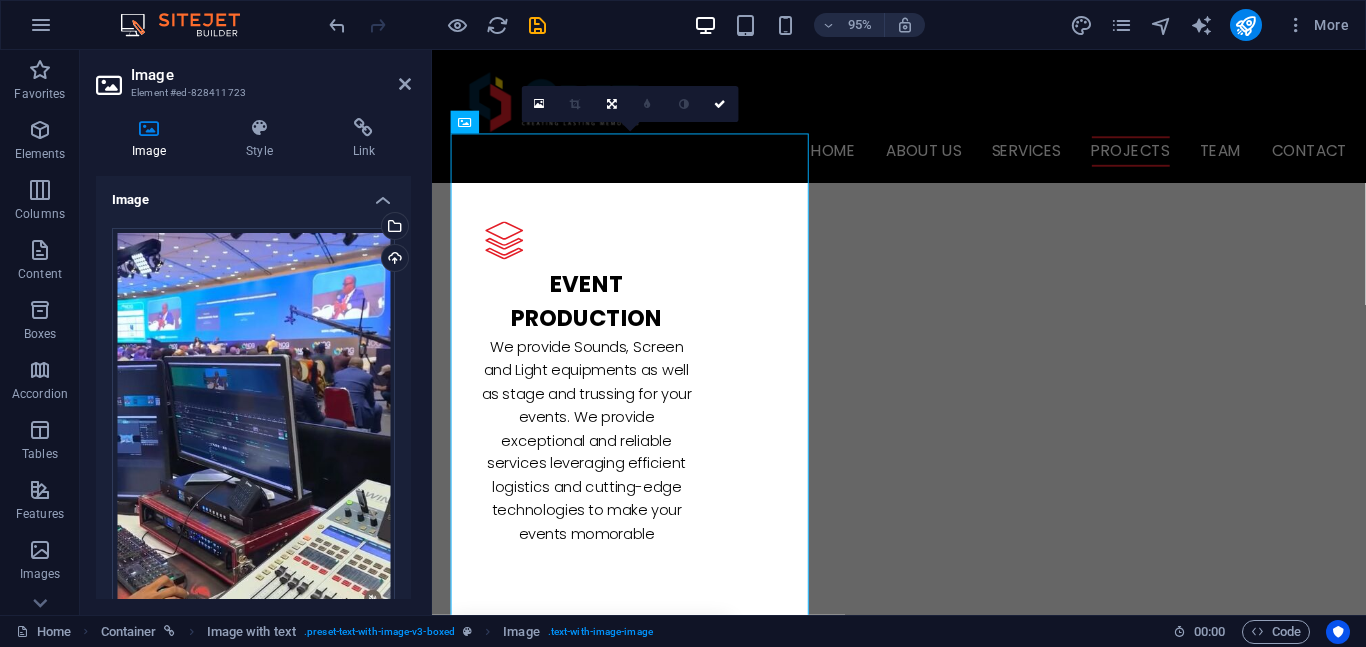 click at bounding box center [576, 103] 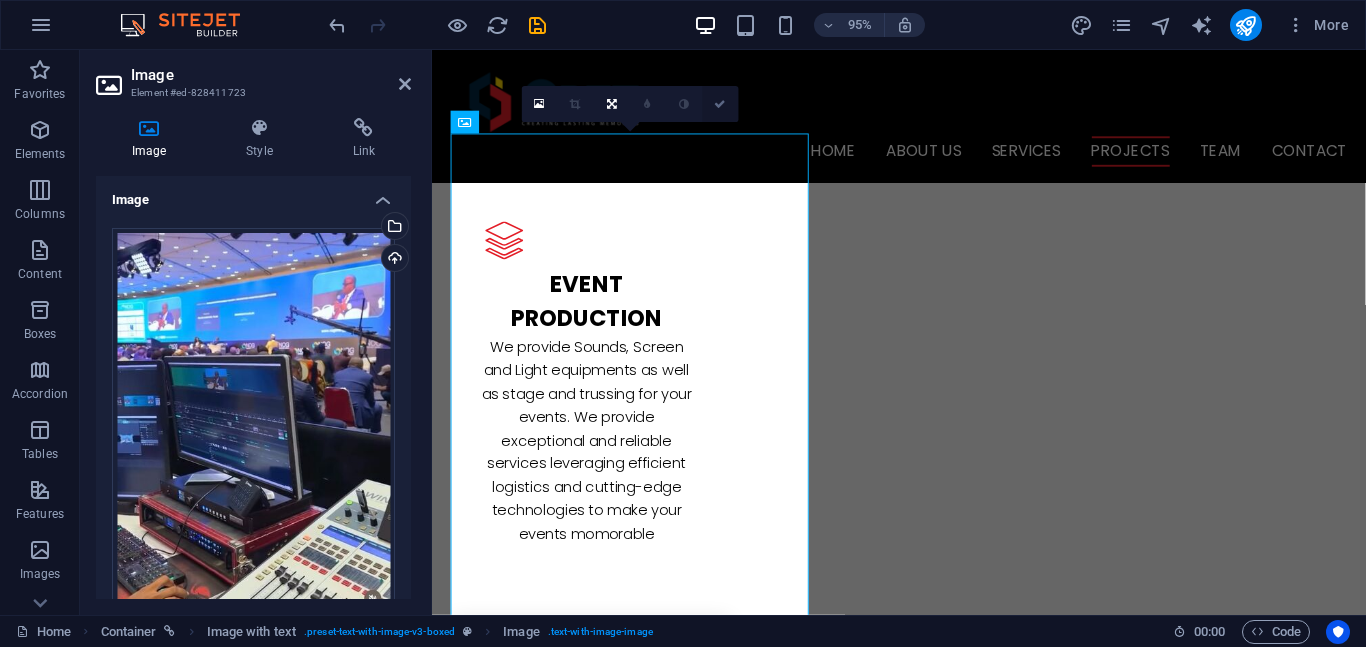 click at bounding box center (721, 103) 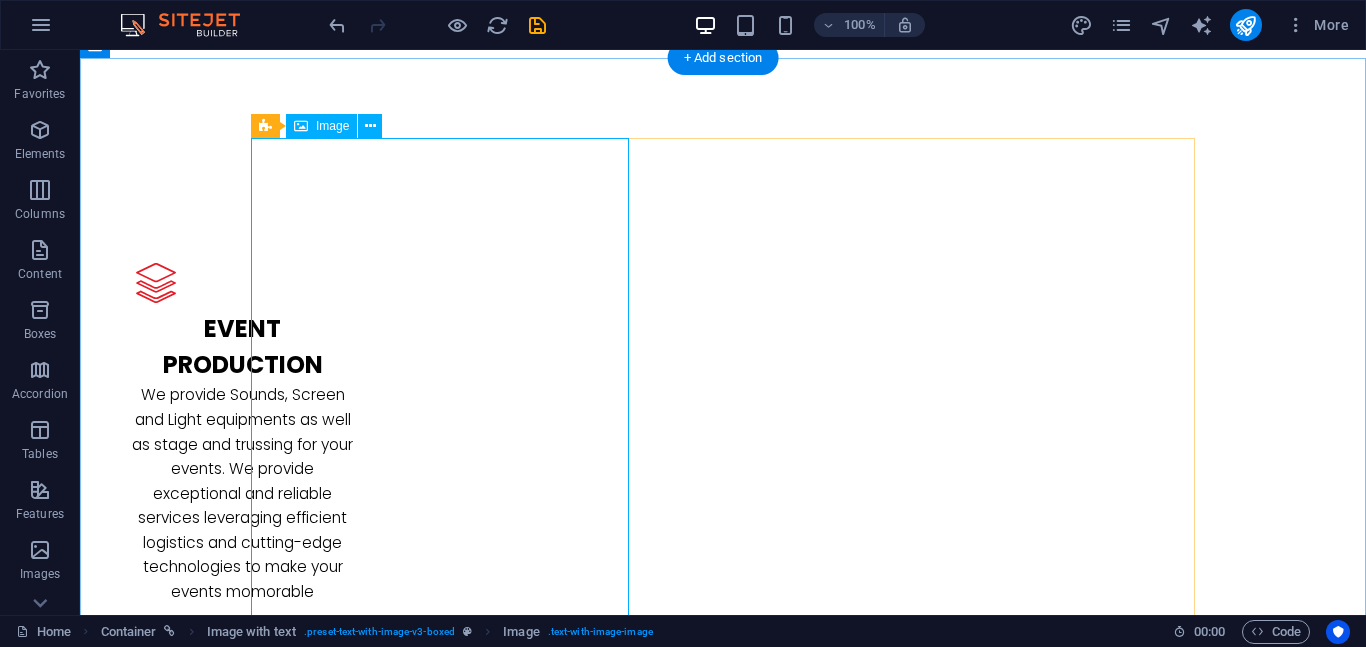 click at bounding box center [273, 2578] 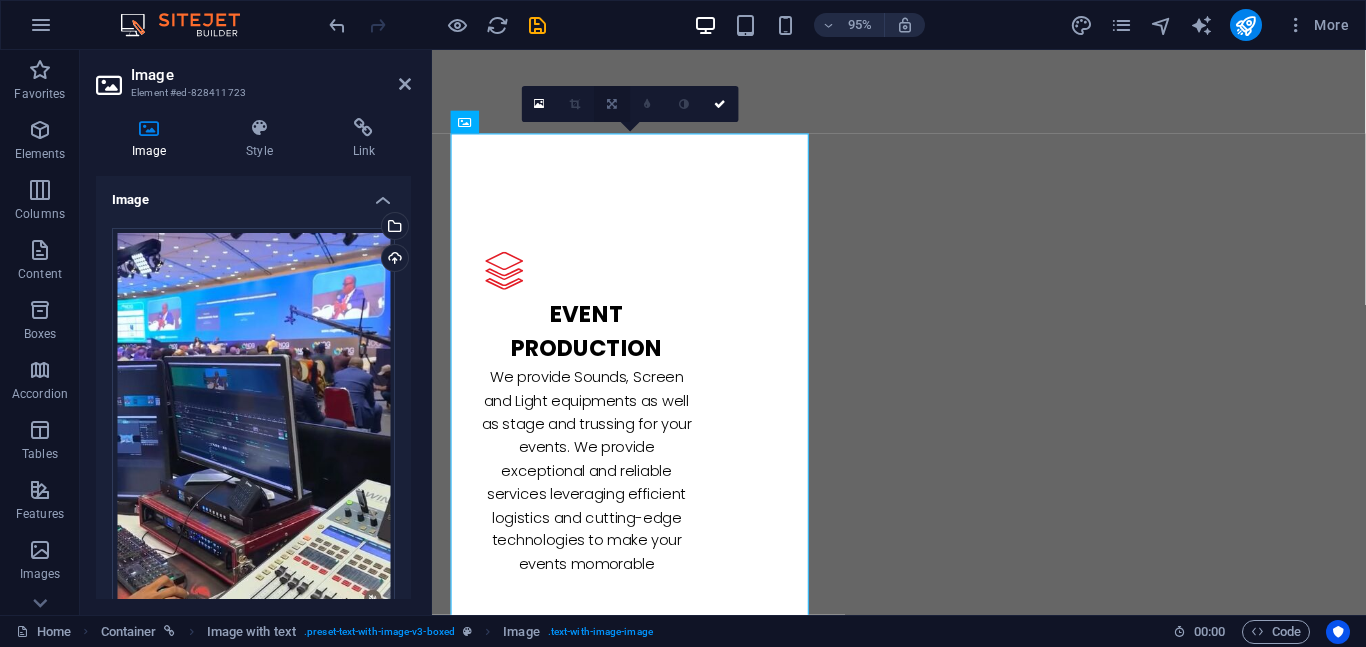 click at bounding box center (612, 103) 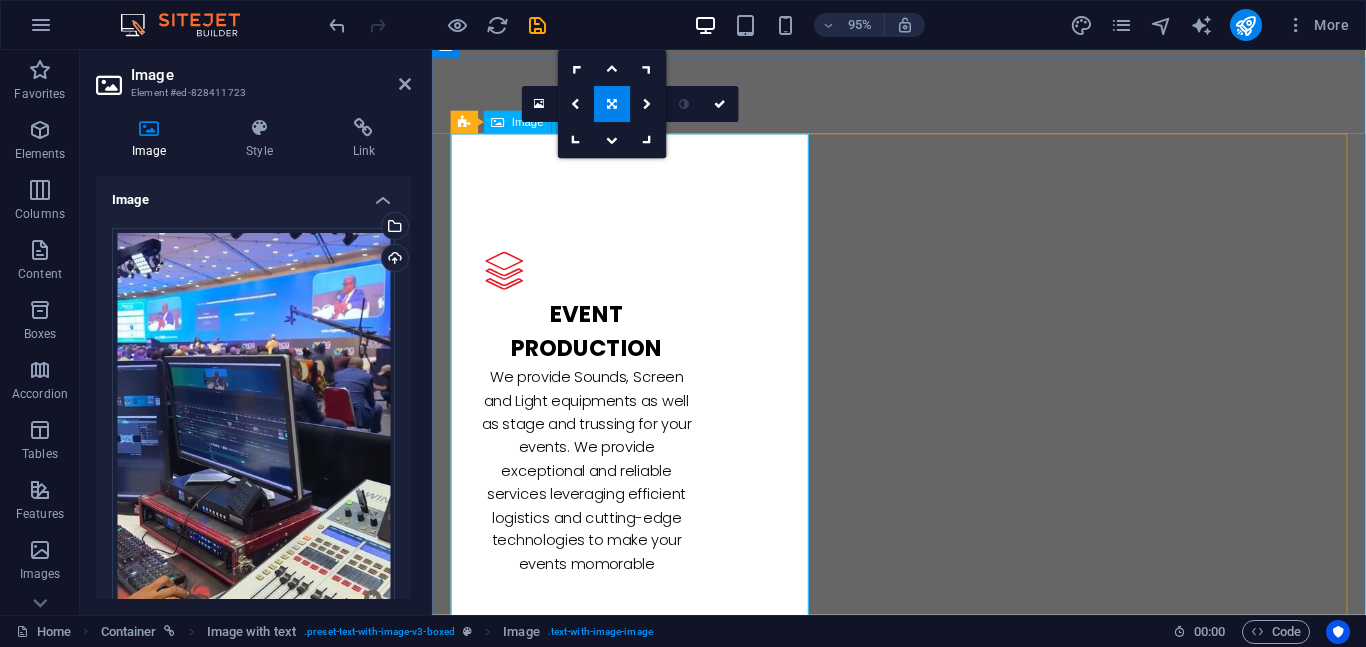 click at bounding box center [579, 2512] 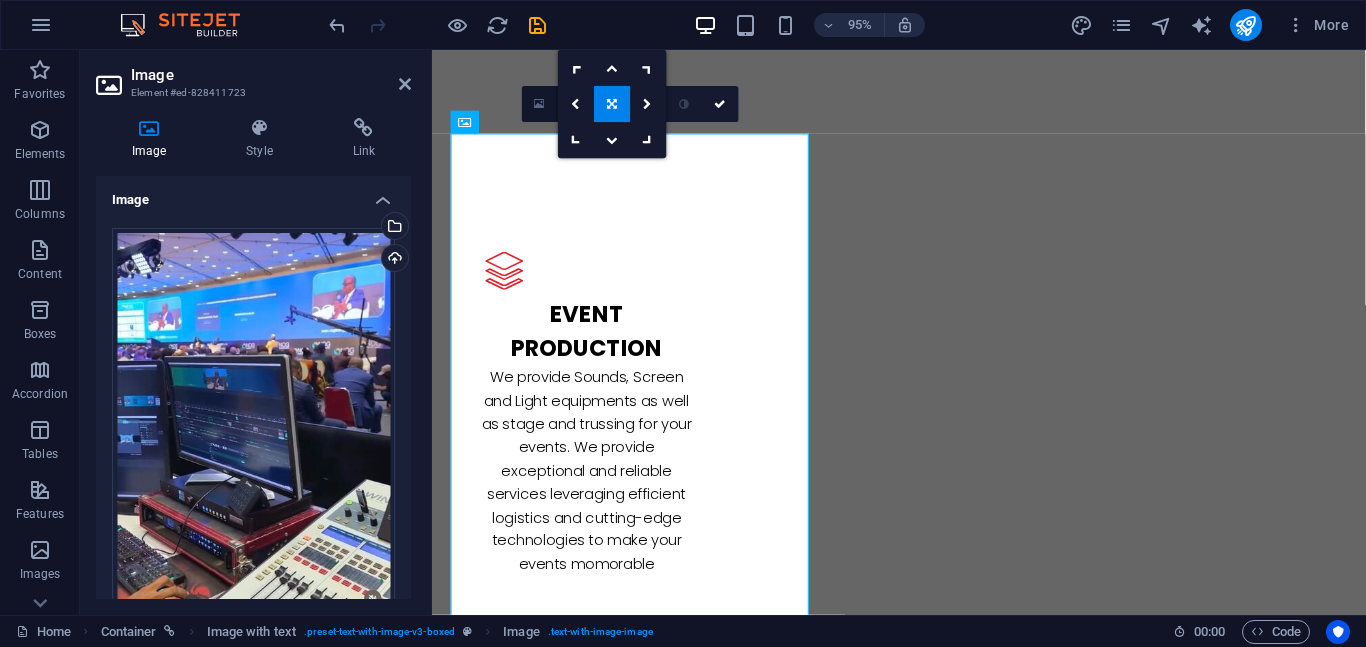 click at bounding box center [540, 104] 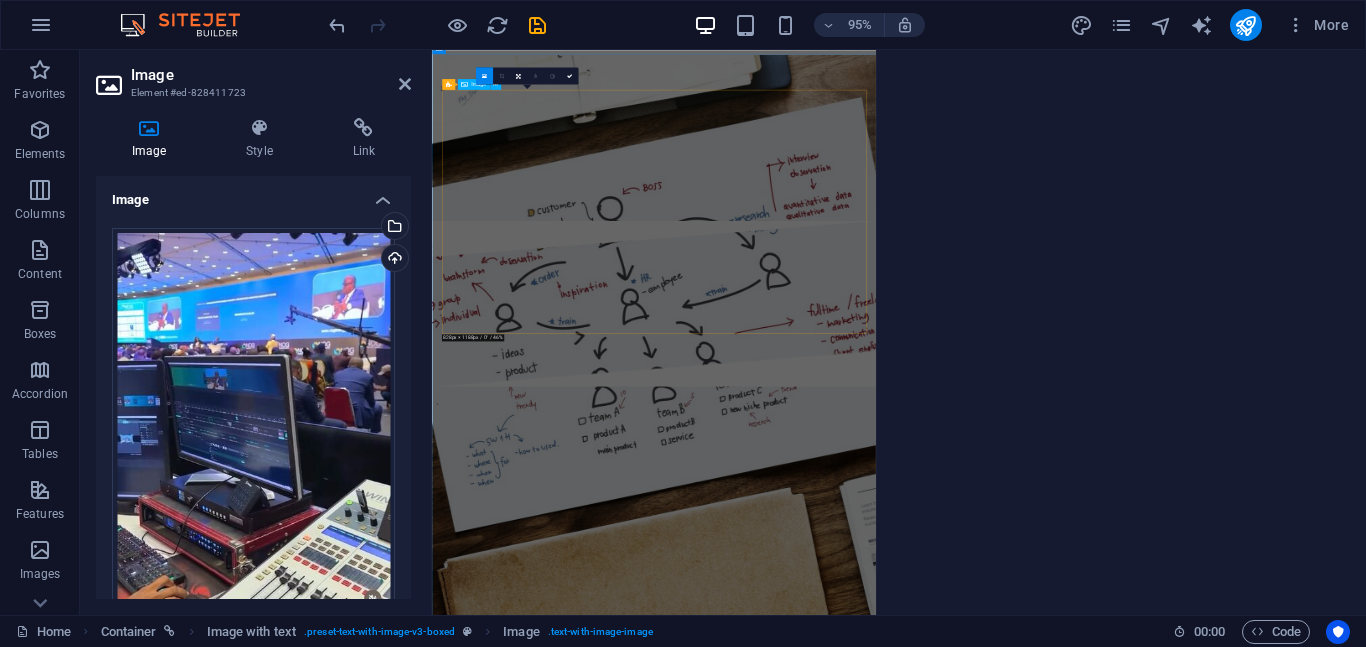 scroll, scrollTop: 2940, scrollLeft: 0, axis: vertical 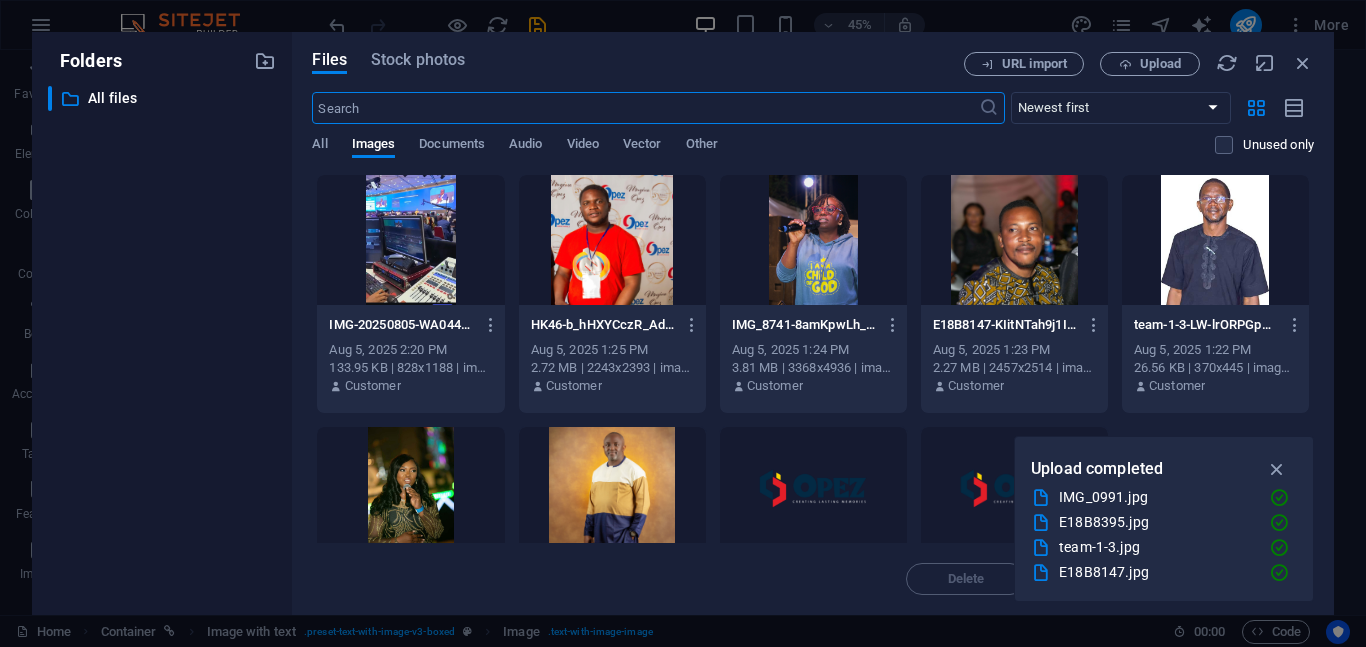 click at bounding box center (410, 240) 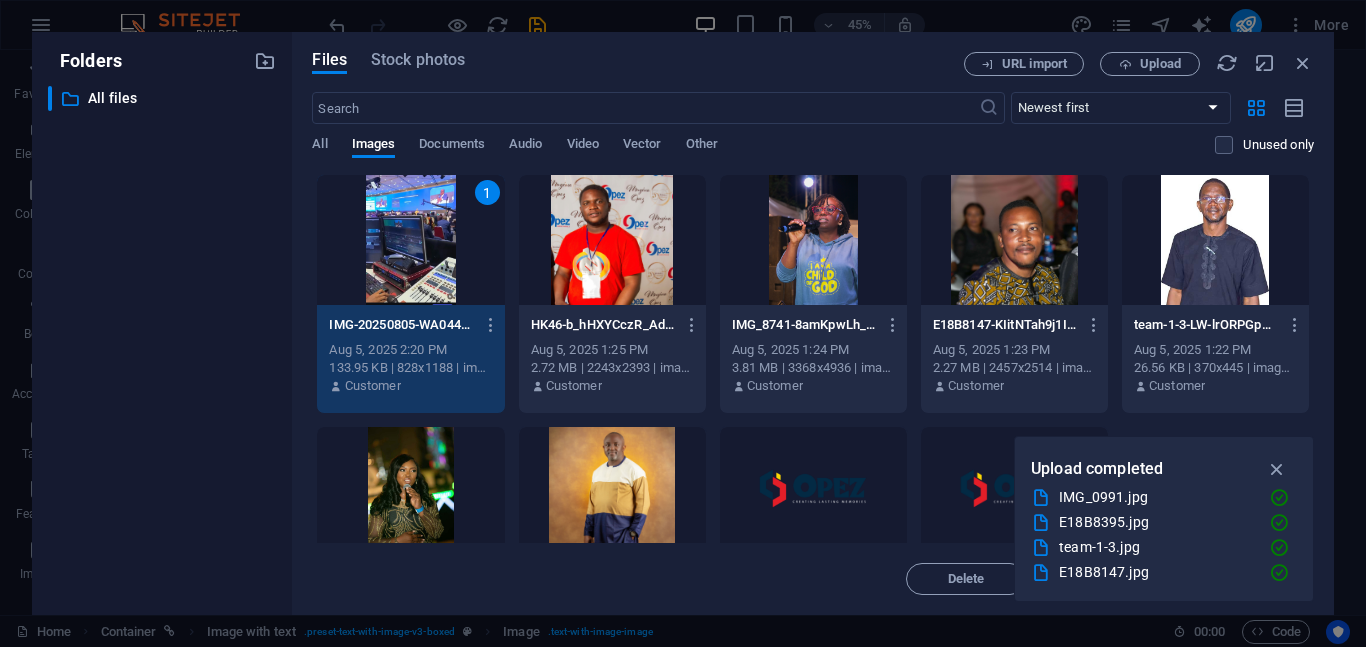 click on "1" at bounding box center [410, 240] 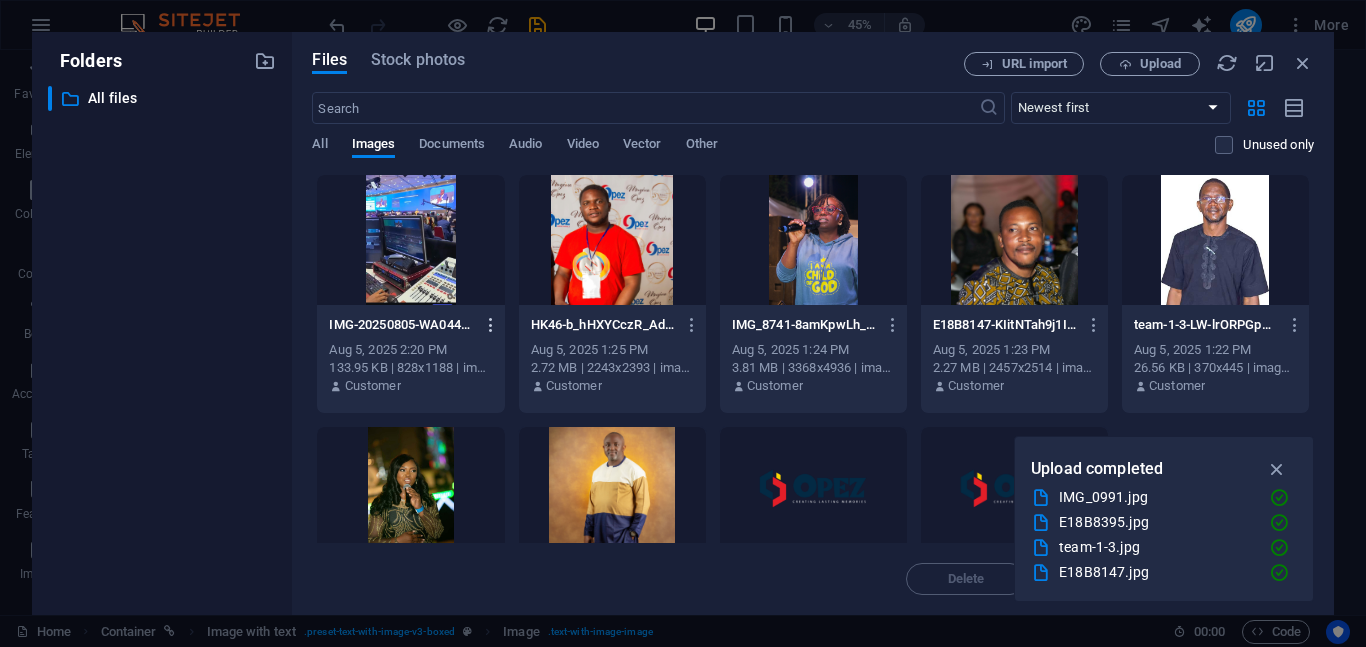 click at bounding box center (491, 325) 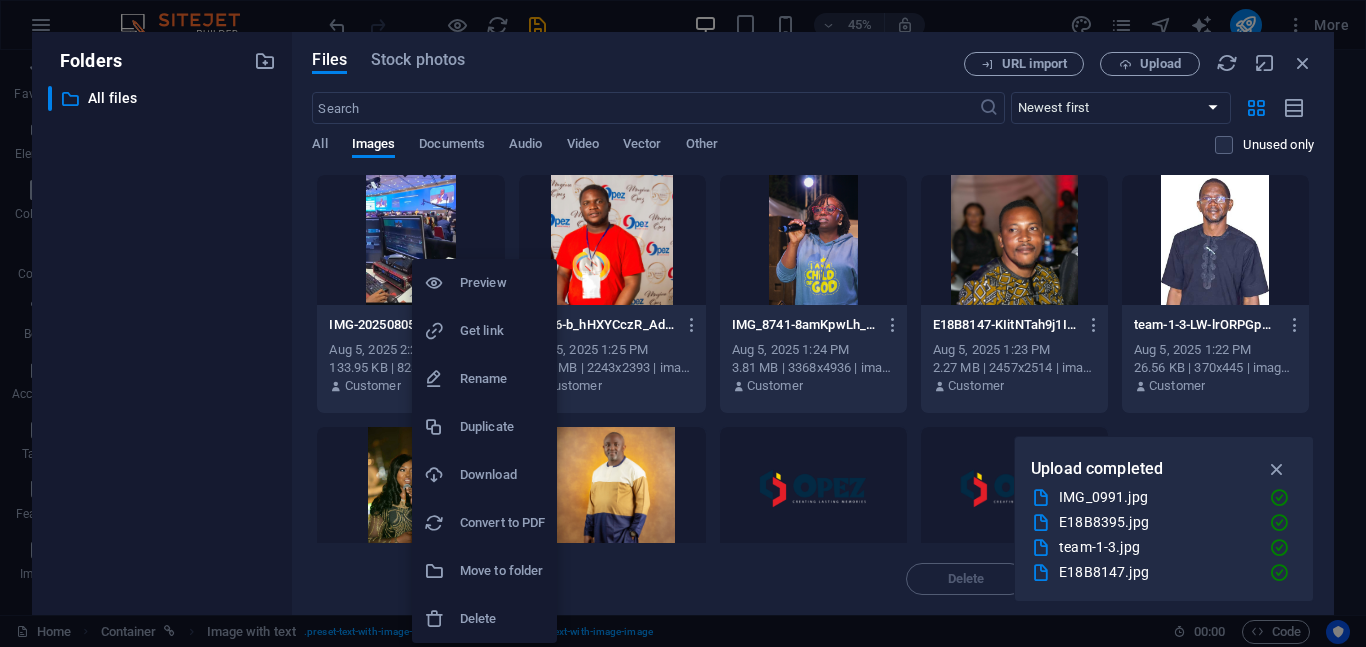click at bounding box center [683, 323] 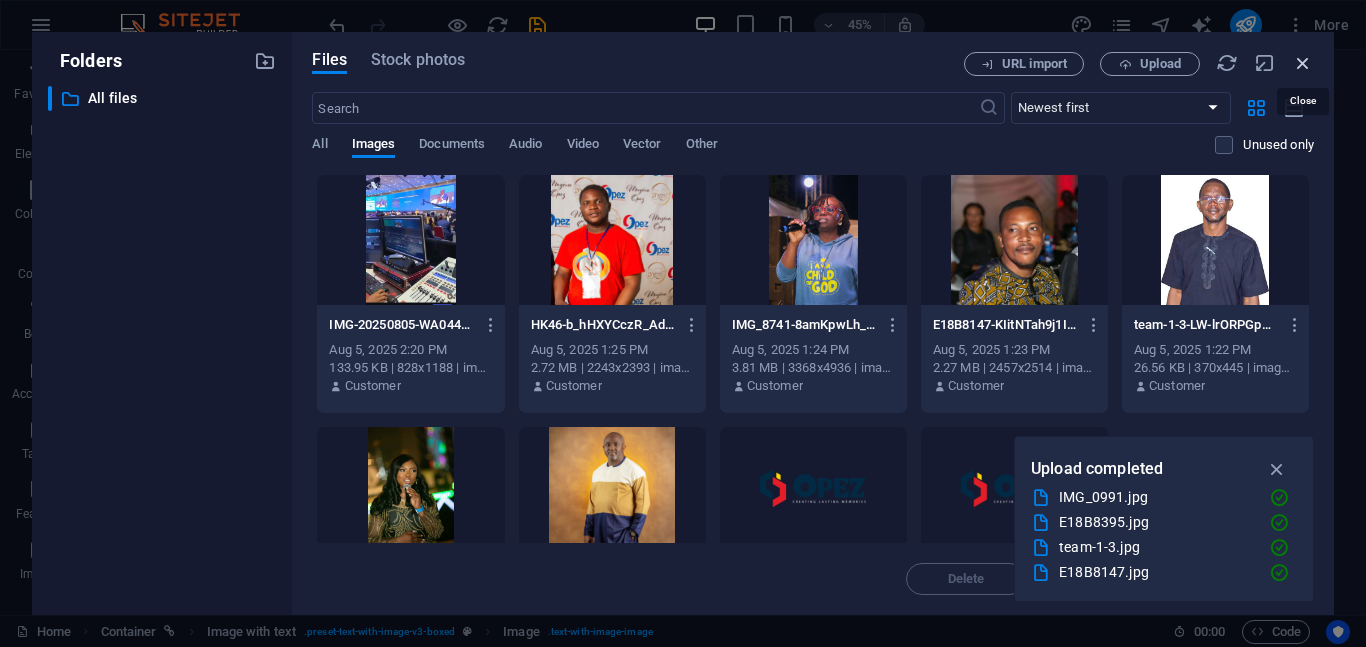 click at bounding box center [1303, 63] 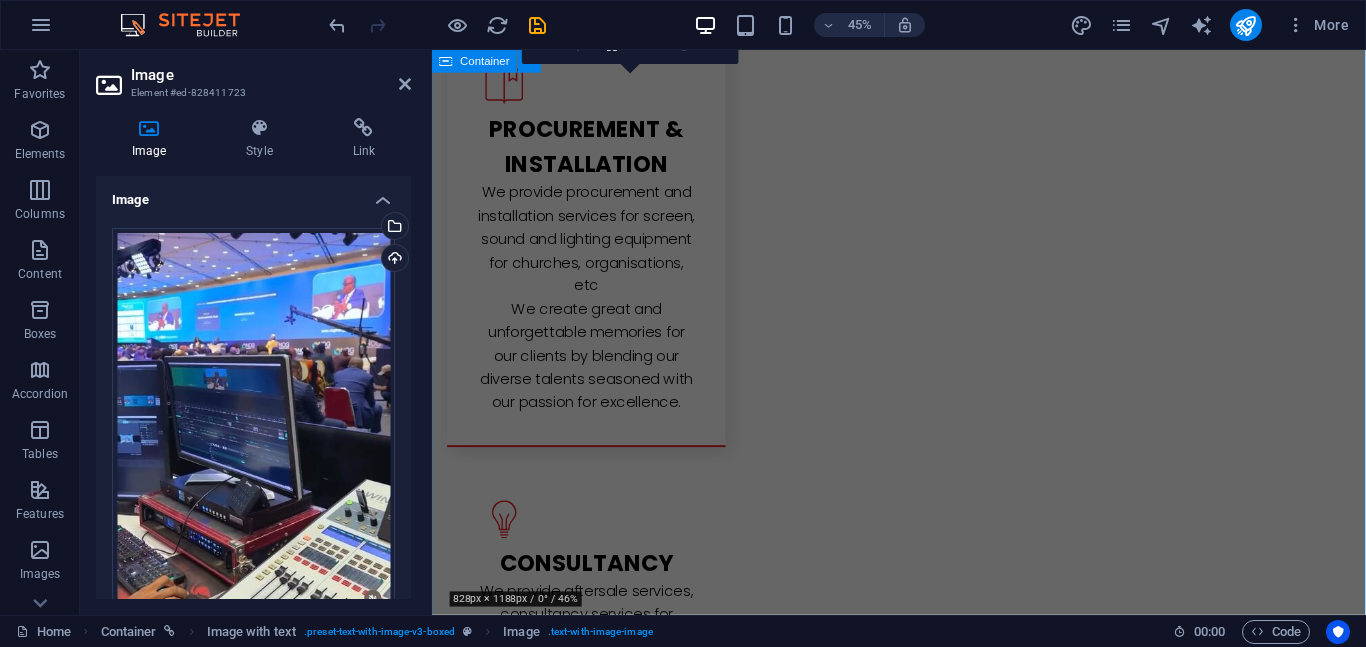 scroll, scrollTop: 2352, scrollLeft: 0, axis: vertical 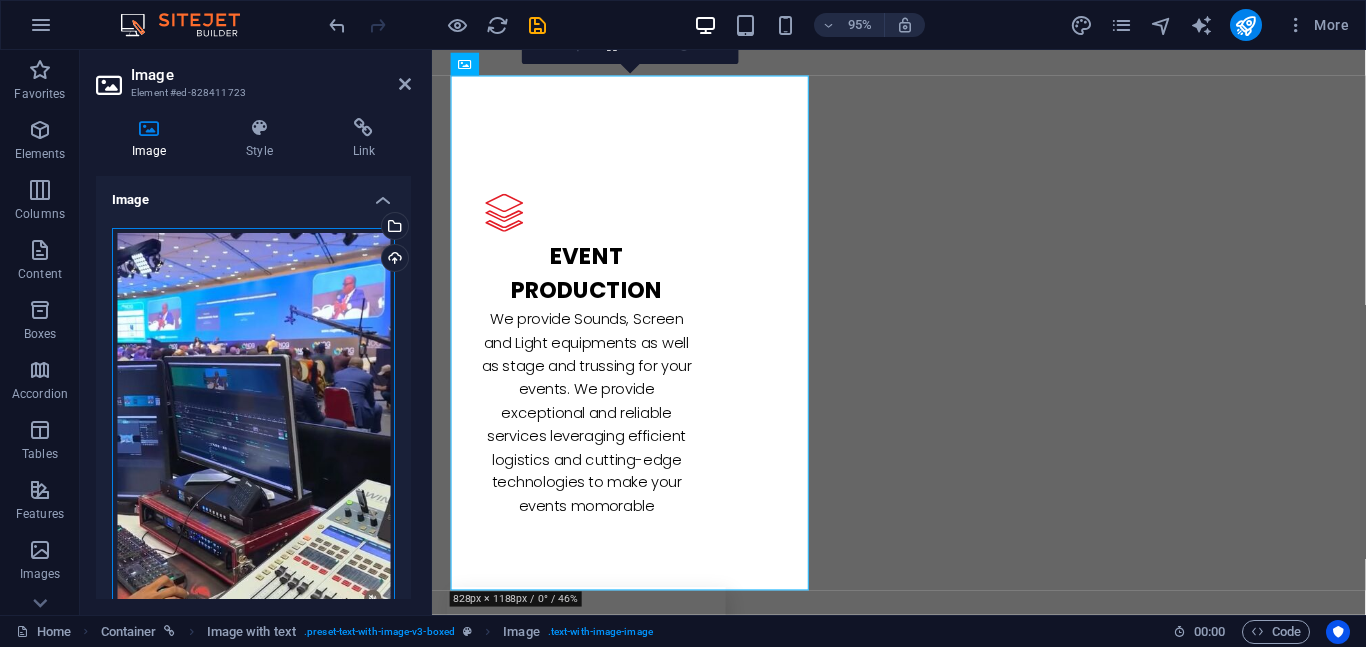 click on "Drag files here, click to choose files or select files from Files or our free stock photos & videos" at bounding box center [253, 429] 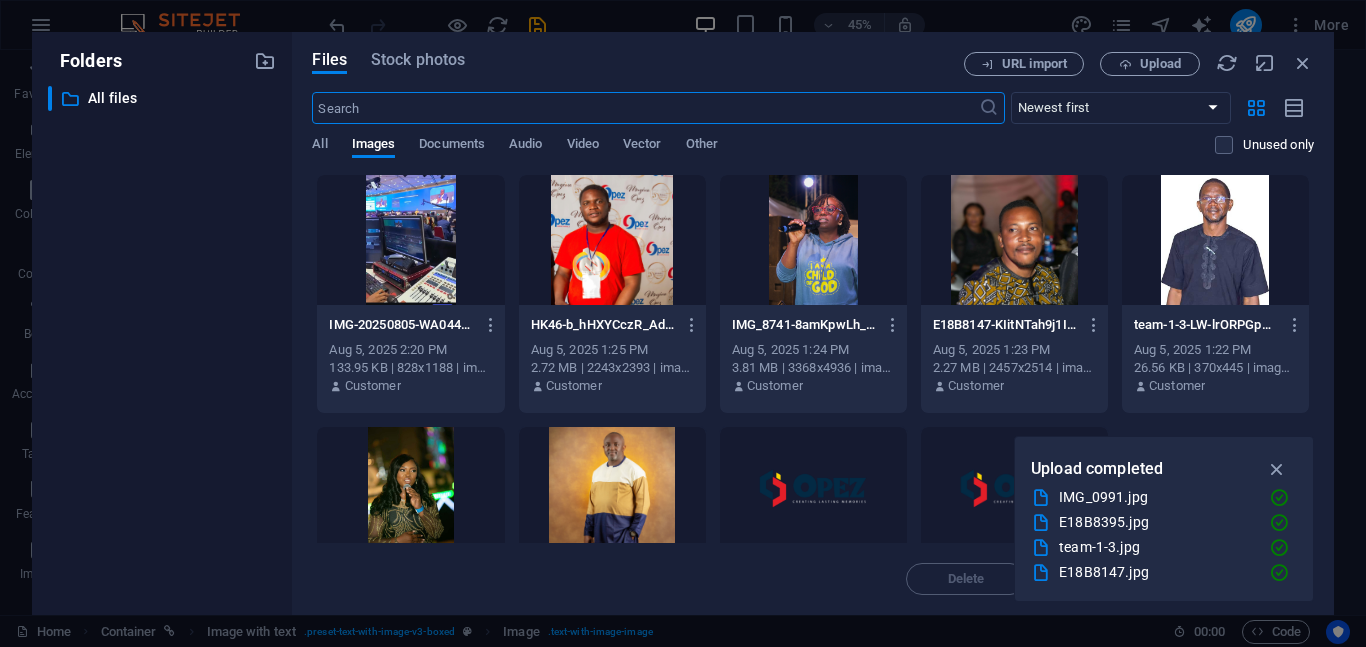 scroll, scrollTop: 3001, scrollLeft: 0, axis: vertical 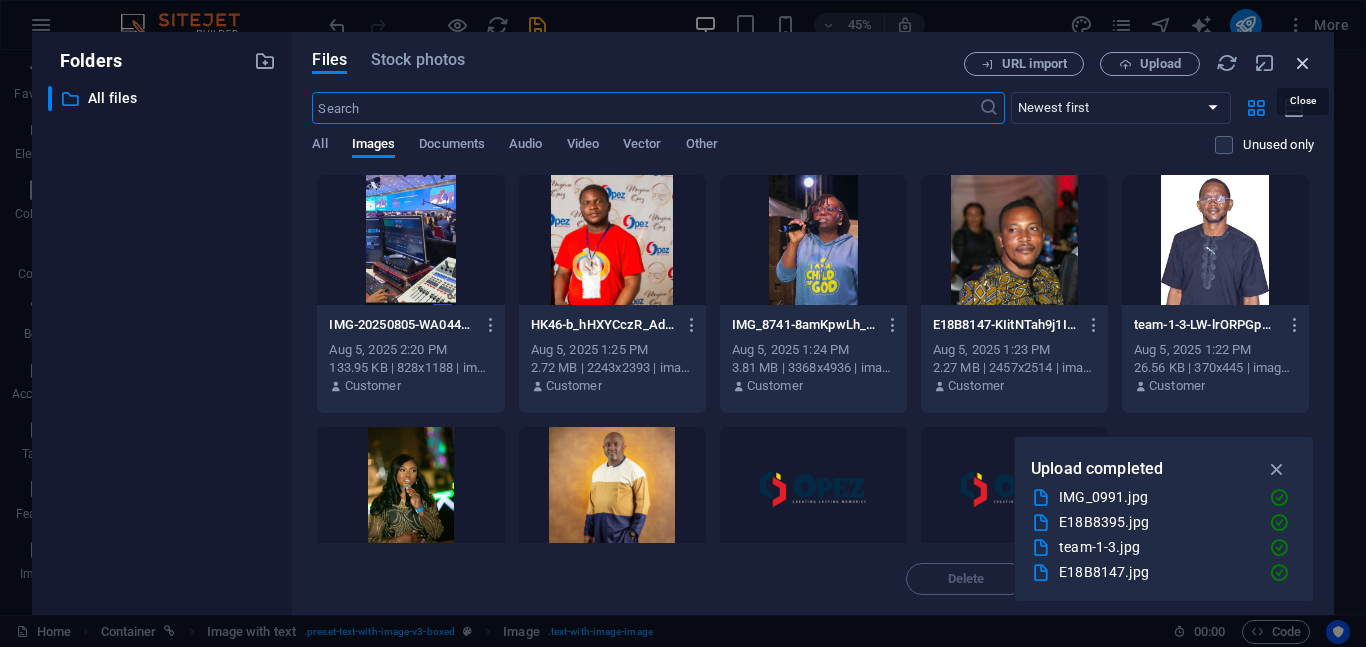 click at bounding box center [1303, 63] 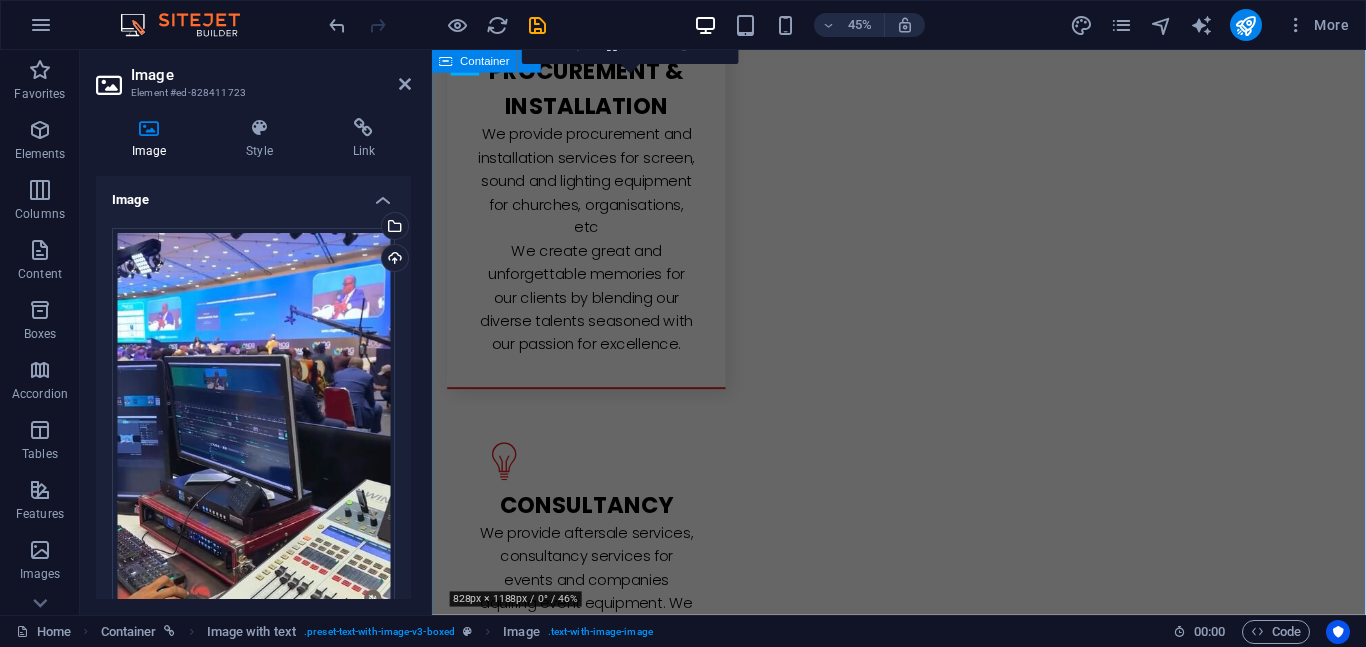 scroll, scrollTop: 2352, scrollLeft: 0, axis: vertical 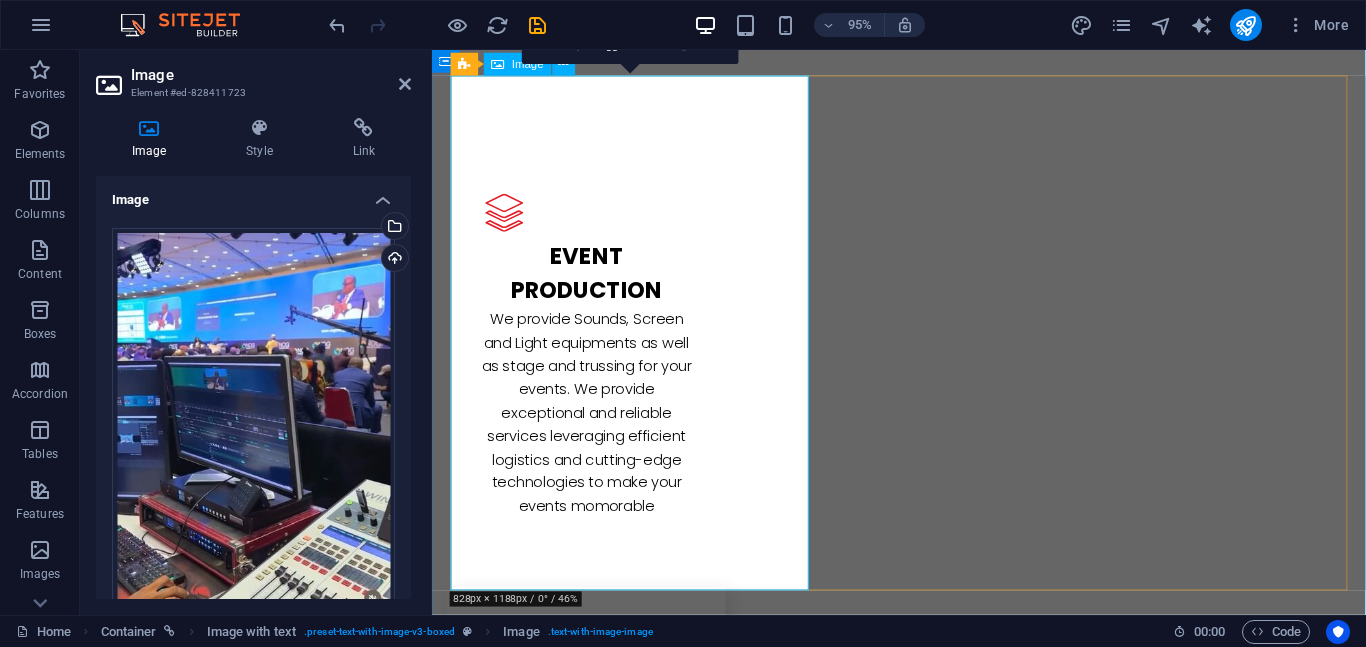 click at bounding box center (579, 2451) 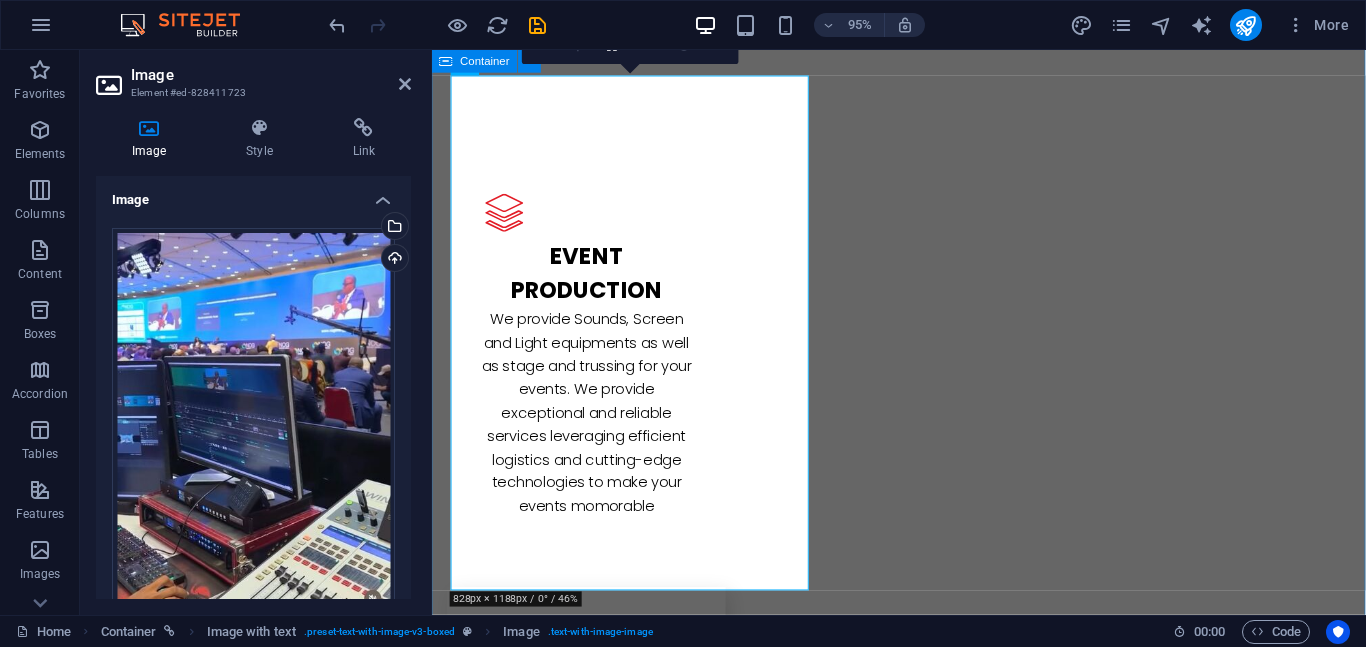 click at bounding box center [446, 61] 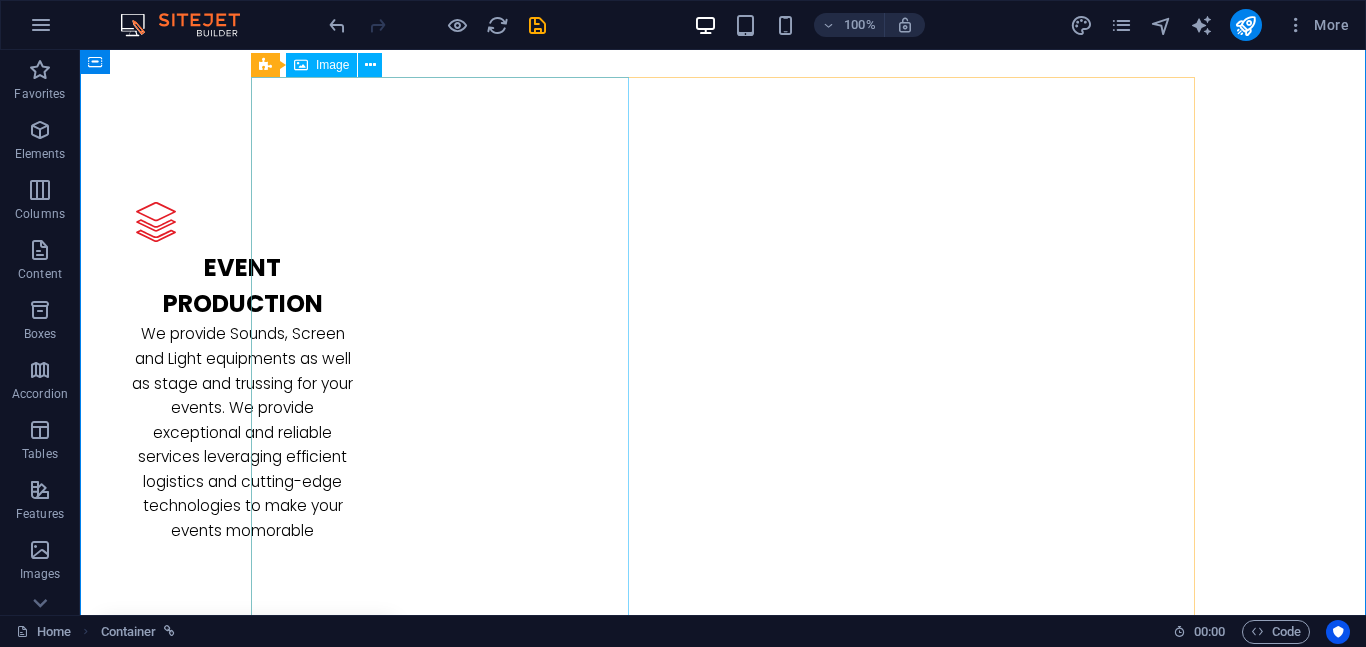 click at bounding box center [273, 2517] 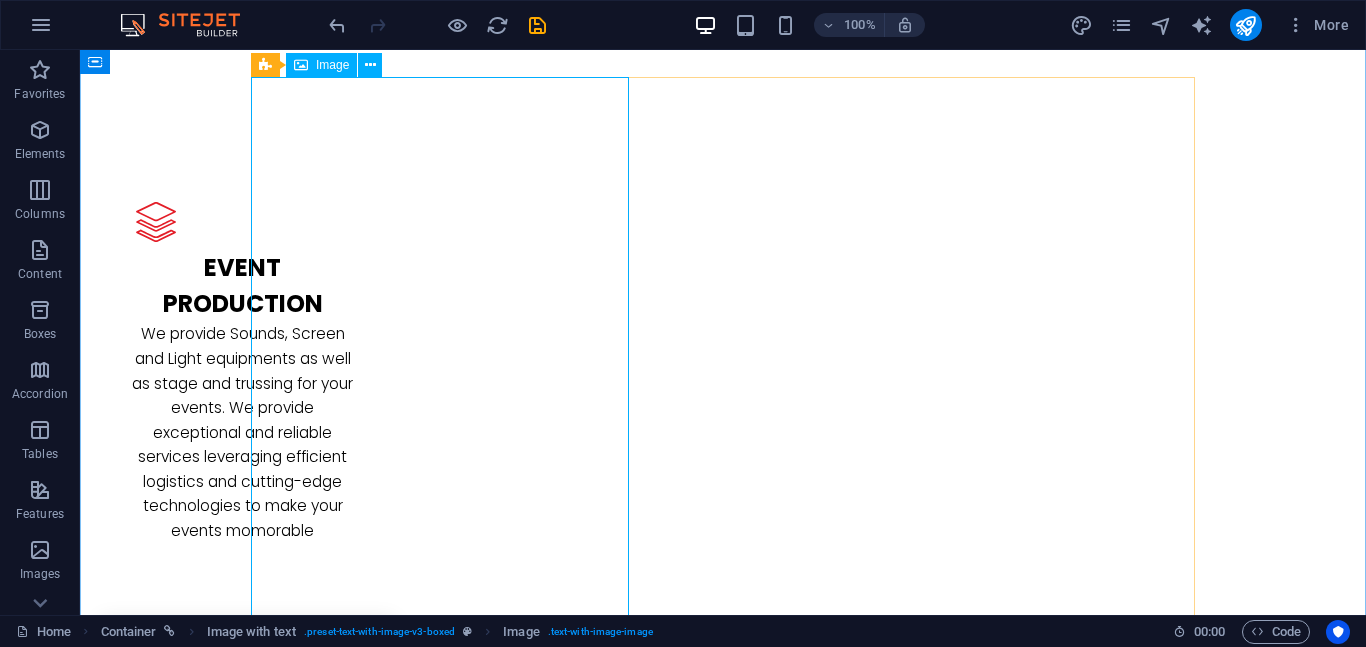 click on "Image" at bounding box center [332, 65] 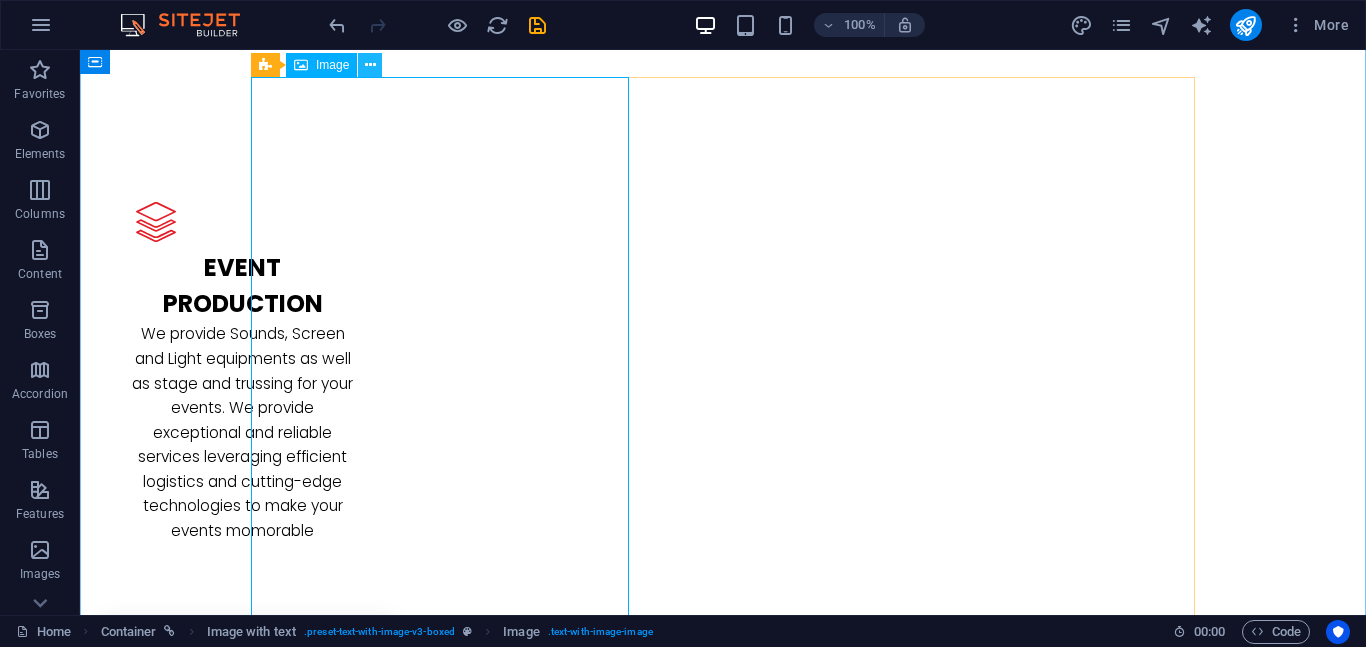 click at bounding box center (370, 65) 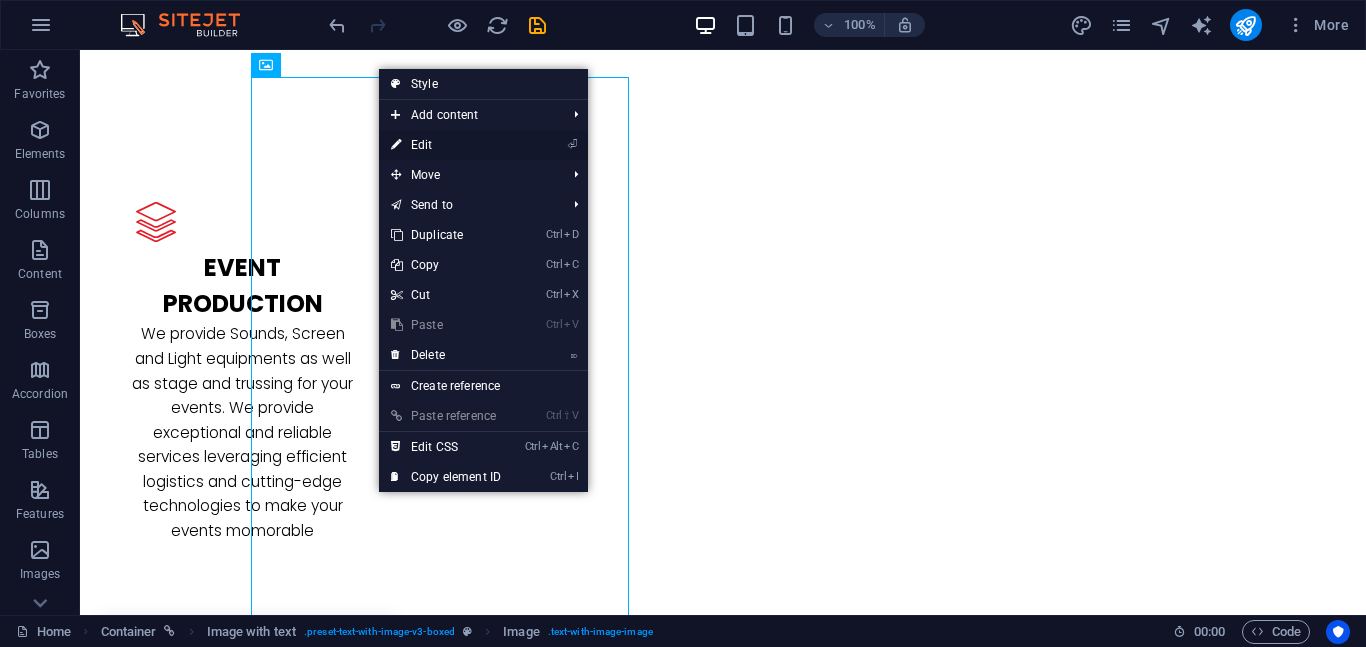 click on "⏎  Edit" at bounding box center (446, 145) 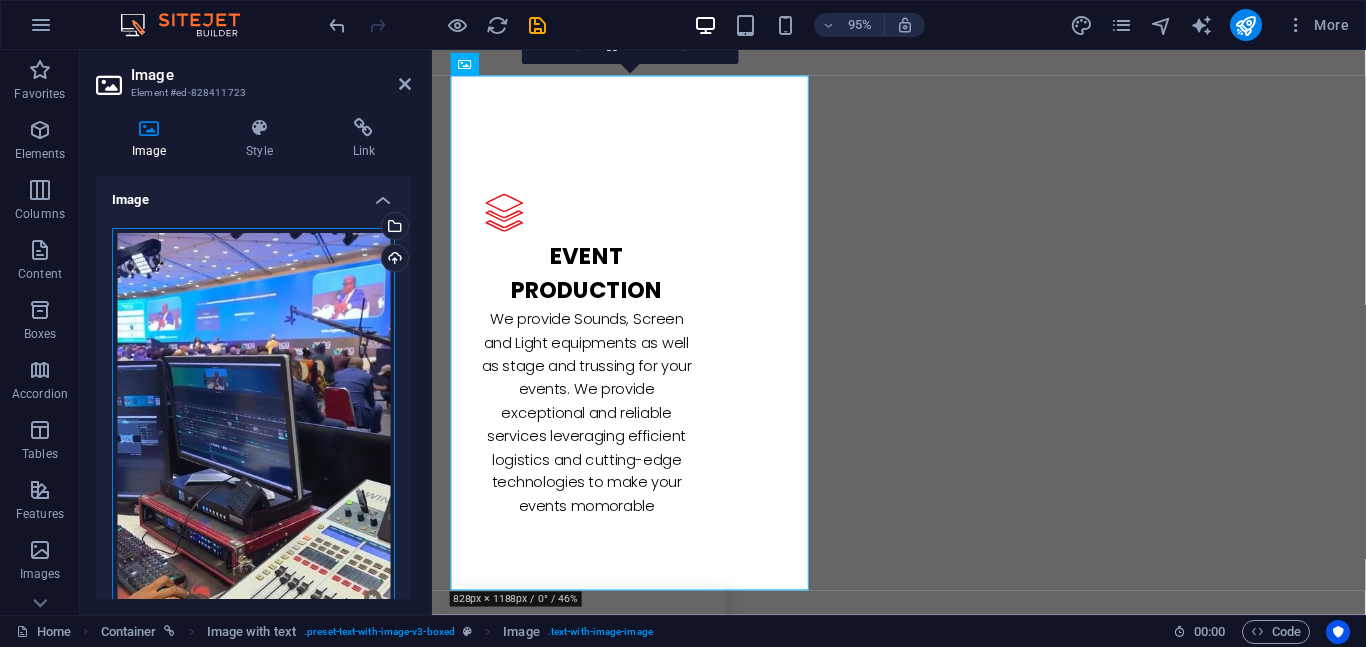click on "Drag files here, click to choose files or select files from Files or our free stock photos & videos" at bounding box center [253, 429] 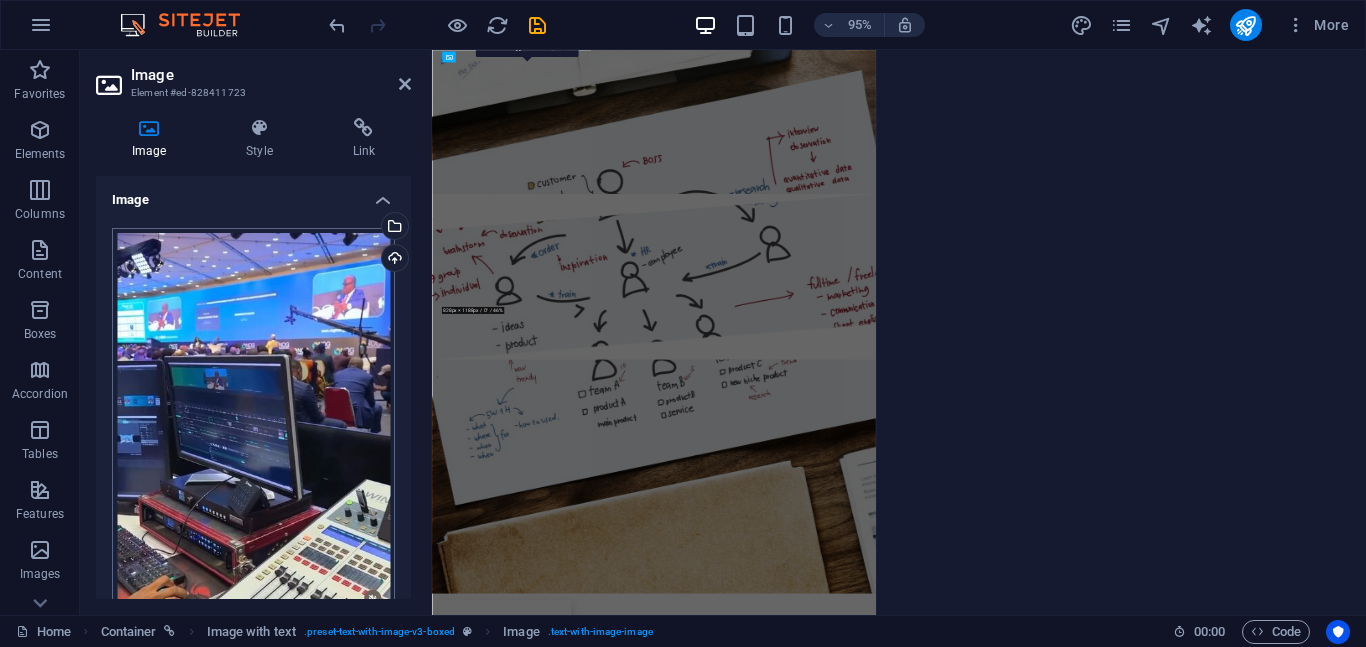 scroll, scrollTop: 3001, scrollLeft: 0, axis: vertical 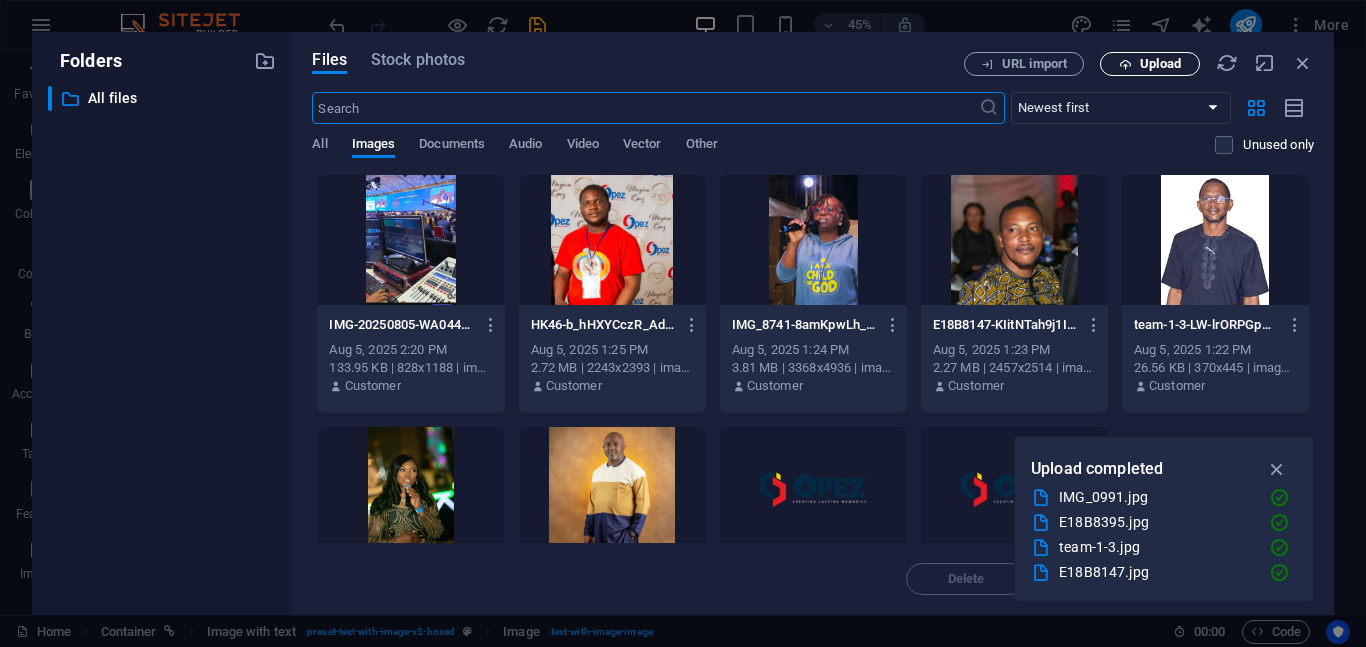 click on "Upload" at bounding box center (1160, 64) 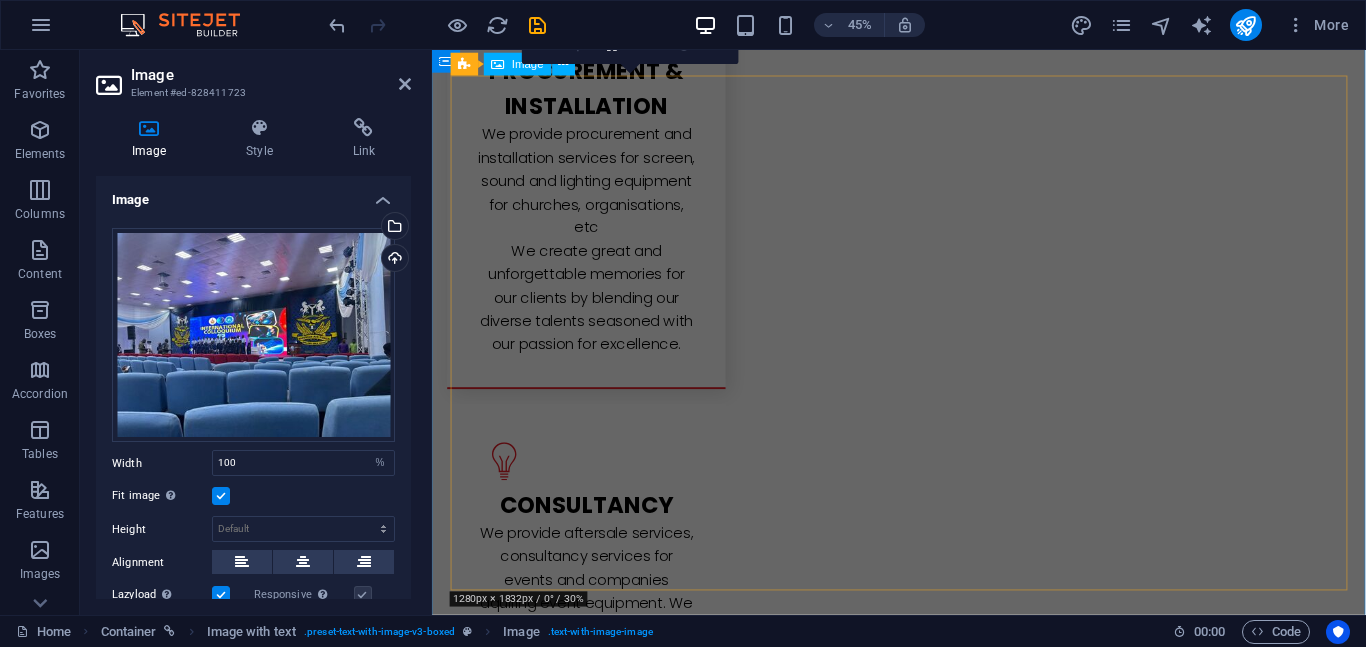 scroll, scrollTop: 2352, scrollLeft: 0, axis: vertical 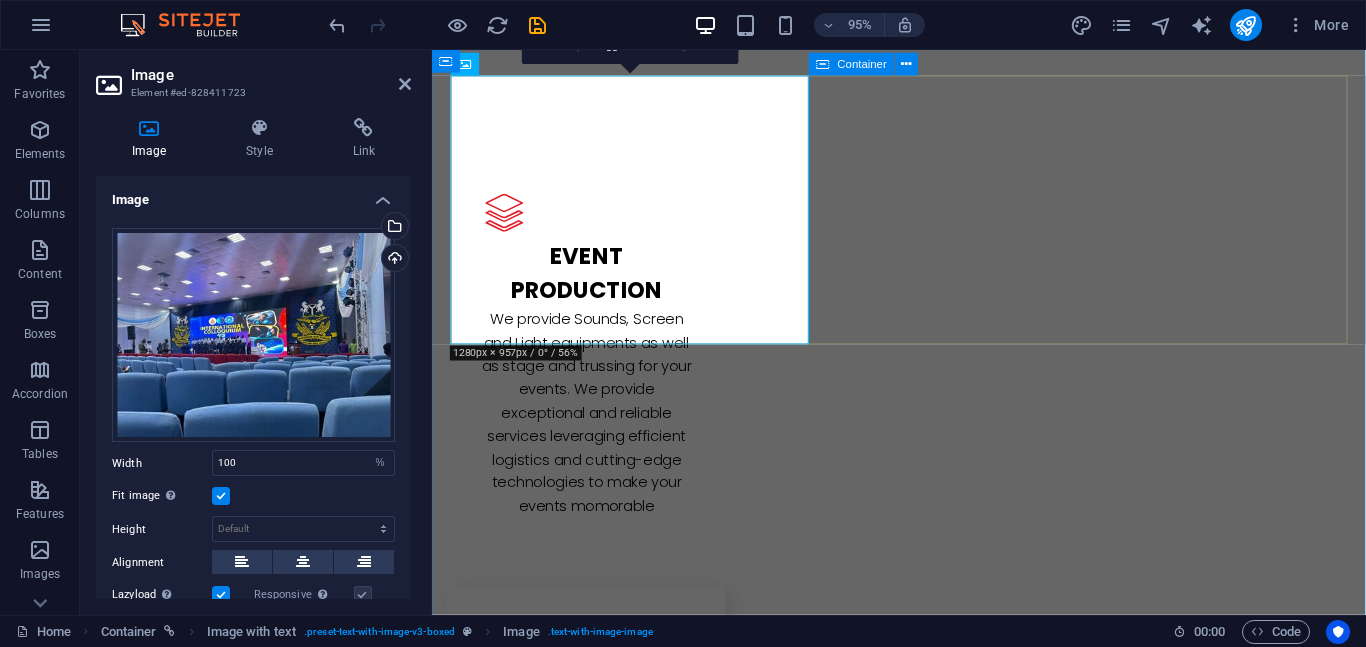 click on "L atest Project We have planned and executed several high-profile event project. We work with our clients to create great and unforgettable memories. Find out about about our projects below." at bounding box center (923, 2543) 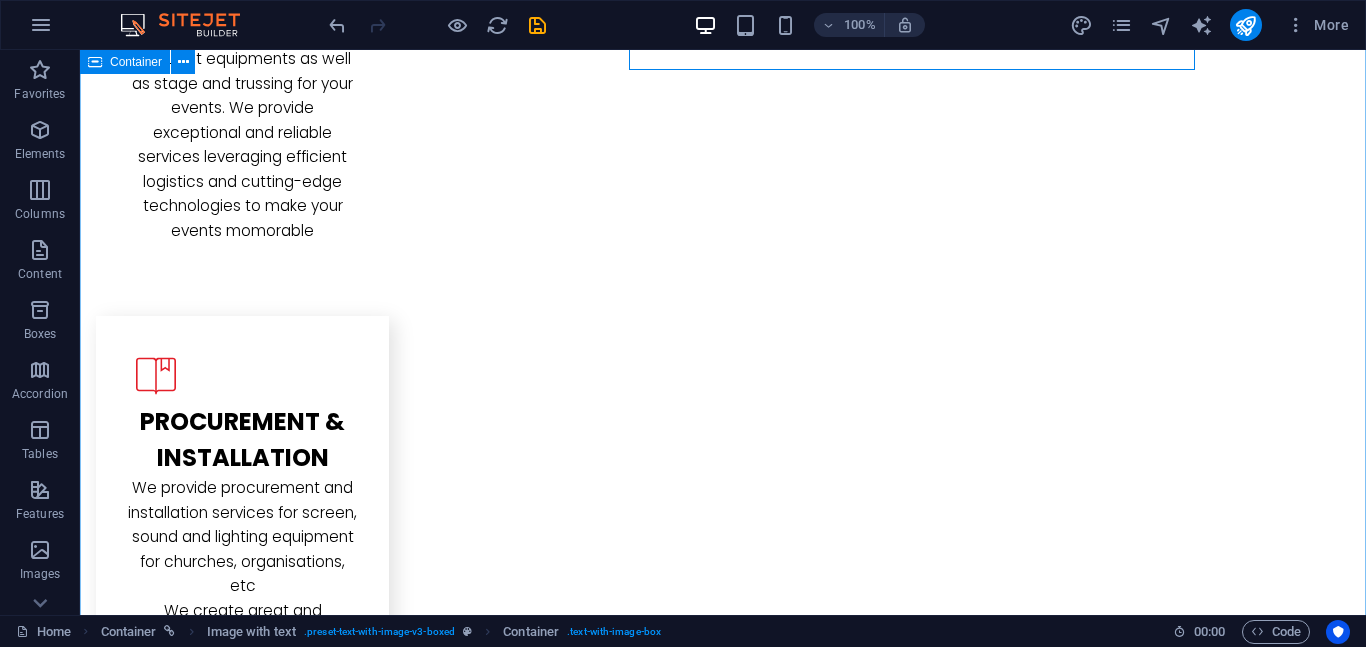 scroll, scrollTop: 2642, scrollLeft: 0, axis: vertical 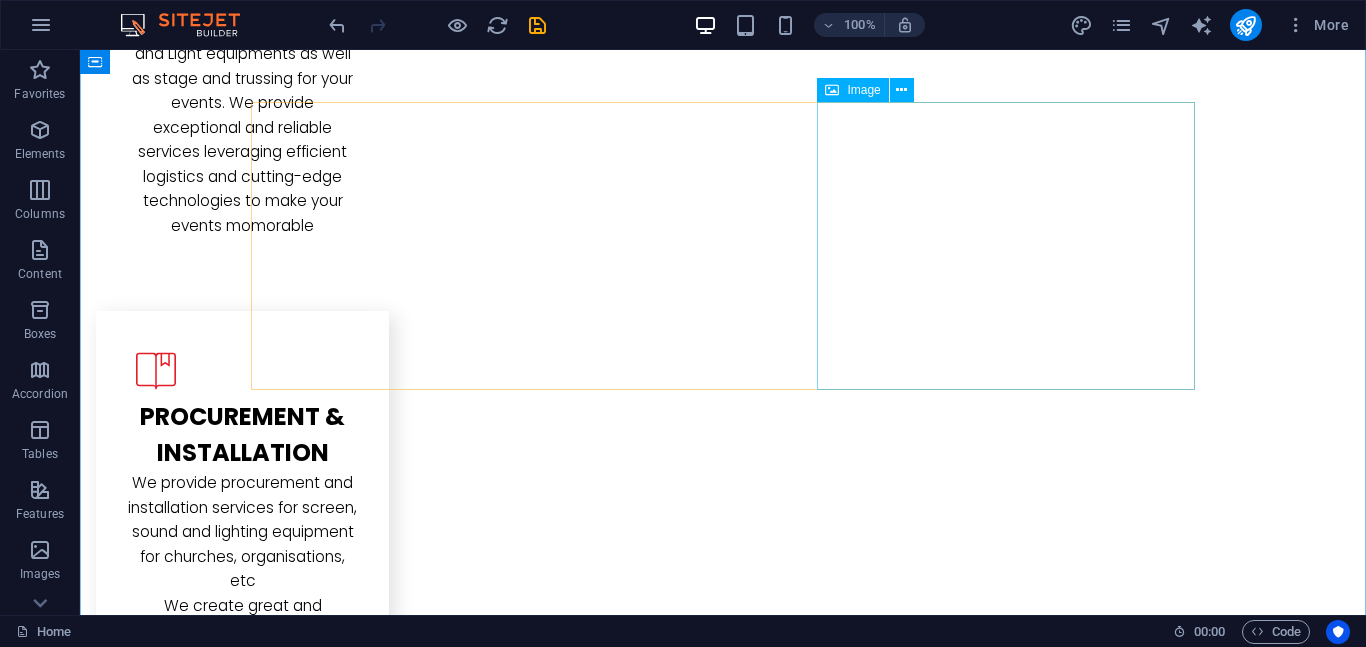 click at bounding box center (273, 2739) 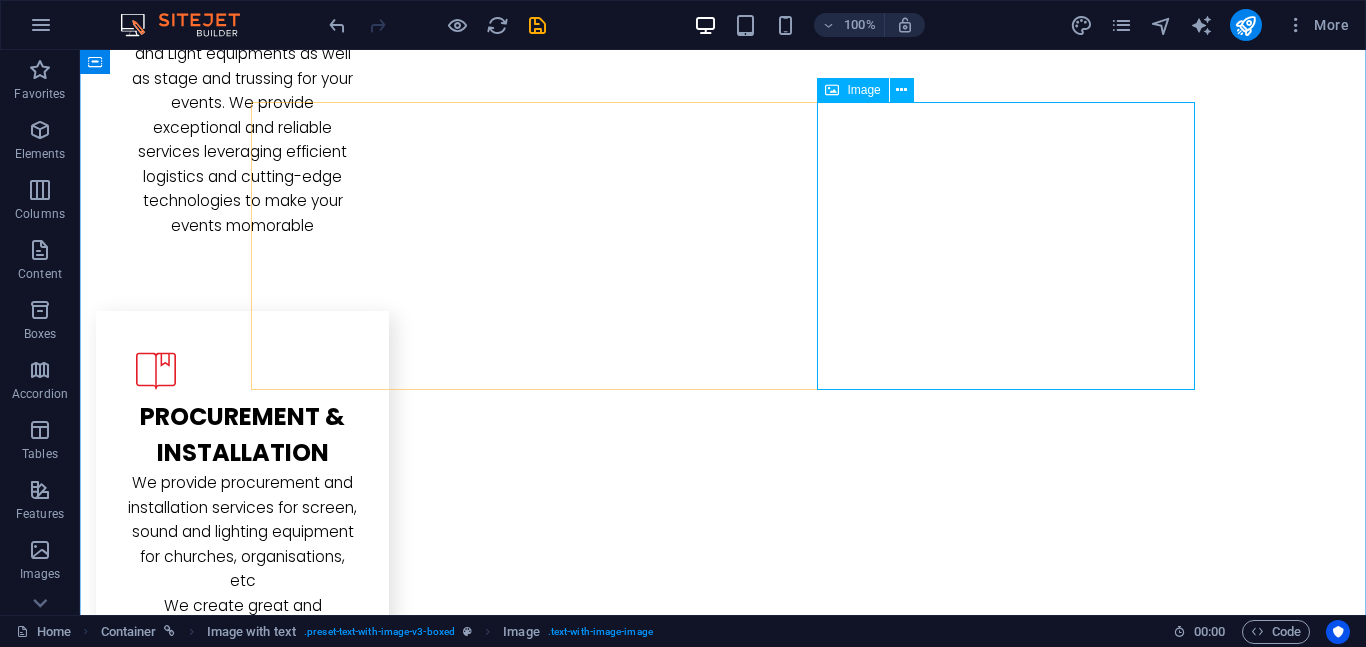 click at bounding box center (273, 2739) 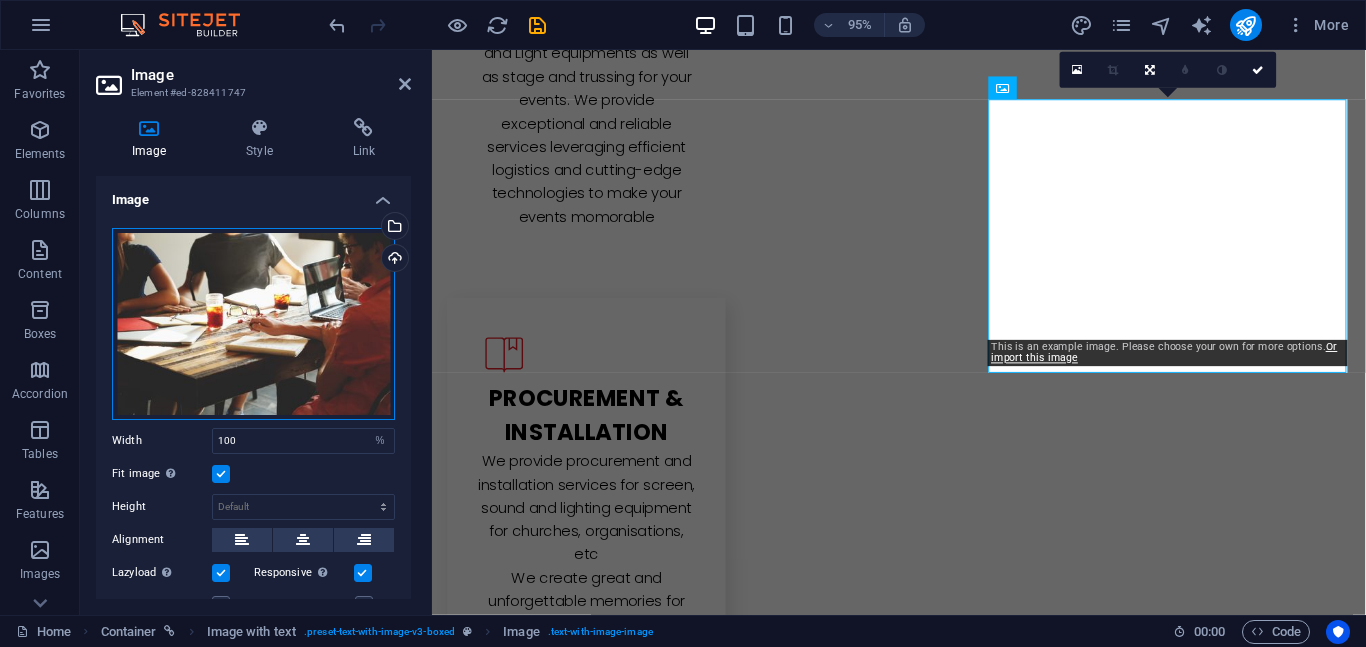 click on "Drag files here, click to choose files or select files from Files or our free stock photos & videos" at bounding box center [253, 324] 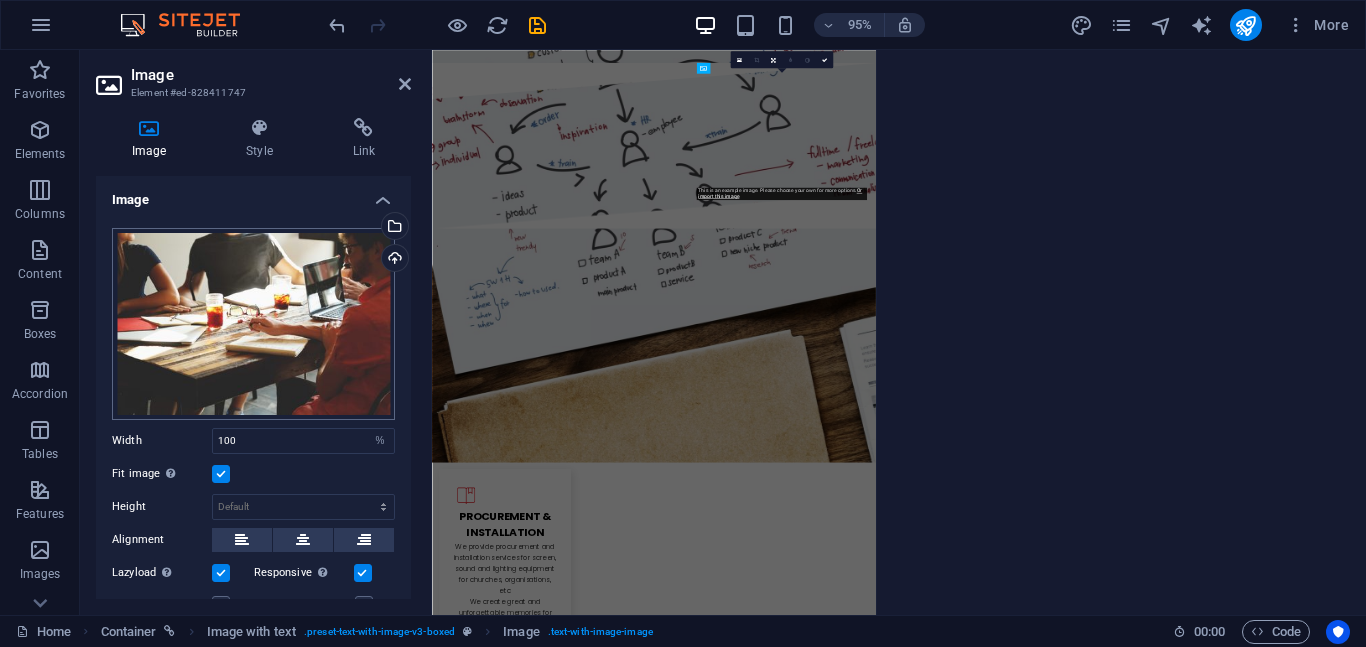 scroll, scrollTop: 3291, scrollLeft: 0, axis: vertical 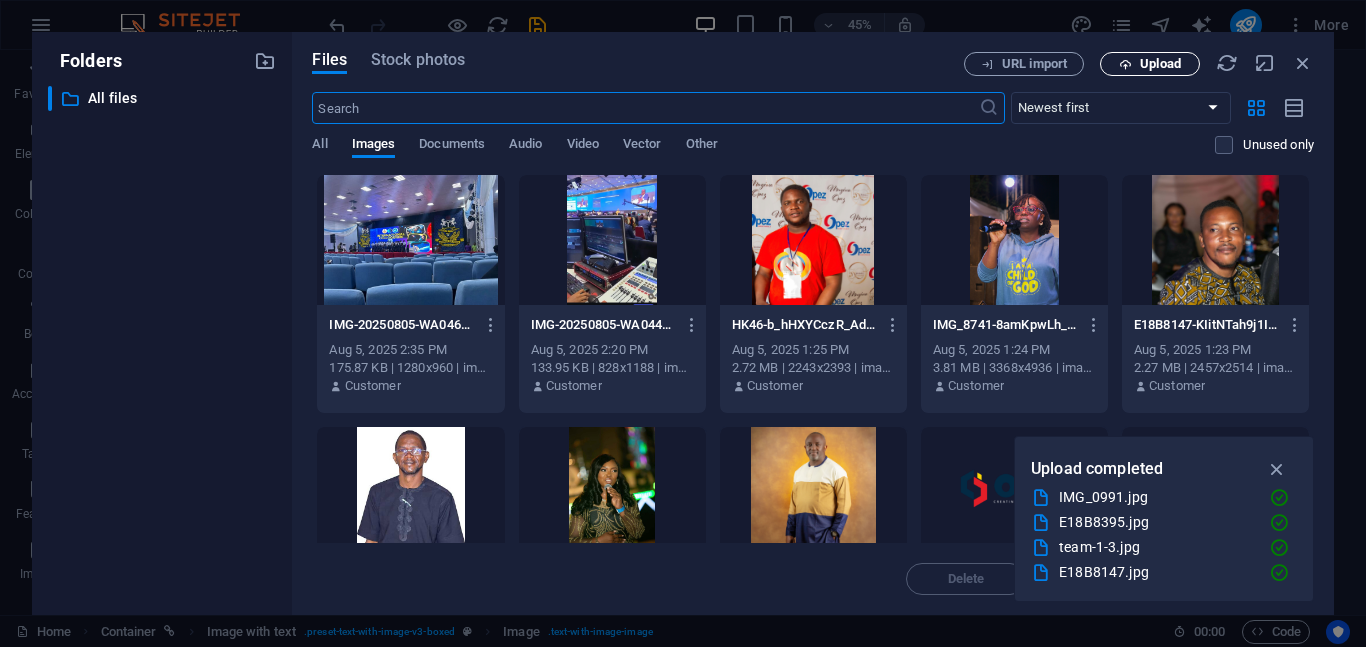click on "Upload" at bounding box center (1160, 64) 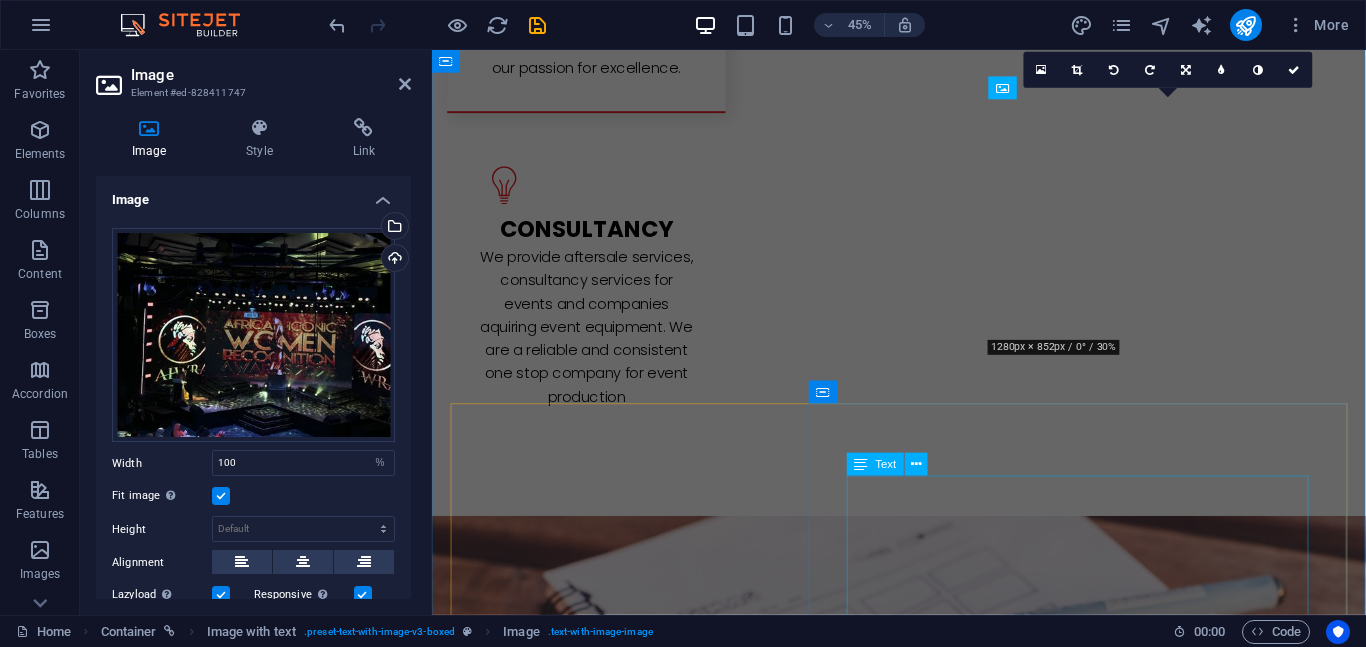 scroll, scrollTop: 2642, scrollLeft: 0, axis: vertical 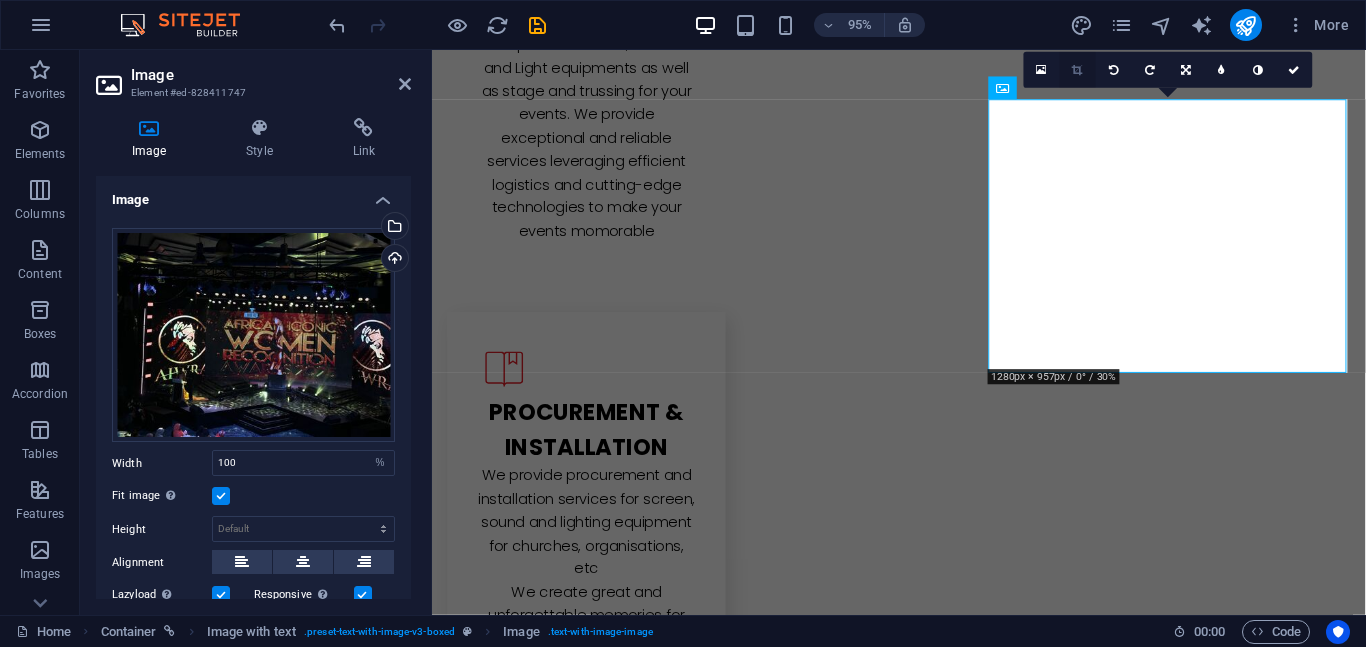 click at bounding box center [1078, 69] 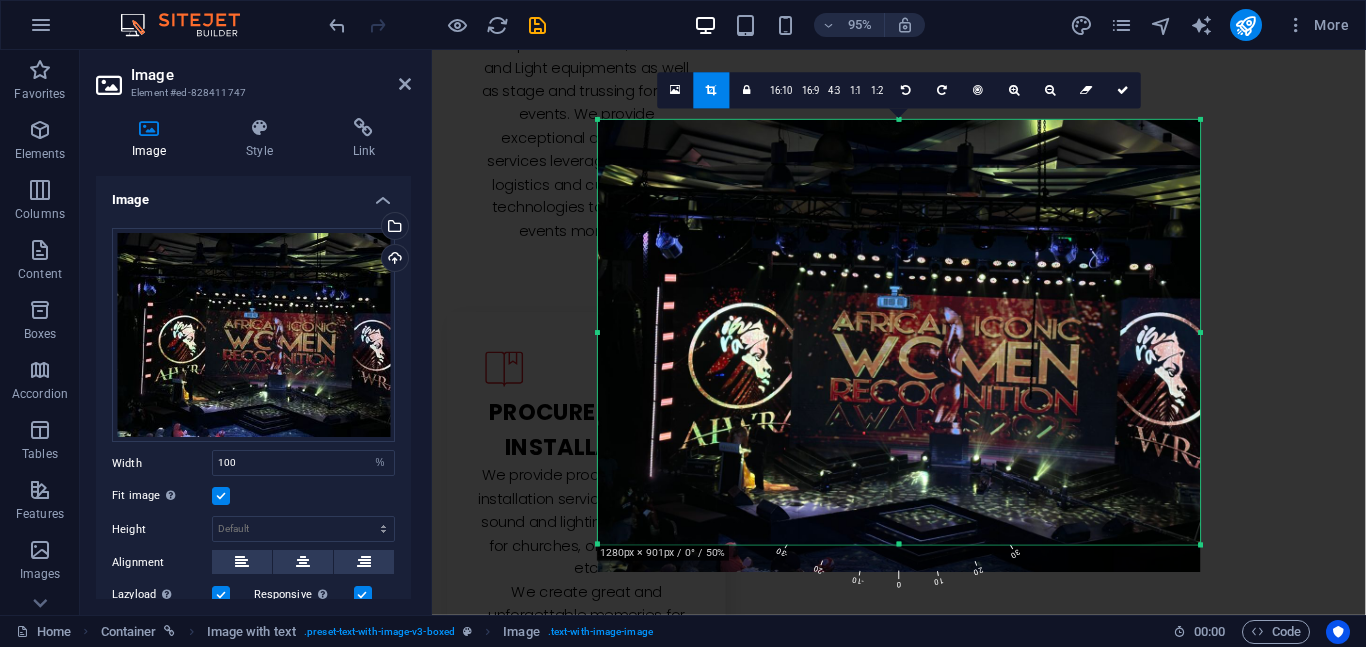 drag, startPoint x: 901, startPoint y: 561, endPoint x: 901, endPoint y: 532, distance: 29 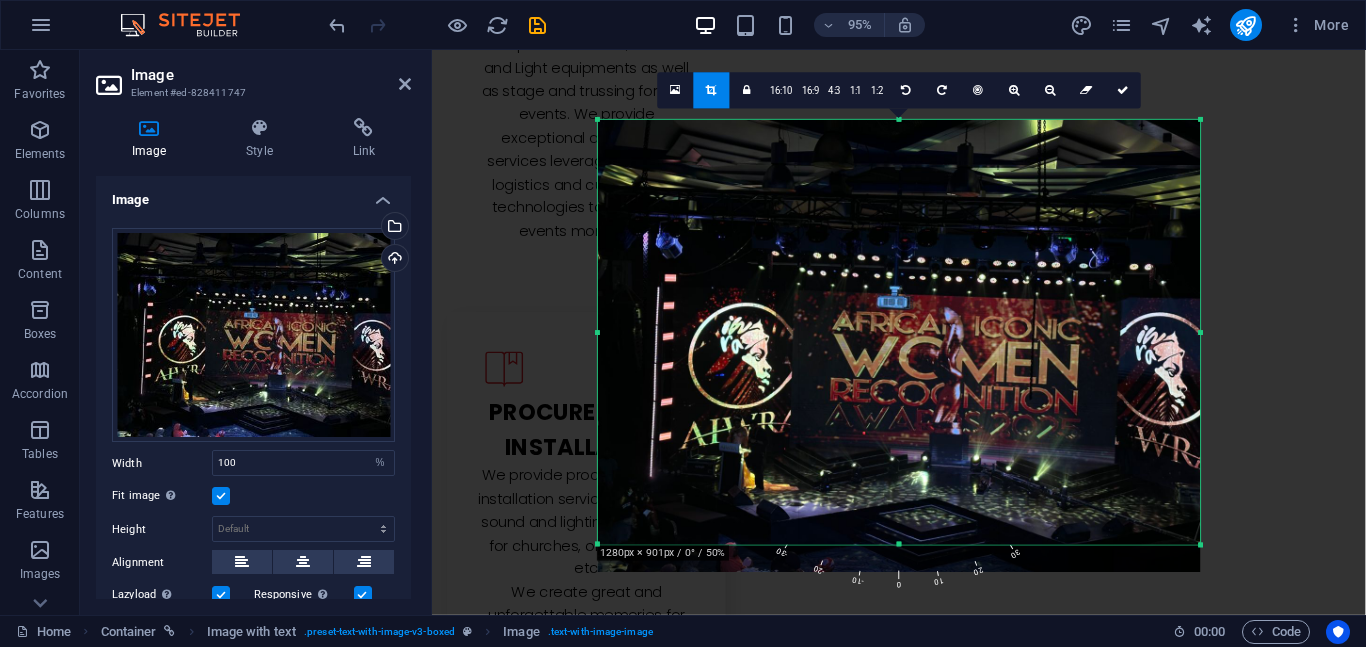 click on "180 170 160 150 140 130 120 110 100 90 80 70 60 50 40 30 20 10 0 -10 -20 -30 -40 -50 -60 -70 -80 -90 -100 -110 -120 -130 -140 -150 -160 -170 1280px × 901px / 0° / 50% 16:10 16:9 4:3 1:1 1:2 0" at bounding box center [899, 332] 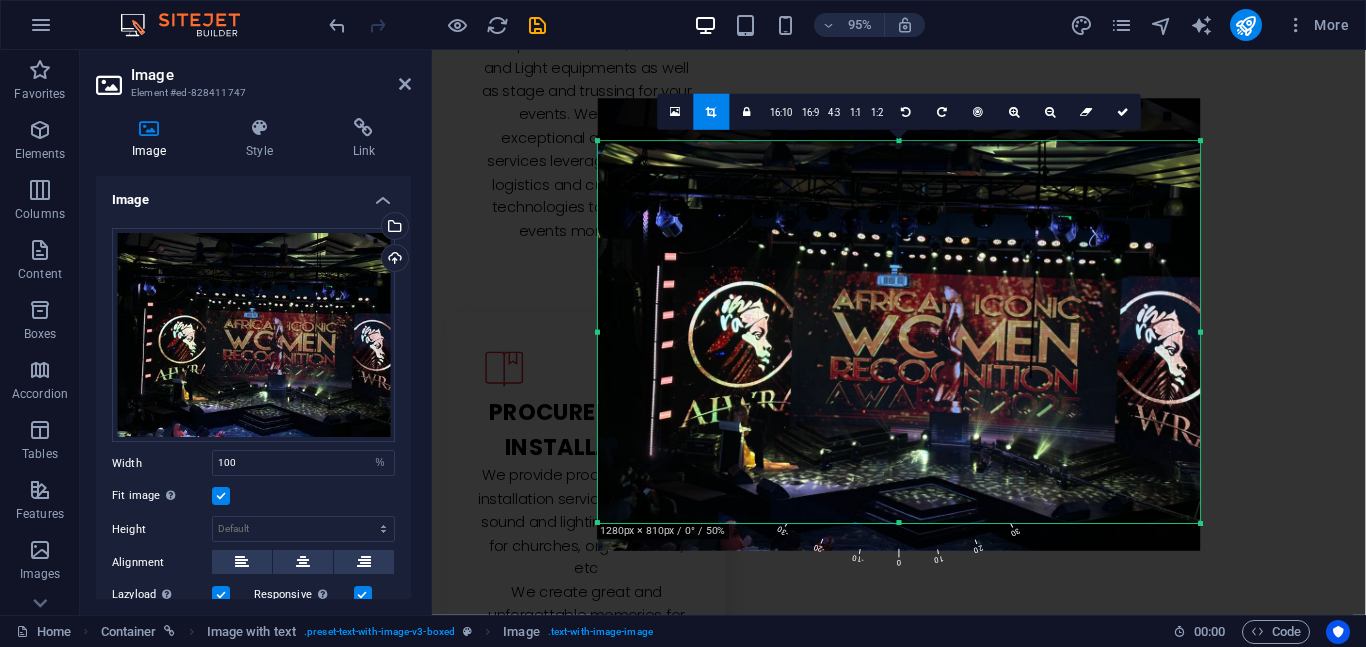 drag, startPoint x: 900, startPoint y: 116, endPoint x: 900, endPoint y: 164, distance: 48 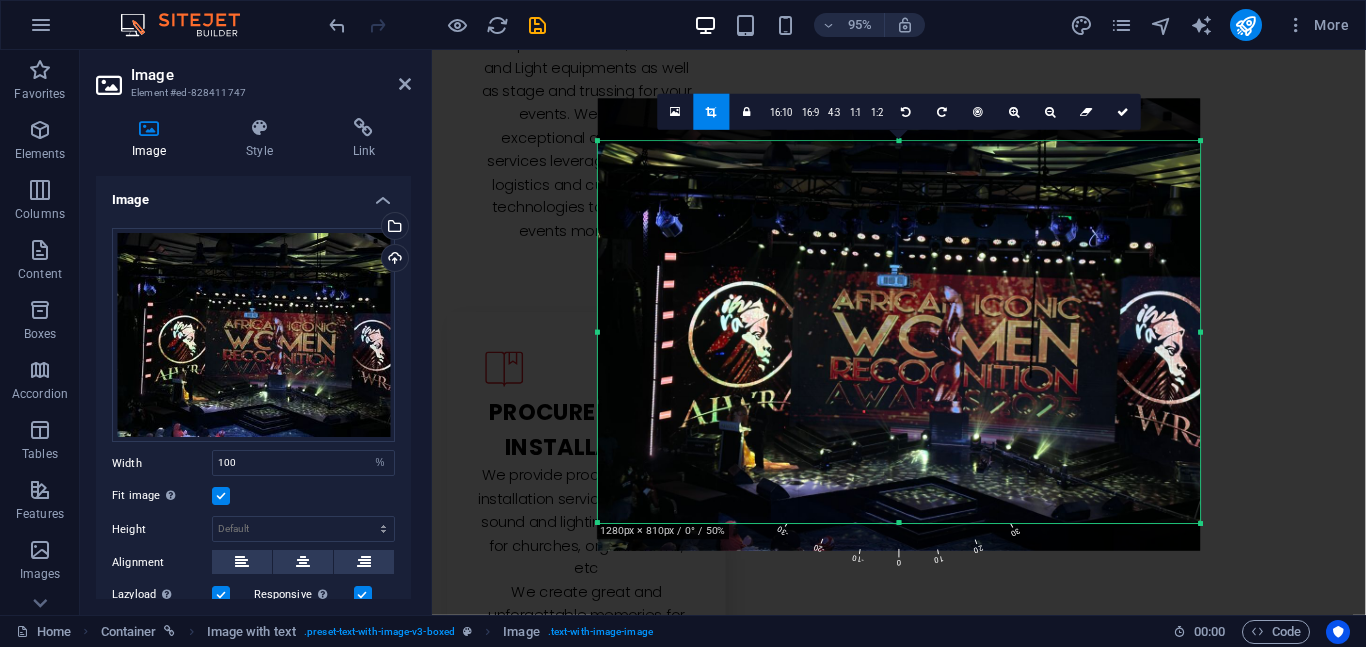 click on "180 170 160 150 140 130 120 110 100 90 80 70 60 50 40 30 20 10 0 -10 -20 -30 -40 -50 -60 -70 -80 -90 -100 -110 -120 -130 -140 -150 -160 -170 1280px × 810px / 0° / 50% 16:10 16:9 4:3 1:1 1:2 0" at bounding box center (899, 333) 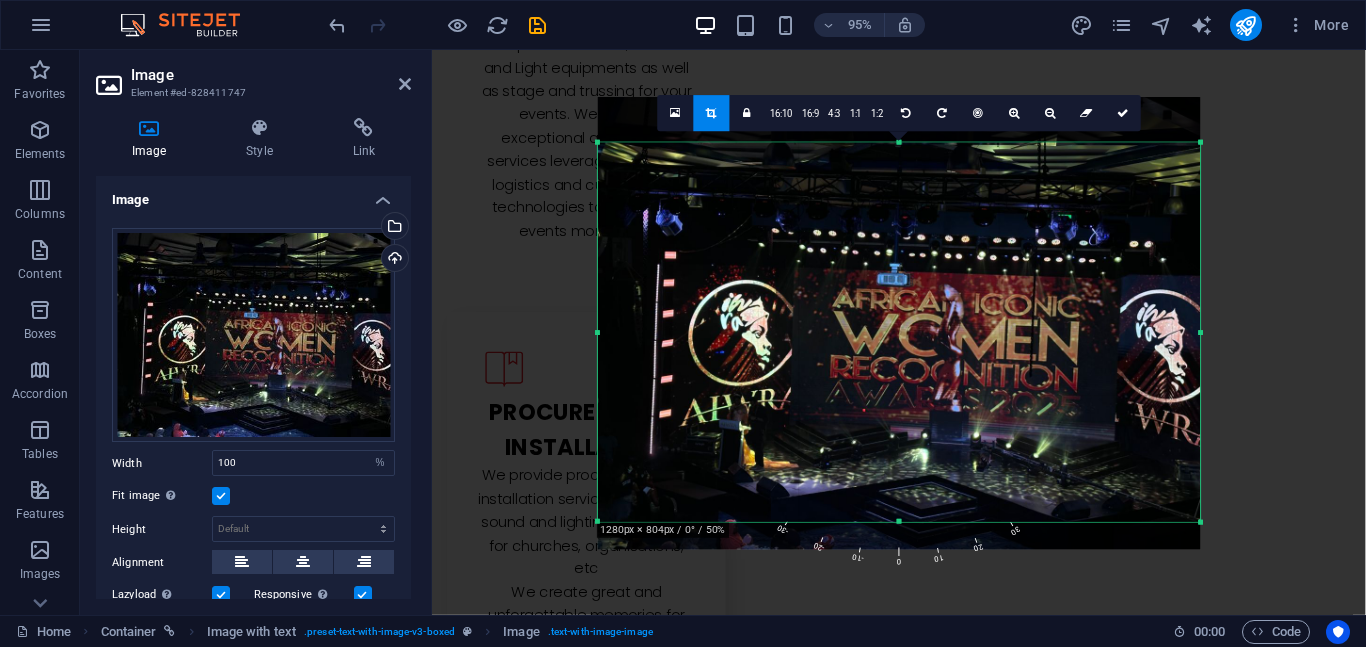 click at bounding box center (899, 1329) 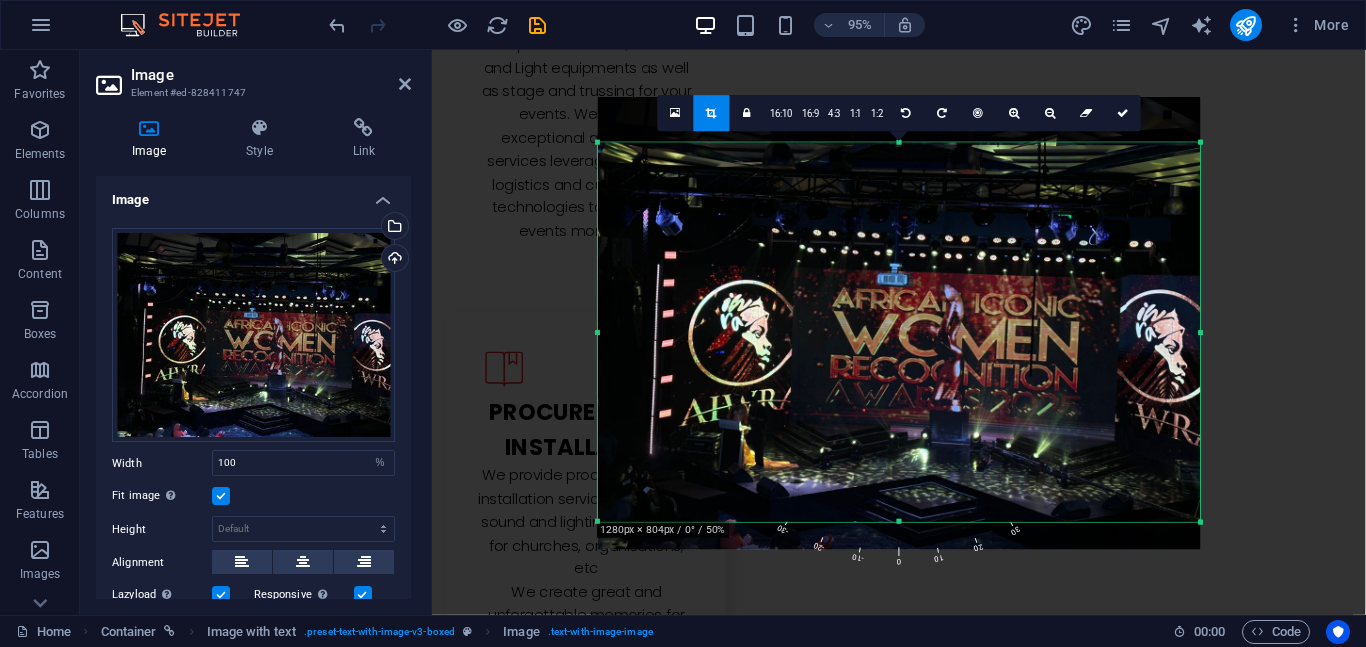 click at bounding box center [899, 1329] 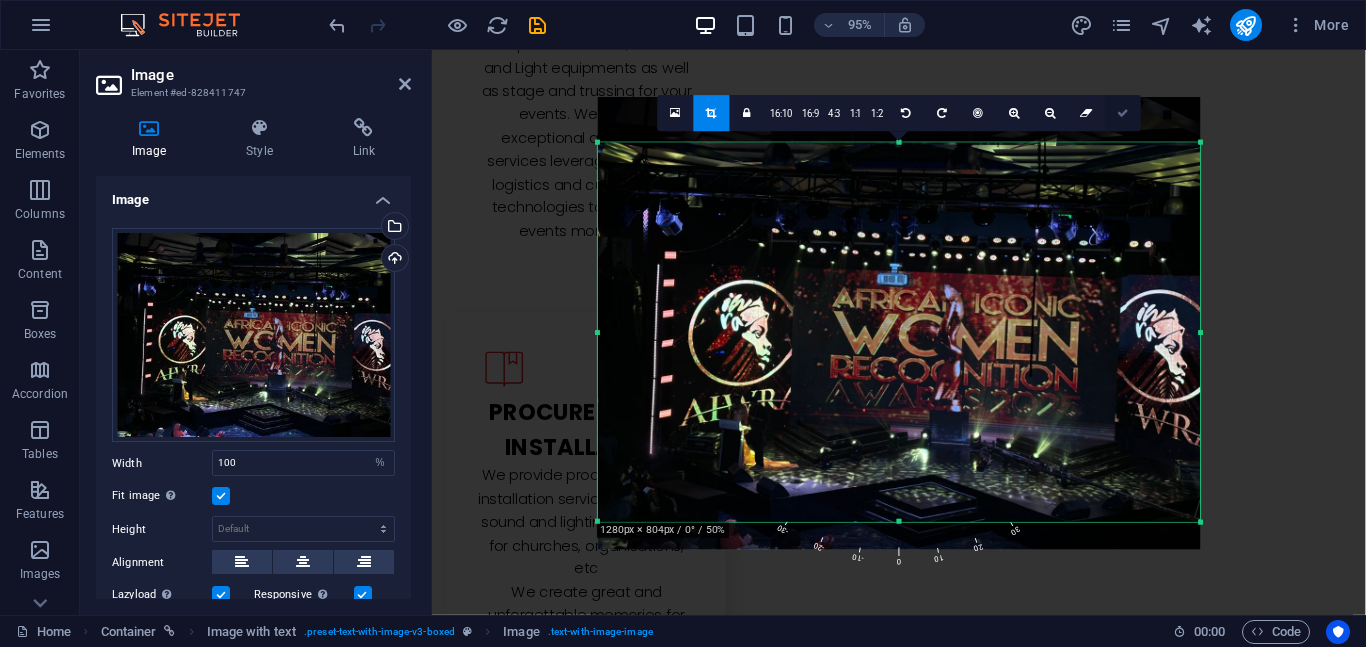 click at bounding box center (1123, 113) 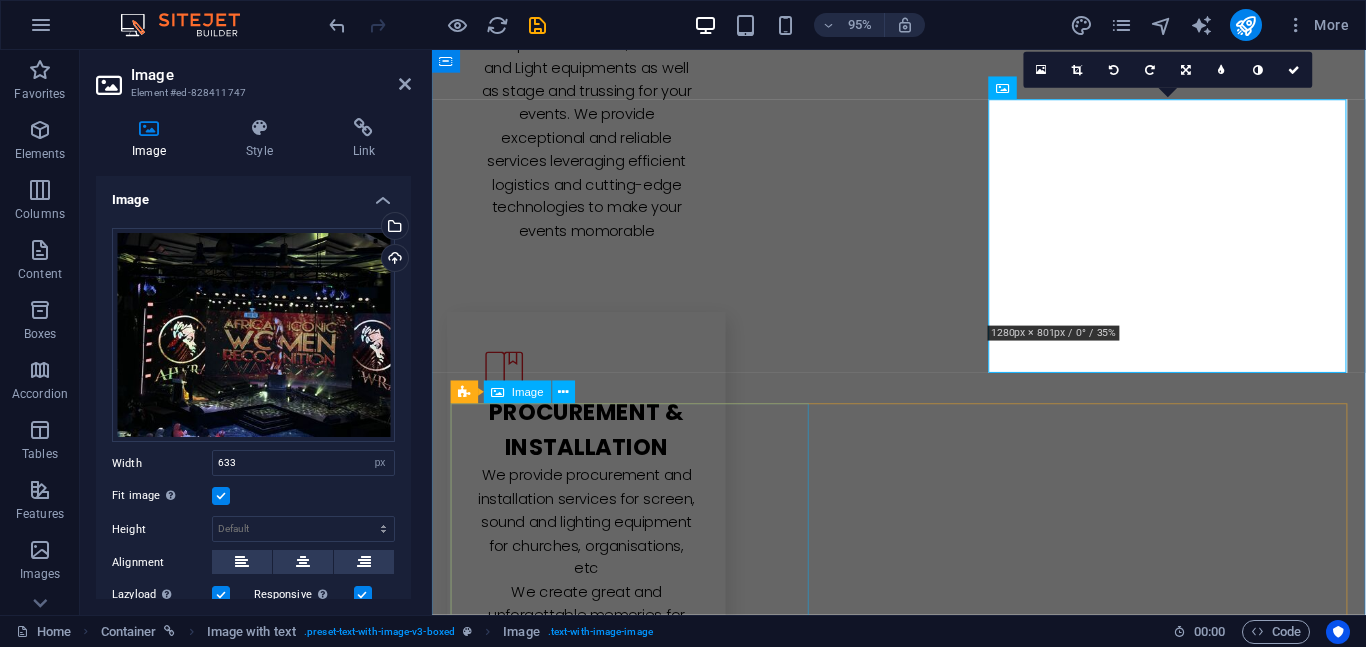 click at bounding box center (579, 3110) 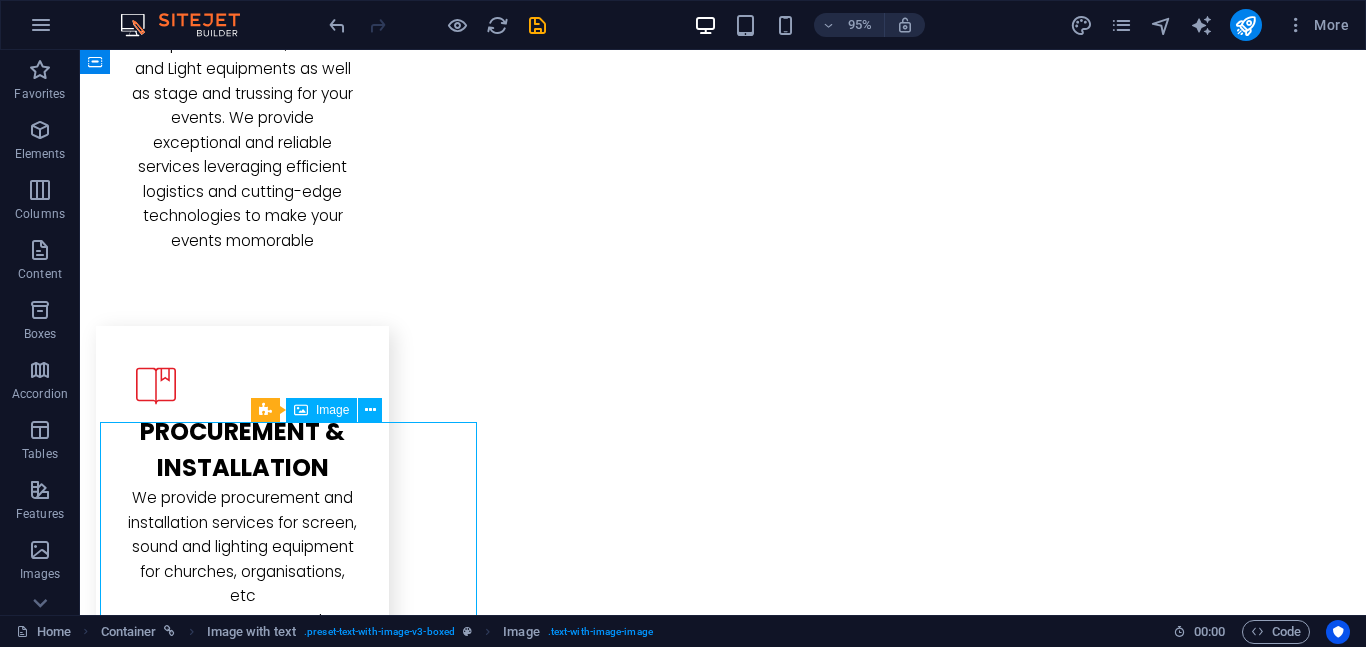 click at bounding box center [273, 3184] 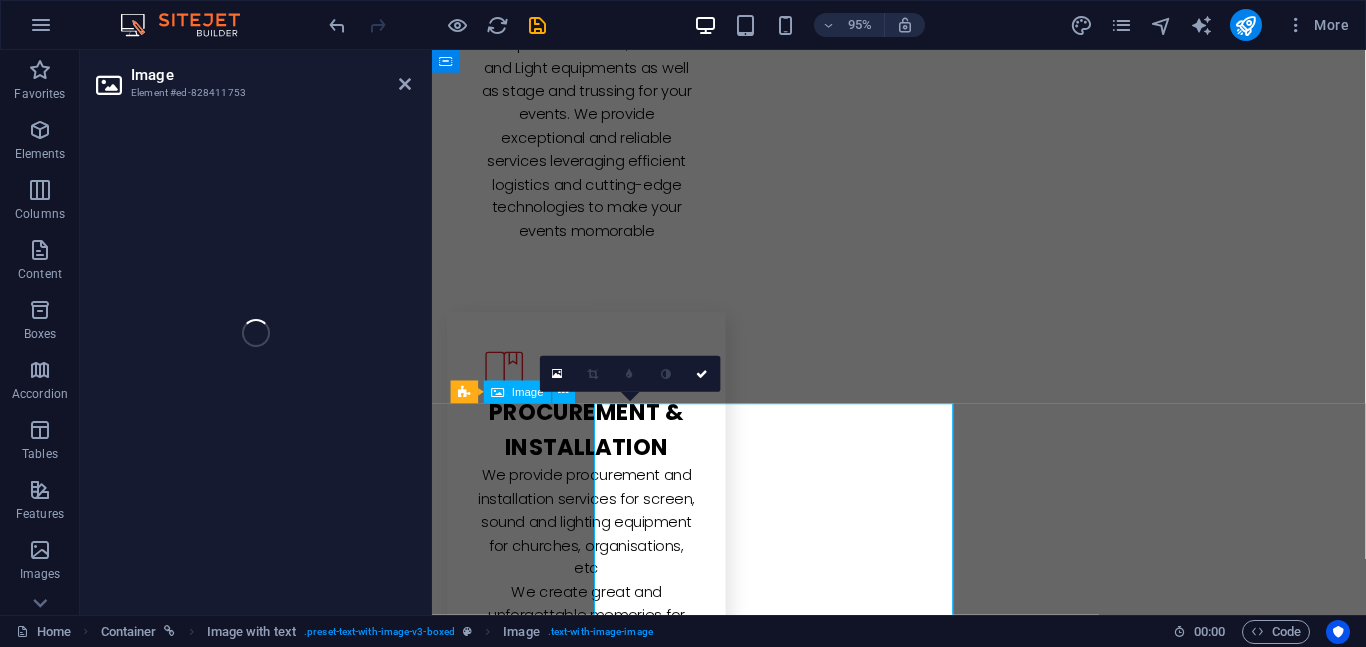 click at bounding box center (579, 3110) 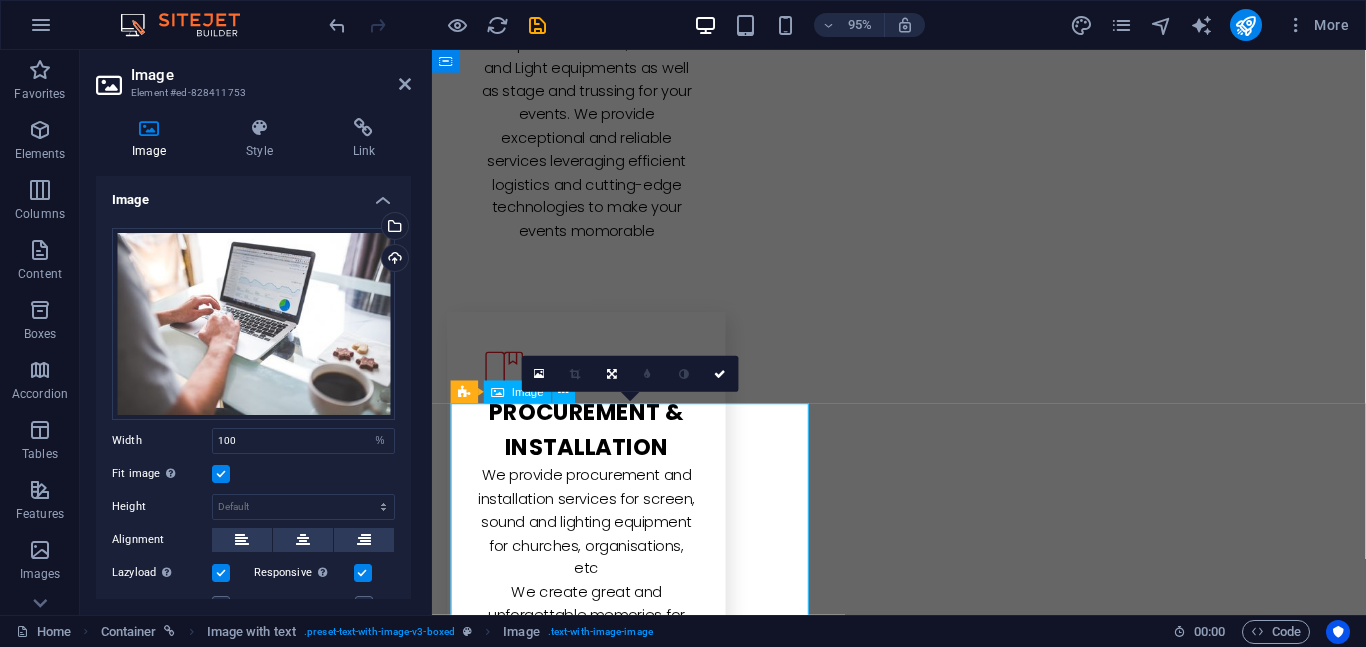 click at bounding box center (579, 3110) 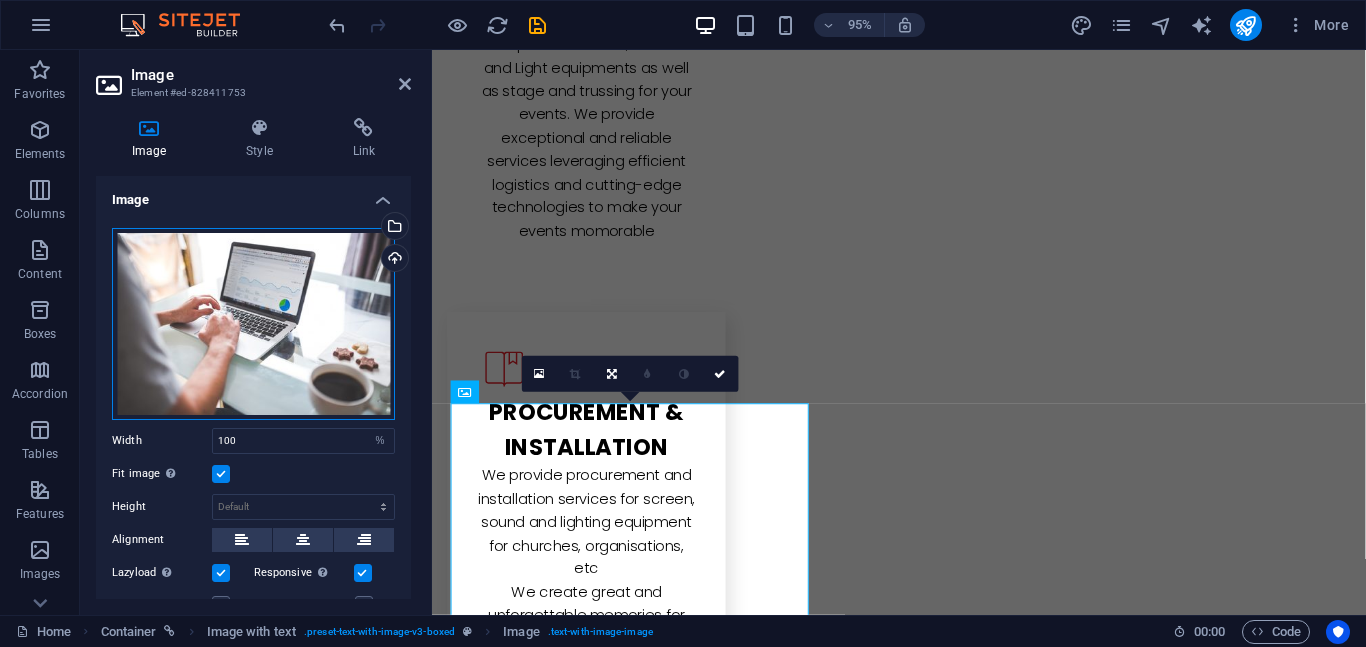 click on "Drag files here, click to choose files or select files from Files or our free stock photos & videos" at bounding box center [253, 324] 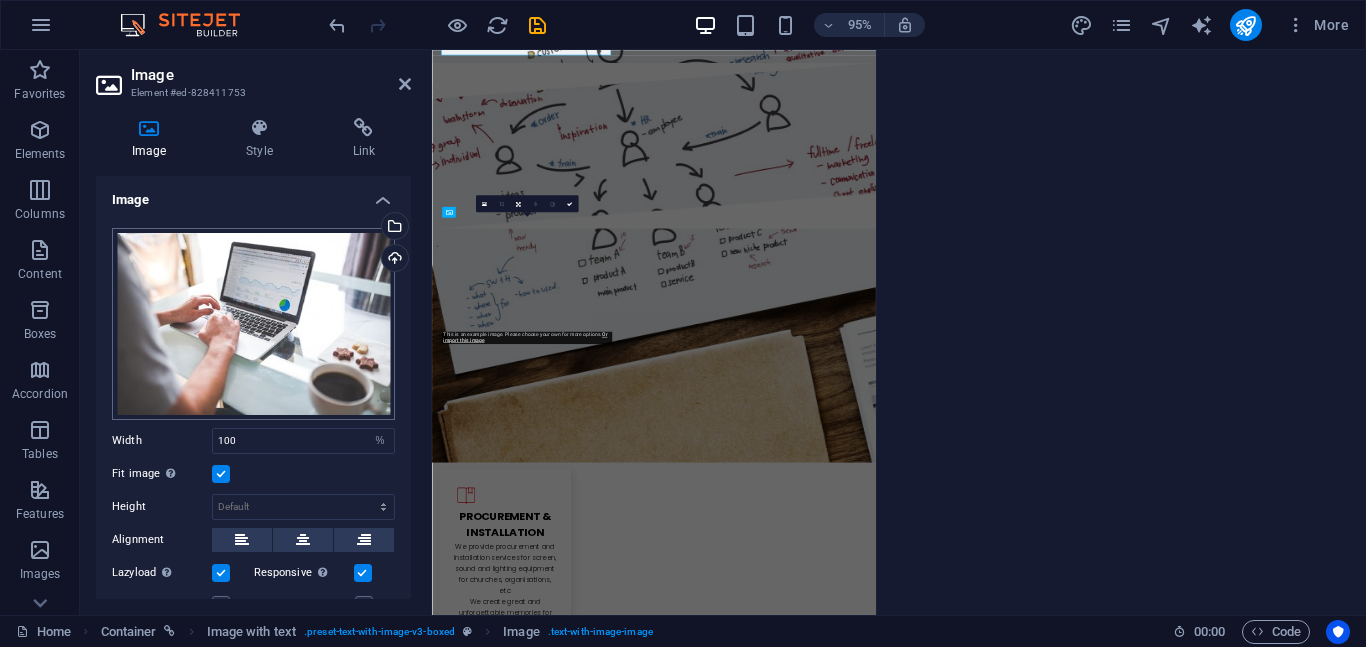 scroll, scrollTop: 3291, scrollLeft: 0, axis: vertical 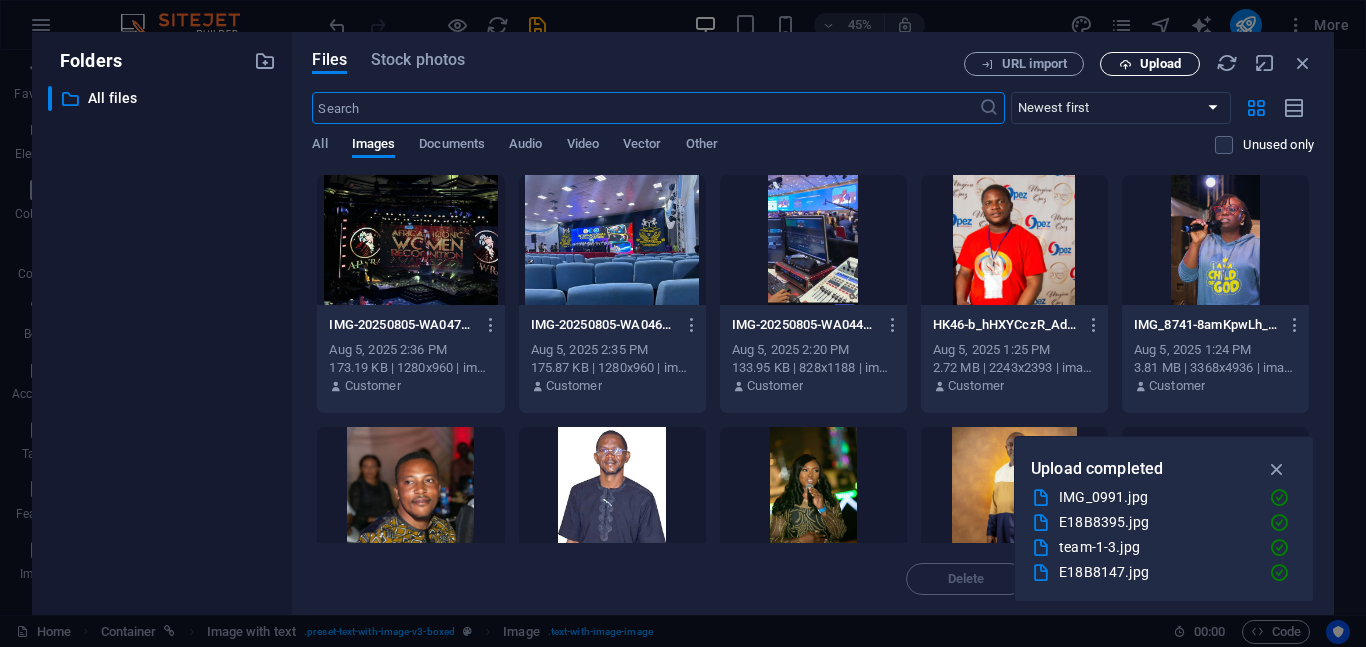 click on "Upload" at bounding box center (1160, 64) 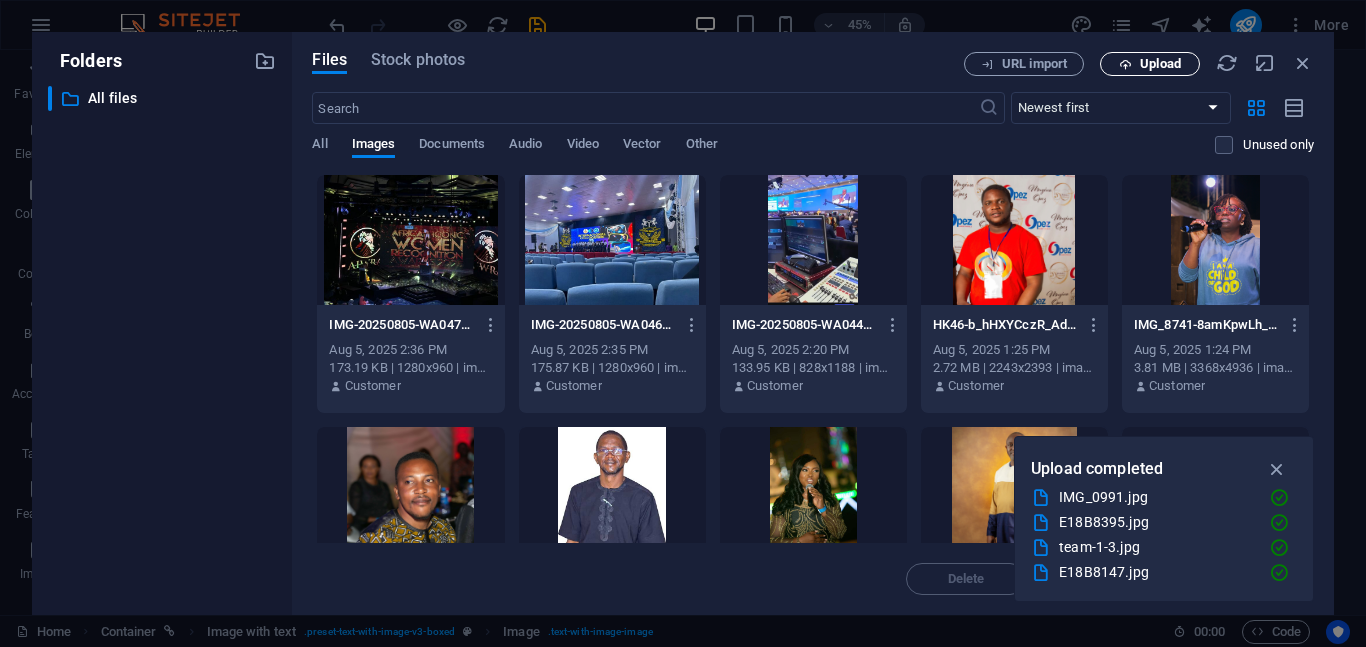 click on "Upload" at bounding box center [1160, 64] 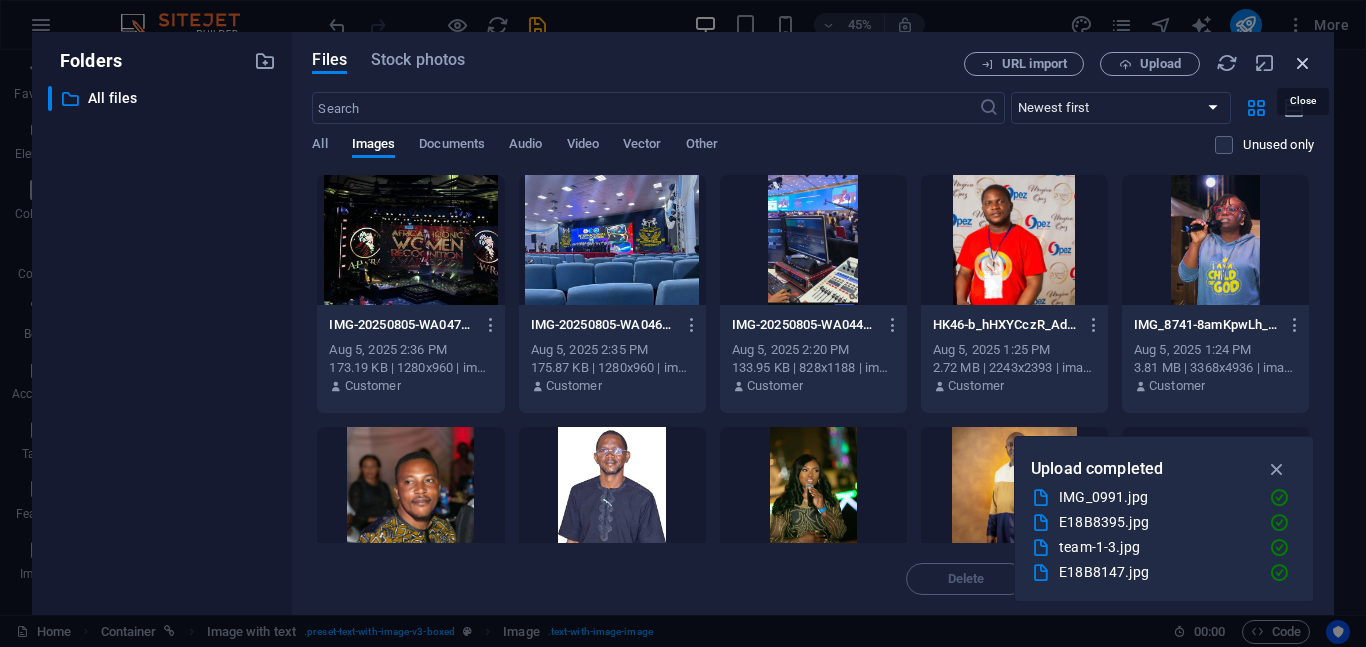 click at bounding box center (1303, 63) 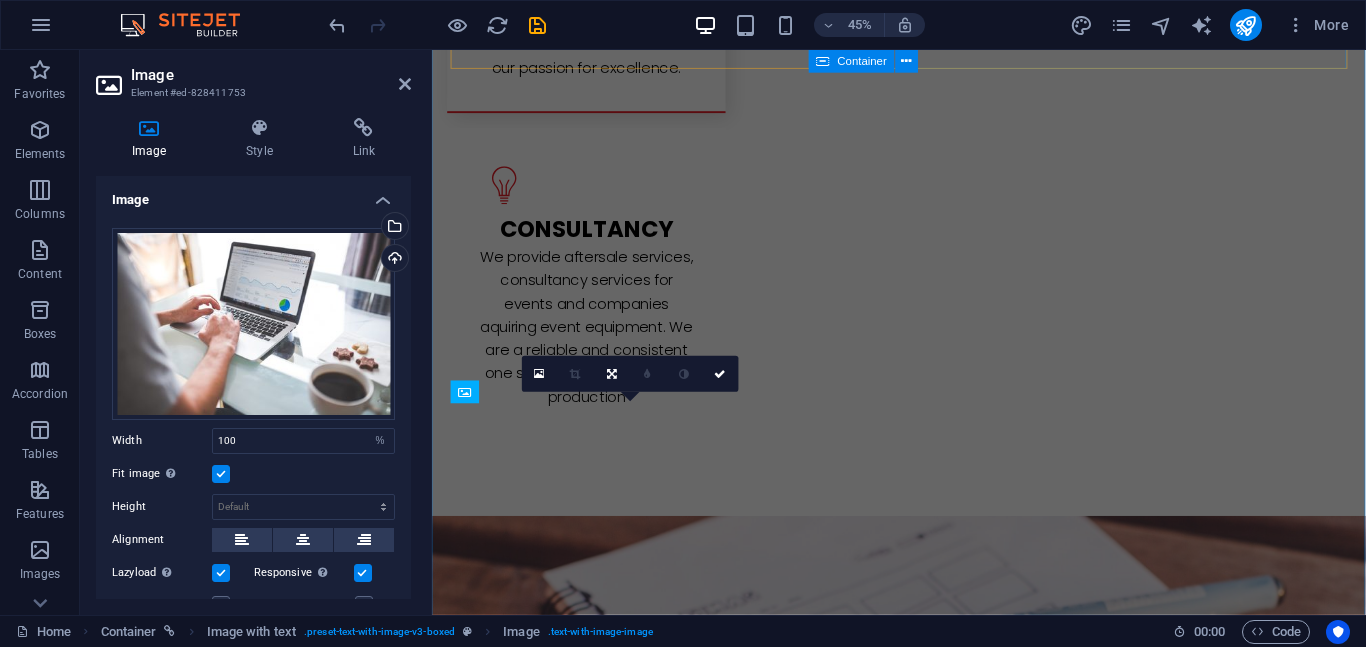 scroll, scrollTop: 2642, scrollLeft: 0, axis: vertical 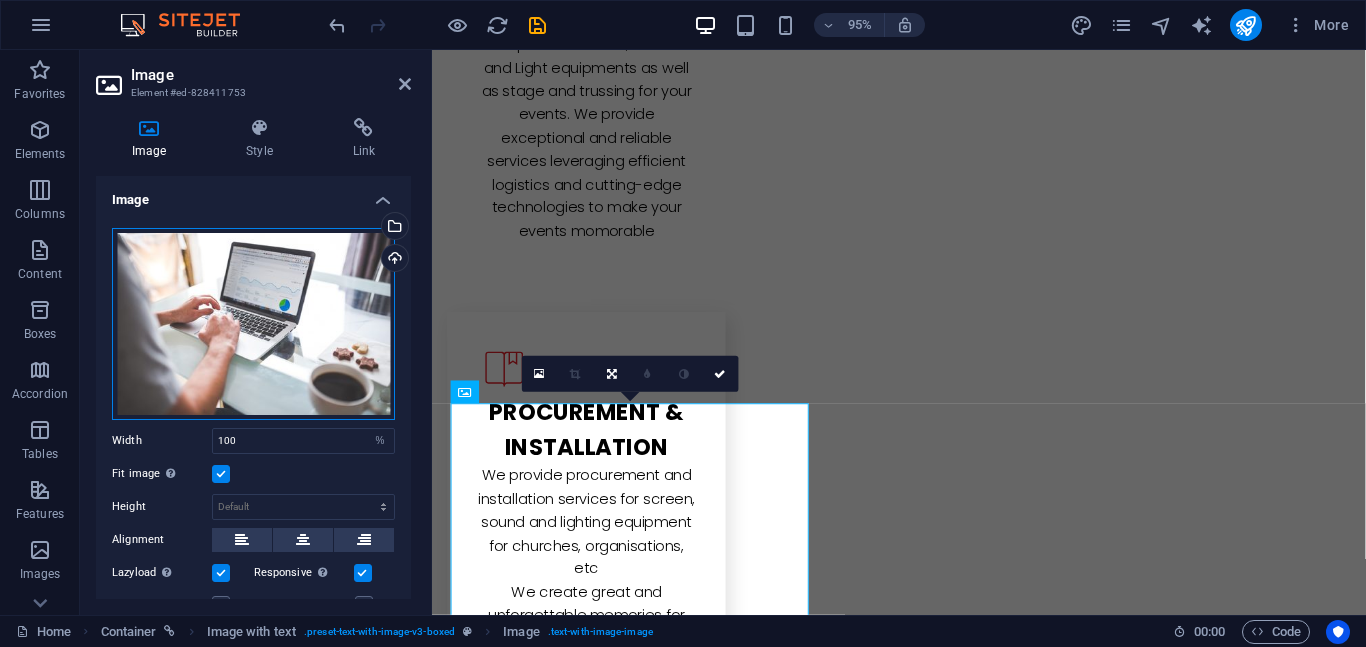 click on "Drag files here, click to choose files or select files from Files or our free stock photos & videos" at bounding box center (253, 324) 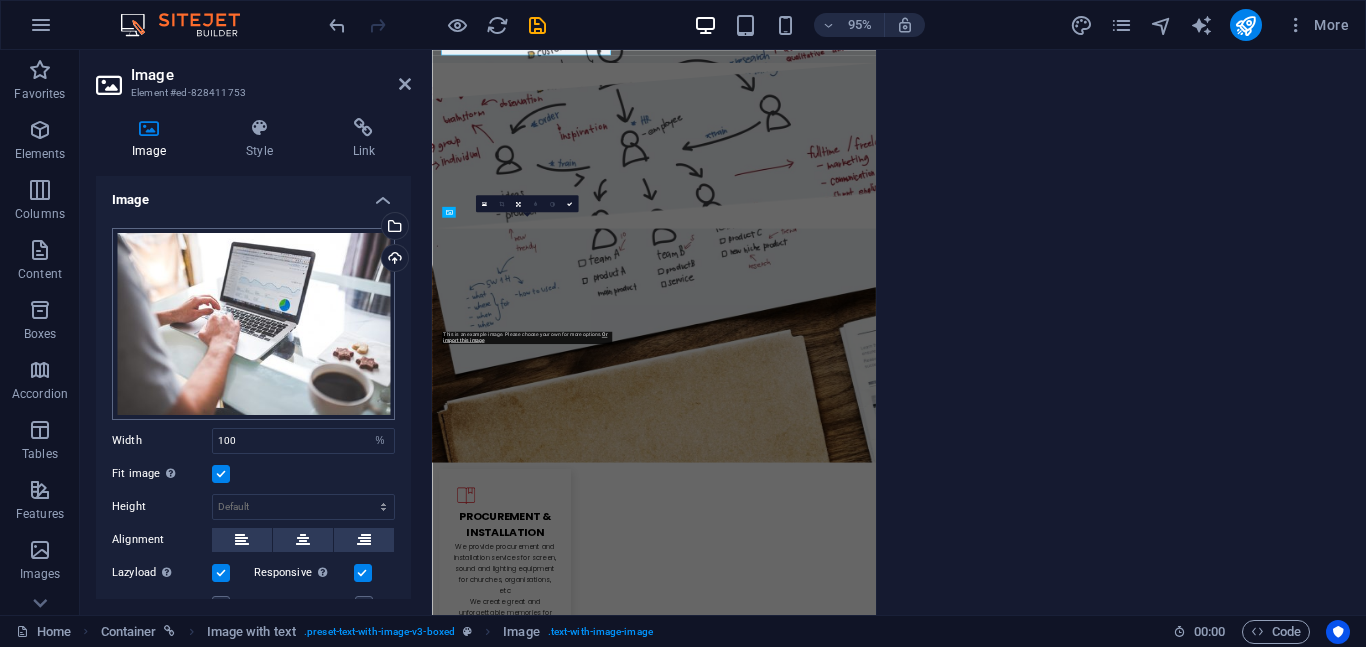 scroll, scrollTop: 3291, scrollLeft: 0, axis: vertical 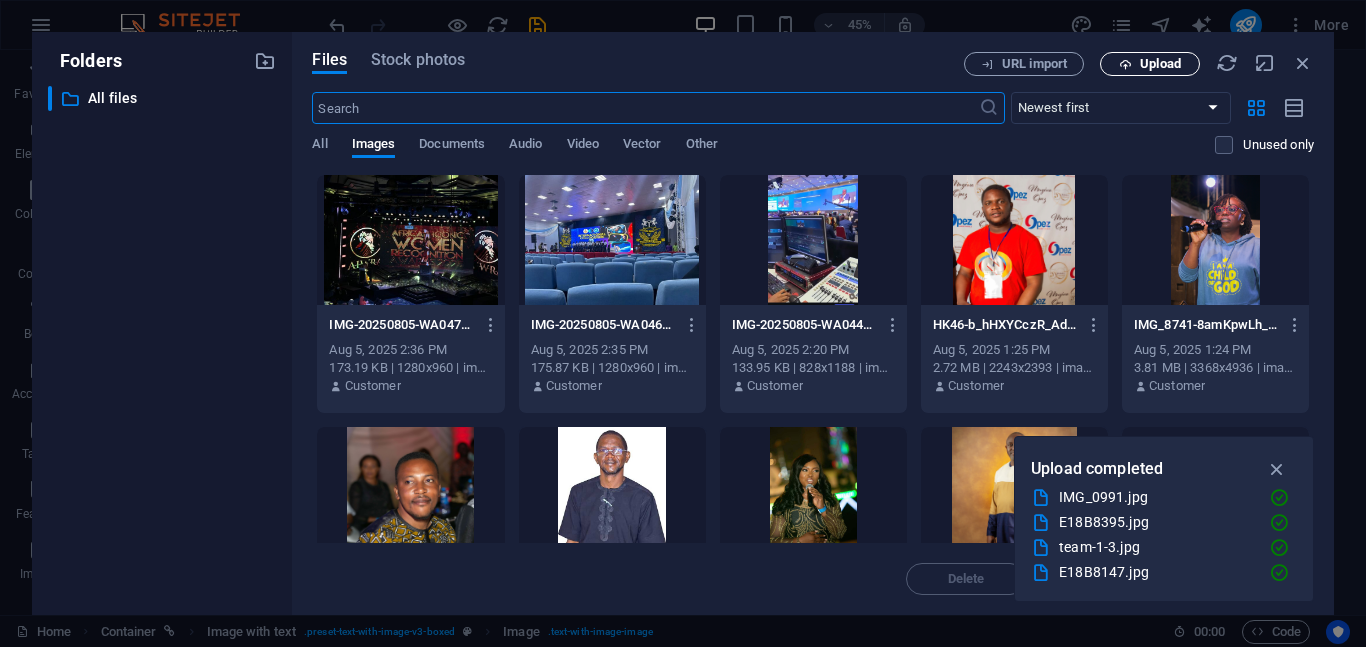 click on "Upload" at bounding box center (1150, 64) 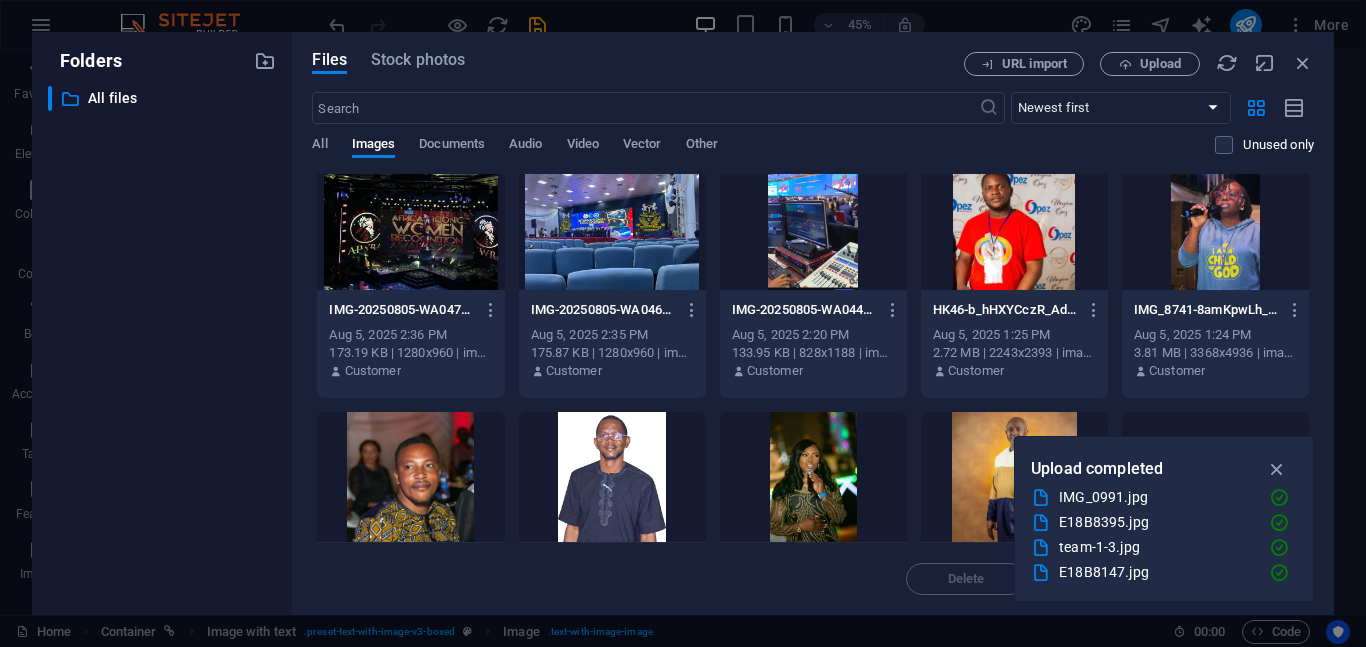 scroll, scrollTop: 0, scrollLeft: 0, axis: both 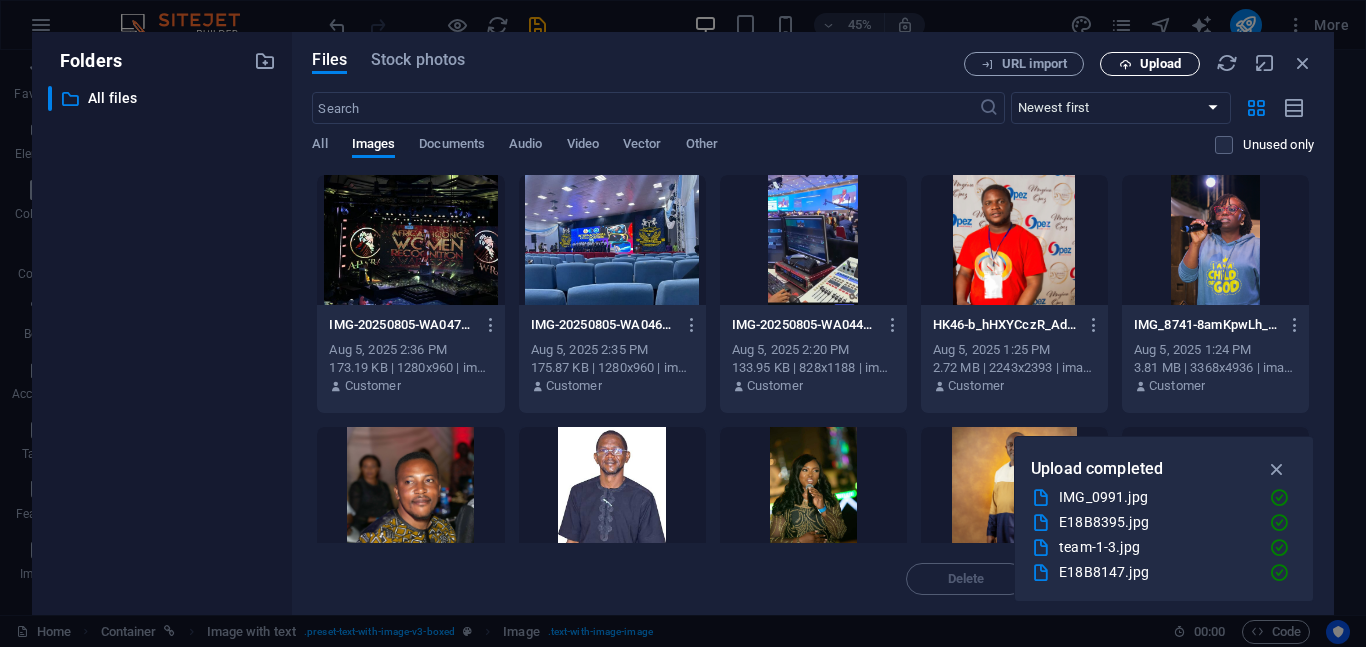 click on "Upload" at bounding box center (1150, 64) 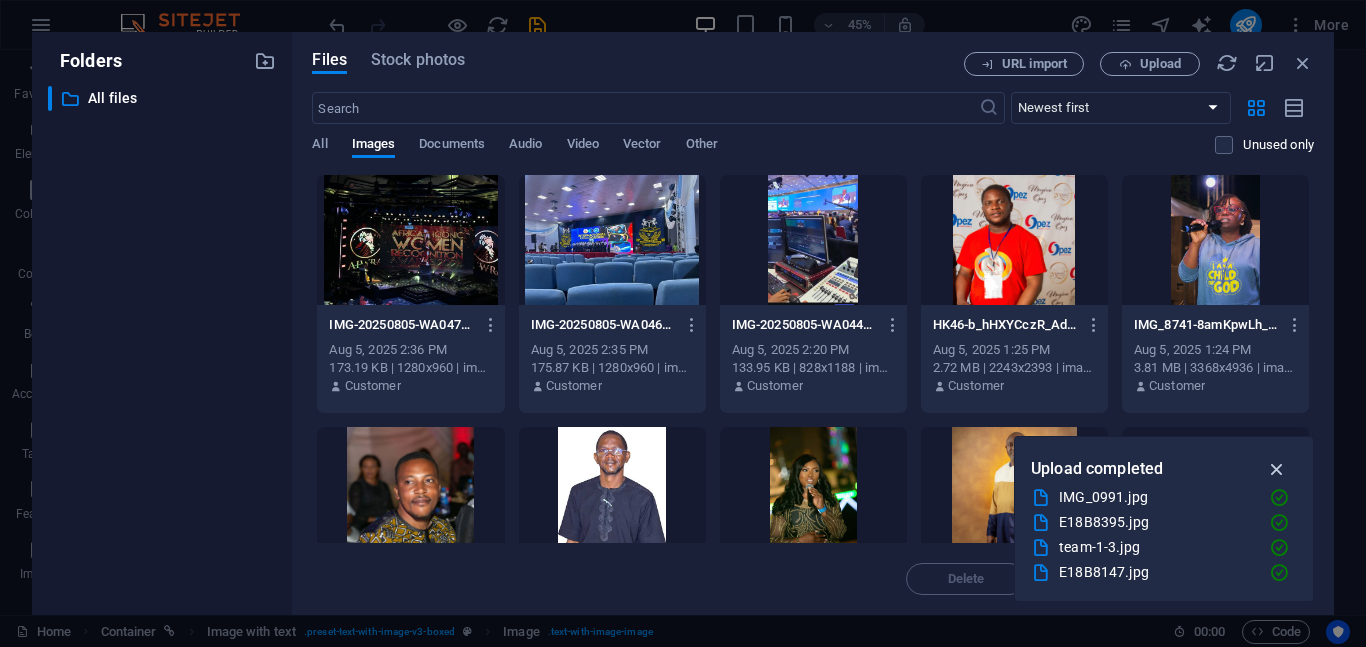 click at bounding box center [1277, 469] 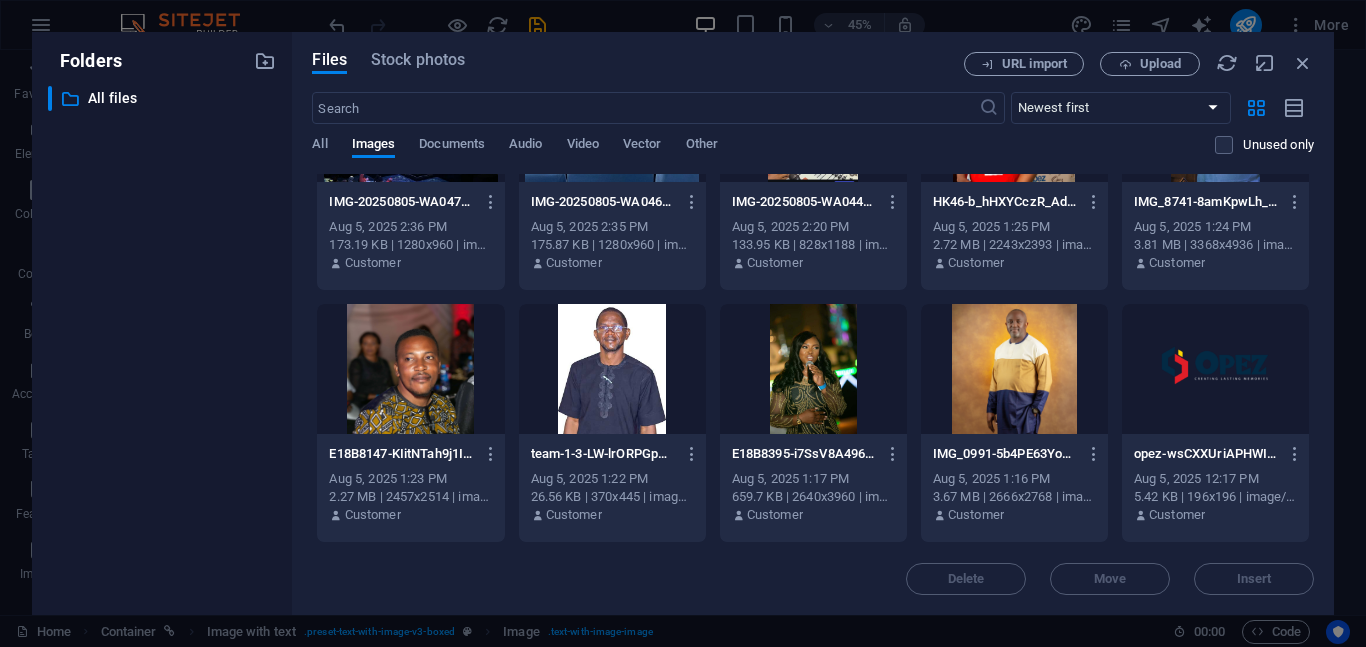 scroll, scrollTop: 0, scrollLeft: 0, axis: both 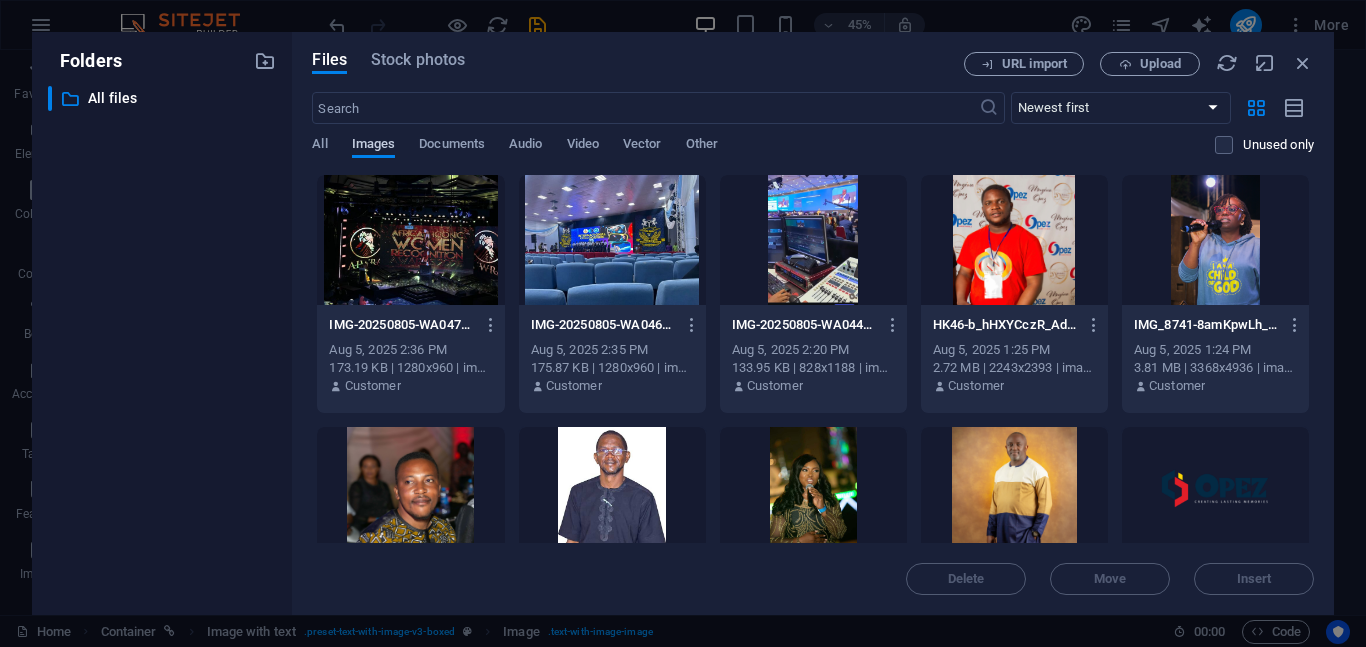 click on "Images" at bounding box center (374, 146) 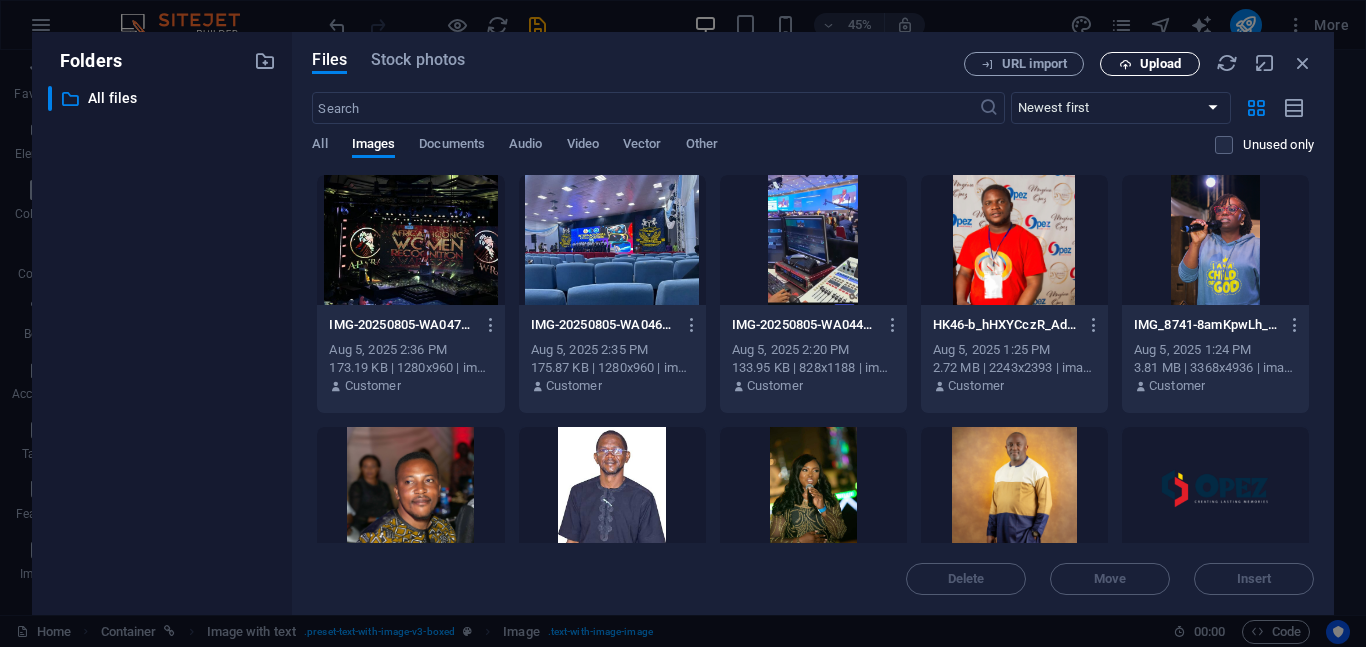click on "Upload" at bounding box center [1160, 64] 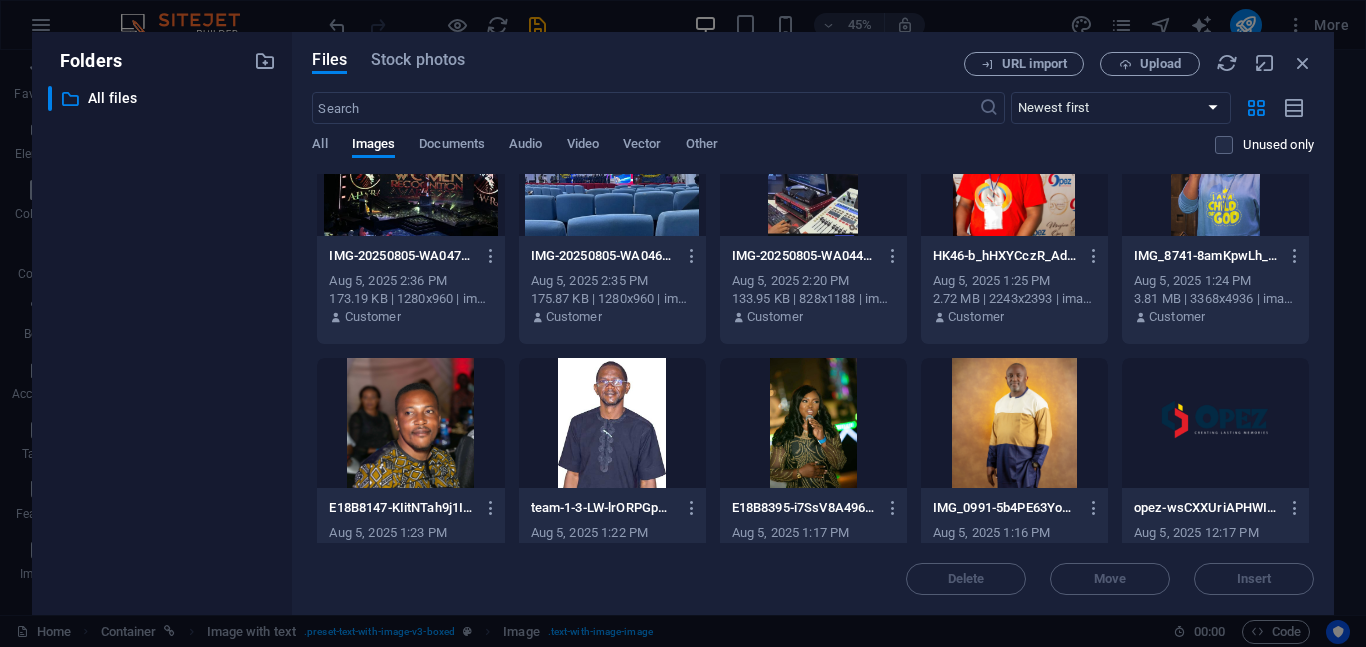 scroll, scrollTop: 0, scrollLeft: 0, axis: both 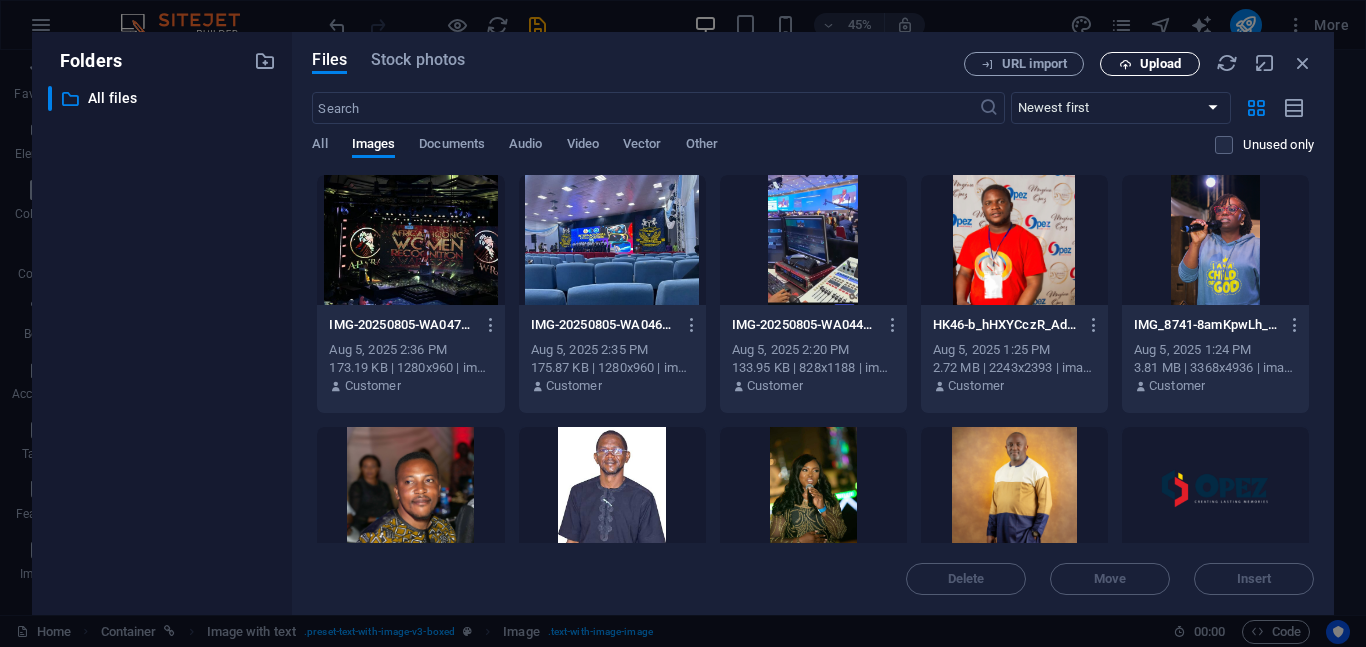 click on "Upload" at bounding box center [1160, 64] 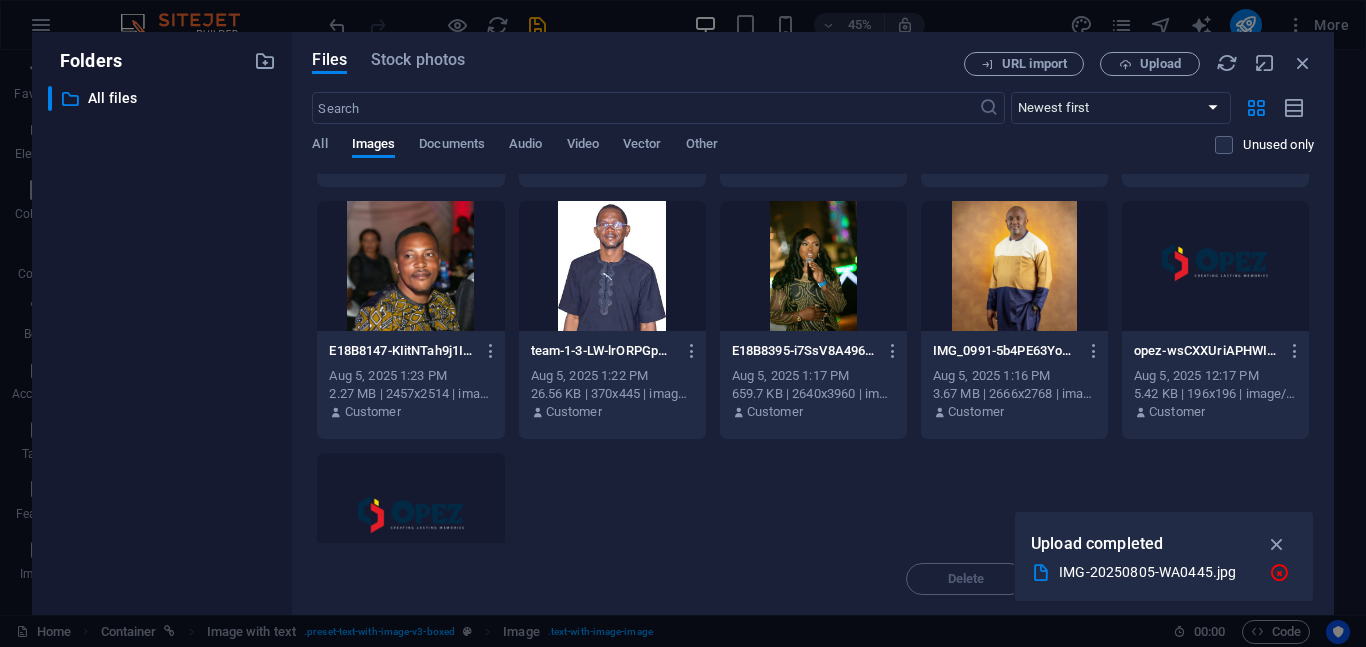 scroll, scrollTop: 0, scrollLeft: 0, axis: both 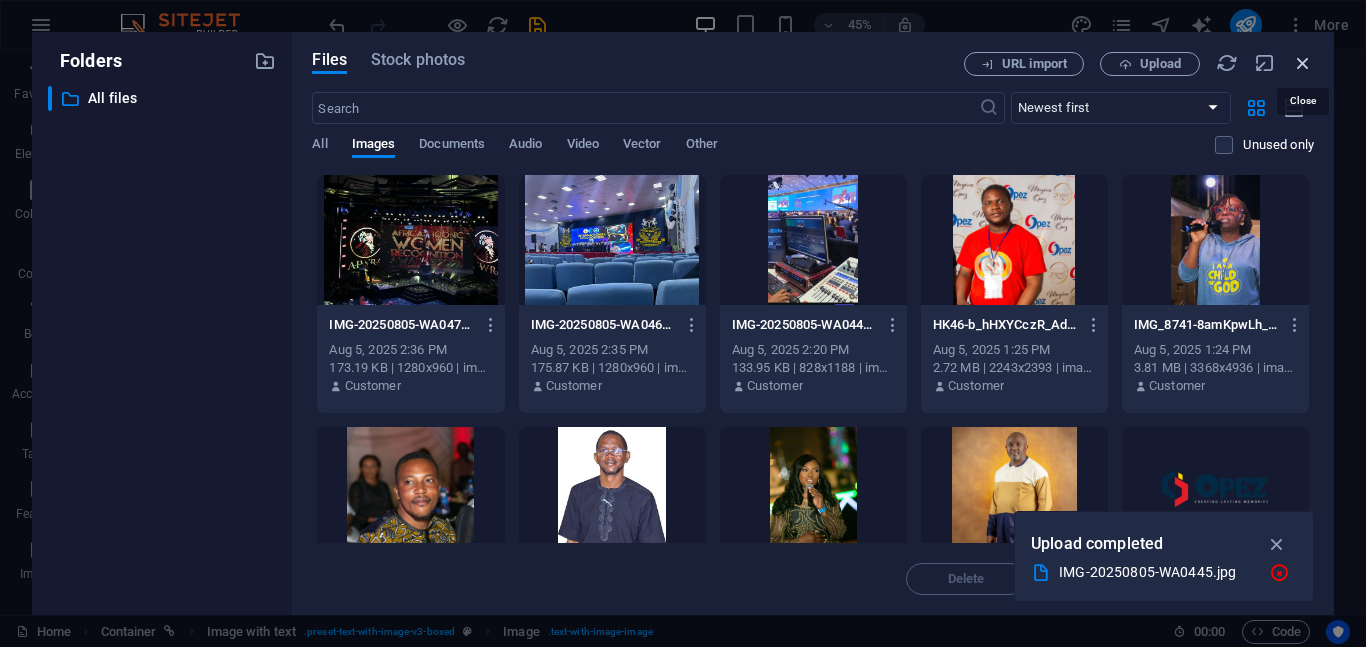 click at bounding box center (1303, 63) 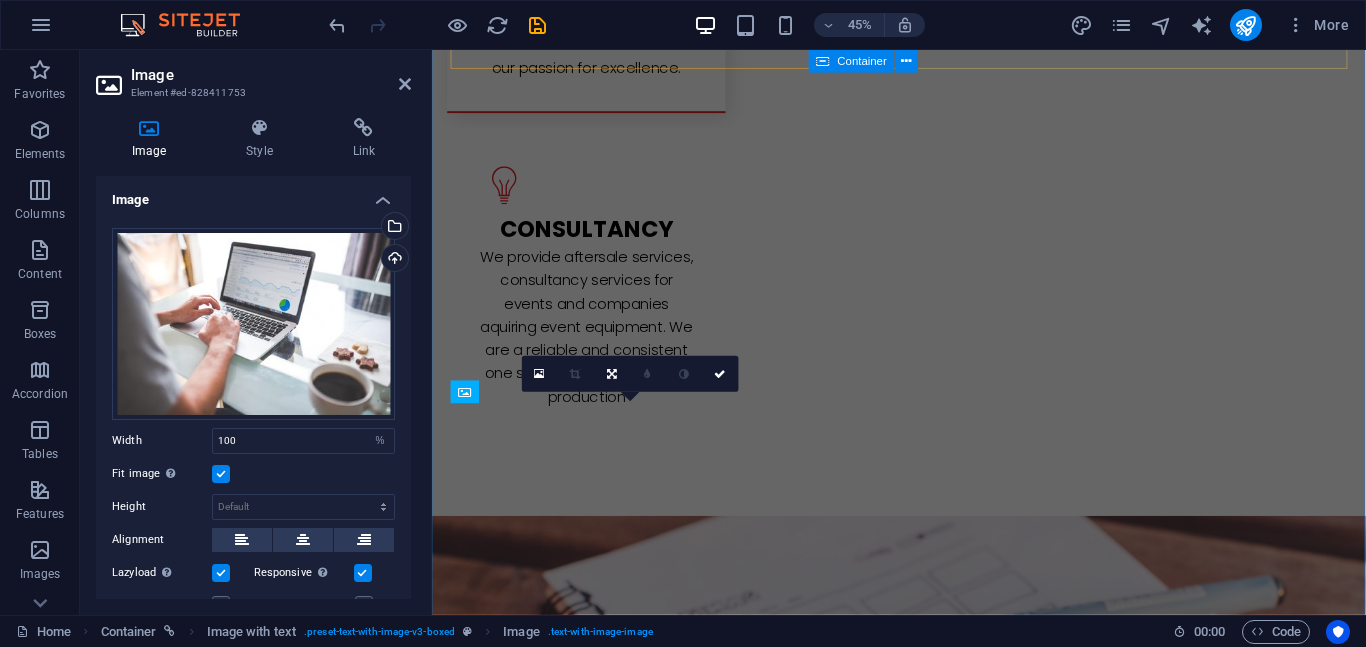 scroll, scrollTop: 2642, scrollLeft: 0, axis: vertical 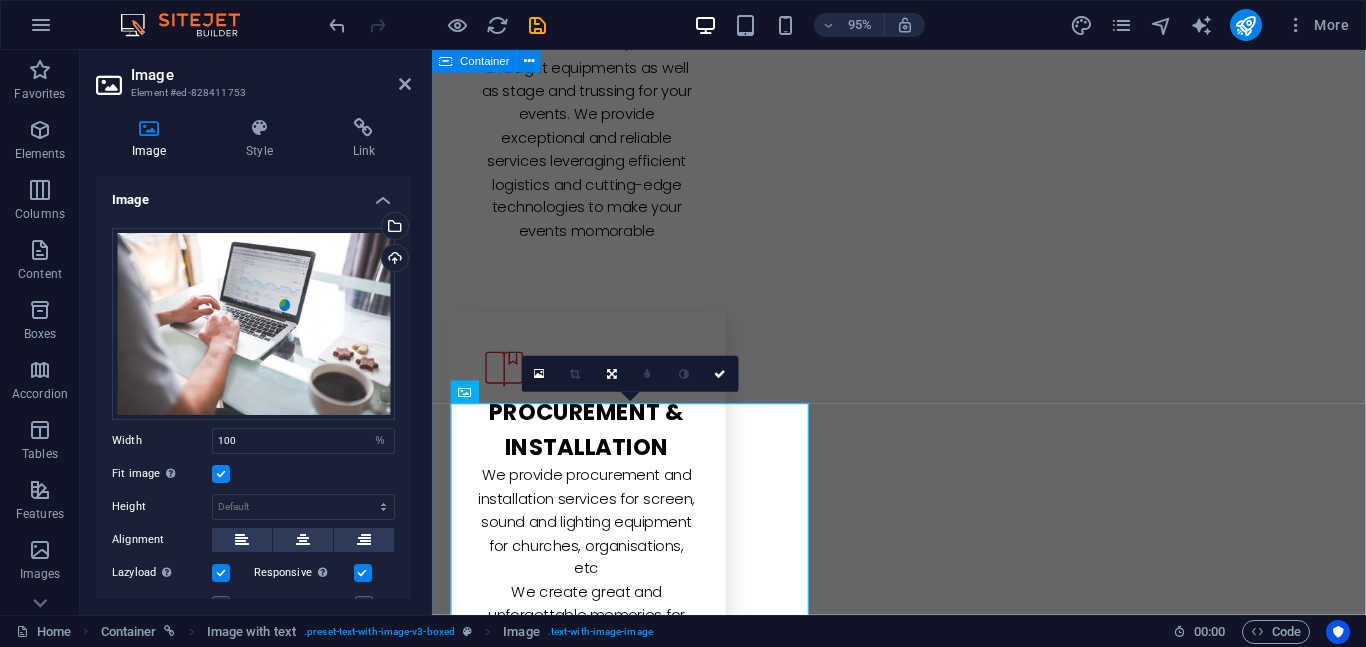 click on "L atest Project We have planned and executed several high-profile event project. We work with our clients to create great and unforgettable memories. Find out about about our projects below. L atest Project Lorem ipsum dolor sit amet, consectetuer adipiscing elit. Aenean commodo ligula eget dolor. Lorem ipsum dolor sit amet, consectetuer adipiscing elit leget dolor. Lorem ipsum dolor sit amet, consectetuer adipiscing elit. Aenean commodo ligula eget dolor. Lorem ipsum dolor sit amet, consectetuer adipiscing elit dolor consectetuer adipiscing elit leget dolor. Lorem elit saget ipsum dolor sit amet, consectetuer. L atest Project L atest Project" at bounding box center [923, 2908] 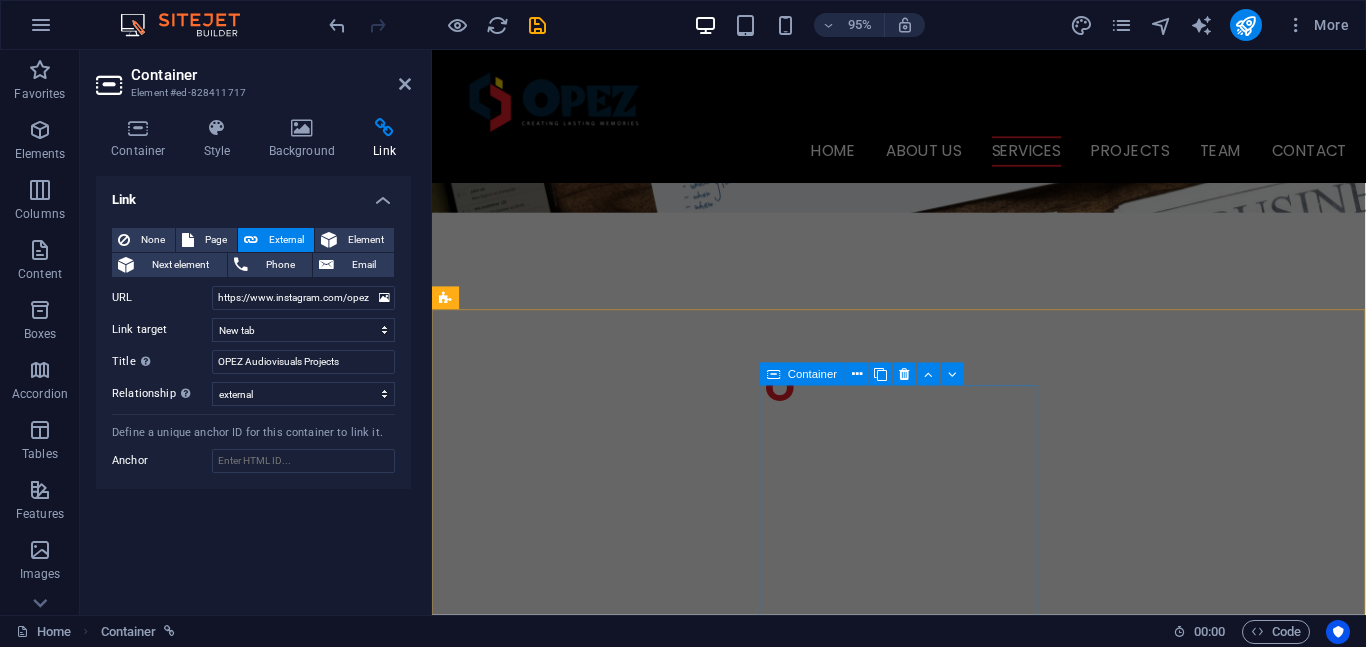 scroll, scrollTop: 0, scrollLeft: 0, axis: both 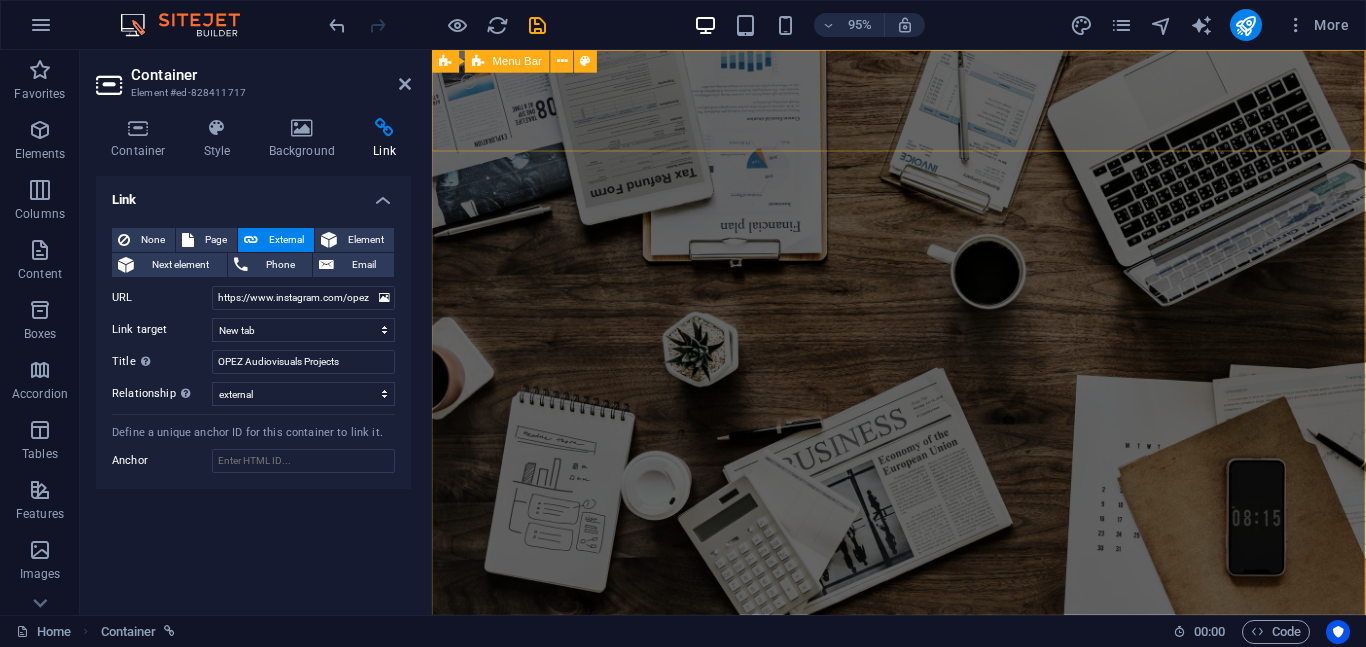 click on "Home About us Services Projects Team Contact" at bounding box center [923, 720] 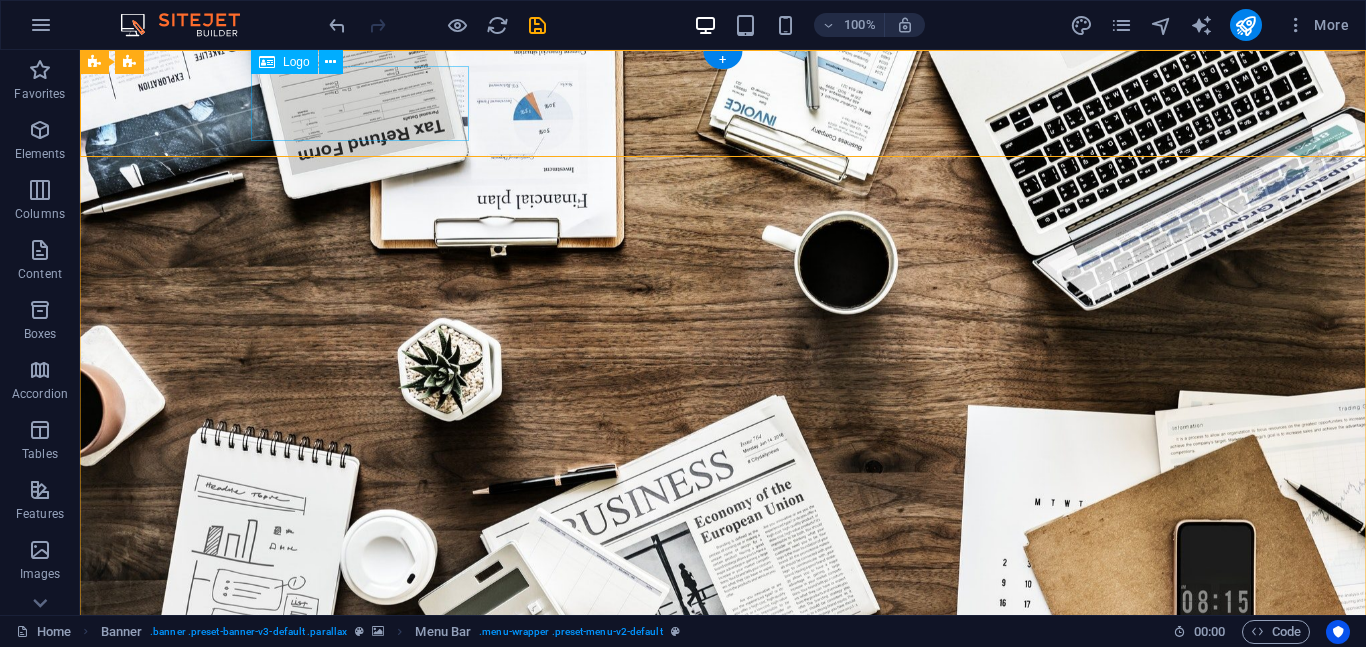click on "E vent Production E quipment Procurement C onsultancy services Learn more" at bounding box center [723, 1000] 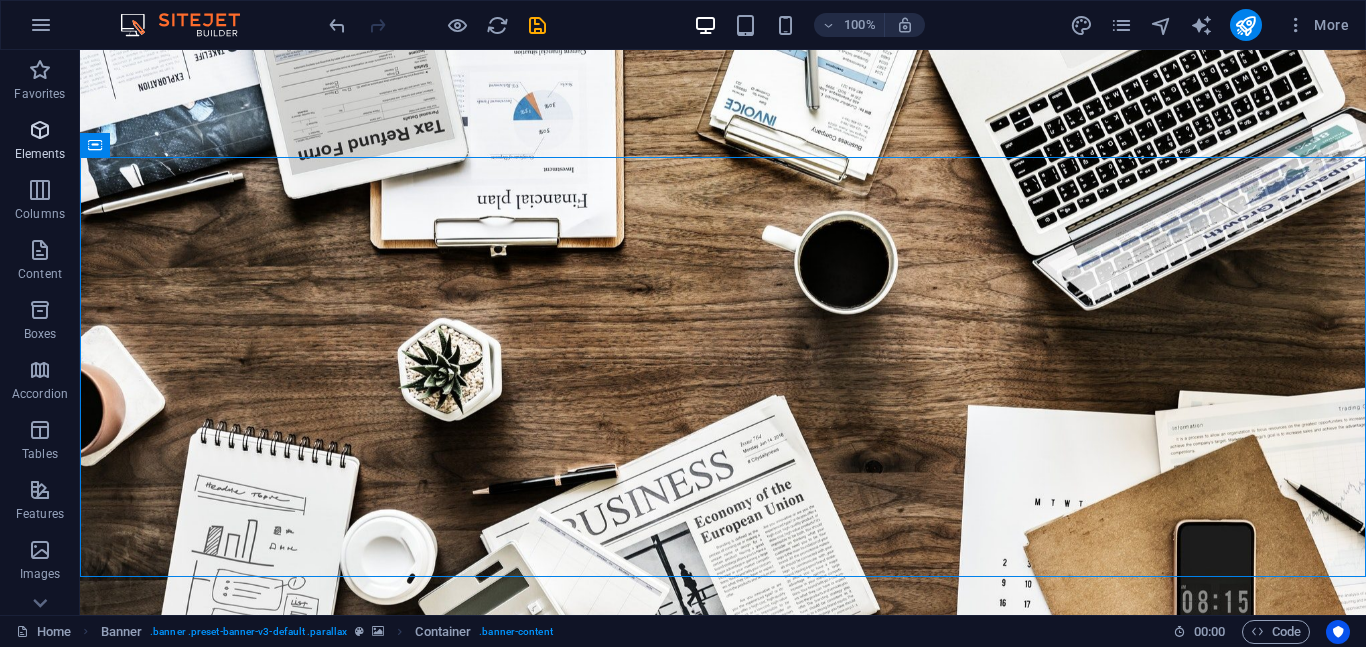 click at bounding box center (40, 130) 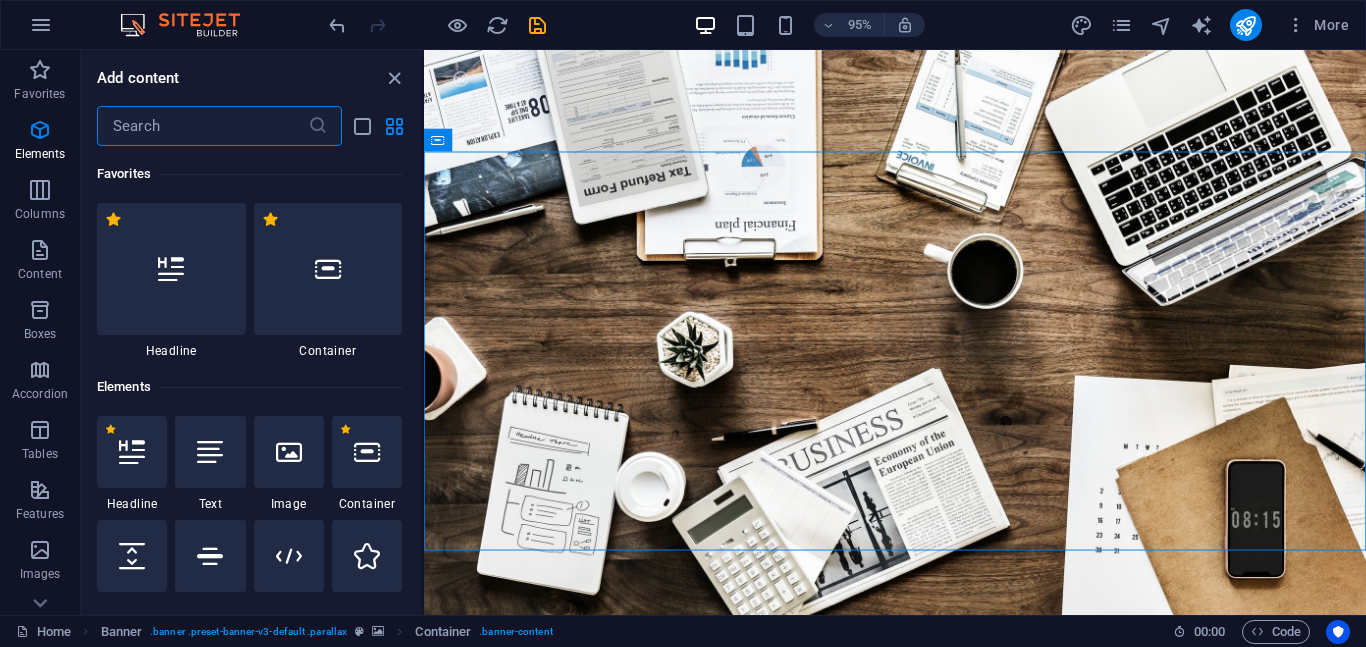 scroll, scrollTop: 213, scrollLeft: 0, axis: vertical 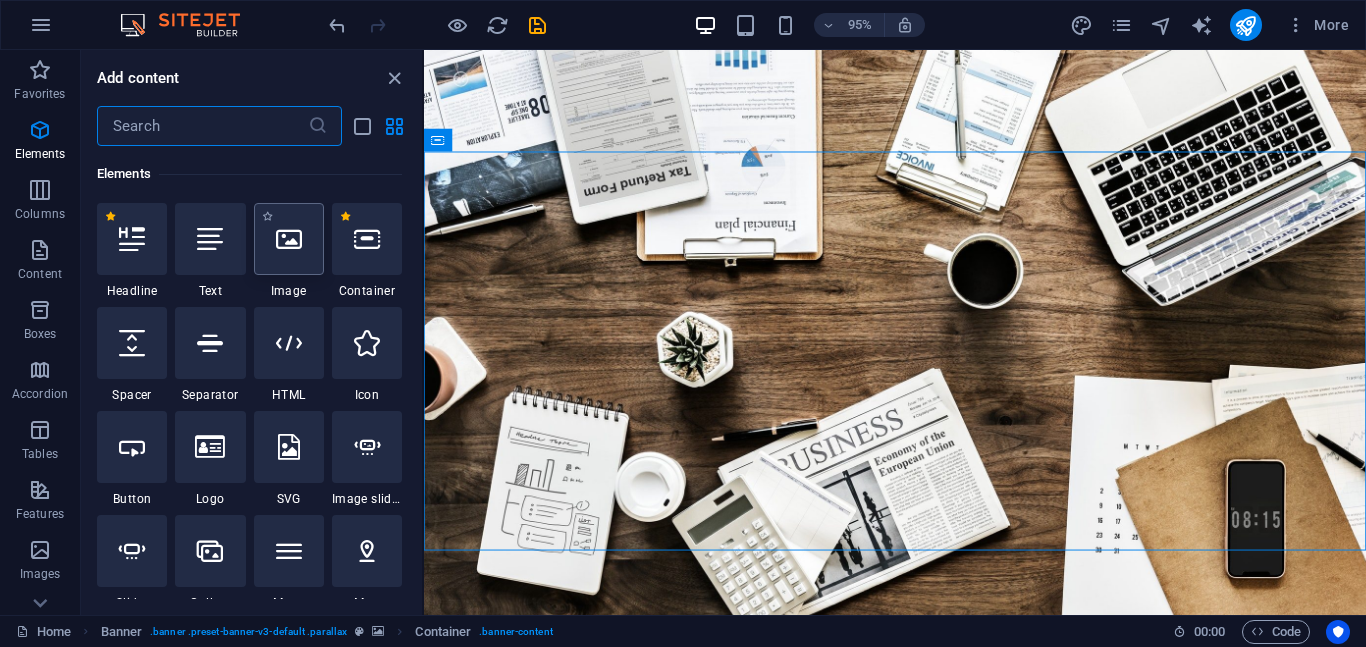 click at bounding box center [289, 239] 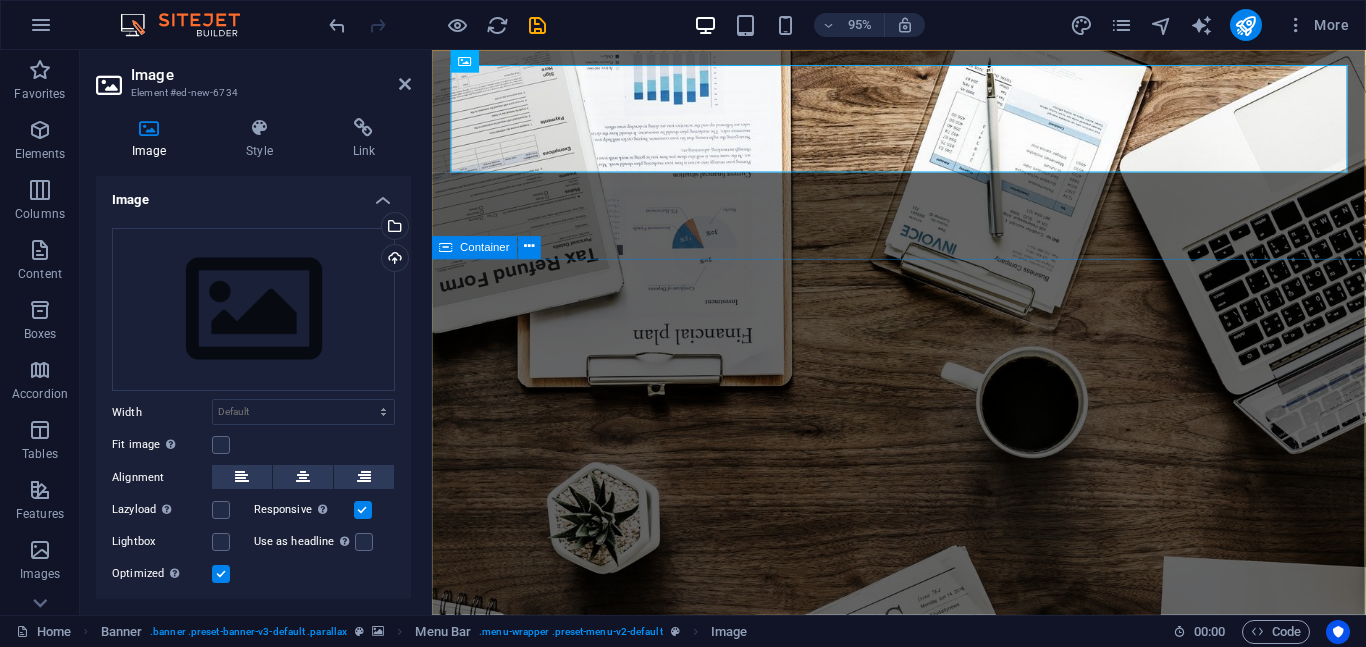 click on "E vent Production E quipment Procurement C onsultancy services Learn more" at bounding box center (923, 1454) 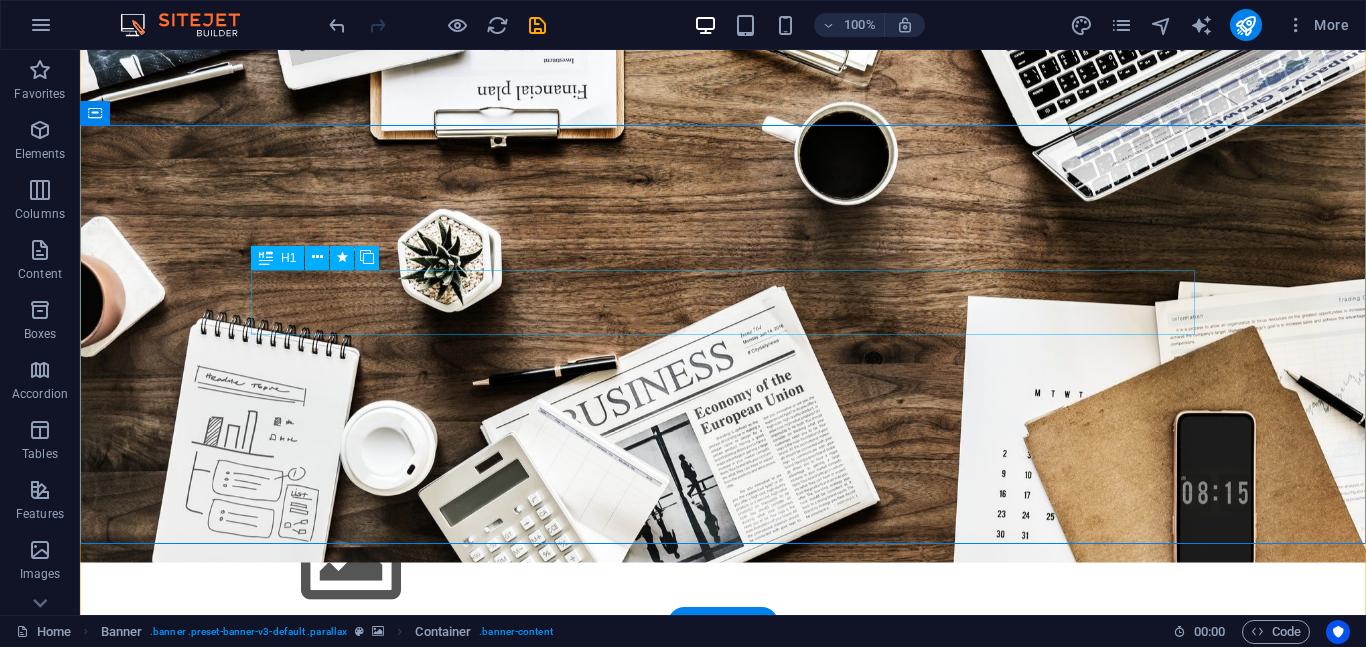 scroll, scrollTop: 0, scrollLeft: 0, axis: both 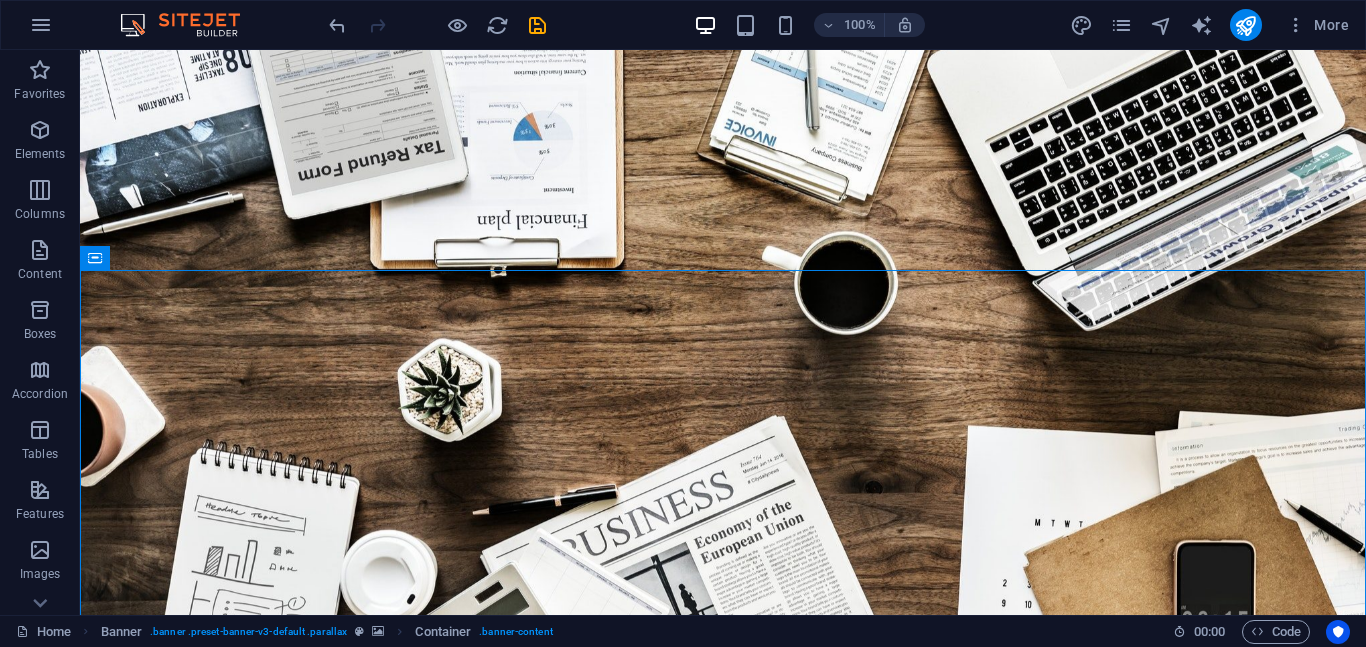 click on "100% More" at bounding box center (683, 25) 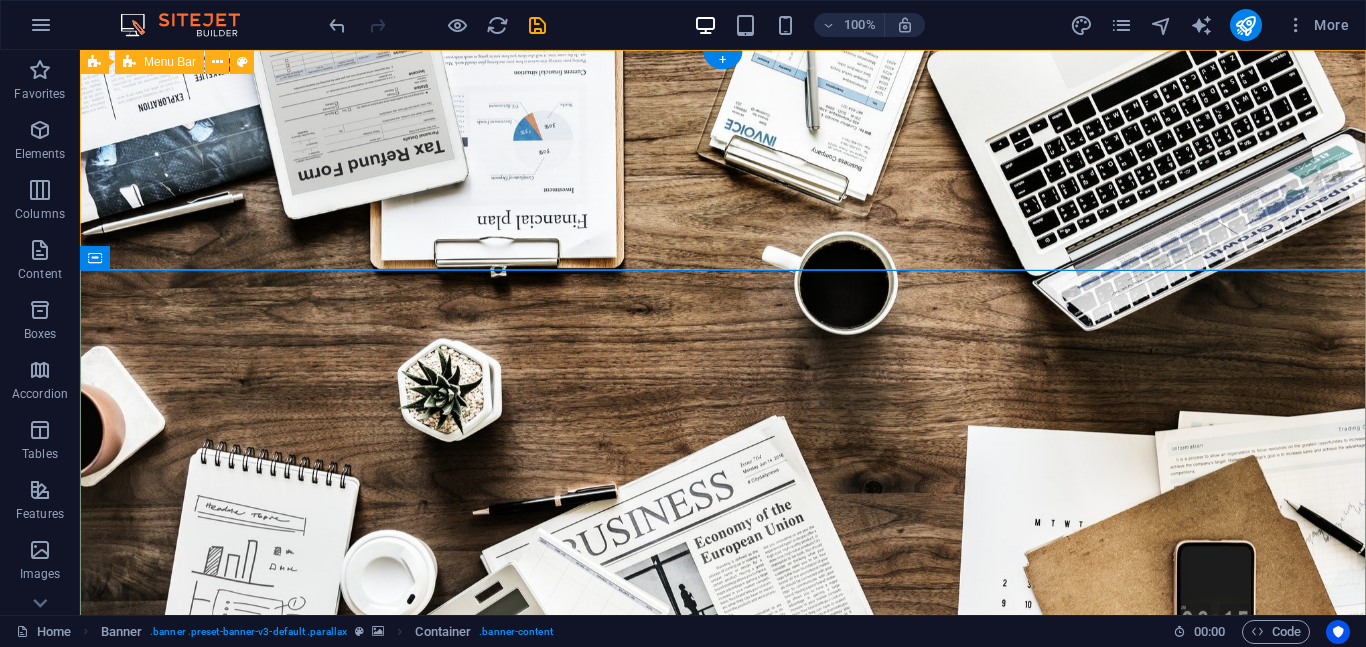 click on "Home About us Services Projects Team Contact" at bounding box center (723, 818) 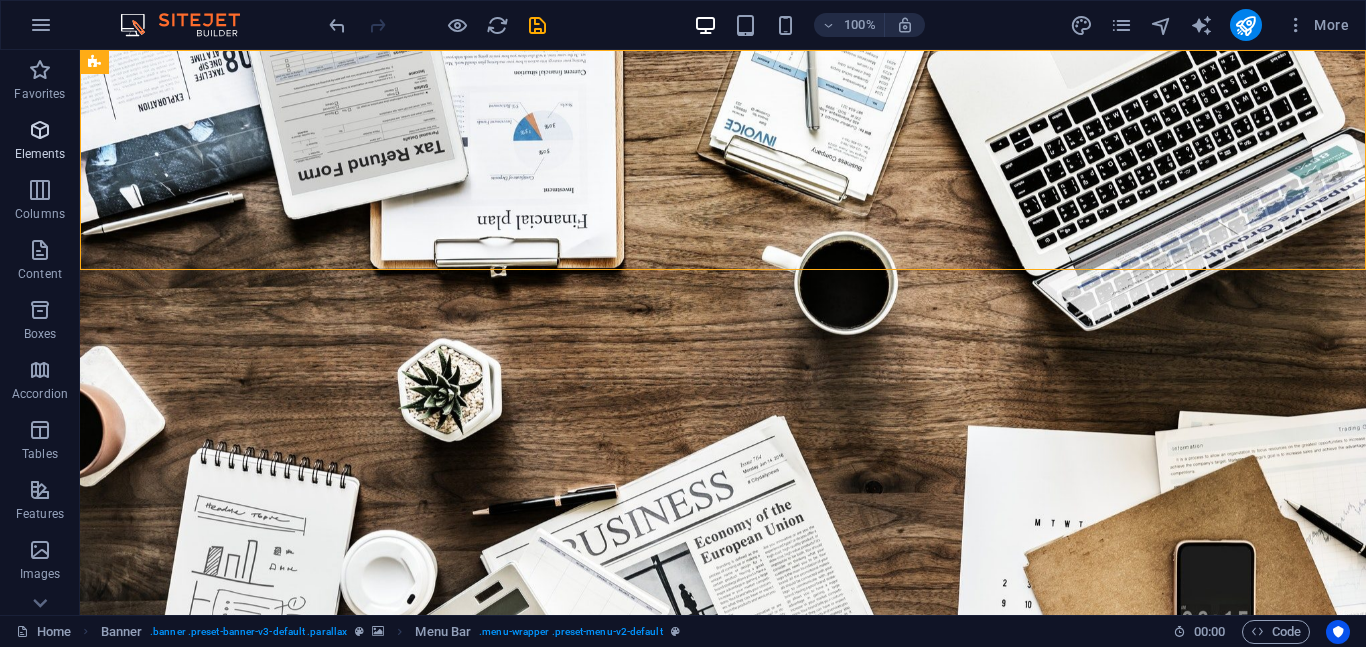 click at bounding box center (40, 130) 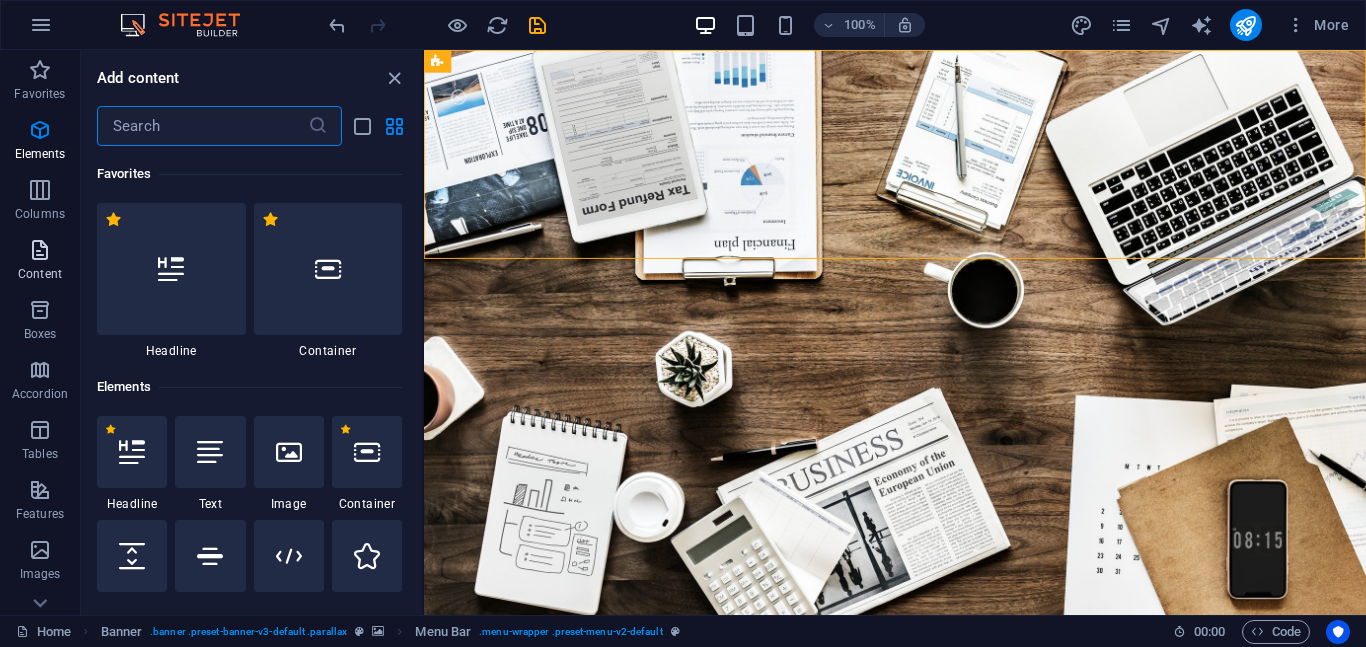 click at bounding box center (40, 250) 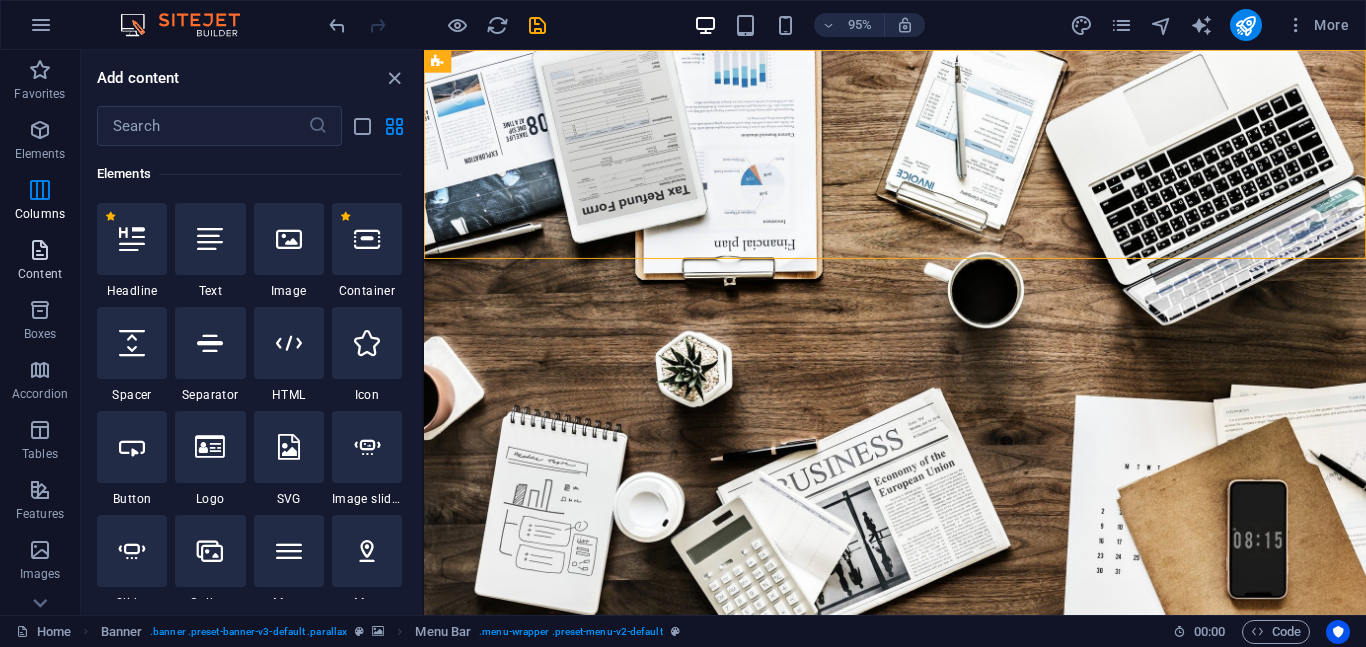 scroll, scrollTop: 3499, scrollLeft: 0, axis: vertical 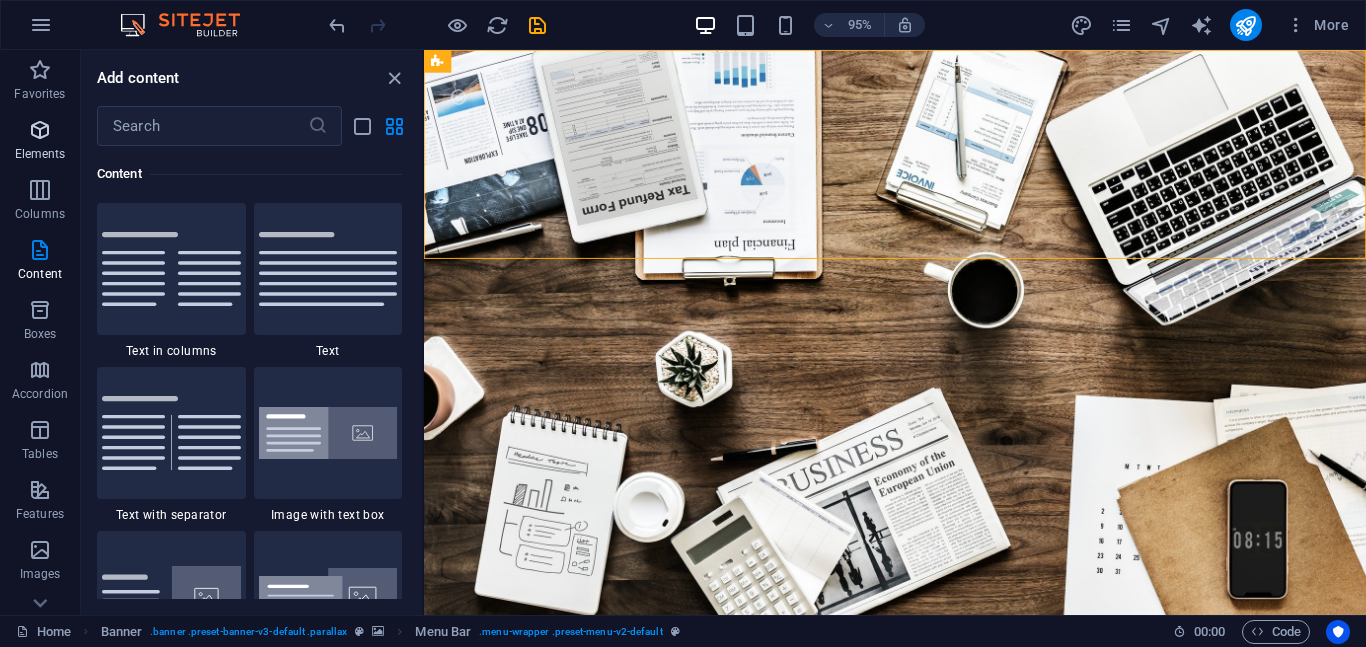 click at bounding box center [40, 130] 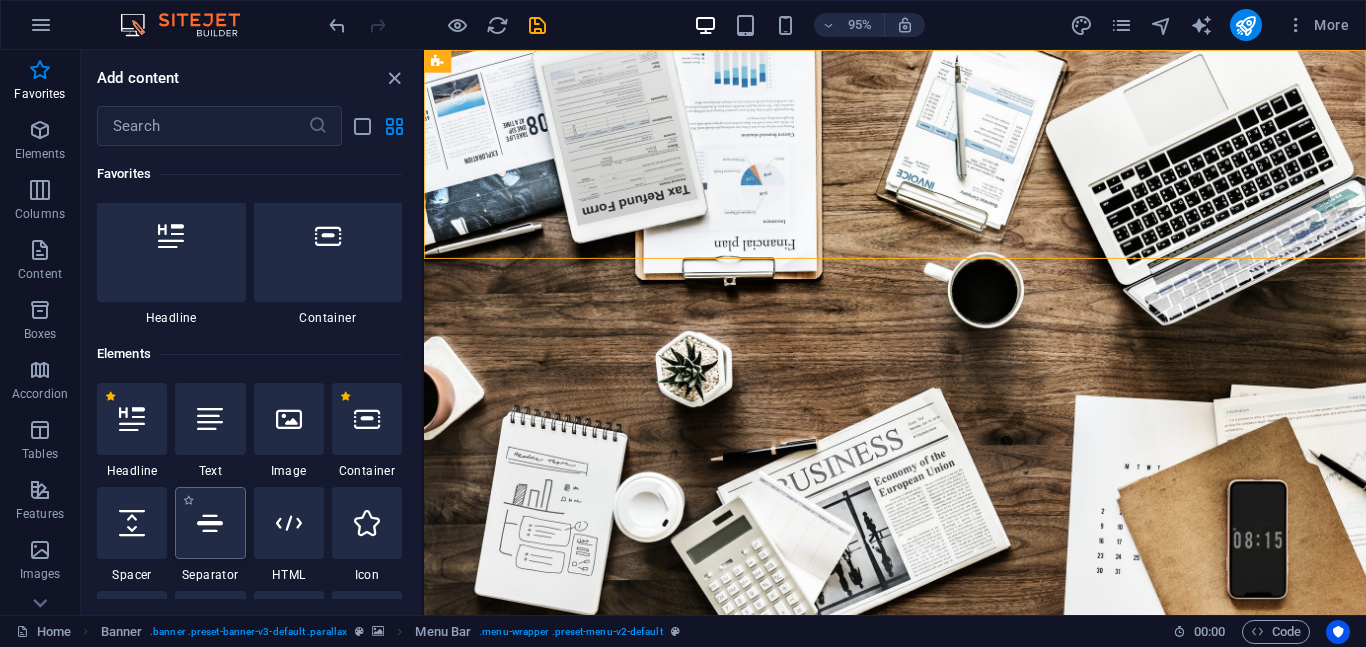 scroll, scrollTop: 0, scrollLeft: 0, axis: both 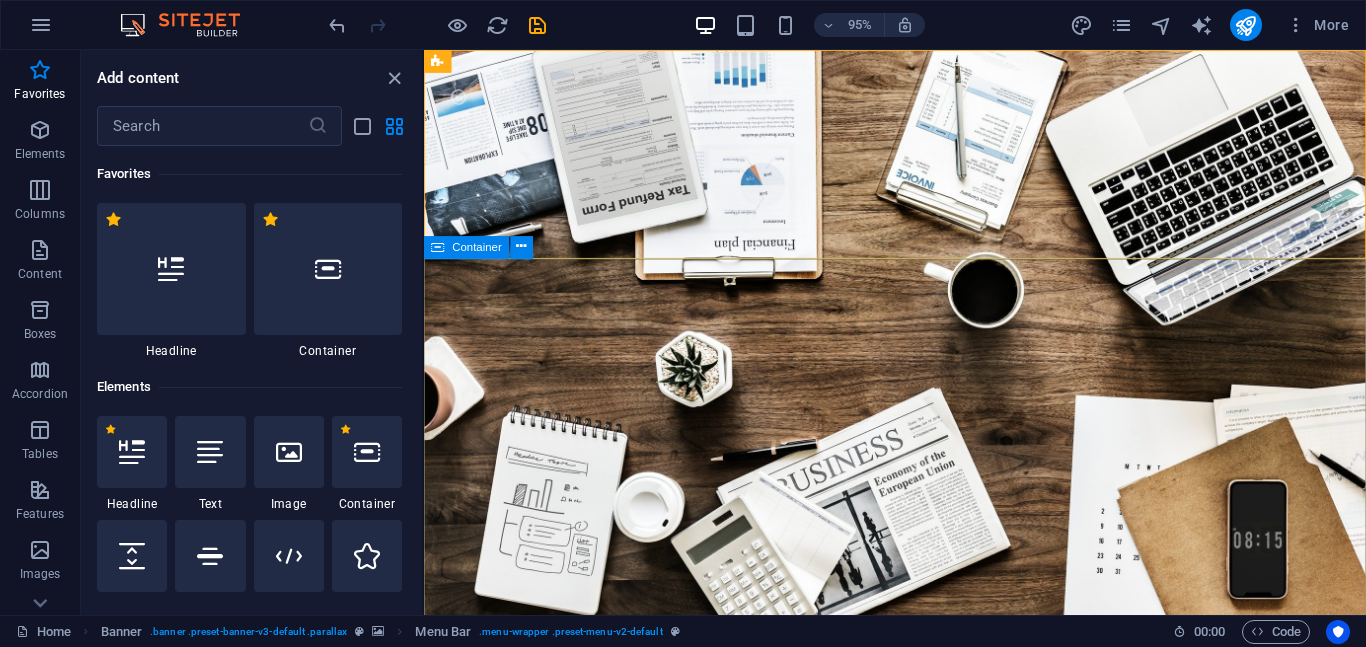 click at bounding box center [438, 247] 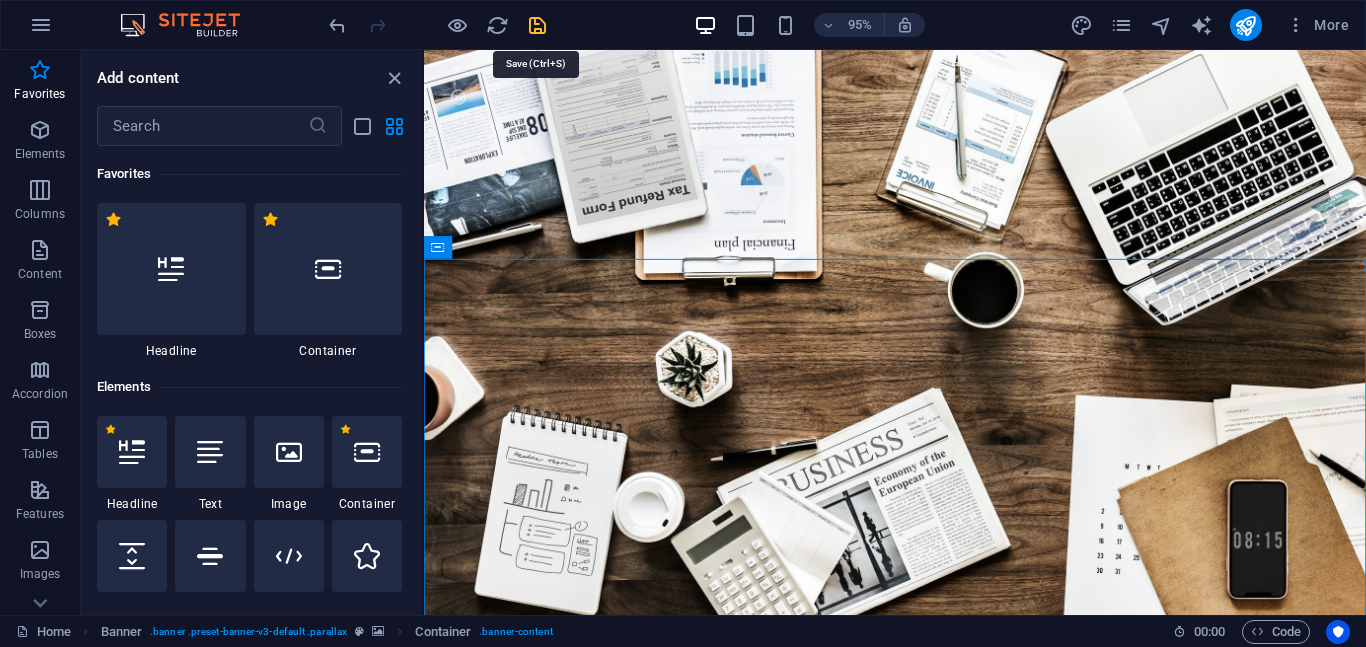 click at bounding box center (537, 25) 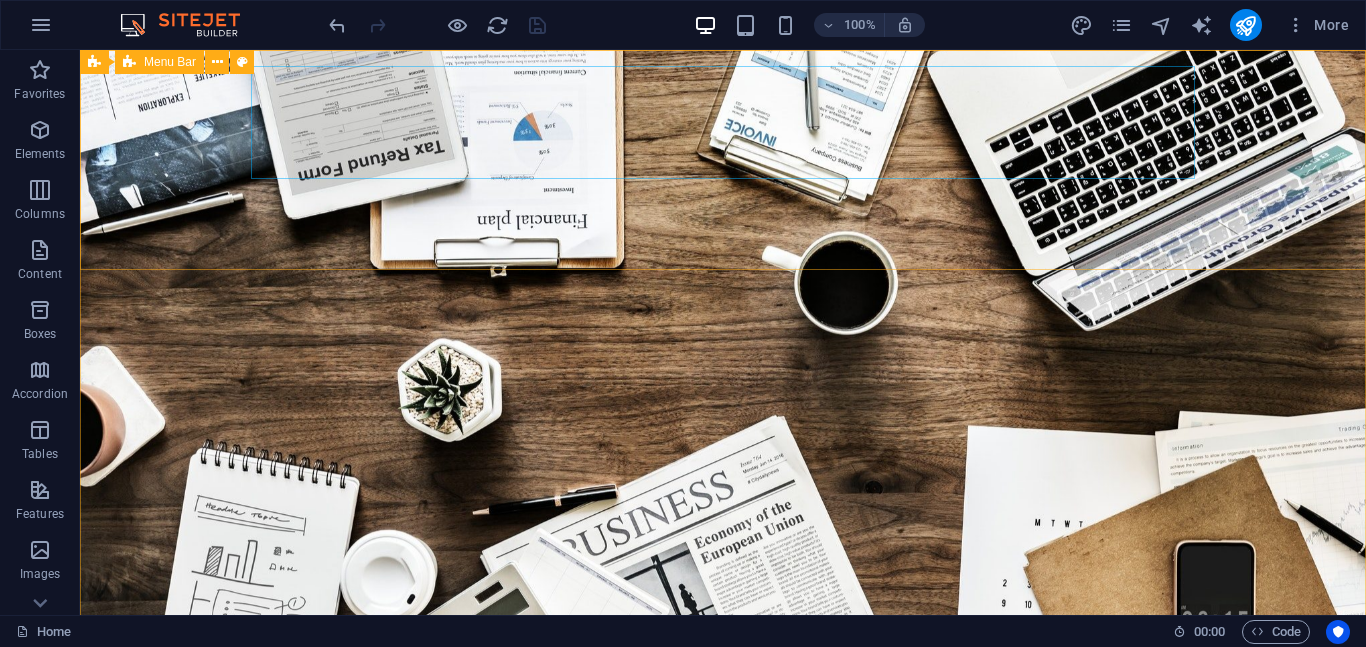 click on "Menu Bar" at bounding box center [170, 62] 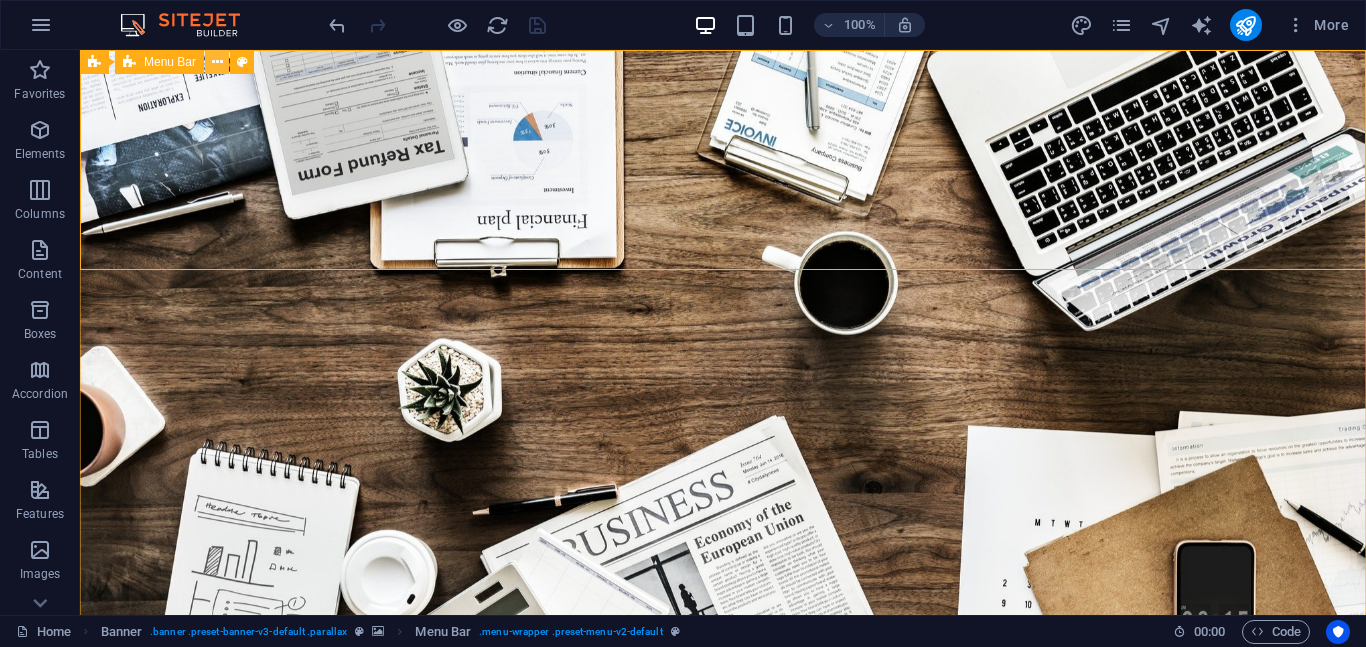 click at bounding box center (217, 62) 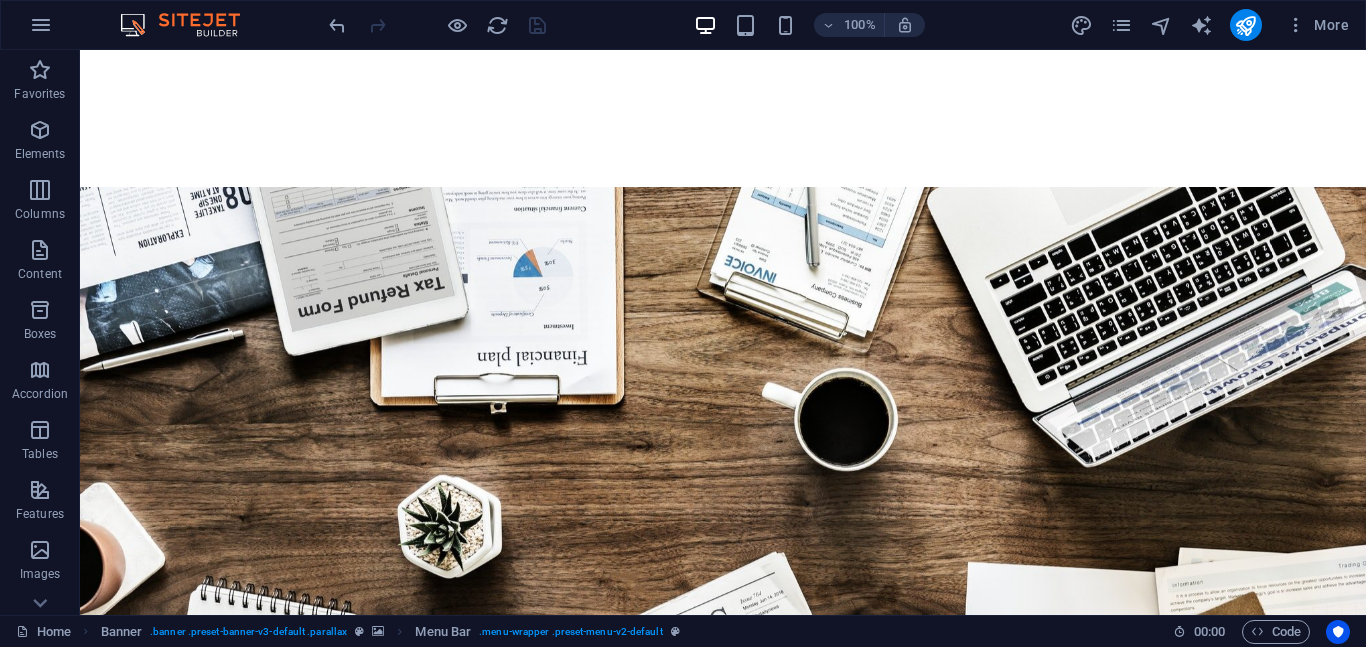 scroll, scrollTop: 276, scrollLeft: 0, axis: vertical 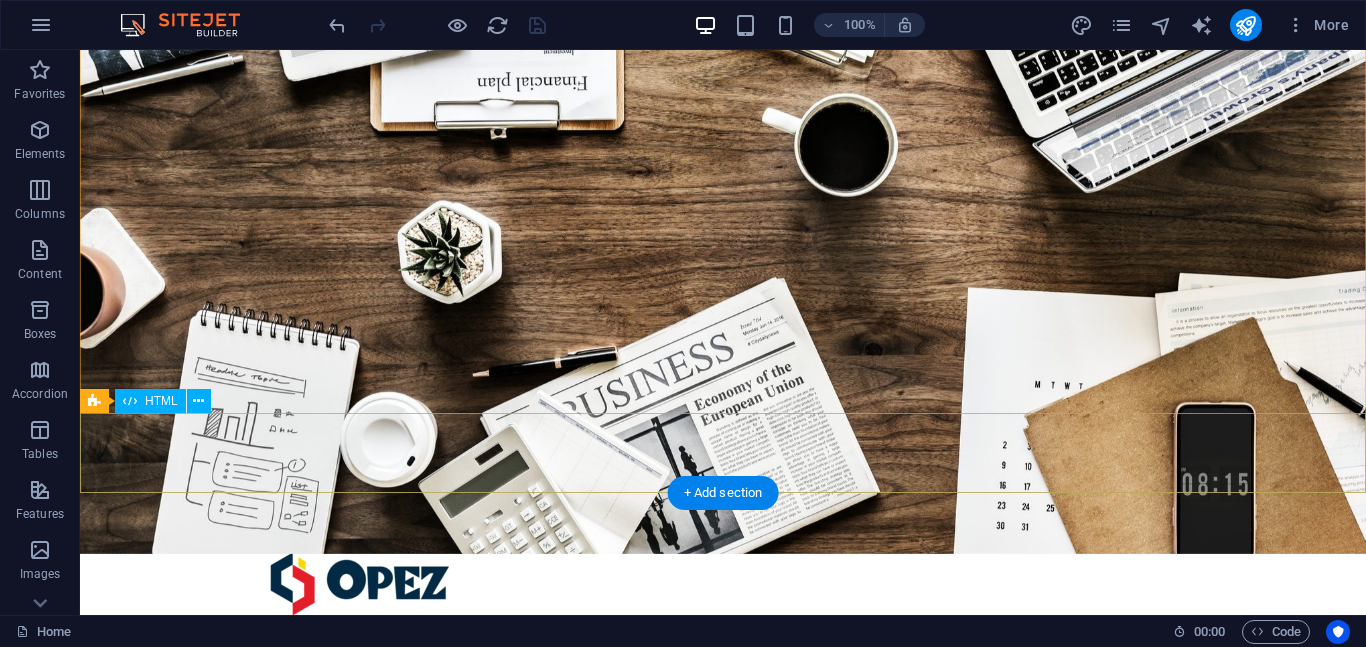 click at bounding box center (723, 1127) 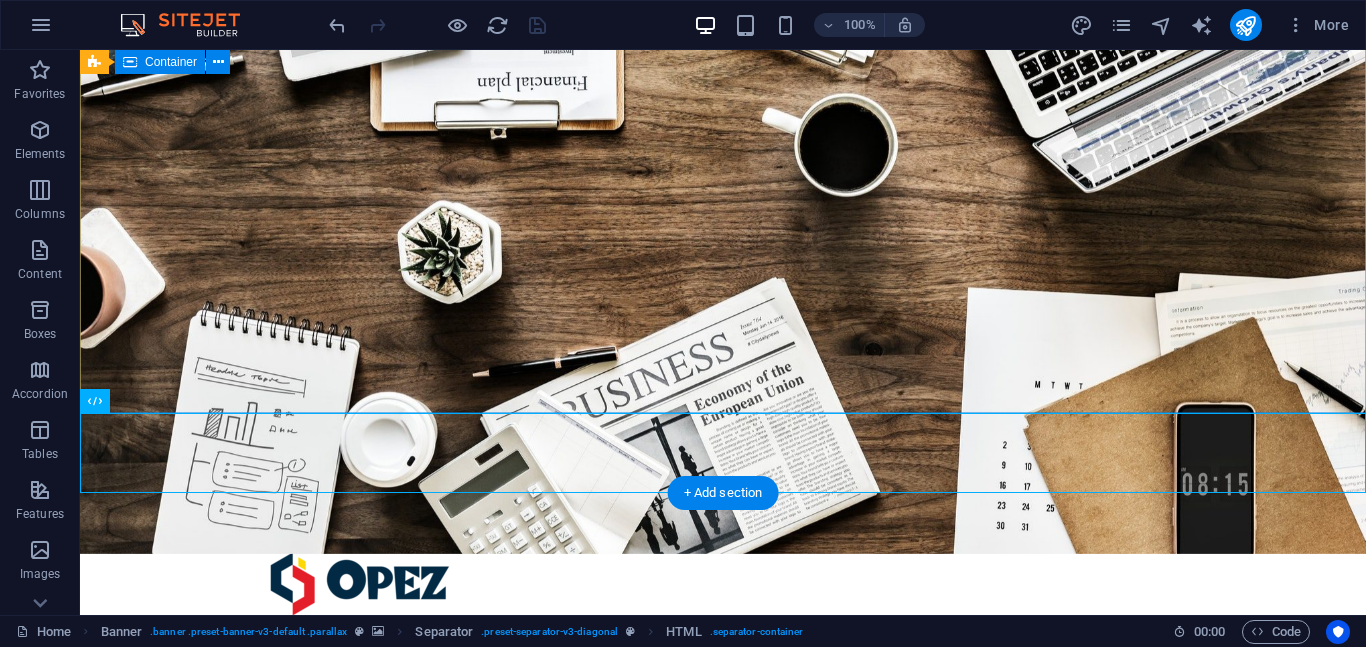 click on "E vent Production E quipment Procurement C onsultancy services Learn more" at bounding box center (723, 878) 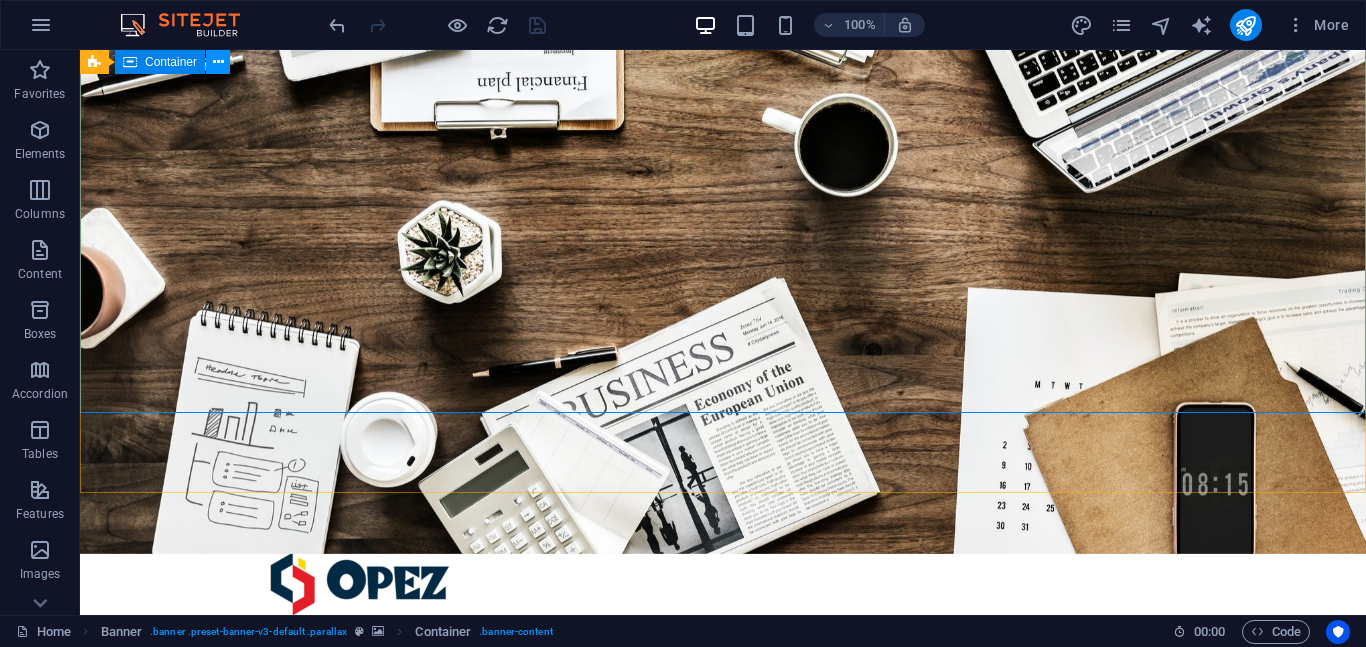 click at bounding box center (218, 62) 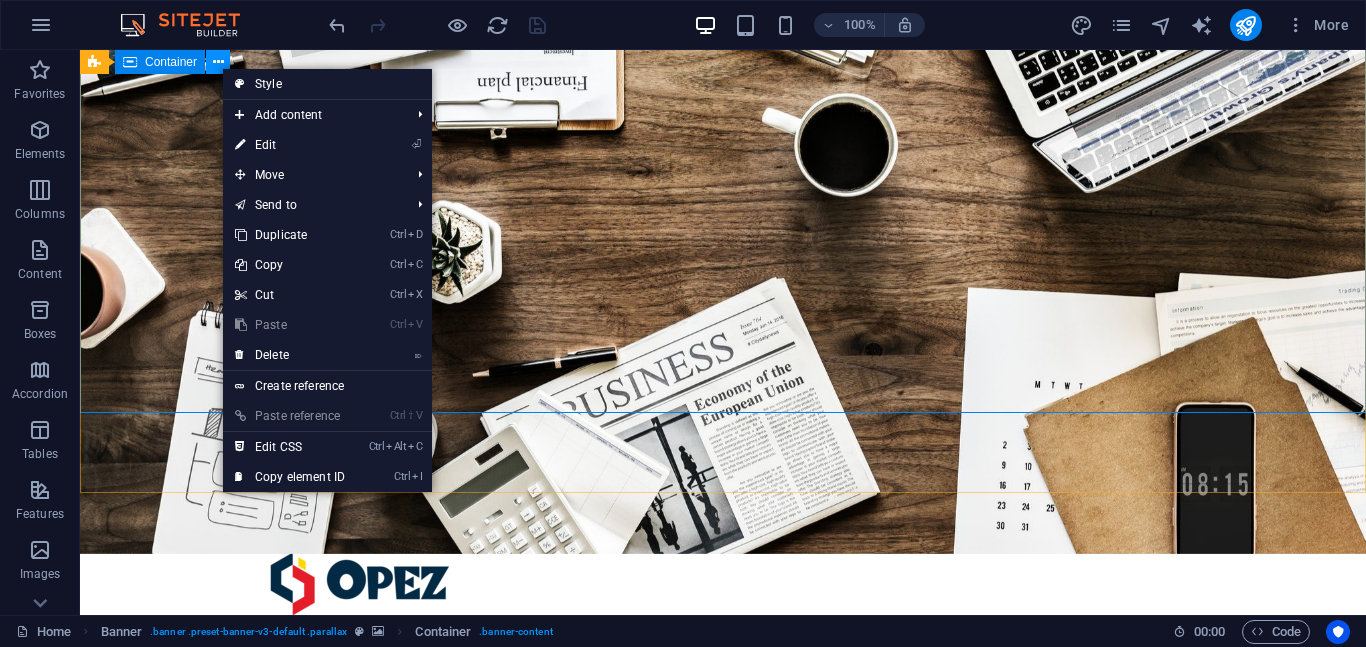 click at bounding box center [218, 62] 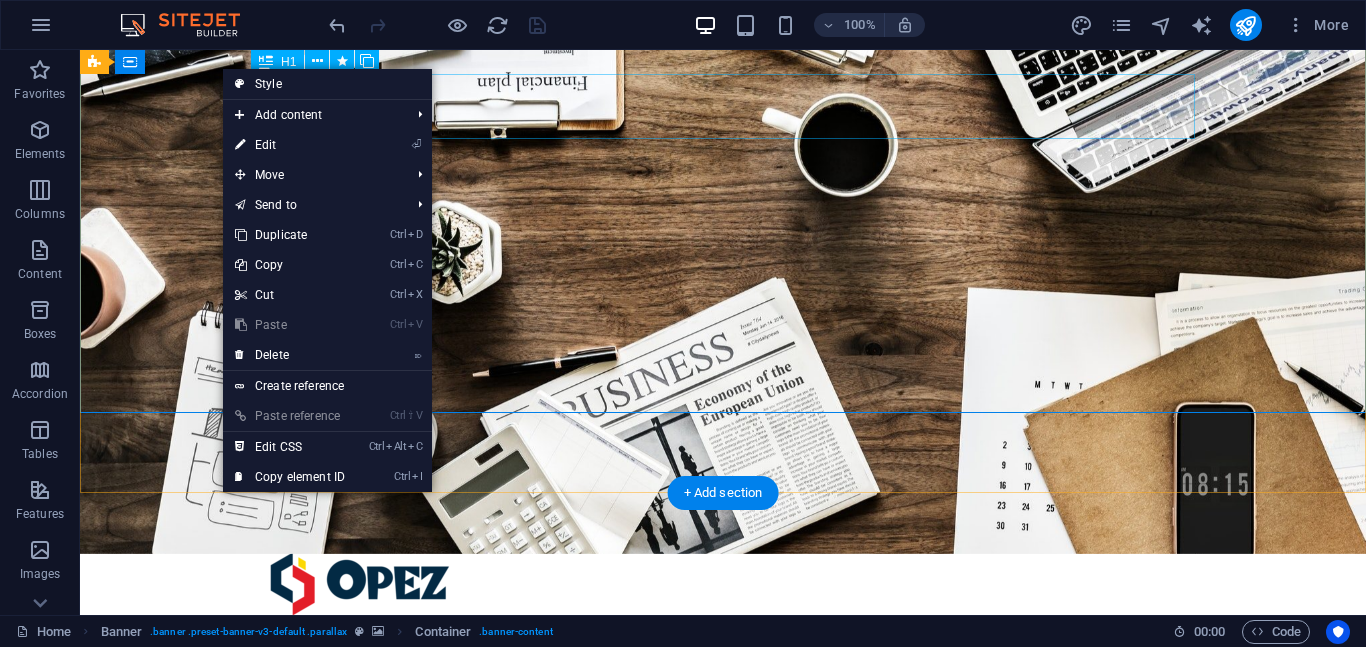 click on "E vent Production" at bounding box center [723, 780] 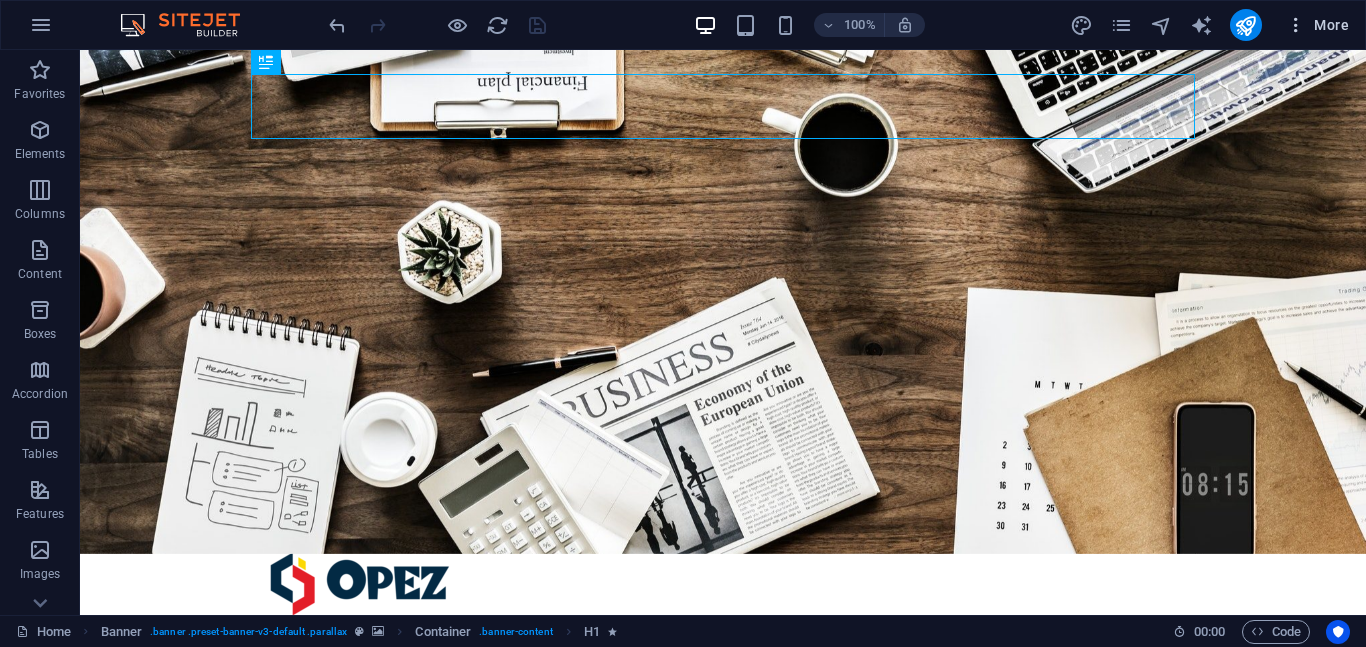 click on "More" at bounding box center (1317, 25) 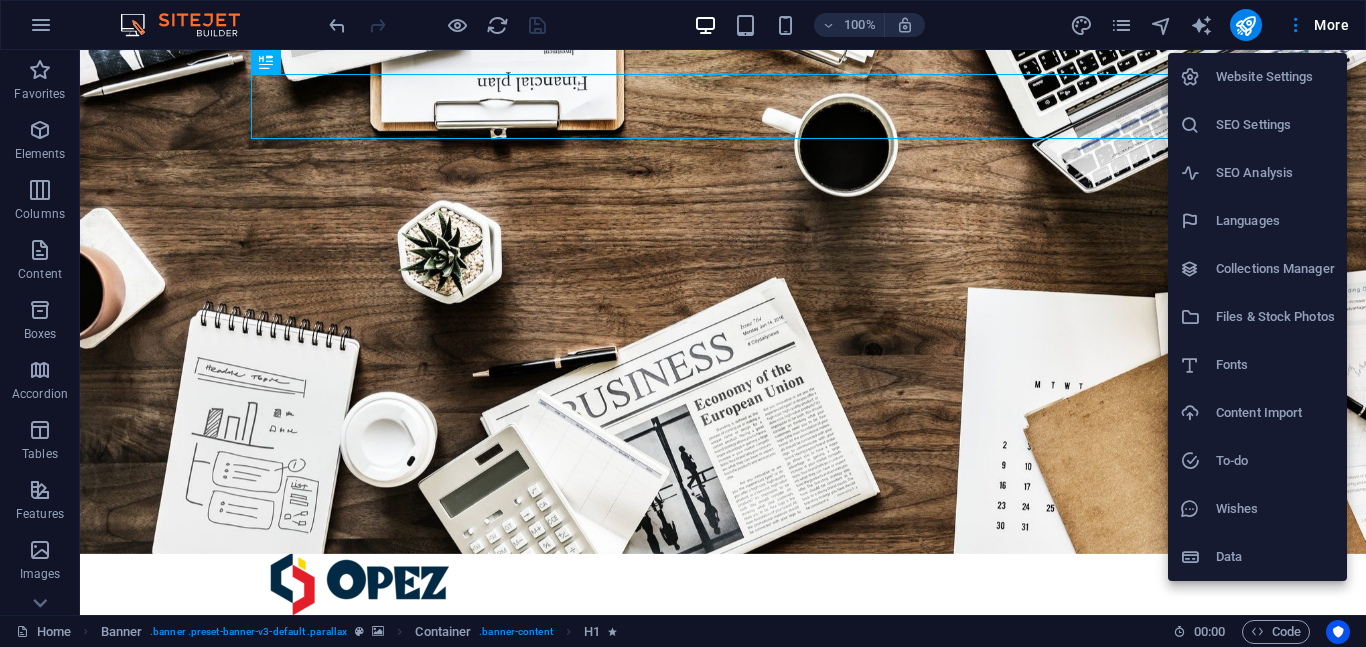 click on "Files & Stock Photos" at bounding box center [1275, 317] 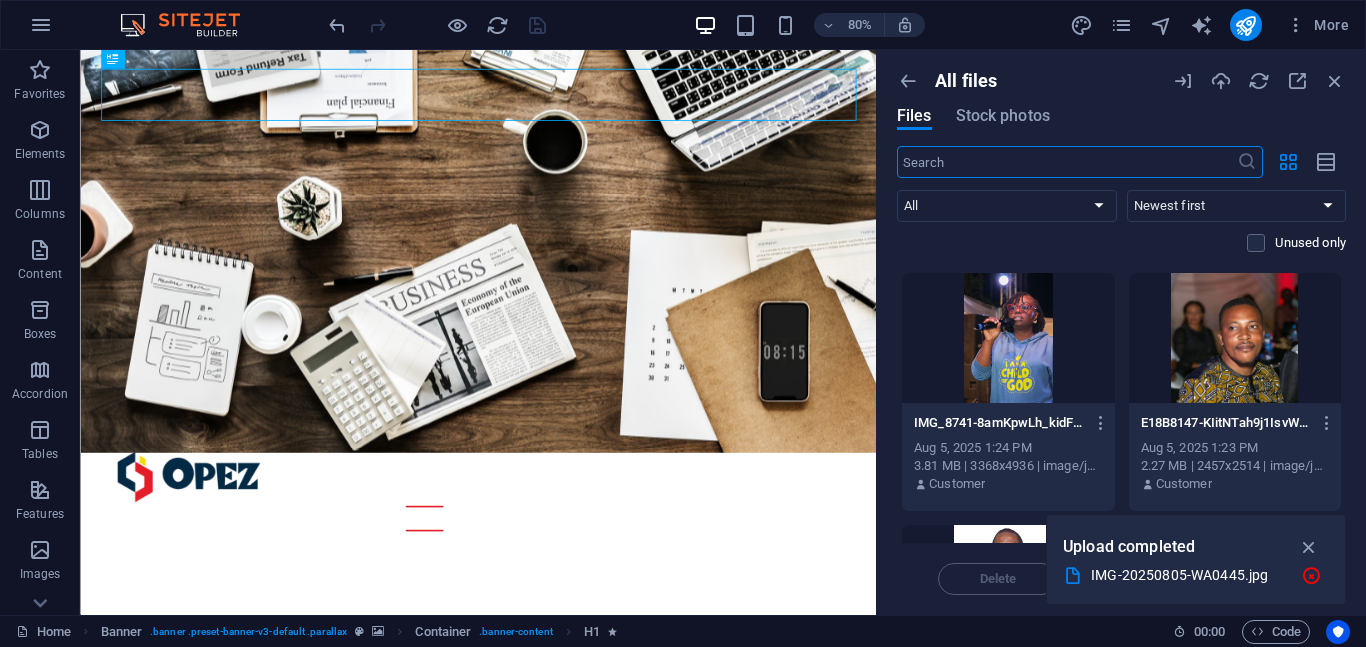 scroll, scrollTop: 0, scrollLeft: 0, axis: both 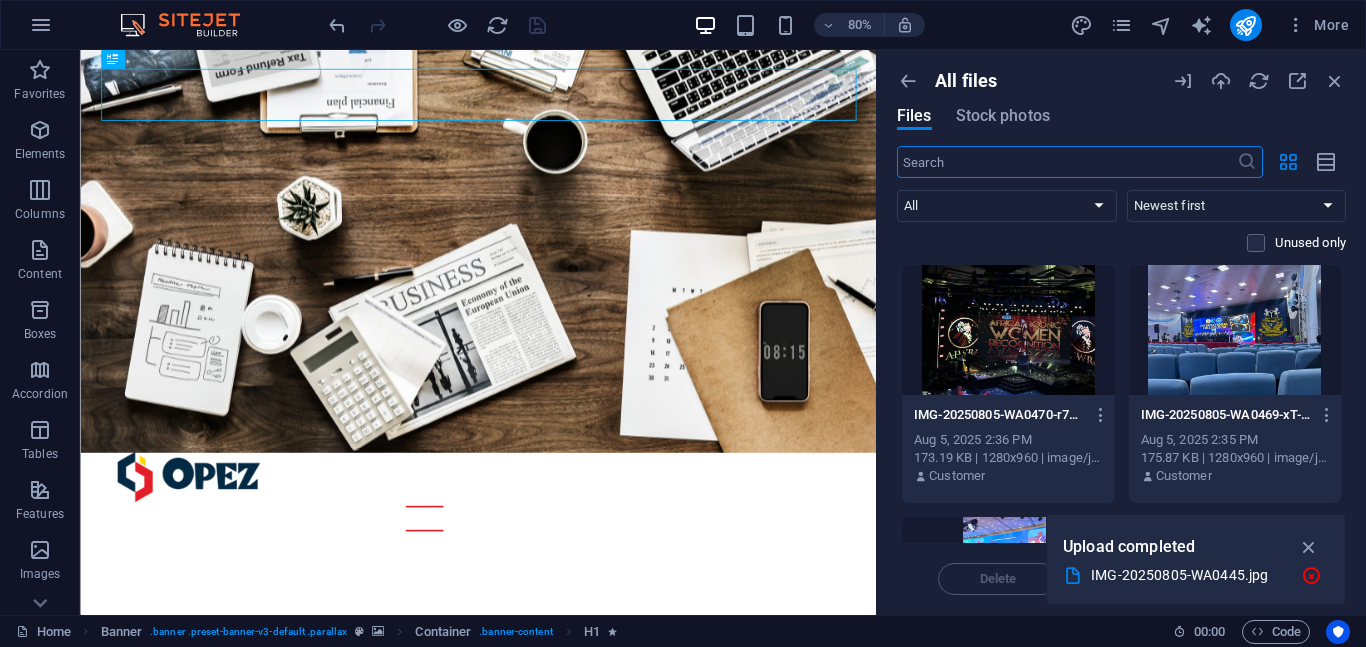 click on "IMG-20250805-WA0445.jpg" at bounding box center [1188, 575] 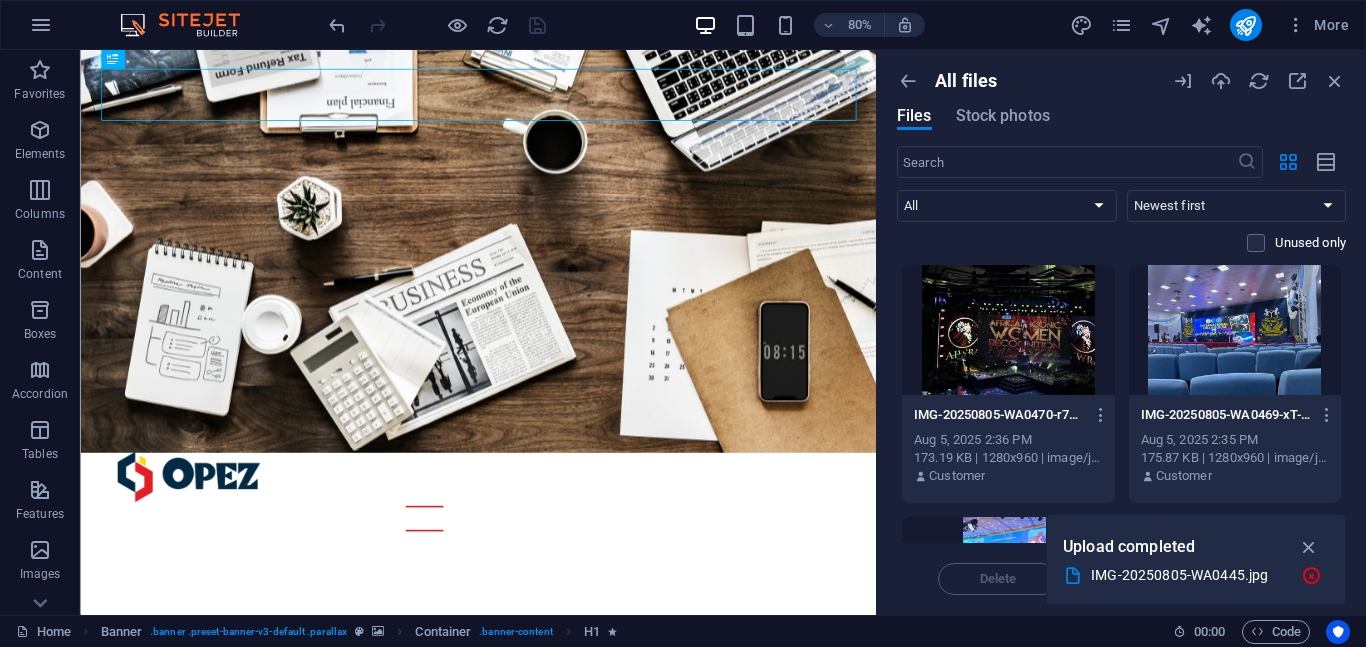 click on "IMG-20250805-WA0445.jpg" at bounding box center [1188, 575] 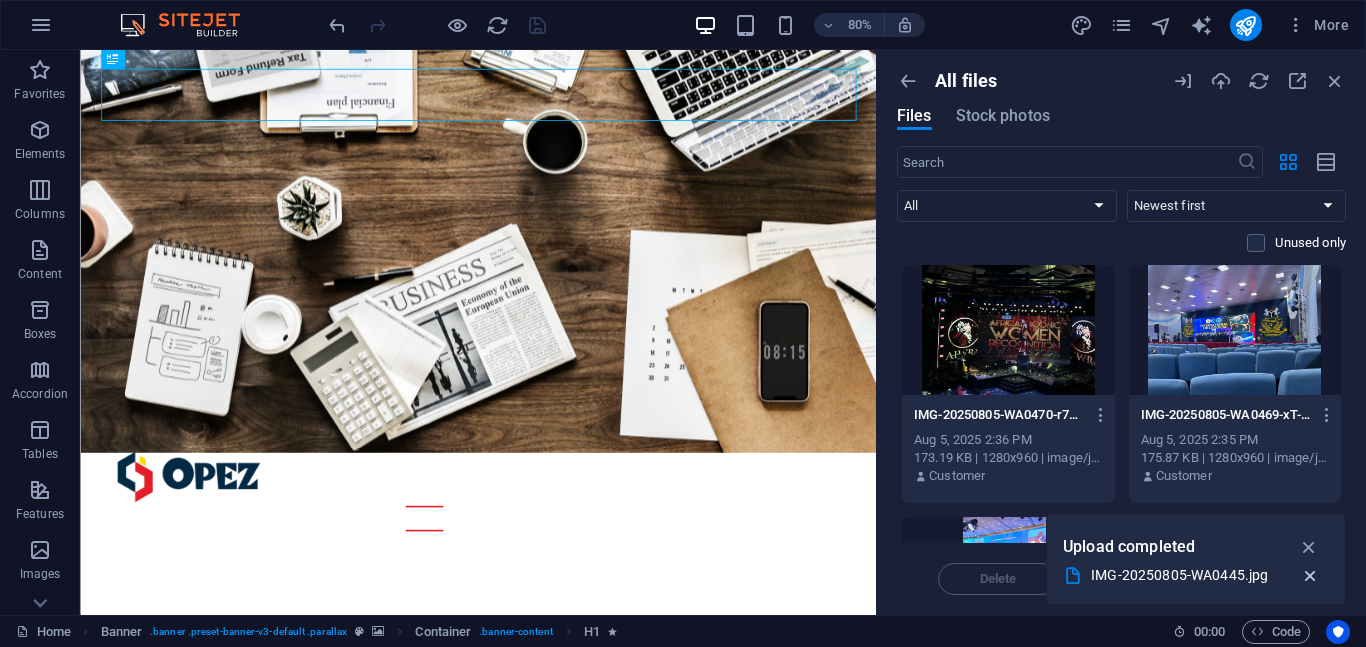 click at bounding box center [1310, 576] 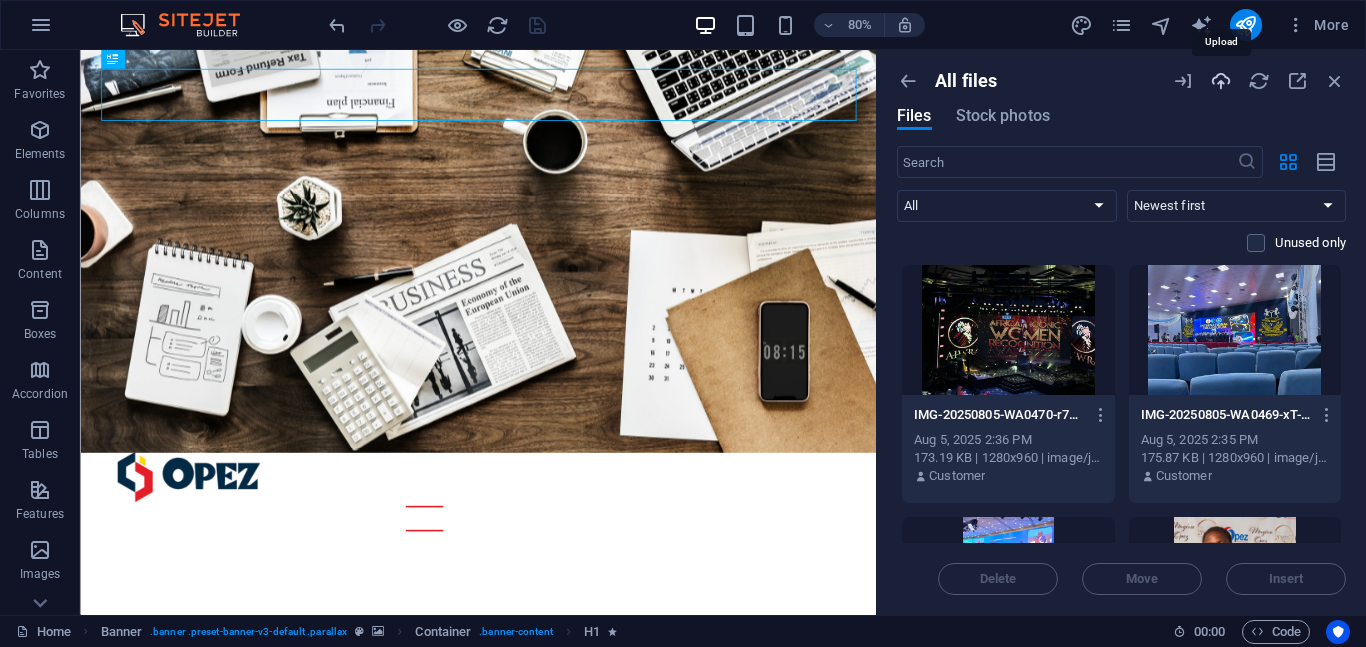 click at bounding box center (1221, 81) 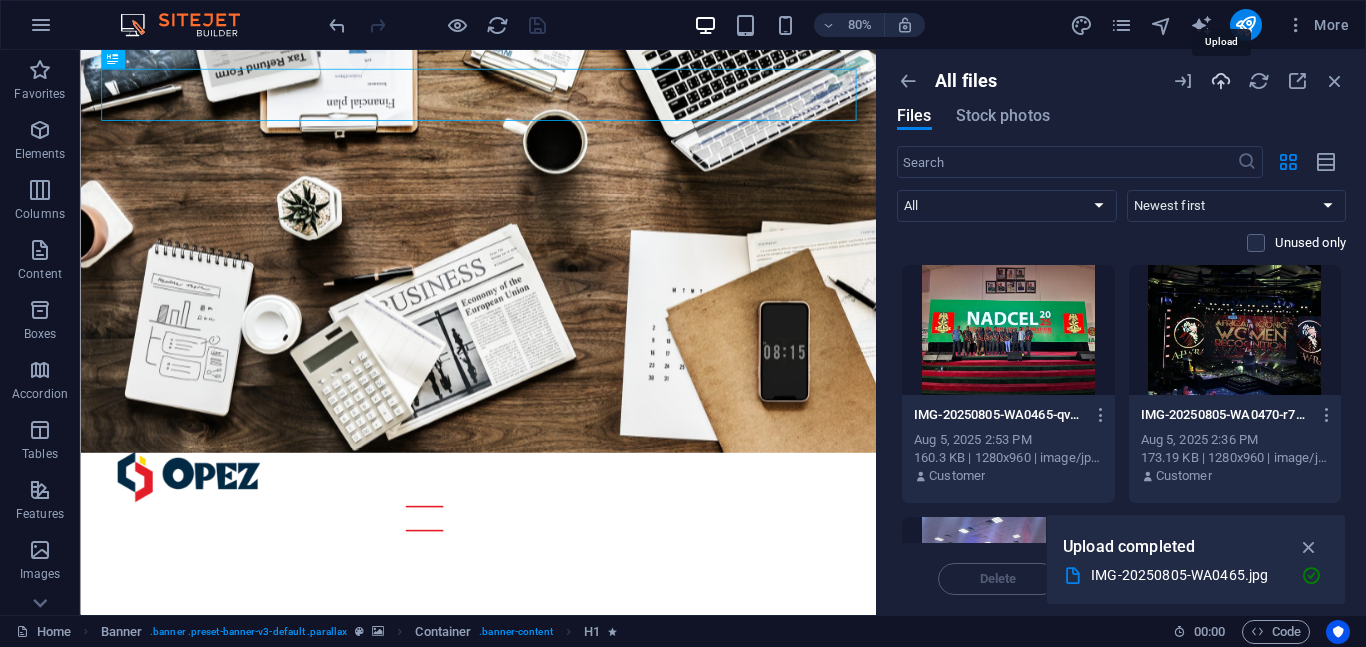 click at bounding box center (1221, 81) 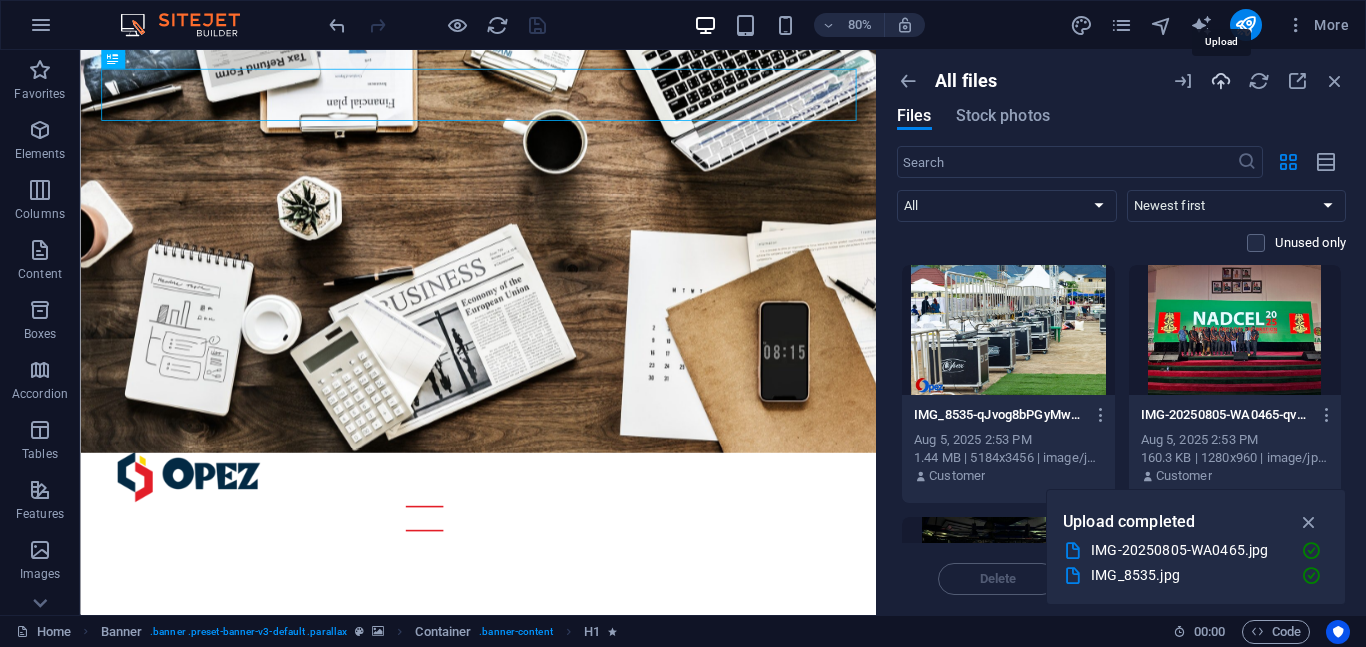click at bounding box center (1221, 81) 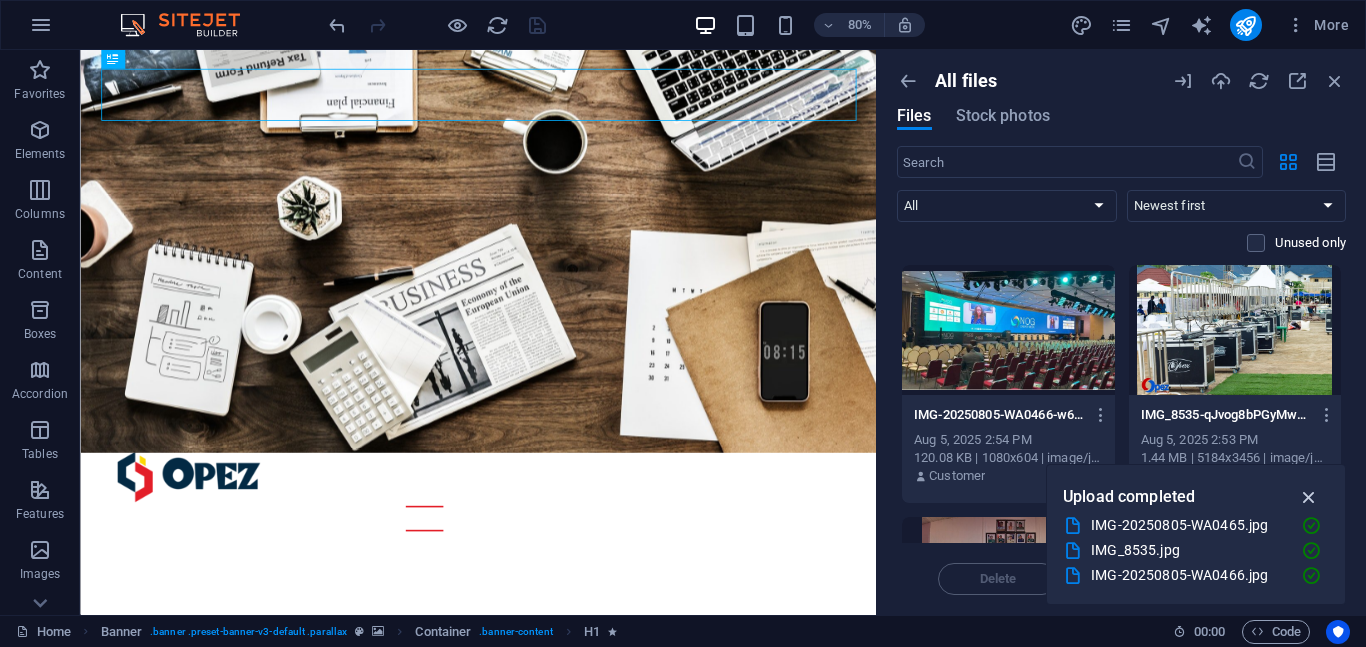 click at bounding box center (1309, 497) 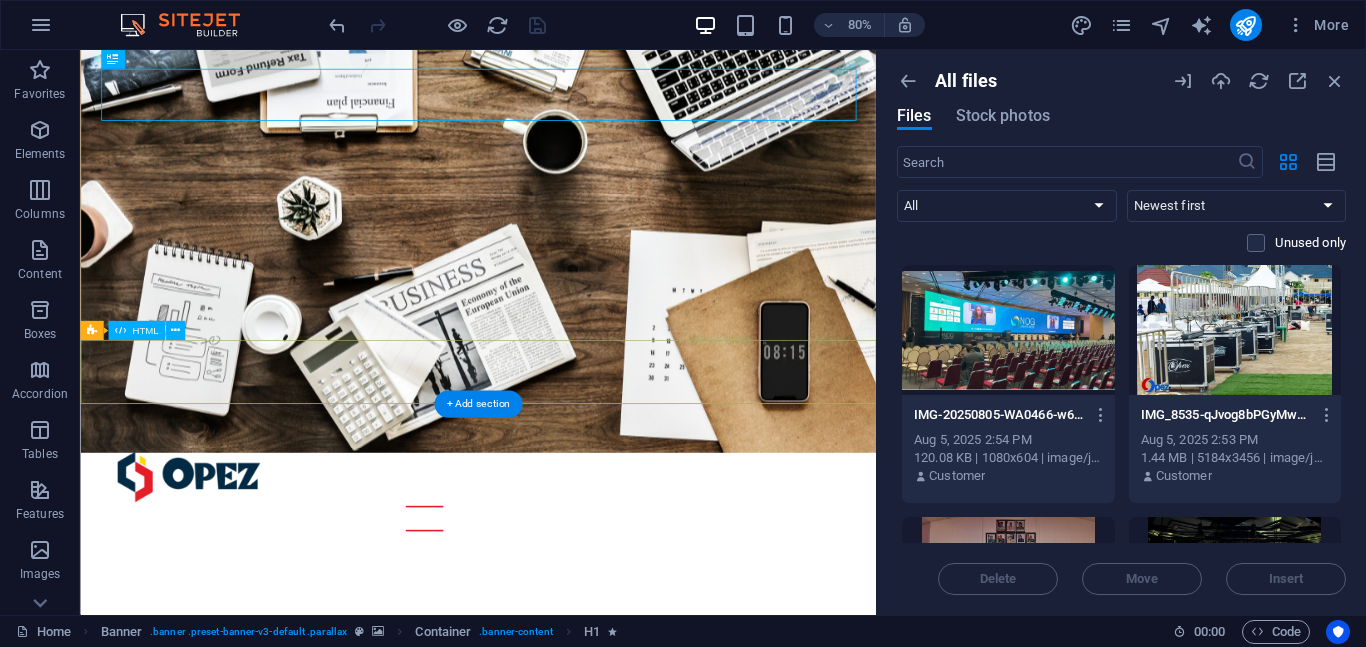 click at bounding box center [577, 1127] 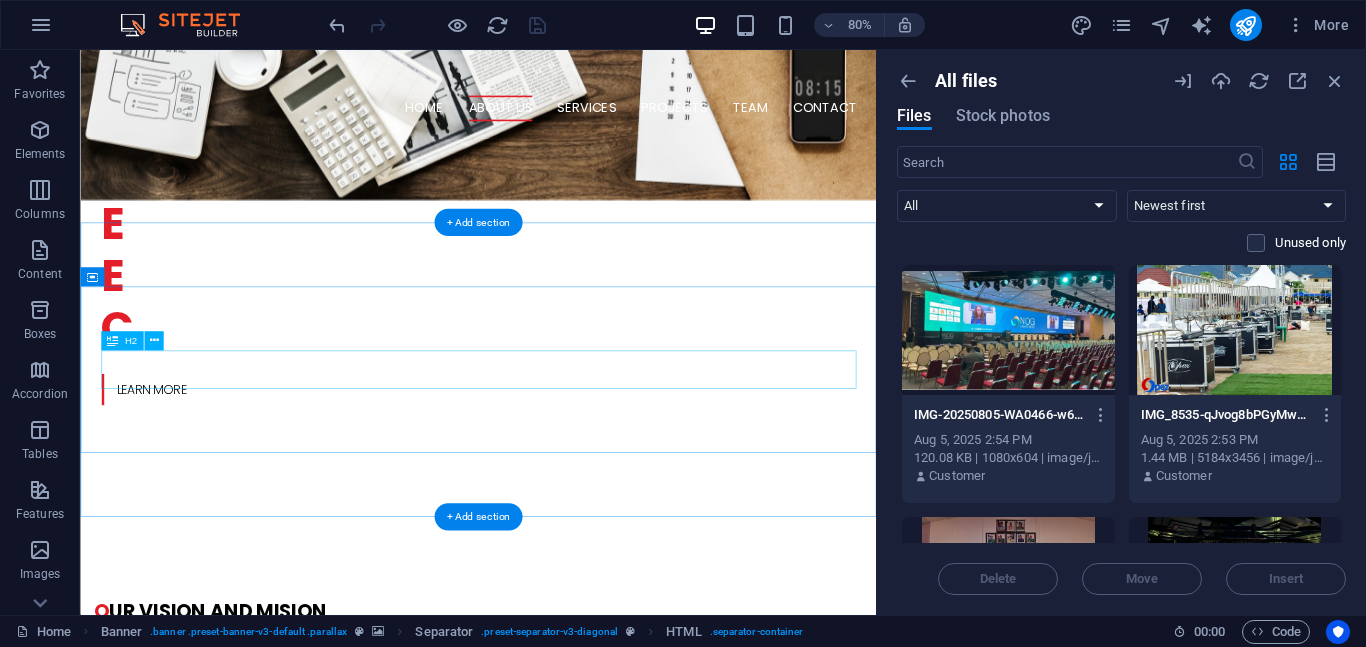 scroll, scrollTop: 864, scrollLeft: 0, axis: vertical 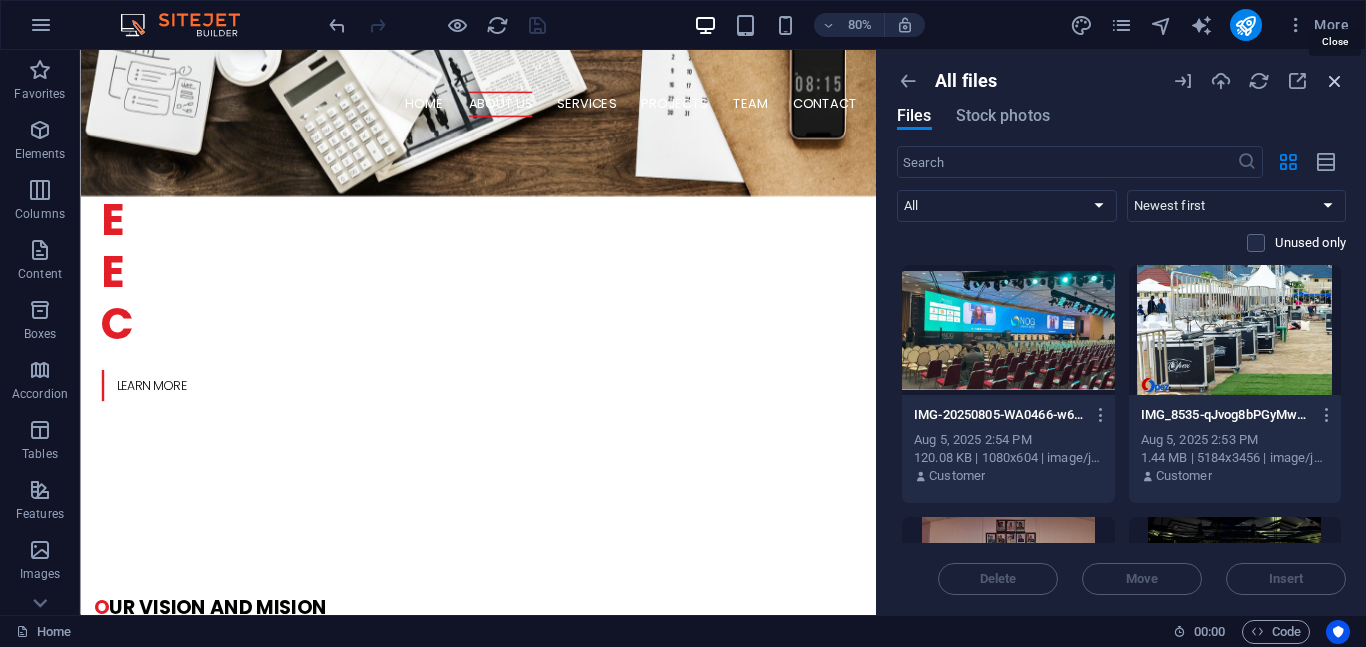 click at bounding box center (1335, 81) 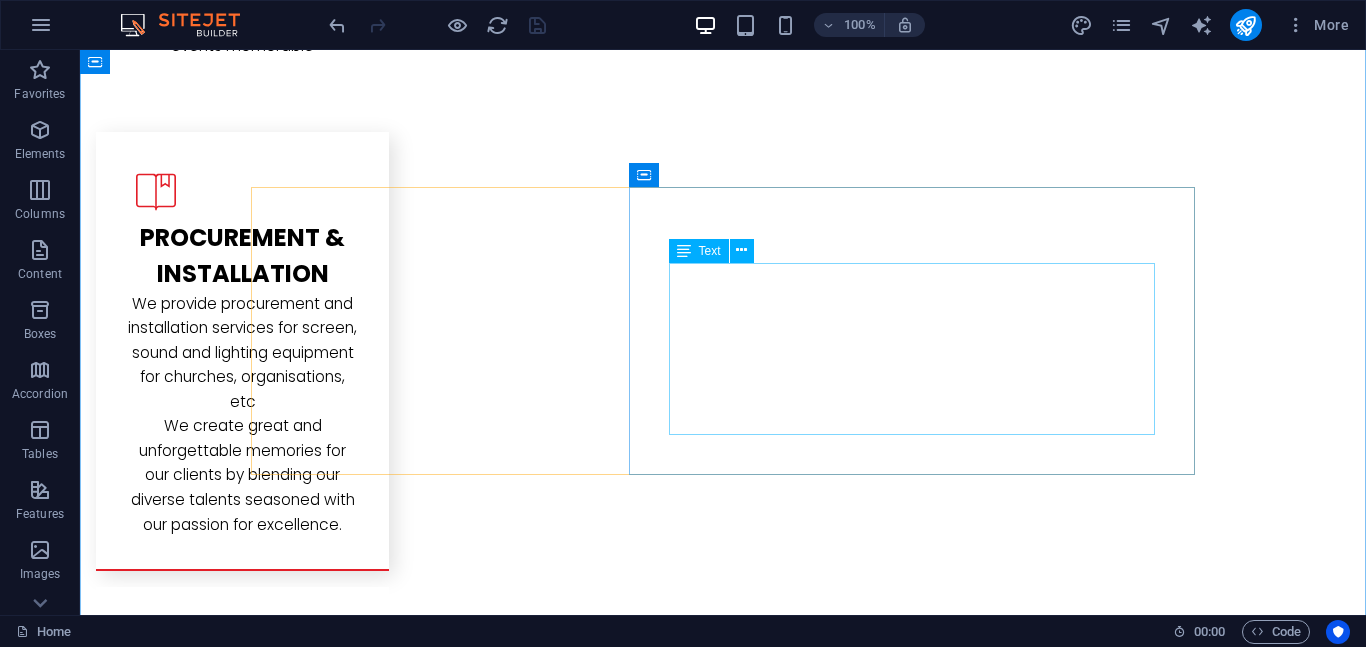 scroll, scrollTop: 3015, scrollLeft: 0, axis: vertical 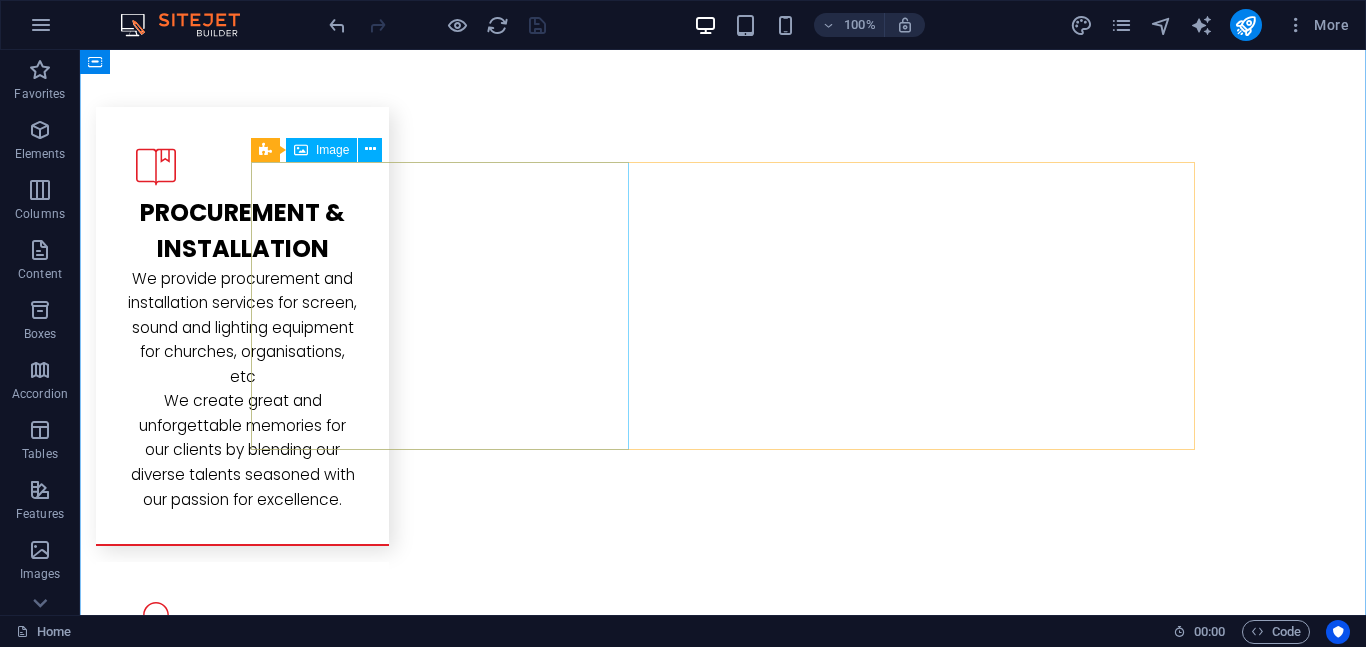 click at bounding box center [273, 2964] 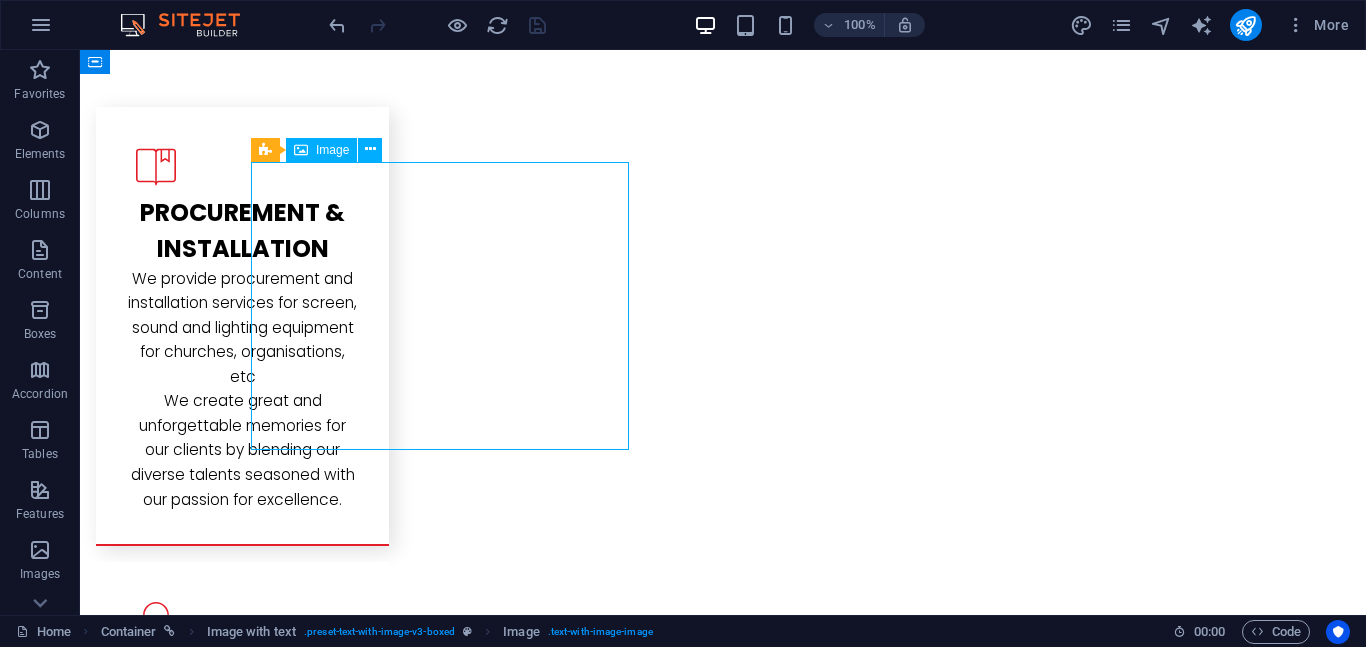 click at bounding box center [273, 2964] 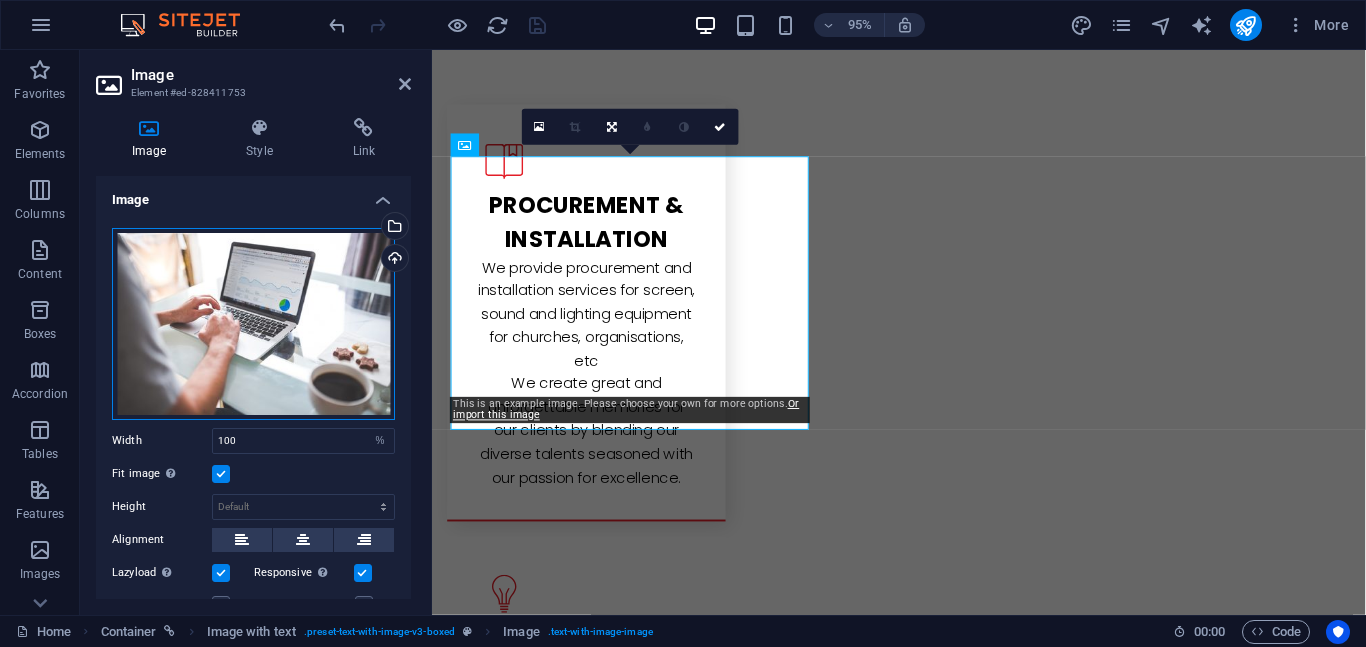click on "Drag files here, click to choose files or select files from Files or our free stock photos & videos" at bounding box center (253, 324) 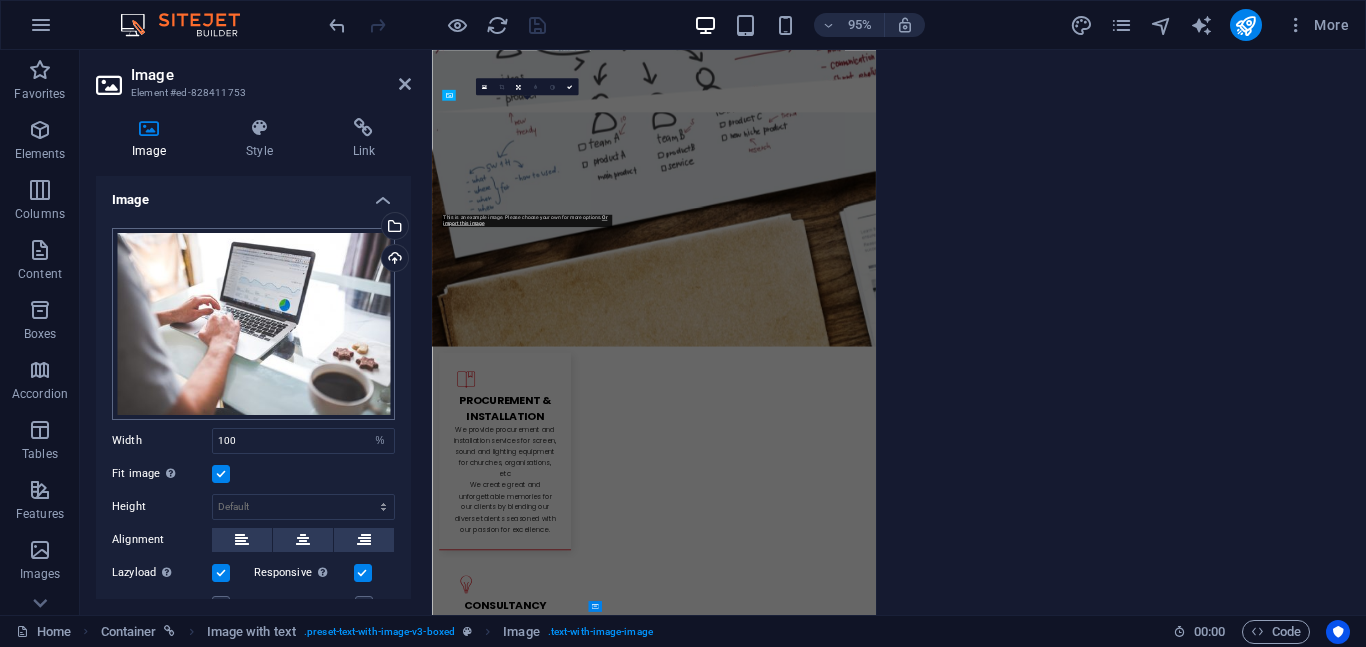 scroll, scrollTop: 3551, scrollLeft: 0, axis: vertical 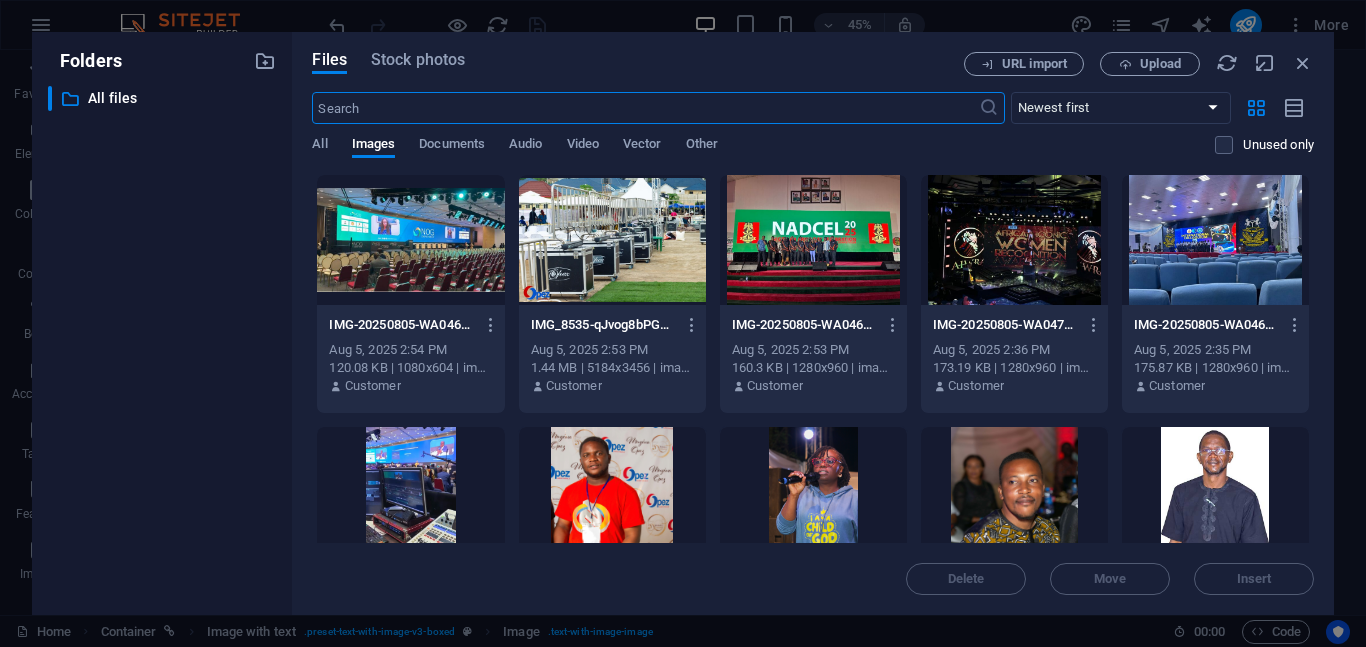 click at bounding box center [410, 240] 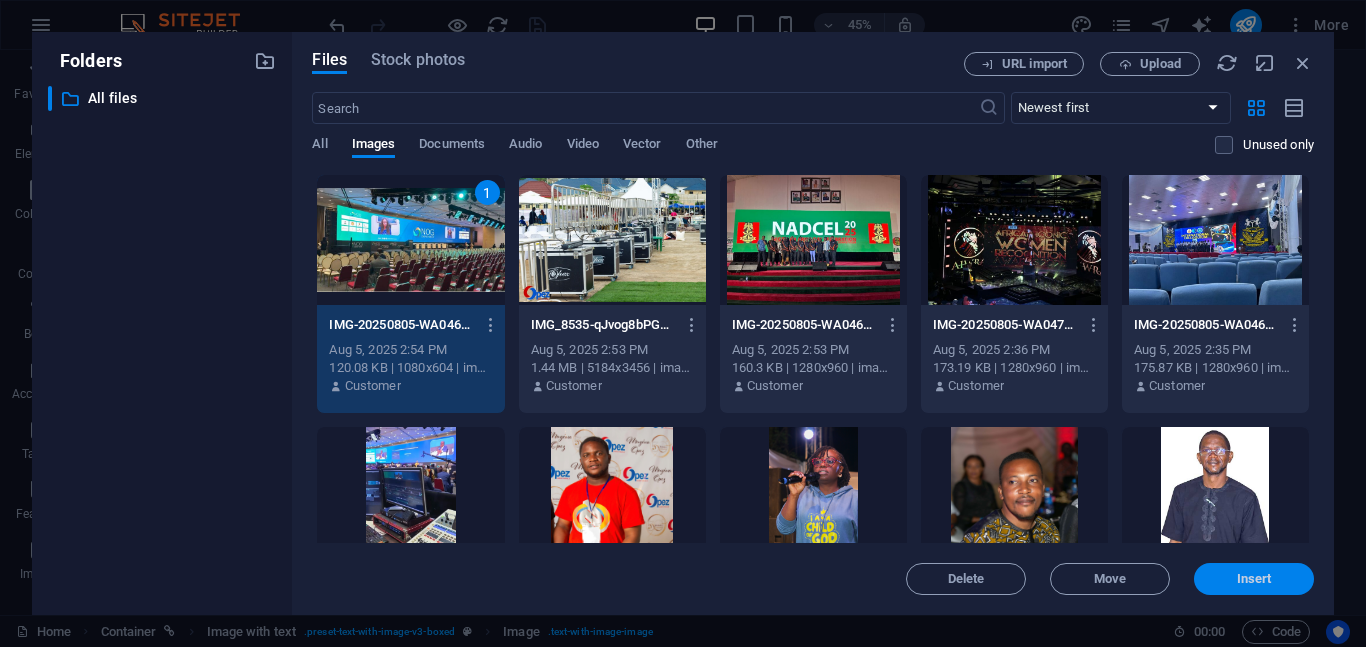 click on "Insert" at bounding box center (1254, 579) 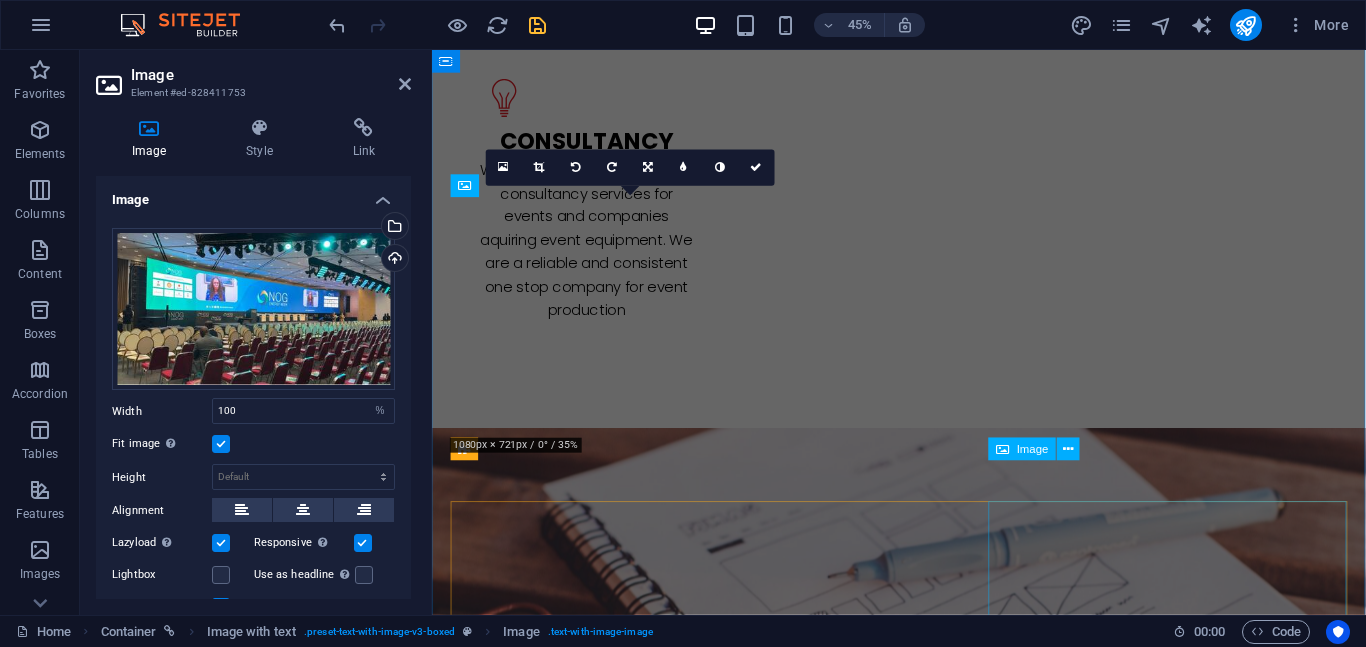 scroll, scrollTop: 3015, scrollLeft: 0, axis: vertical 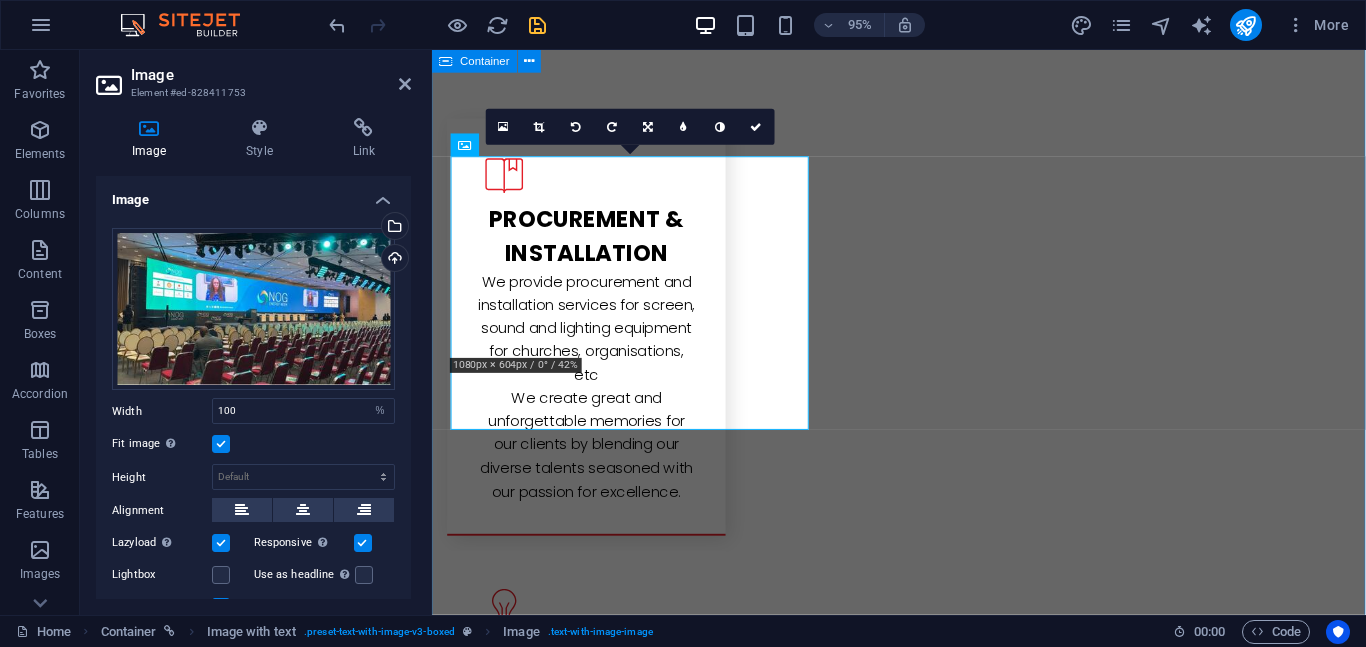 click on "L atest Project We have planned and executed several high-profile event project. We work with our clients to create great and unforgettable memories. Find out about about our projects below. L atest Project Lorem ipsum dolor sit amet, consectetuer adipiscing elit. Aenean commodo ligula eget dolor. Lorem ipsum dolor sit amet, consectetuer adipiscing elit leget dolor. Lorem ipsum dolor sit amet, consectetuer adipiscing elit. Aenean commodo ligula eget dolor. Lorem ipsum dolor sit amet, consectetuer adipiscing elit dolor consectetuer adipiscing elit leget dolor. Lorem elit saget ipsum dolor sit amet, consectetuer. L atest Project L atest Project" at bounding box center (923, 2687) 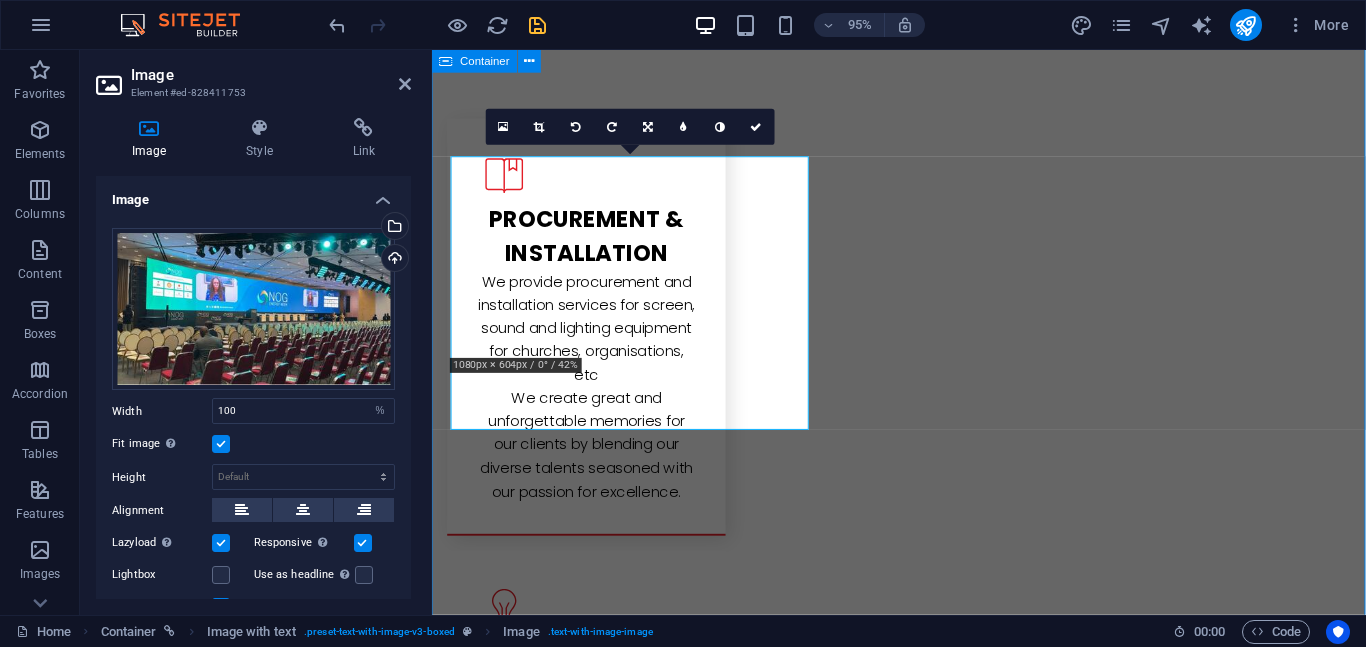 click on "L atest Project We have planned and executed several high-profile event project. We work with our clients to create great and unforgettable memories. Find out about about our projects below. L atest Project Lorem ipsum dolor sit amet, consectetuer adipiscing elit. Aenean commodo ligula eget dolor. Lorem ipsum dolor sit amet, consectetuer adipiscing elit leget dolor. Lorem ipsum dolor sit amet, consectetuer adipiscing elit. Aenean commodo ligula eget dolor. Lorem ipsum dolor sit amet, consectetuer adipiscing elit dolor consectetuer adipiscing elit leget dolor. Lorem elit saget ipsum dolor sit amet, consectetuer. L atest Project L atest Project" at bounding box center (923, 2687) 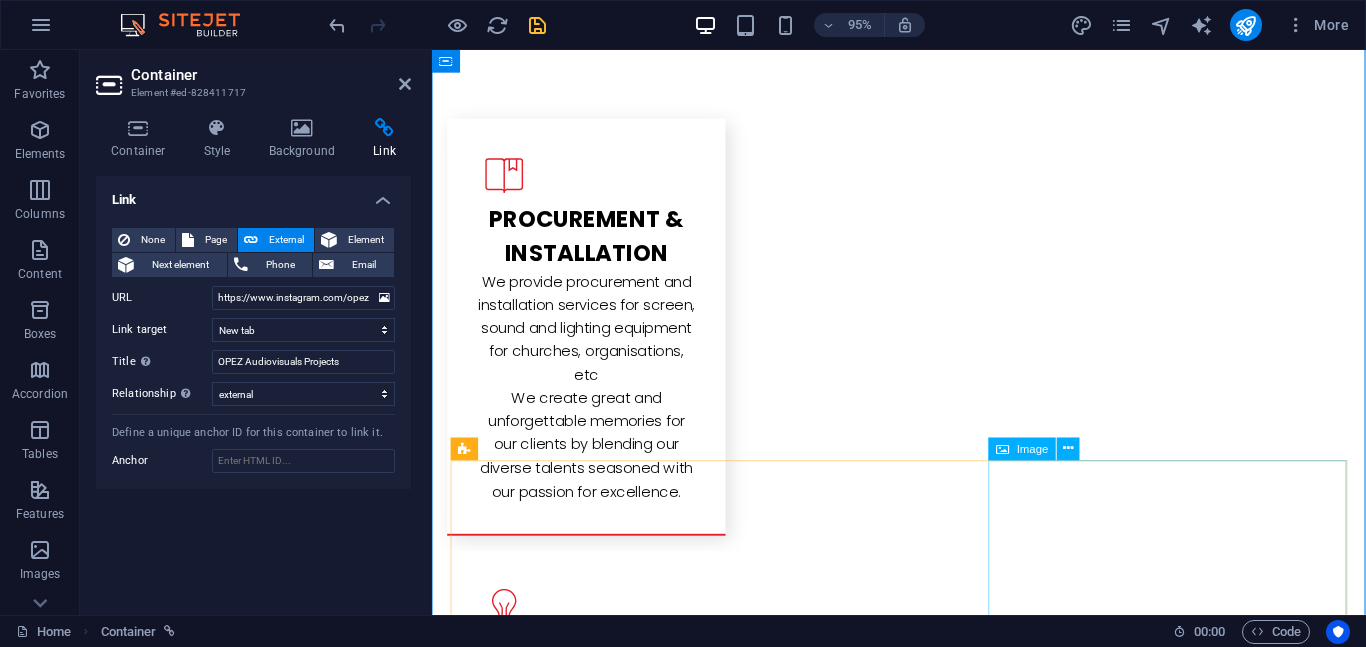 click at bounding box center [579, 3531] 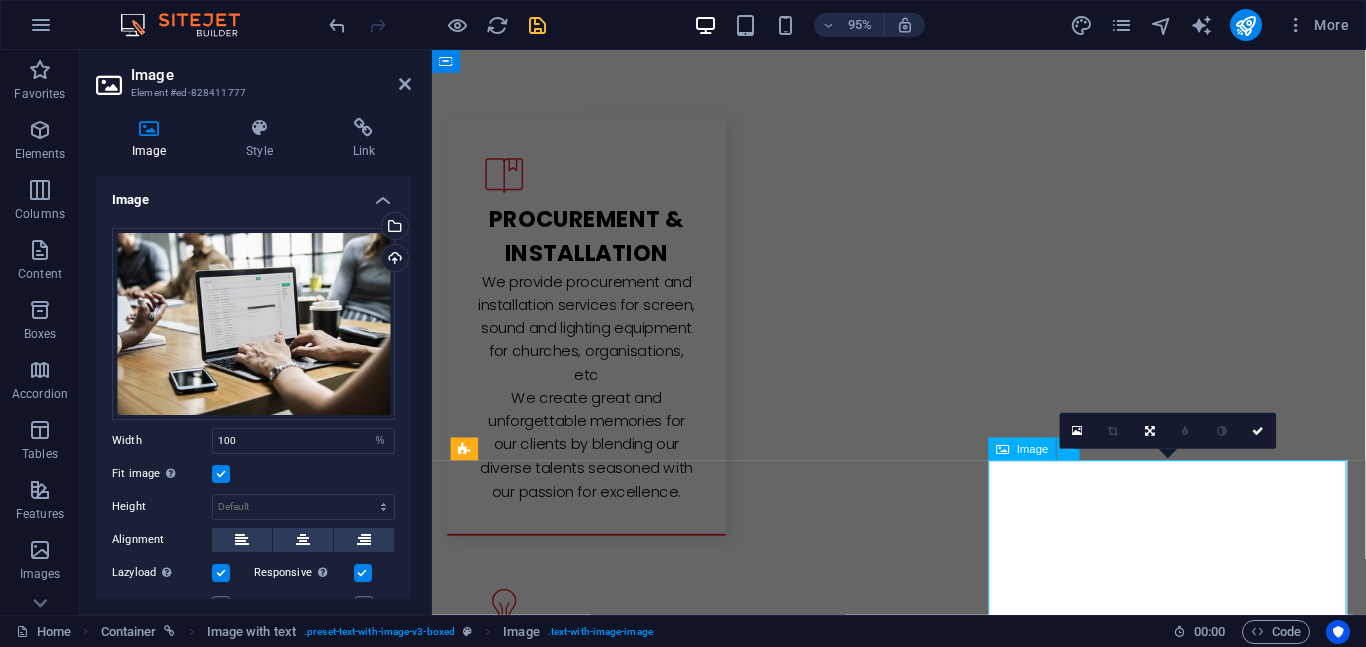 click at bounding box center (579, 3531) 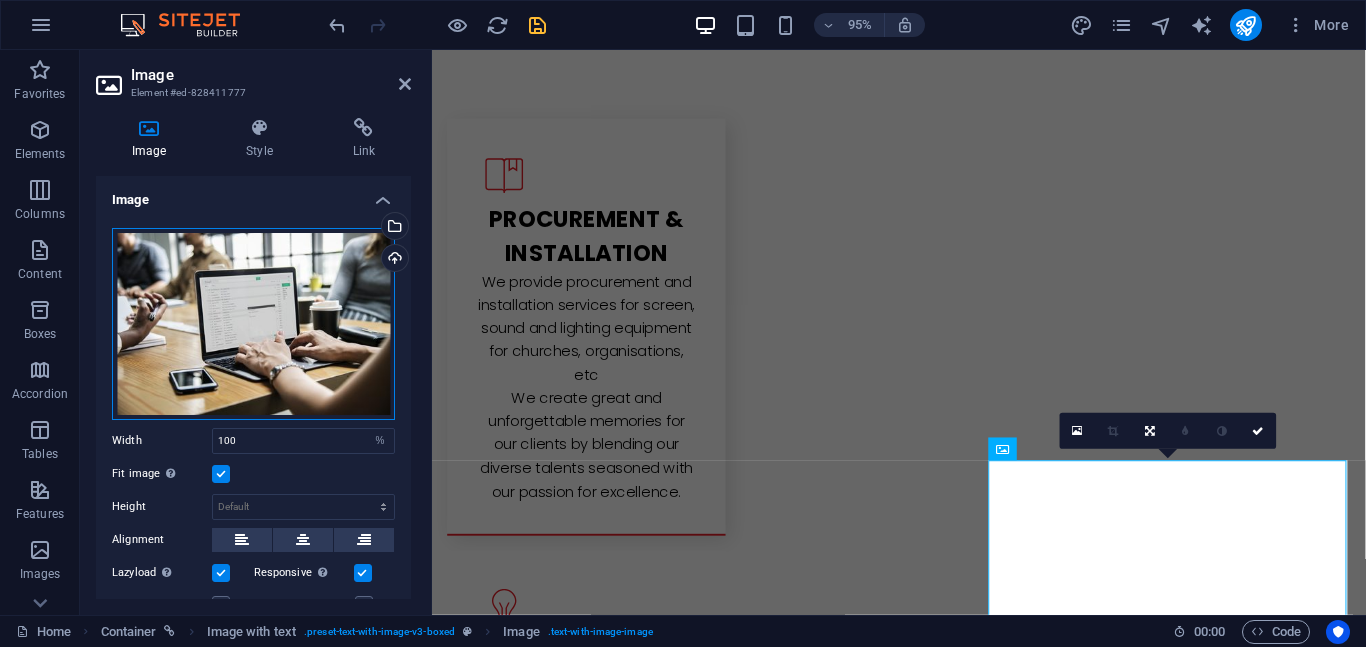 click on "Drag files here, click to choose files or select files from Files or our free stock photos & videos" at bounding box center [253, 324] 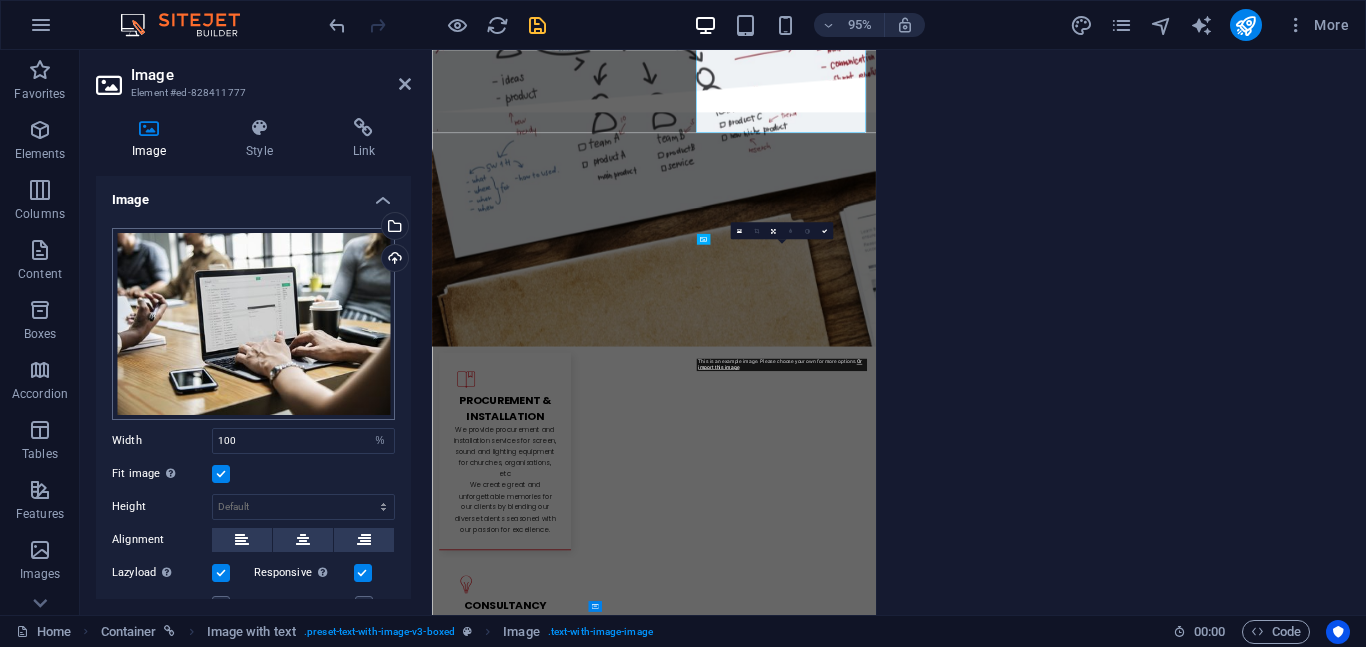 scroll, scrollTop: 3551, scrollLeft: 0, axis: vertical 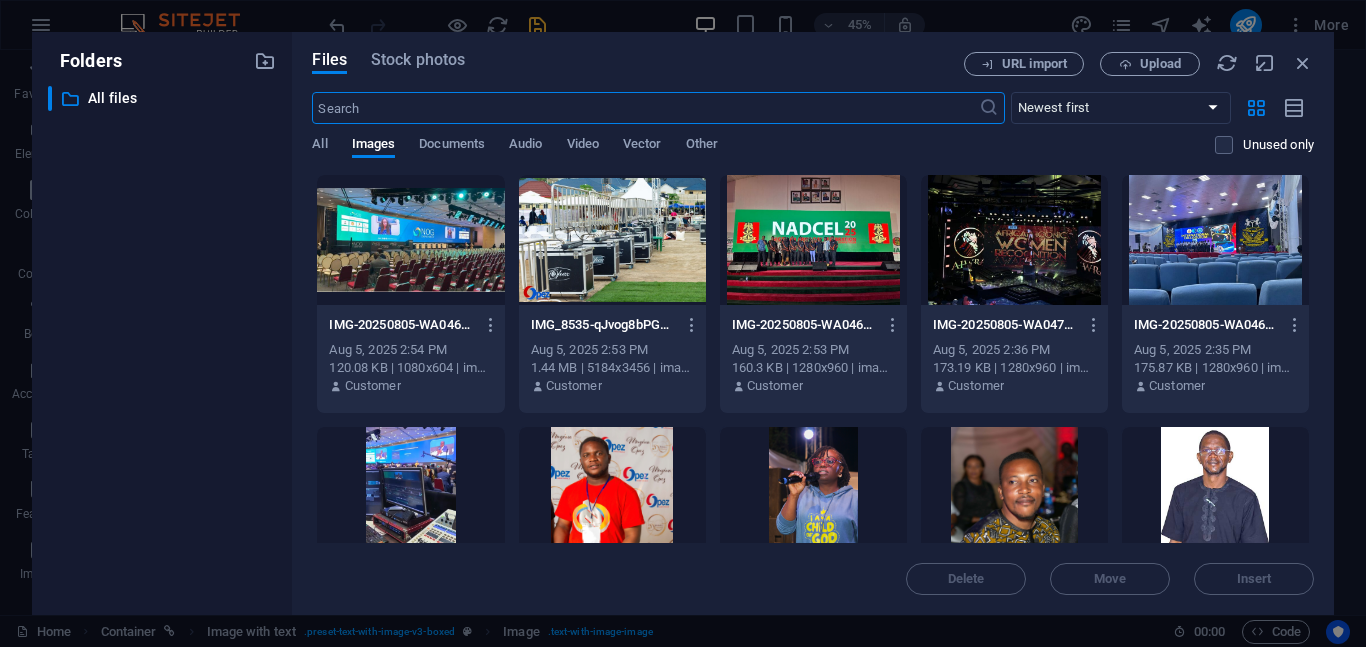 click at bounding box center (813, 240) 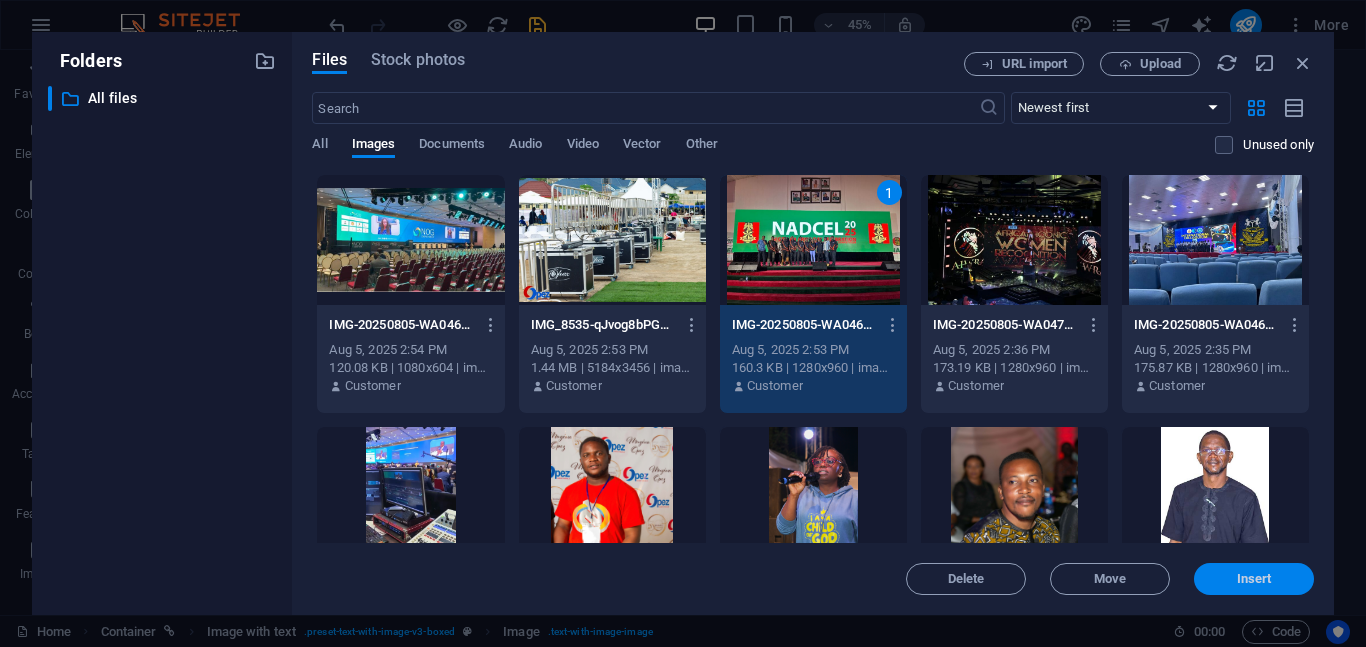 click on "Insert" at bounding box center (1254, 579) 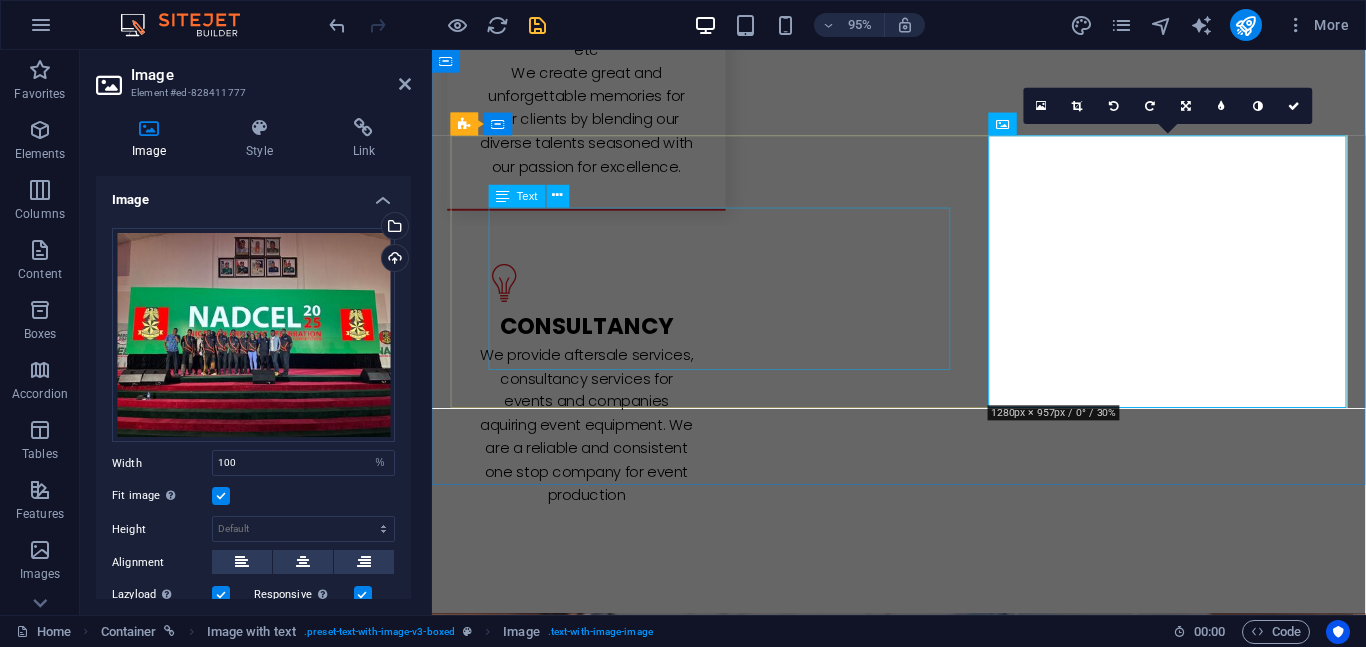 scroll, scrollTop: 3376, scrollLeft: 0, axis: vertical 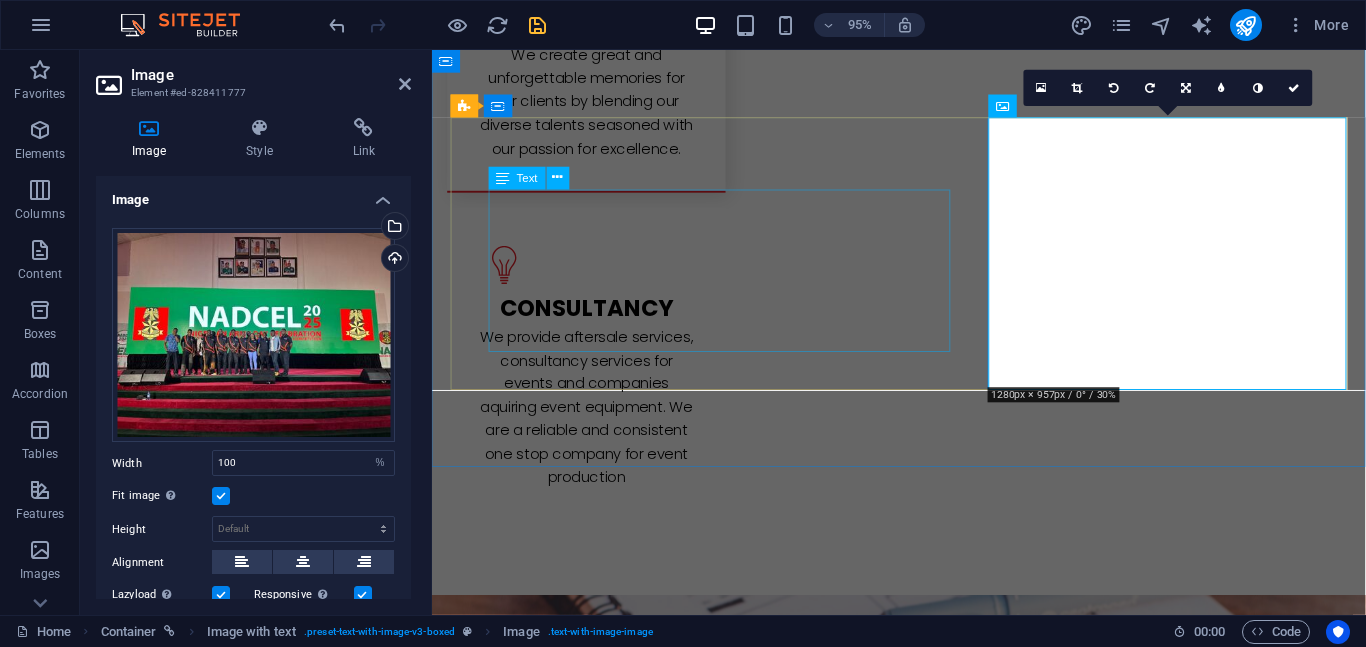 click on "Lorem ipsum dolor sit amet, consectetuer adipiscing elit. Aenean commodo ligula eget dolor. Lorem ipsum dolor sit amet, consectetuer adipiscing elit leget dolor. Lorem ipsum dolor sit amet, consectetuer adipiscing elit. Aenean commodo ligula eget dolor. Lorem ipsum dolor sit amet, consectetuer adipiscing elit dolor consectetuer adipiscing elit leget dolor. Lorem elit saget ipsum dolor sit amet, consectetuer." at bounding box center (923, 2983) 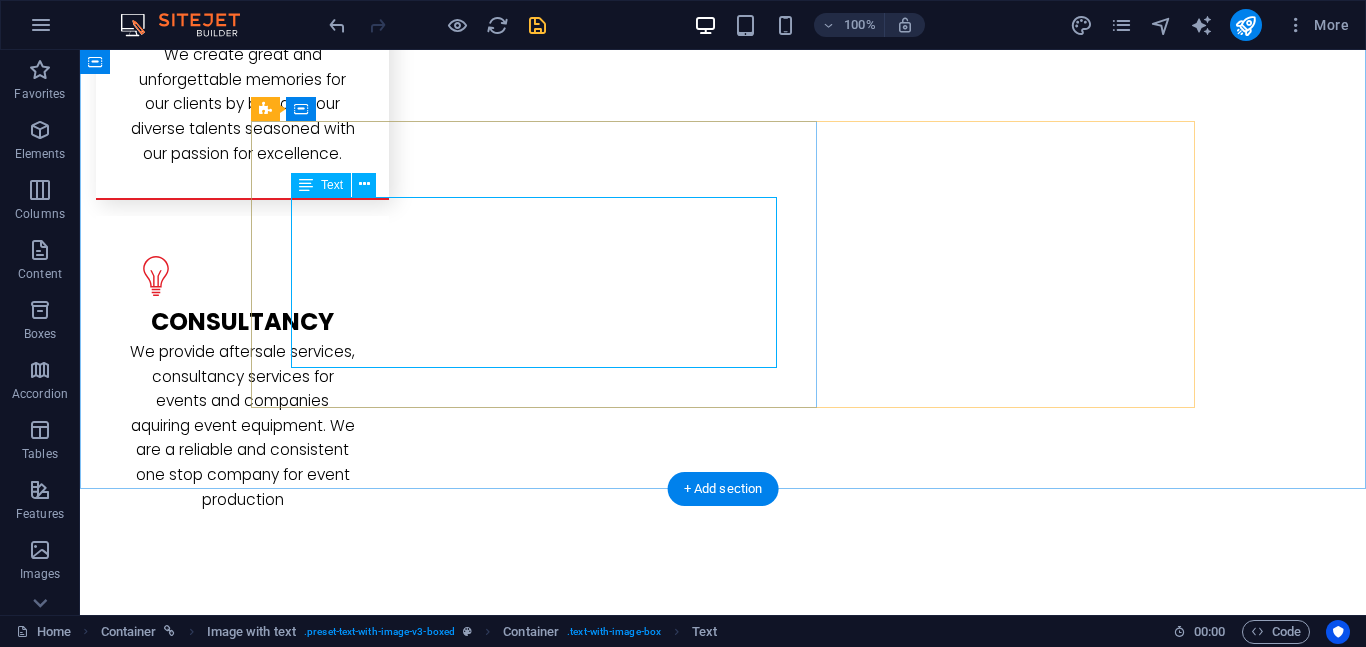 click on "Lorem ipsum dolor sit amet, consectetuer adipiscing elit. Aenean commodo ligula eget dolor. Lorem ipsum dolor sit amet, consectetuer adipiscing elit leget dolor. Lorem ipsum dolor sit amet, consectetuer adipiscing elit. Aenean commodo ligula eget dolor. Lorem ipsum dolor sit amet, consectetuer adipiscing elit dolor consectetuer adipiscing elit leget dolor. Lorem elit saget ipsum dolor sit amet, consectetuer." at bounding box center (723, 3041) 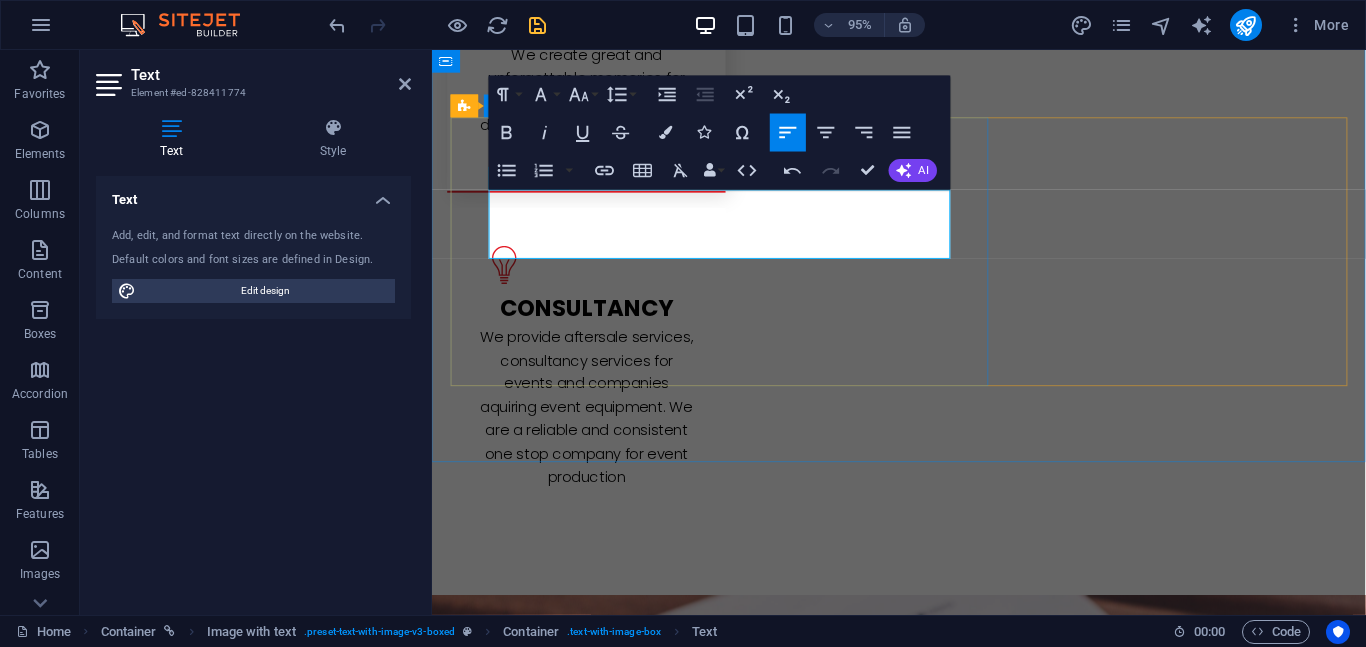 click on "The event popularly known as the  Nigerian Army Day Celebration (NADCEL) 2025 , commenced with special Juma'at prayers conducted across all its formations and" at bounding box center (923, 2958) 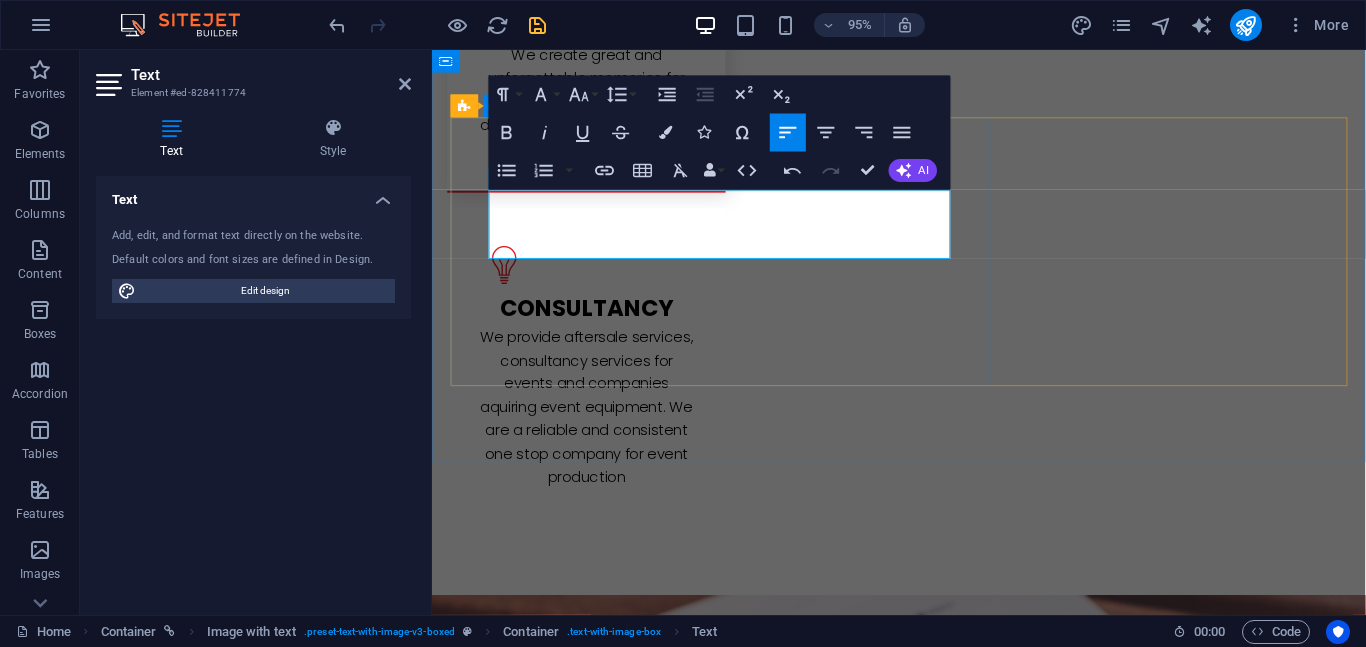 click on "L atest Project The event popularly known as the  Nigerian Army Day Celebration (NADCEL) 2025 , commenced with special Juma'at prayers conducted across all its formations and" at bounding box center (923, 2940) 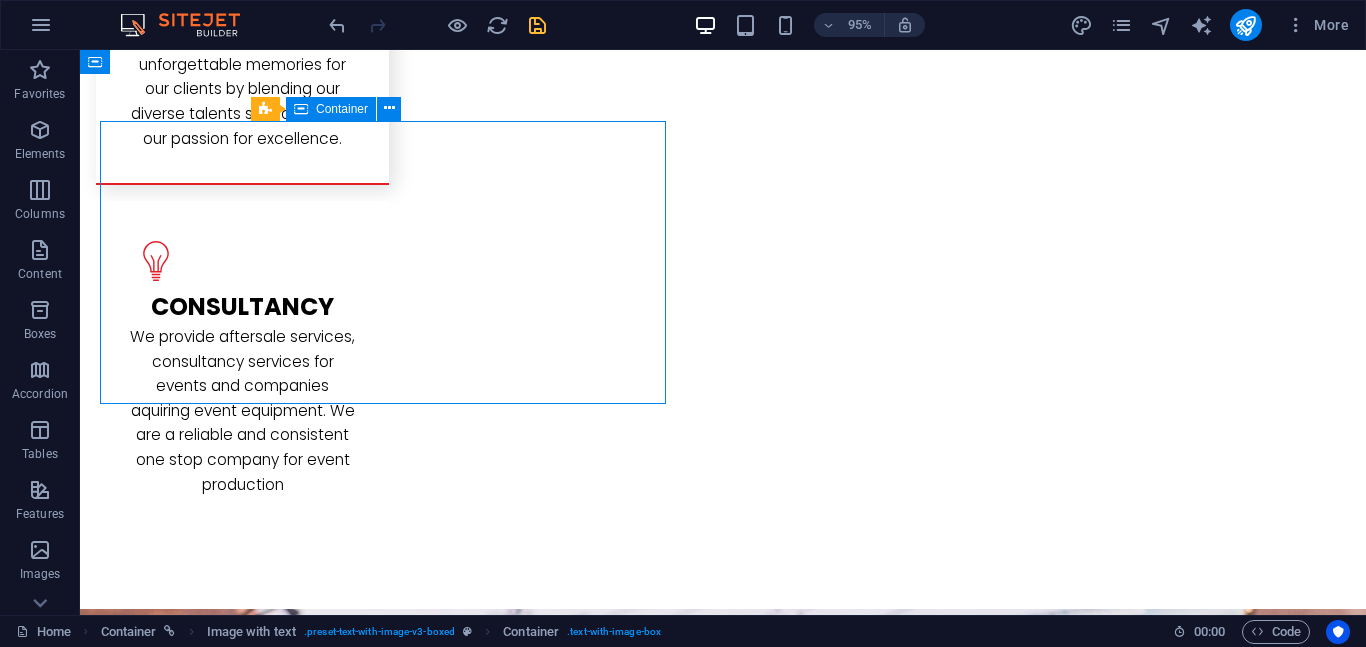 click on "The event popularly known as the  Nigerian Army Day Celebration (NADCEL) 2025 , commenced with special Juma'at prayers conducted across all its formations and" at bounding box center (723, 3001) 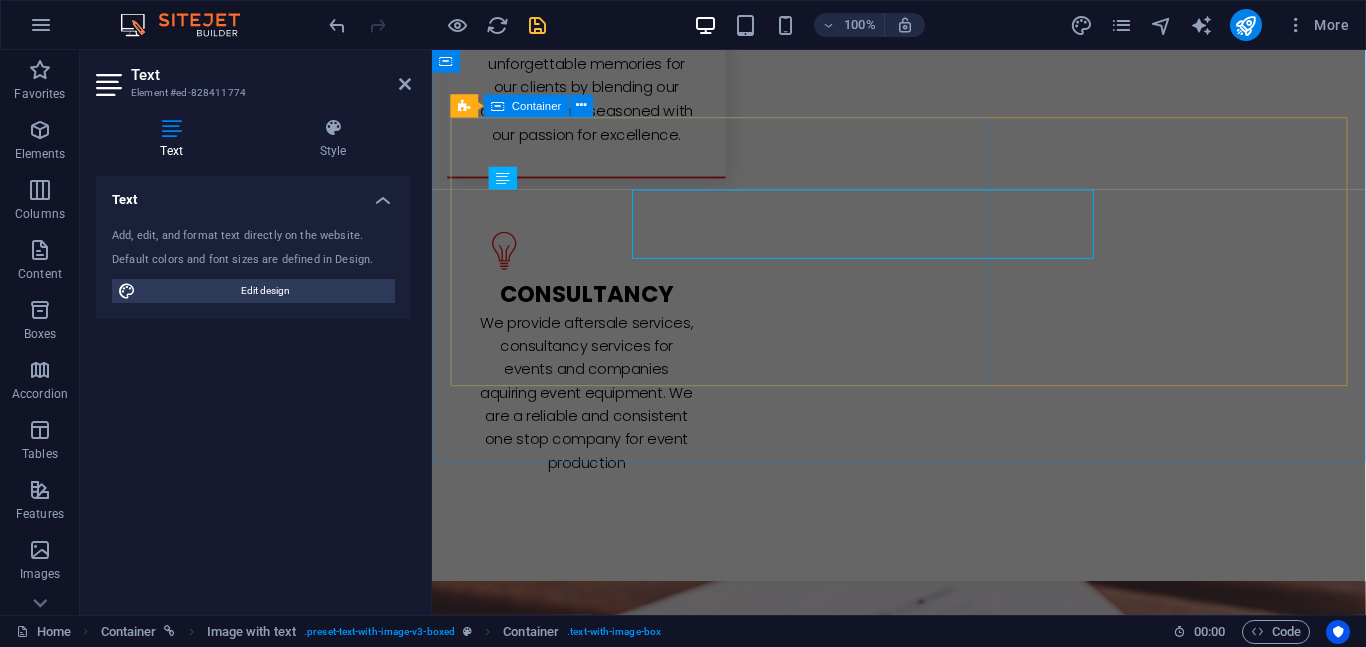 click on "The event popularly known as the  Nigerian Army Day Celebration (NADCEL) 2025 , commenced with special Juma'at prayers conducted across all its formations and" at bounding box center [923, 2943] 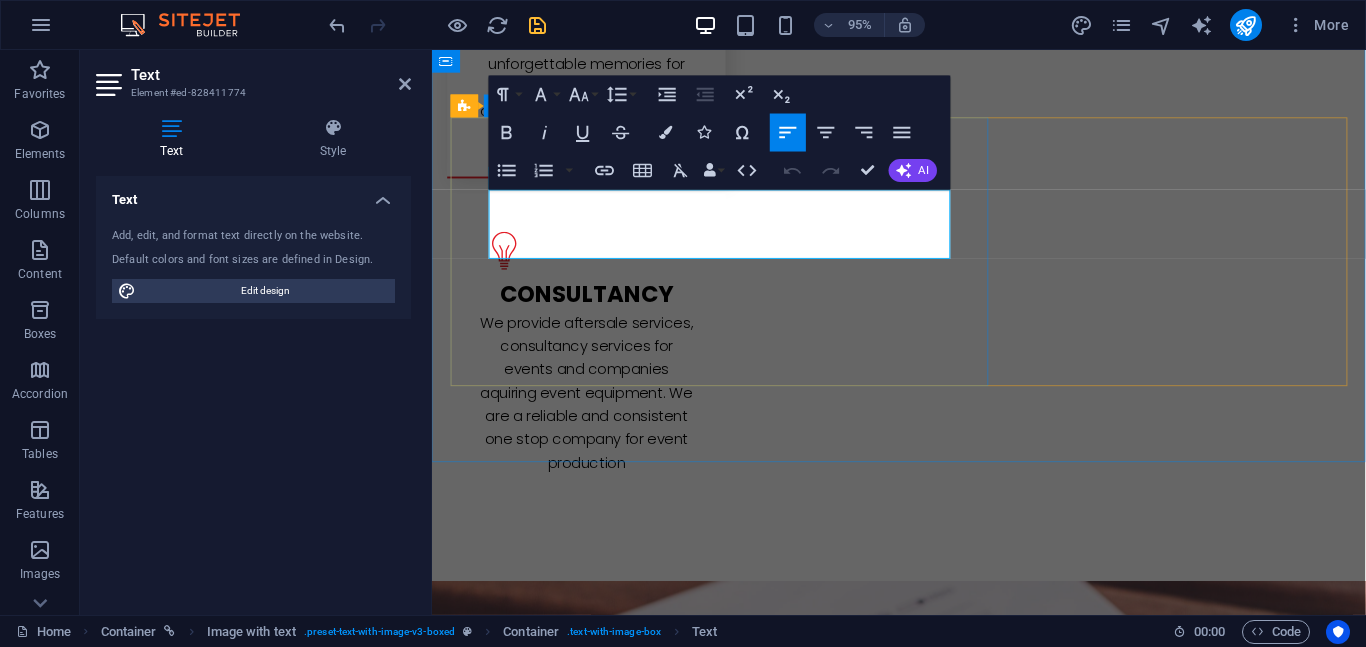 click on "The event popularly known as the  Nigerian Army Day Celebration (NADCEL) 2025 , commenced with special Juma'at prayers conducted across all its formations and" at bounding box center (923, 2943) 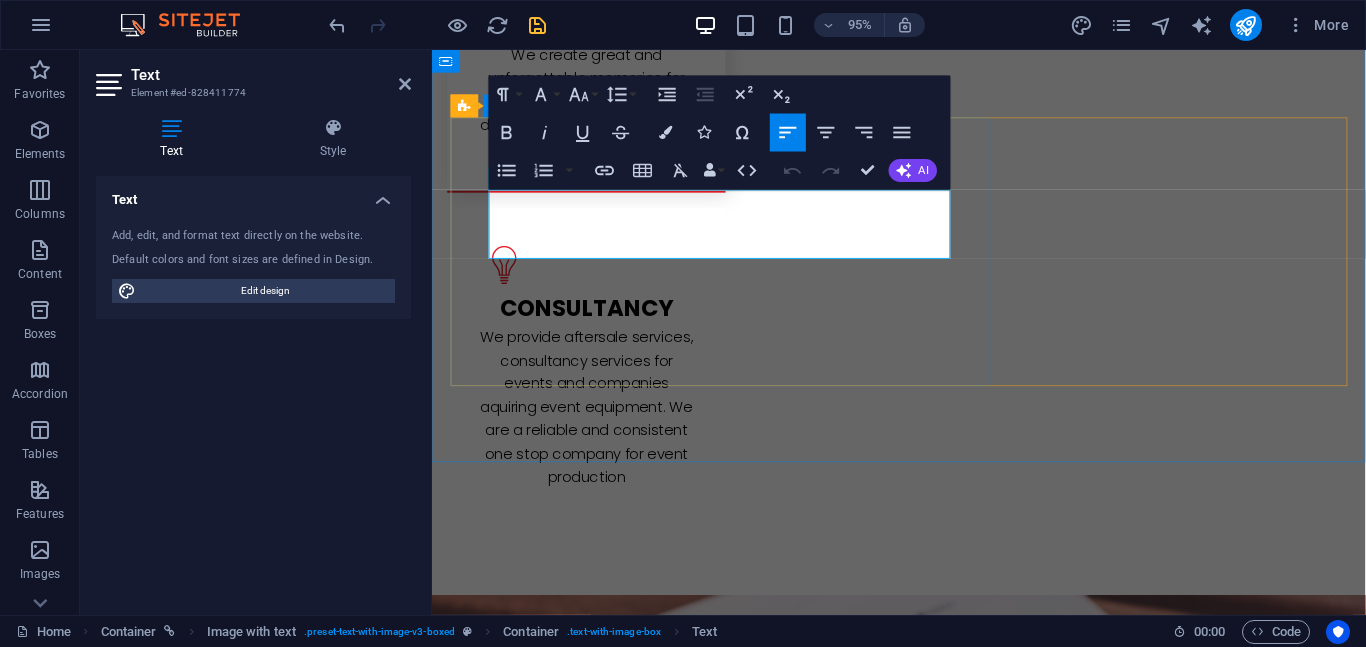 click on "The event popularly known as the" at bounding box center [576, 2946] 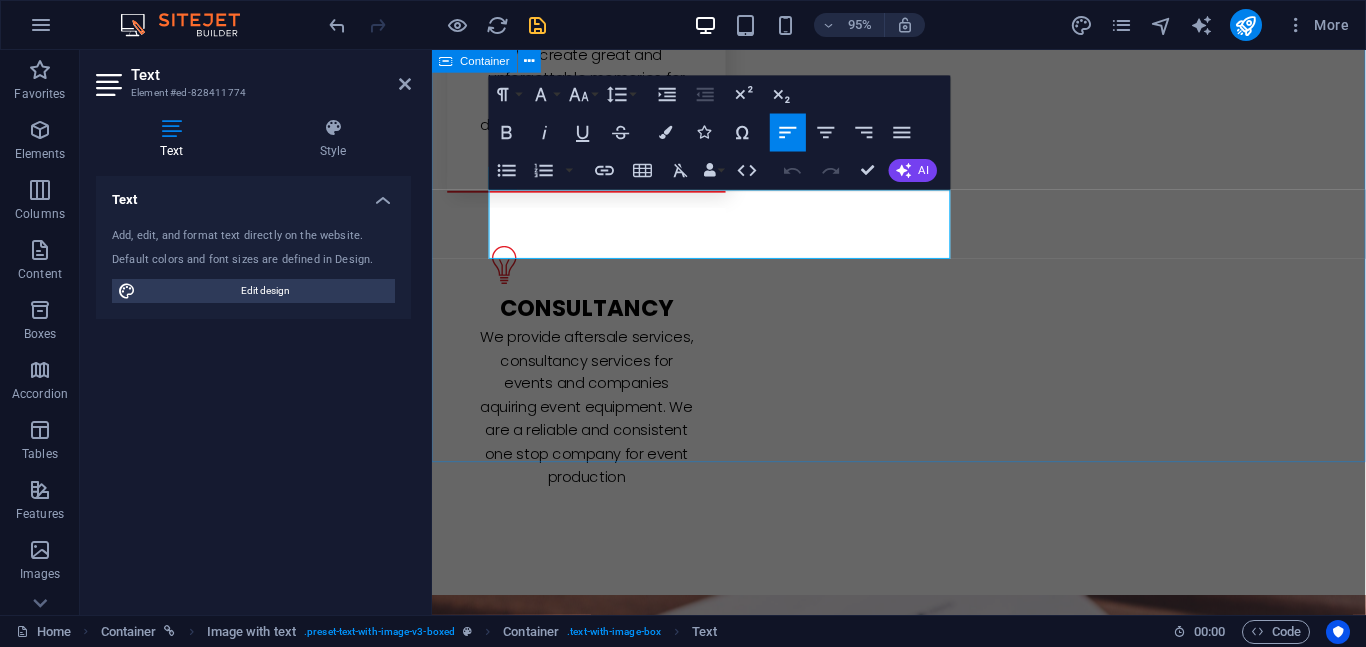 click on "L atest Project We have planned and executed several high-profile event project. We work with our clients to create great and unforgettable memories. Find out about about our projects below. L atest Project Lorem ipsum dolor sit amet, consectetuer adipiscing elit. Aenean commodo ligula eget dolor. Lorem ipsum dolor sit amet, consectetuer adipiscing elit leget dolor. Lorem ipsum dolor sit amet, consectetuer adipiscing elit. Aenean commodo ligula eget dolor. Lorem ipsum dolor sit amet, consectetuer adipiscing elit dolor consectetuer adipiscing elit leget dolor. Lorem elit saget ipsum dolor sit amet, consectetuer. L atest Project L atest Project The event popularly known as the  Nigerian Army Day Celebration (NADCEL) 2025 , commenced with special Juma'at prayers conducted across all its formations and" at bounding box center (923, 2314) 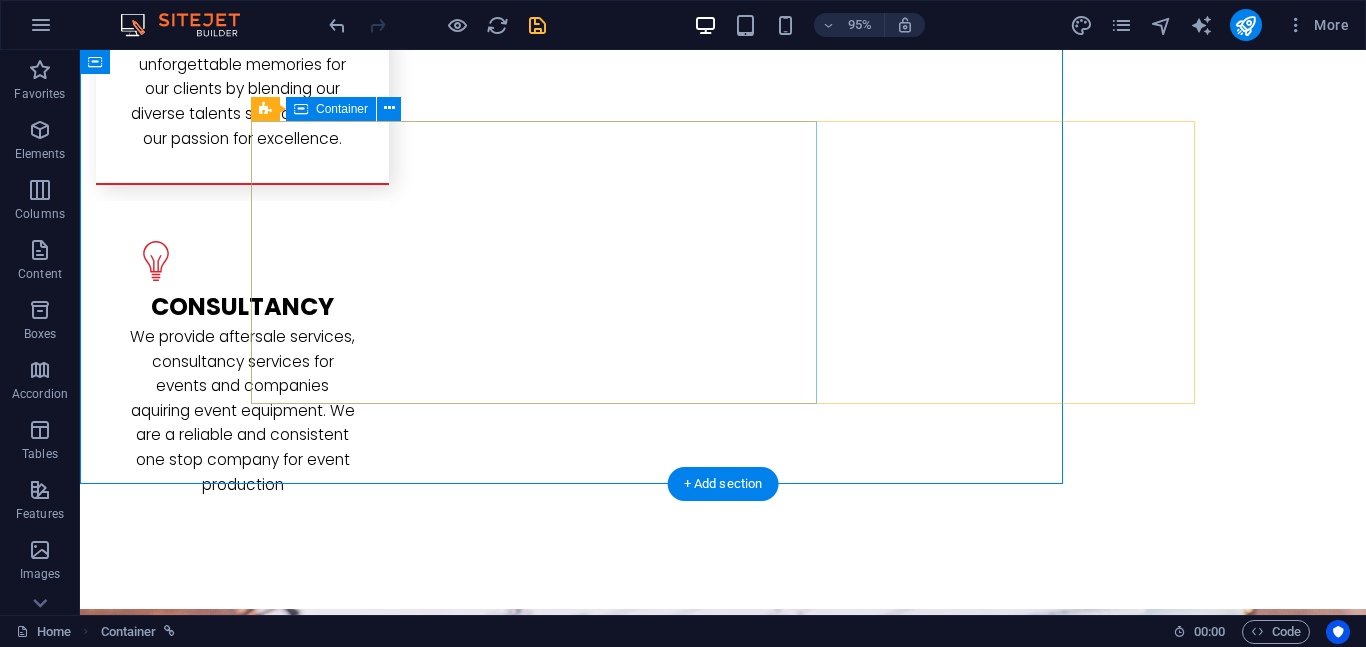 click on "L atest Project The event popularly known as the  Nigerian Army Day Celebration (NADCEL) 2025 , commenced with special Juma'at prayers conducted across all its formations and" at bounding box center [723, 2983] 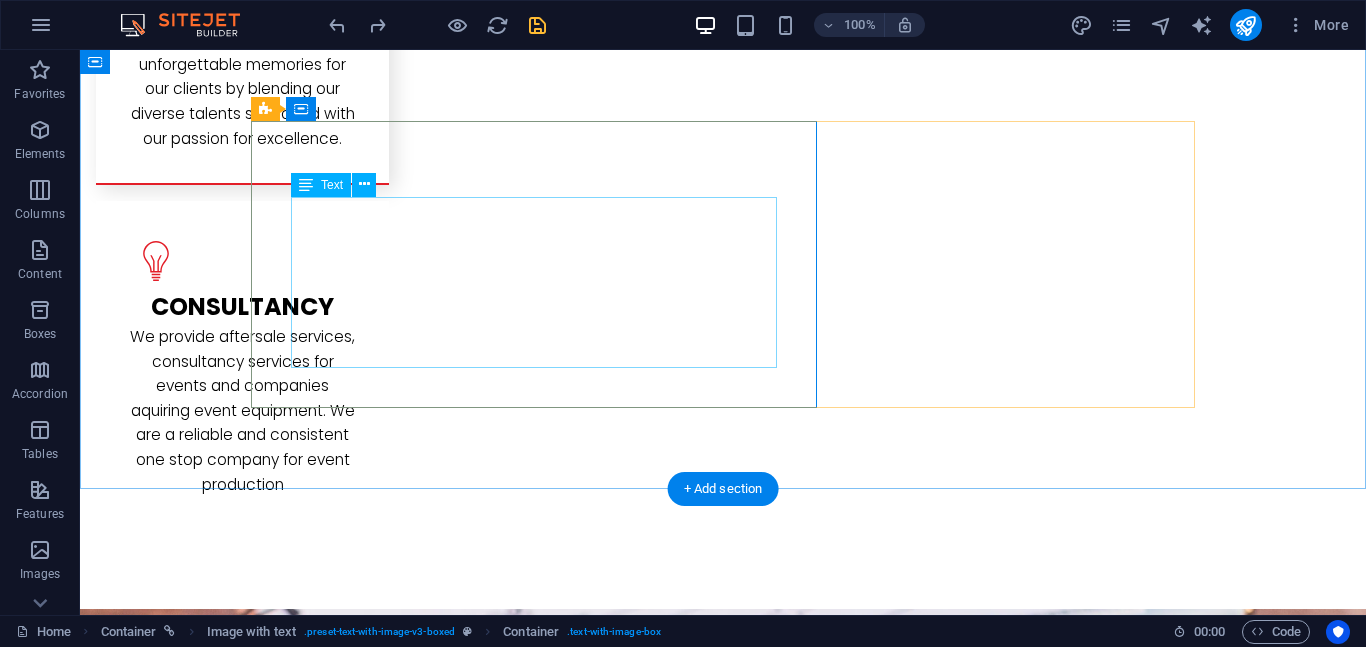 click on "Lorem ipsum dolor sit amet, consectetuer adipiscing elit. Aenean commodo ligula eget dolor. Lorem ipsum dolor sit amet, consectetuer adipiscing elit leget dolor. Lorem ipsum dolor sit amet, consectetuer adipiscing elit. Aenean commodo ligula eget dolor. Lorem ipsum dolor sit amet, consectetuer adipiscing elit dolor consectetuer adipiscing elit leget dolor. Lorem elit saget ipsum dolor sit amet, consectetuer." at bounding box center [723, 3026] 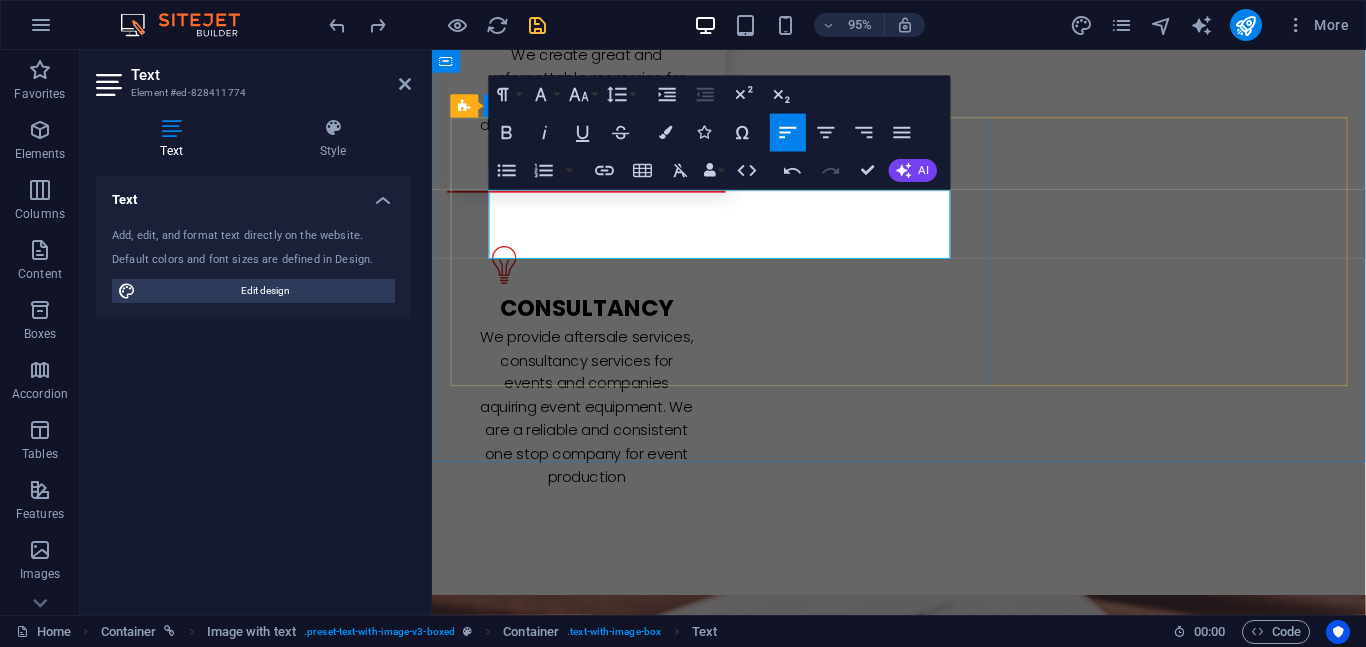 scroll, scrollTop: 2264, scrollLeft: 3, axis: both 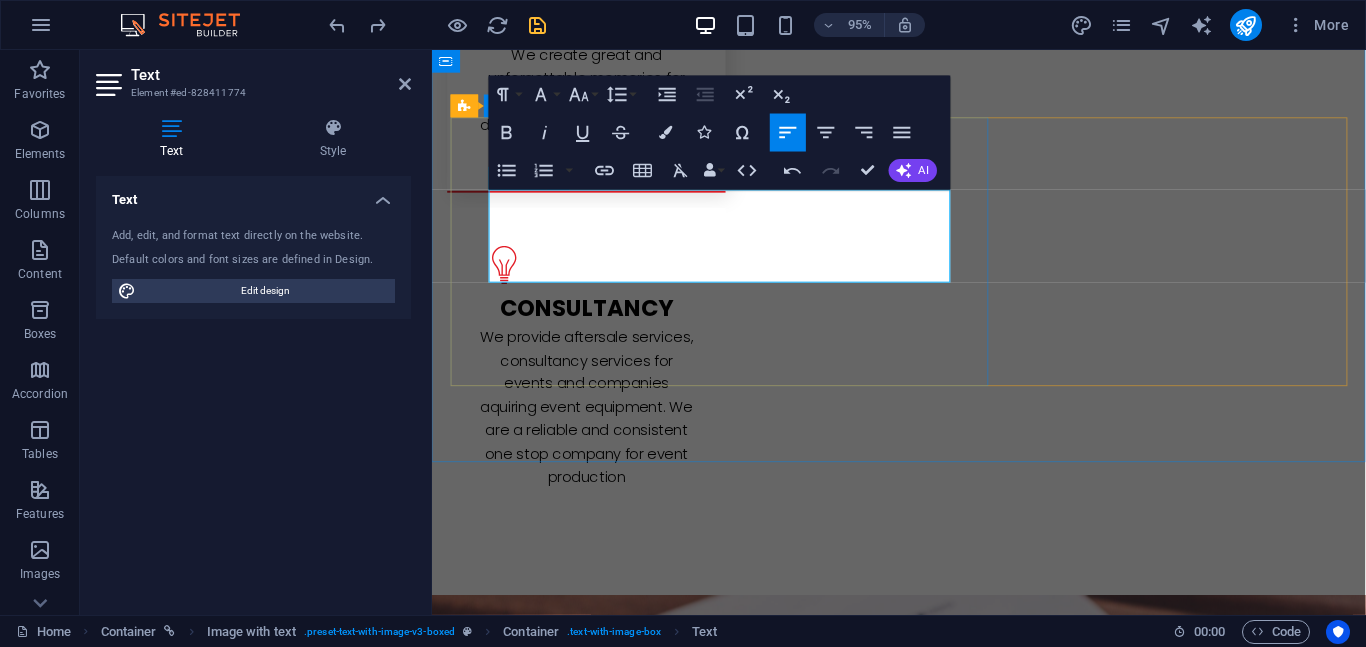 click on "The event popularly known as the Nigerian Army Day Celebration (NADCEL) 2025, commenced with special Juma'at prayers conducted across all its formations. OPEZ Audiovisuals was there with Screen, Sound and Light equipment." at bounding box center (923, 2958) 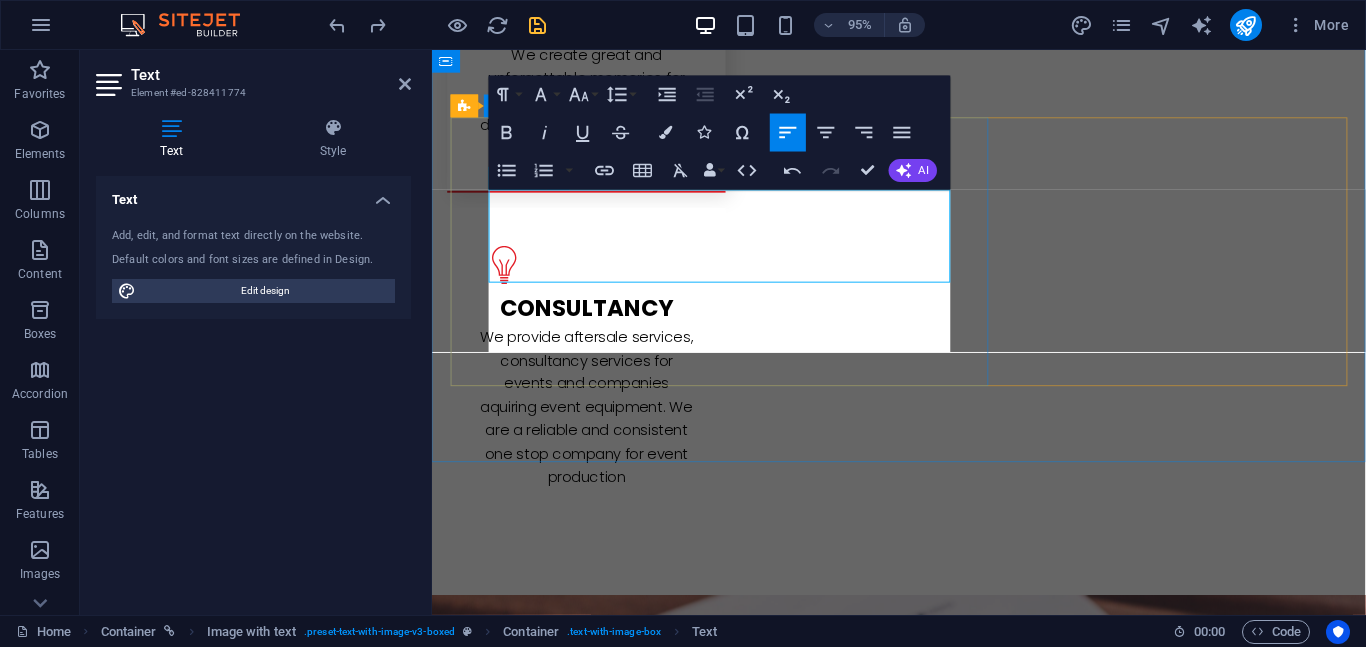 scroll, scrollTop: 2200, scrollLeft: 1, axis: both 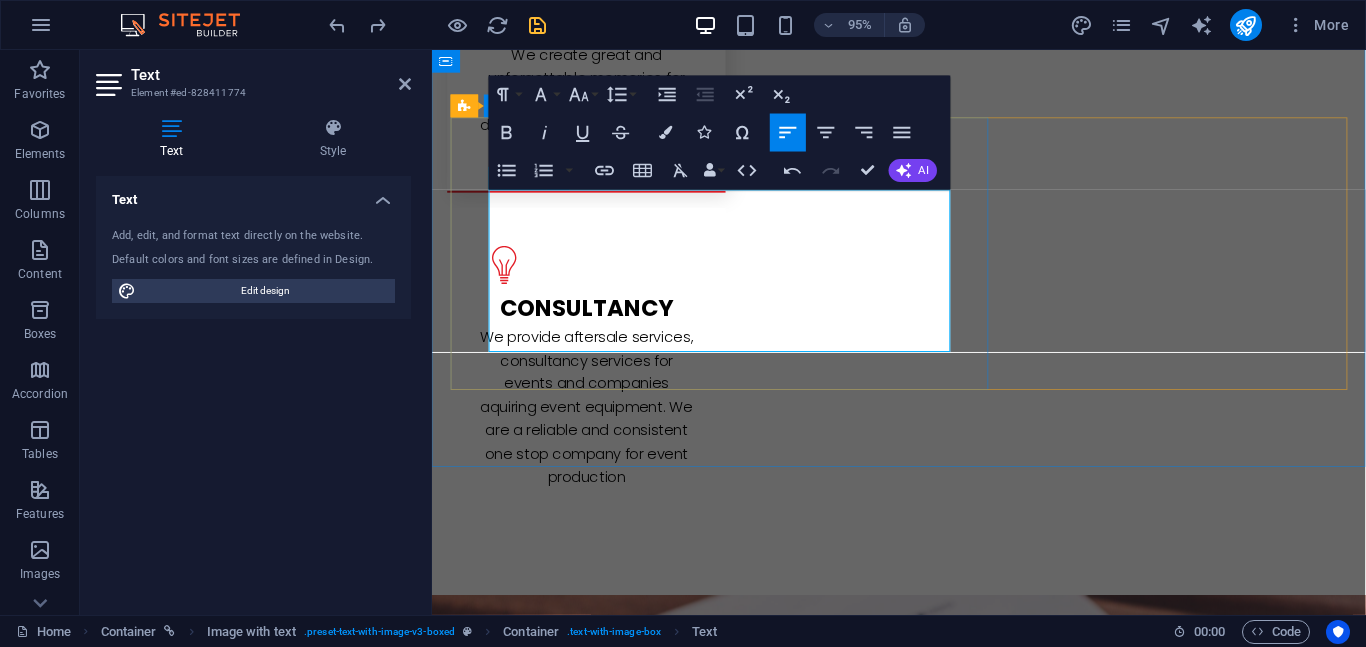 click on "The event popularly known as the Nigerian Army Day Celebration (NADCEL) 2025, commenced with special Juma'at prayers conducted across all its formations. The event featured a military parade, file past, and combat demonstration, as well as a tour of Research and Development static equipment display stands.  OPEZ Audiovisuals was there with Screen, Sound and Light equipment." at bounding box center [923, 2983] 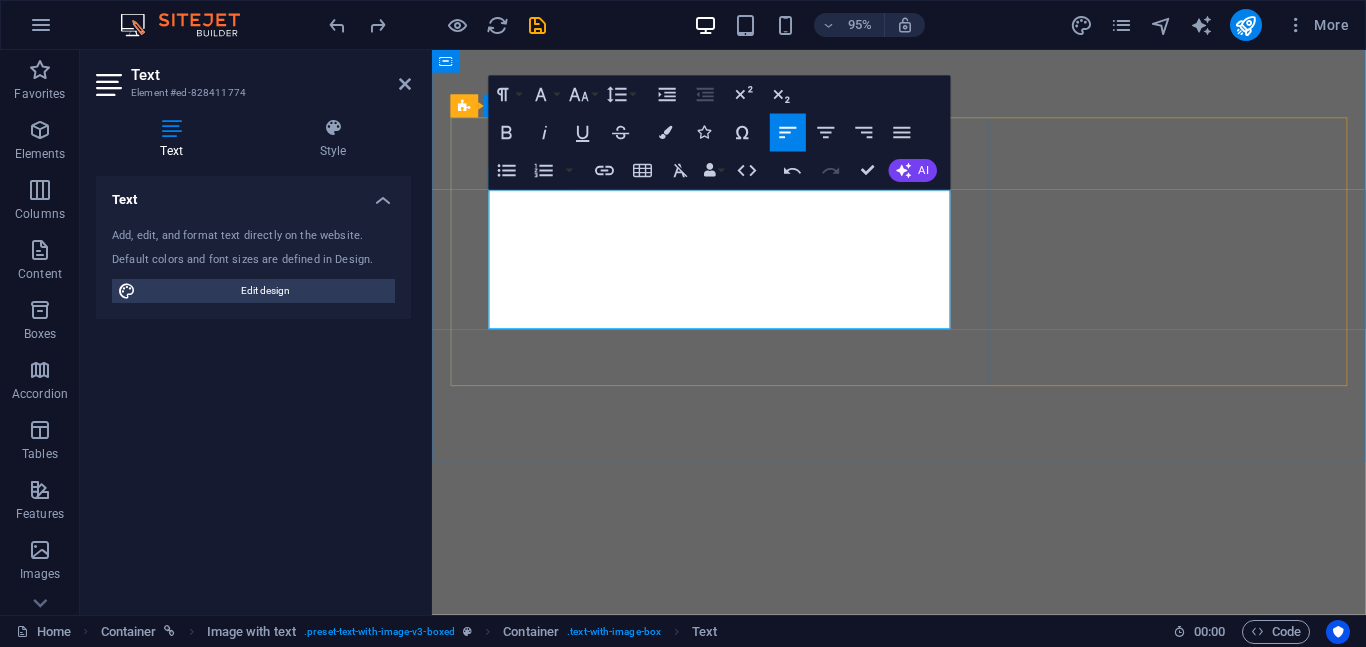 scroll, scrollTop: 0, scrollLeft: 0, axis: both 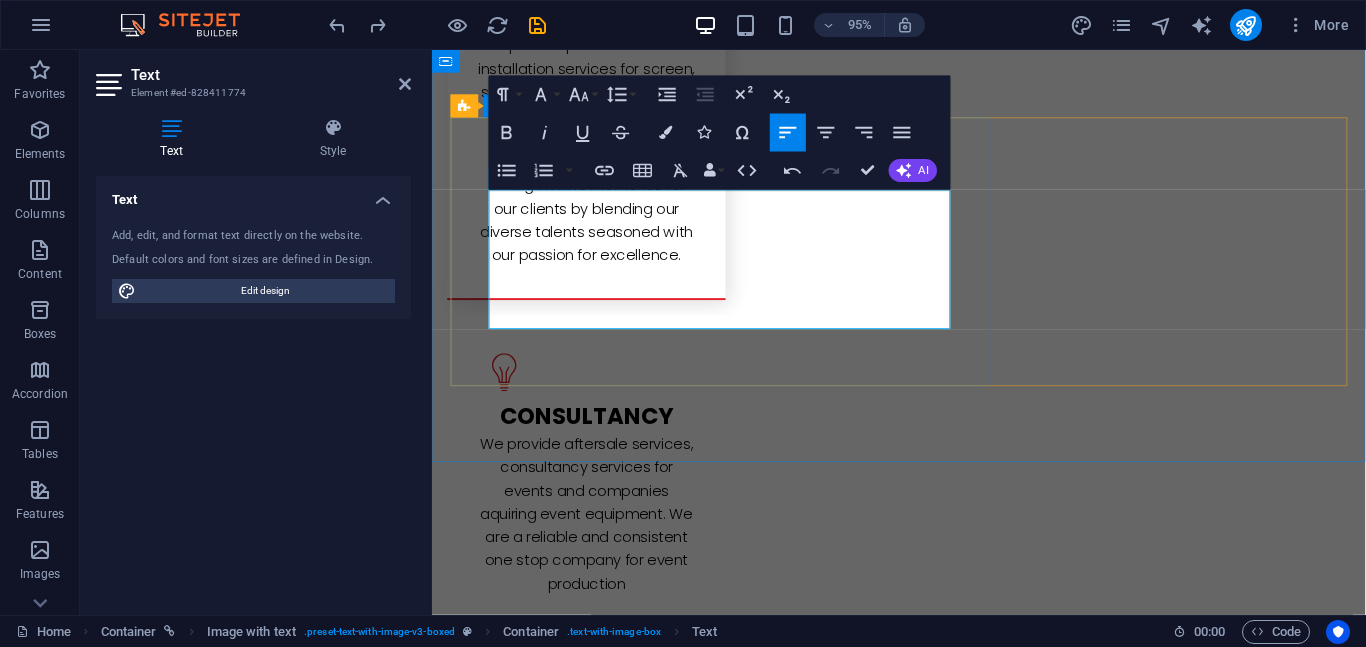 type 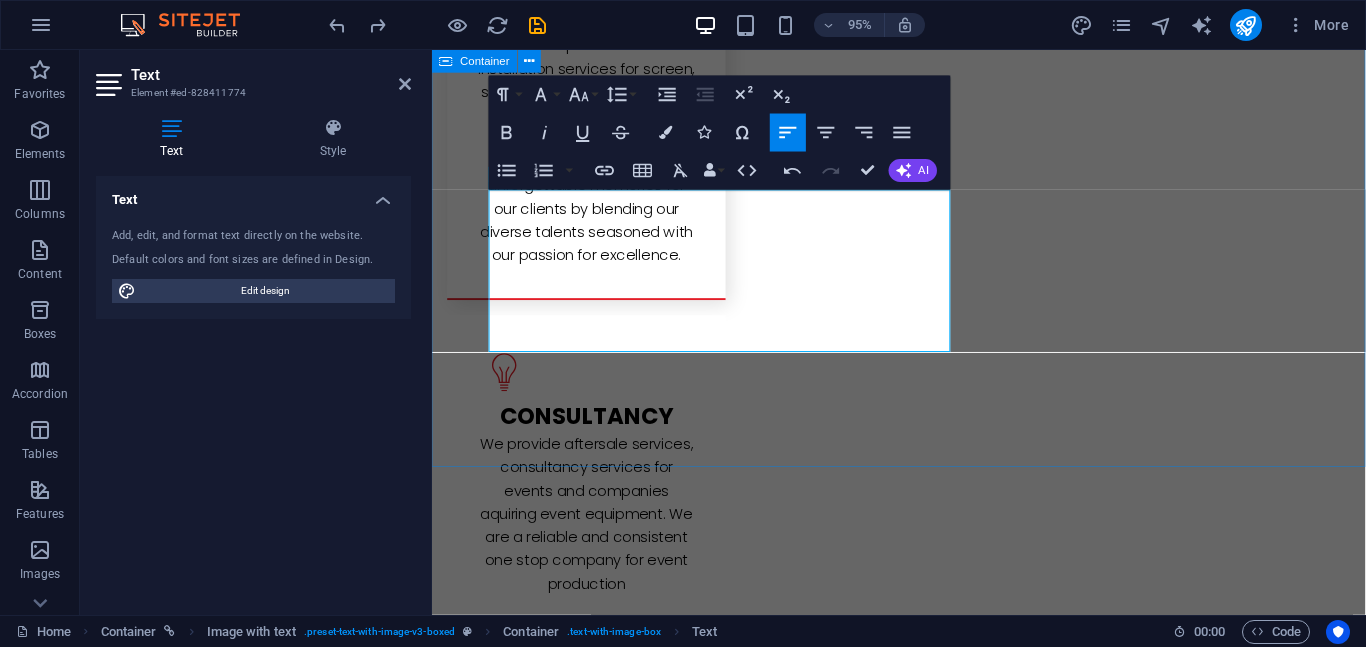 click on "L atest Project We have planned and executed several high-profile event project. We work with our clients to create great and unforgettable memories. Find out about about our projects below. L atest Project Lorem ipsum dolor sit amet, consectetuer adipiscing elit. Aenean commodo ligula eget dolor. Lorem ipsum dolor sit amet, consectetuer adipiscing elit leget dolor. Lorem ipsum dolor sit amet, consectetuer adipiscing elit. Aenean commodo ligula eget dolor. Lorem ipsum dolor sit amet, consectetuer adipiscing elit dolor consectetuer adipiscing elit leget dolor. Lorem elit saget ipsum dolor sit amet, consectetuer. L atest Project L atest Project The event featured a military parade, file past, and combat demonstration, as well as a tour of Research and Development static equipment display stands." at bounding box center (923, 2427) 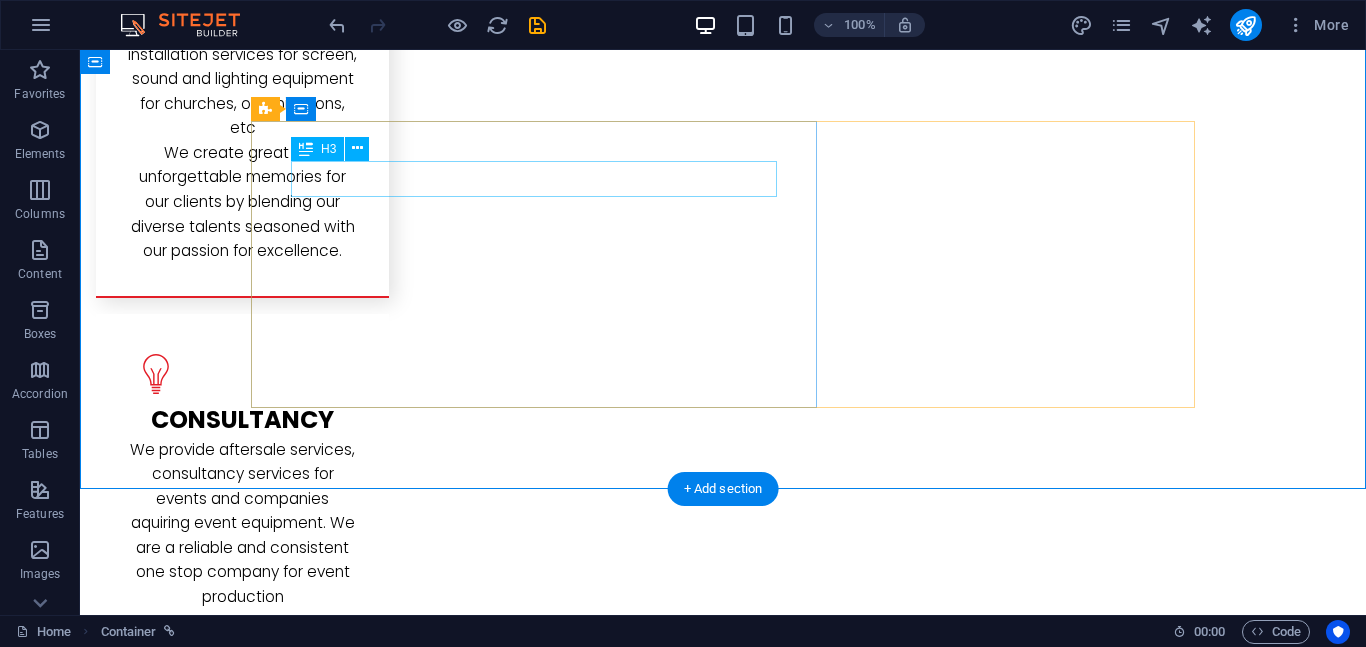 click on "L atest Project" at bounding box center (723, 3059) 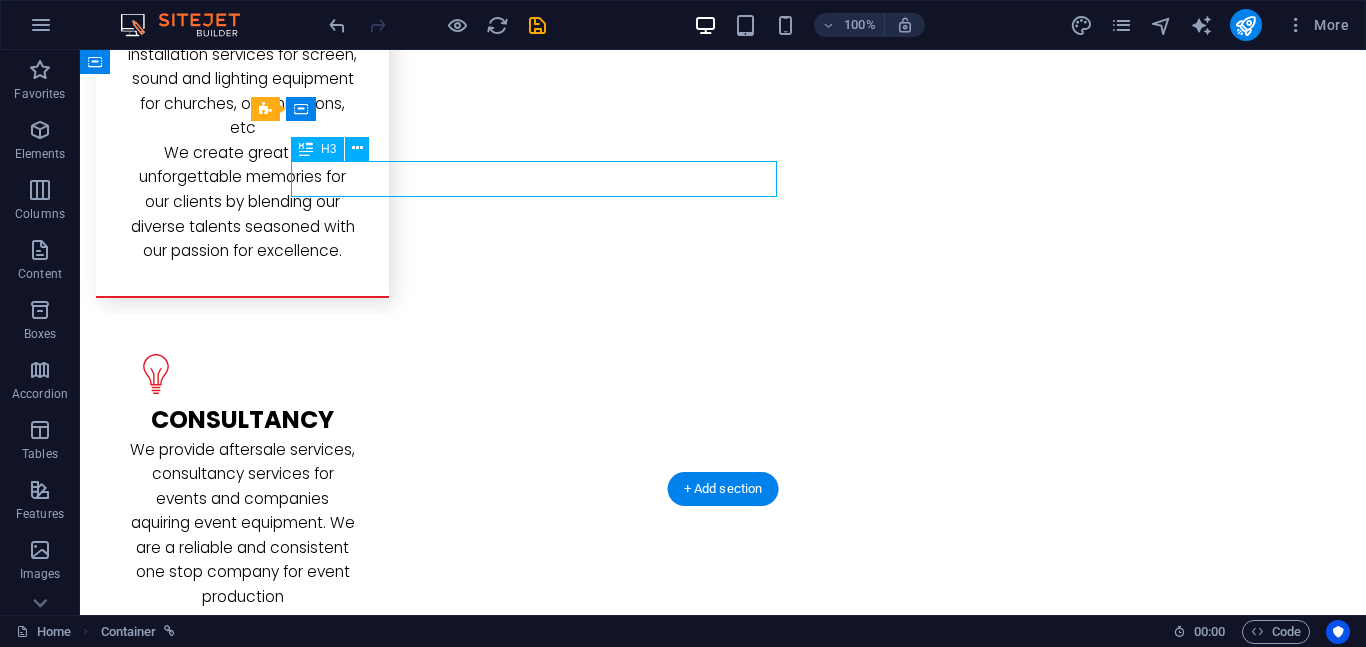 click on "L atest Project" at bounding box center [723, 3059] 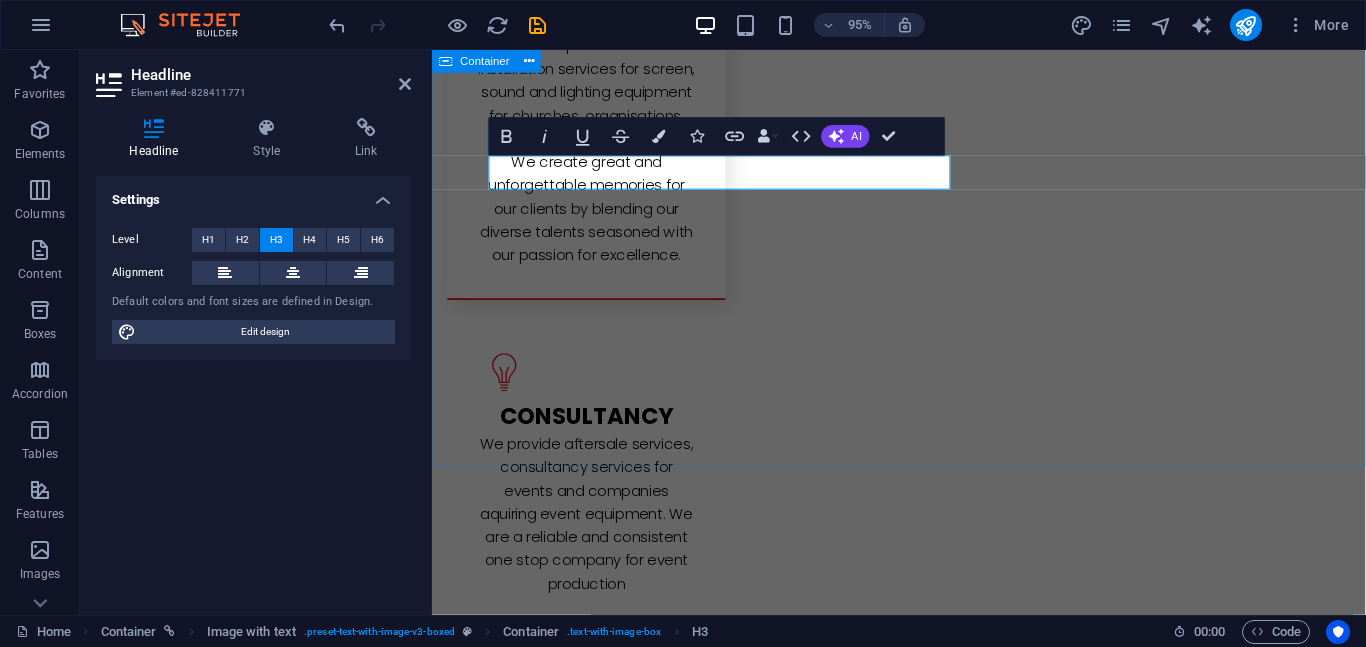 type 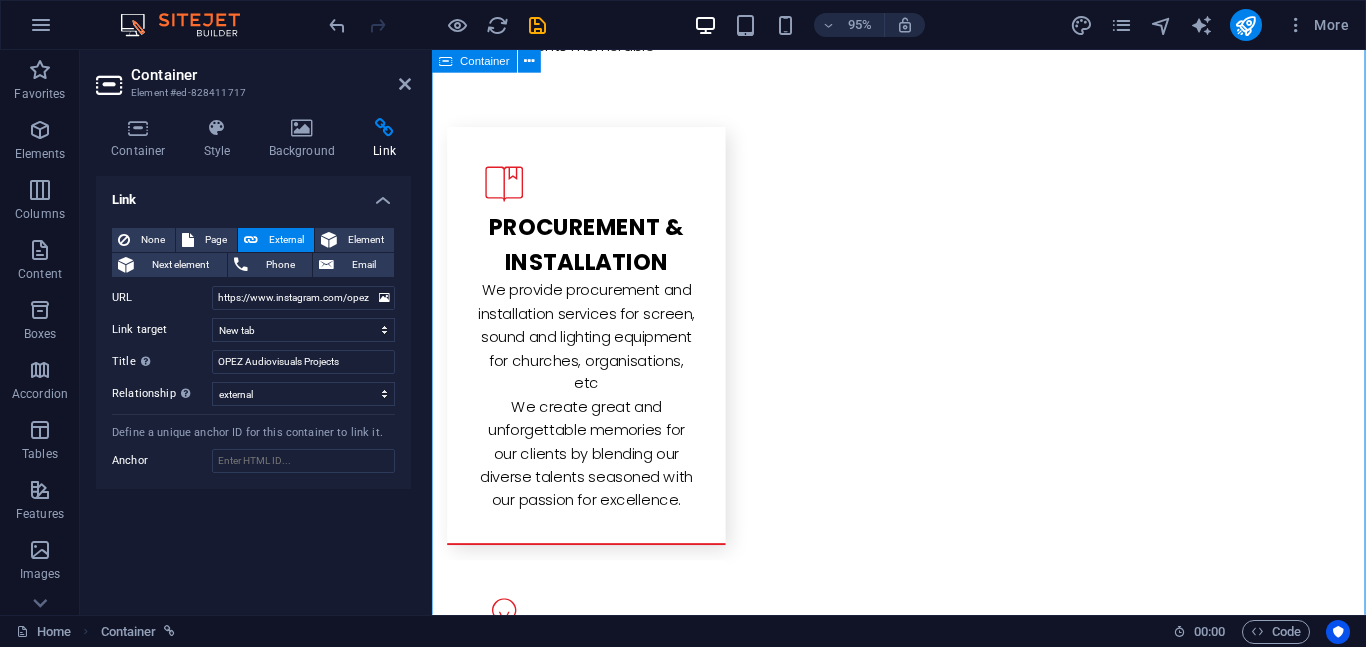 scroll, scrollTop: 3041, scrollLeft: 0, axis: vertical 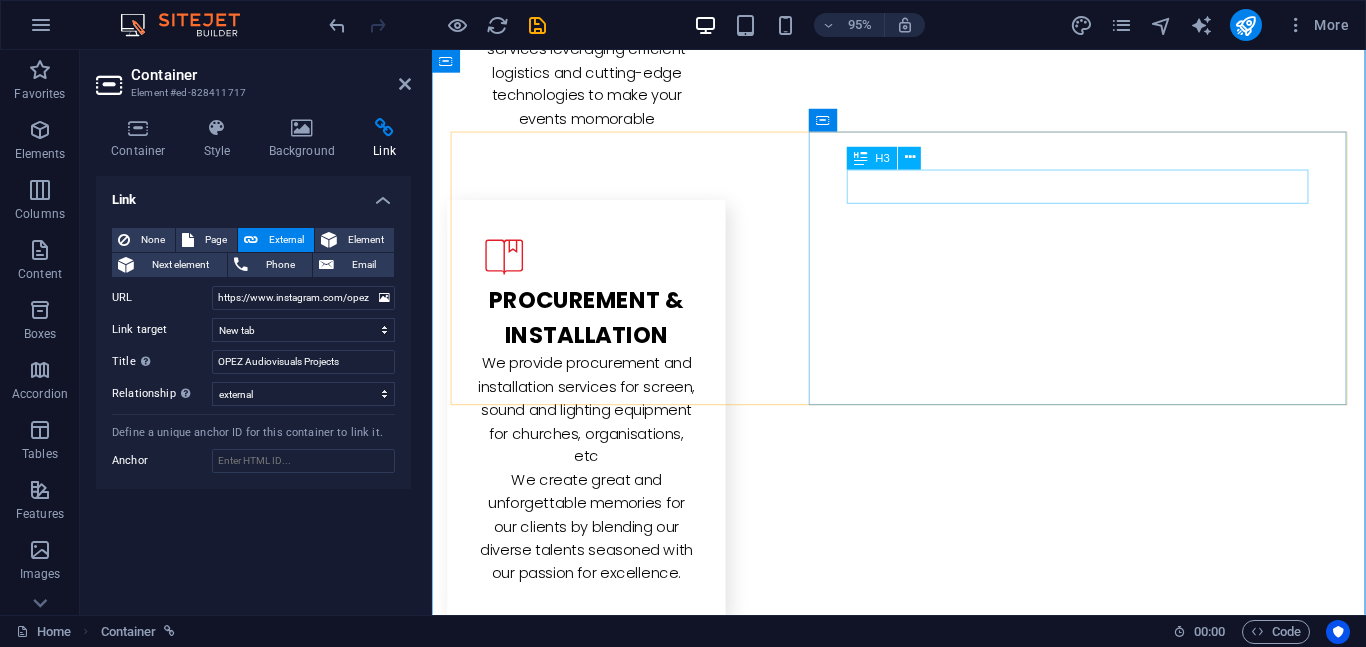 click on "L atest Project" at bounding box center (923, 3093) 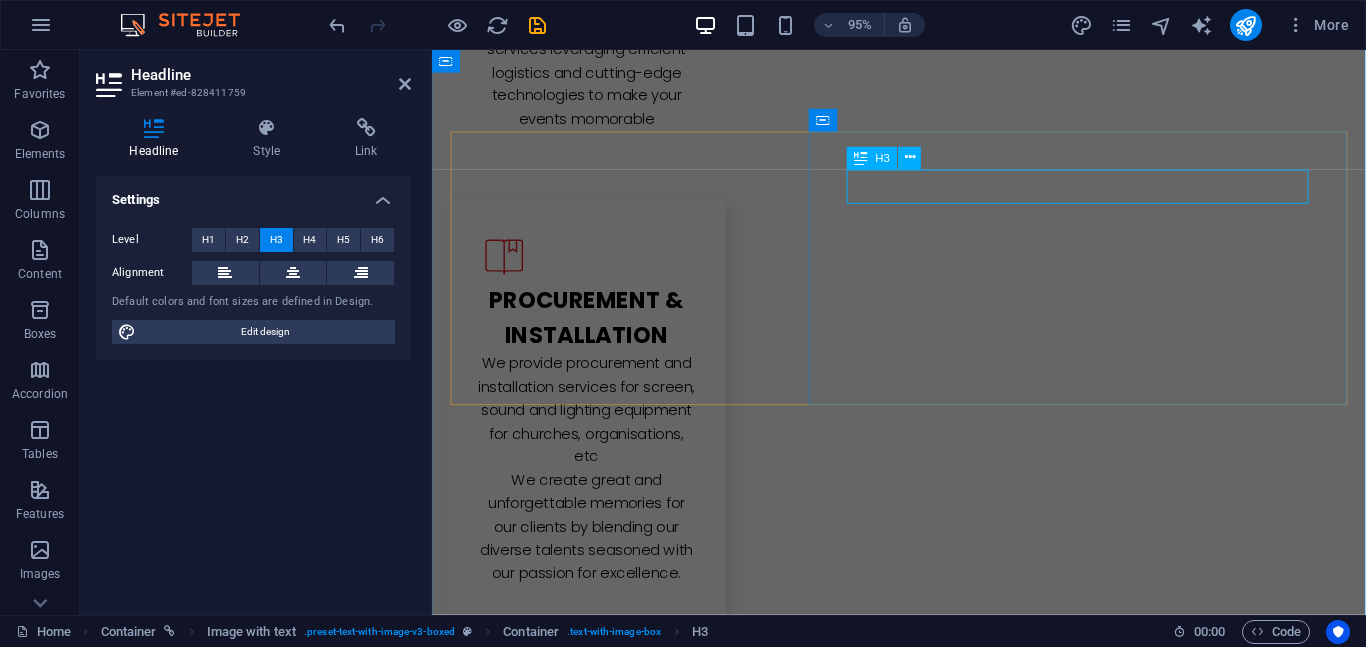 type 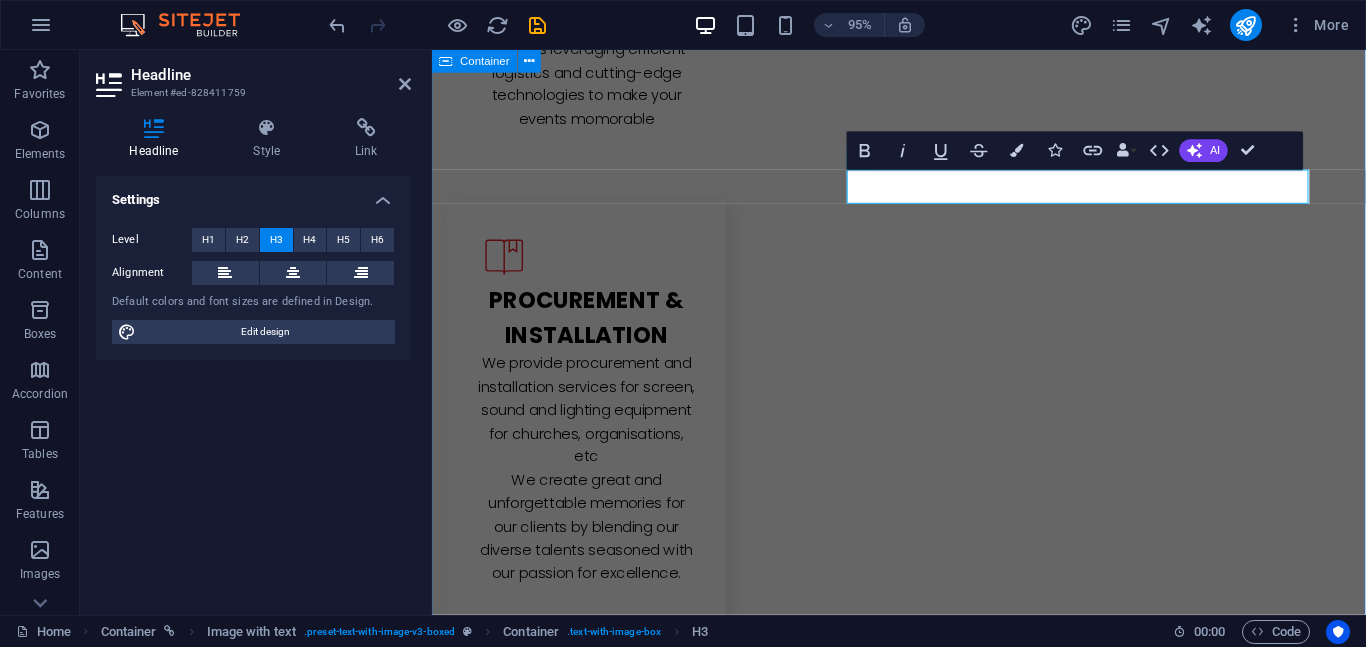 click on "L atest Project We have planned and executed several high-profile event project. We work with our clients to create great and unforgettable memories. Find out about about our projects below. L atest Project Lorem ipsum dolor sit amet, consectetuer adipiscing elit. Aenean commodo ligula eget dolor. Lorem ipsum dolor sit amet, consectetuer adipiscing elit leget dolor. Lorem ipsum dolor sit amet, consectetuer adipiscing elit. Aenean commodo ligula eget dolor. Lorem ipsum dolor sit amet, consectetuer adipiscing elit dolor consectetuer adipiscing elit leget dolor. Lorem elit saget ipsum dolor sit amet, consectetuer. NOG 2025 Nadcel 2025" at bounding box center [923, 2762] 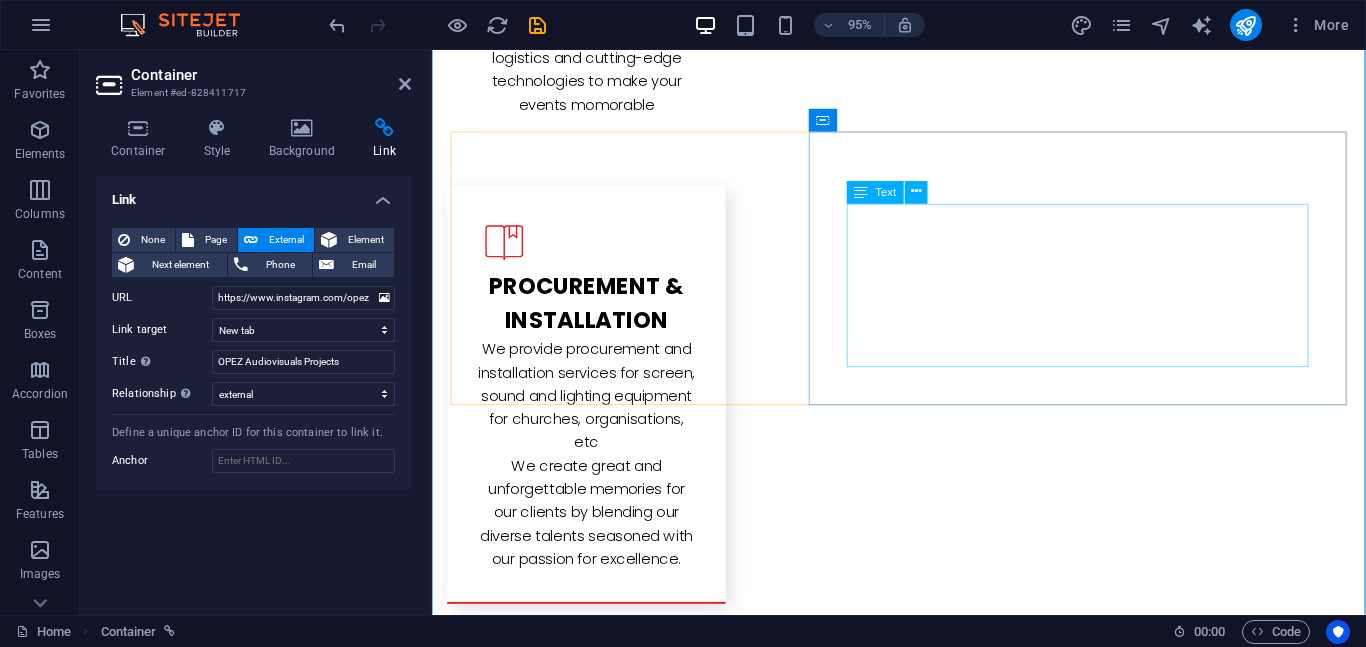 click on "Lorem ipsum dolor sit amet, consectetuer adipiscing elit. Aenean commodo ligula eget dolor. Lorem ipsum dolor sit amet, consectetuer adipiscing elit leget dolor. Lorem ipsum dolor sit amet, consectetuer adipiscing elit. Aenean commodo ligula eget dolor. Lorem ipsum dolor sit amet, consectetuer adipiscing elit dolor consectetuer adipiscing elit leget dolor. Lorem elit saget ipsum dolor sit amet, consectetuer." at bounding box center [923, 3145] 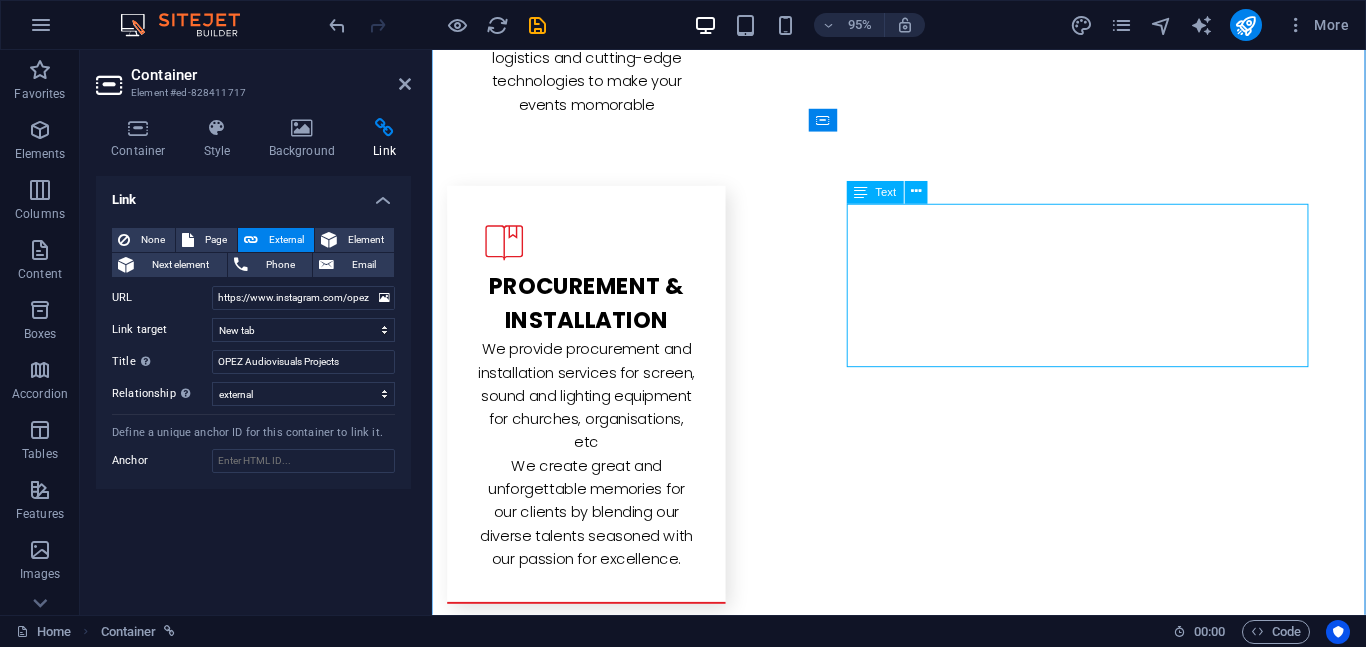 click on "Lorem ipsum dolor sit amet, consectetuer adipiscing elit. Aenean commodo ligula eget dolor. Lorem ipsum dolor sit amet, consectetuer adipiscing elit leget dolor. Lorem ipsum dolor sit amet, consectetuer adipiscing elit. Aenean commodo ligula eget dolor. Lorem ipsum dolor sit amet, consectetuer adipiscing elit dolor consectetuer adipiscing elit leget dolor. Lorem elit saget ipsum dolor sit amet, consectetuer." at bounding box center (923, 3145) 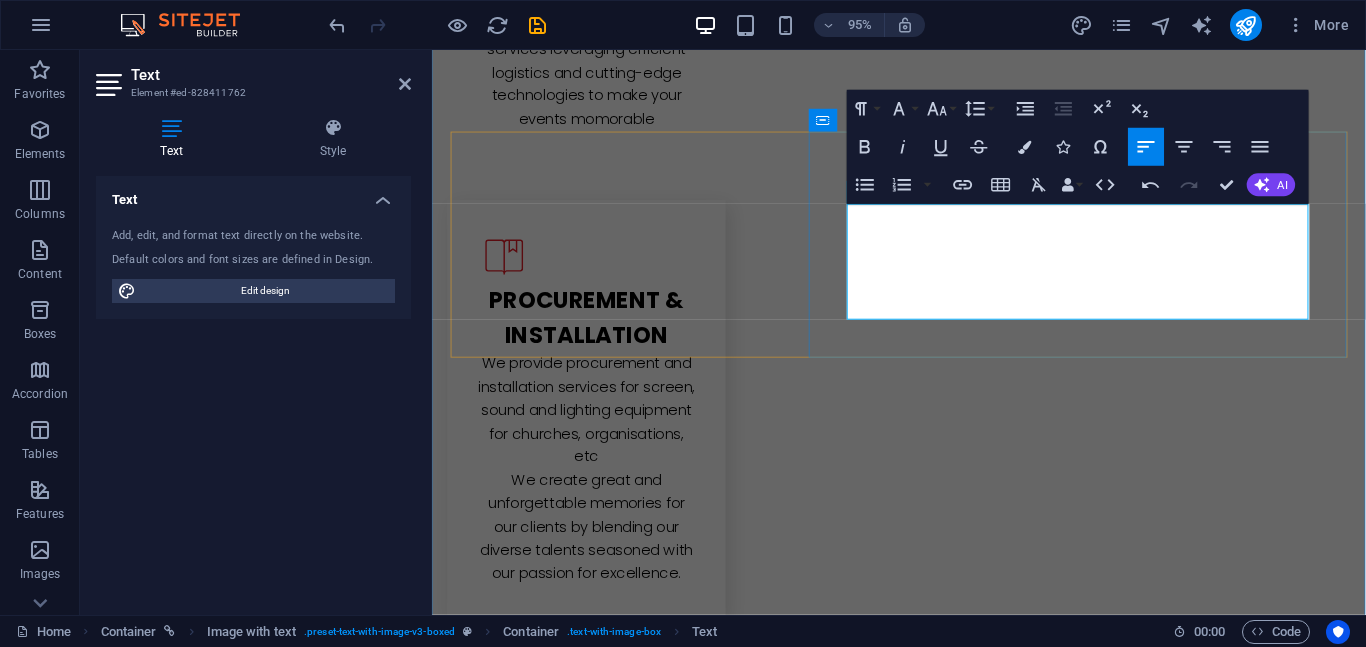 type 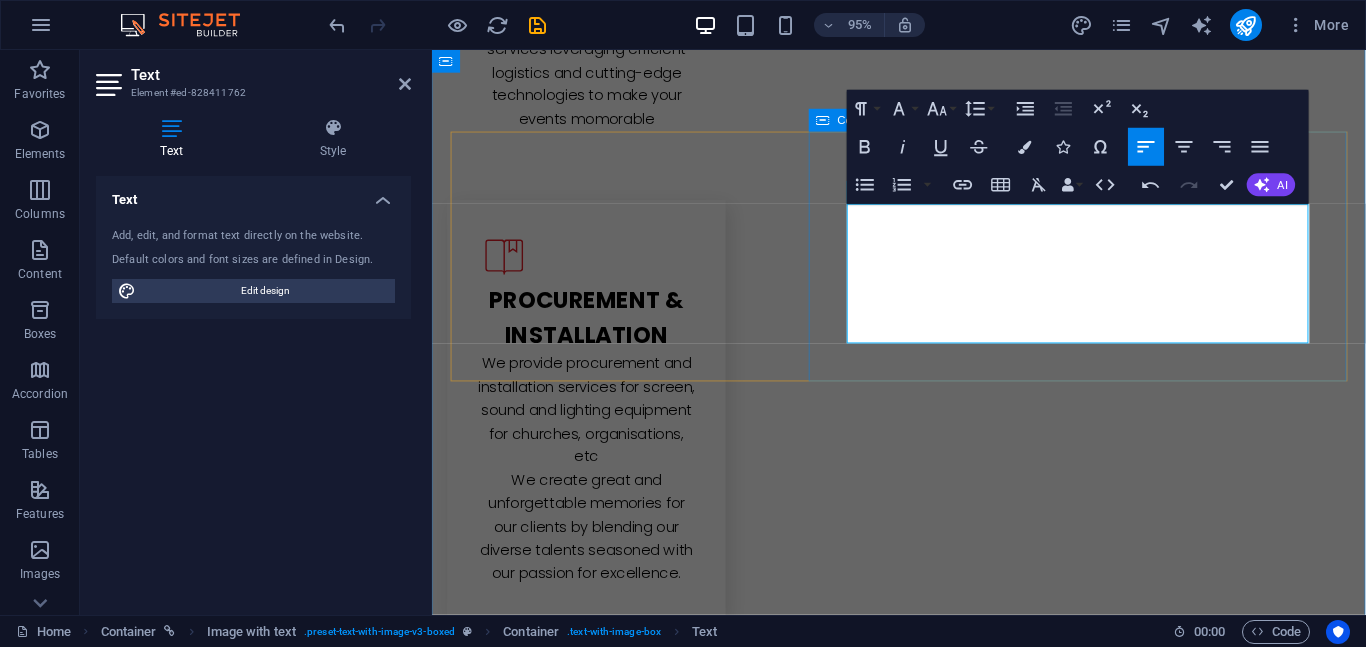 click on "NOG 2025 From  28 June – 2 July 2026  at the Bola Ahmed Tinubu International Conference Centre, Abuja, the 25th  a nnual NOG Energy Week Conference & Exhibition  will unite global energy leaders, policymakers,  investors and innovators to tackle critical challenges and unlock transformative solutions. OPEZ Audiovisuals was there to do what we know to do best... for more" at bounding box center (923, 3130) 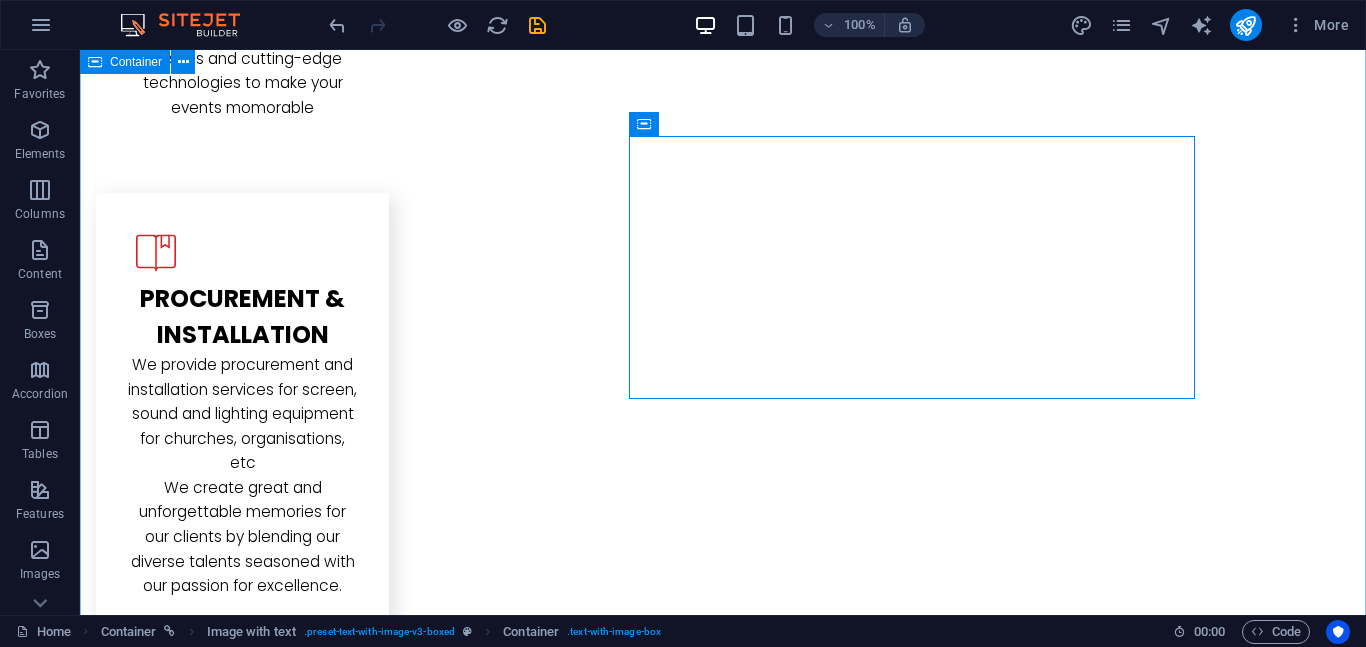 click on "L atest Project We have planned and executed several high-profile event project. We work with our clients to create great and unforgettable memories. Find out about about our projects below. L atest Project Lorem ipsum dolor sit amet, consectetuer adipiscing elit. Aenean commodo ligula eget dolor. Lorem ipsum dolor sit amet, consectetuer adipiscing elit leget dolor. Lorem ipsum dolor sit amet, consectetuer adipiscing elit. Aenean commodo ligula eget dolor. Lorem ipsum dolor sit amet, consectetuer adipiscing elit dolor consectetuer adipiscing elit leget dolor. Lorem elit saget ipsum dolor sit amet, consectetuer. NOG 2025 From  28 June – 2 July 2026  at the Bola Ahmed Tinubu International Conference Centre, Abuja, the 25th  a nnual NOG Energy Week Conference & Exhibition  will unite global energy leaders, policymakers,  investors and innovators to tackle critical challenges and unlock transformative solutions. OPEZ Audiovisuals was there to do what we know to do best... for more Nadcel 2025" at bounding box center [723, 2804] 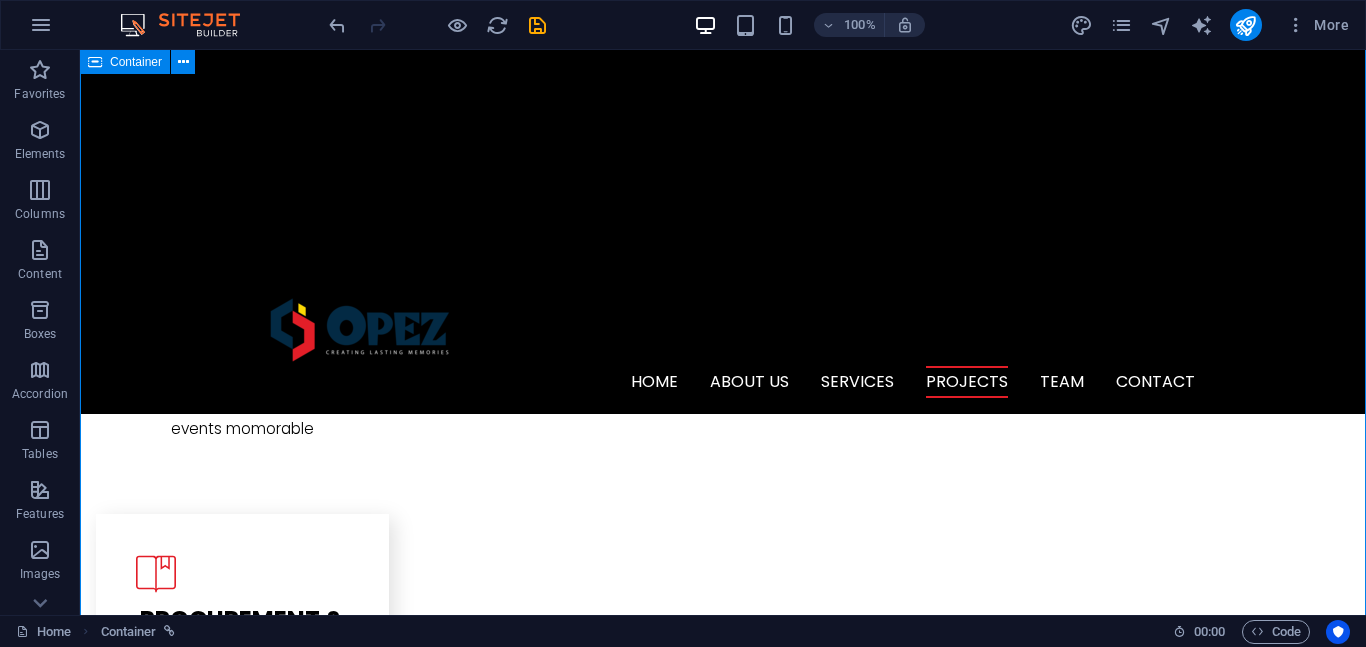scroll, scrollTop: 2575, scrollLeft: 0, axis: vertical 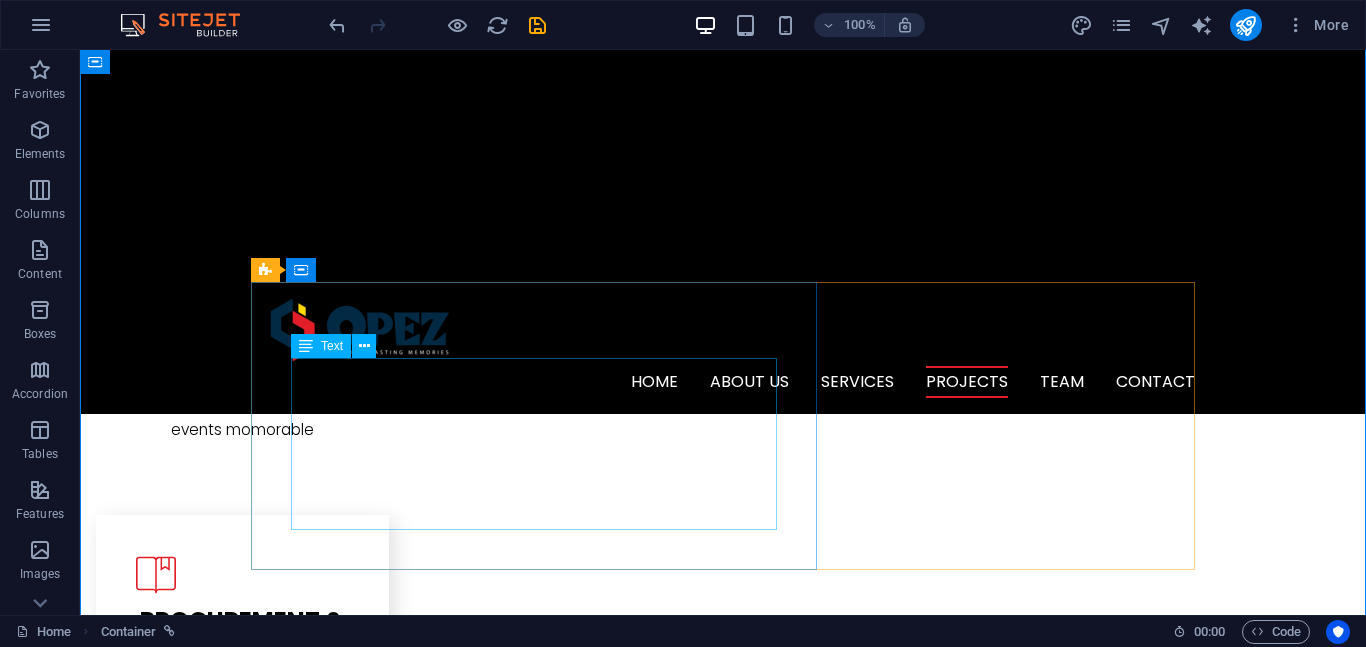 click on "Lorem ipsum dolor sit amet, consectetuer adipiscing elit. Aenean commodo ligula eget dolor. Lorem ipsum dolor sit amet, consectetuer adipiscing elit leget dolor. Lorem ipsum dolor sit amet, consectetuer adipiscing elit. Aenean commodo ligula eget dolor. Lorem ipsum dolor sit amet, consectetuer adipiscing elit dolor consectetuer adipiscing elit leget dolor. Lorem elit saget ipsum dolor sit amet, consectetuer." at bounding box center (723, 2714) 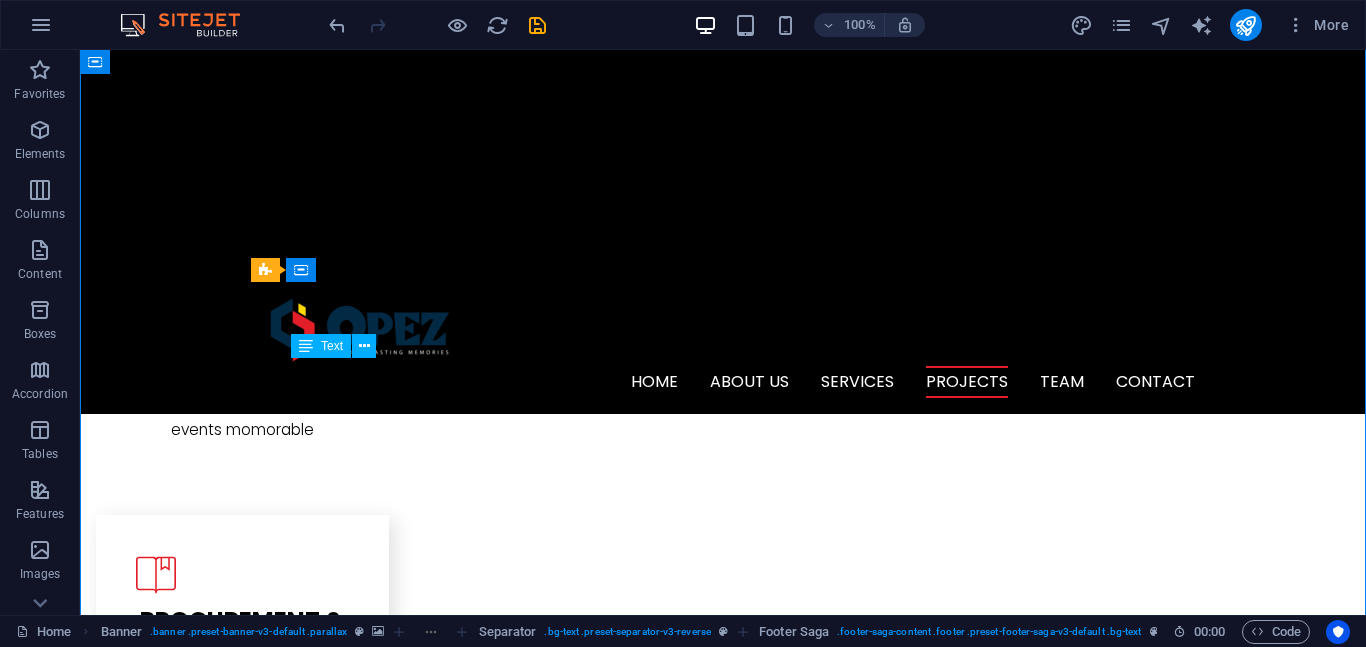 click on "Lorem ipsum dolor sit amet, consectetuer adipiscing elit. Aenean commodo ligula eget dolor. Lorem ipsum dolor sit amet, consectetuer adipiscing elit leget dolor. Lorem ipsum dolor sit amet, consectetuer adipiscing elit. Aenean commodo ligula eget dolor. Lorem ipsum dolor sit amet, consectetuer adipiscing elit dolor consectetuer adipiscing elit leget dolor. Lorem elit saget ipsum dolor sit amet, consectetuer." at bounding box center [723, 2714] 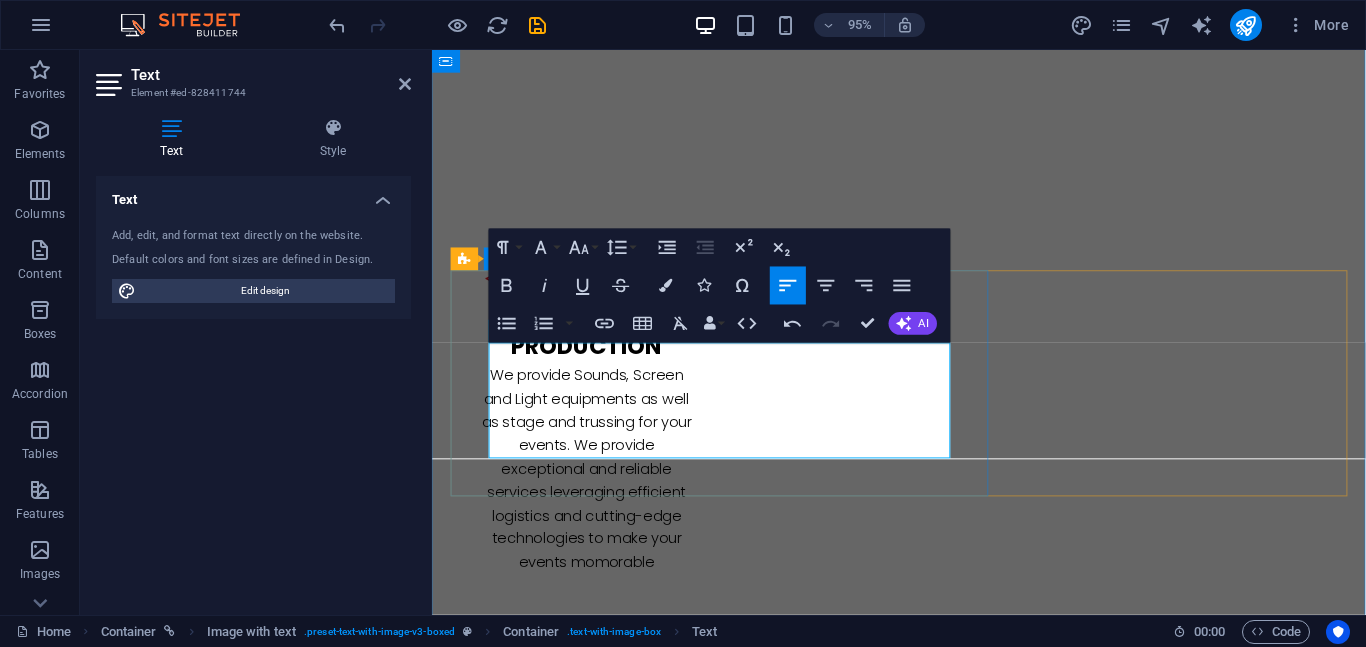 type 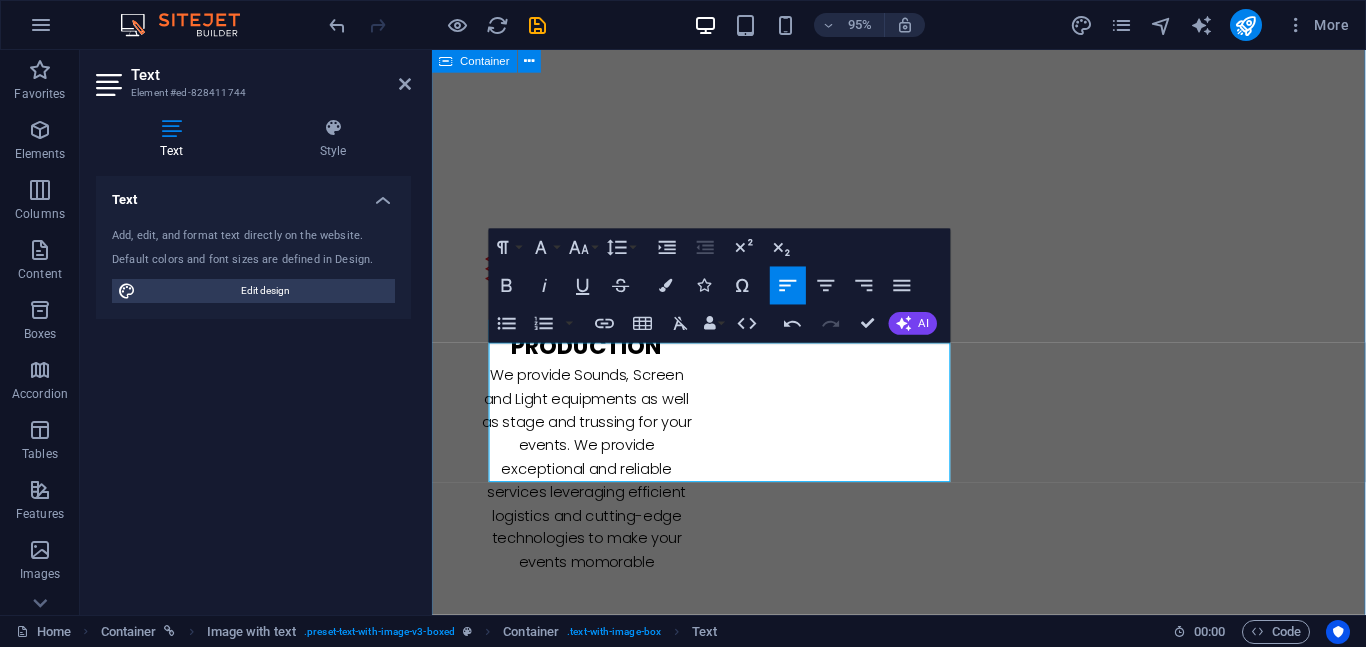 click on "L atest Project We have planned and executed several high-profile event project. We work with our clients to create great and unforgettable memories. Find out about about our projects below. L atest Project the African Iconic Women Recognition Awards (AIWRA) is to honor and celebrate women who have made extraordinary contributions across various sectors, breaking barriers and inspiring others with their achievements. We aim to uplift these trailblazers, promote their values, and ensure their legacies continue to inspire generations to come. OPEZ Audiovisual was there to provide a memorable experience for comers... NOG 2025 From  28 June – 2 July 2026  at the Bola Ahmed Tinubu International Conference Centre, Abuja, the 25th  a nnual NOG Energy Week Conference & Exhibition  will unite global energy leaders, policymakers,  investors and innovators to tackle critical challenges and unlock transformative solutions. OPEZ Audiovisuals was there to do what we know to do best... for more Nadcel 2025" at bounding box center [923, 3216] 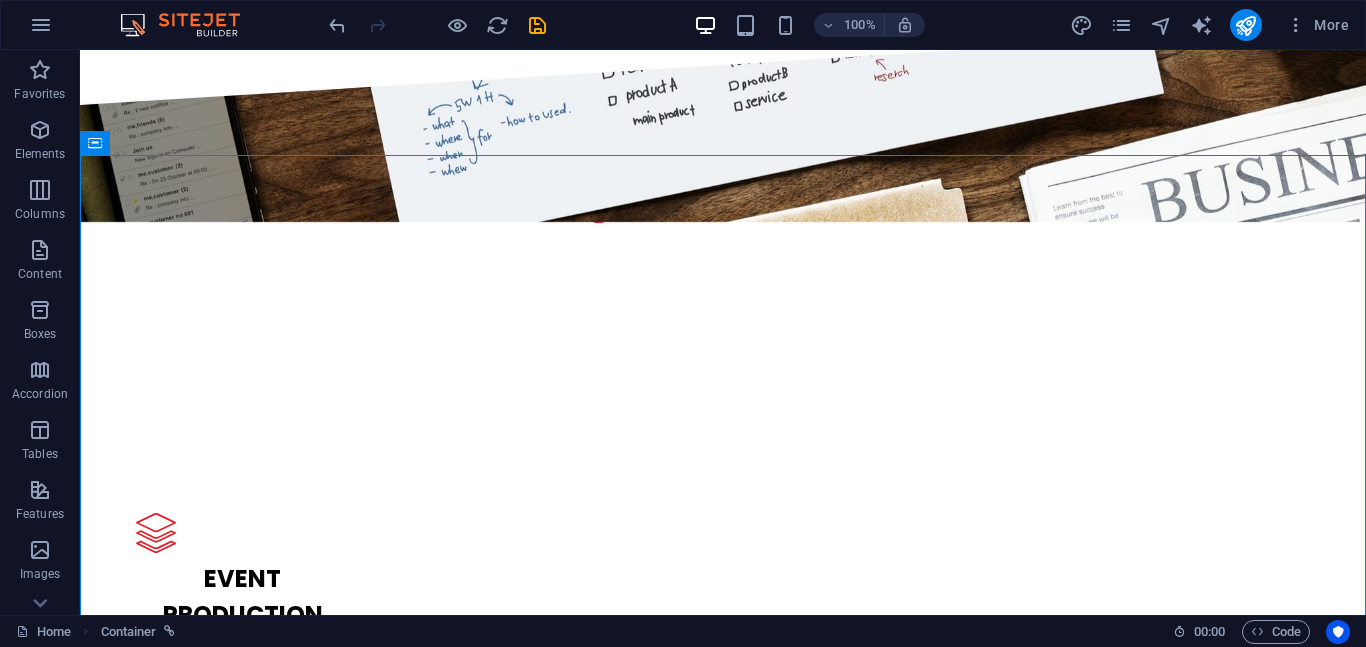 scroll, scrollTop: 2314, scrollLeft: 0, axis: vertical 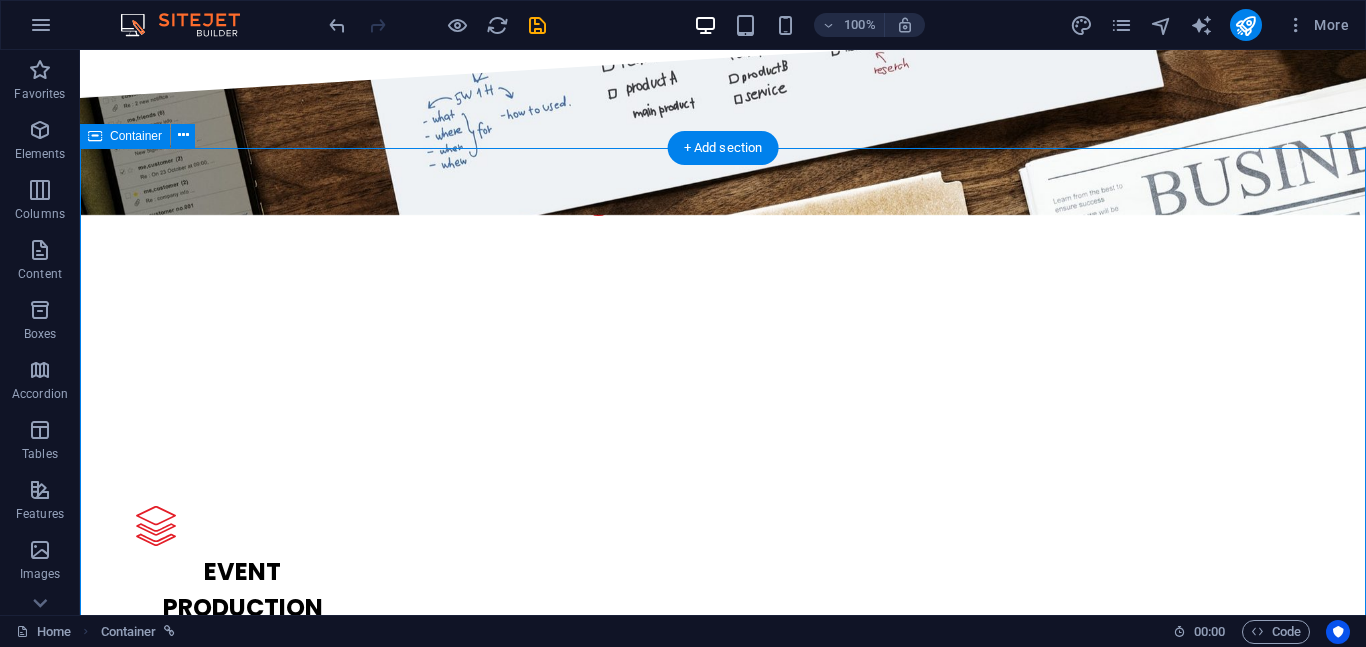 click on "L atest Project We have planned and executed several high-profile event project. We work with our clients to create great and unforgettable memories. Find out about about our projects below. L atest Project the African Iconic Women Recognition Awards (AIWRA) is to honor and celebrate women who have made extraordinary contributions across various sectors, breaking barriers and inspiring others with their achievements. We aim to uplift these trailblazers, promote their values, and ensure their legacies continue to inspire generations to come. OPEZ Audiovisual was there to provide a memorable experience for comers... NOG 2025 From  28 June – 2 July 2026  at the Bola Ahmed Tinubu International Conference Centre, Abuja, the 25th  a nnual NOG Energy Week Conference & Exhibition  will unite global energy leaders, policymakers,  investors and innovators to tackle critical challenges and unlock transformative solutions. OPEZ Audiovisuals was there to do what we know to do best... for more Nadcel 2025" at bounding box center [723, 3531] 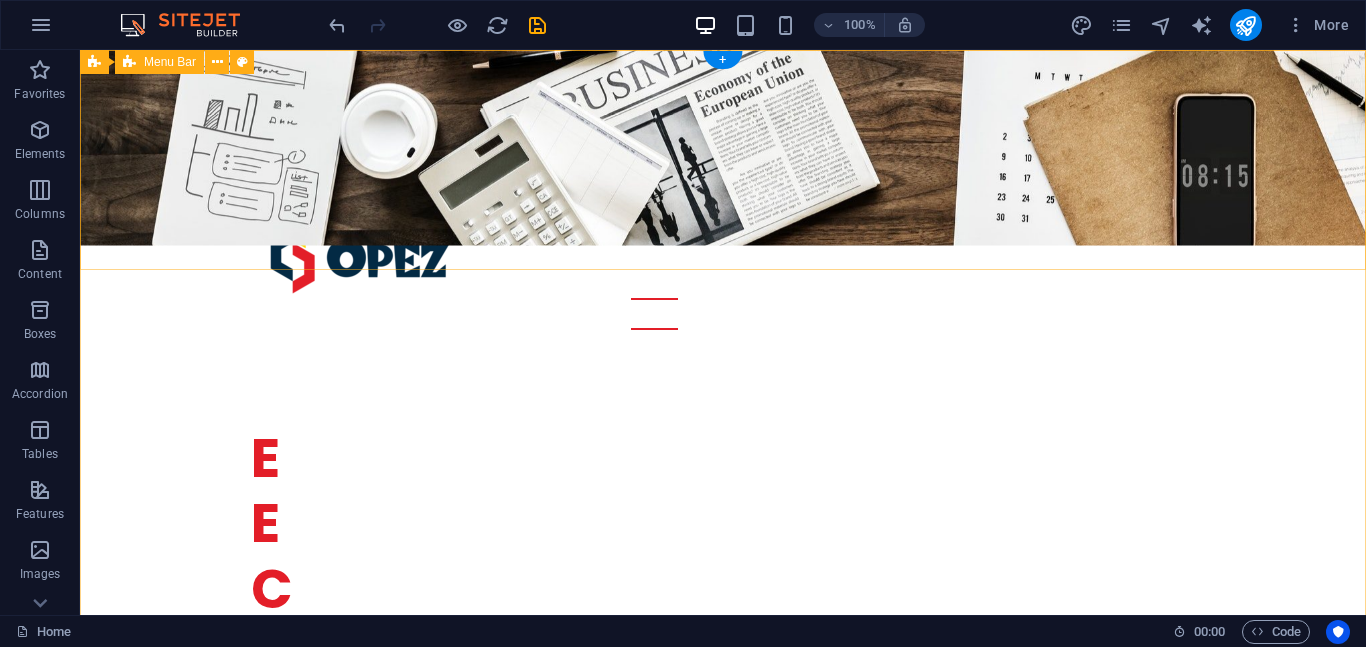 scroll, scrollTop: 0, scrollLeft: 0, axis: both 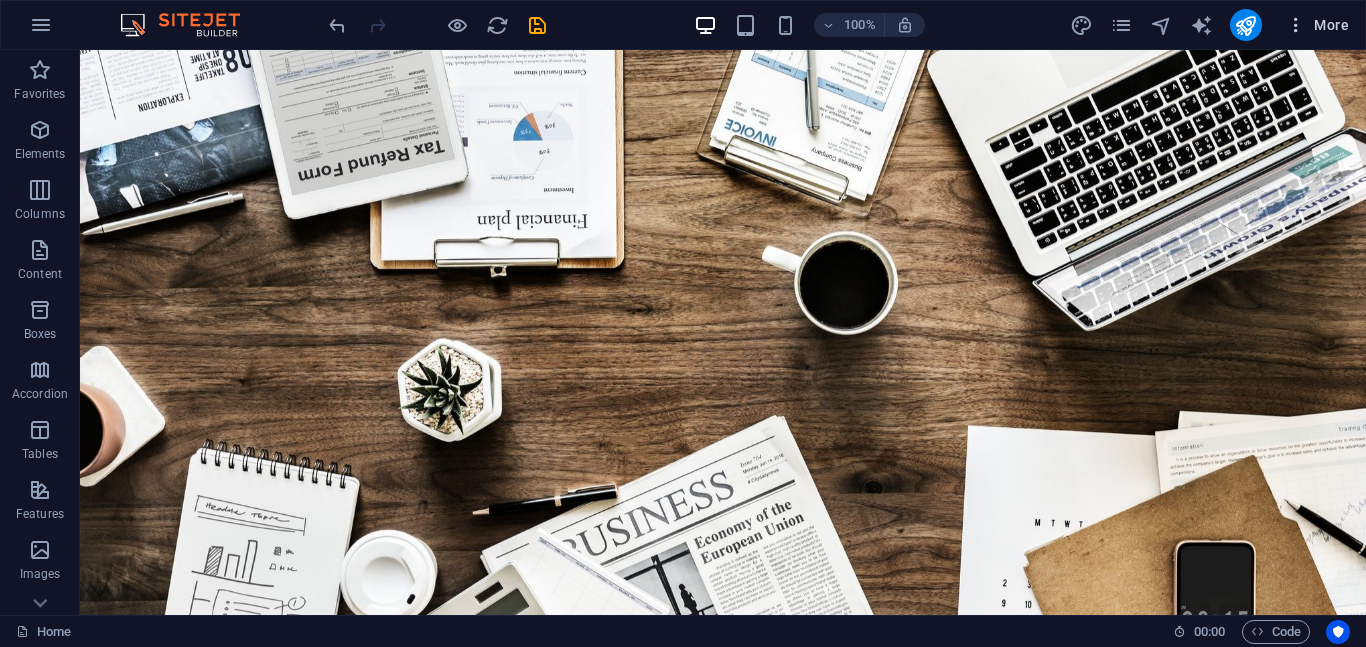 click on "More" at bounding box center [1317, 25] 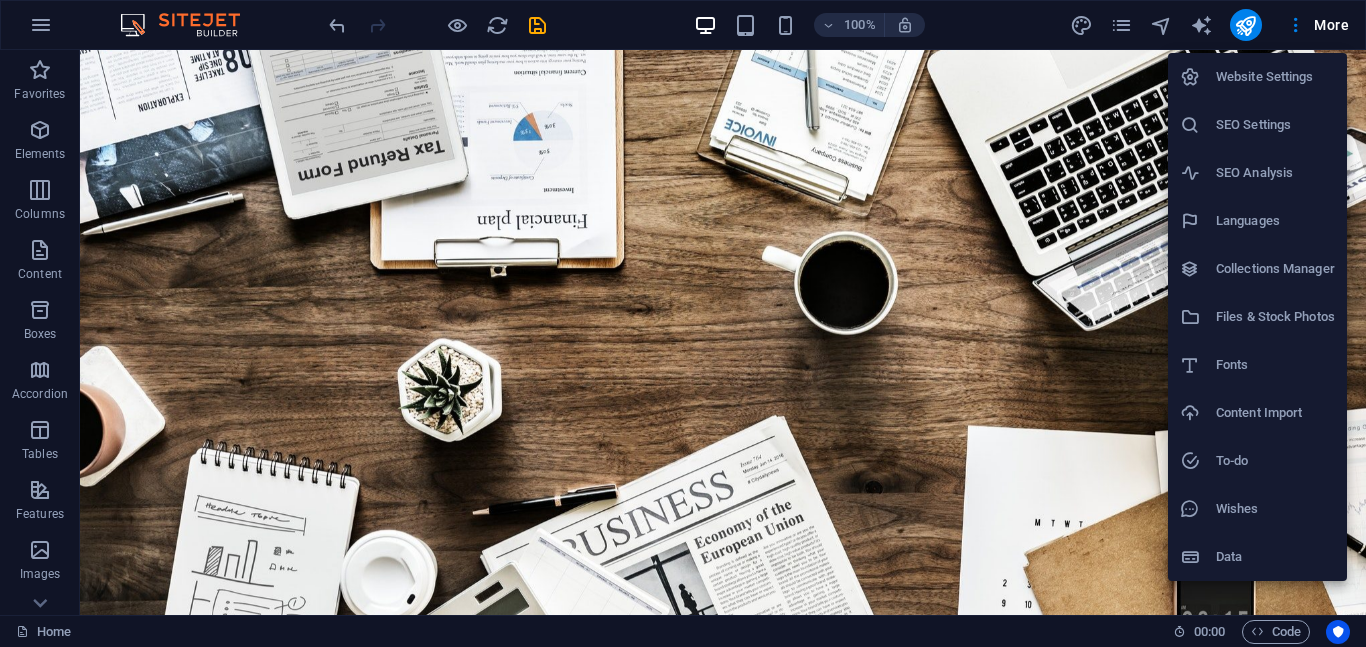 click on "Website Settings" at bounding box center [1275, 77] 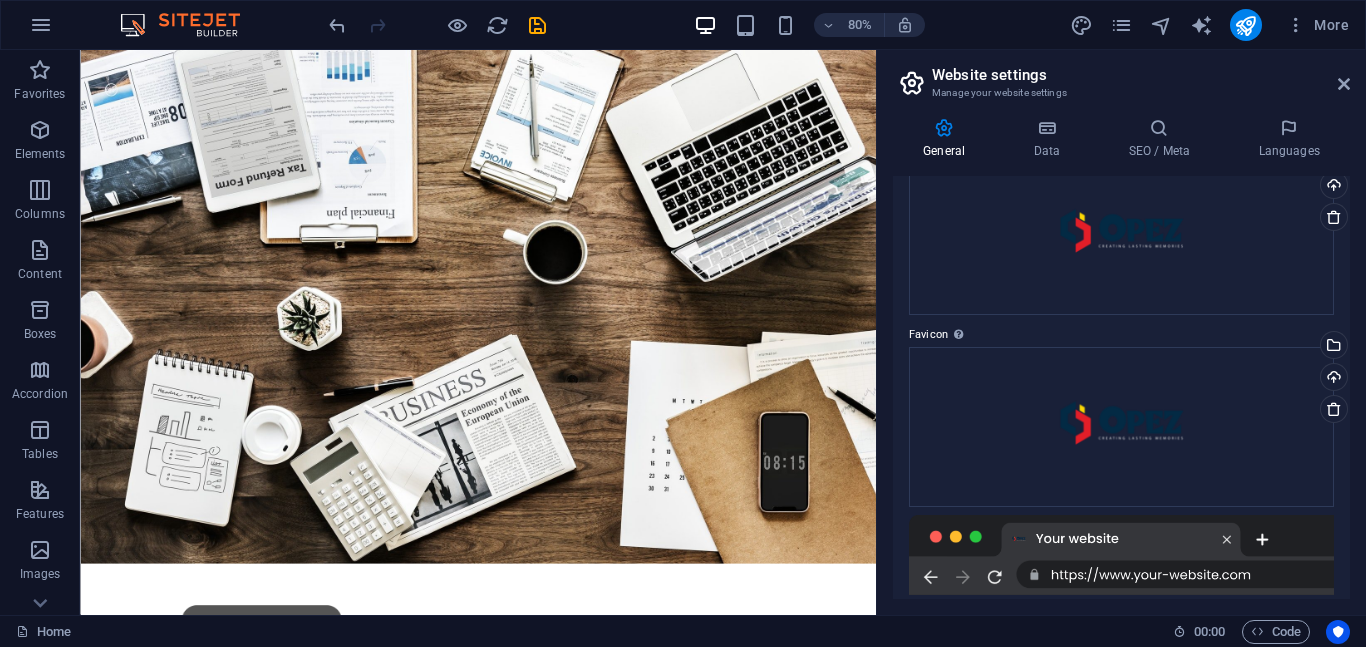 scroll, scrollTop: 0, scrollLeft: 0, axis: both 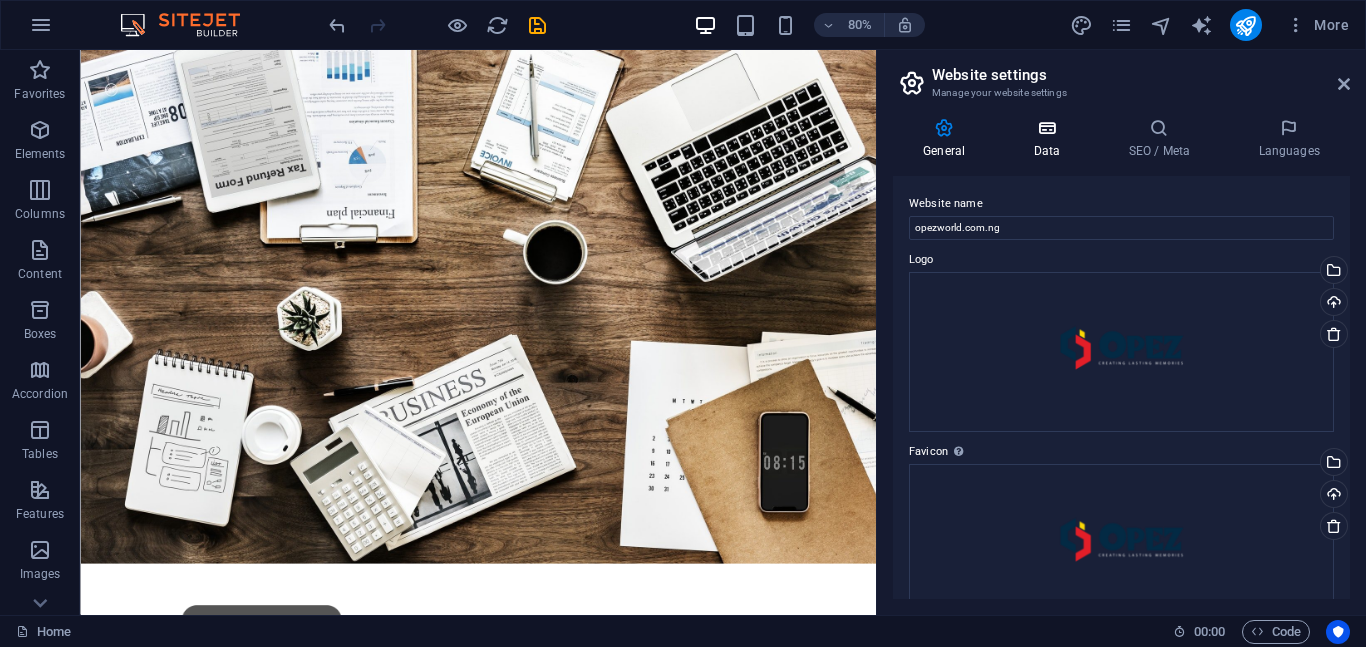 click on "Data" at bounding box center [1050, 139] 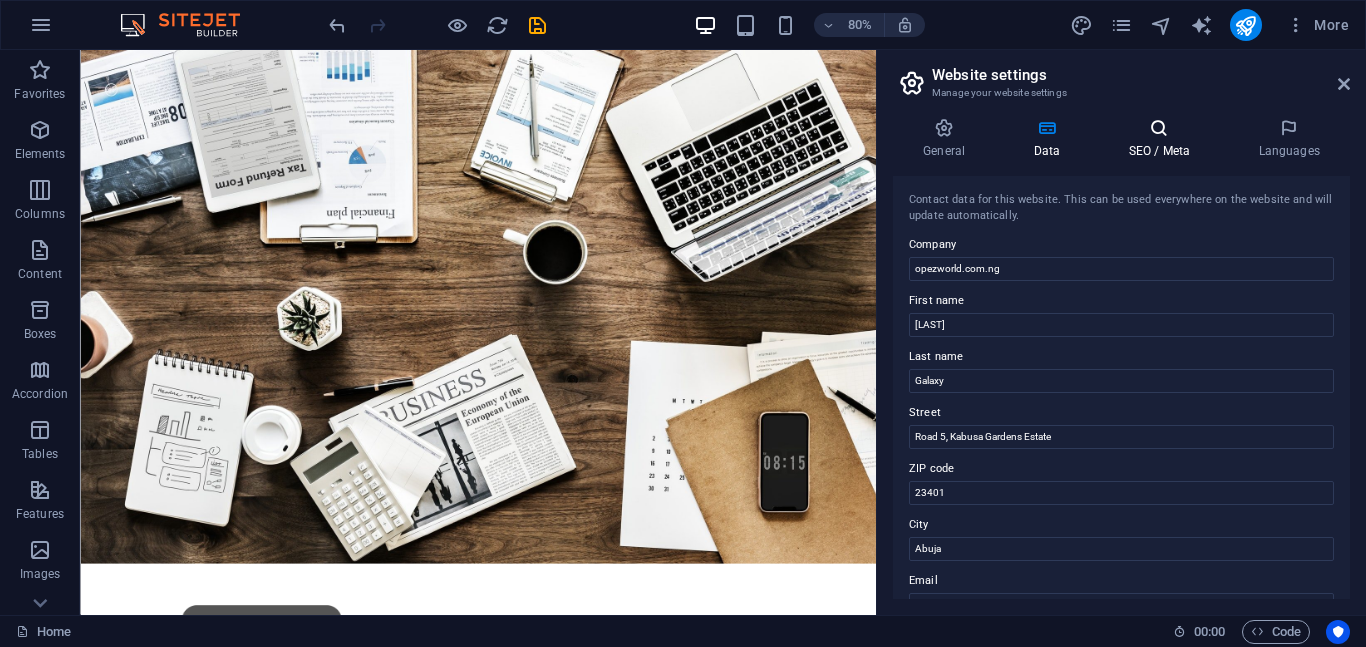 click on "SEO / Meta" at bounding box center (1163, 139) 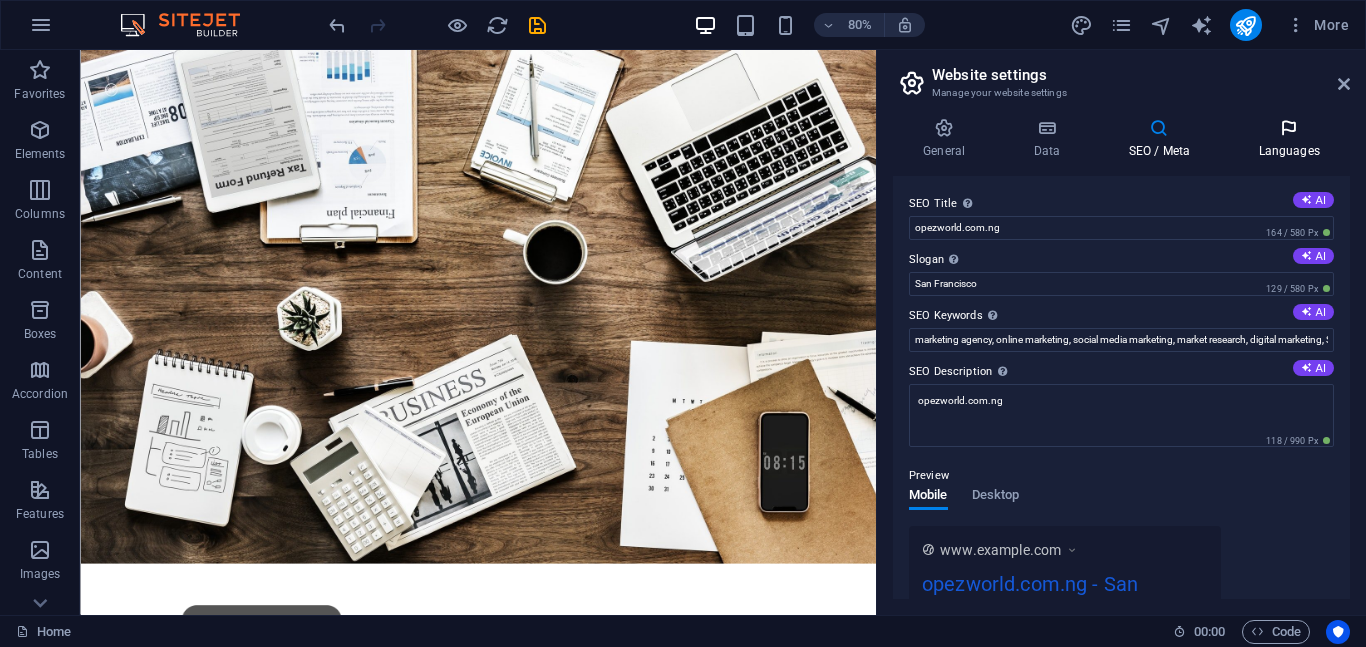 click at bounding box center [1289, 128] 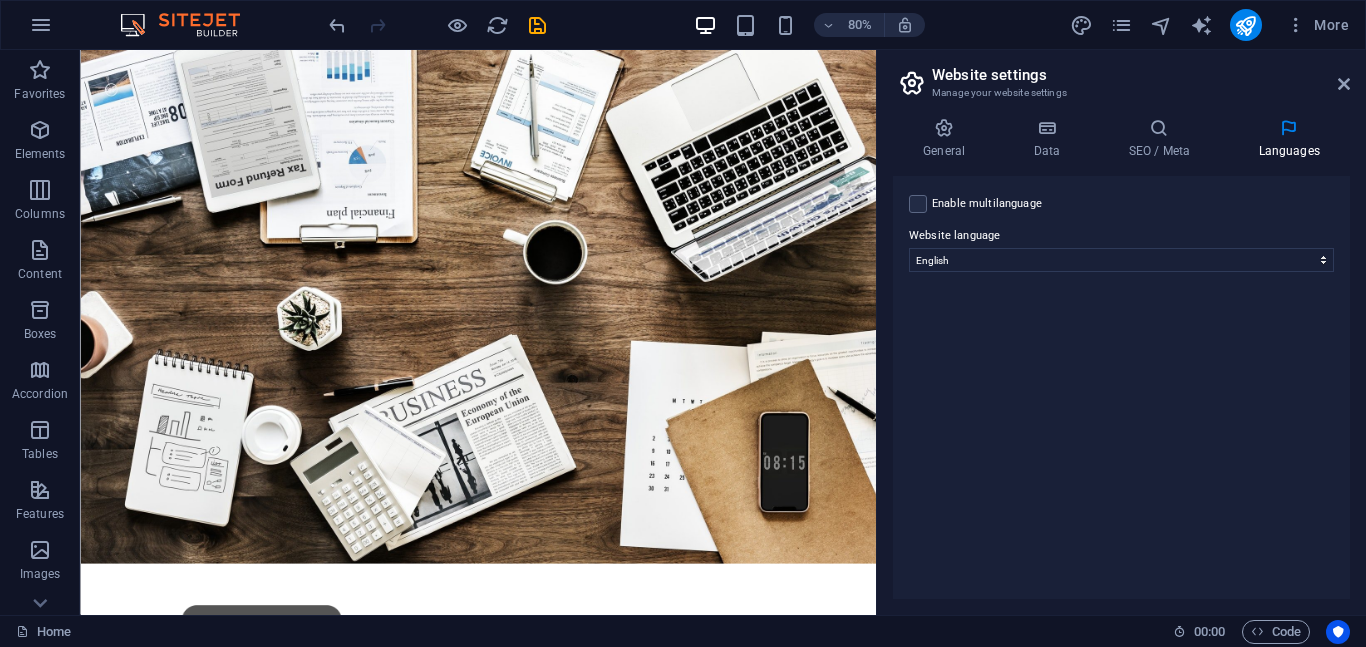 click on "Website settings Manage your website settings" at bounding box center (1123, 76) 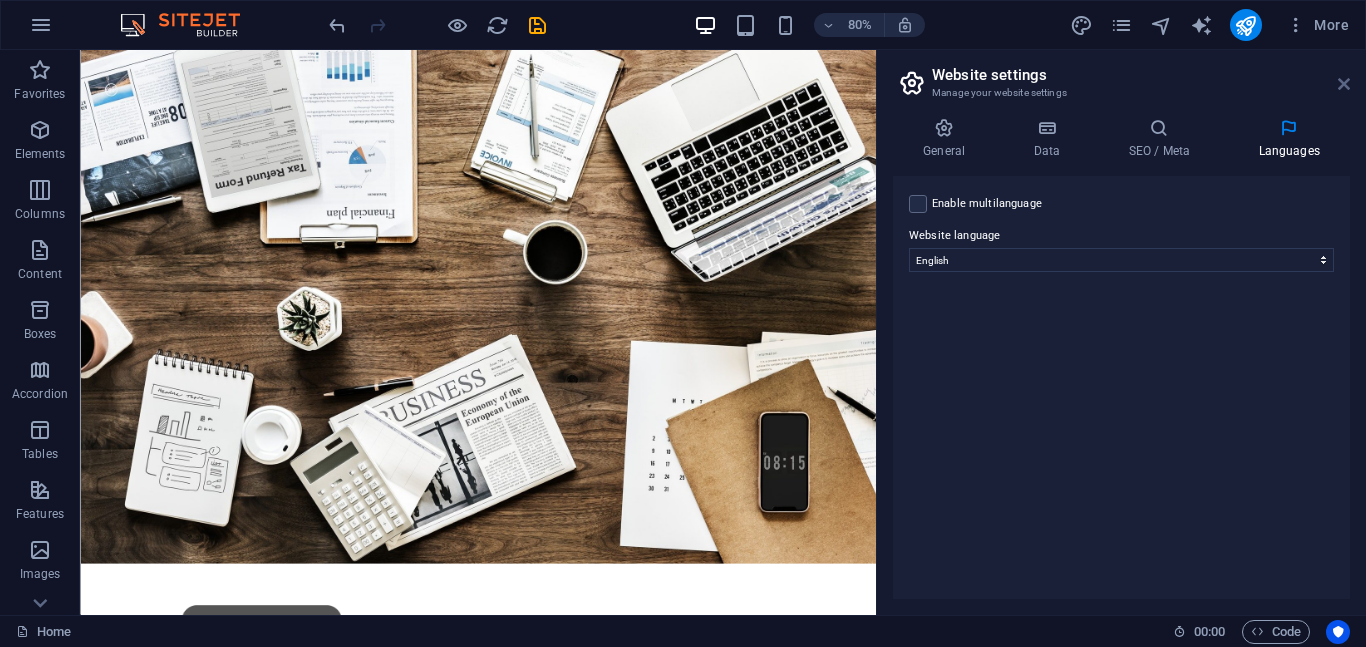 click at bounding box center [1344, 84] 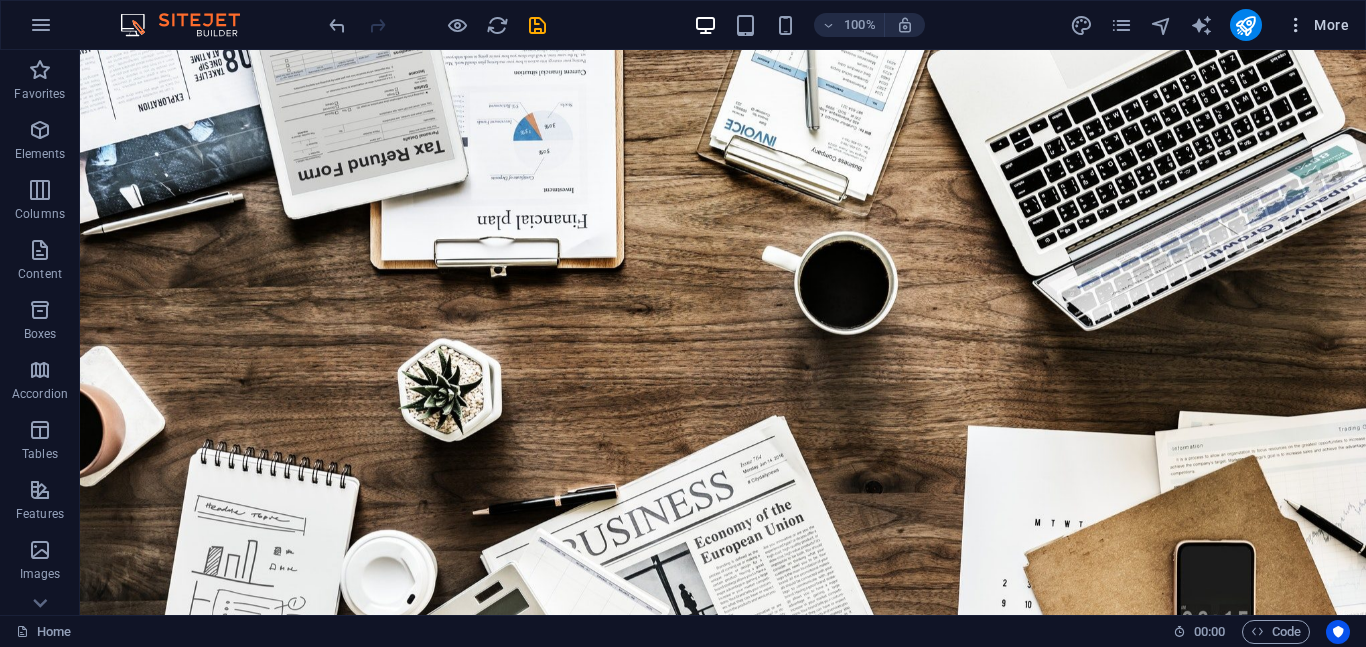 click on "More" at bounding box center (1317, 25) 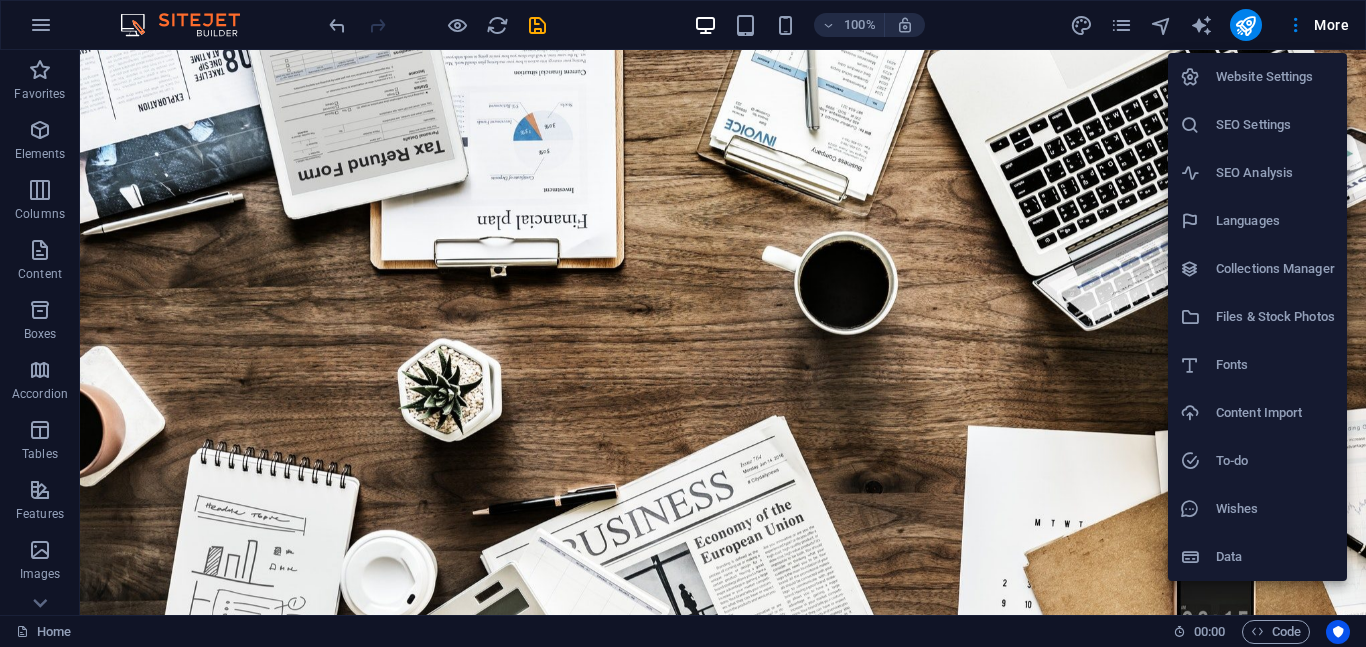 click on "Files & Stock Photos" at bounding box center [1275, 317] 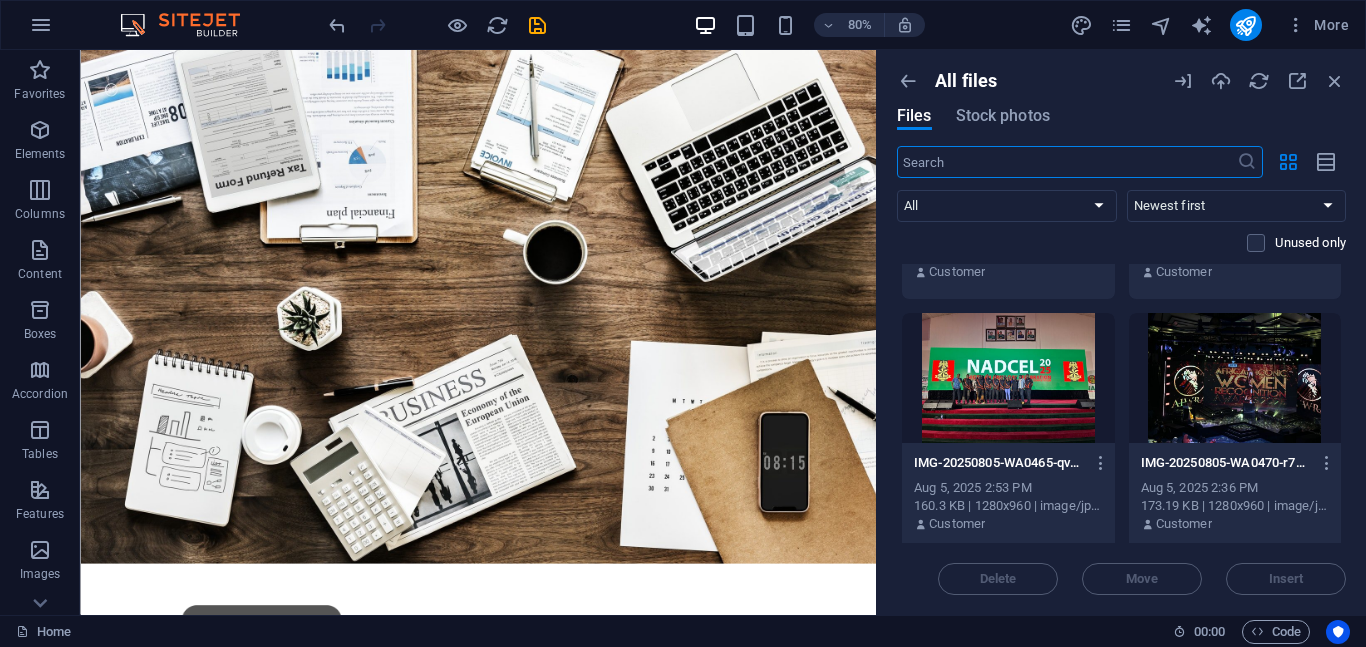 scroll, scrollTop: 208, scrollLeft: 0, axis: vertical 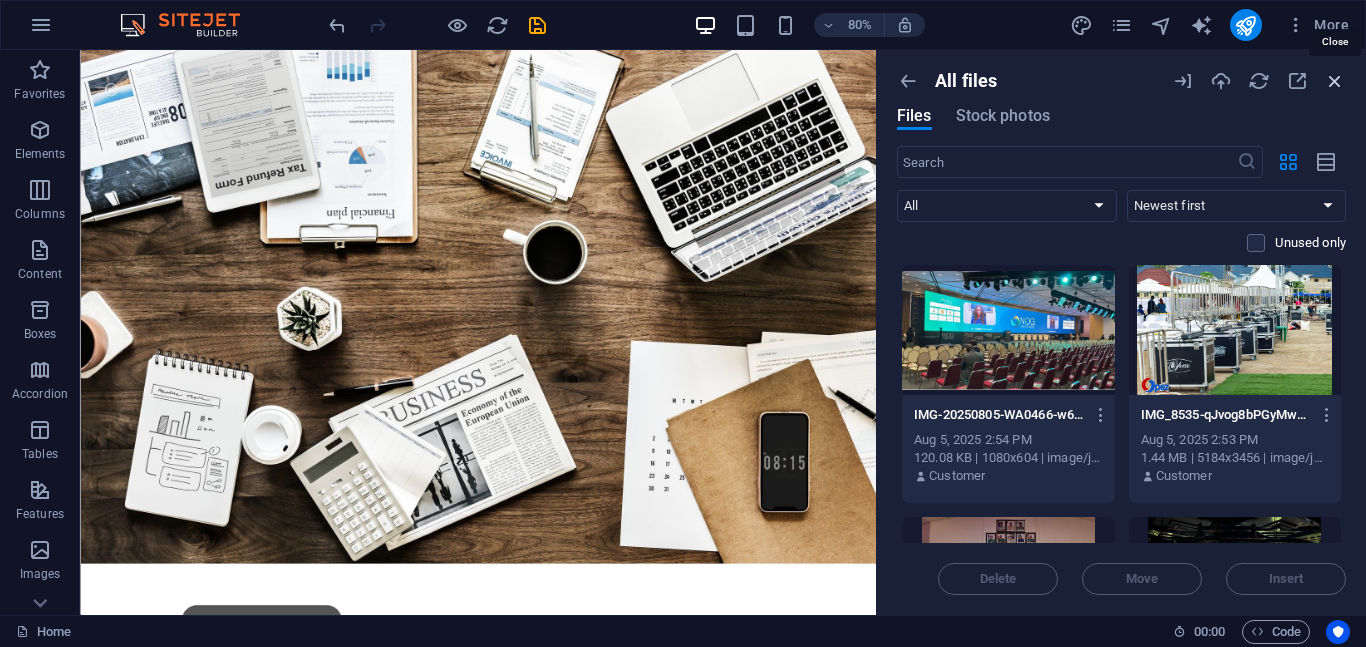 click at bounding box center (1335, 81) 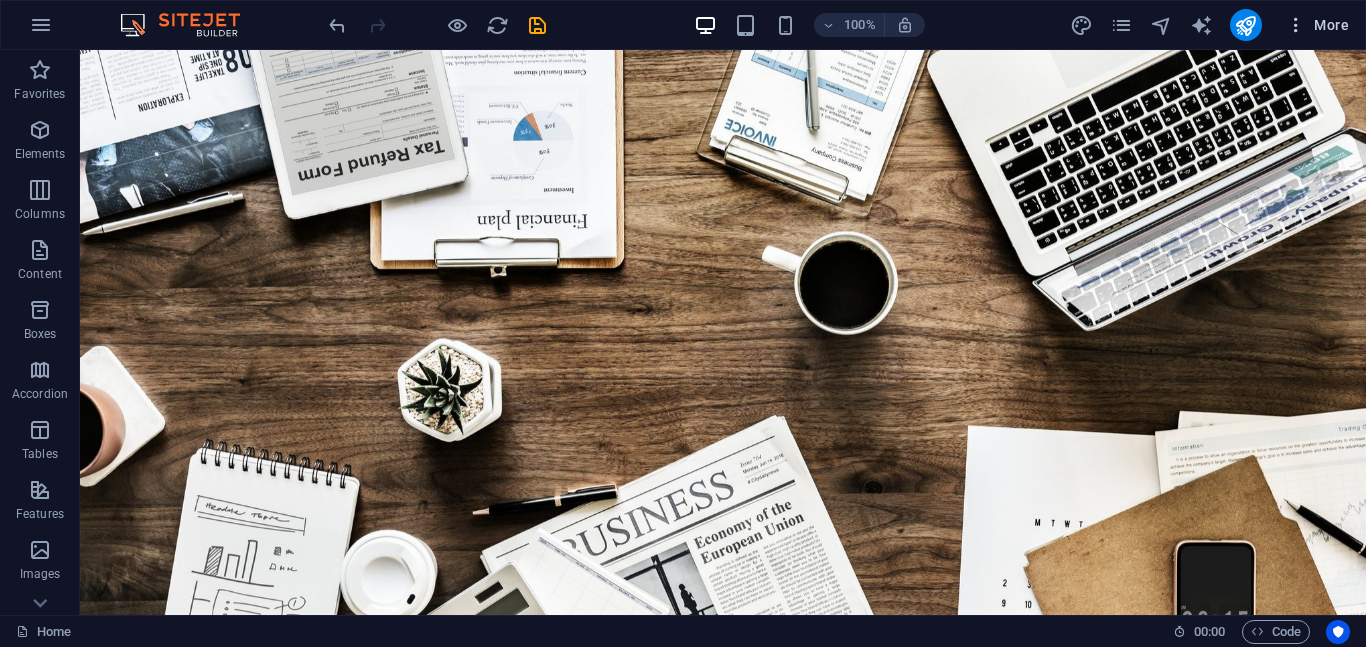 click on "More" at bounding box center (1317, 25) 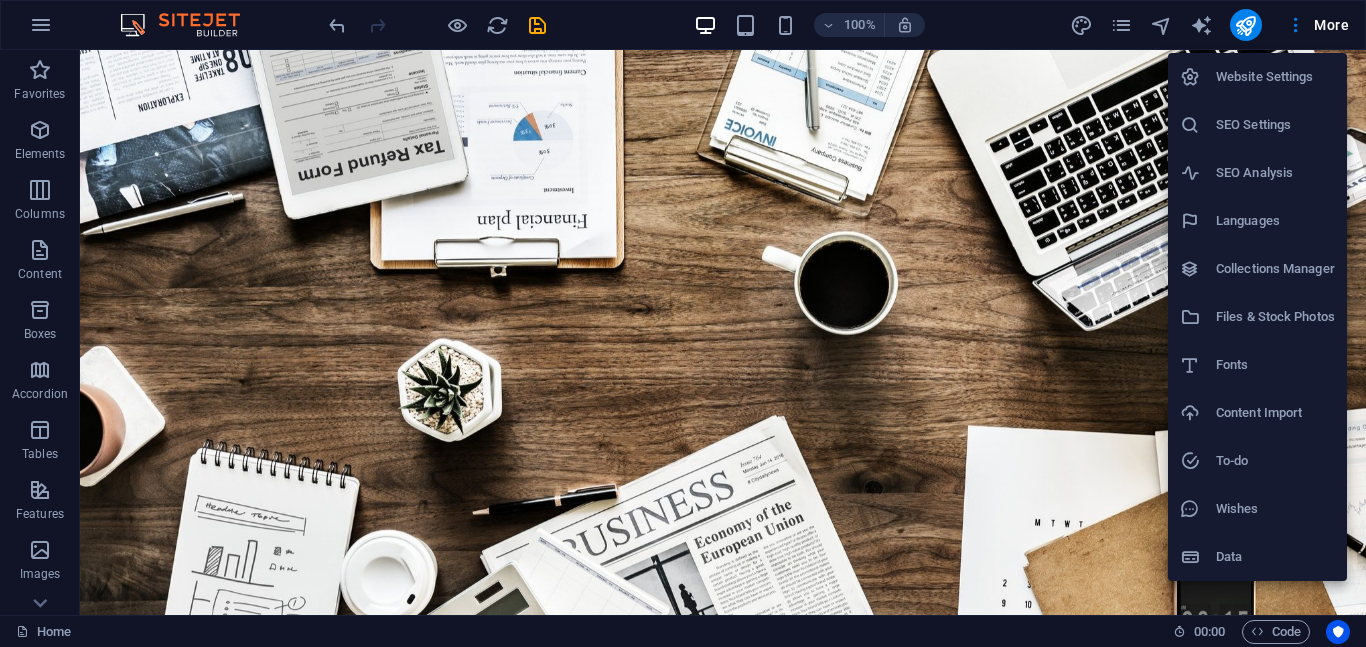 click on "Collections Manager" at bounding box center (1275, 269) 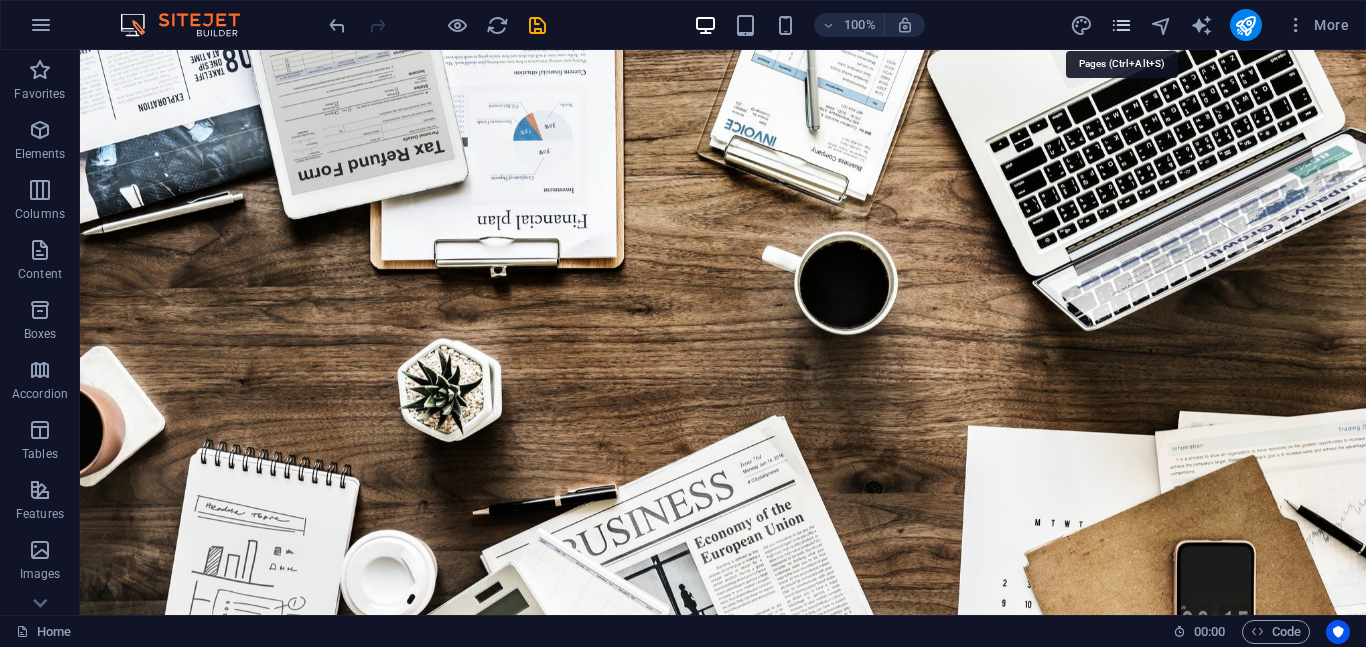 click at bounding box center (1121, 25) 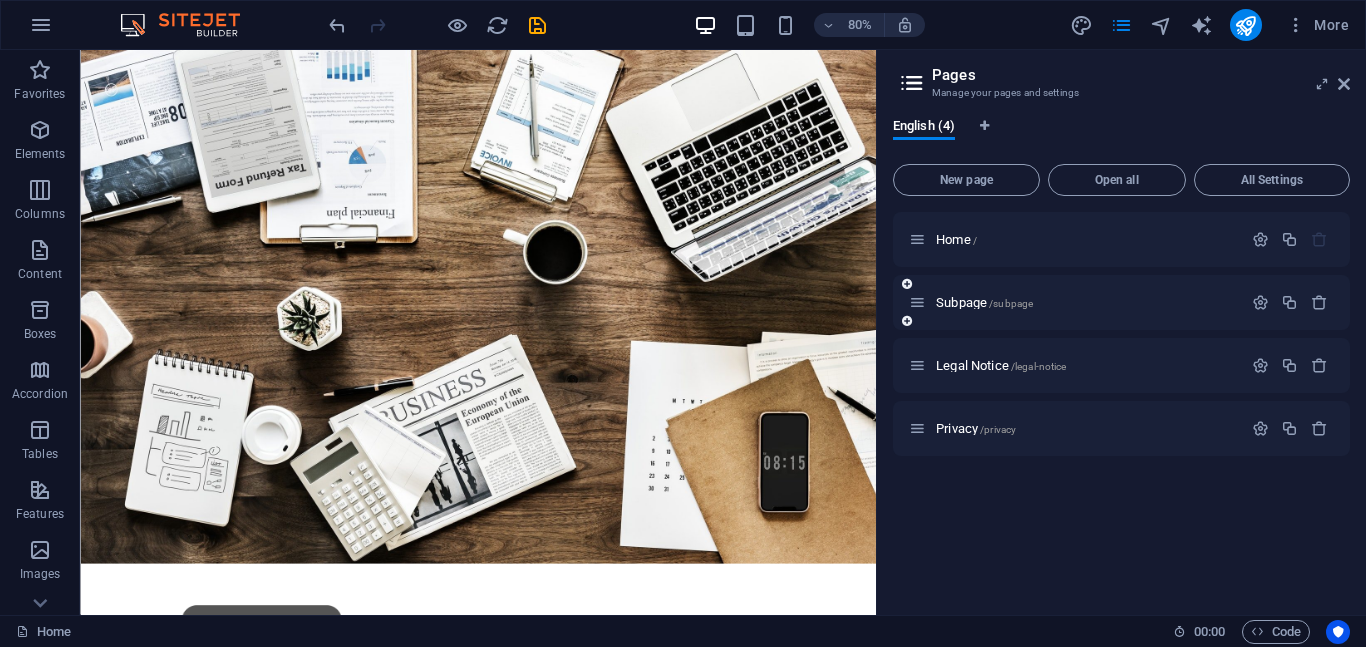 click on "Subpage /subpage" at bounding box center (1075, 302) 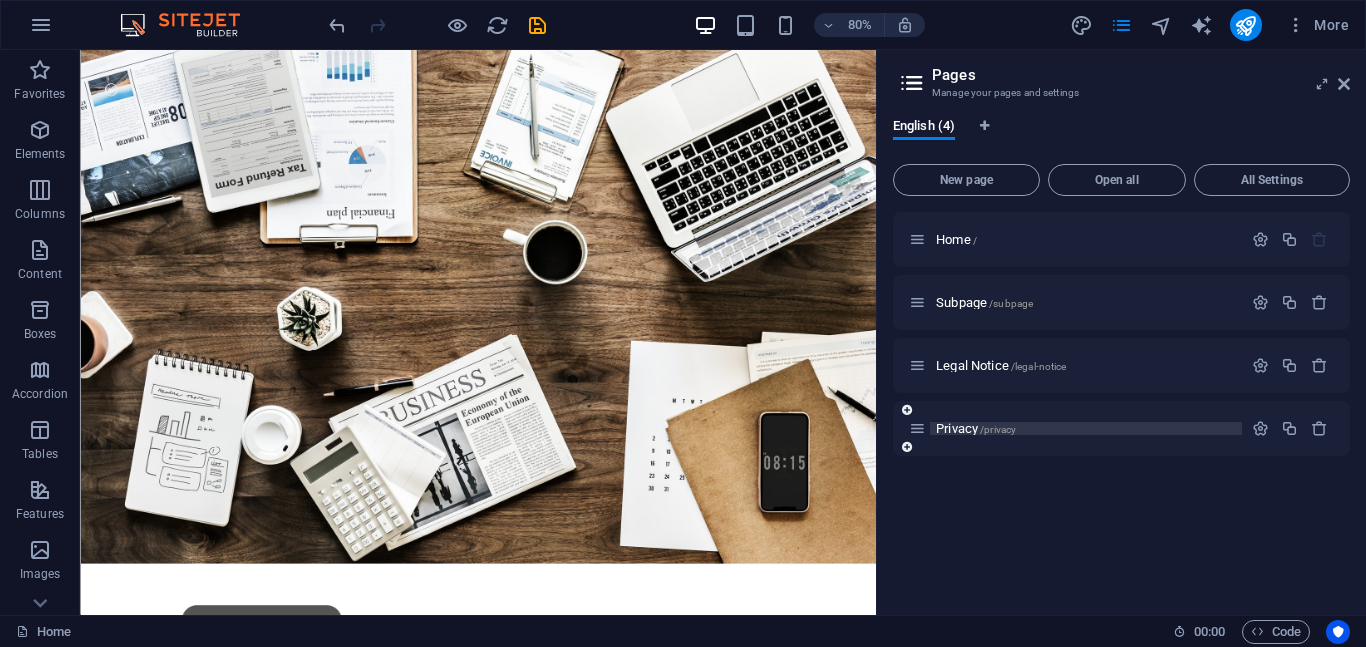 click on "/privacy" at bounding box center [998, 429] 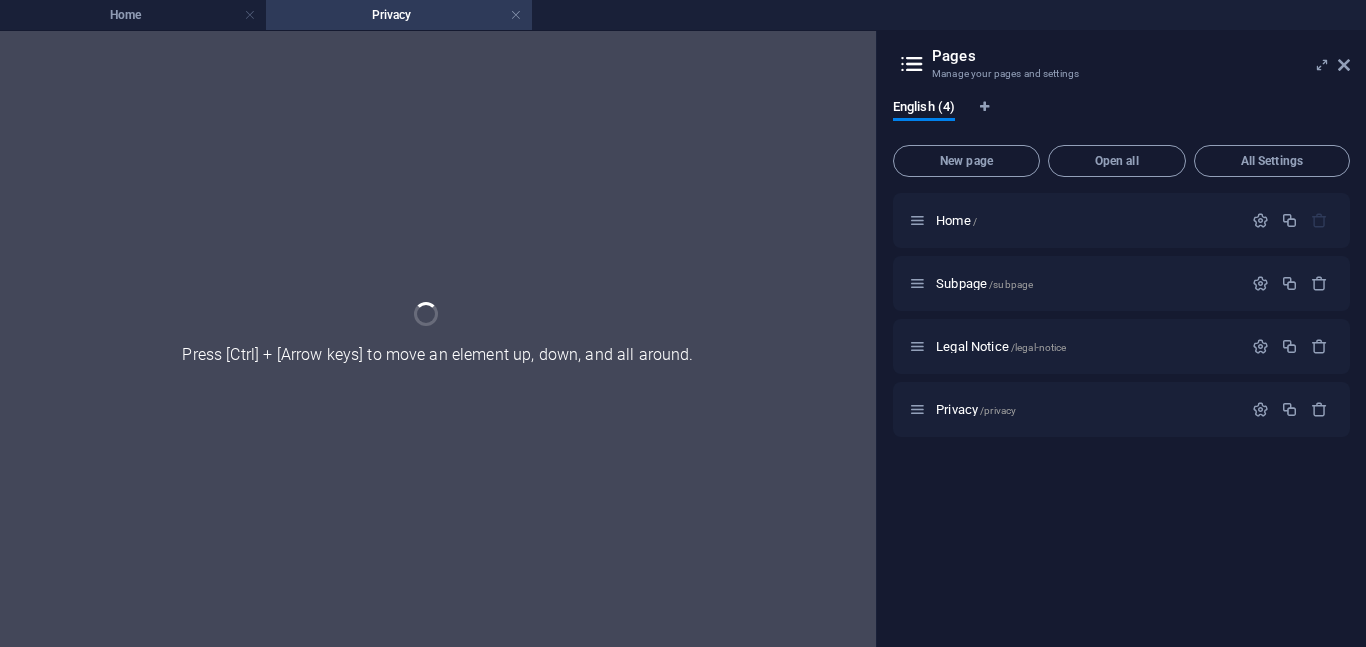 click at bounding box center [438, 339] 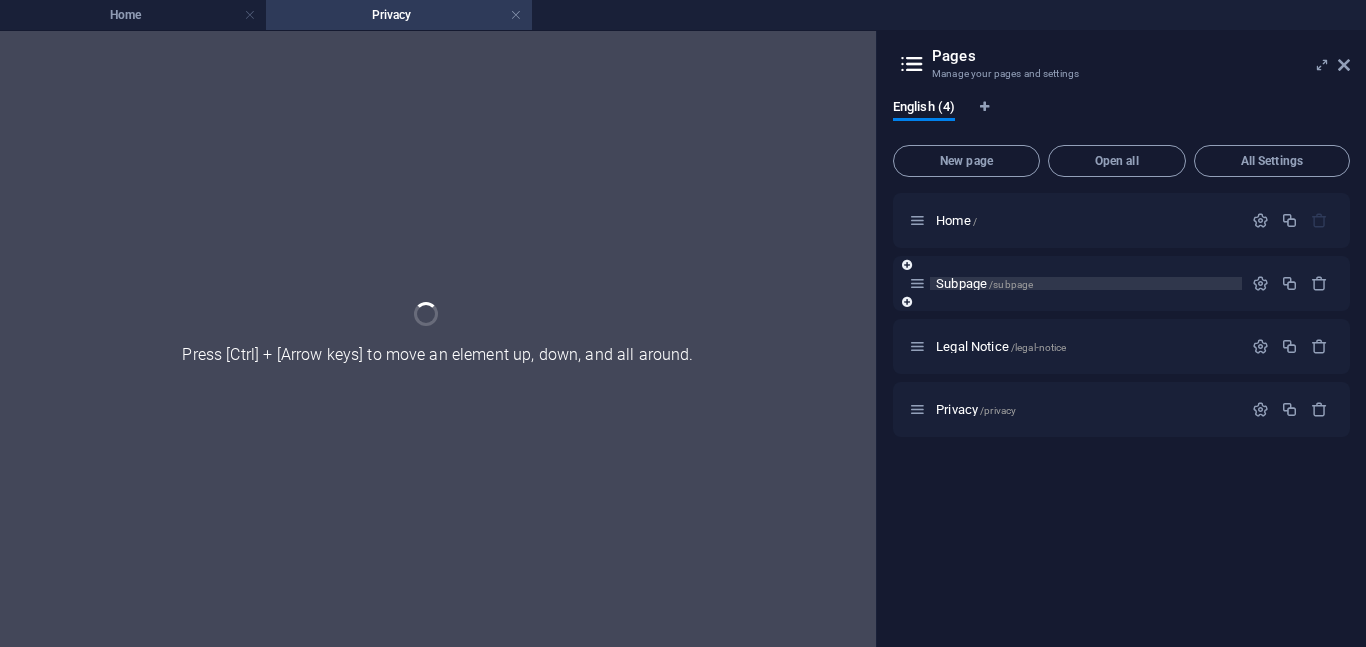 click on "Subpage /subpage" at bounding box center (984, 283) 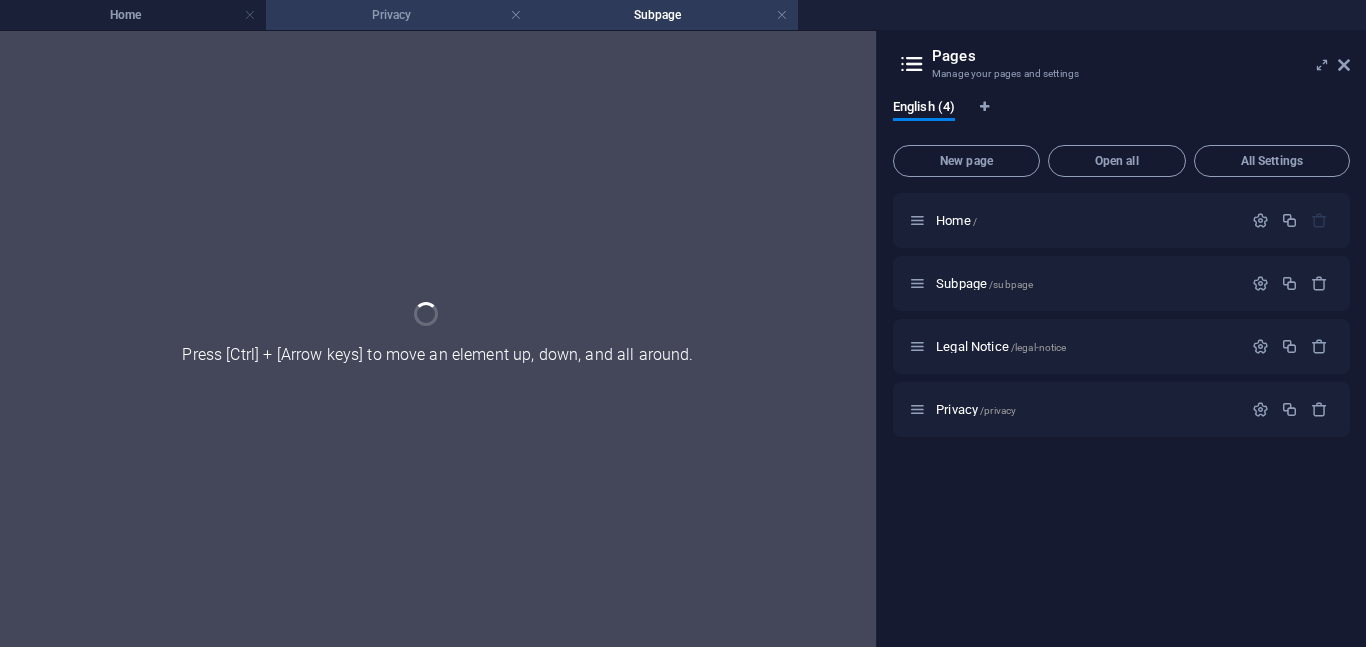 click on "Privacy" at bounding box center [399, 15] 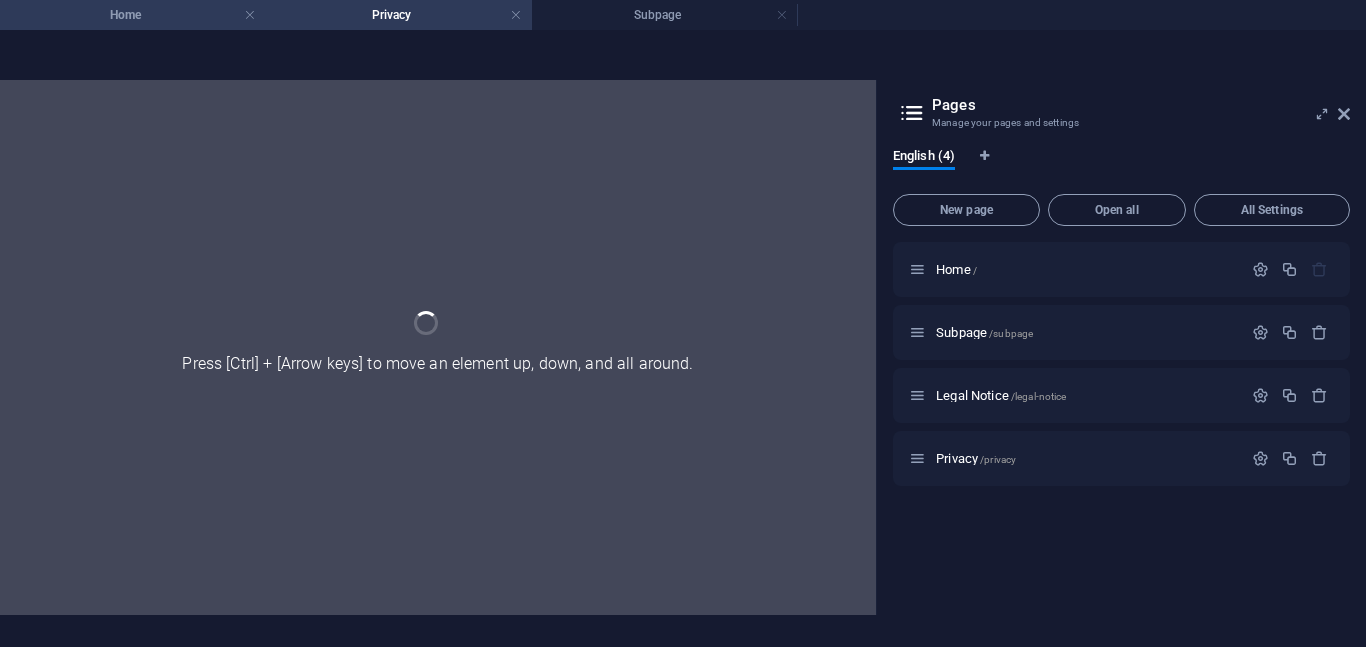 click on "Home" at bounding box center [133, 15] 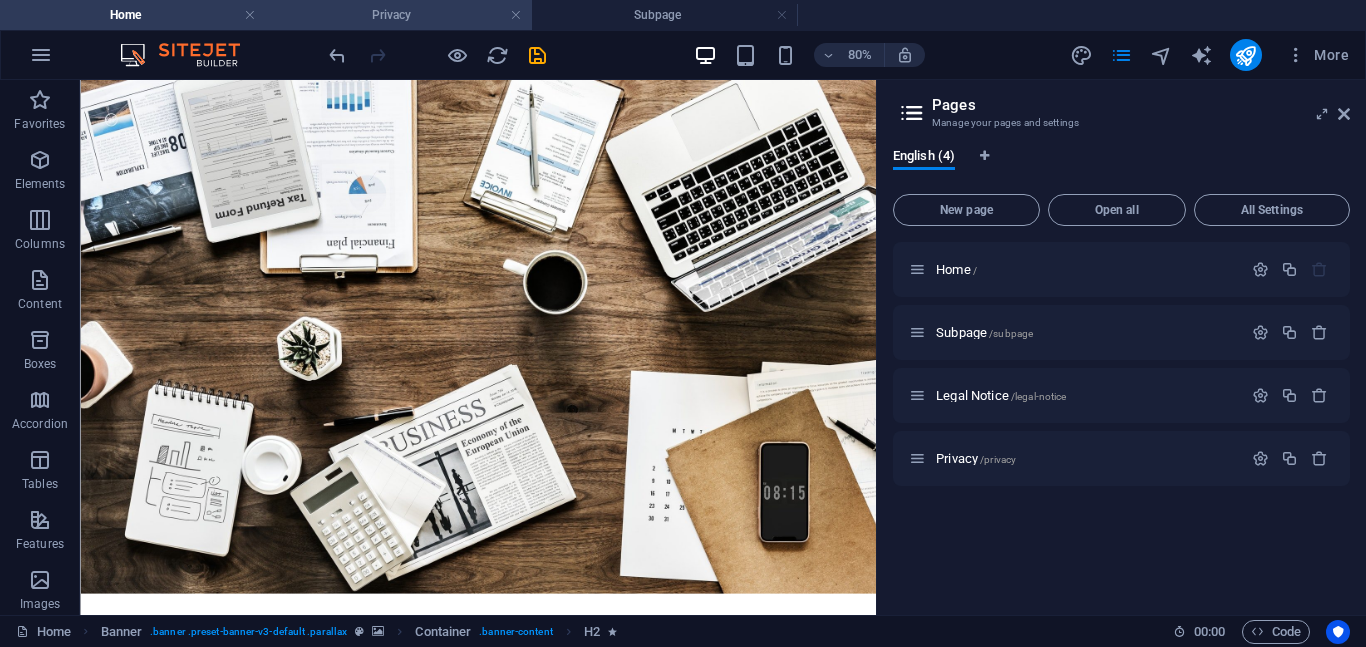 scroll, scrollTop: 0, scrollLeft: 0, axis: both 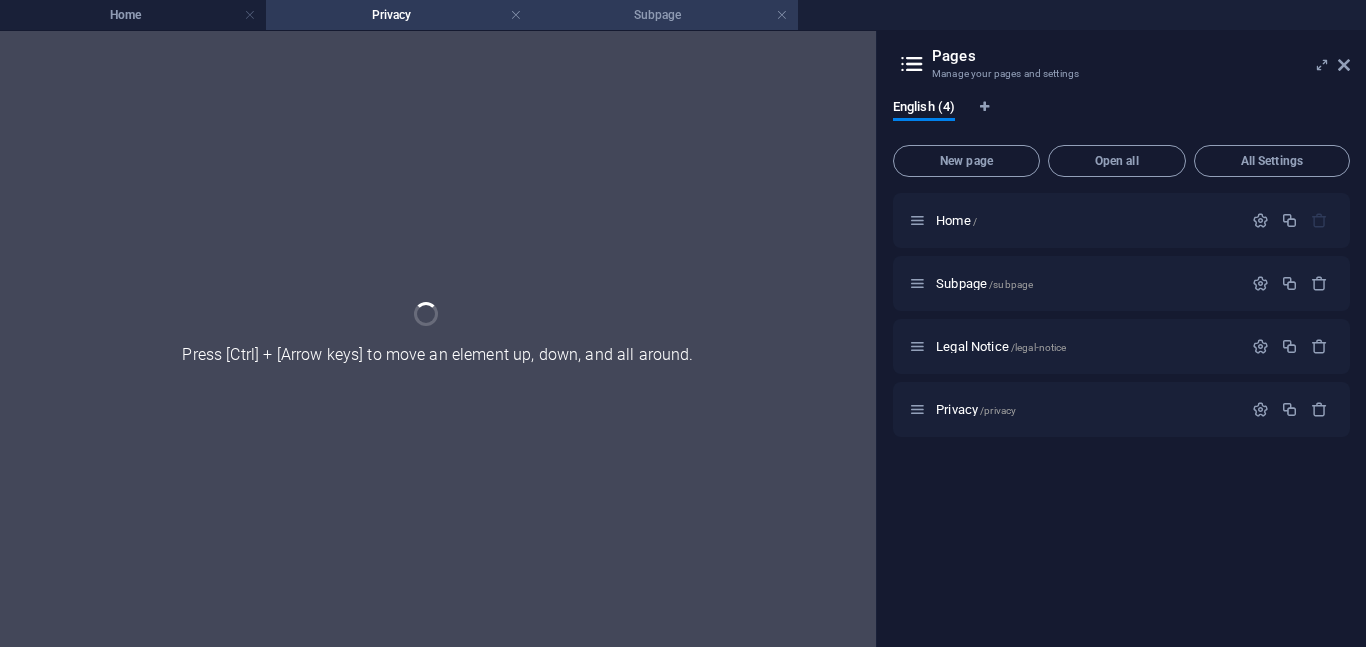 click on "Subpage" at bounding box center [665, 15] 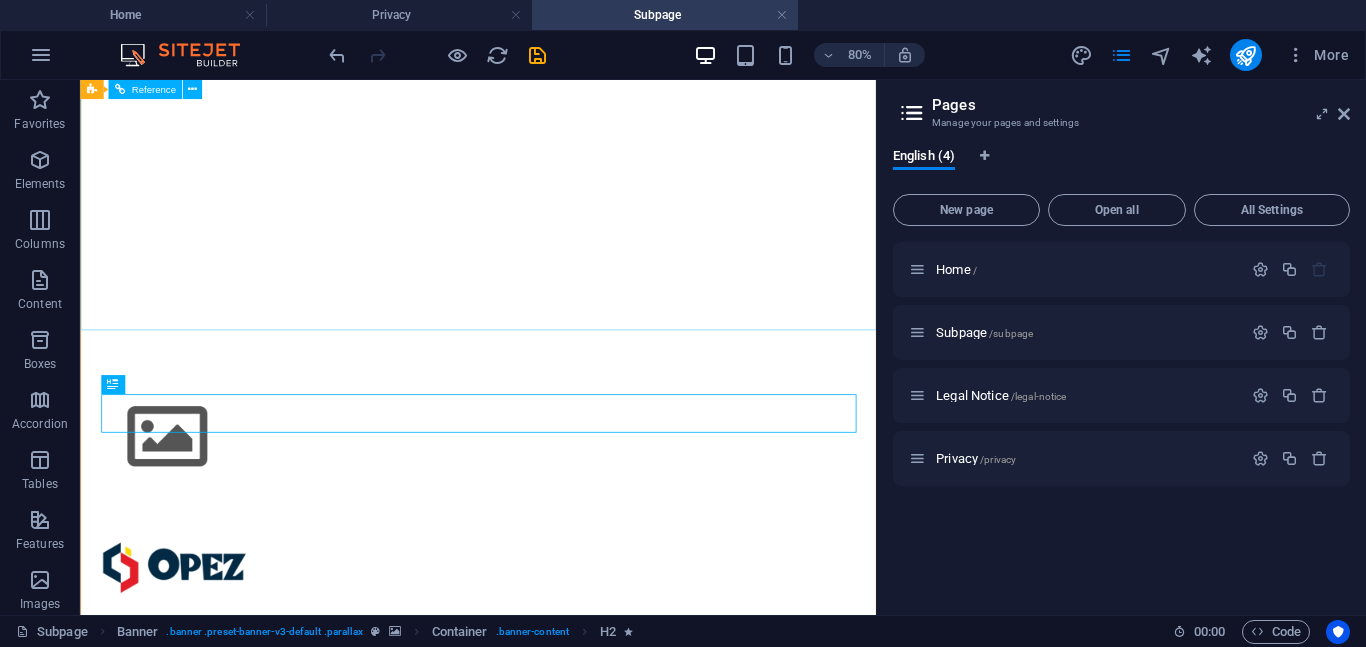 scroll, scrollTop: 0, scrollLeft: 0, axis: both 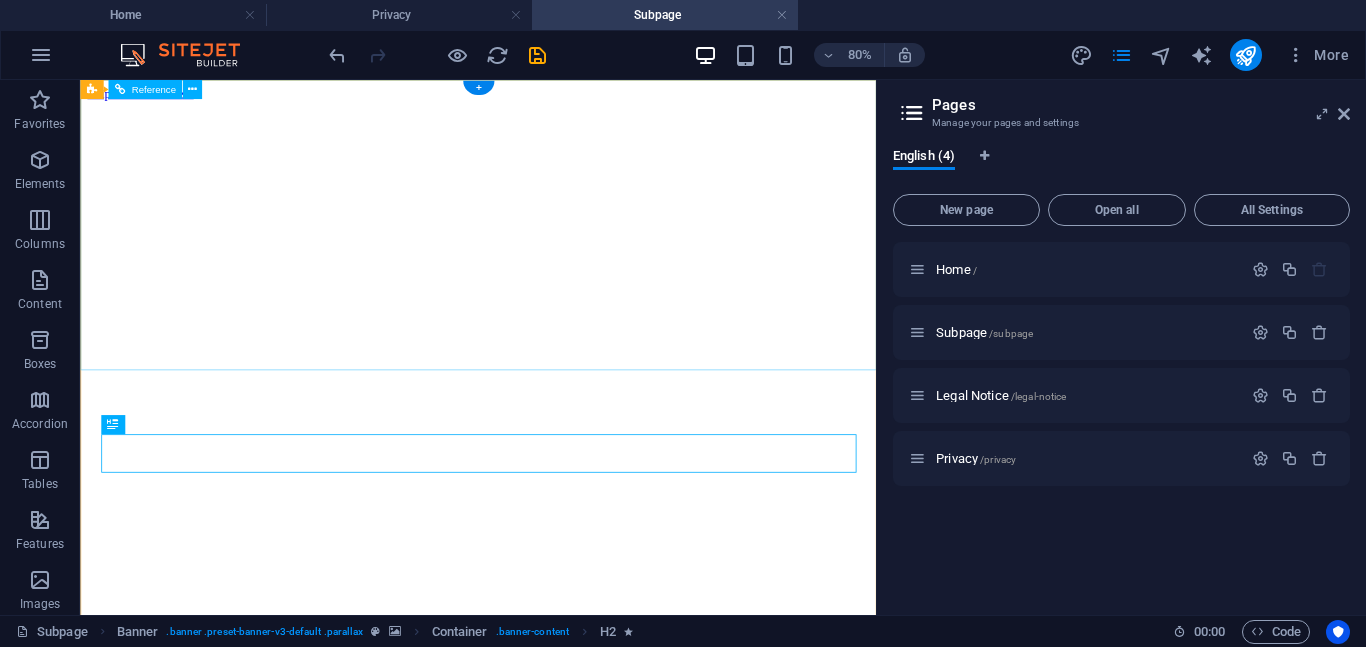 click at bounding box center [577, 904] 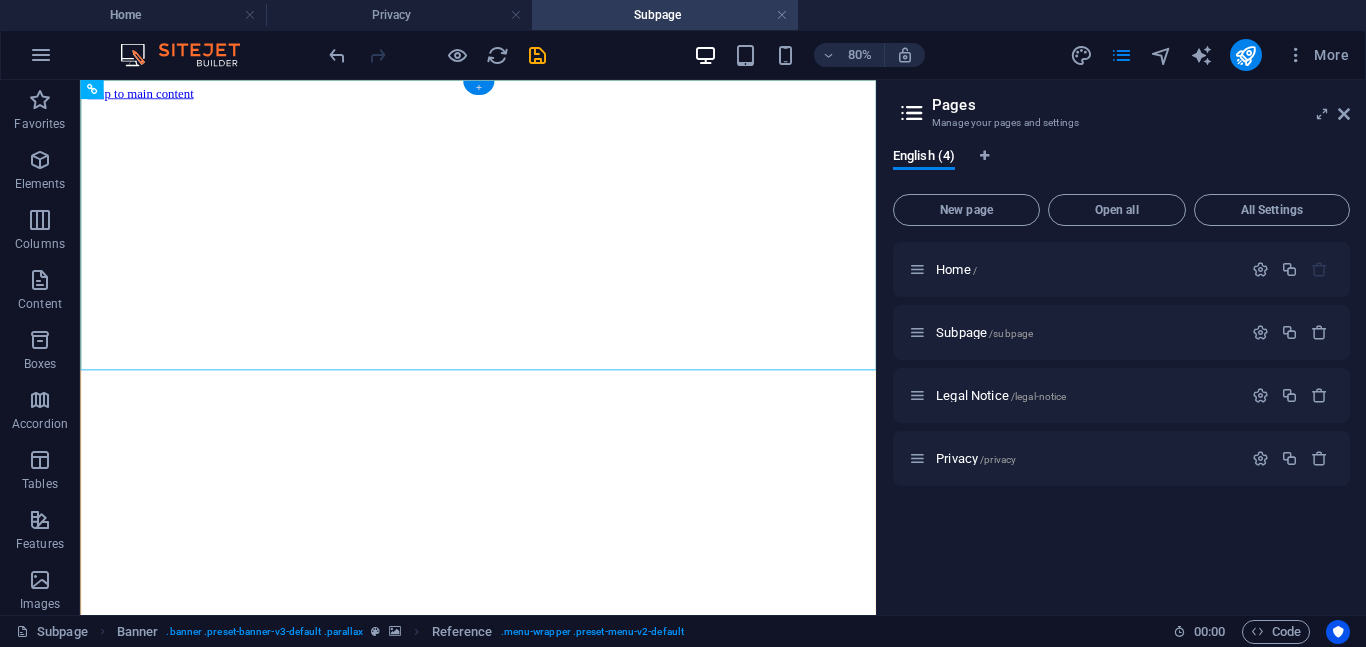 click on "+" at bounding box center (477, 88) 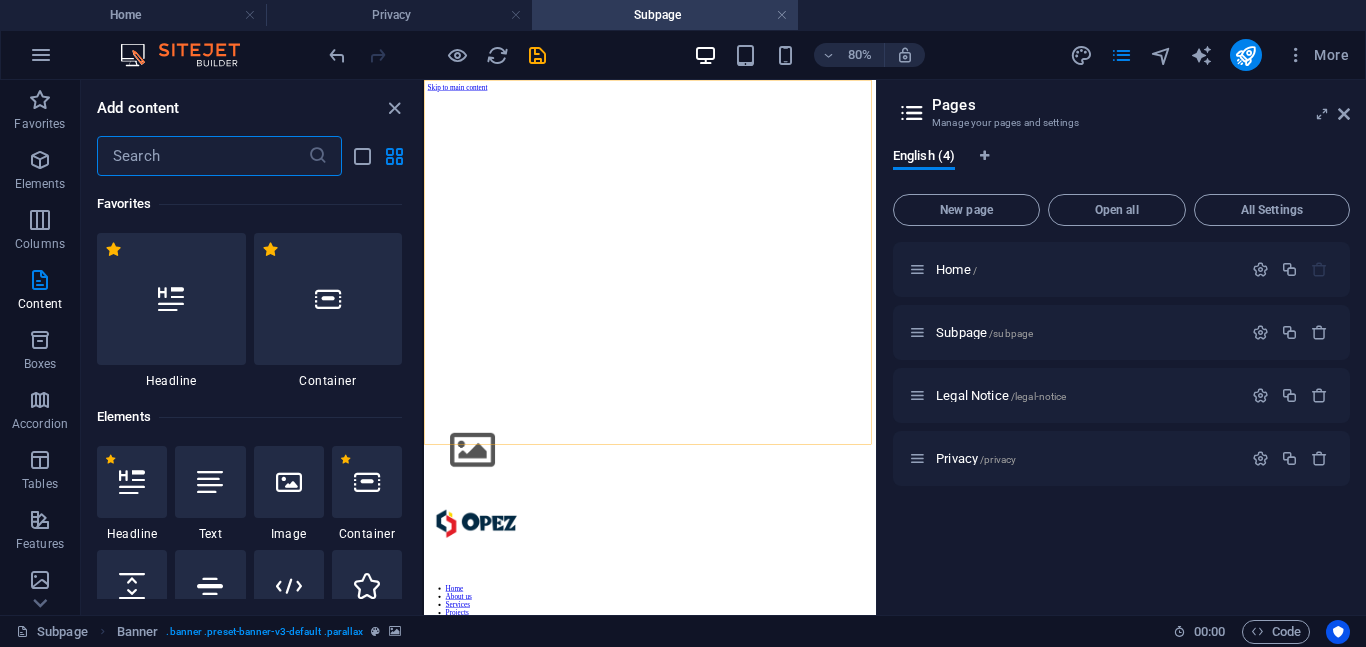 scroll, scrollTop: 3499, scrollLeft: 0, axis: vertical 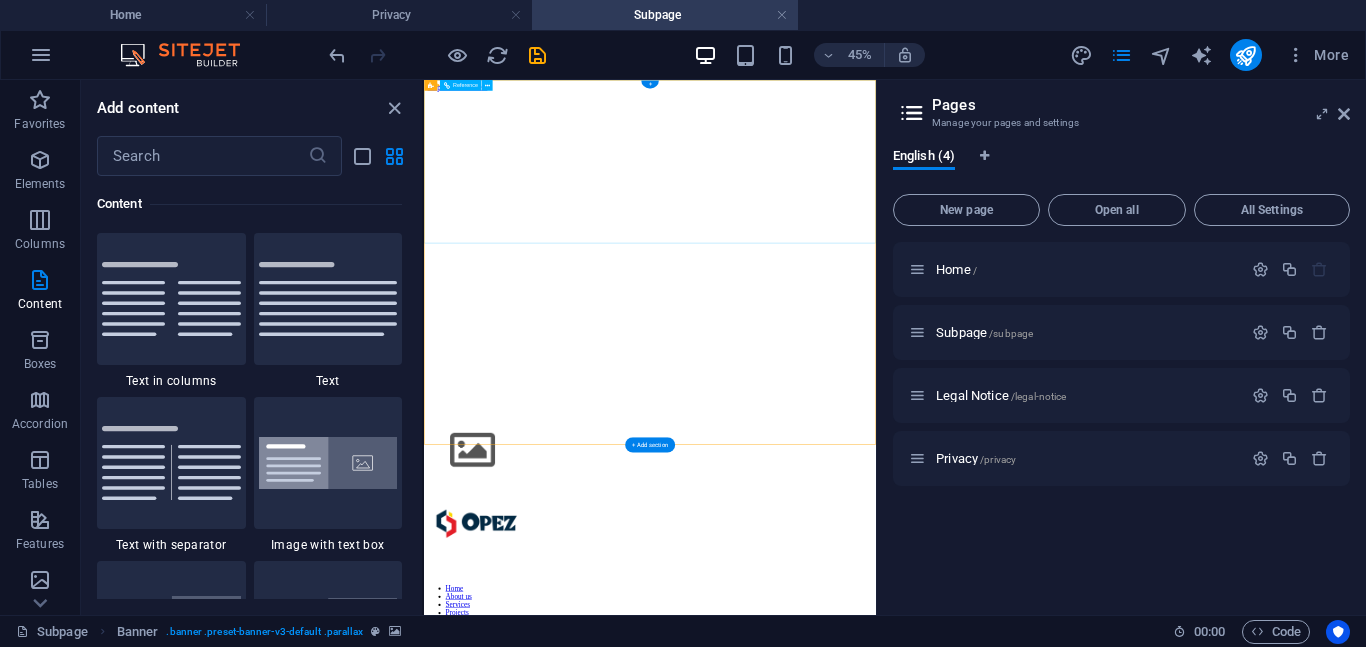 click at bounding box center (926, 1074) 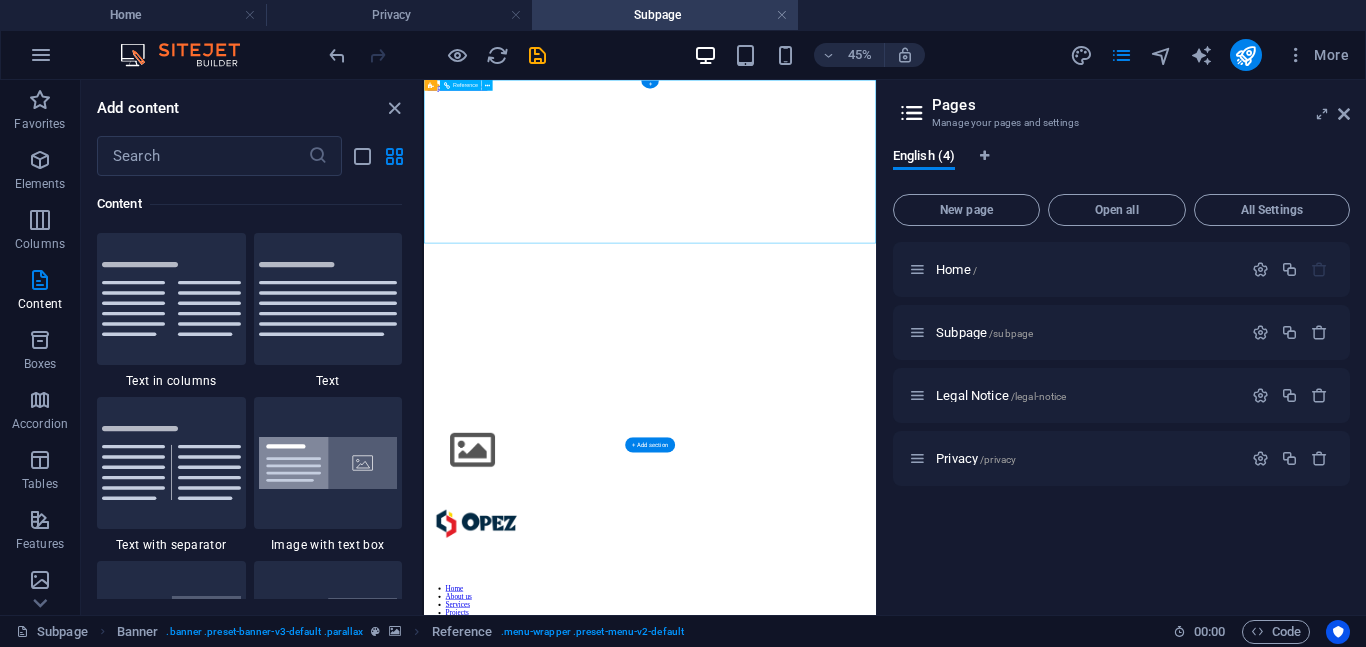 click at bounding box center [926, 1074] 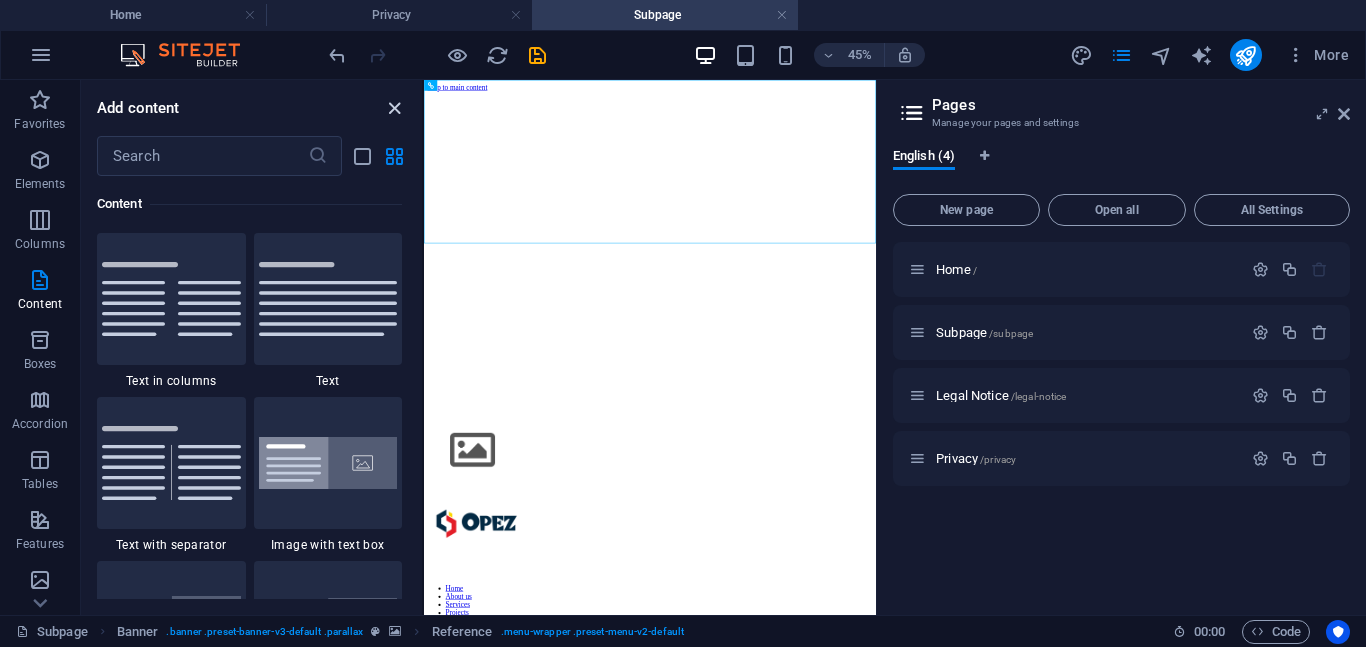 click at bounding box center (394, 108) 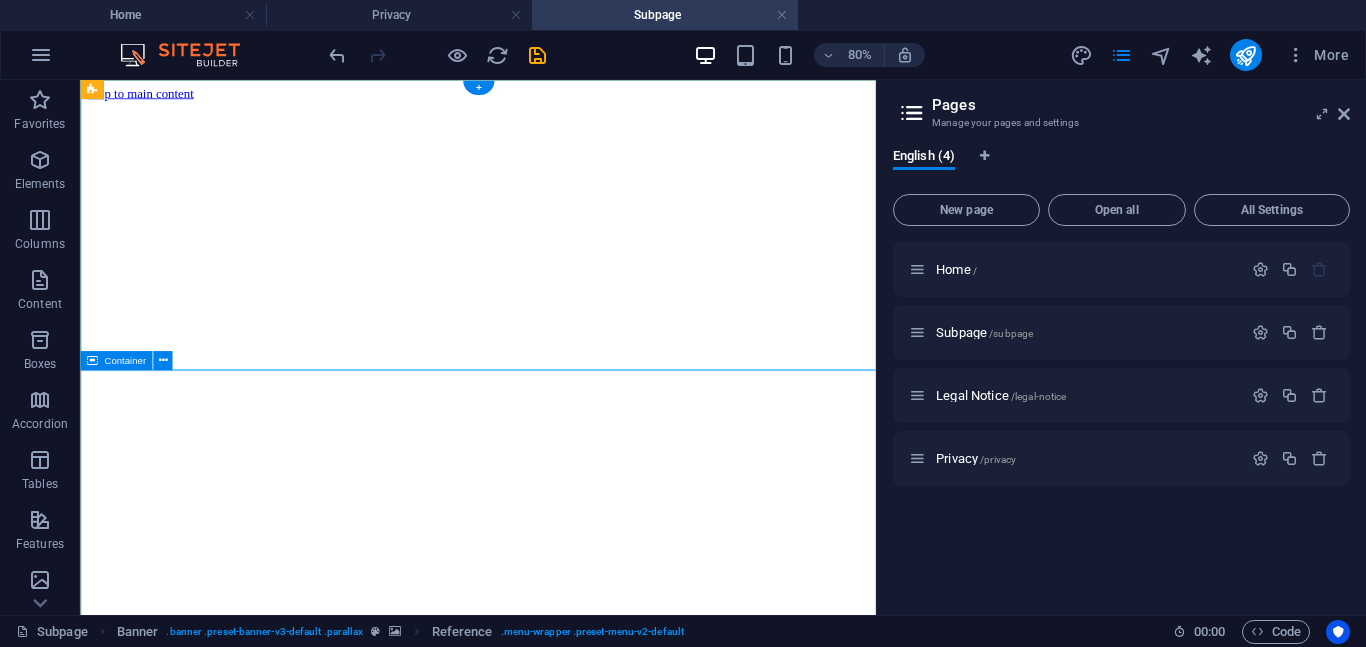 click on "O nline Marketing S OCIAL MEDIA MARKETING R EVIEW & STATICS Learn more" at bounding box center [577, 2727] 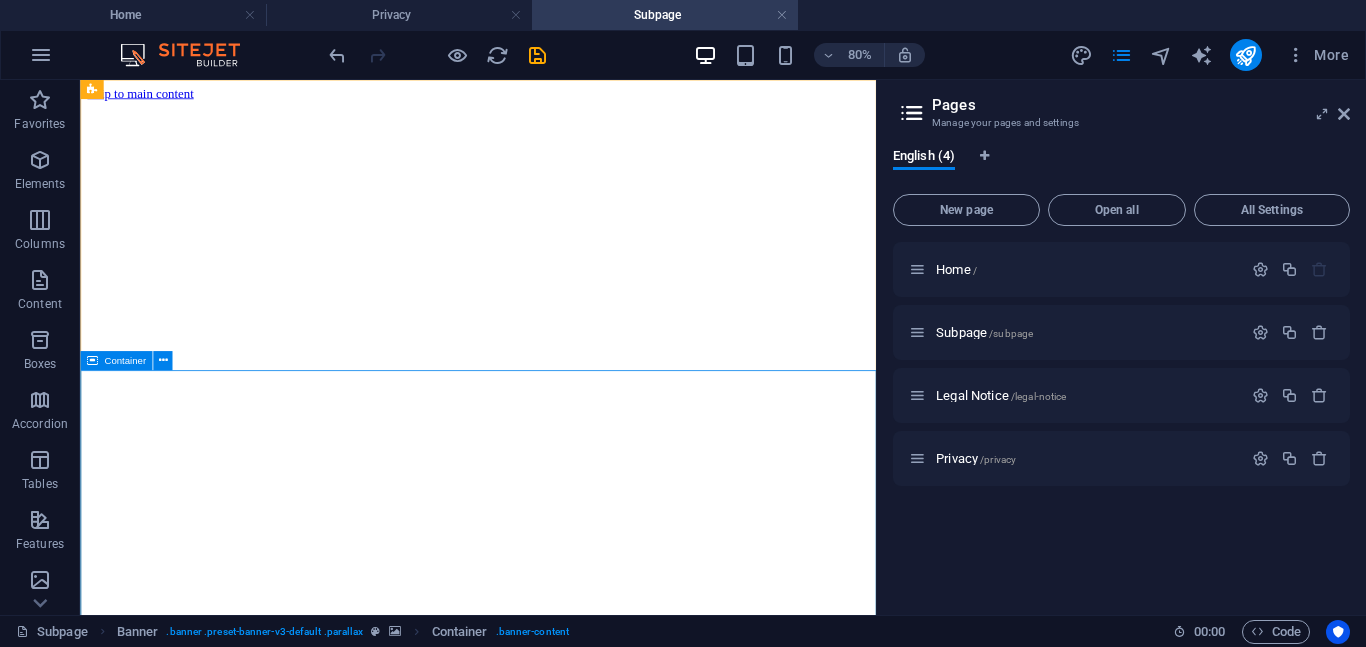 click on "Container" at bounding box center (125, 361) 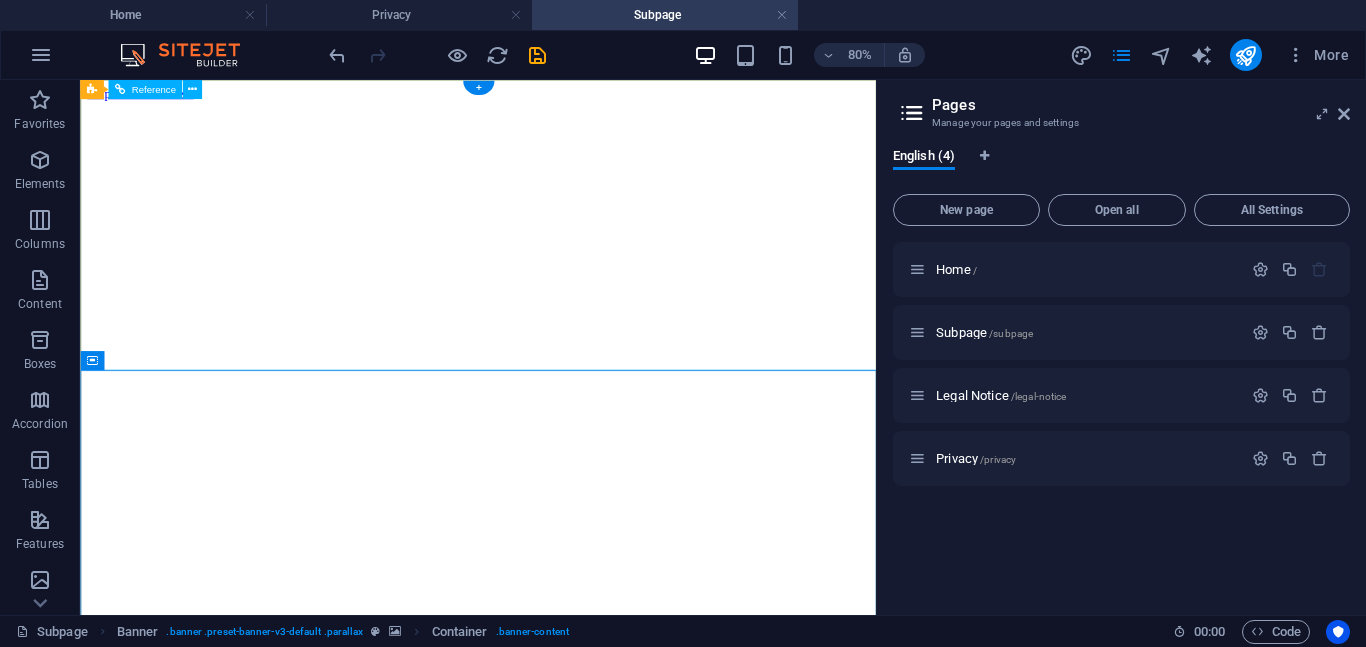 click at bounding box center (577, 1074) 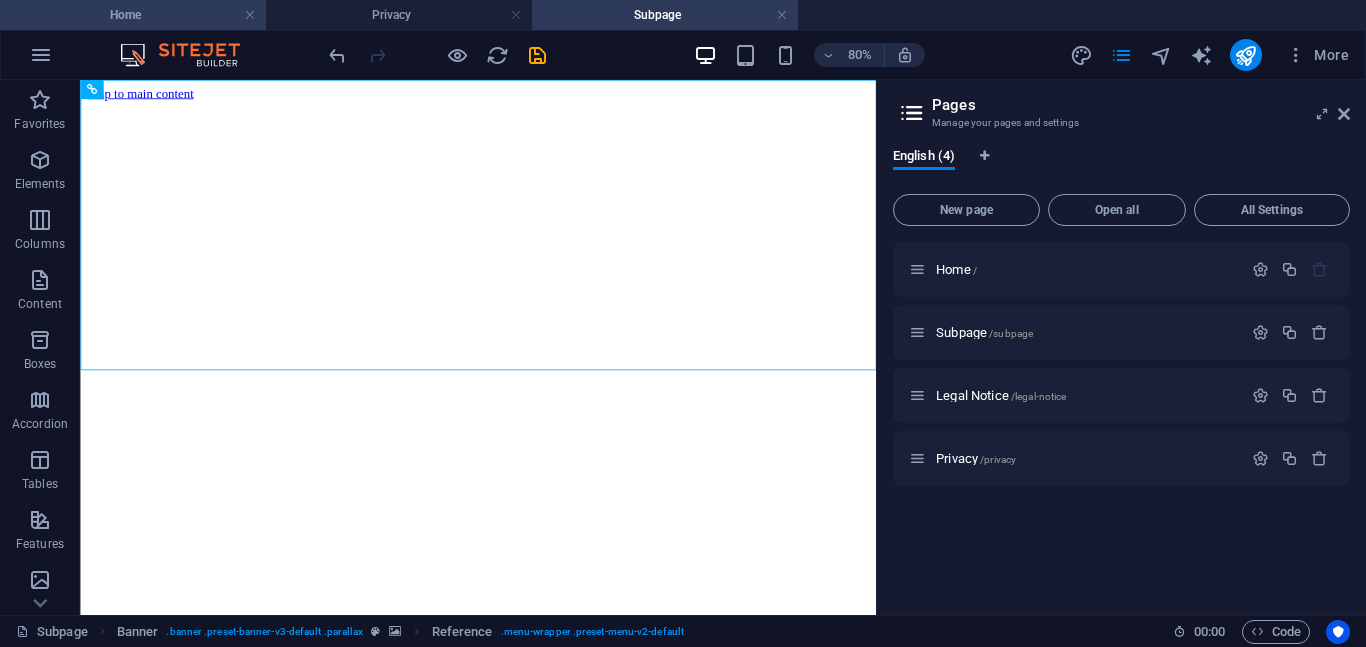 click on "Home" at bounding box center (133, 15) 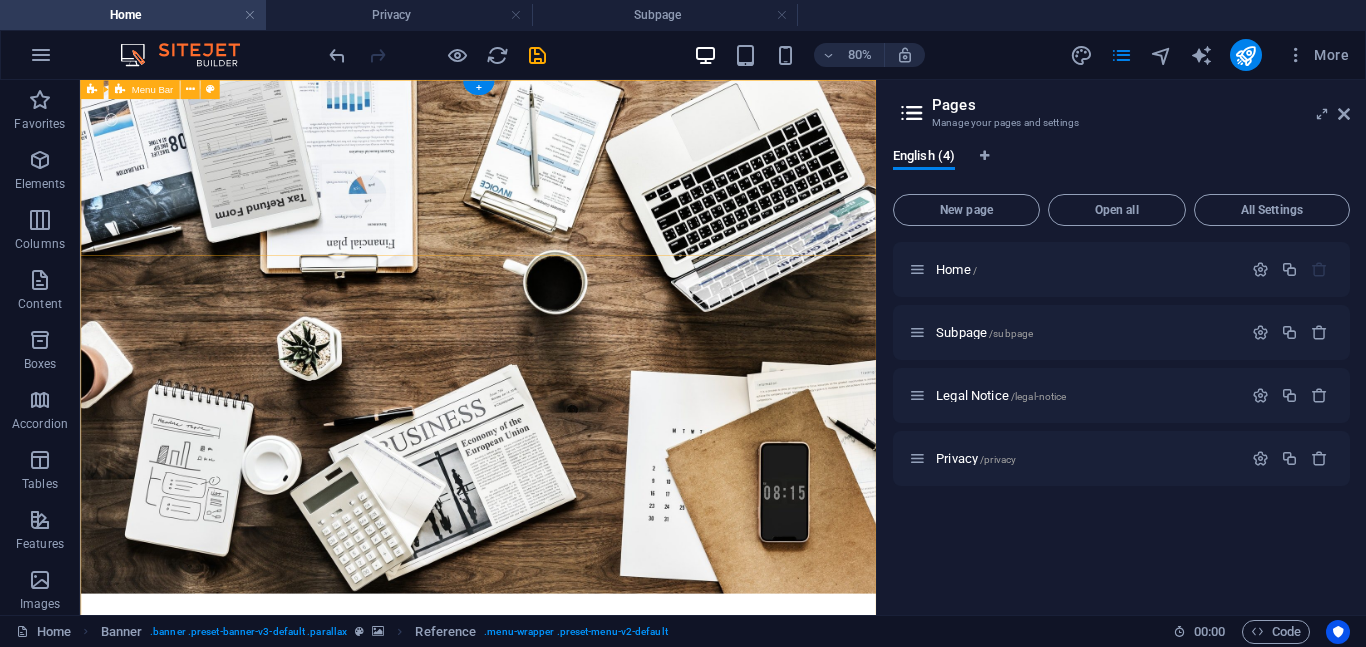 click on "Home About us Services Projects Team Contact" at bounding box center (577, 904) 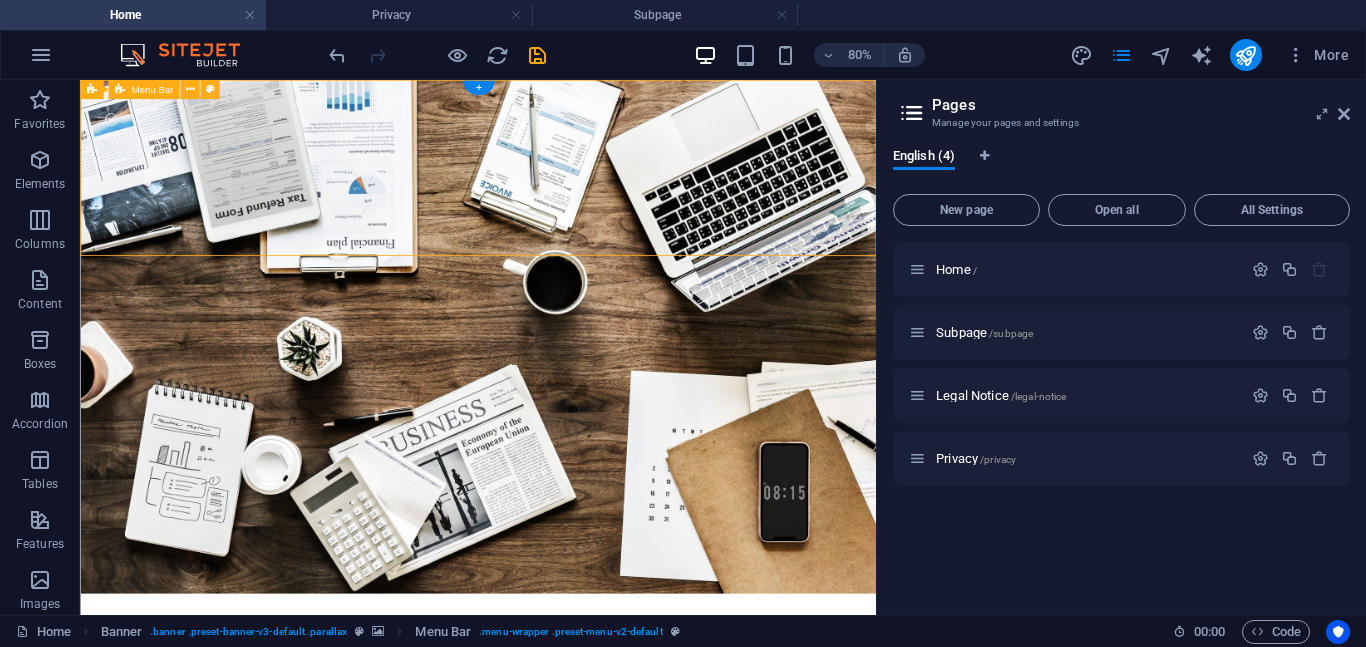 click on "Home About us Services Projects Team Contact" at bounding box center (577, 904) 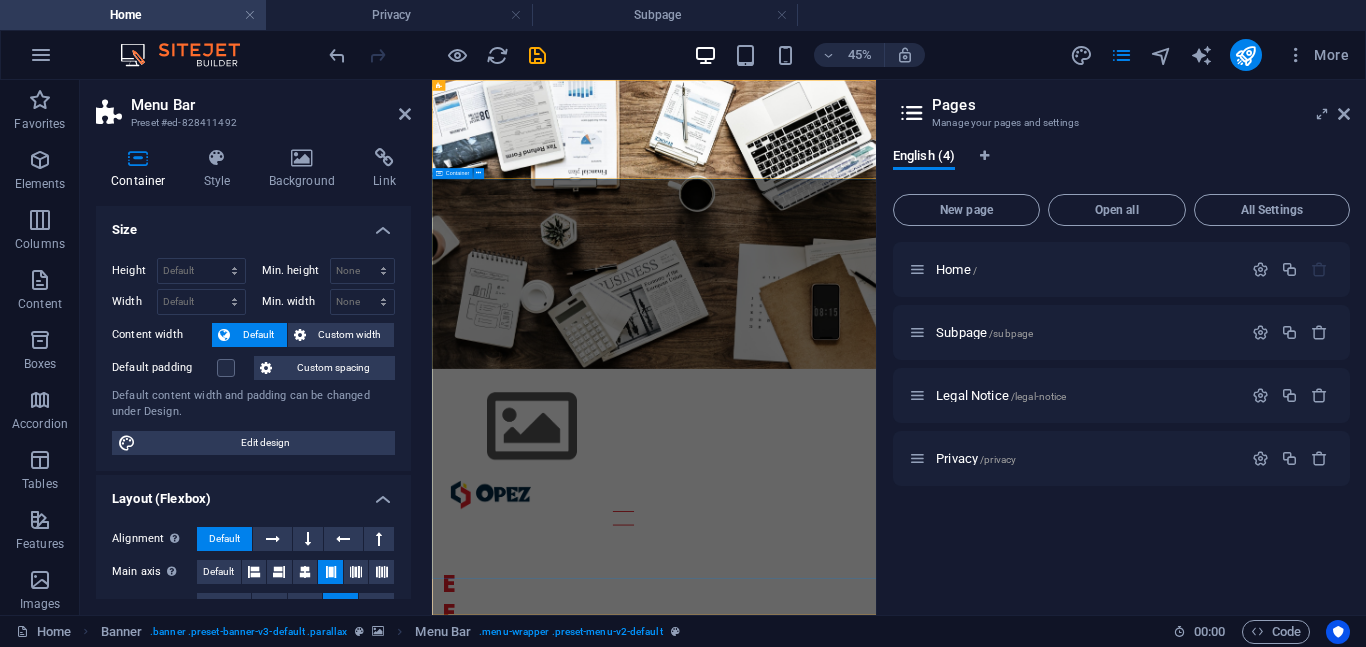 click on "E vent Production E quipment Procurement C onsultancy services Learn more" at bounding box center (925, 1296) 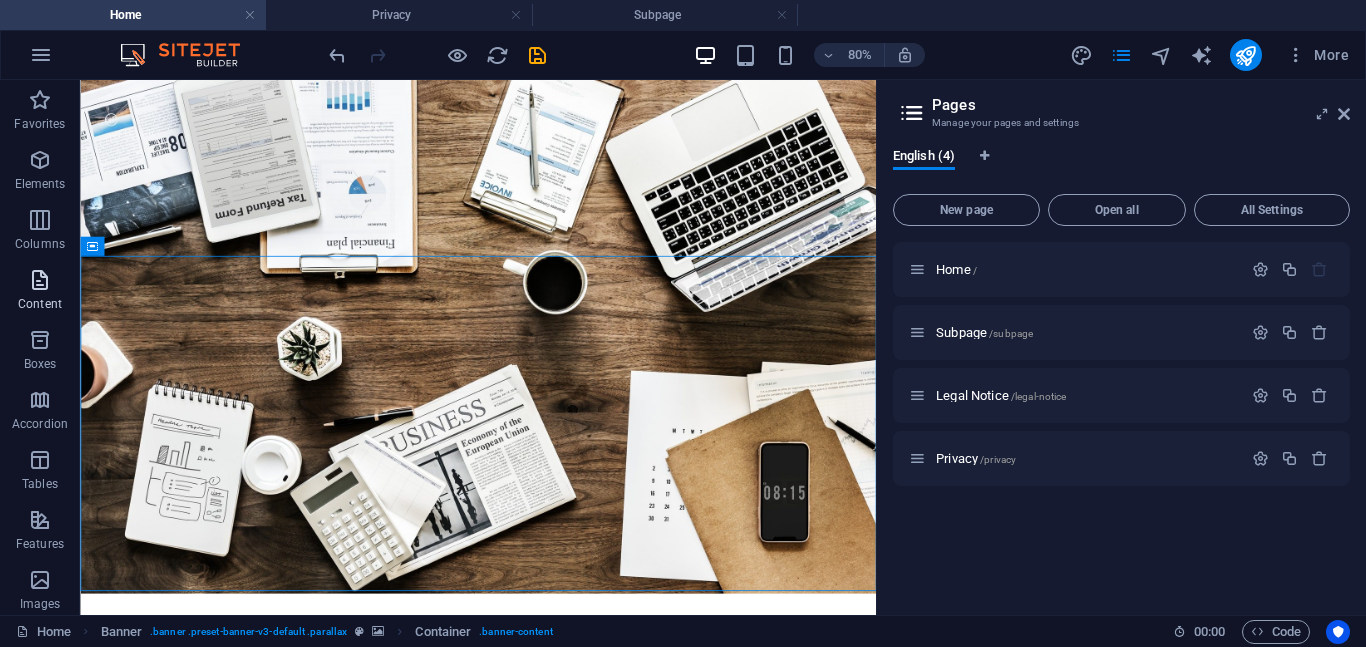 click on "Content" at bounding box center (40, 292) 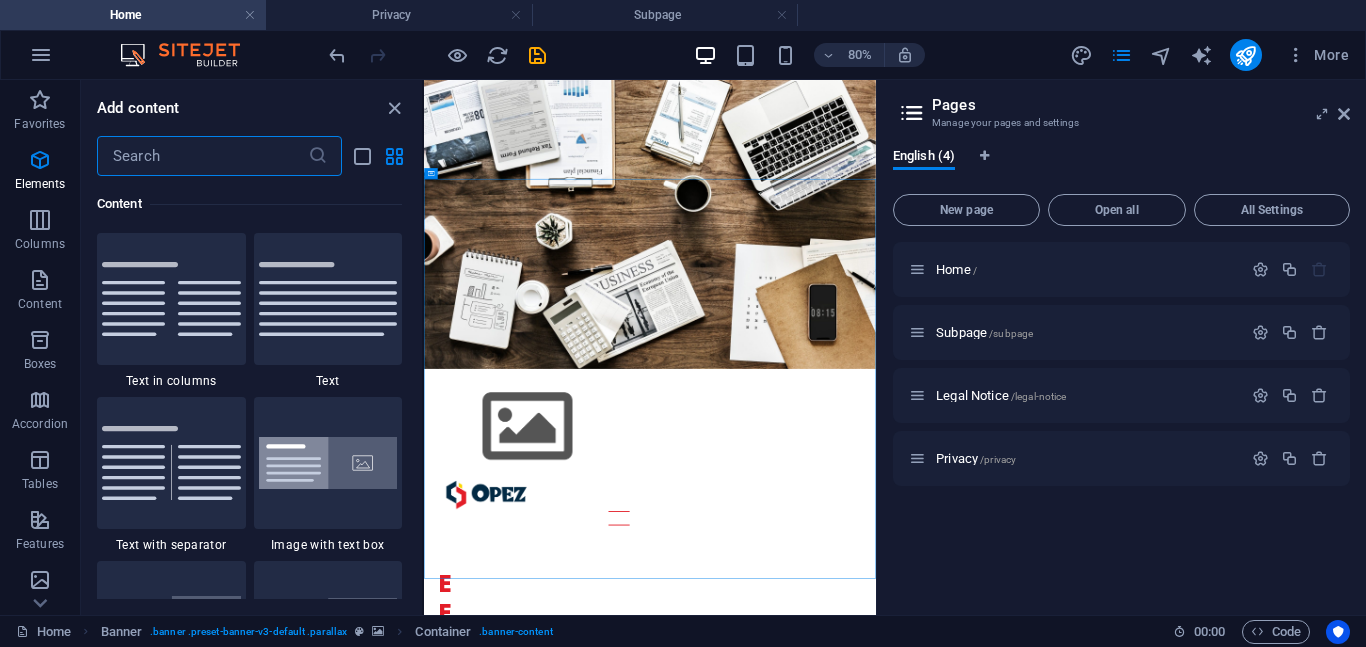 scroll, scrollTop: 3499, scrollLeft: 0, axis: vertical 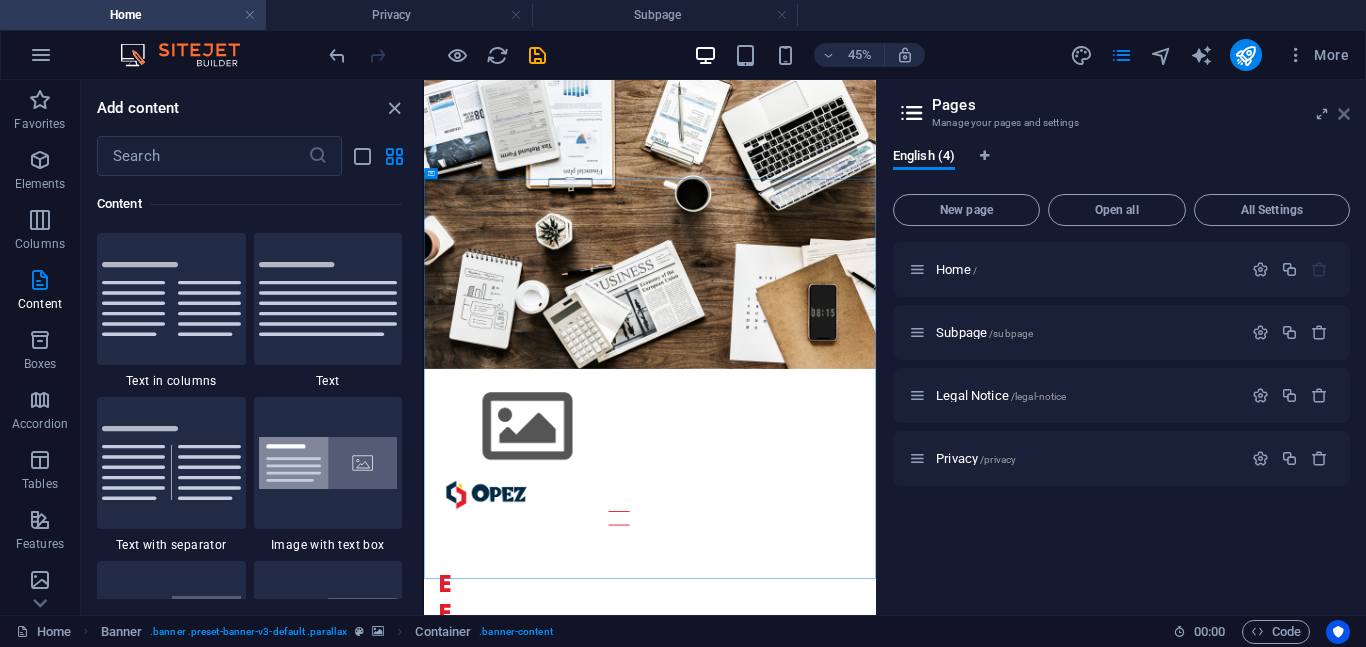 click at bounding box center [1344, 114] 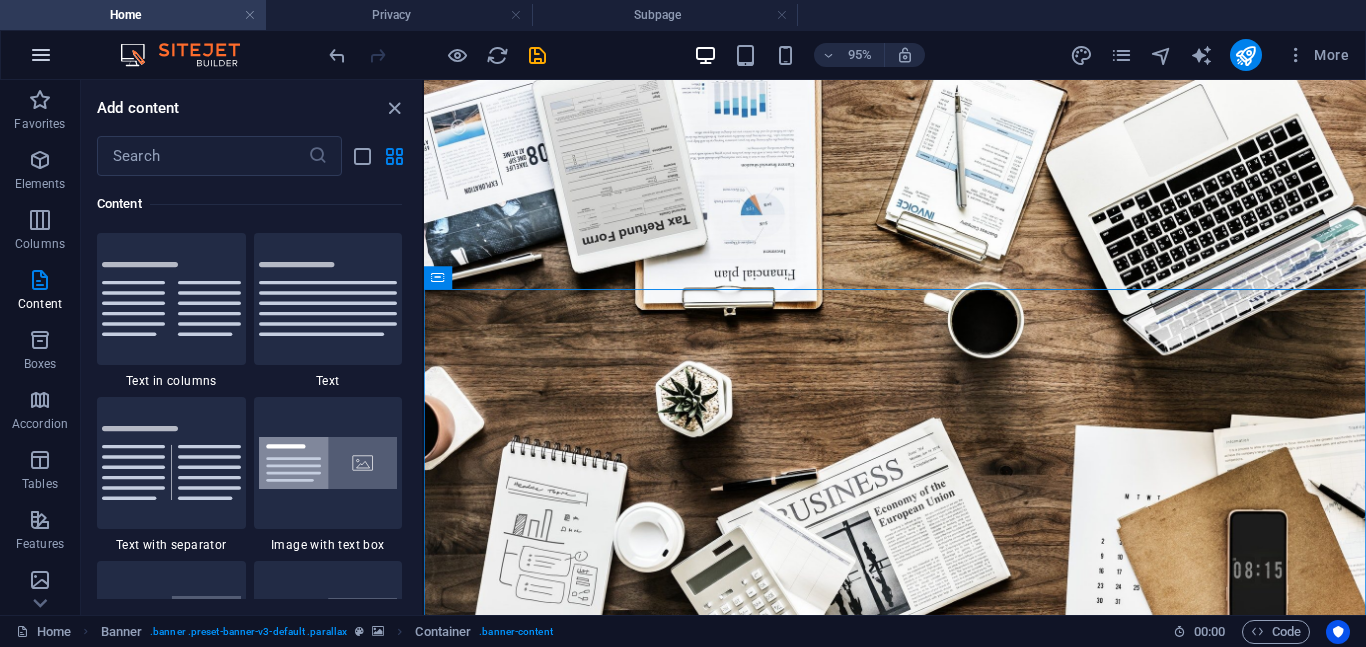 click at bounding box center (41, 55) 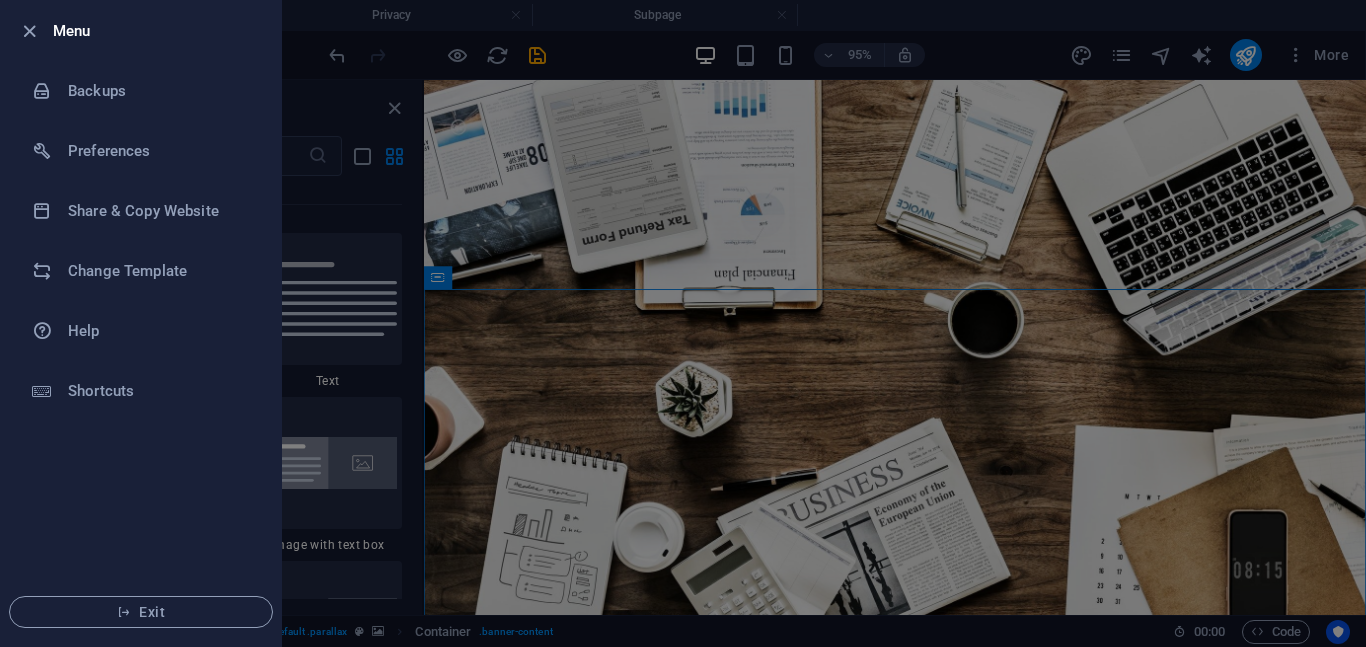 click at bounding box center (683, 323) 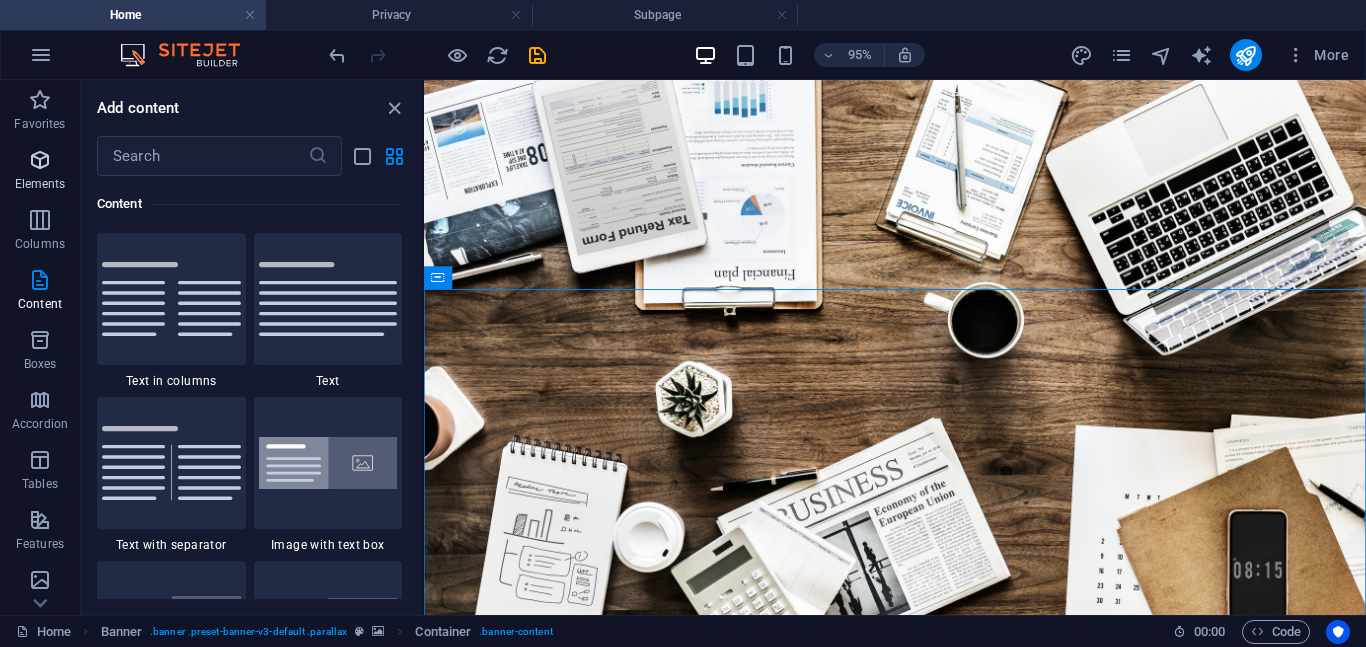 click at bounding box center [40, 160] 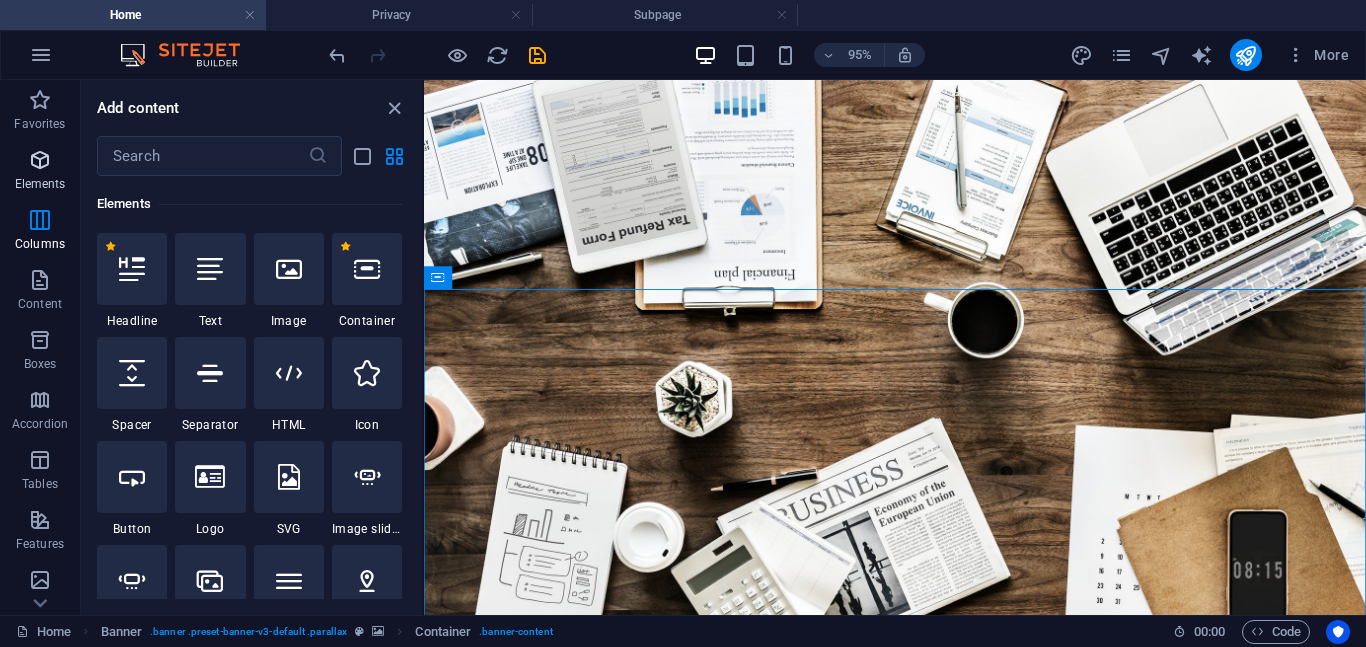 scroll, scrollTop: 213, scrollLeft: 0, axis: vertical 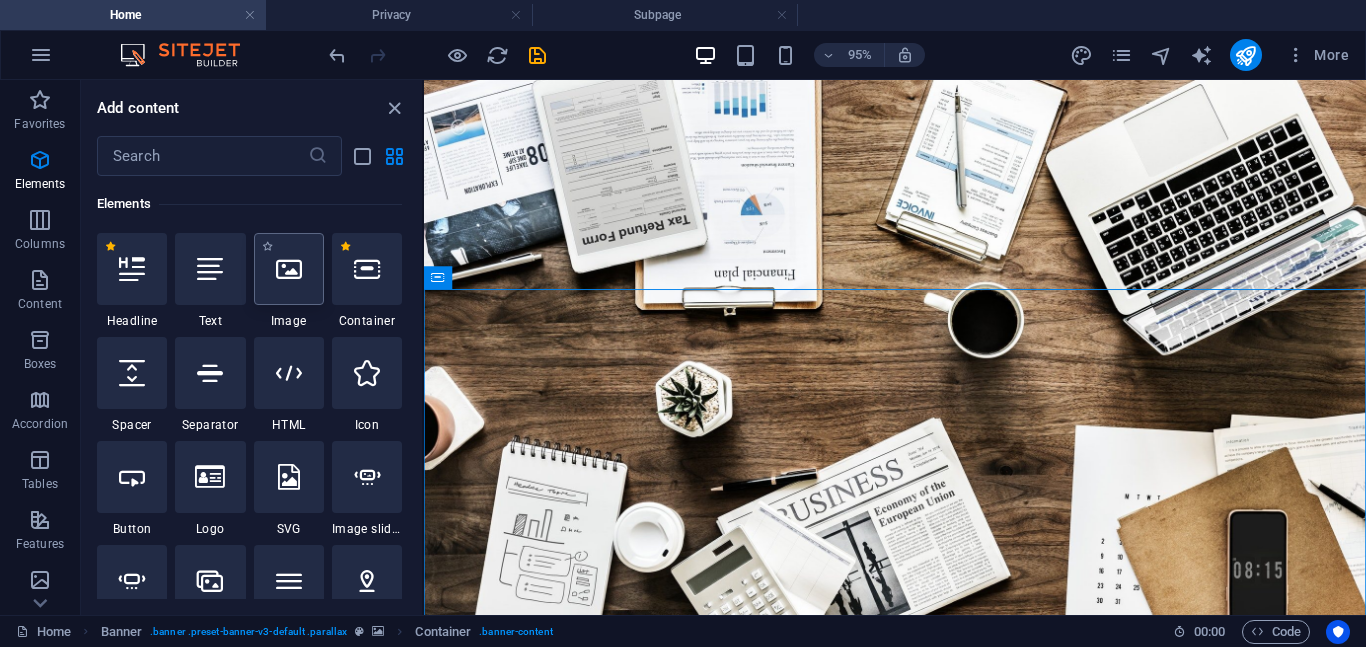 click at bounding box center [289, 269] 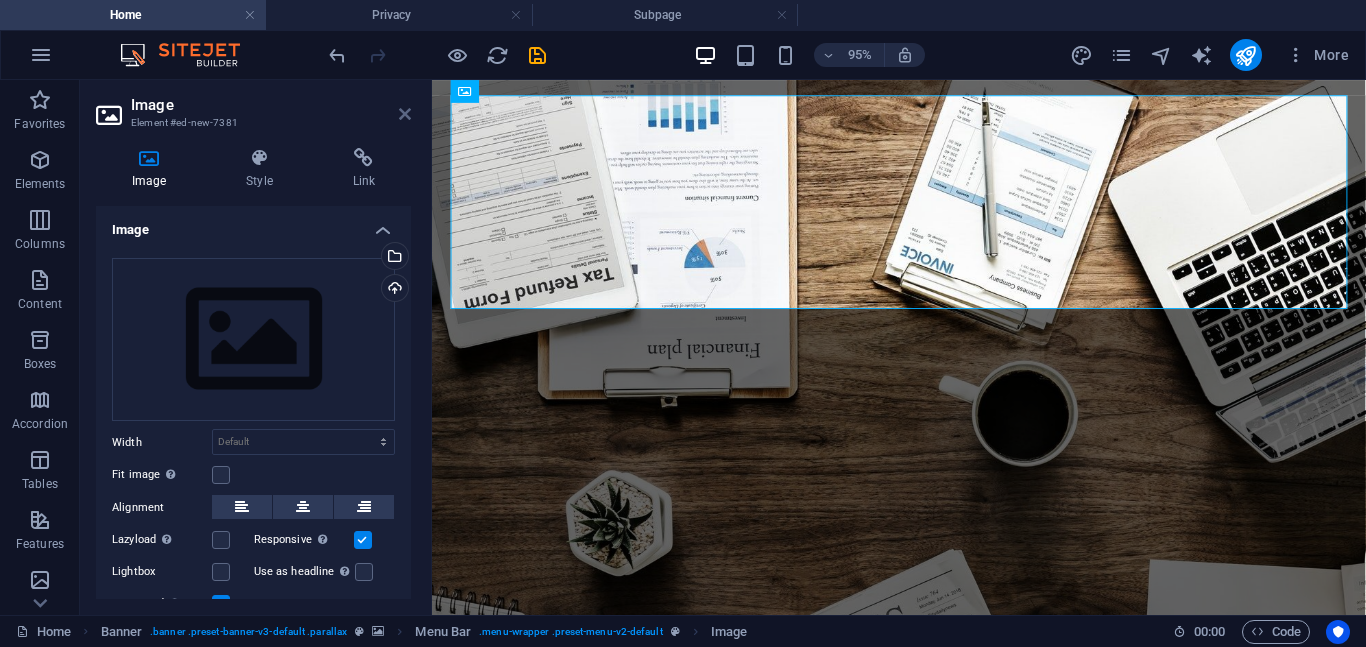 click at bounding box center (405, 114) 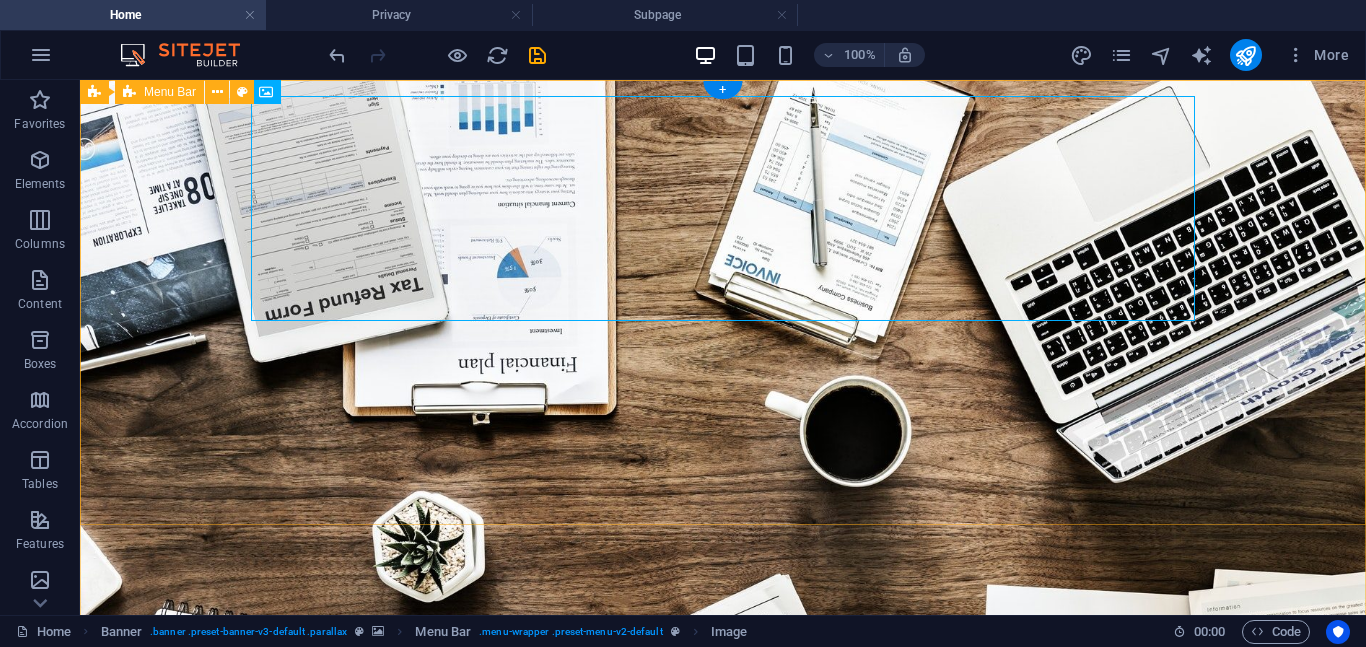 click on "Home About us Services Projects Team Contact" at bounding box center (723, 1210) 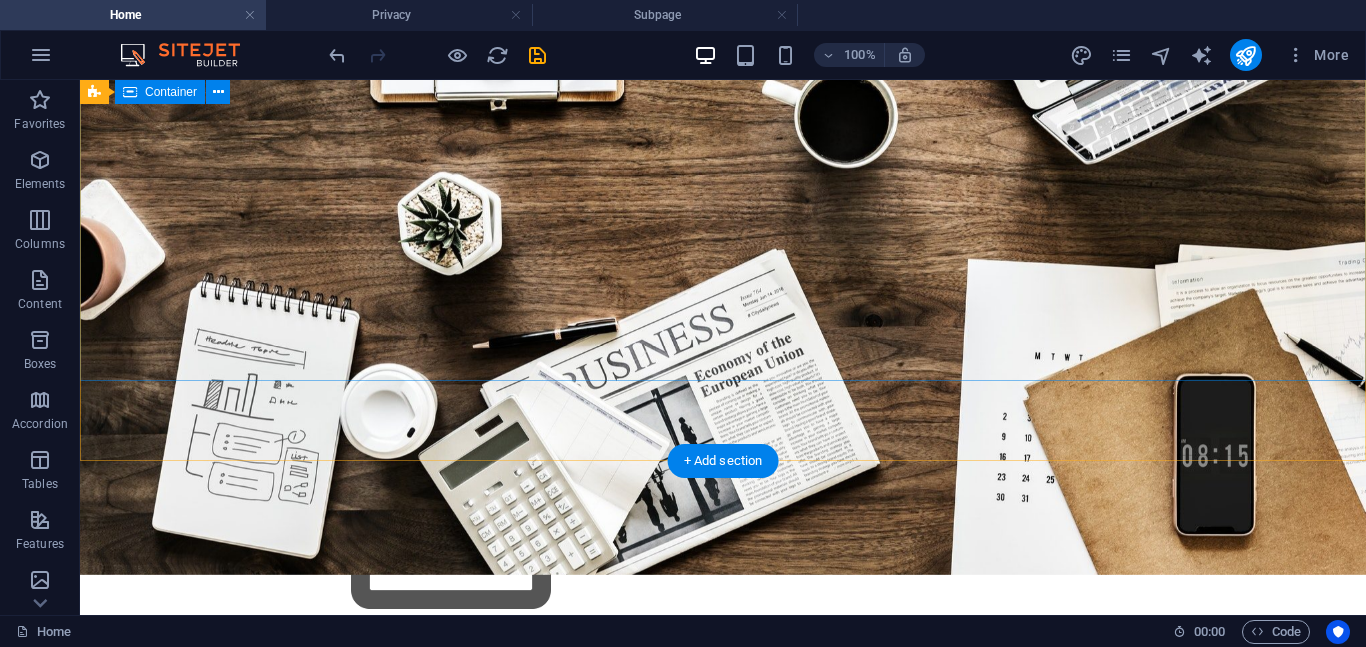 scroll, scrollTop: 563, scrollLeft: 0, axis: vertical 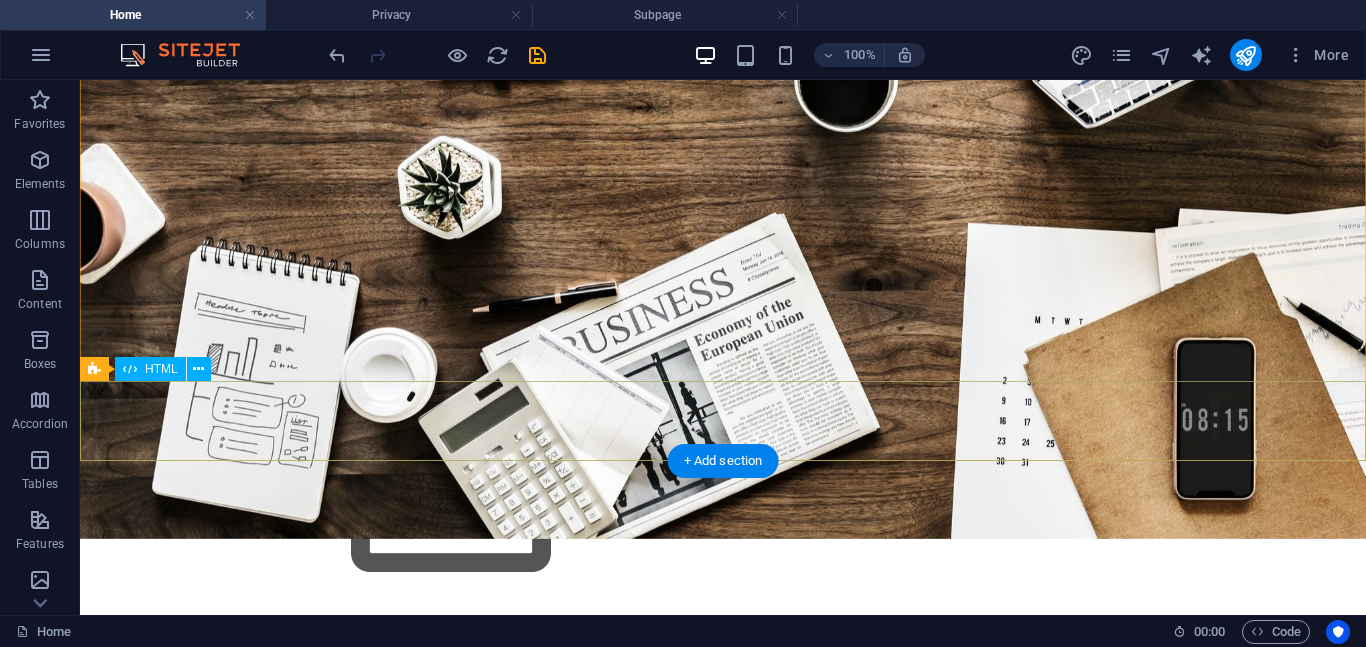 click at bounding box center [723, 1193] 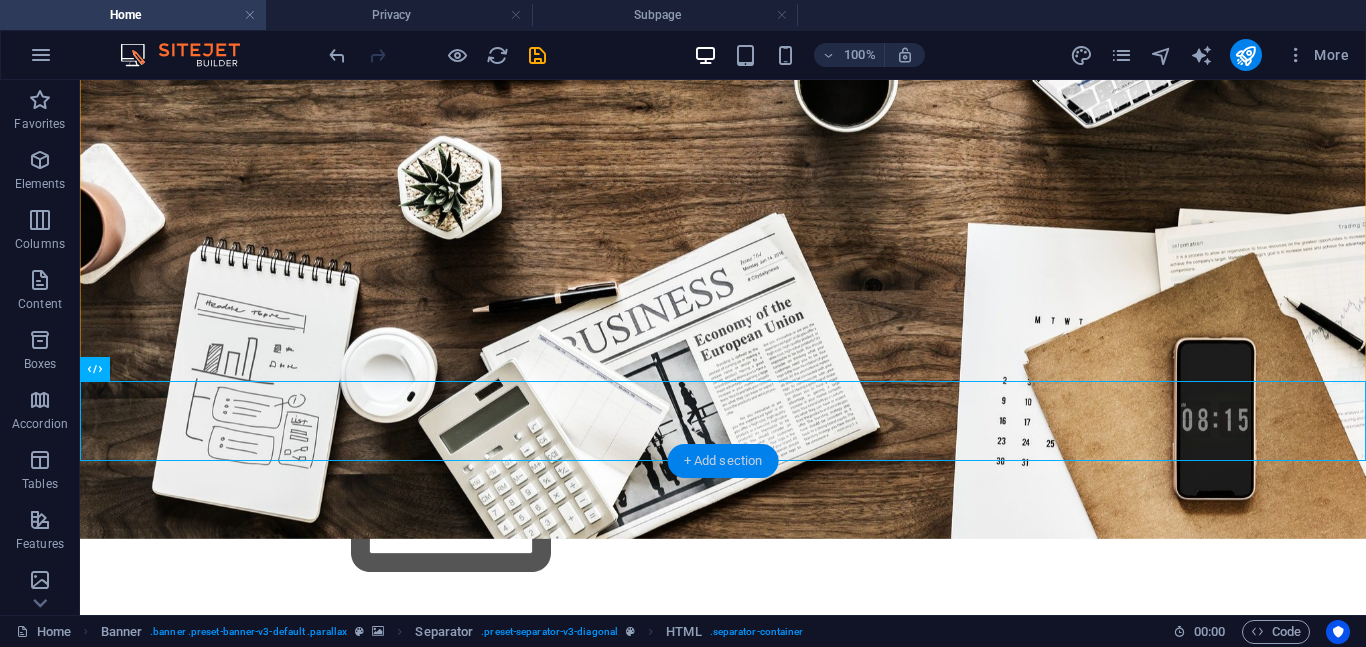 click on "+ Add section" at bounding box center (723, 461) 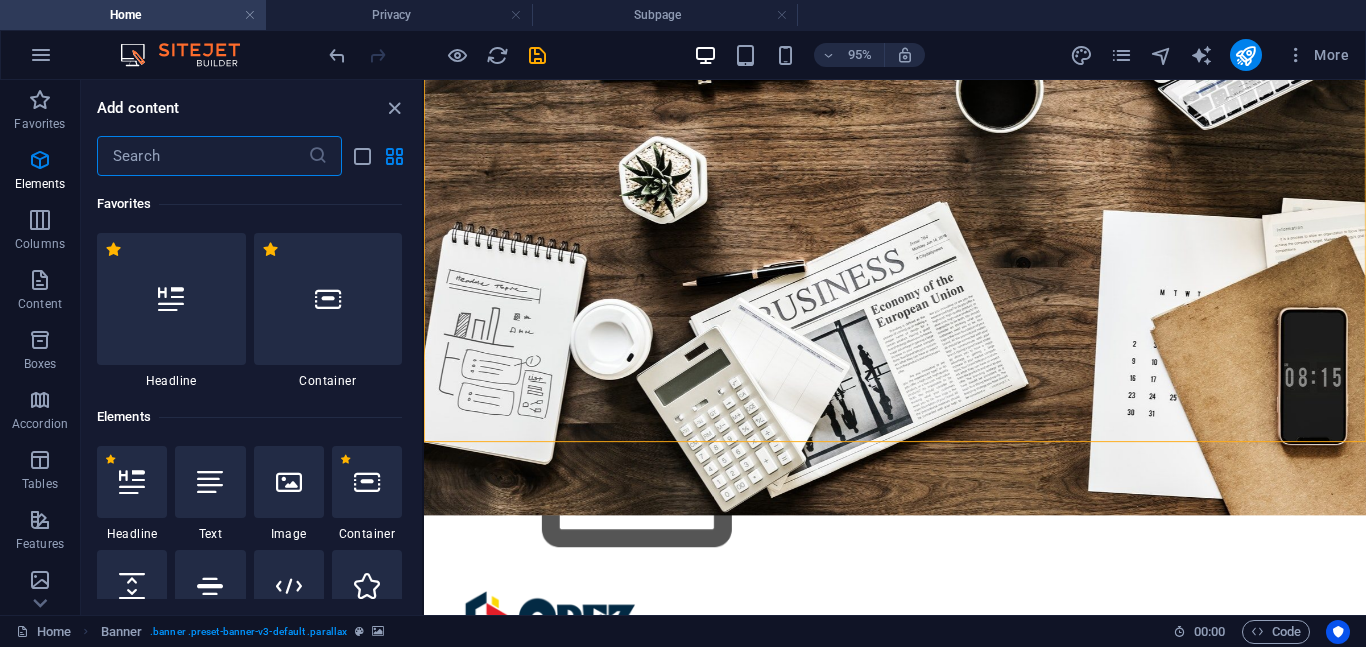 scroll, scrollTop: 3499, scrollLeft: 0, axis: vertical 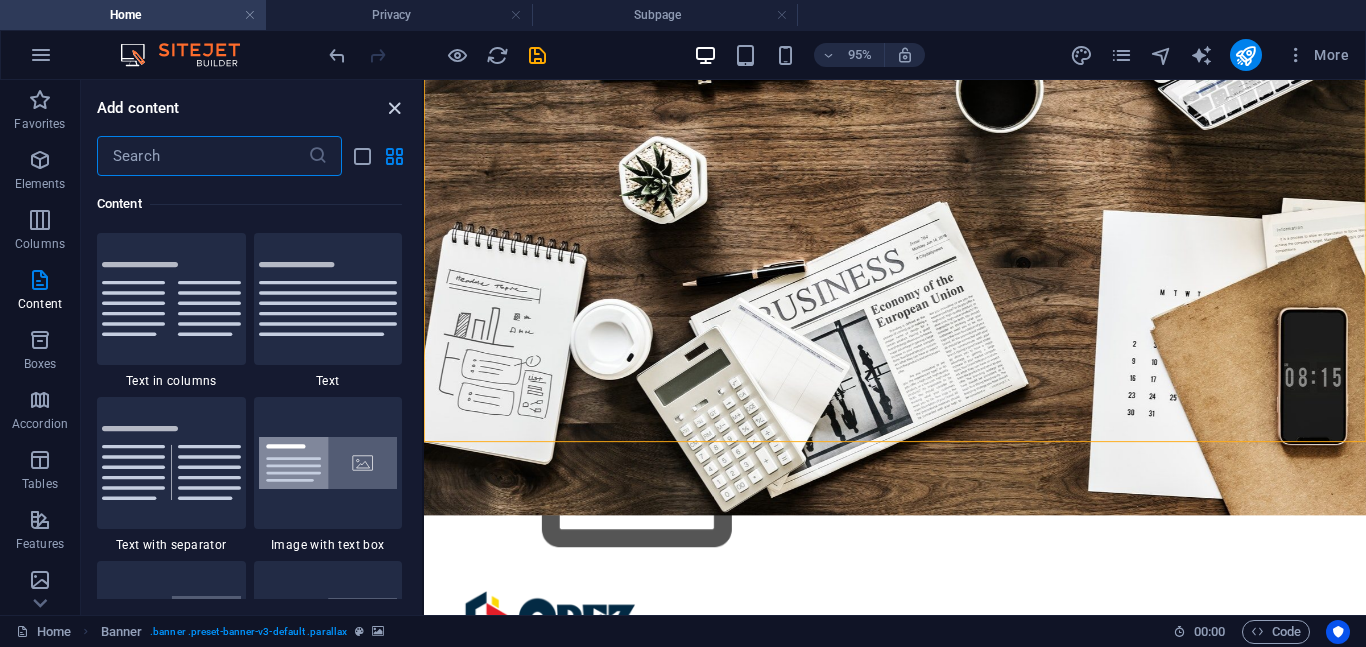 click at bounding box center (394, 108) 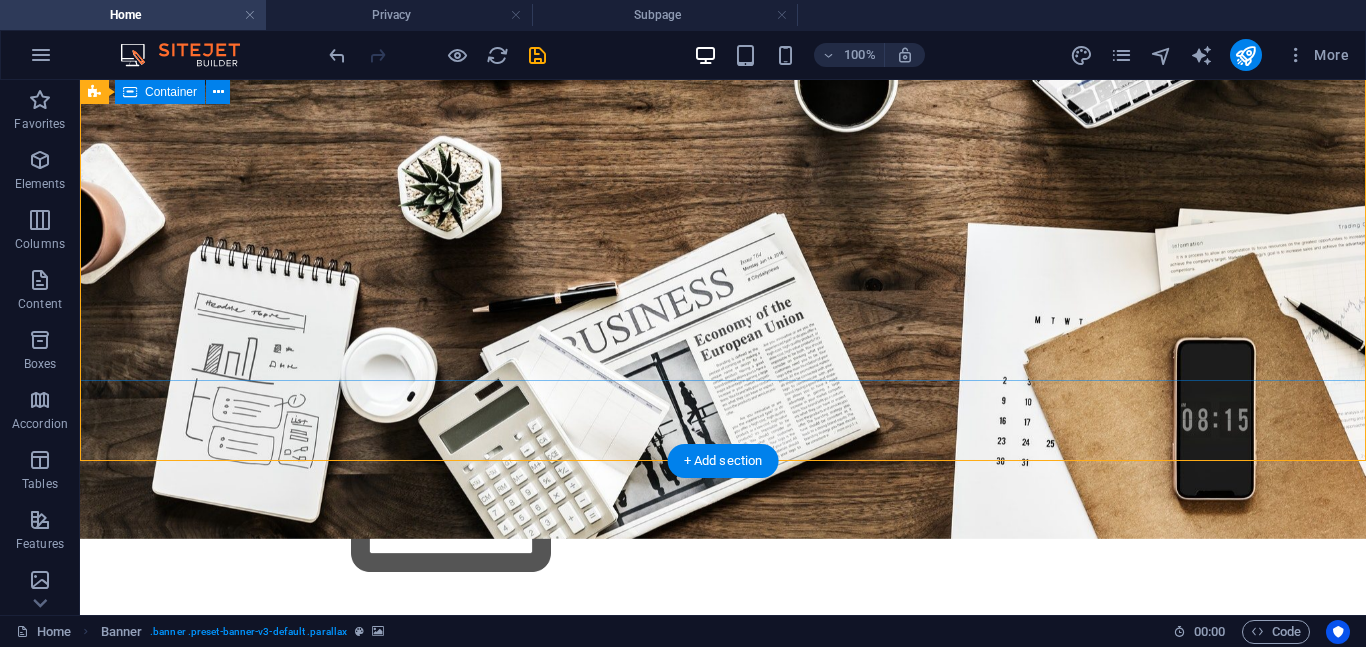 click on "E vent Production E quipment Procurement C onsultancy services Learn more" at bounding box center (723, 944) 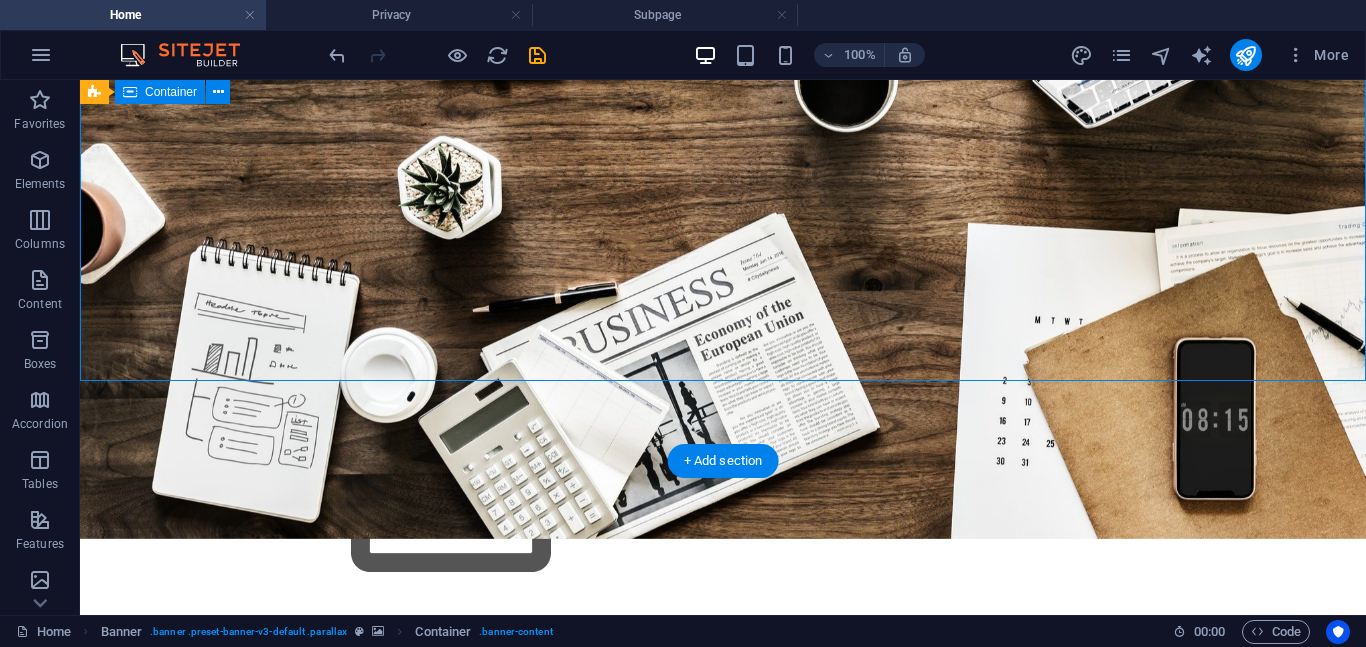 click on "E vent Production E quipment Procurement C onsultancy services Learn more" at bounding box center (723, 944) 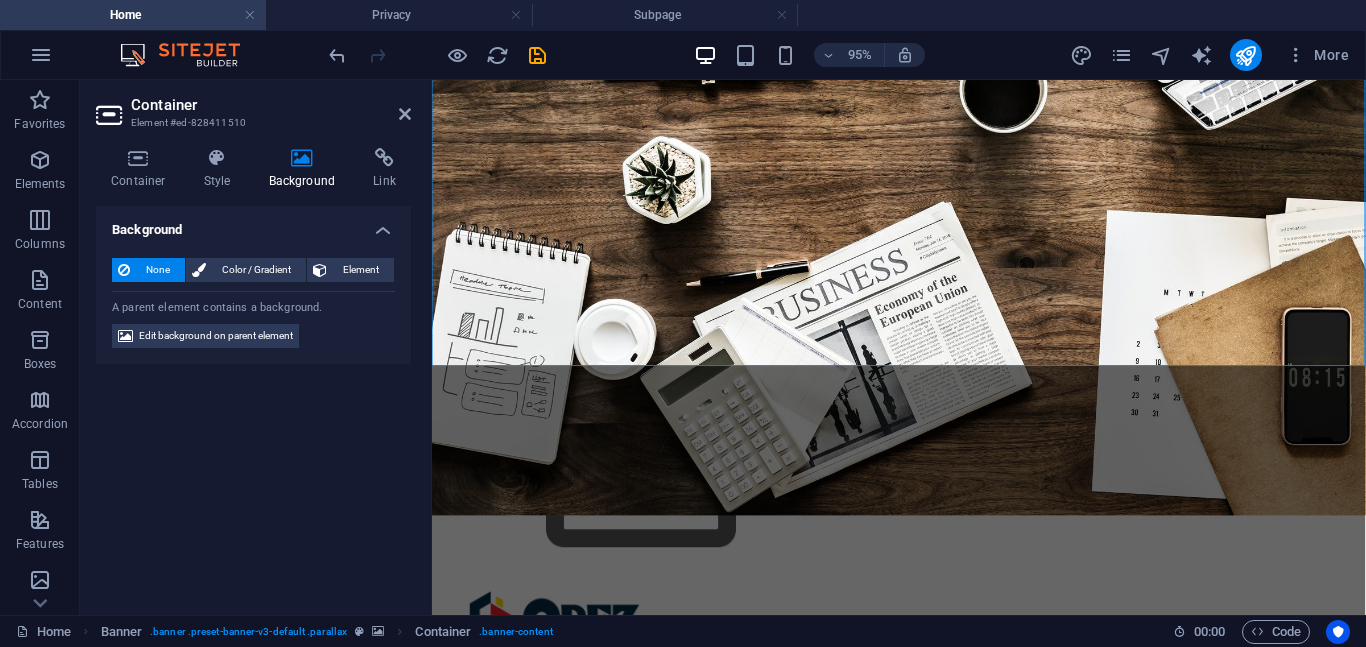 click at bounding box center [302, 158] 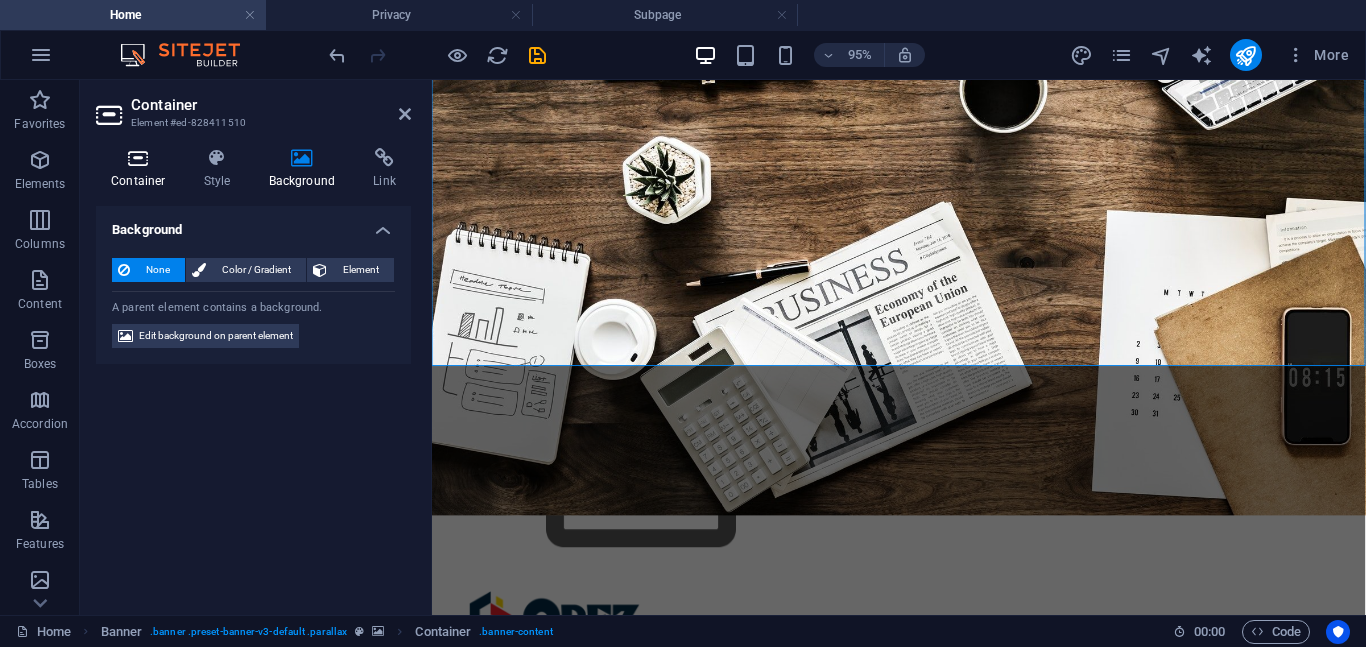 click on "Container" at bounding box center (142, 169) 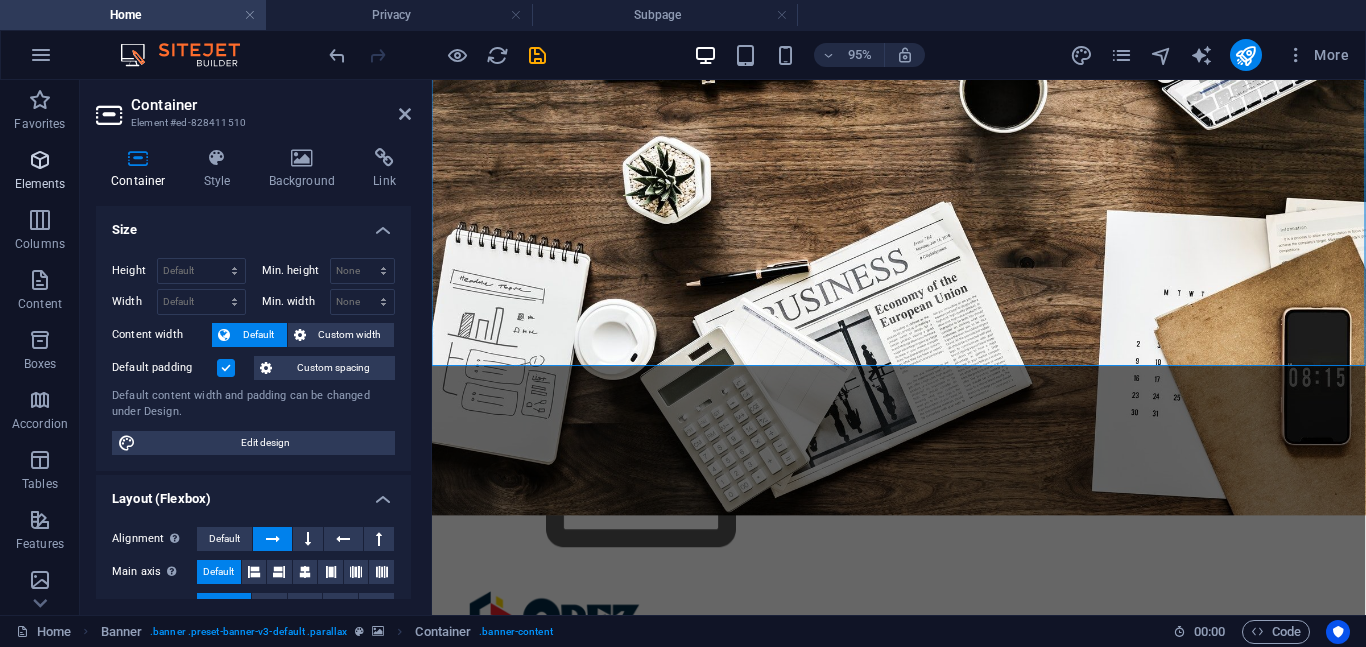 click on "Elements" at bounding box center (40, 172) 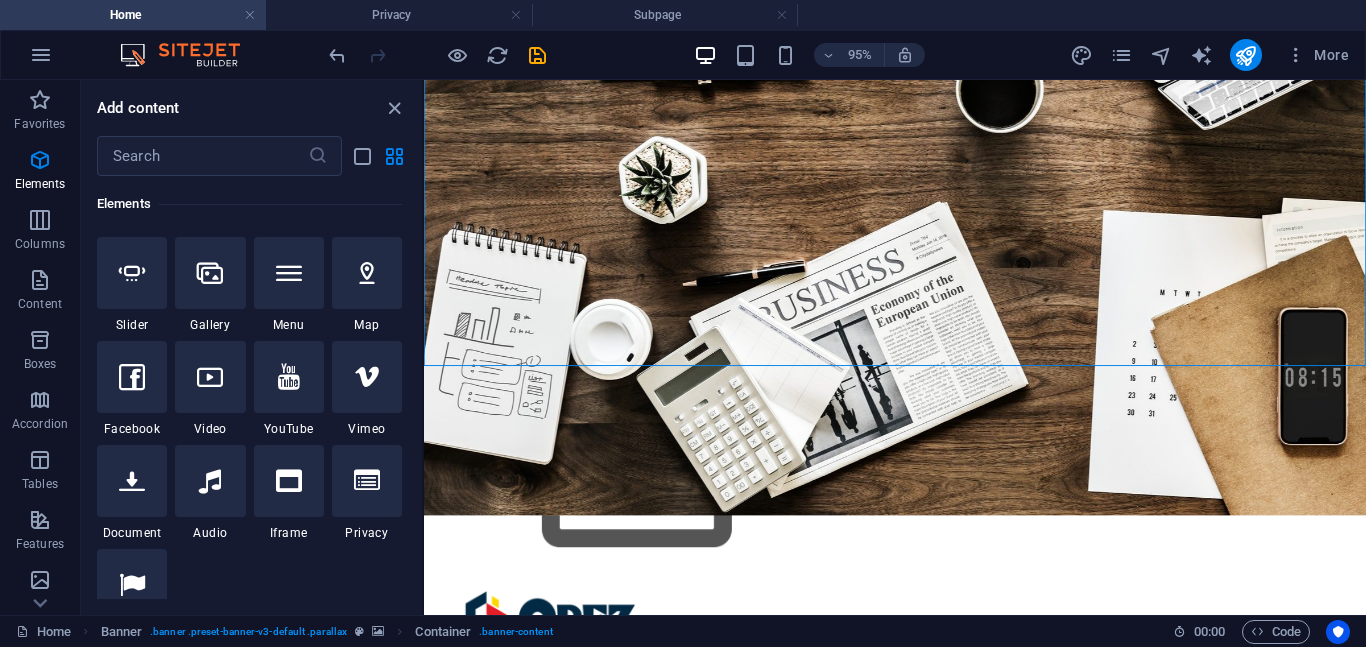 scroll, scrollTop: 0, scrollLeft: 0, axis: both 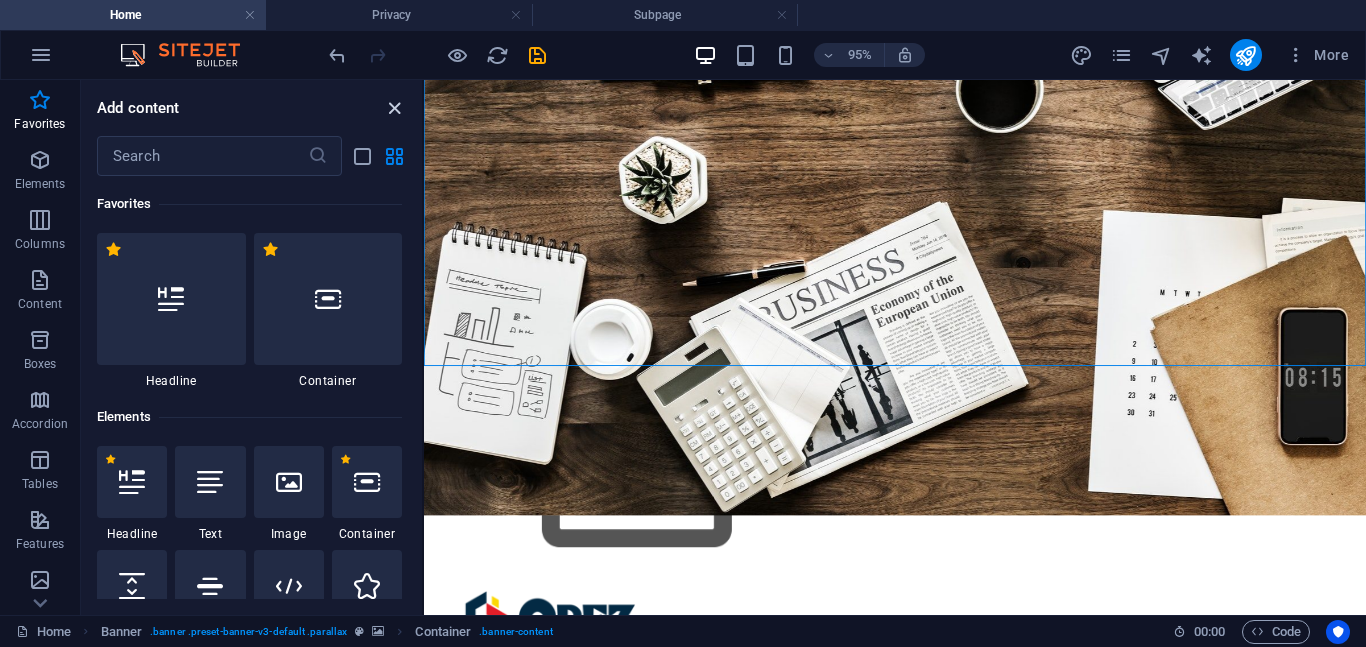 click at bounding box center [394, 108] 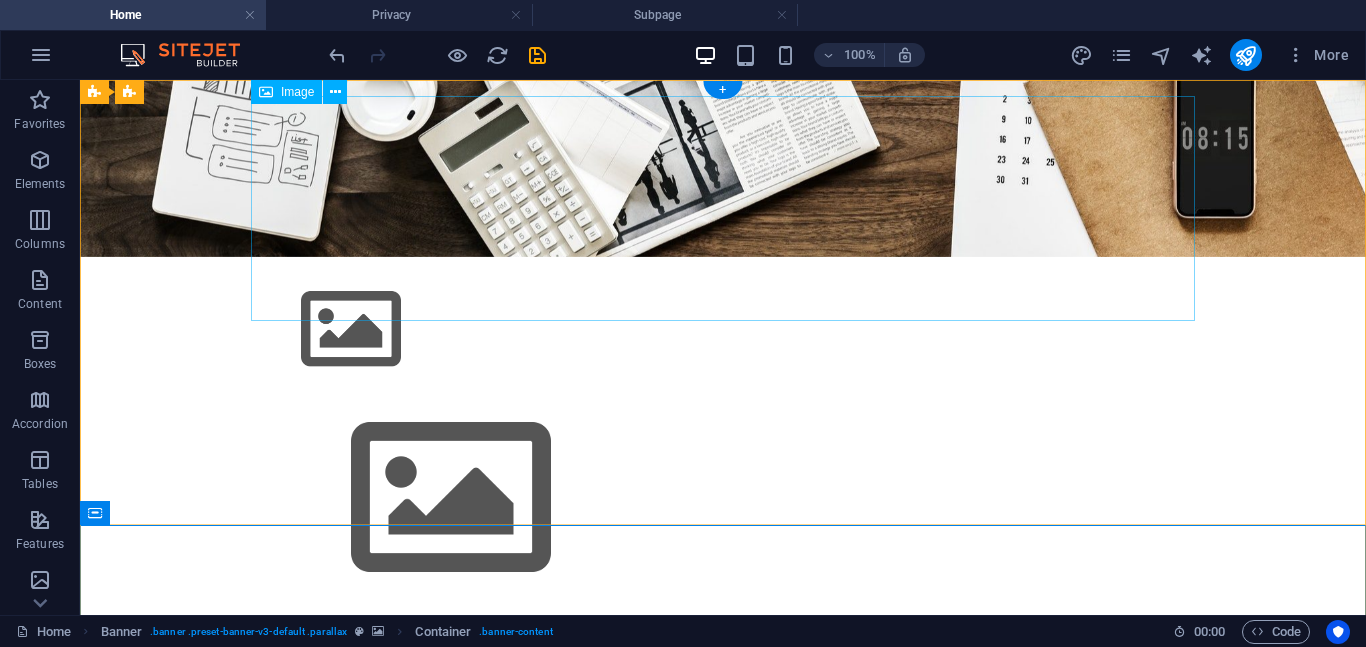 scroll, scrollTop: 0, scrollLeft: 0, axis: both 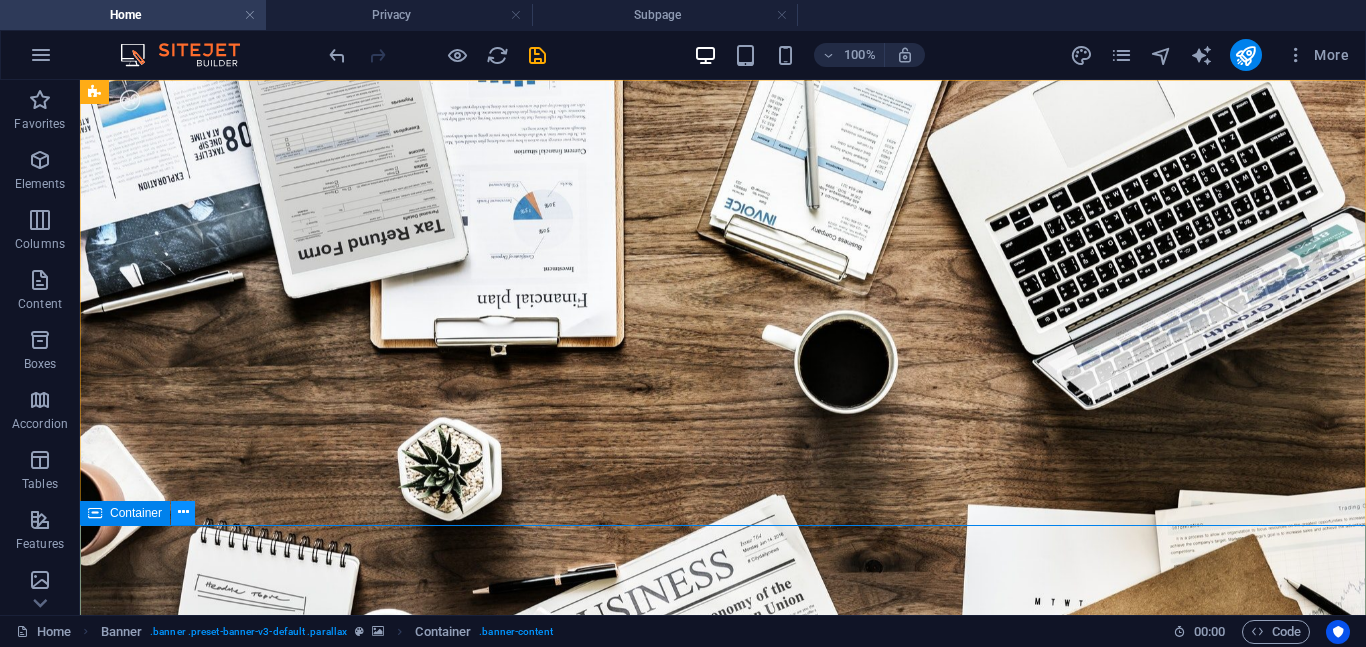 click at bounding box center (183, 512) 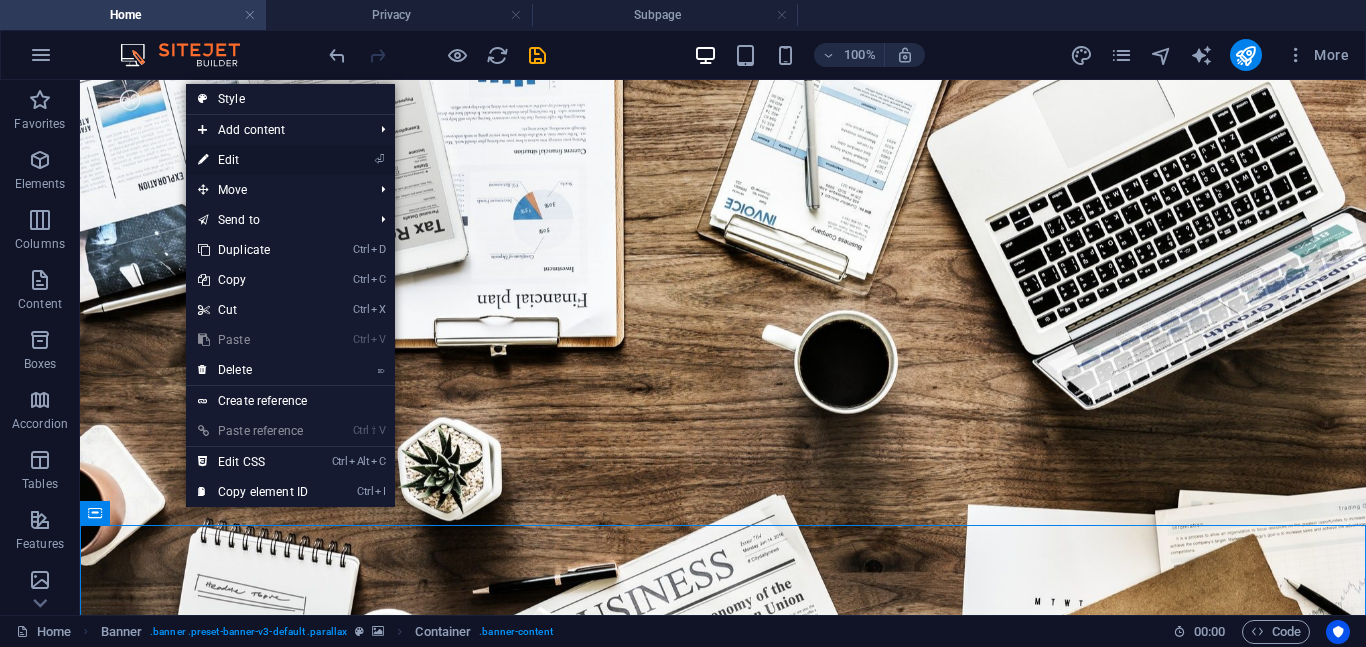click on "⏎  Edit" at bounding box center (253, 160) 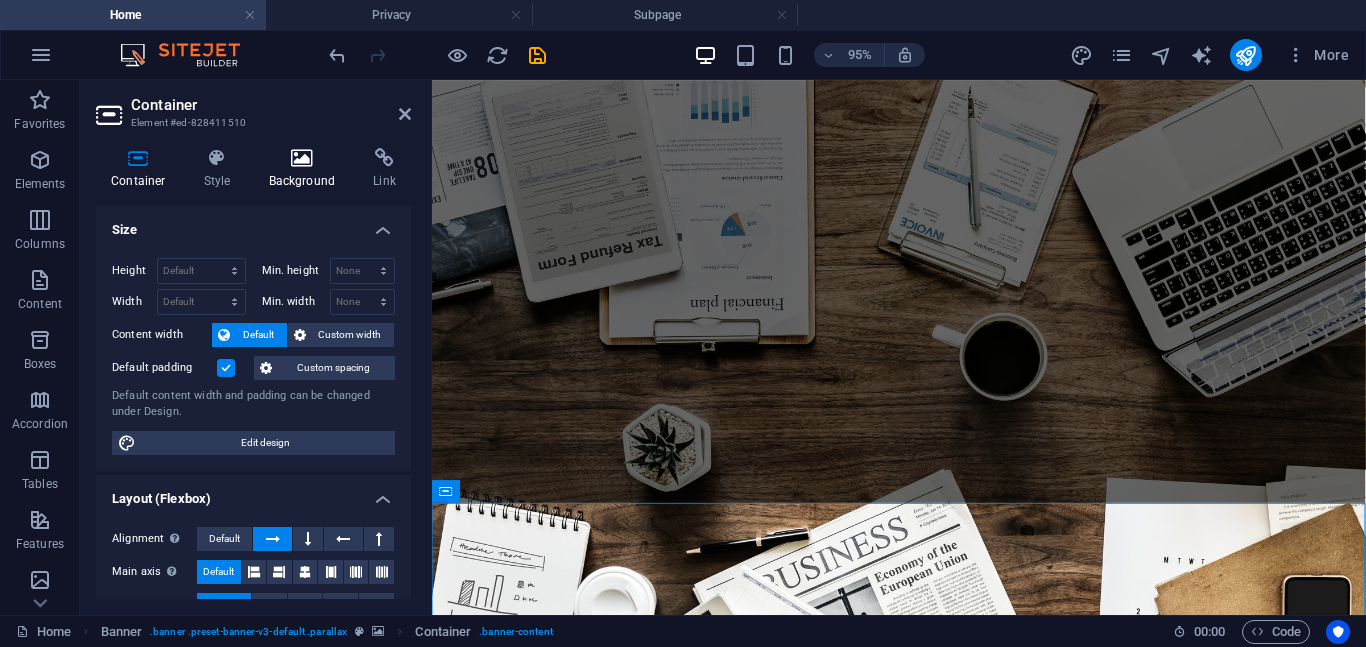 click at bounding box center (302, 158) 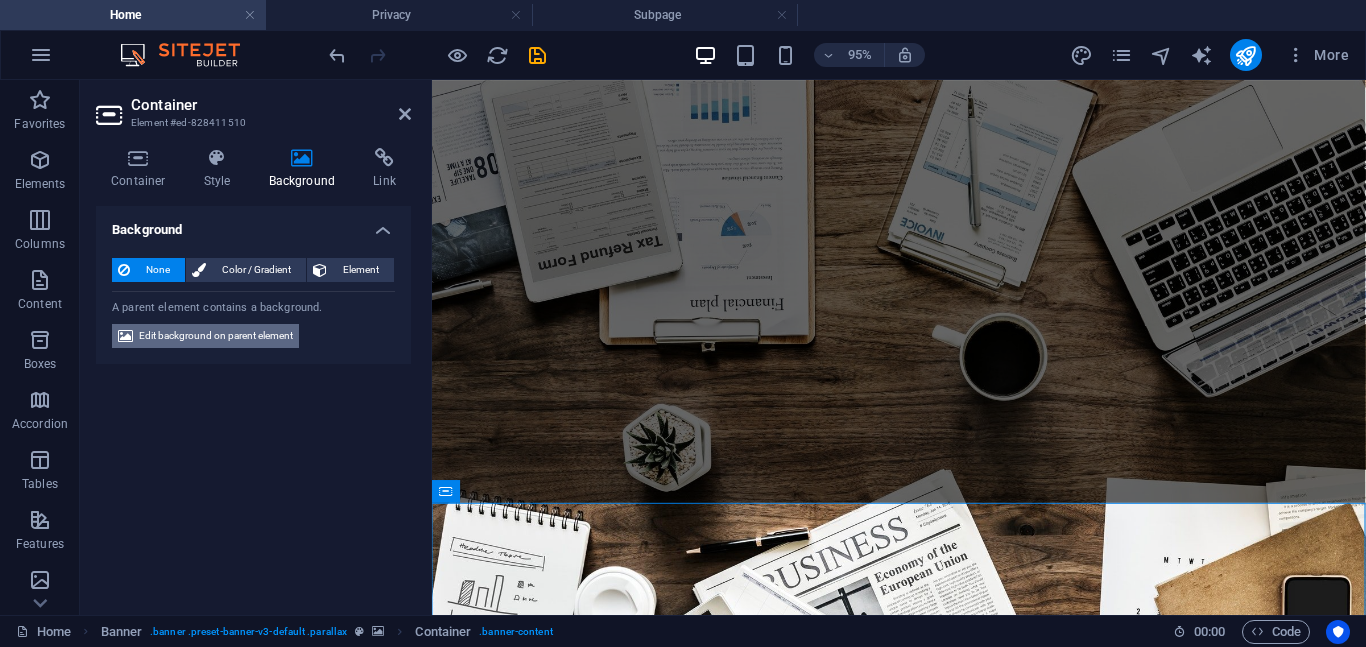 click on "Edit background on parent element" at bounding box center [216, 336] 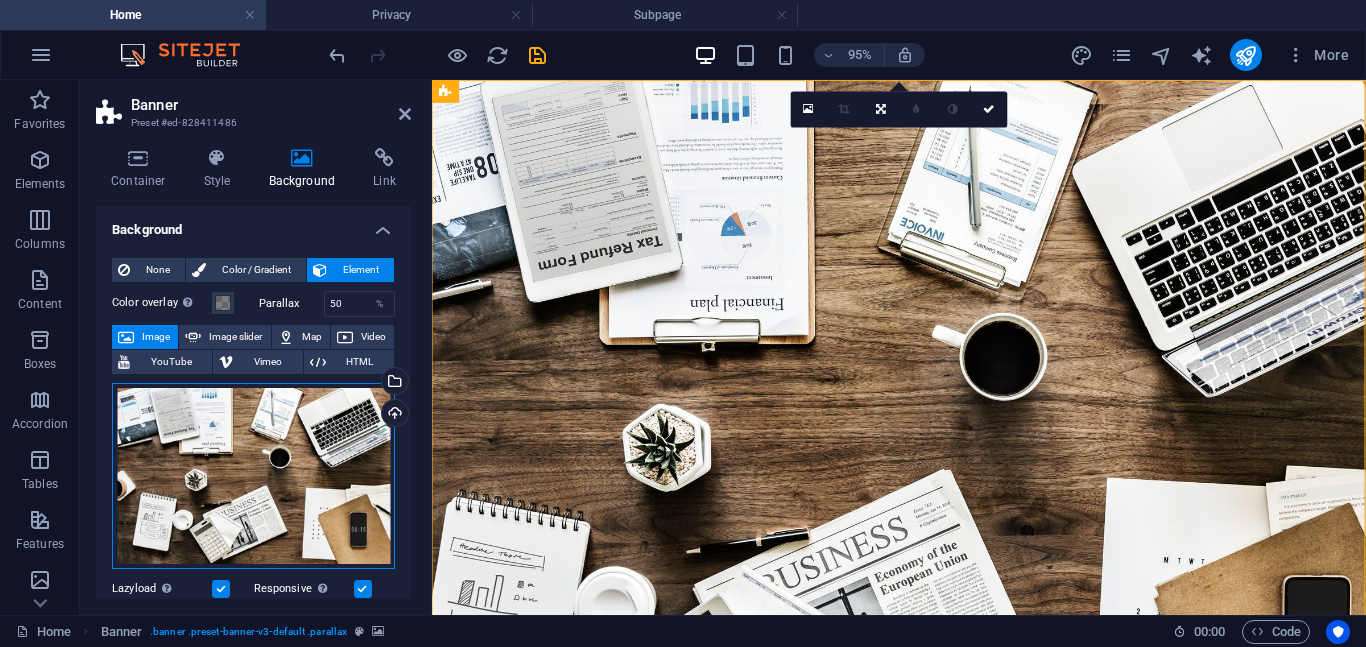 click on "Drag files here, click to choose files or select files from Files or our free stock photos & videos" at bounding box center [253, 476] 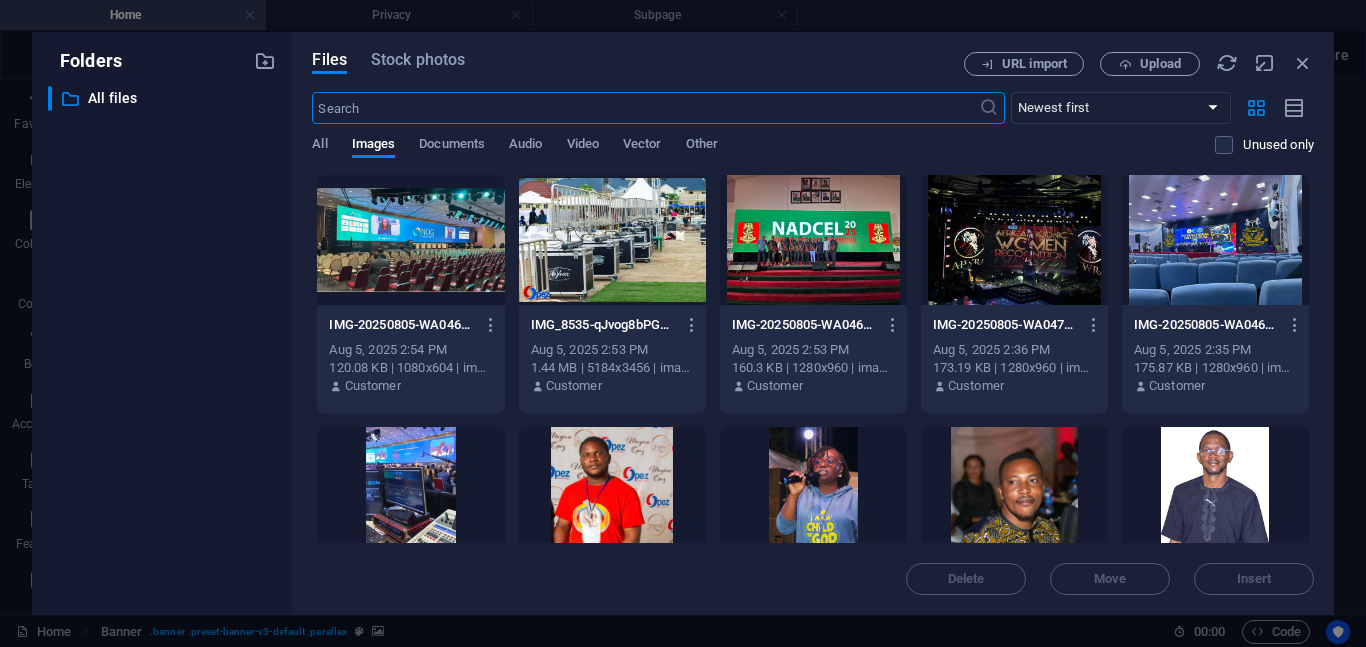 click at bounding box center [612, 240] 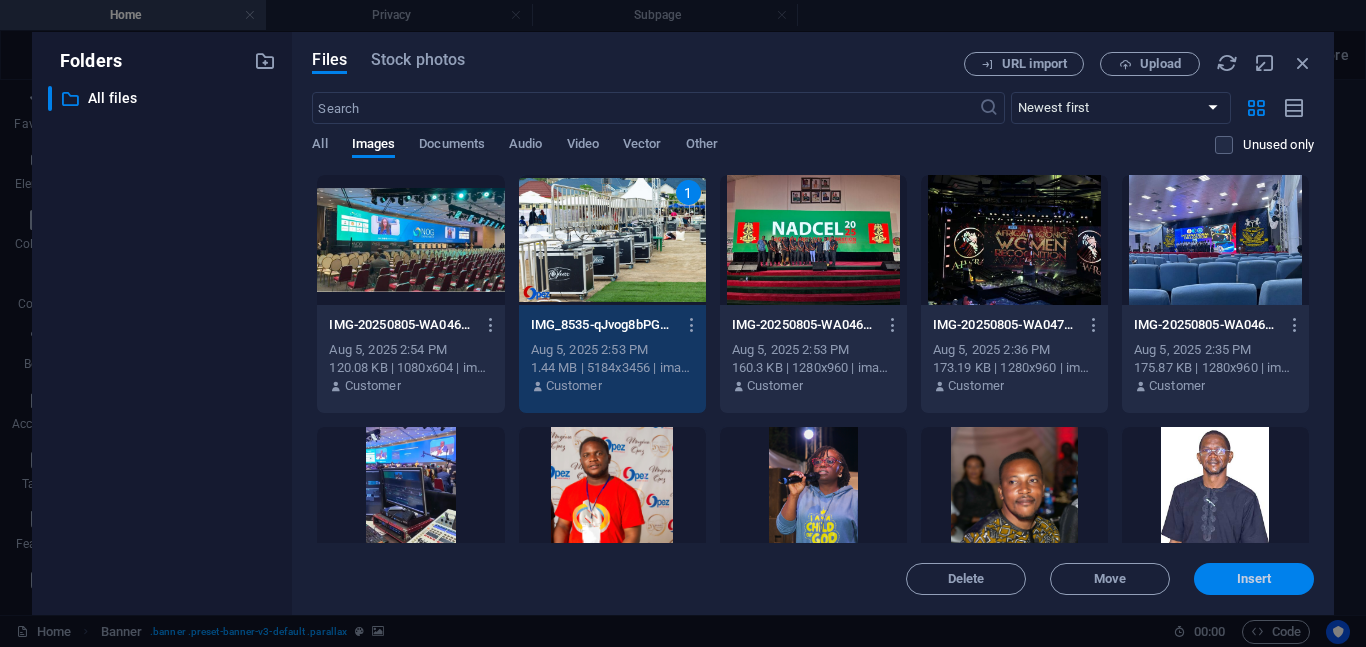 click on "Insert" at bounding box center [1254, 579] 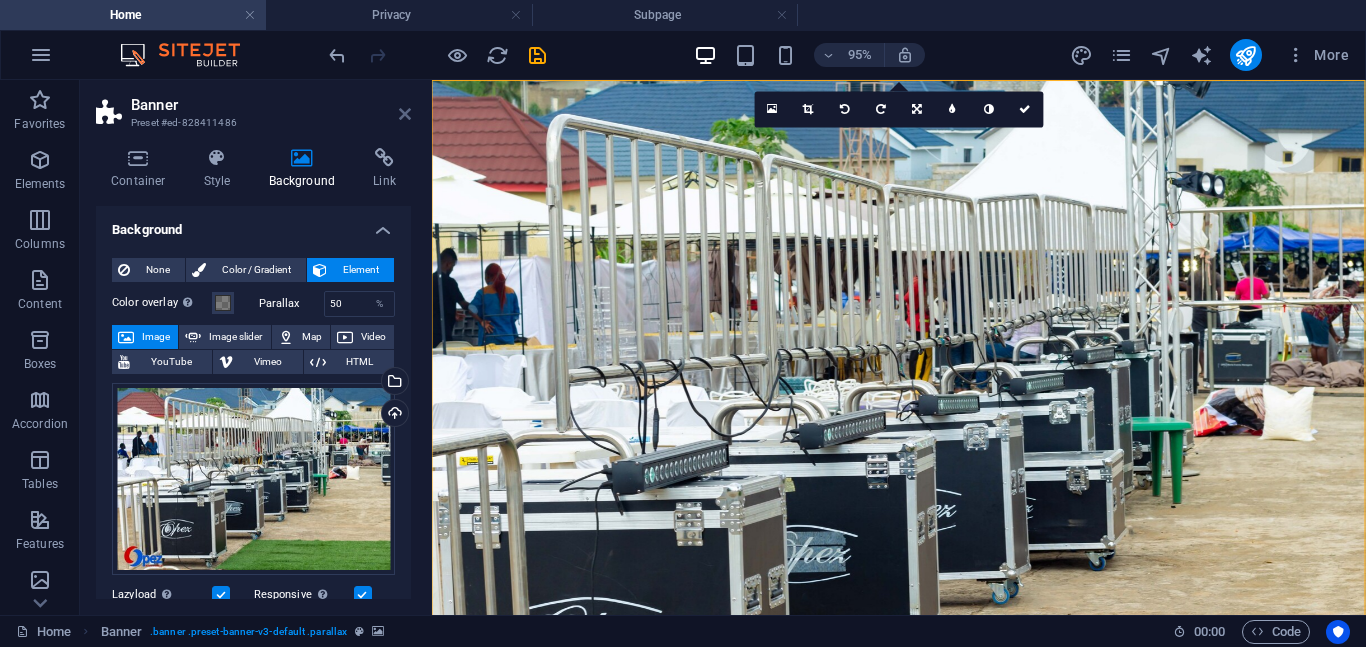 click at bounding box center [405, 114] 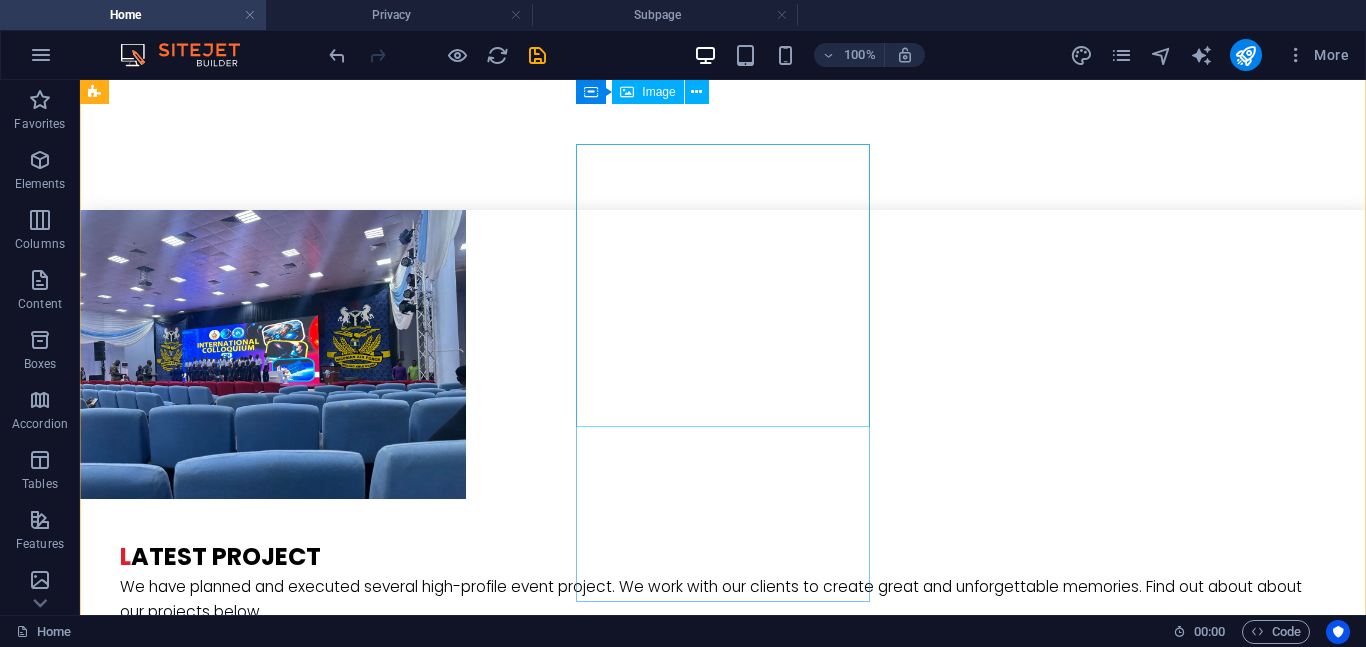 scroll, scrollTop: 4872, scrollLeft: 0, axis: vertical 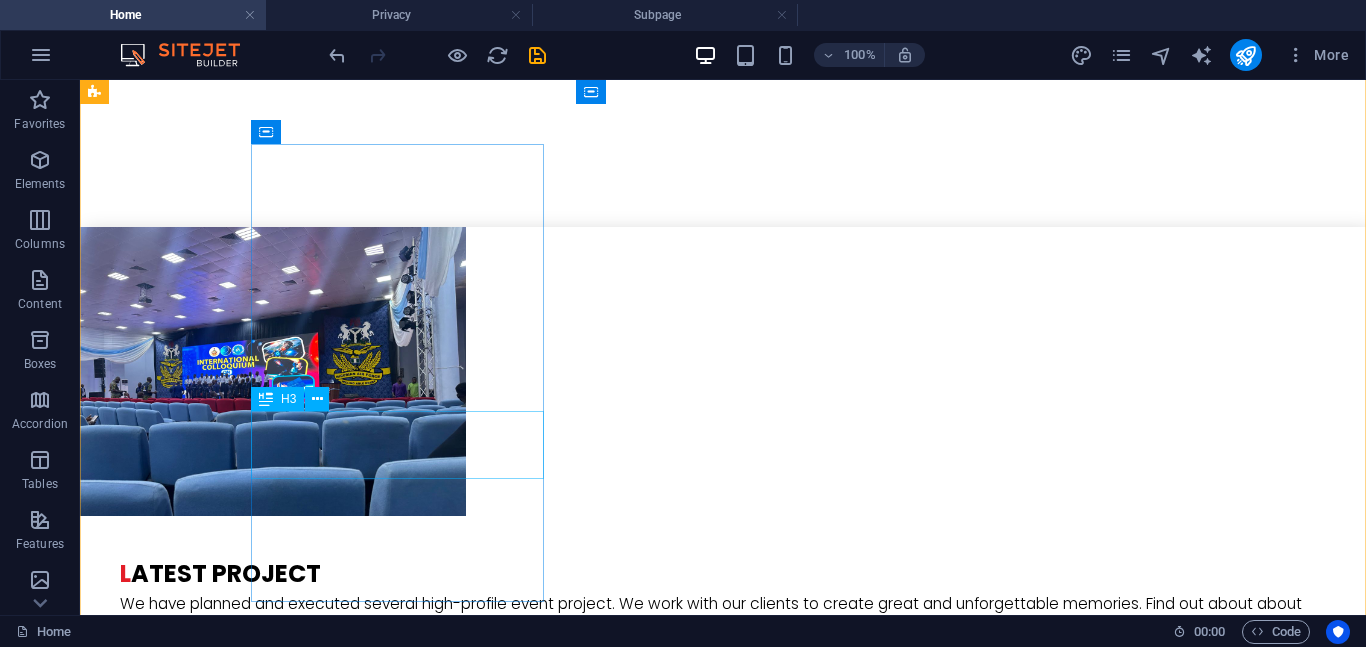 click on "emma" at bounding box center [242, 4831] 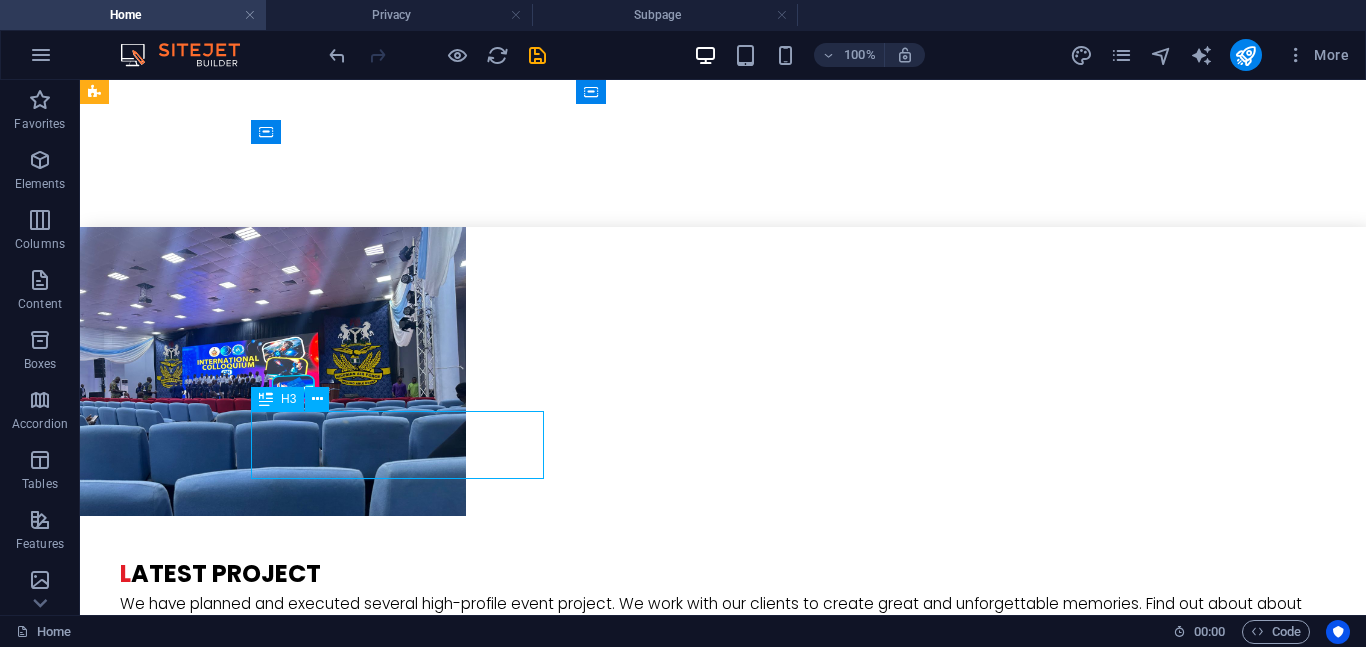 click on "emma" at bounding box center (242, 4831) 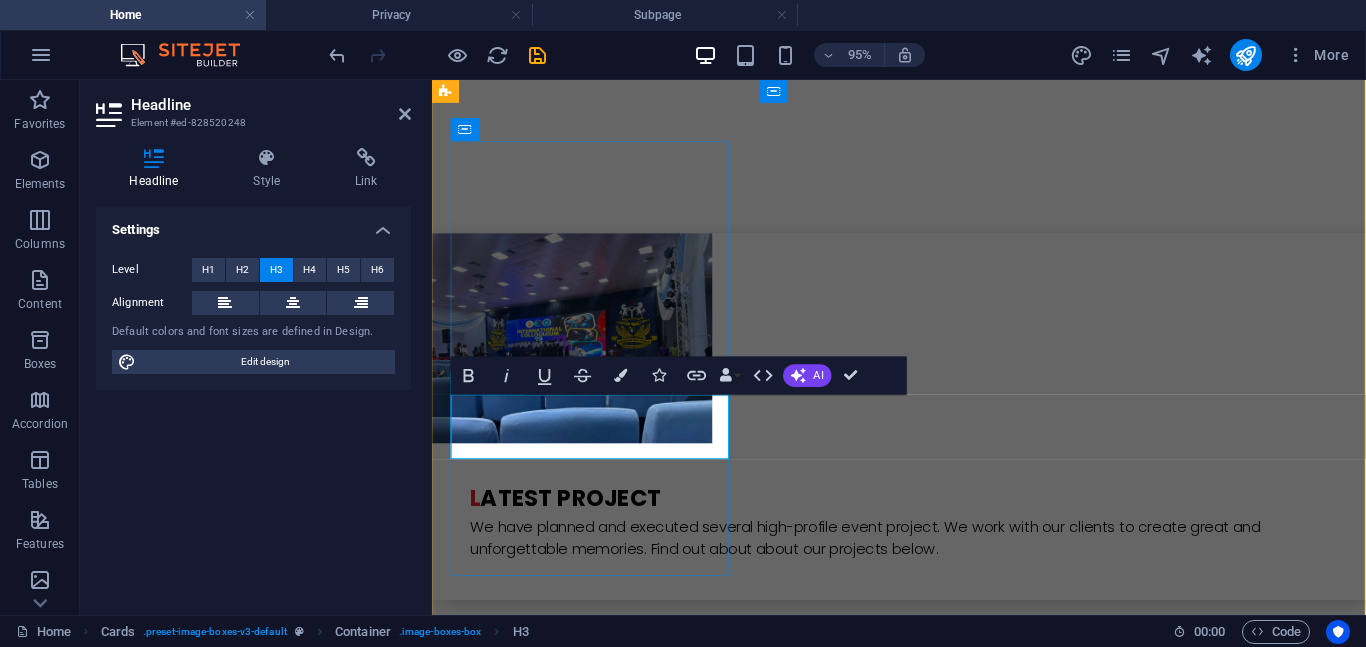 type 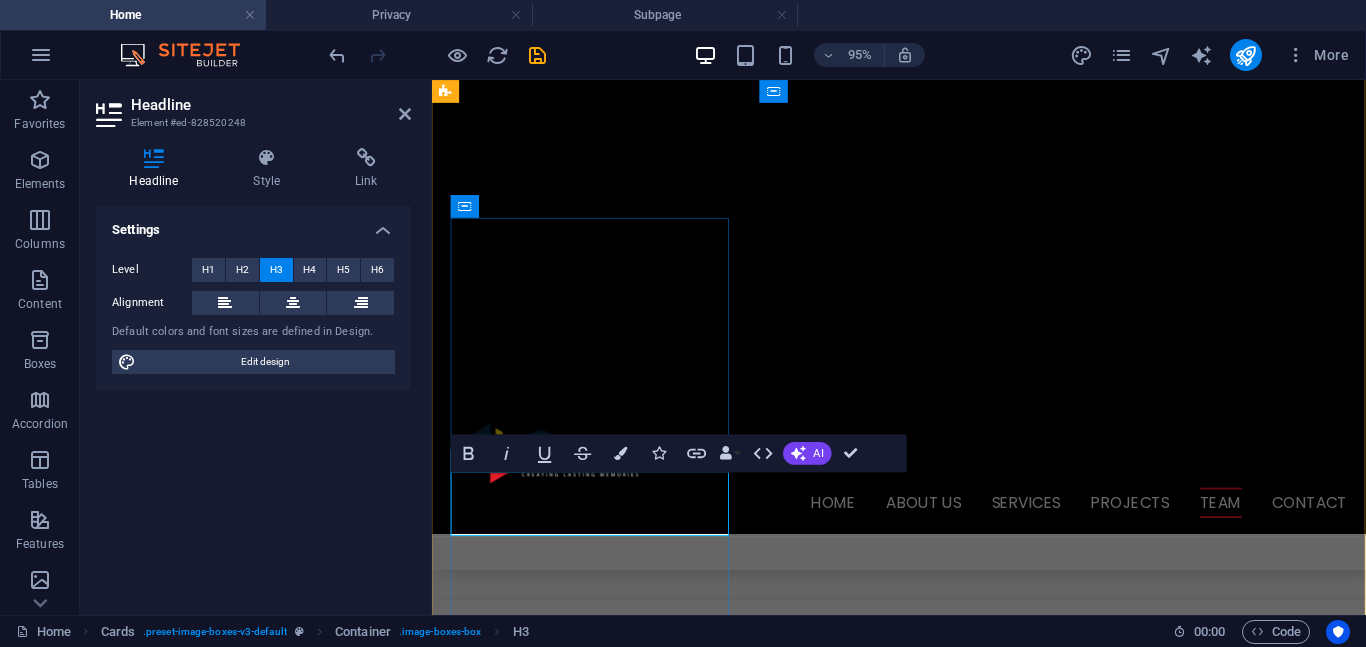 scroll, scrollTop: 4788, scrollLeft: 0, axis: vertical 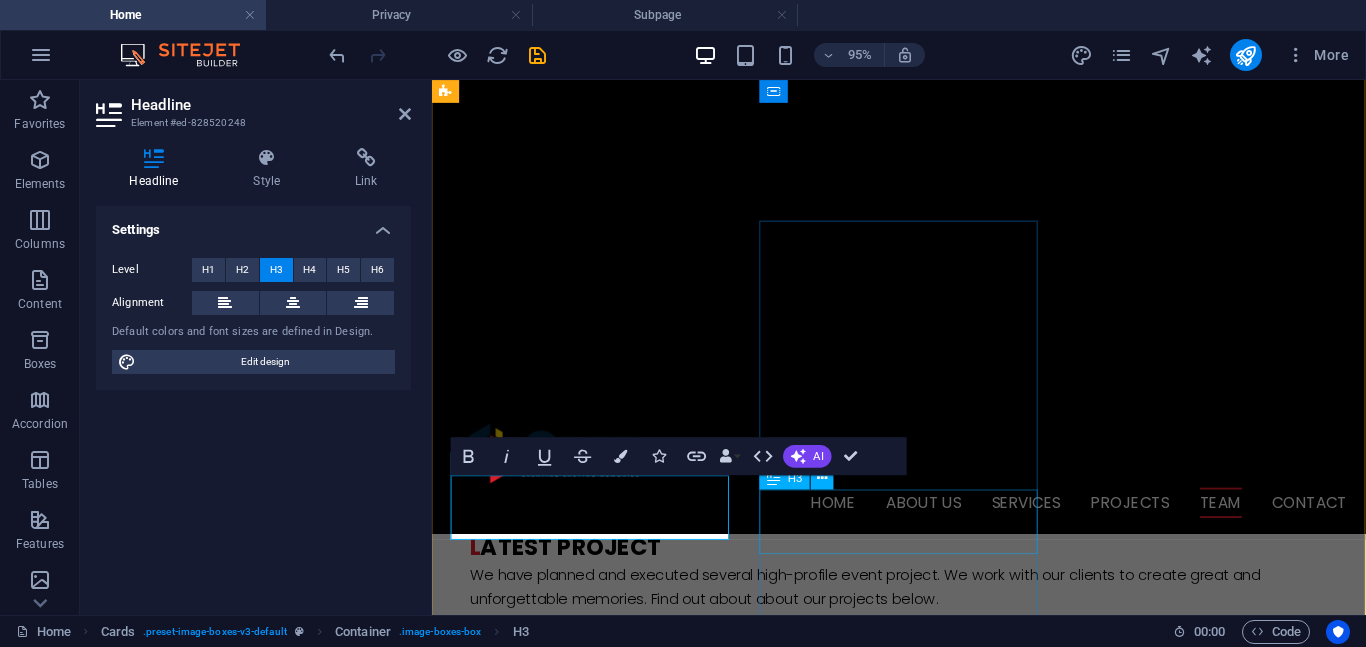 click on "tega kabu" at bounding box center (594, 5209) 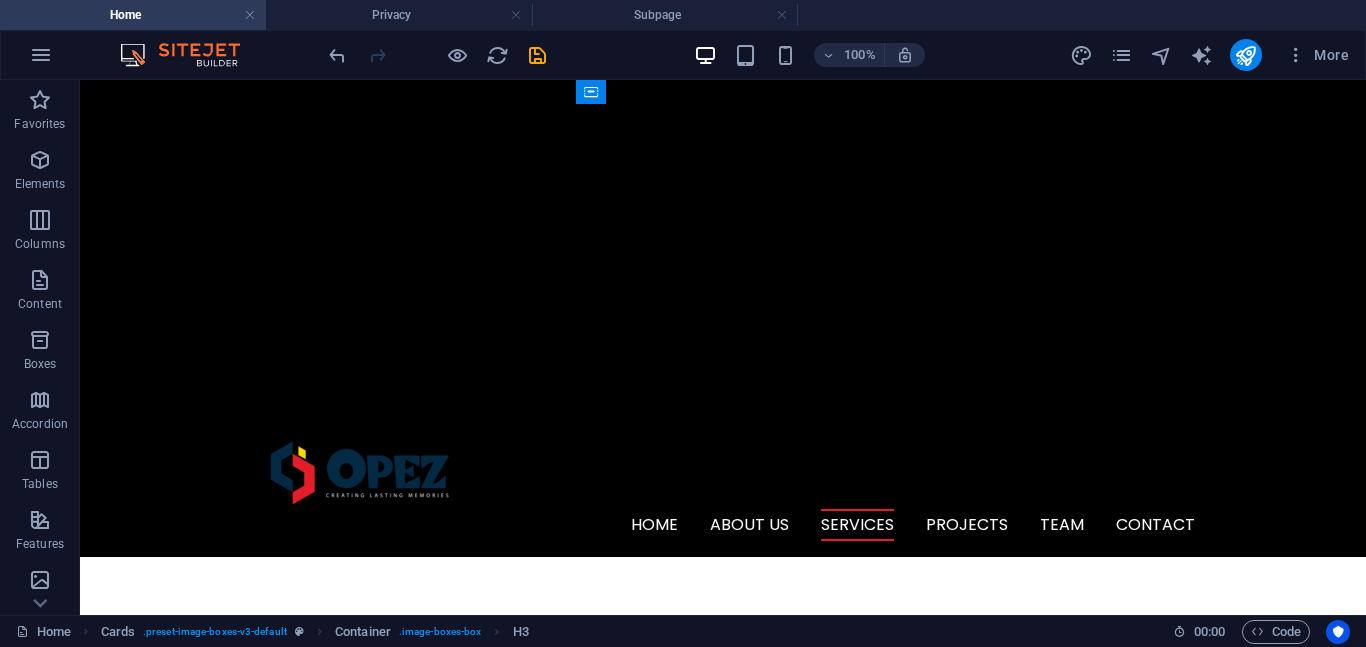 scroll, scrollTop: 2207, scrollLeft: 0, axis: vertical 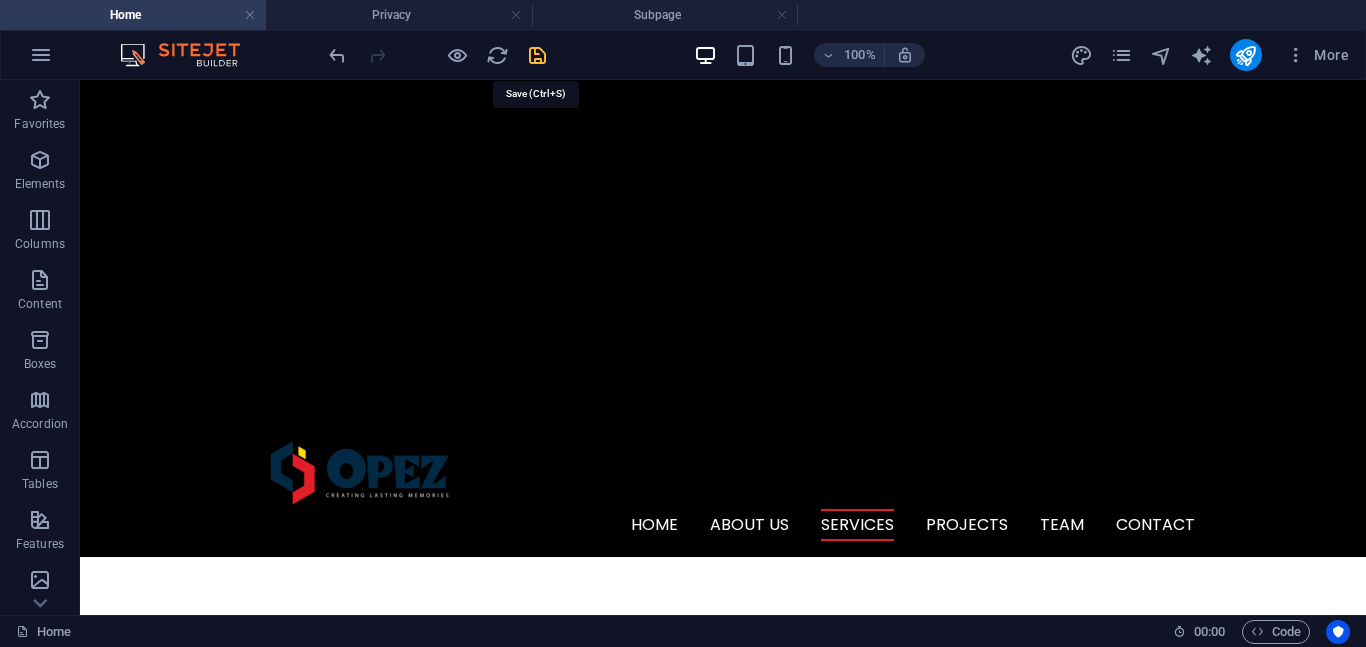 click at bounding box center (537, 55) 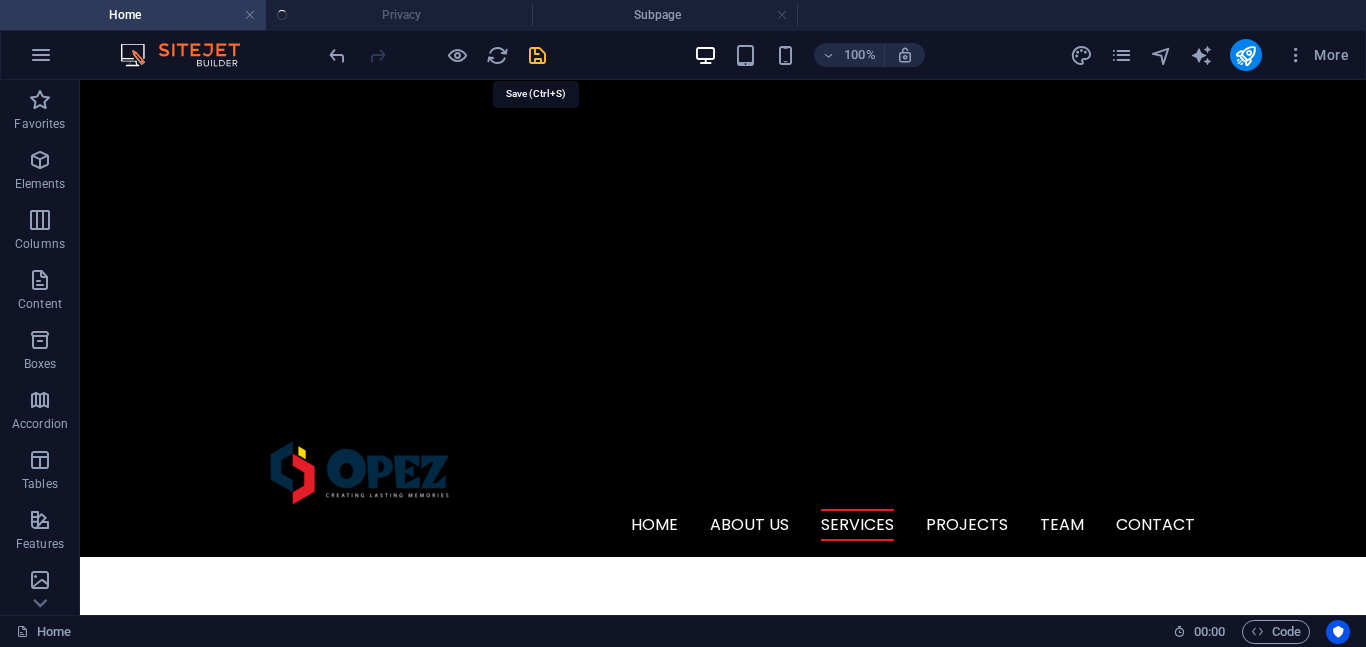 click at bounding box center [537, 55] 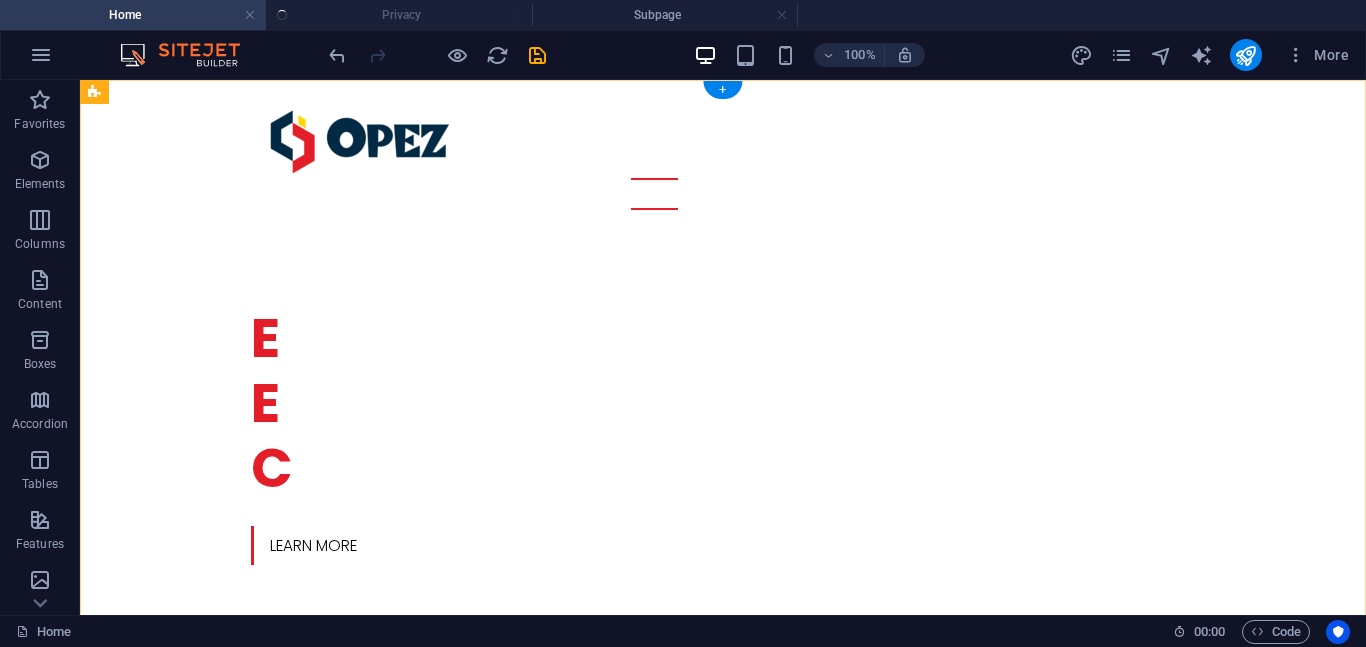 scroll, scrollTop: 0, scrollLeft: 0, axis: both 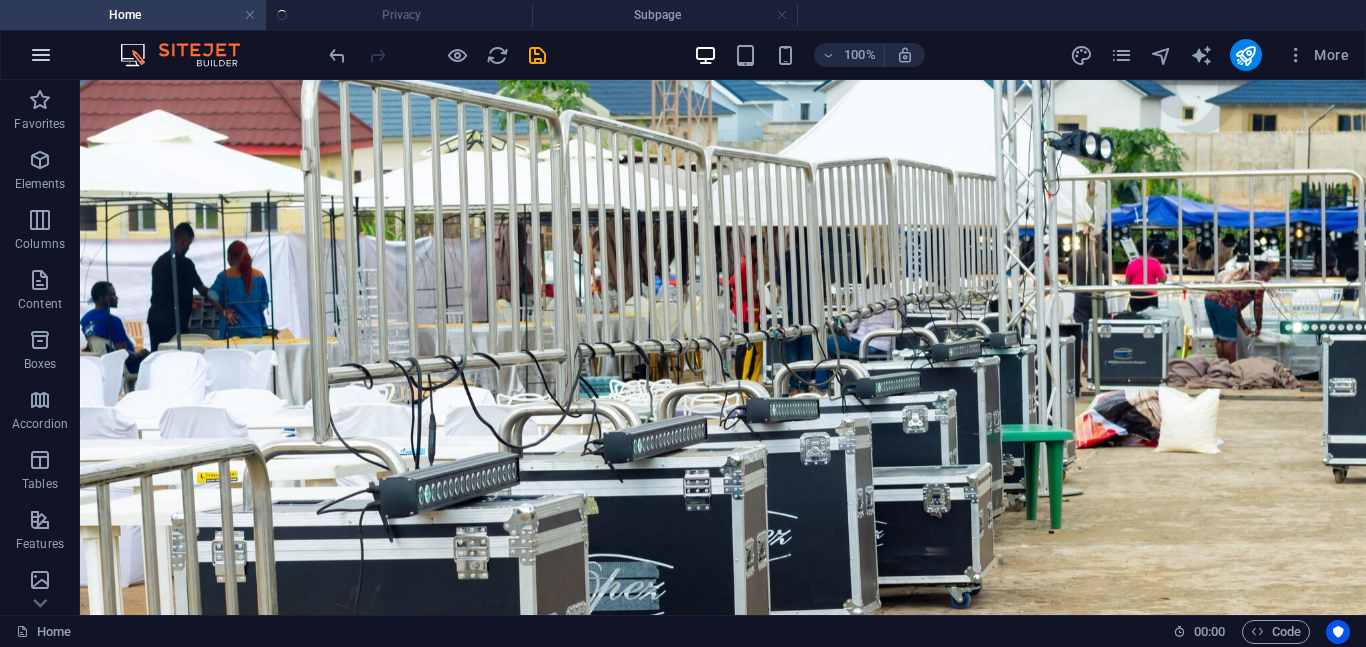 click at bounding box center (41, 55) 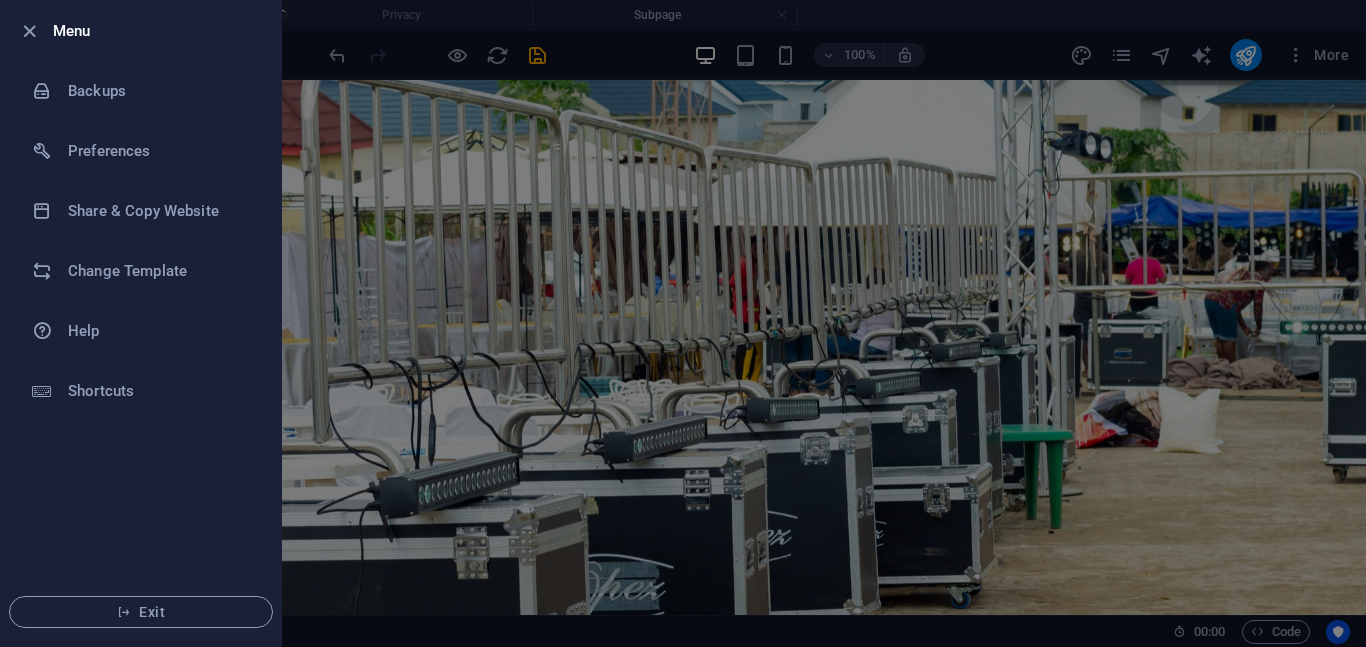 click at bounding box center (683, 323) 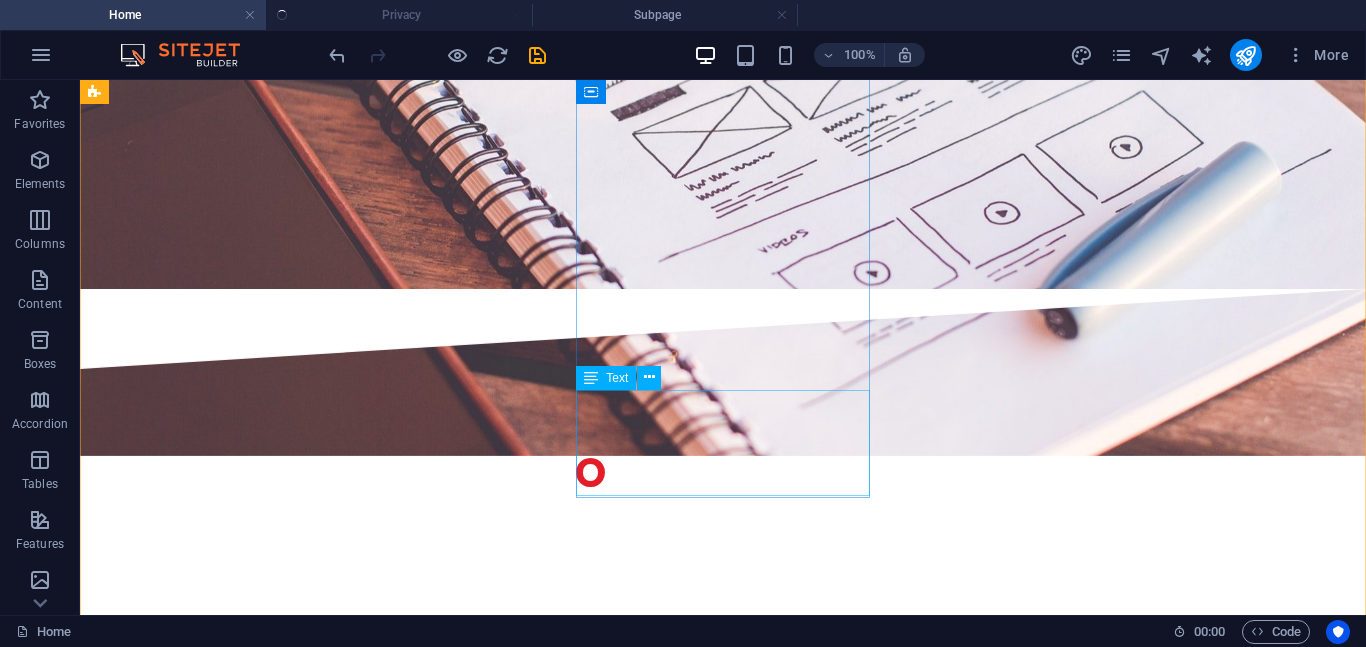 scroll, scrollTop: 4488, scrollLeft: 0, axis: vertical 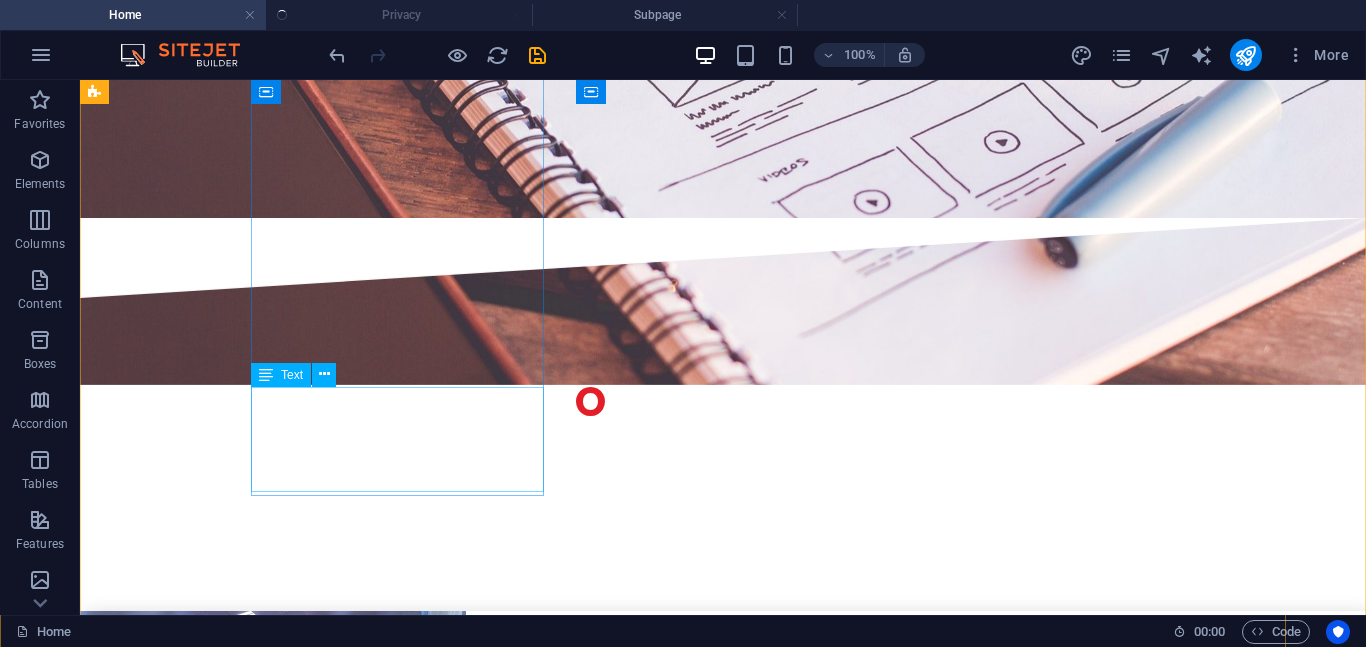 click on "He is the Chairman and President of Opez World Resources" at bounding box center (242, 3883) 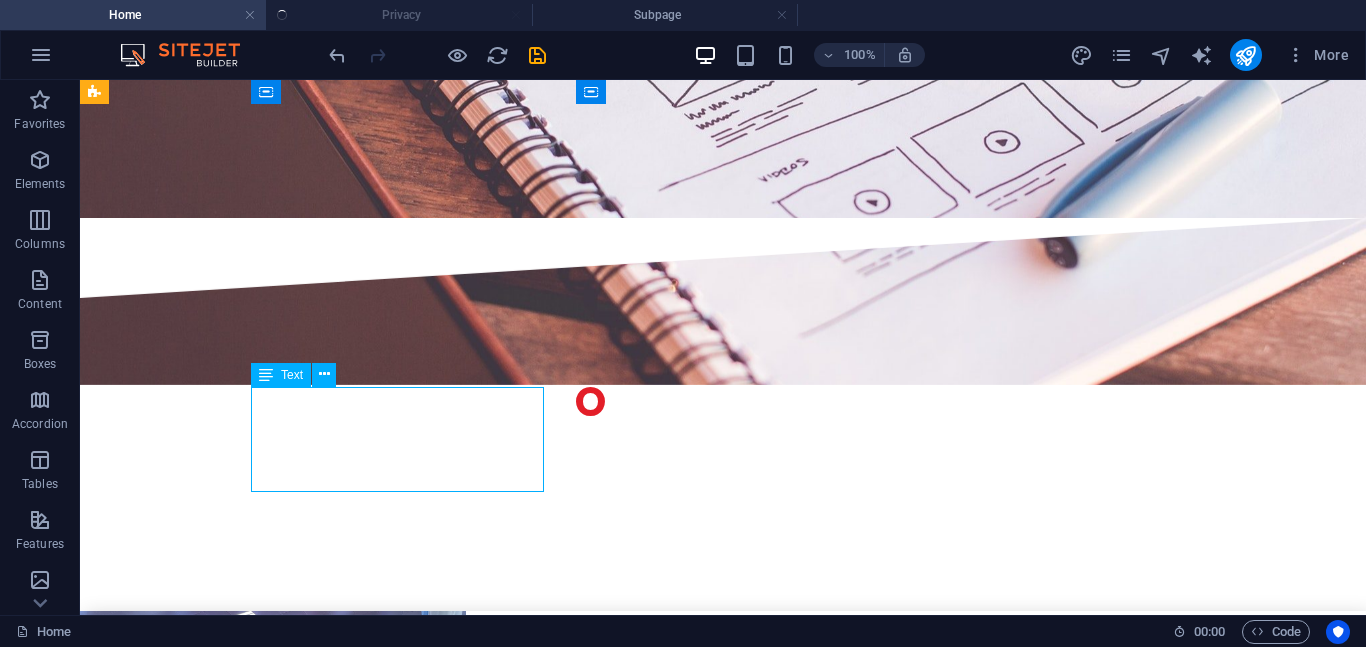 click on "He is the Chairman and President of Opez World Resources" at bounding box center [242, 3883] 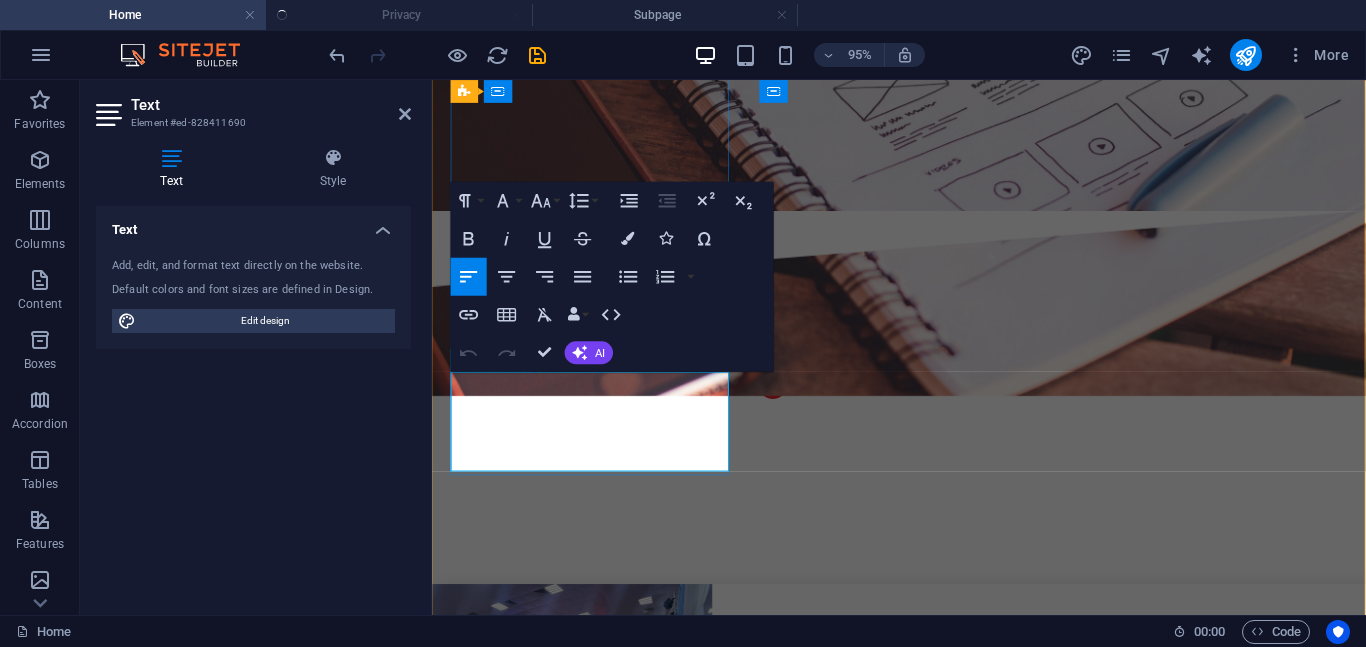 click on "He is the Chairman and President of Opez World Resources" at bounding box center (594, 3729) 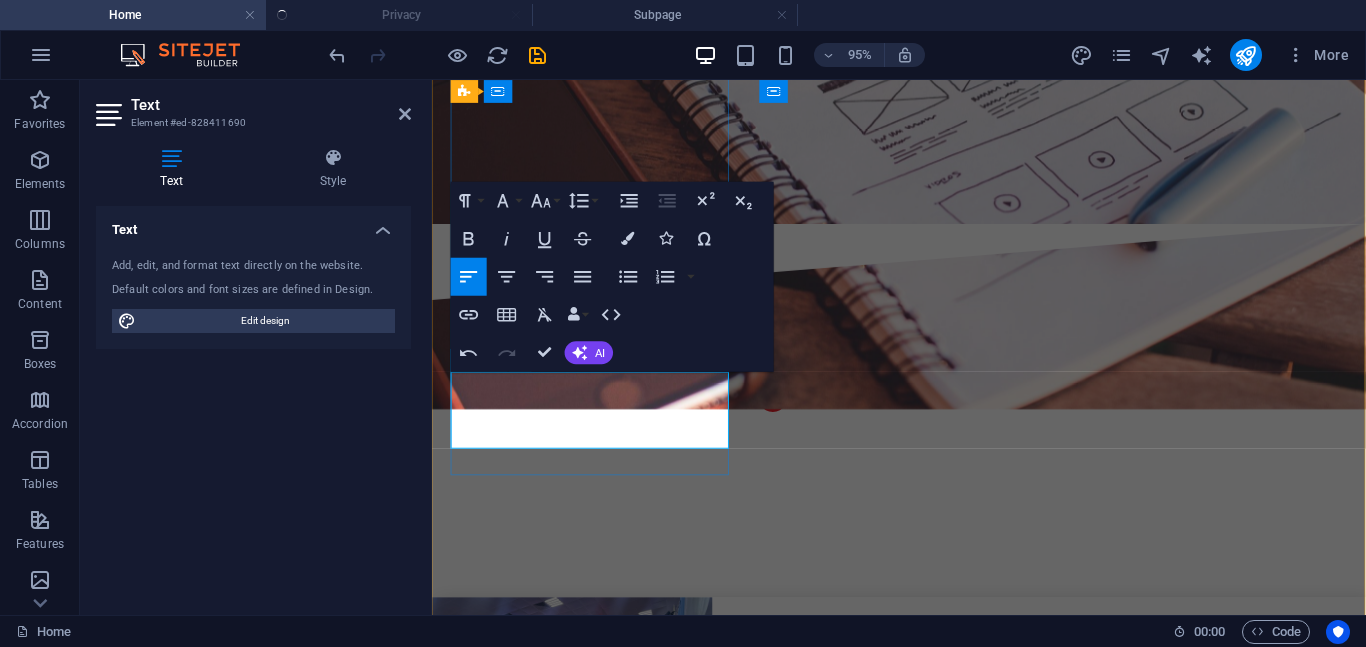 type 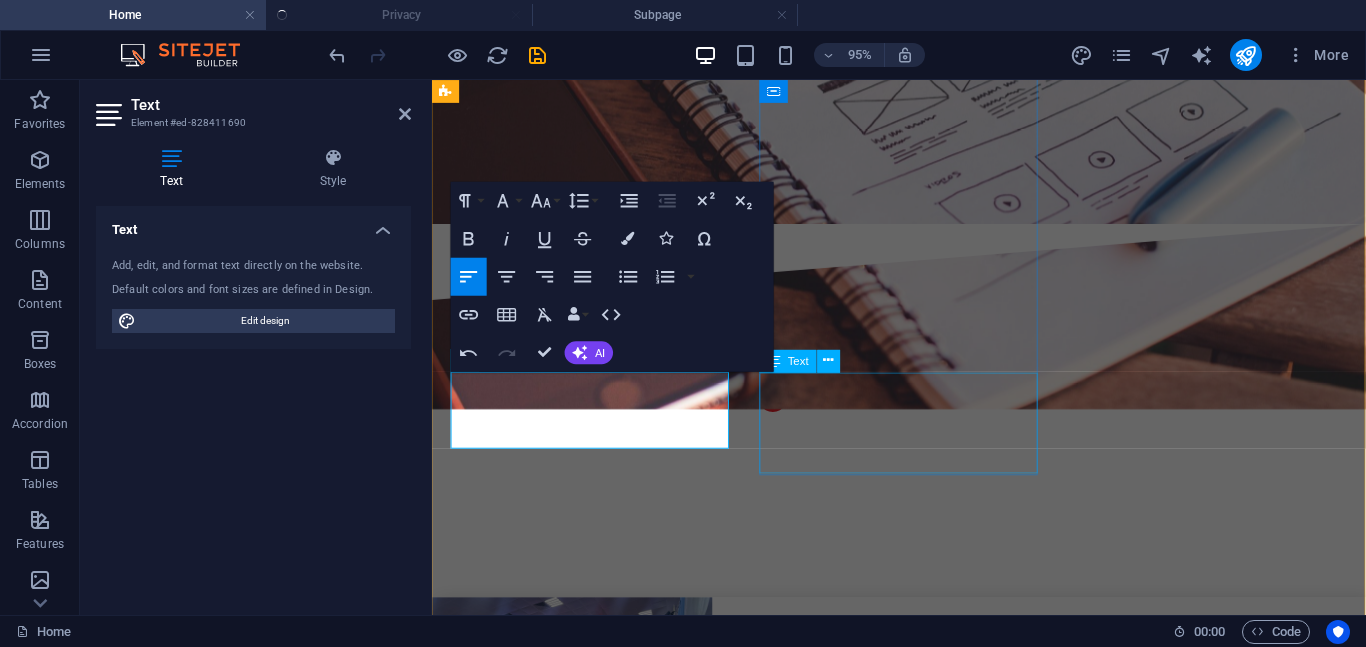 click on "The Human Resources Director, Opez World Resources" at bounding box center (594, 4215) 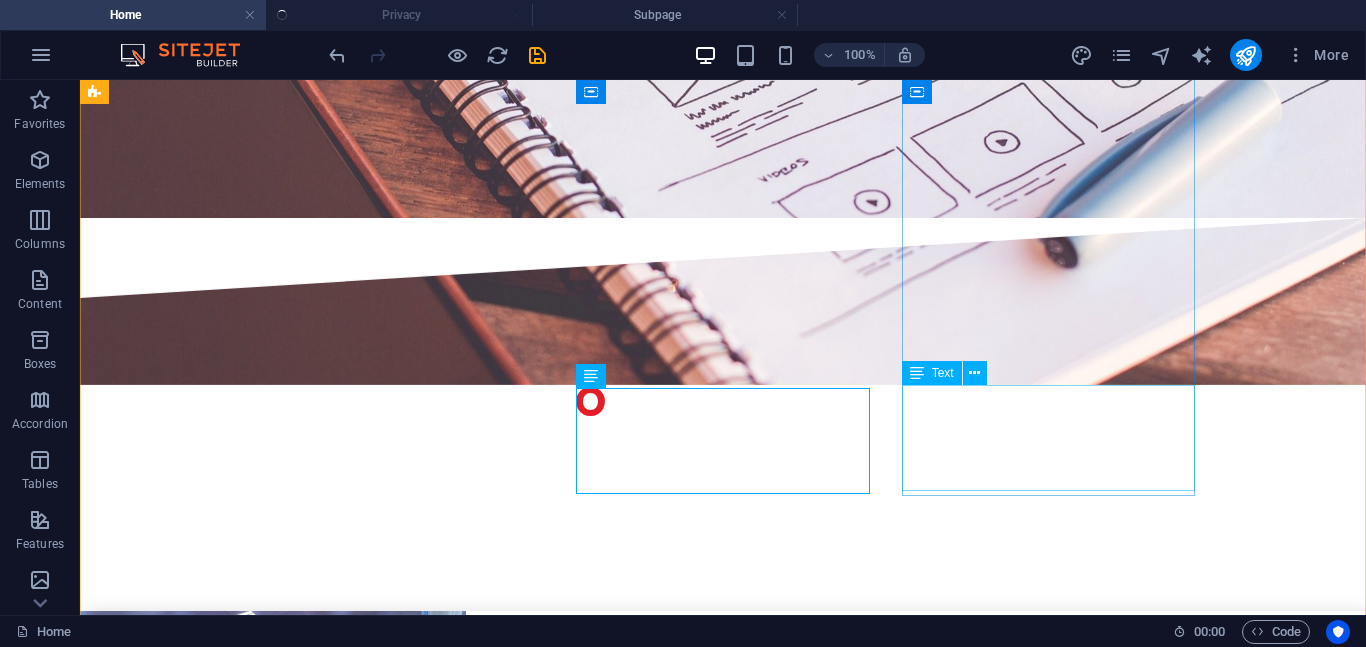 click on "Operations Manager, Opez World Resources - Opez Audiovisuals" at bounding box center (242, 4818) 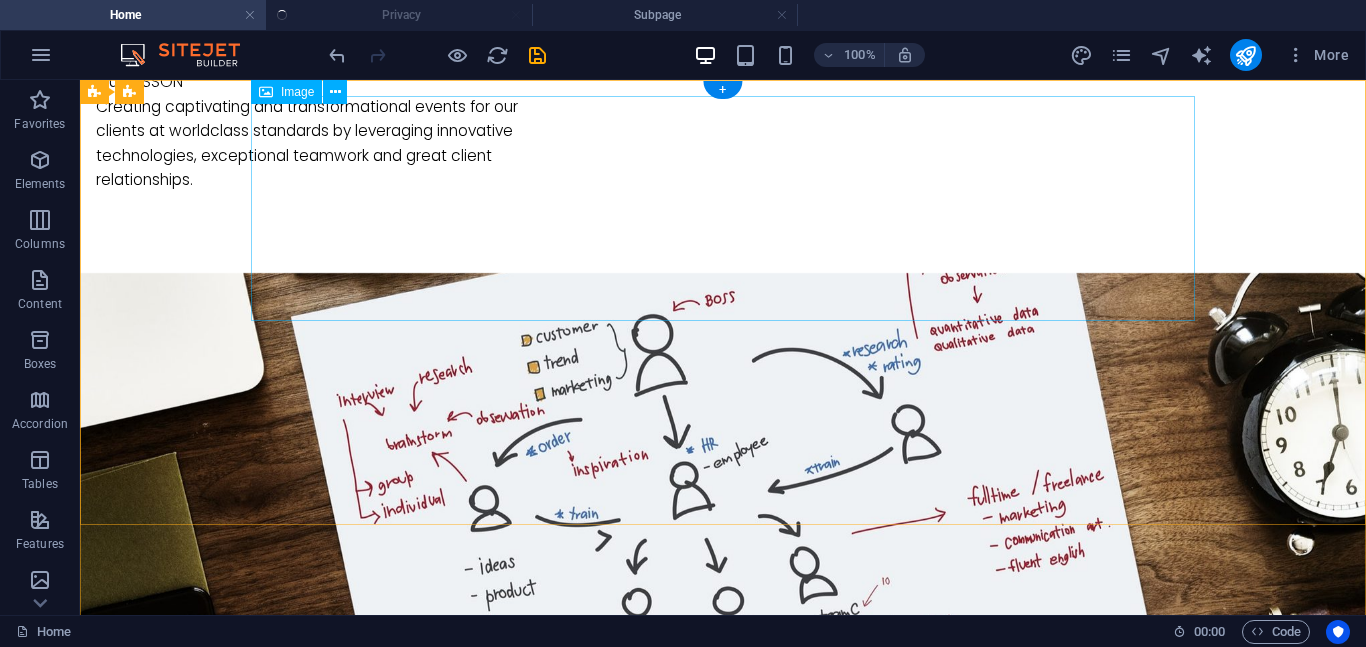 scroll, scrollTop: 0, scrollLeft: 0, axis: both 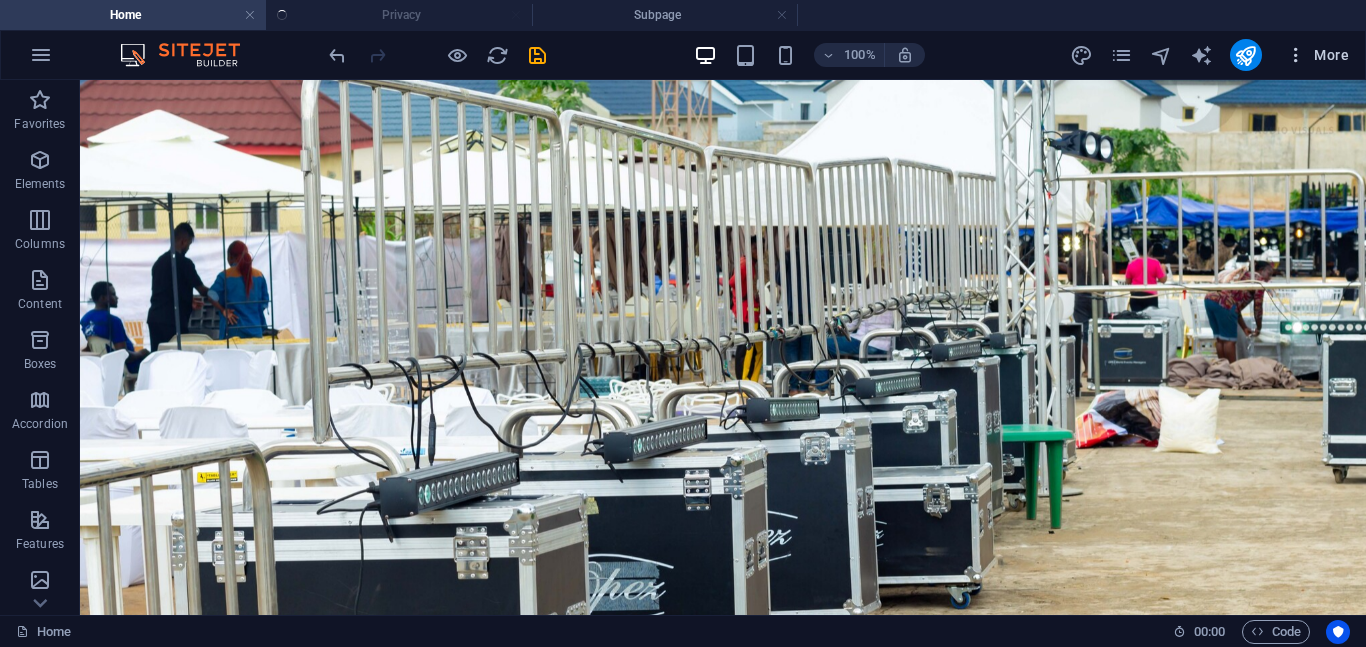 click at bounding box center (1296, 55) 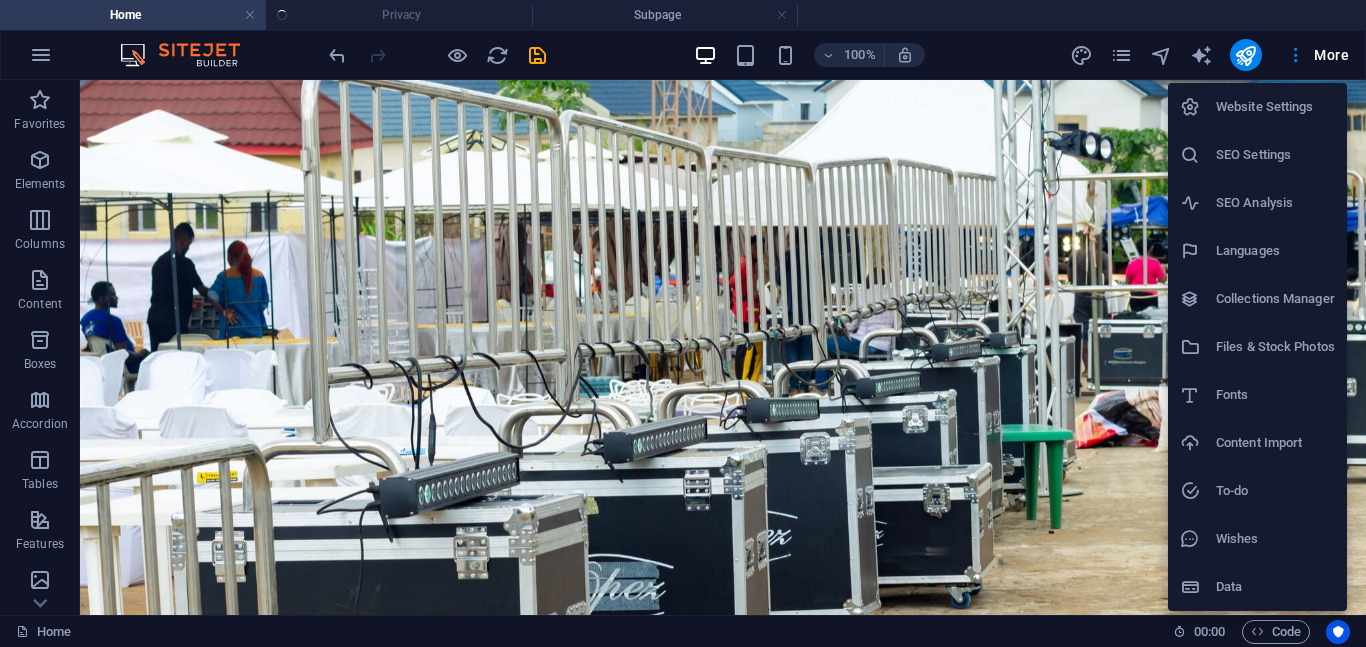 click at bounding box center [683, 323] 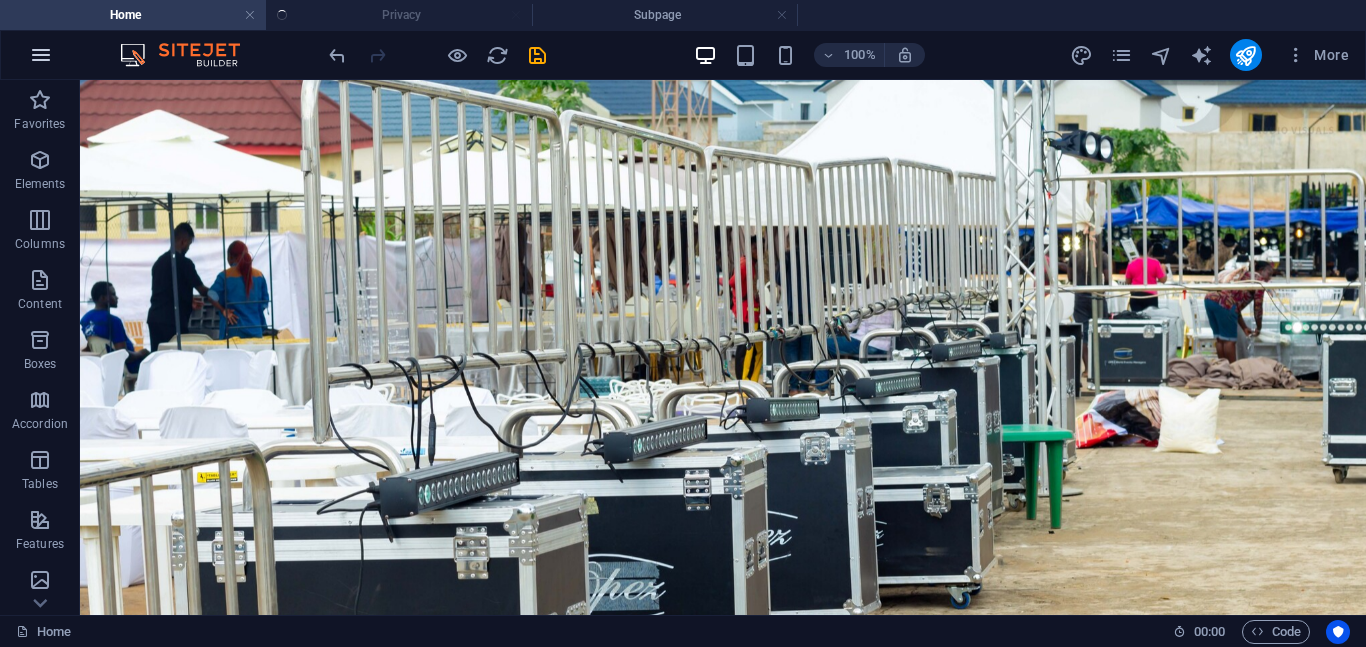 click at bounding box center [41, 55] 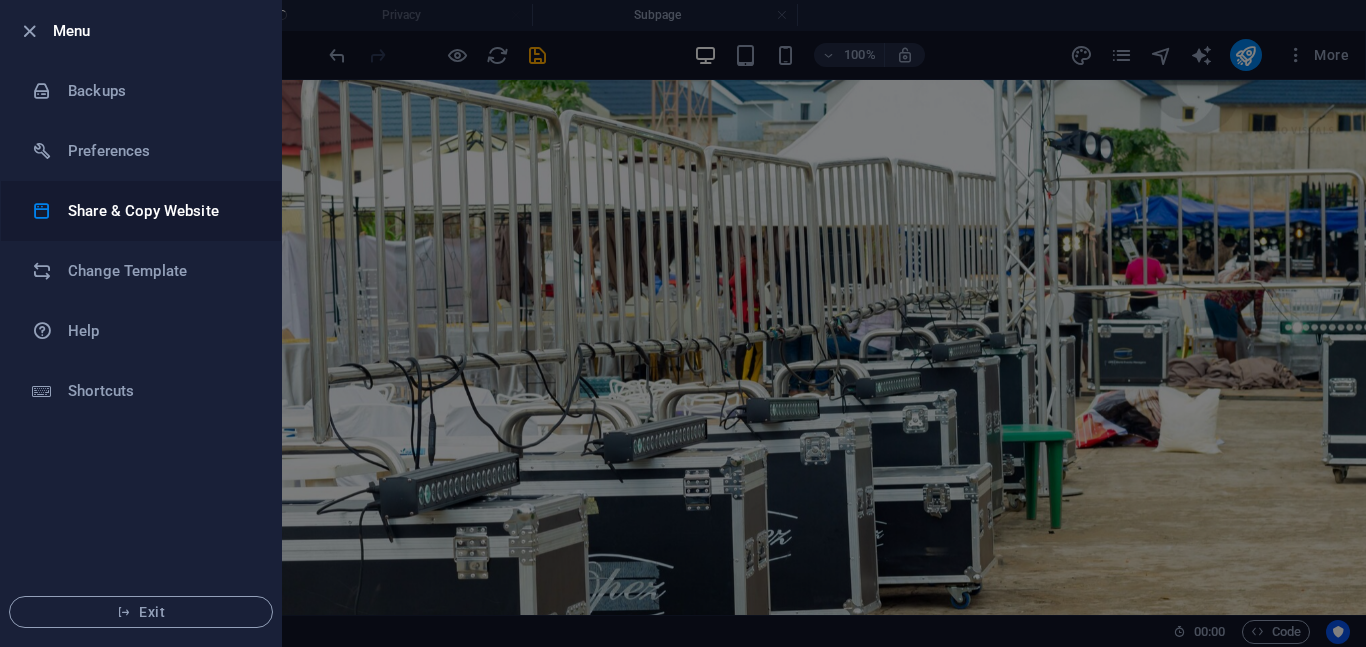 click on "Share & Copy Website" at bounding box center [141, 211] 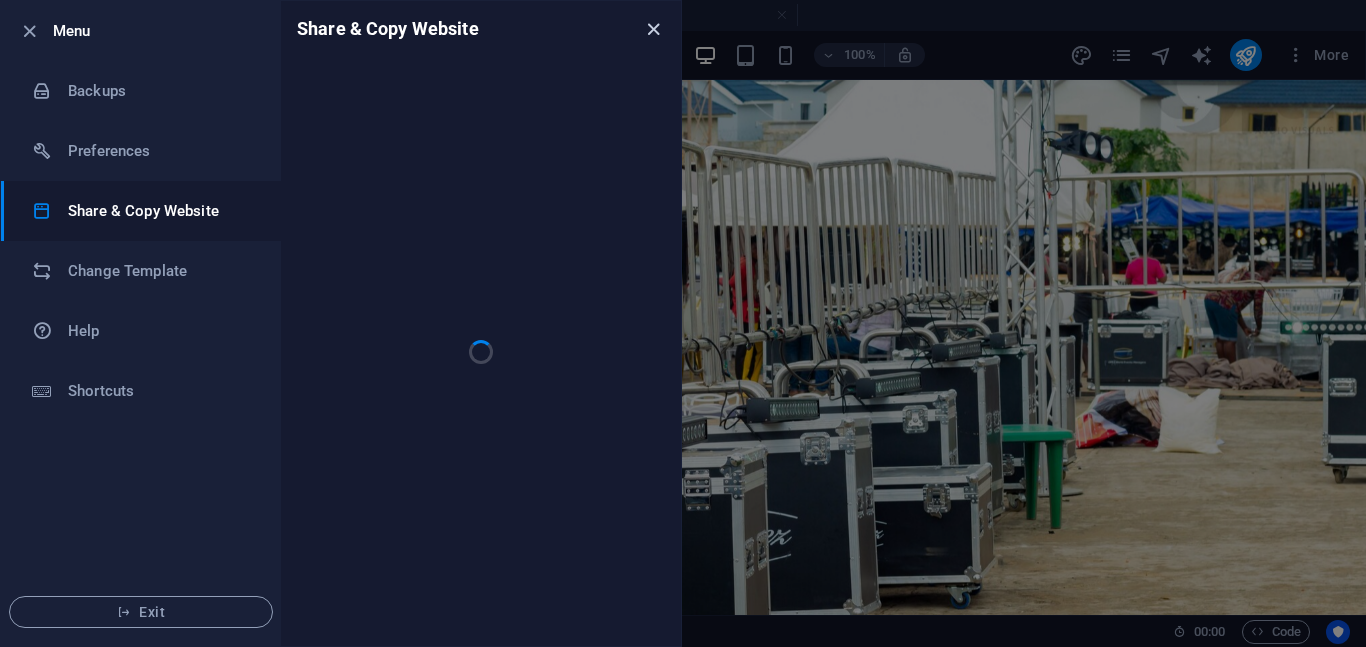 click at bounding box center (653, 29) 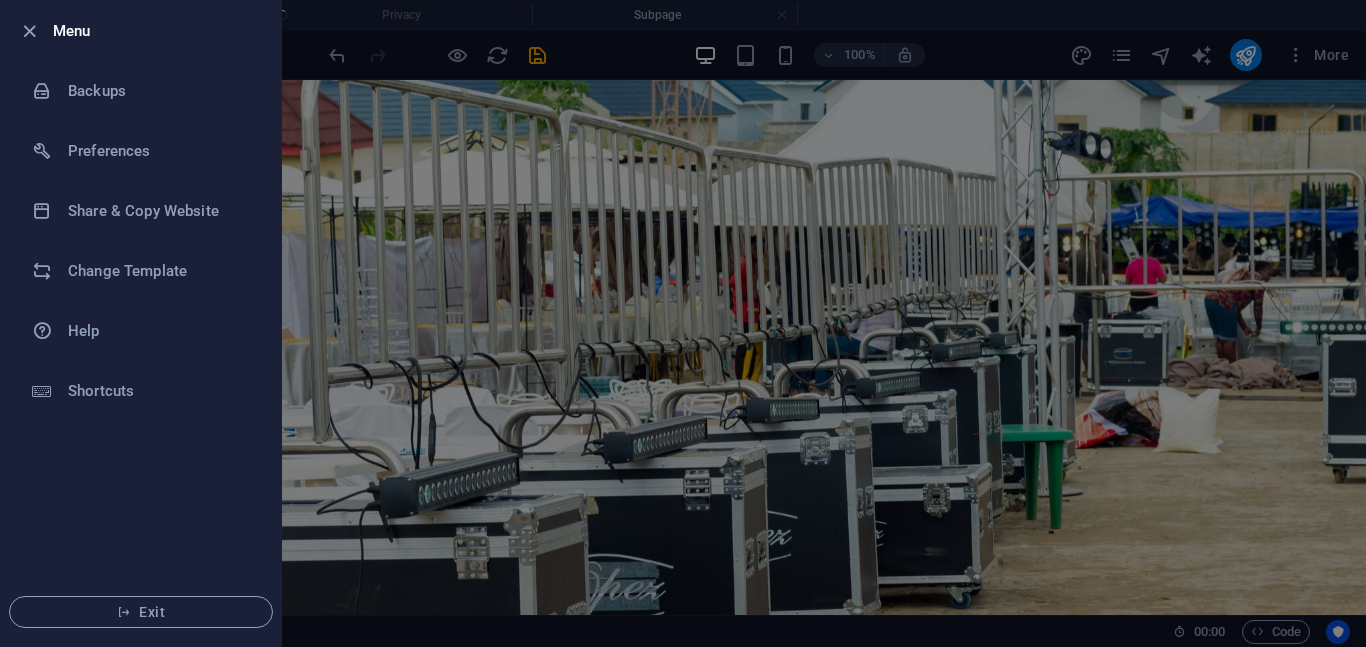 click at bounding box center [683, 323] 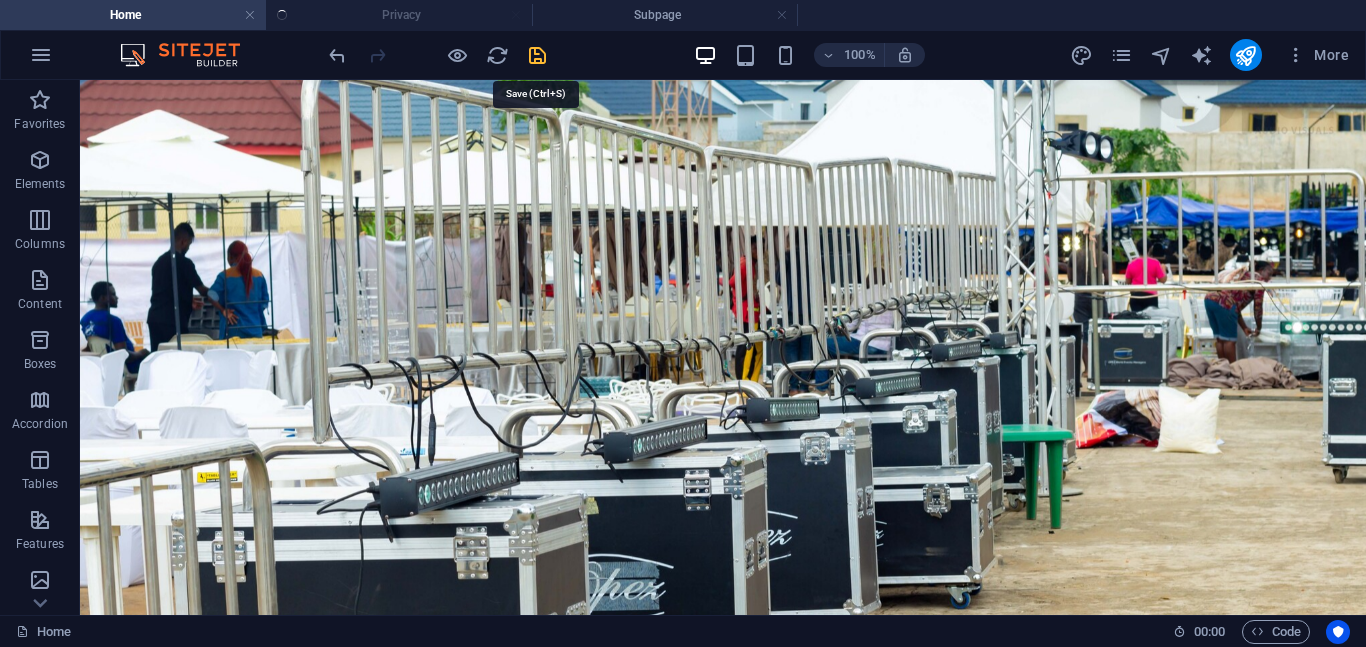 click at bounding box center [537, 55] 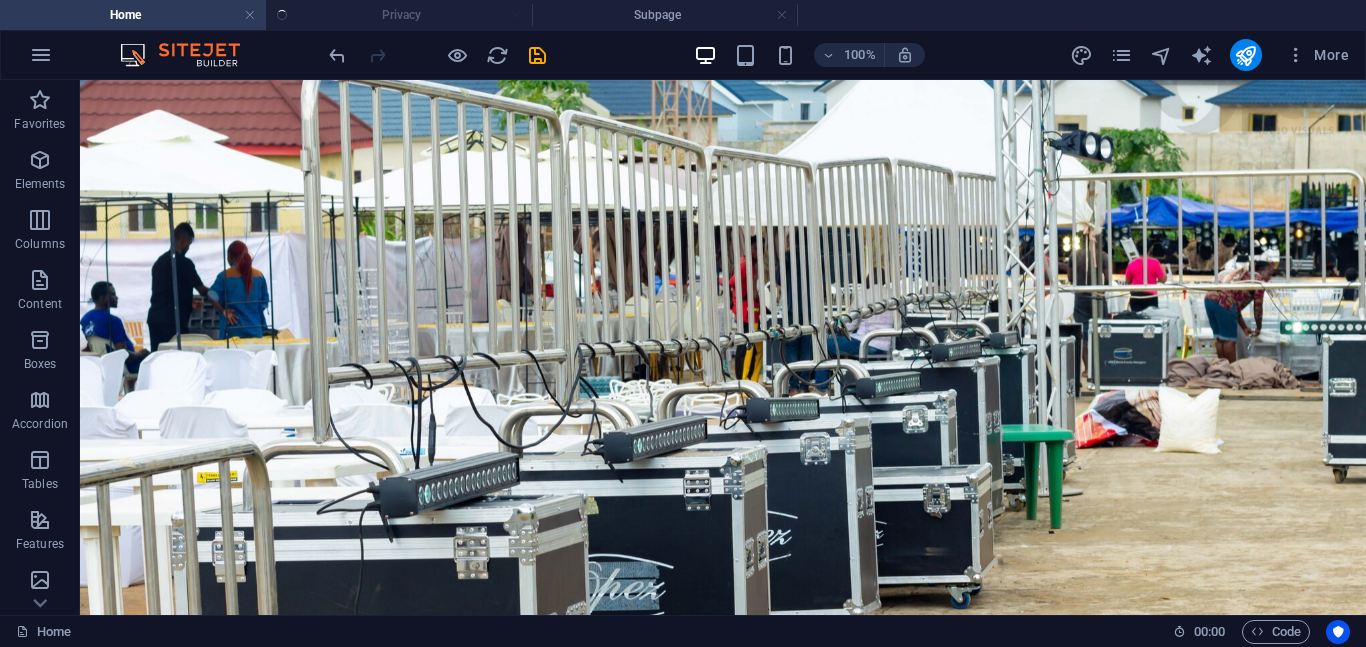 click on "Home Privacy Subpage" at bounding box center [683, 15] 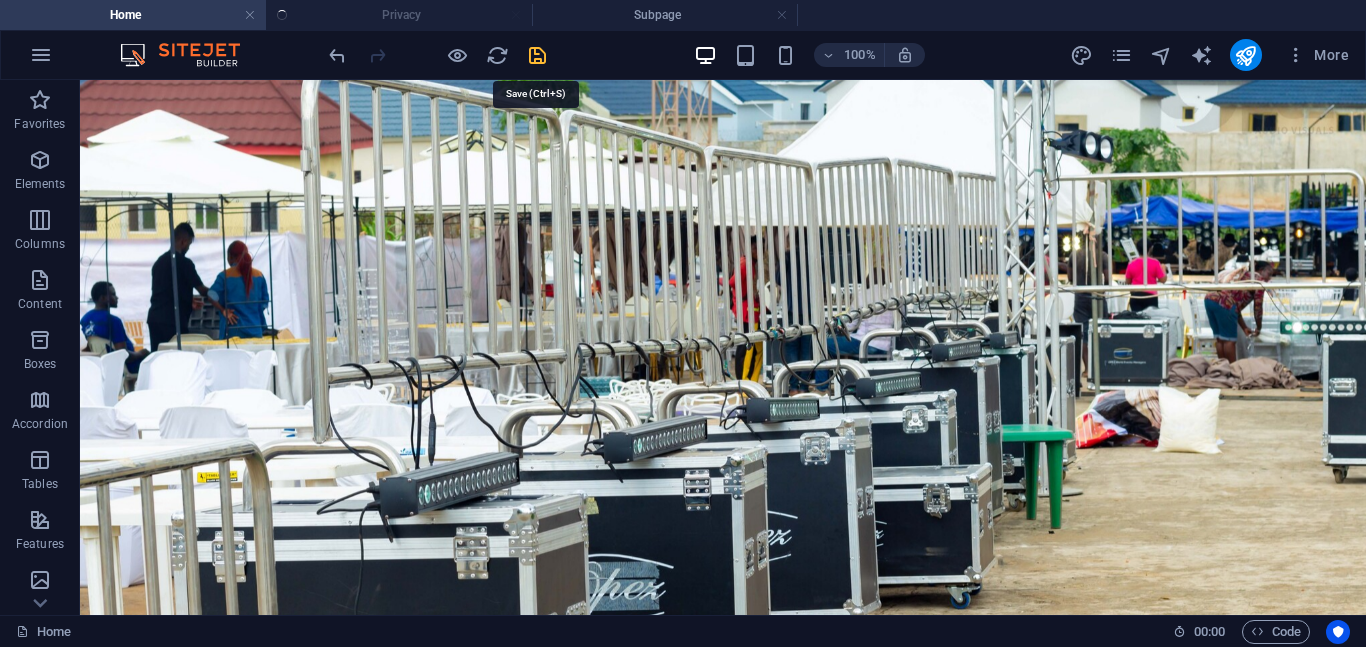 click at bounding box center [537, 55] 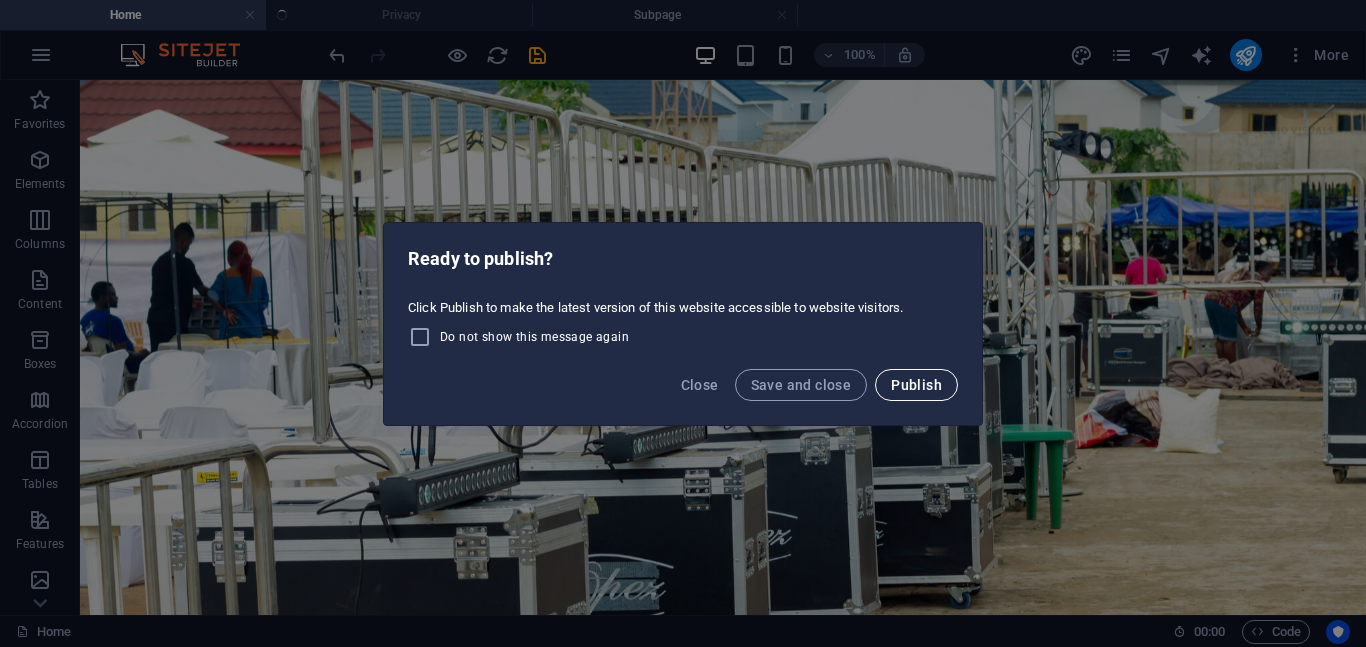 click on "Publish" at bounding box center (916, 385) 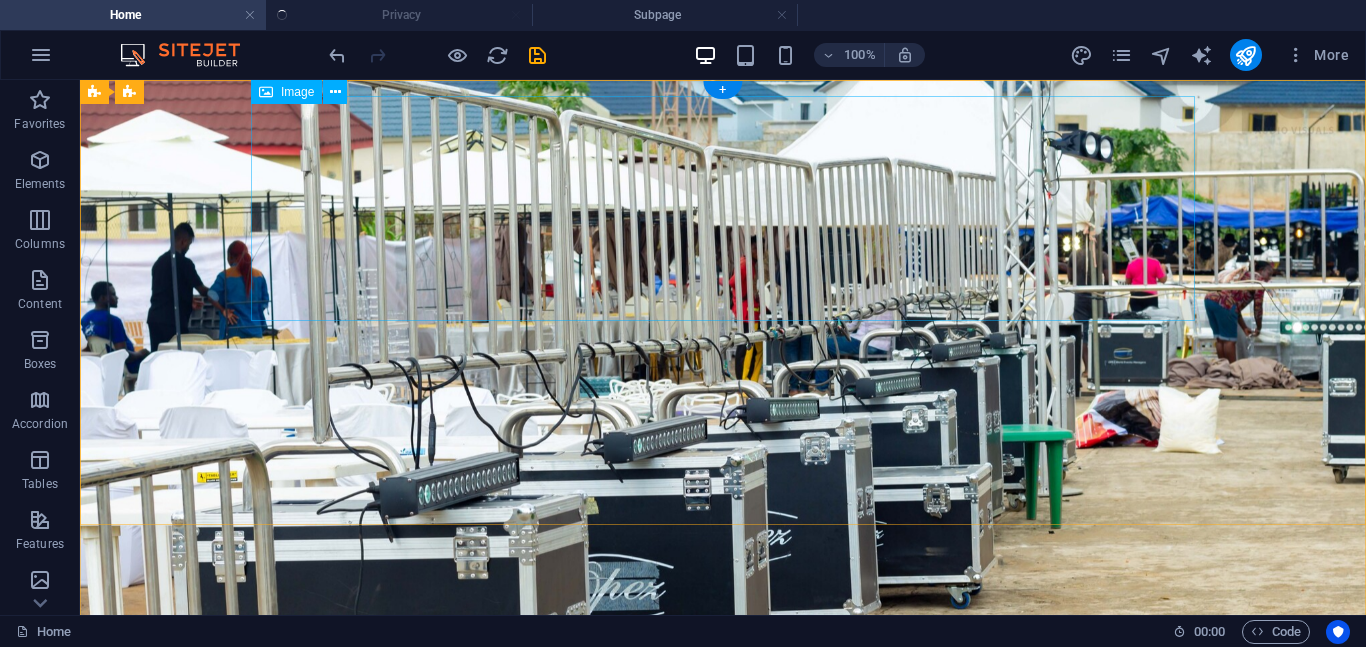 click at bounding box center [723, 892] 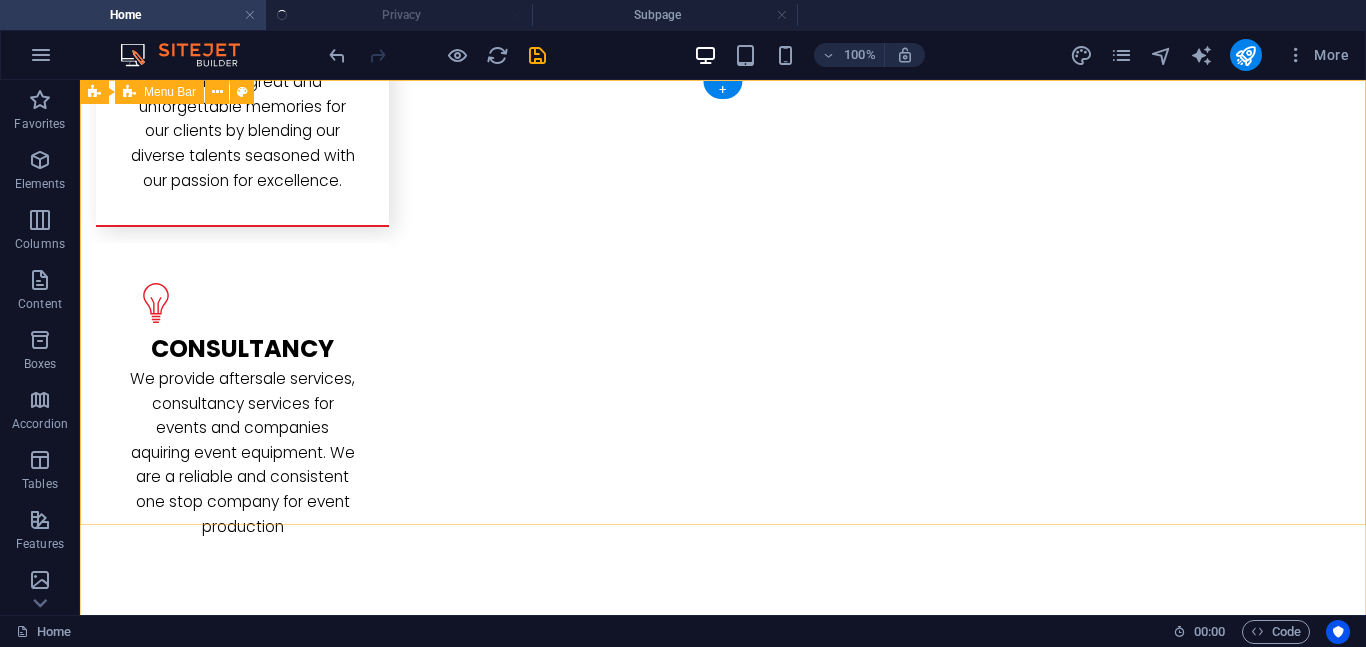 scroll, scrollTop: 0, scrollLeft: 0, axis: both 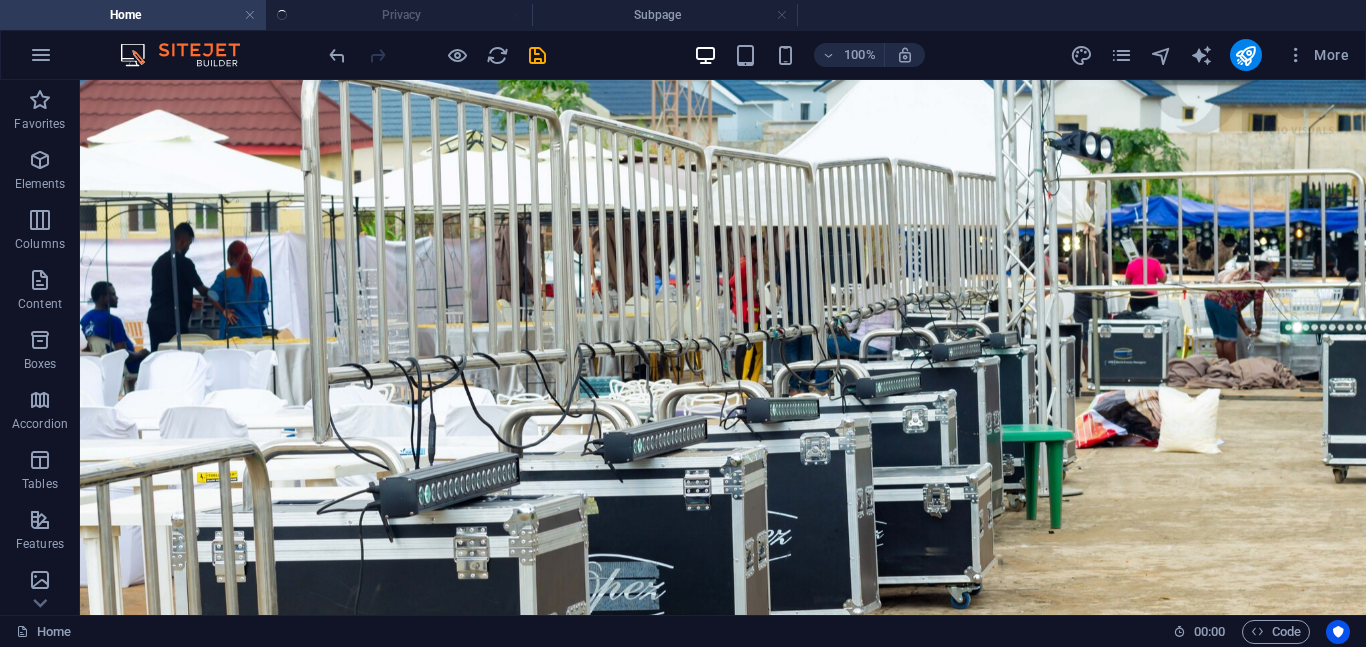click on "Home Privacy Subpage" at bounding box center [683, 15] 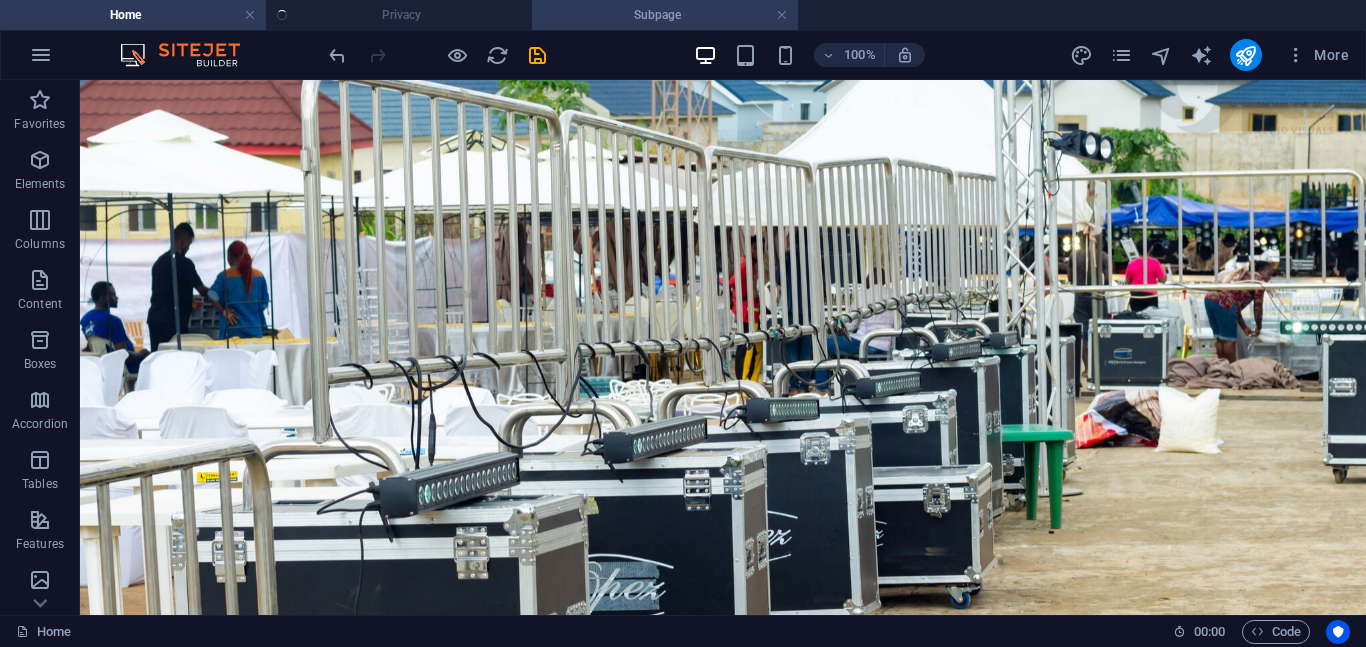 click on "Subpage" at bounding box center (665, 15) 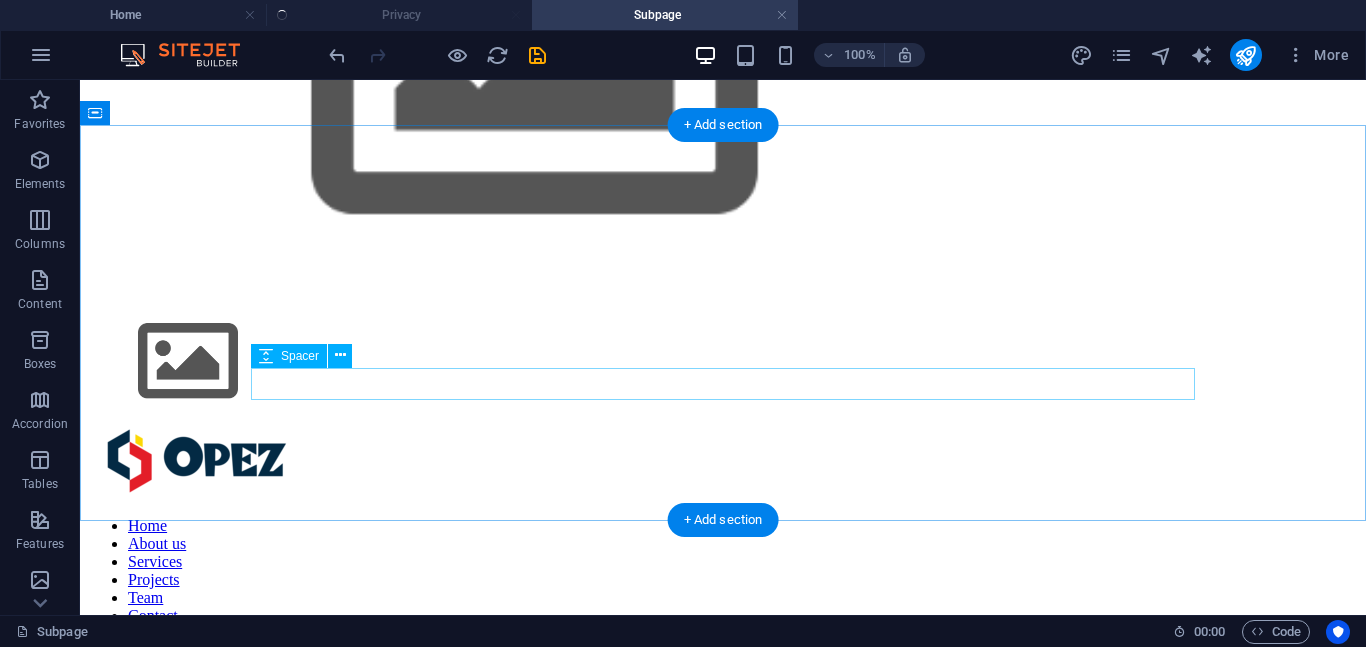 scroll, scrollTop: 1237, scrollLeft: 0, axis: vertical 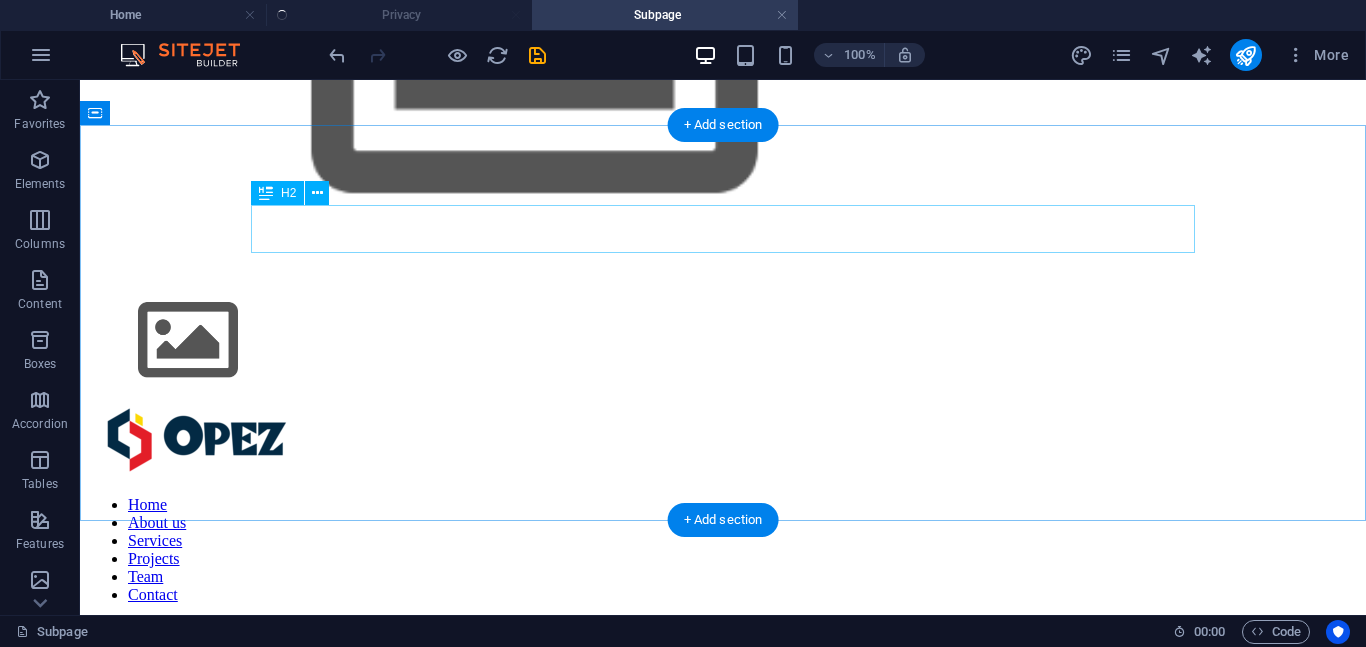 click on "T His is a Subpage" at bounding box center (723, 2894) 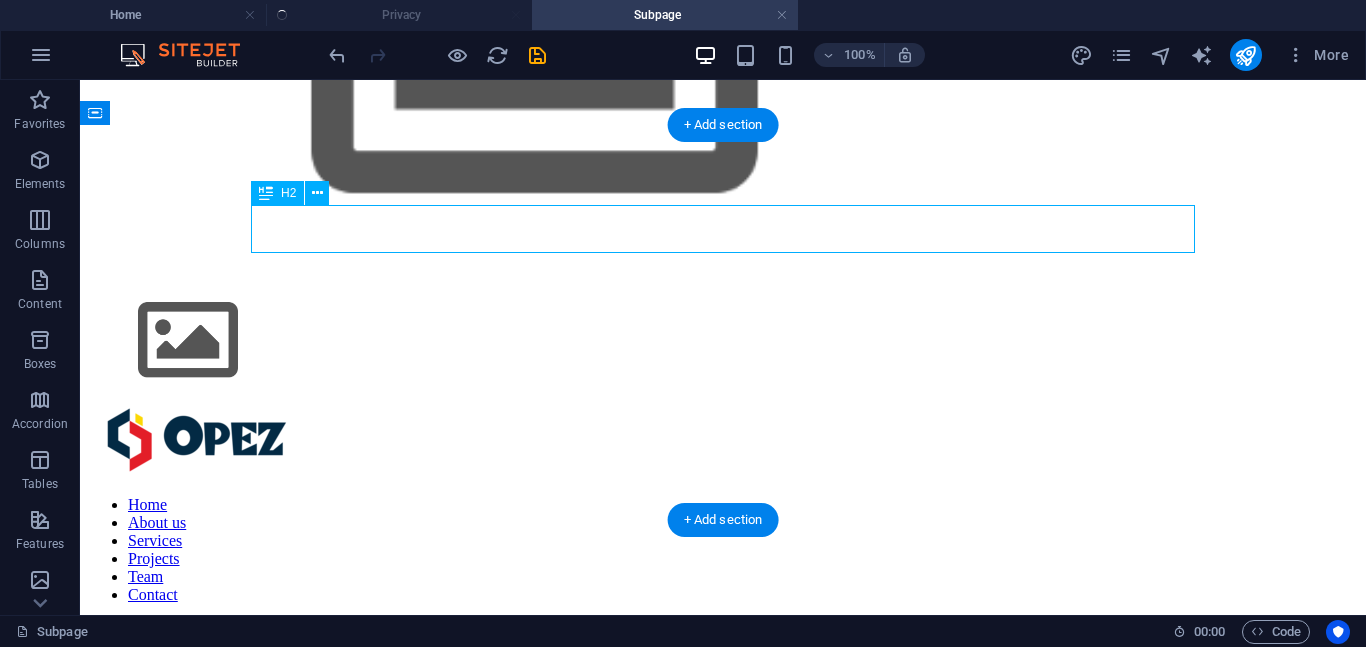 click on "T His is a Subpage" at bounding box center [723, 2894] 